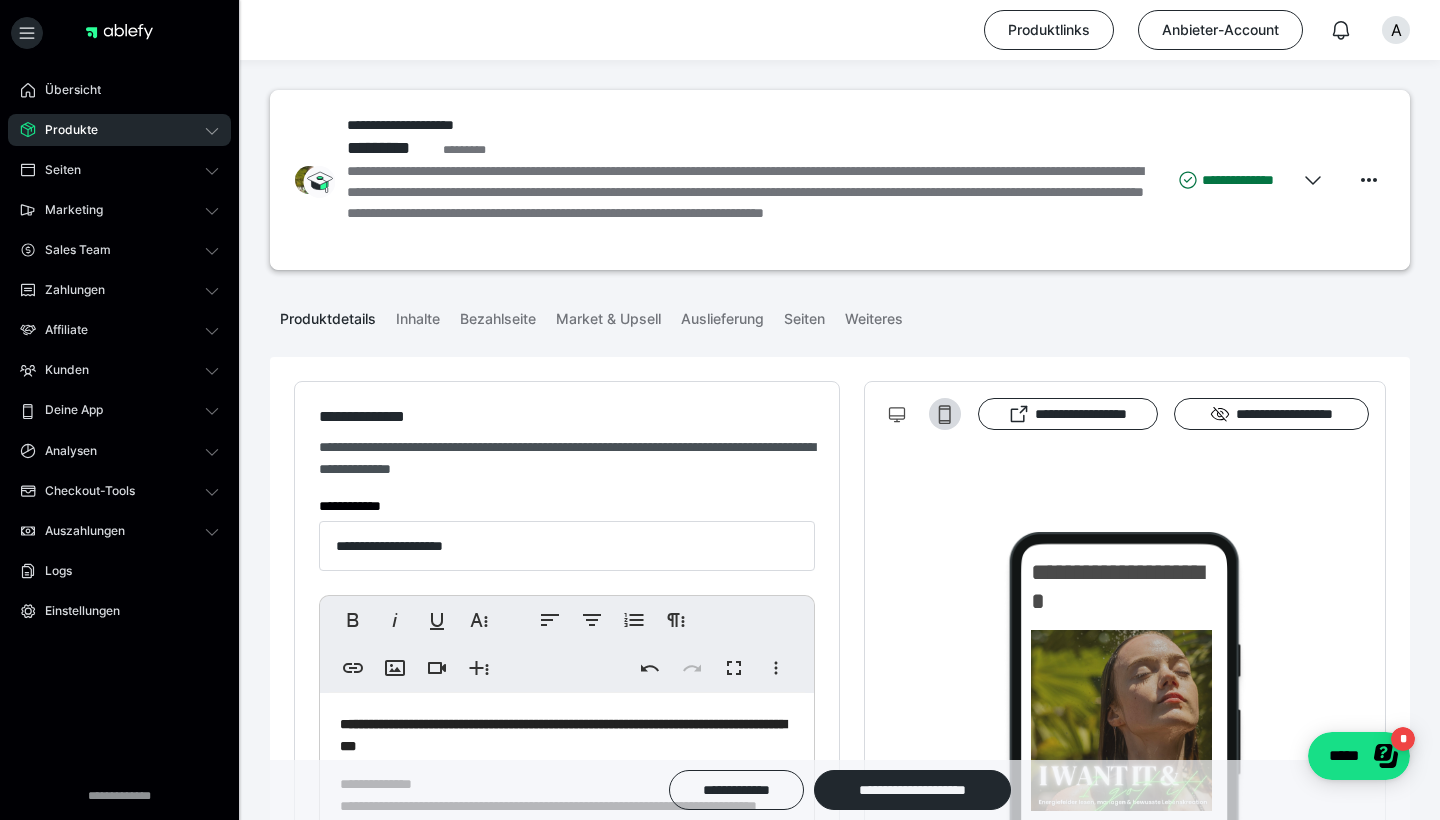 scroll, scrollTop: 321, scrollLeft: 0, axis: vertical 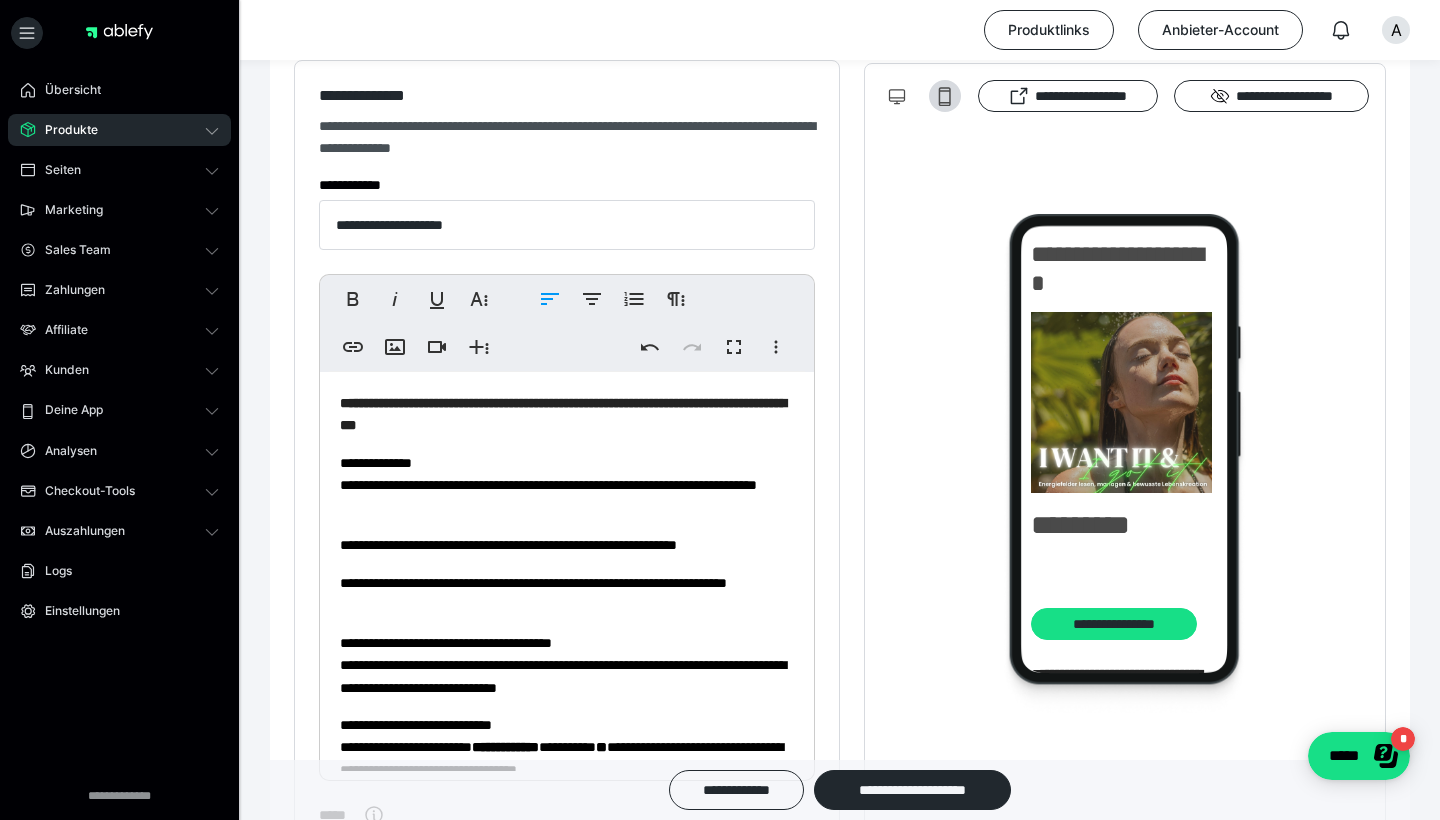 click on "**********" at bounding box center [567, 485] 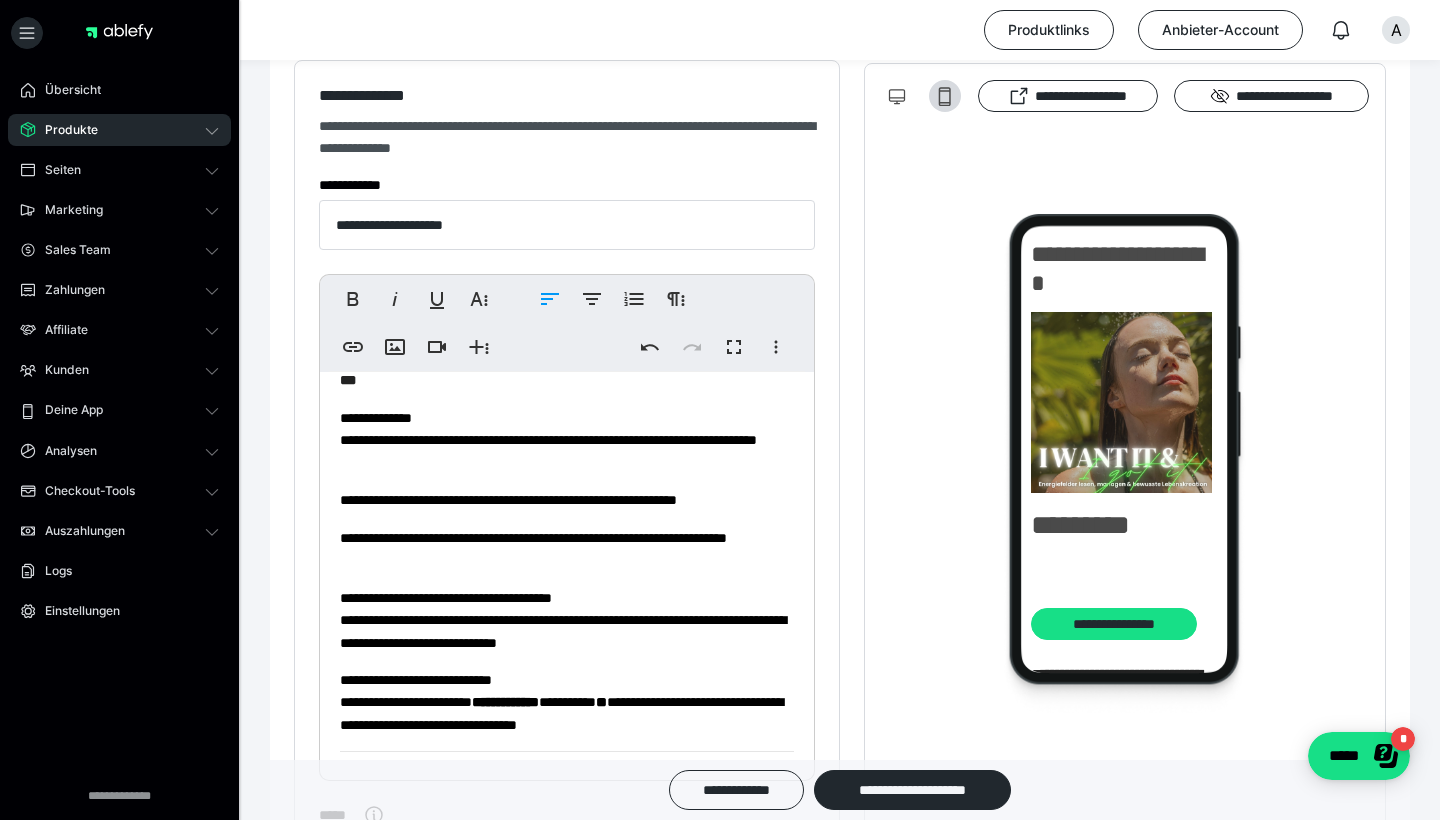 scroll, scrollTop: 21, scrollLeft: 0, axis: vertical 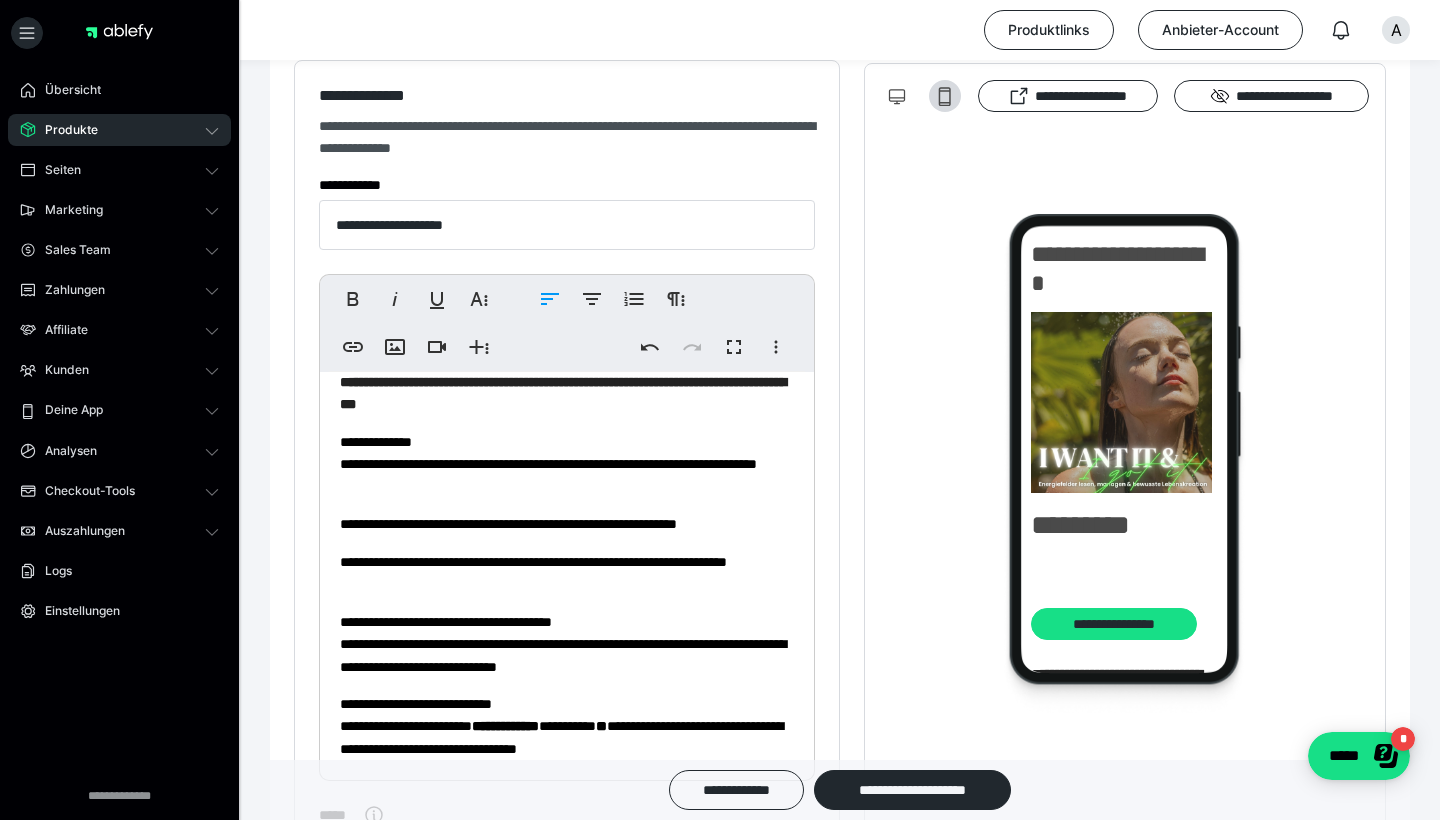 click on "**********" at bounding box center (567, 464) 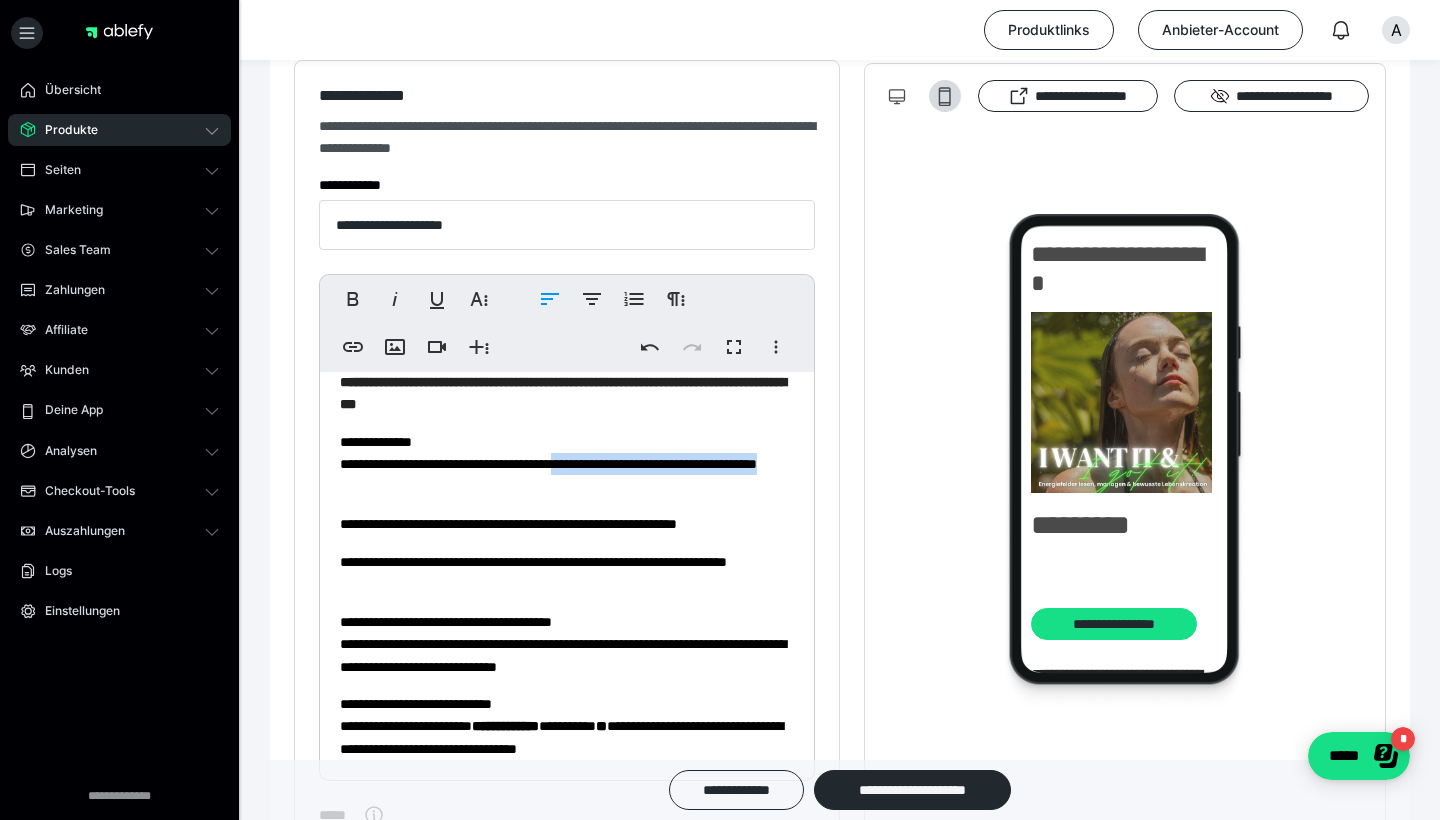 drag, startPoint x: 613, startPoint y: 462, endPoint x: 647, endPoint y: 478, distance: 37.576588 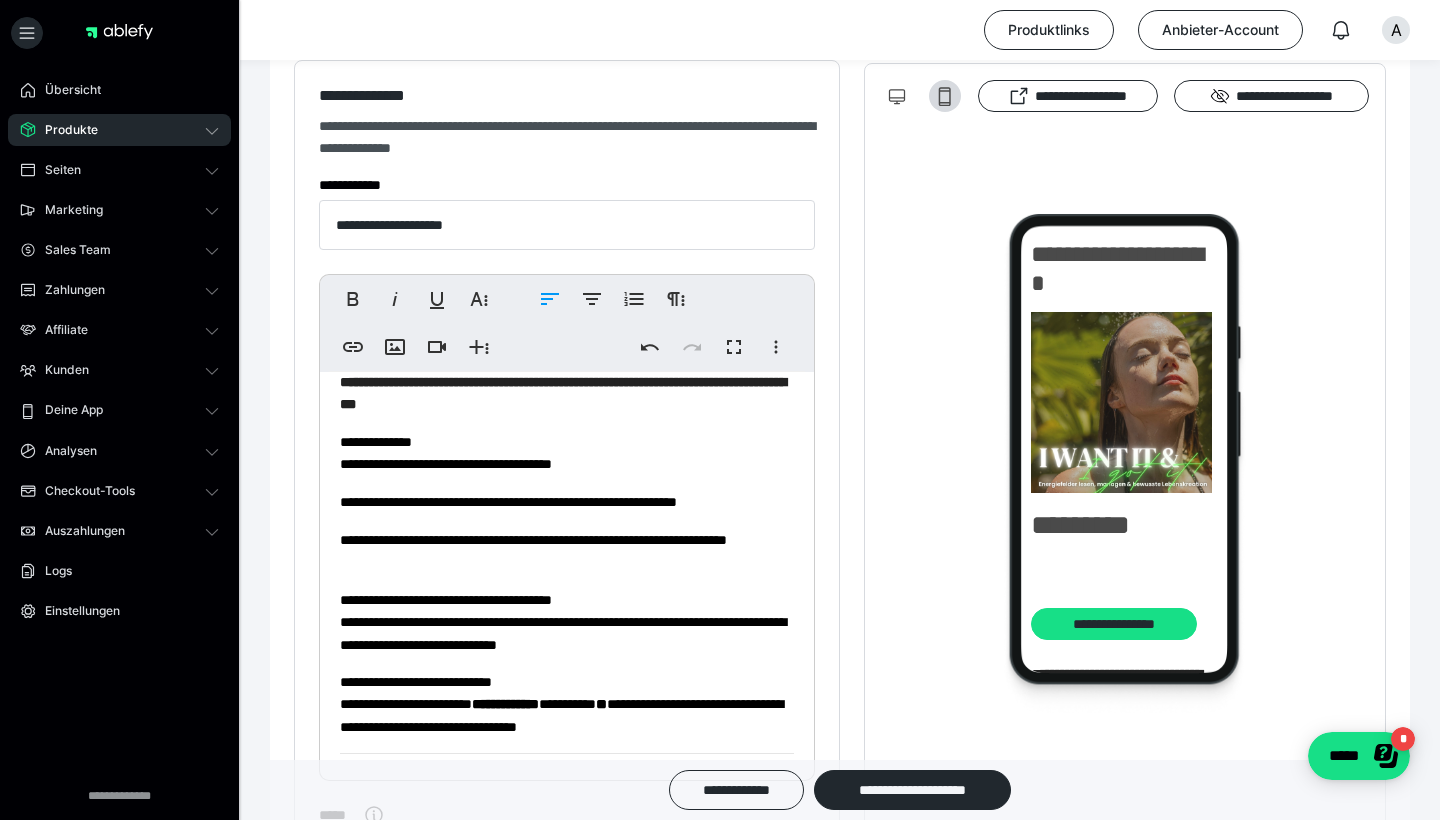 type 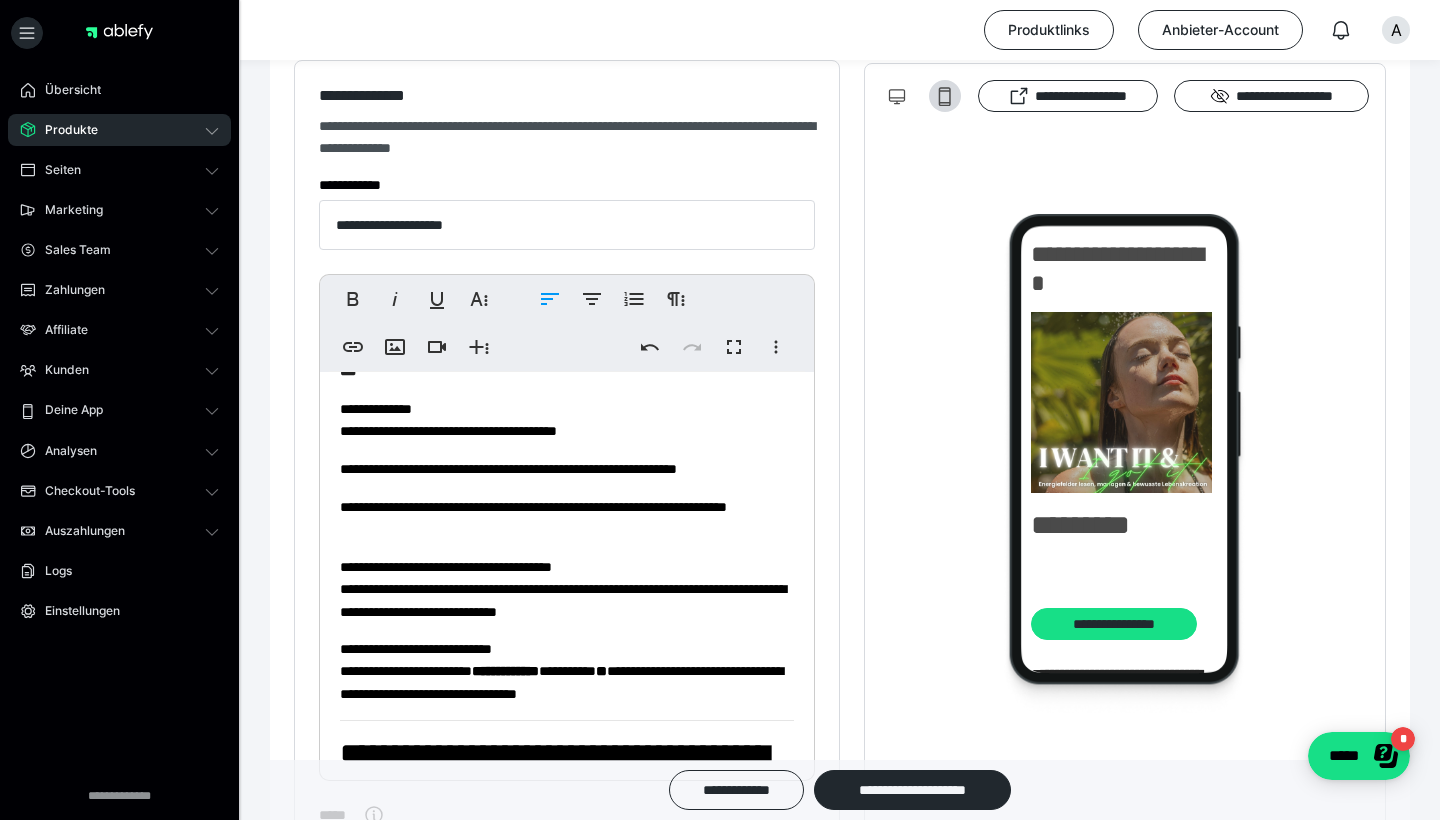 scroll, scrollTop: 50, scrollLeft: 0, axis: vertical 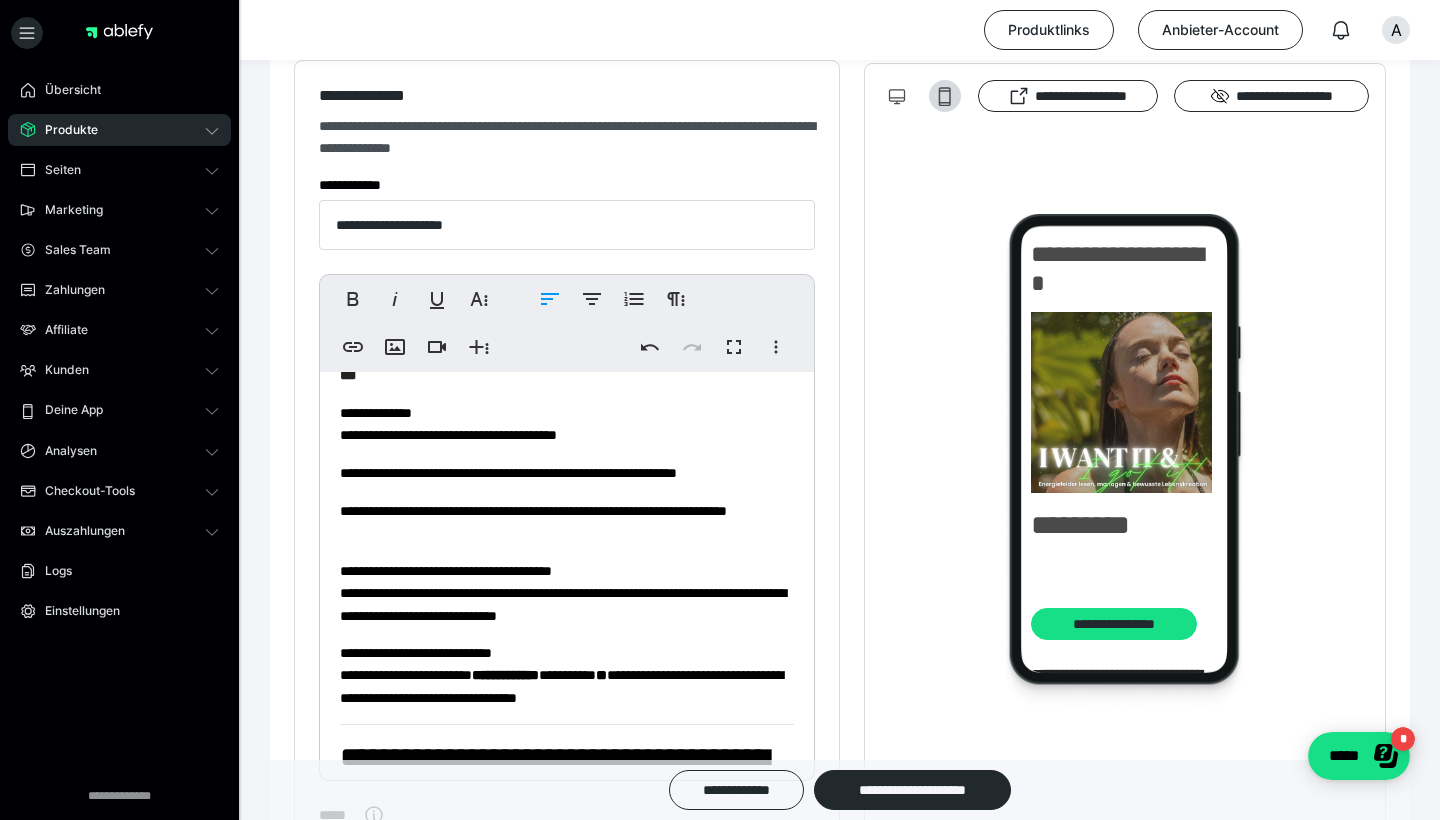 click on "**********" at bounding box center (567, 522) 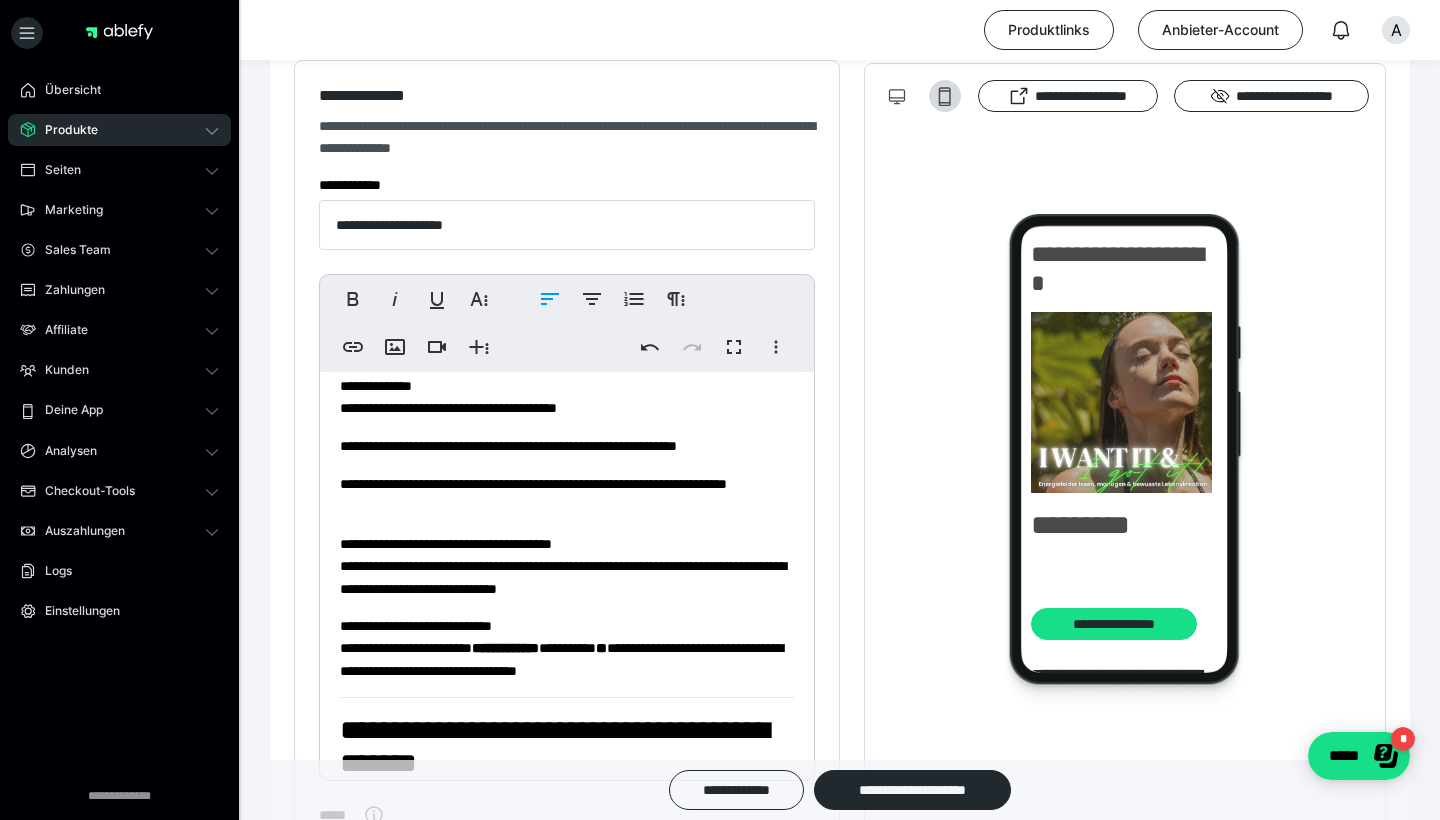 scroll, scrollTop: 69, scrollLeft: 0, axis: vertical 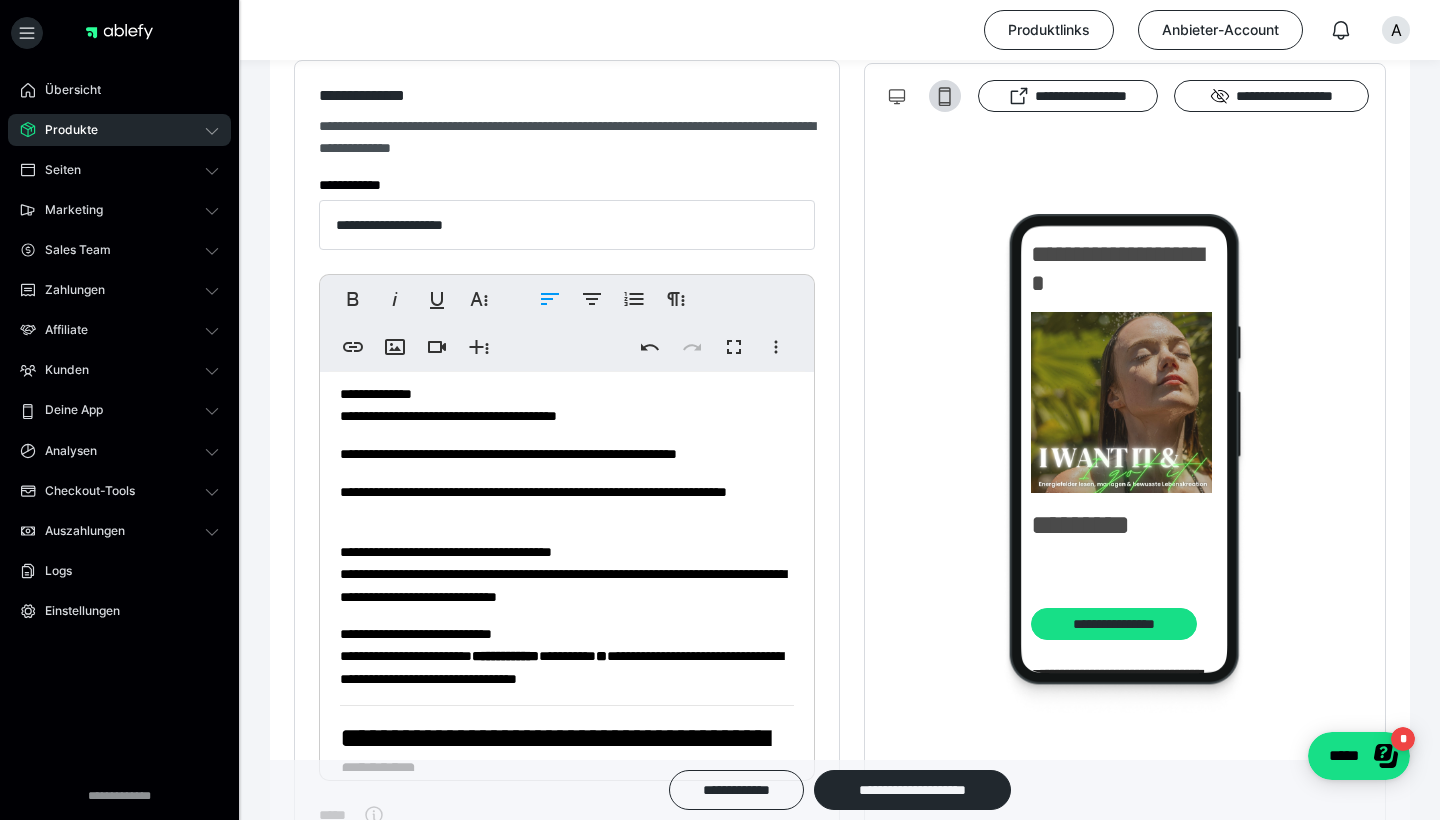 click on "**********" at bounding box center [567, 503] 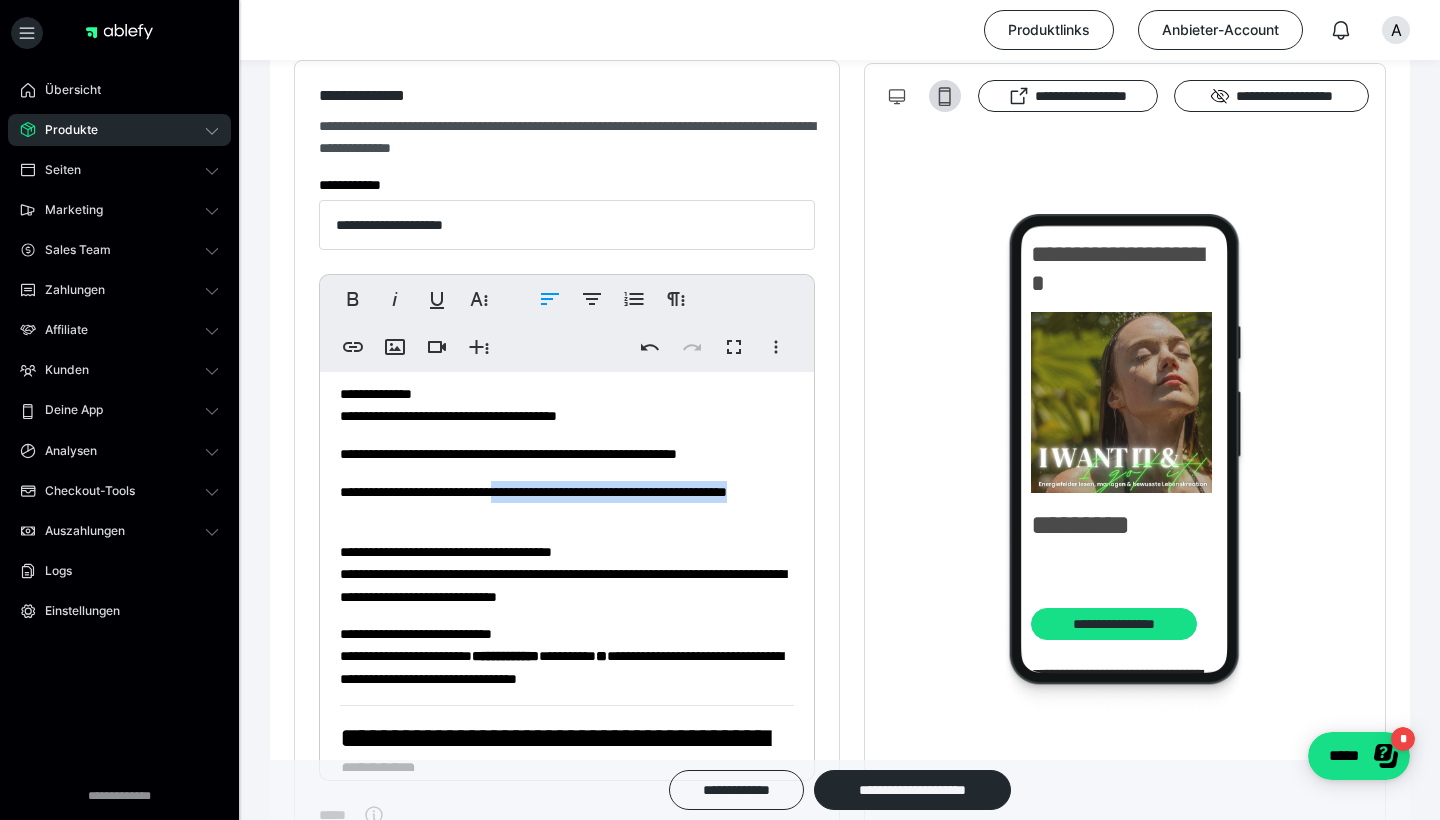 drag, startPoint x: 523, startPoint y: 491, endPoint x: 630, endPoint y: 523, distance: 111.68259 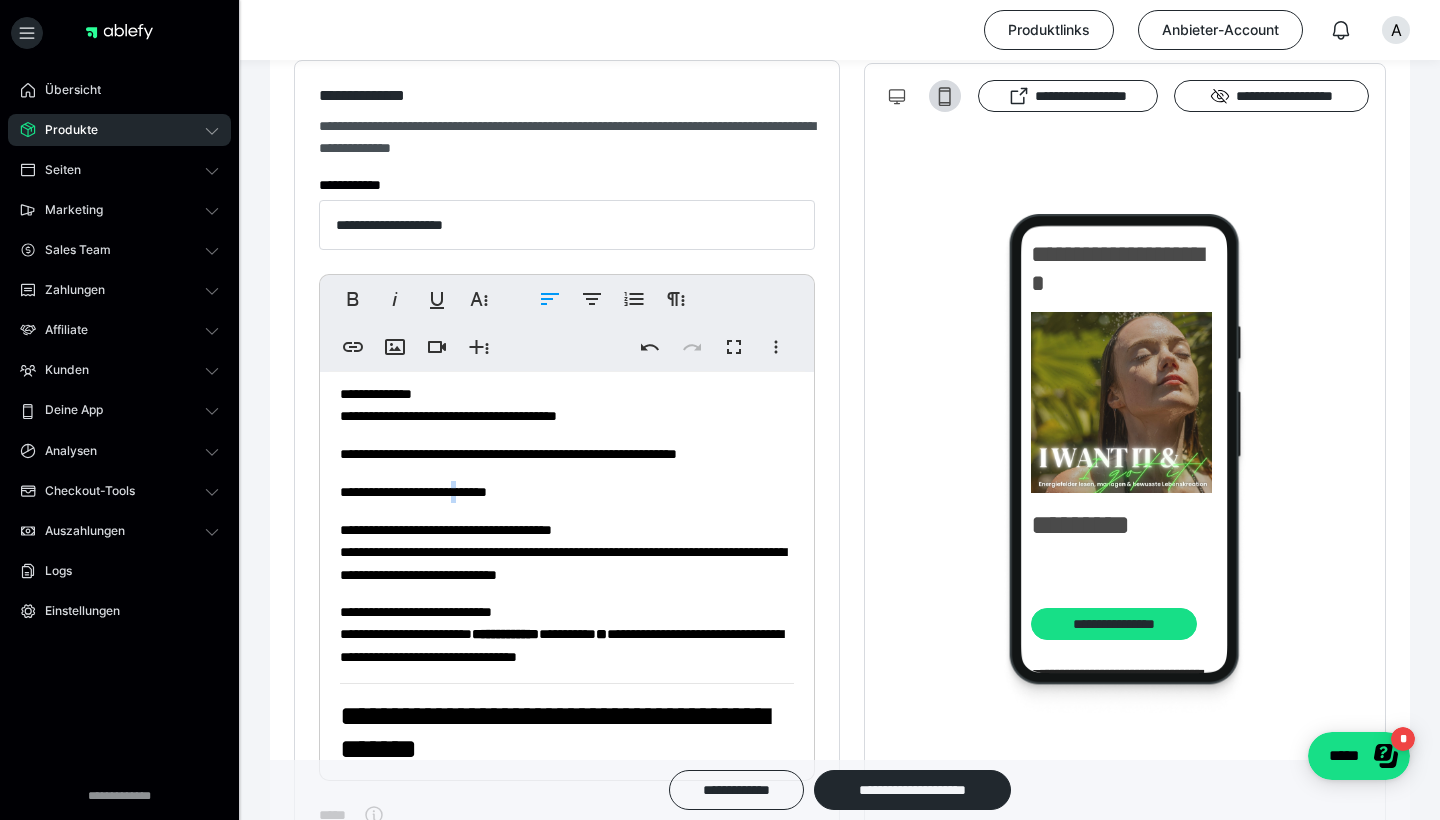 click on "**********" at bounding box center [567, 492] 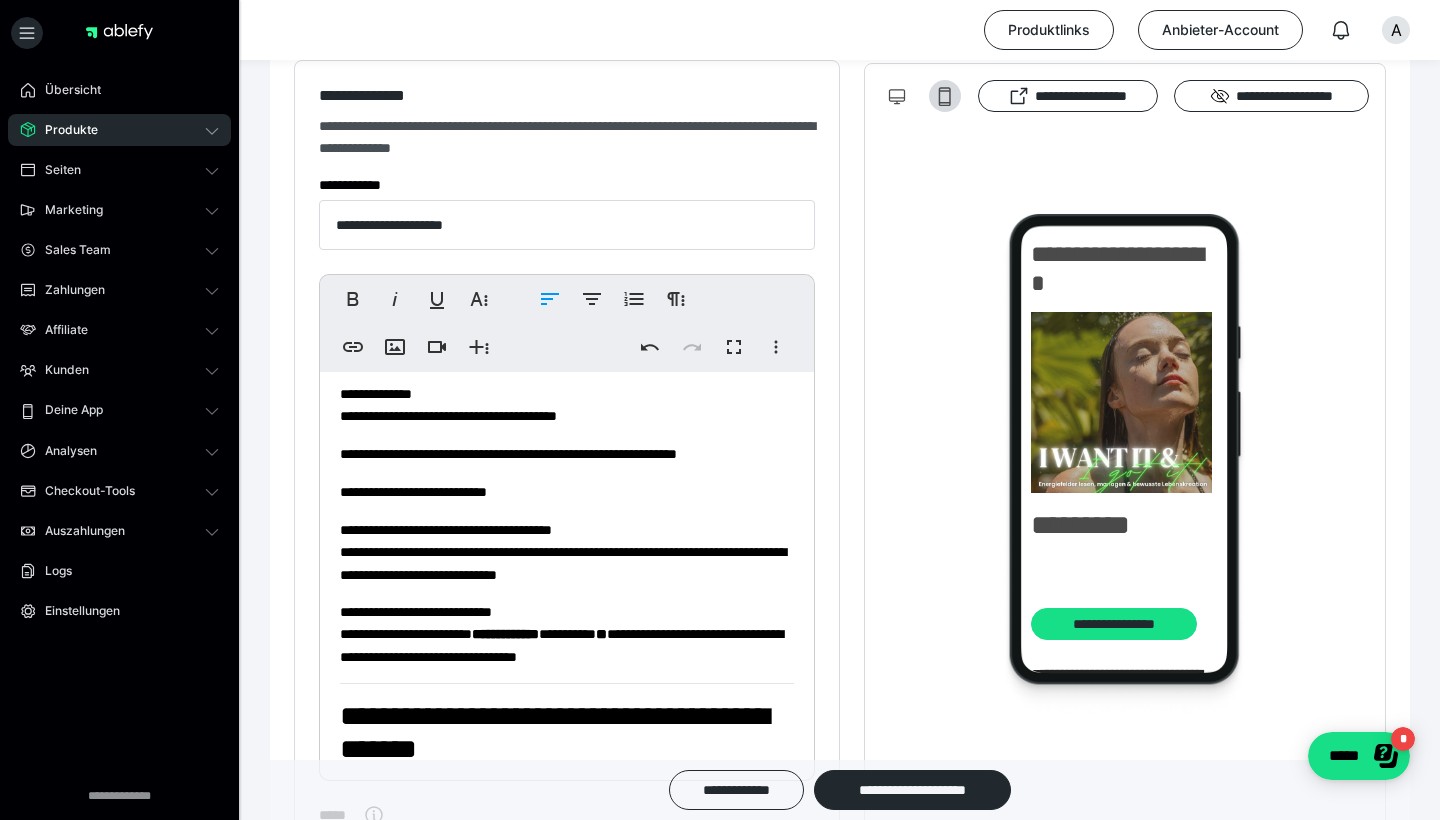 click on "**********" at bounding box center [567, 492] 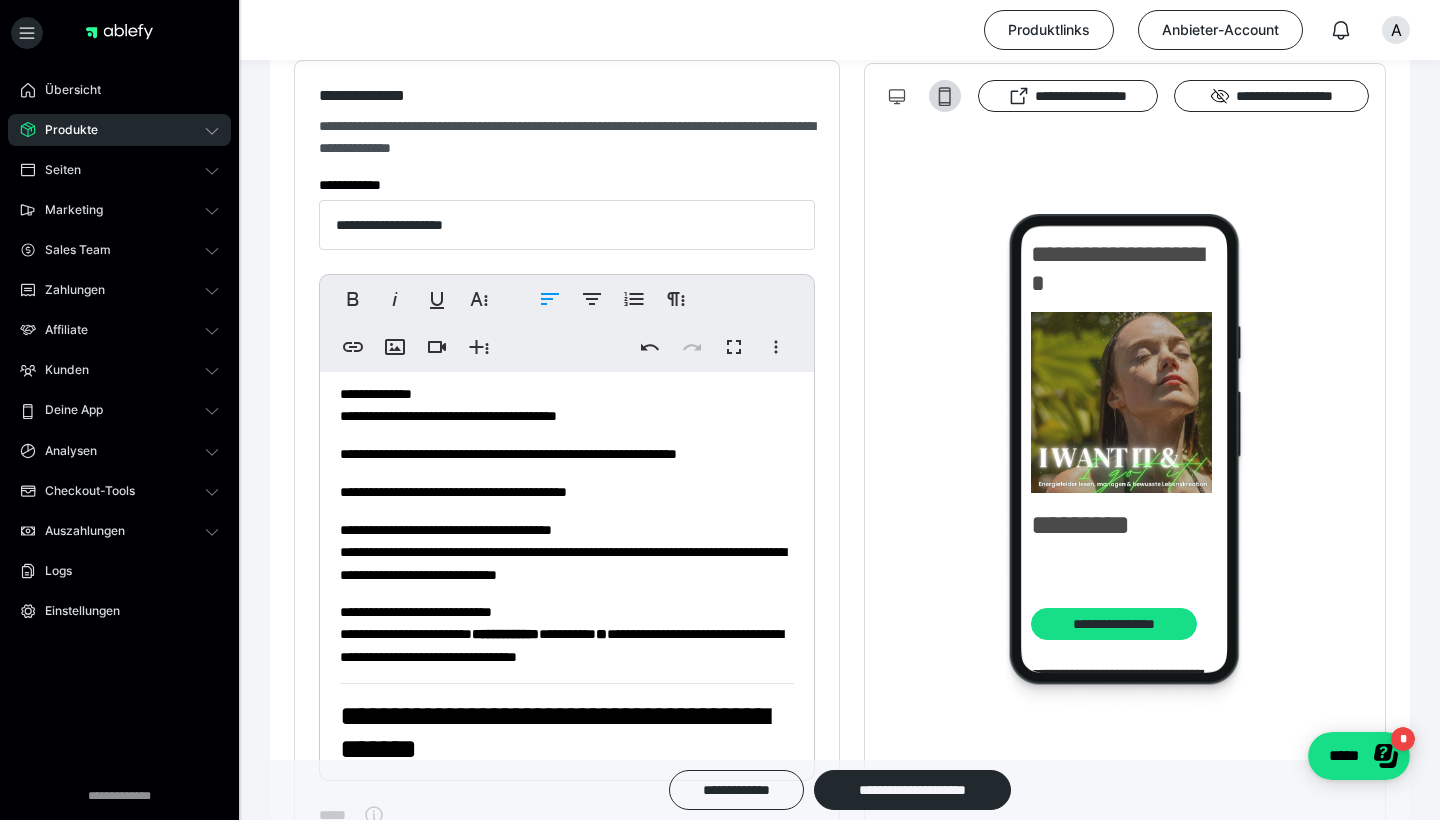 click on "**********" at bounding box center (567, 552) 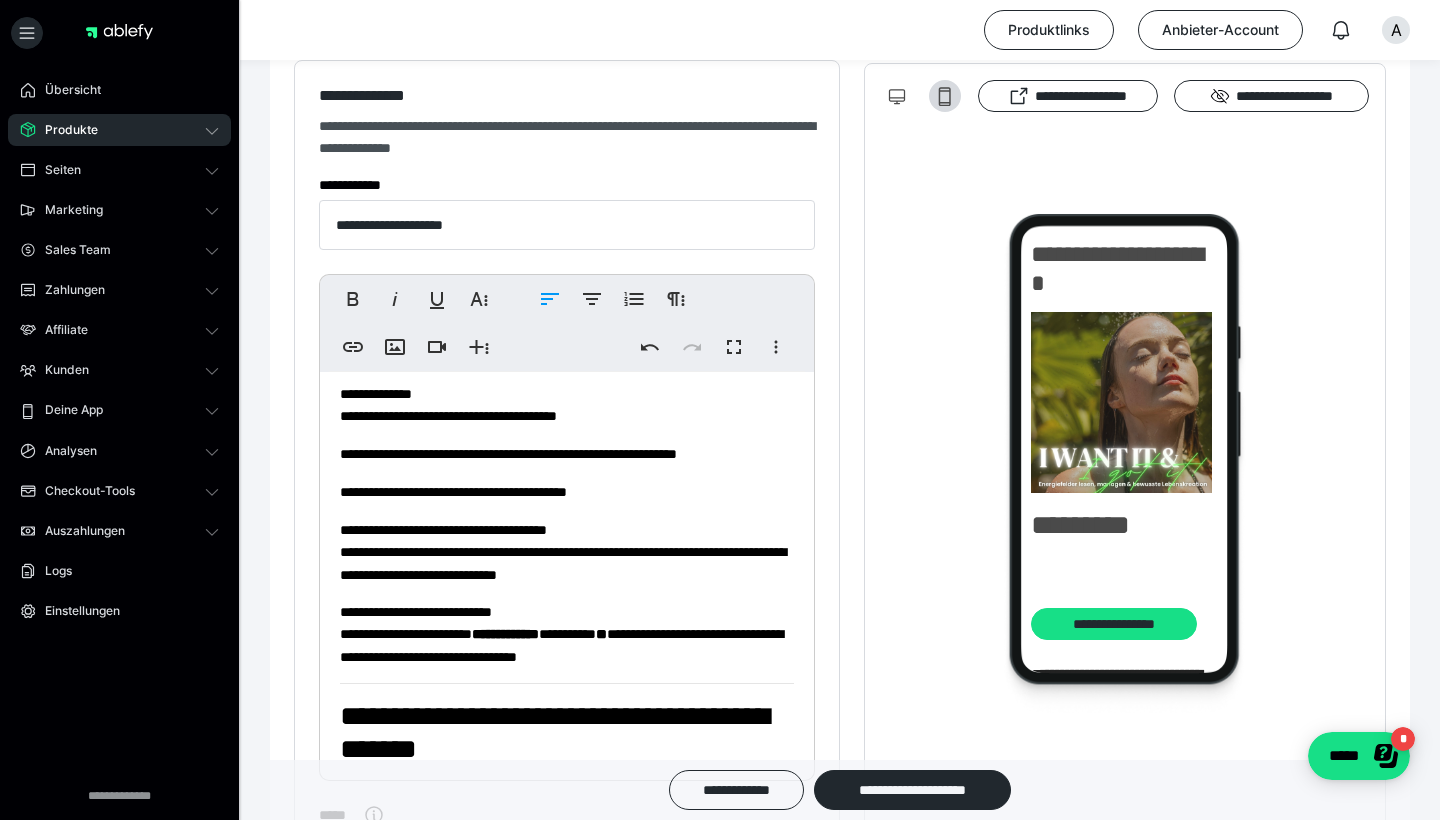 click on "**********" at bounding box center (567, 552) 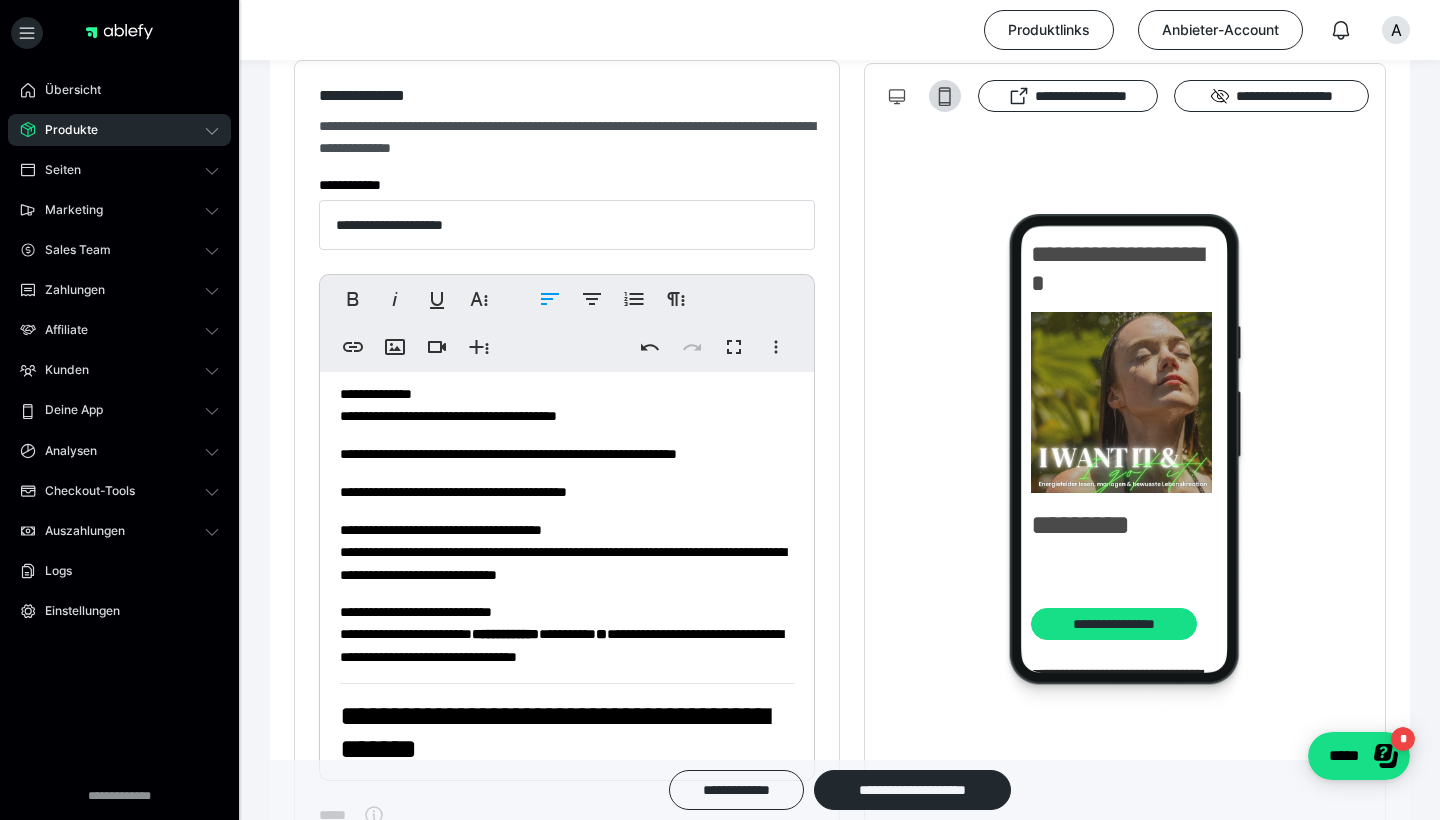 click on "**********" at bounding box center (567, 552) 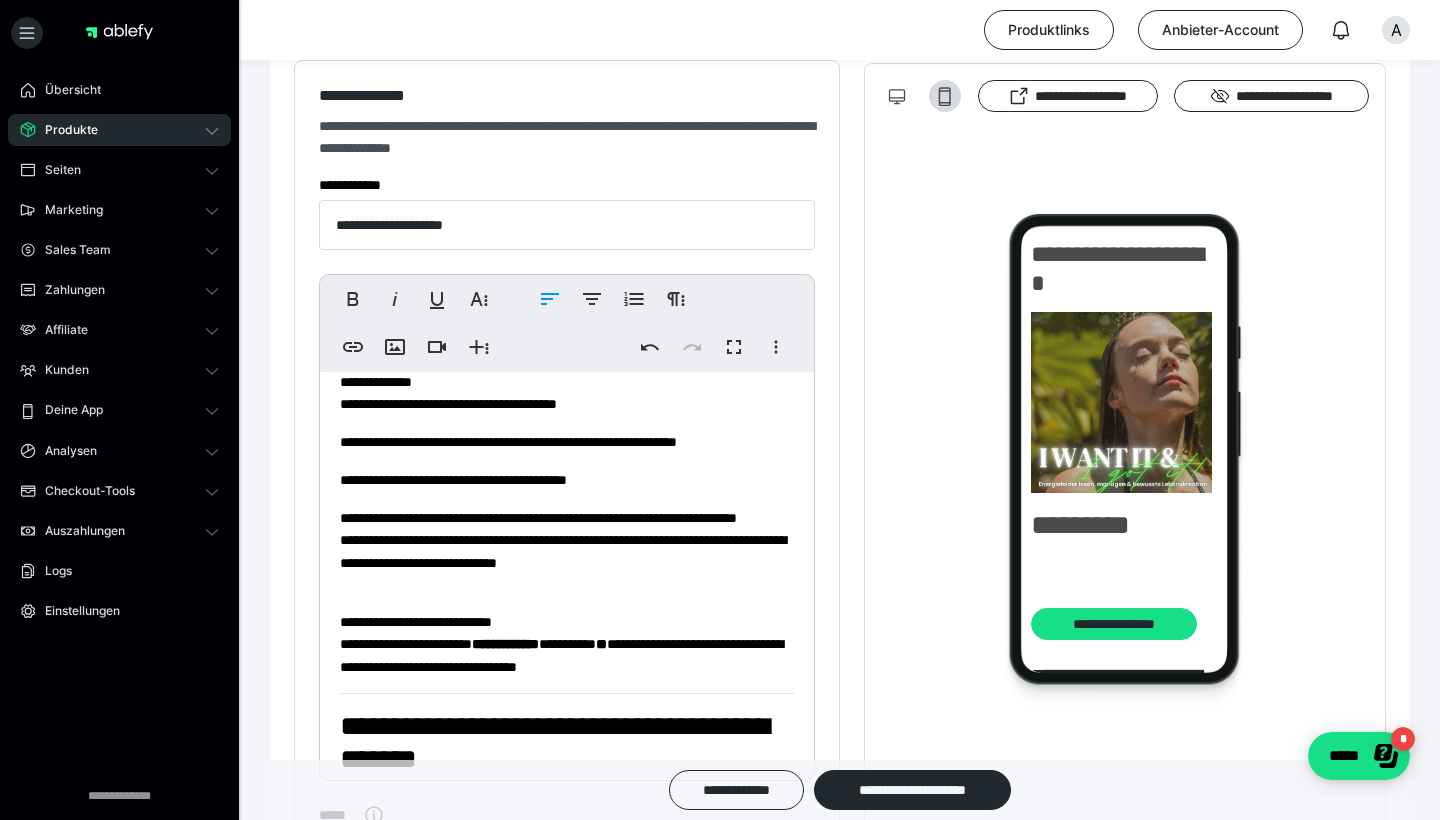 scroll, scrollTop: 77, scrollLeft: 0, axis: vertical 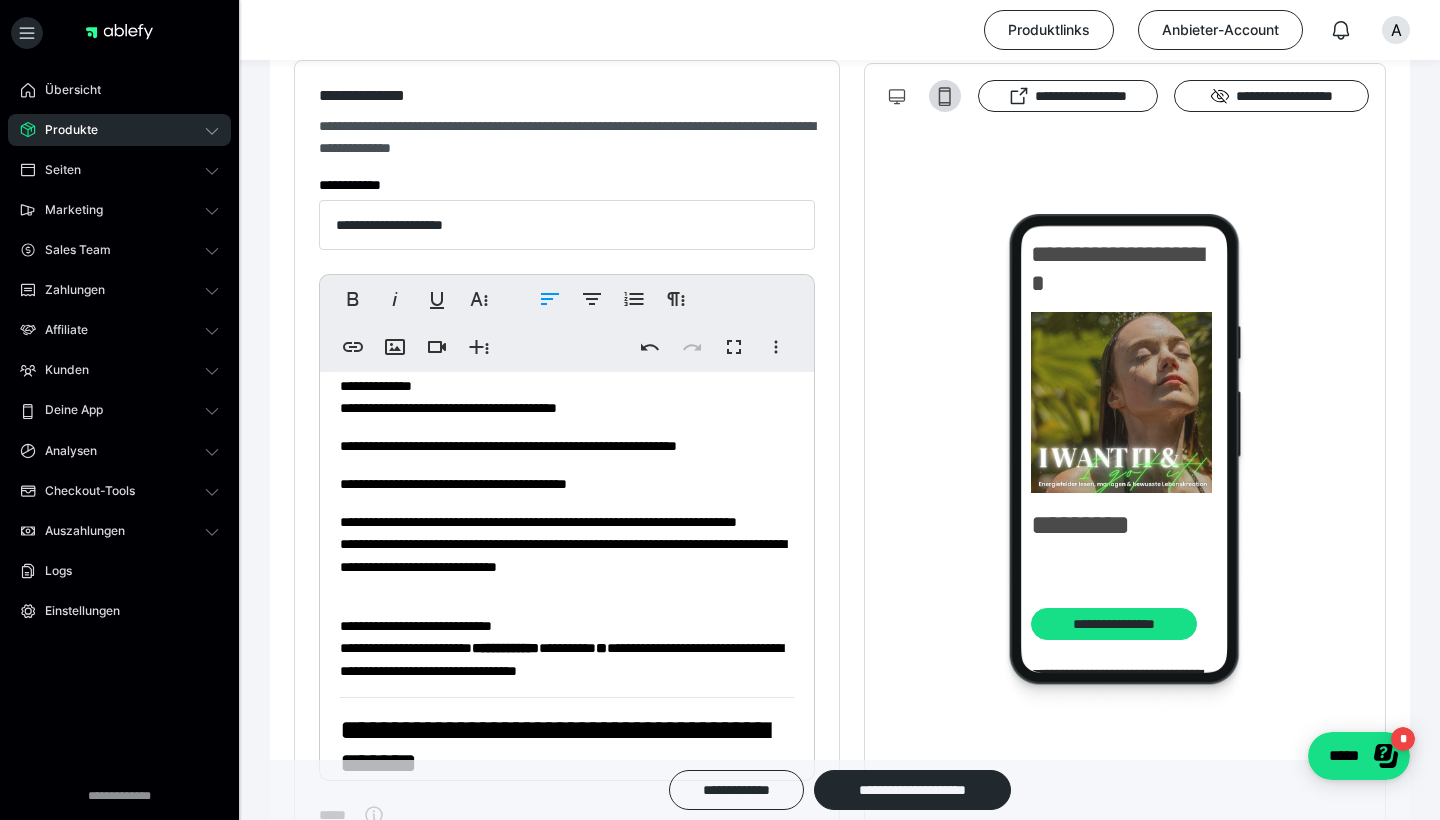 click on "**********" at bounding box center (567, 555) 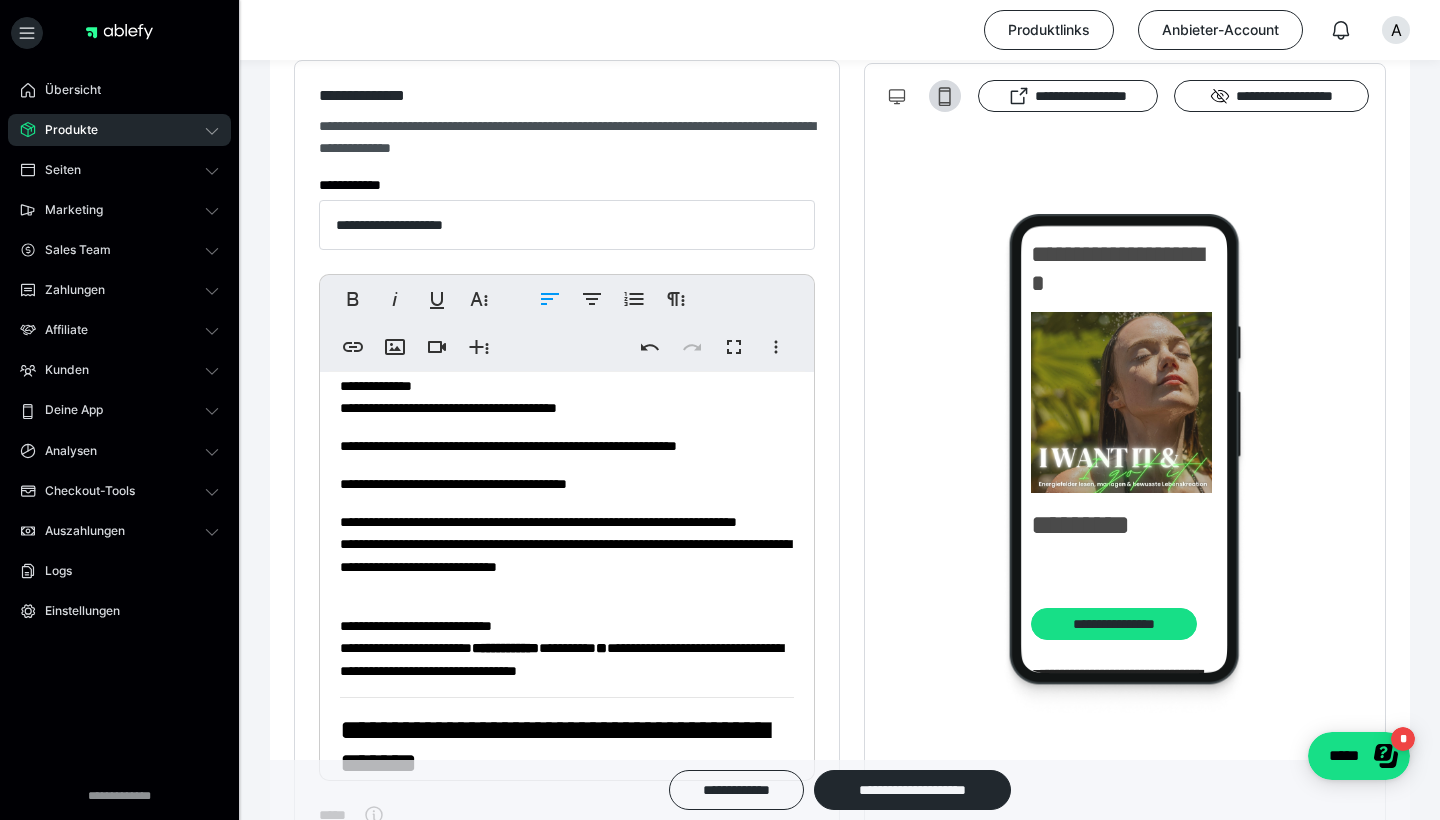 click on "**********" at bounding box center (567, 555) 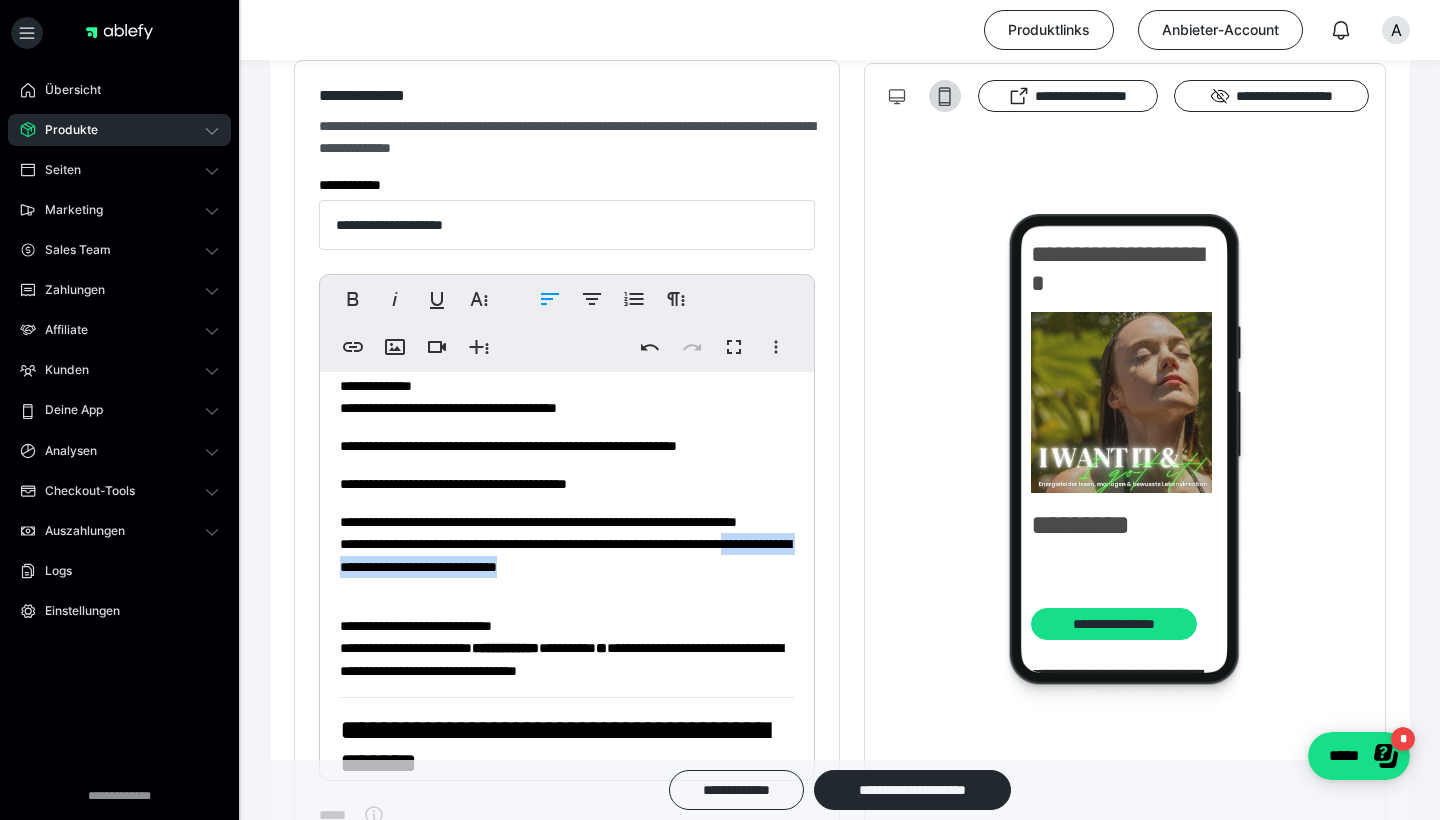 drag, startPoint x: 504, startPoint y: 587, endPoint x: 795, endPoint y: 590, distance: 291.01547 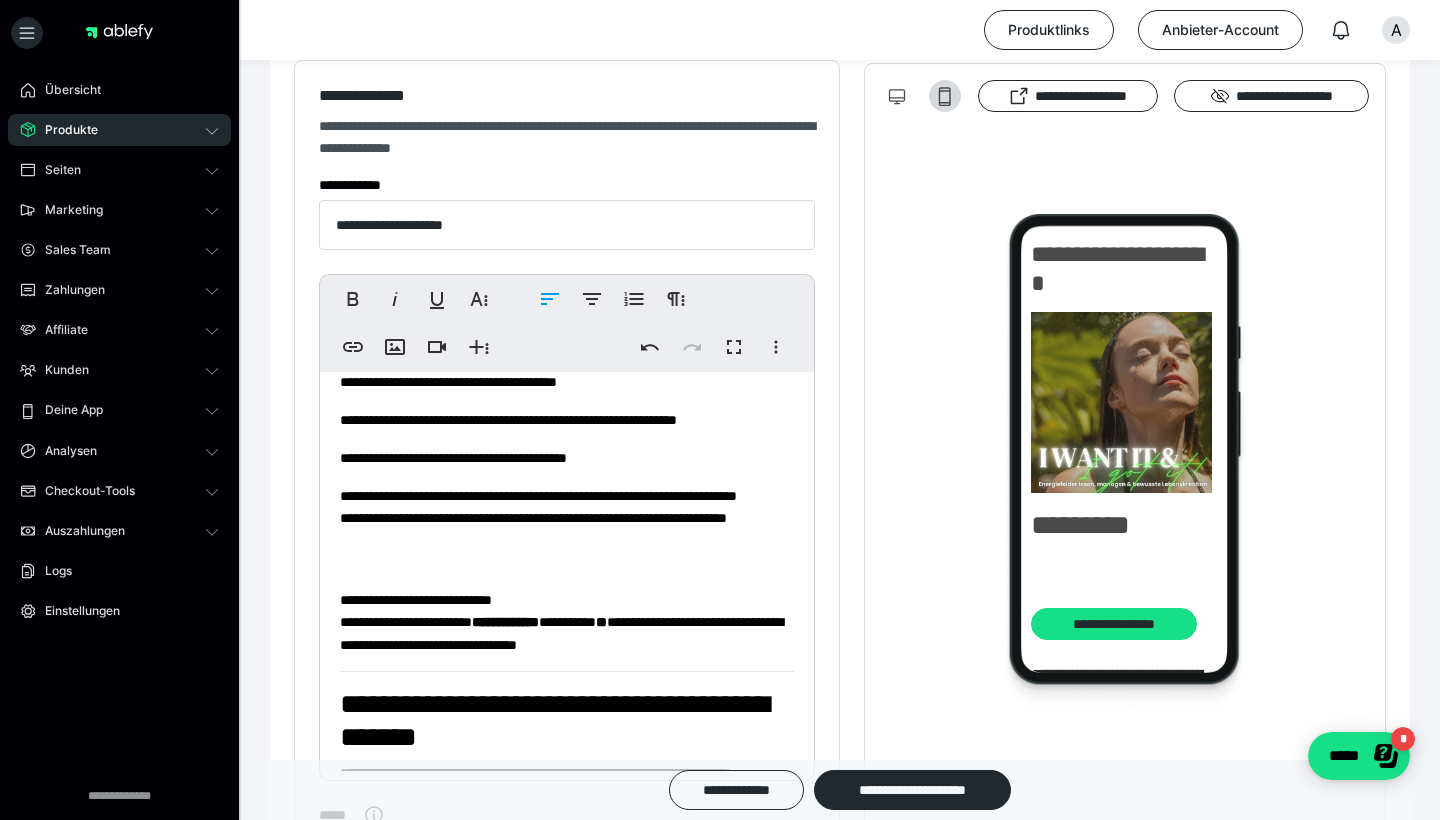 scroll, scrollTop: 122, scrollLeft: 0, axis: vertical 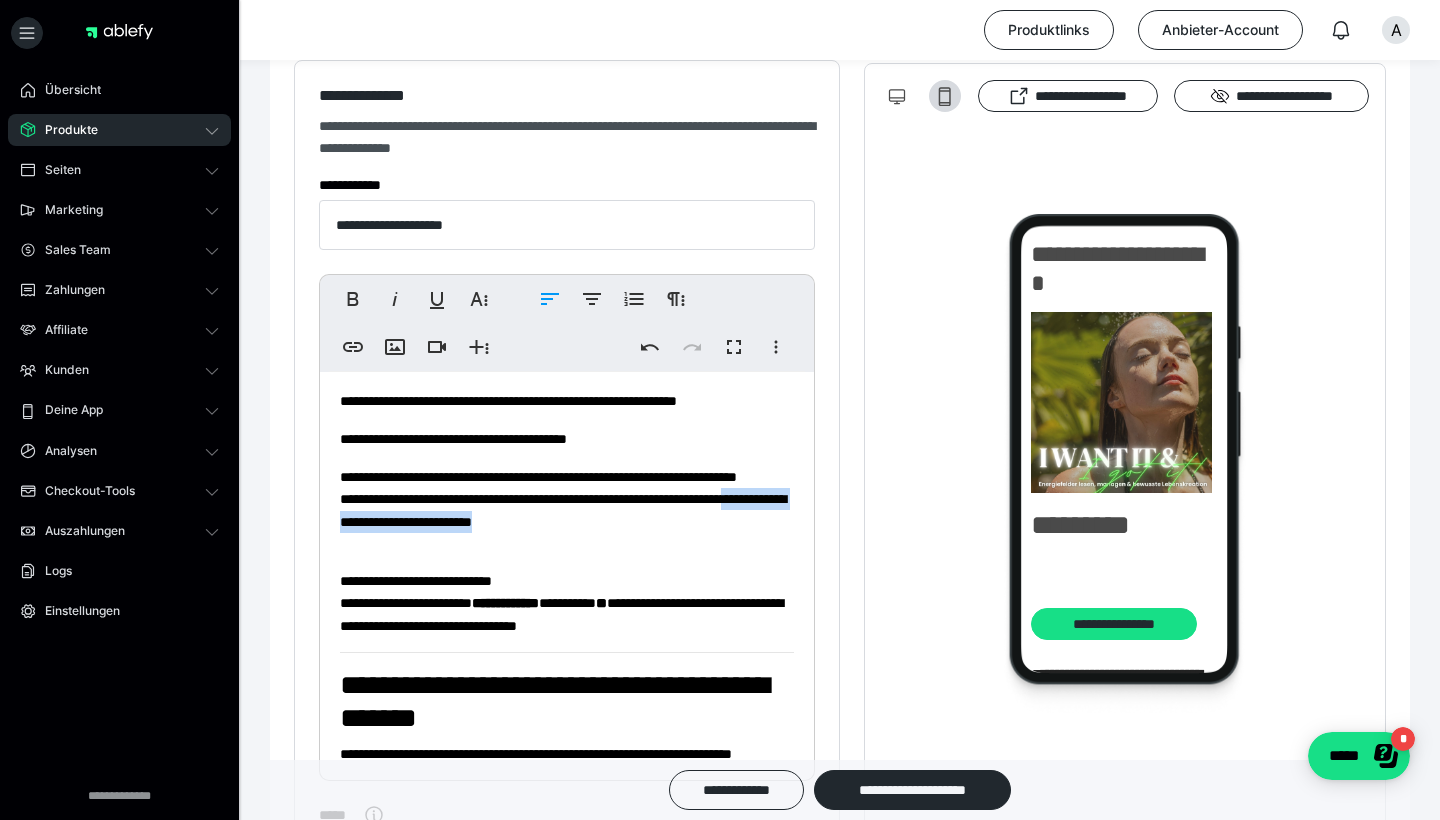 drag, startPoint x: 751, startPoint y: 543, endPoint x: 503, endPoint y: 540, distance: 248.01814 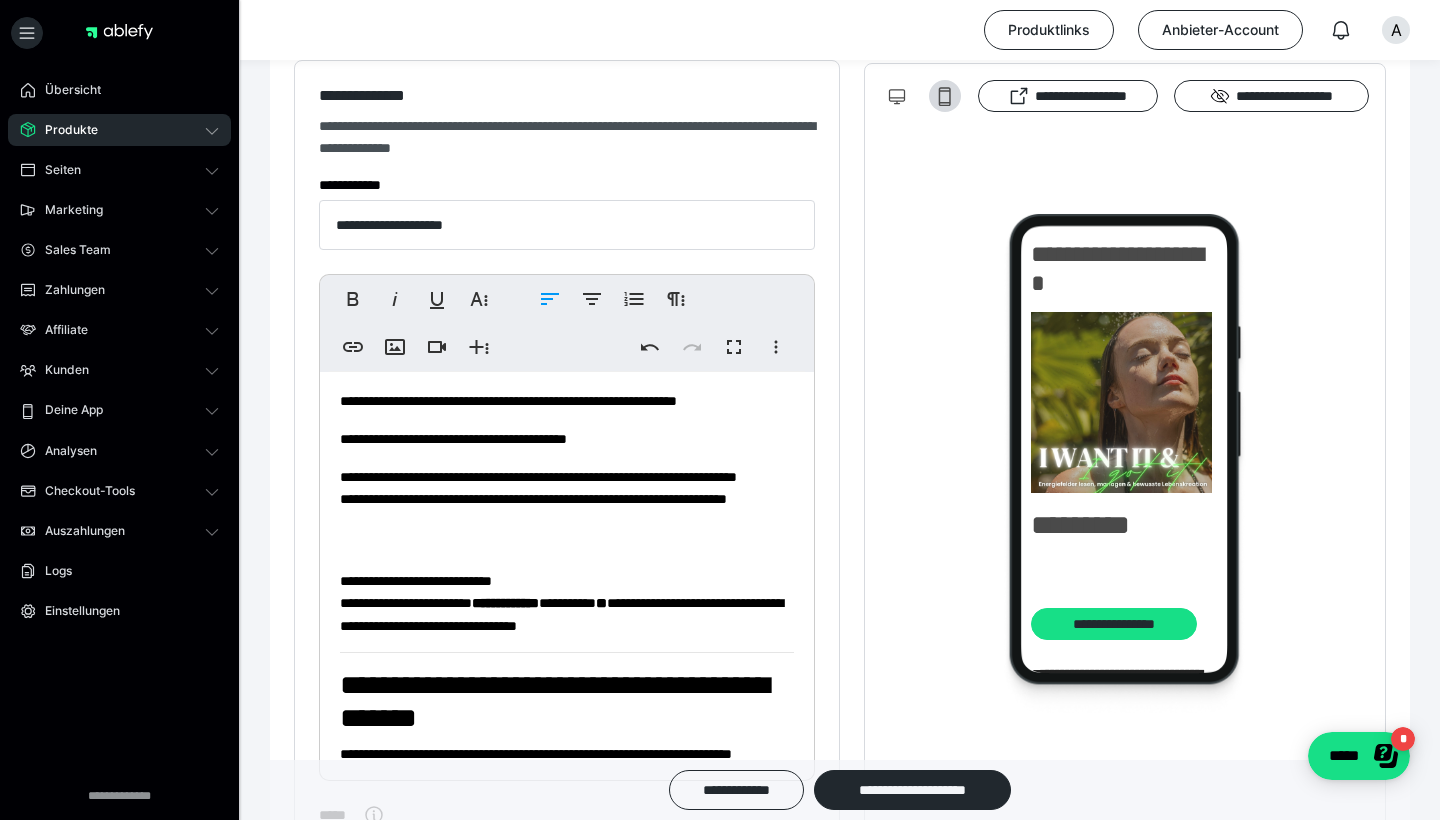 click on "**********" at bounding box center [567, 603] 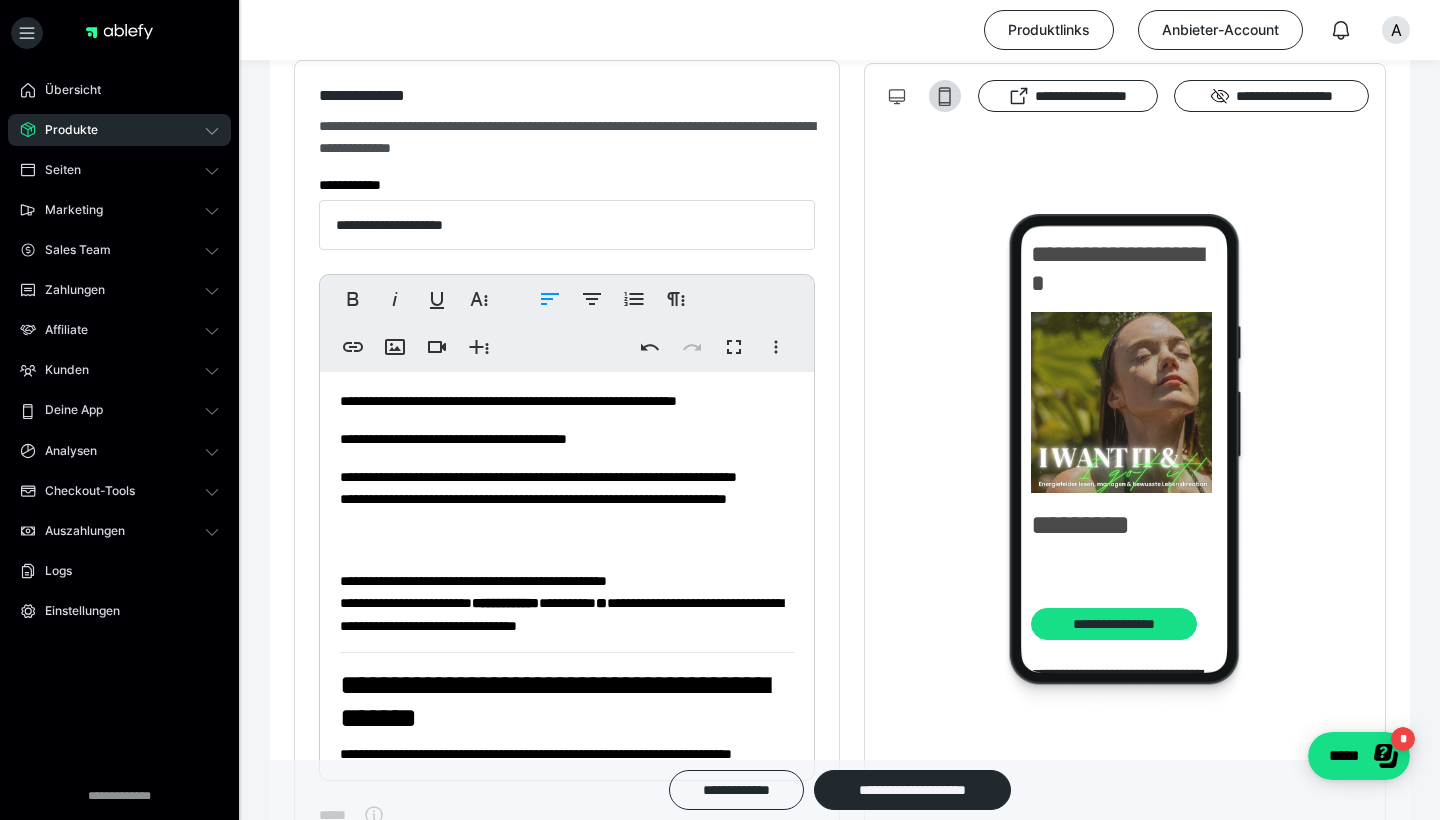click on "**********" at bounding box center (567, 603) 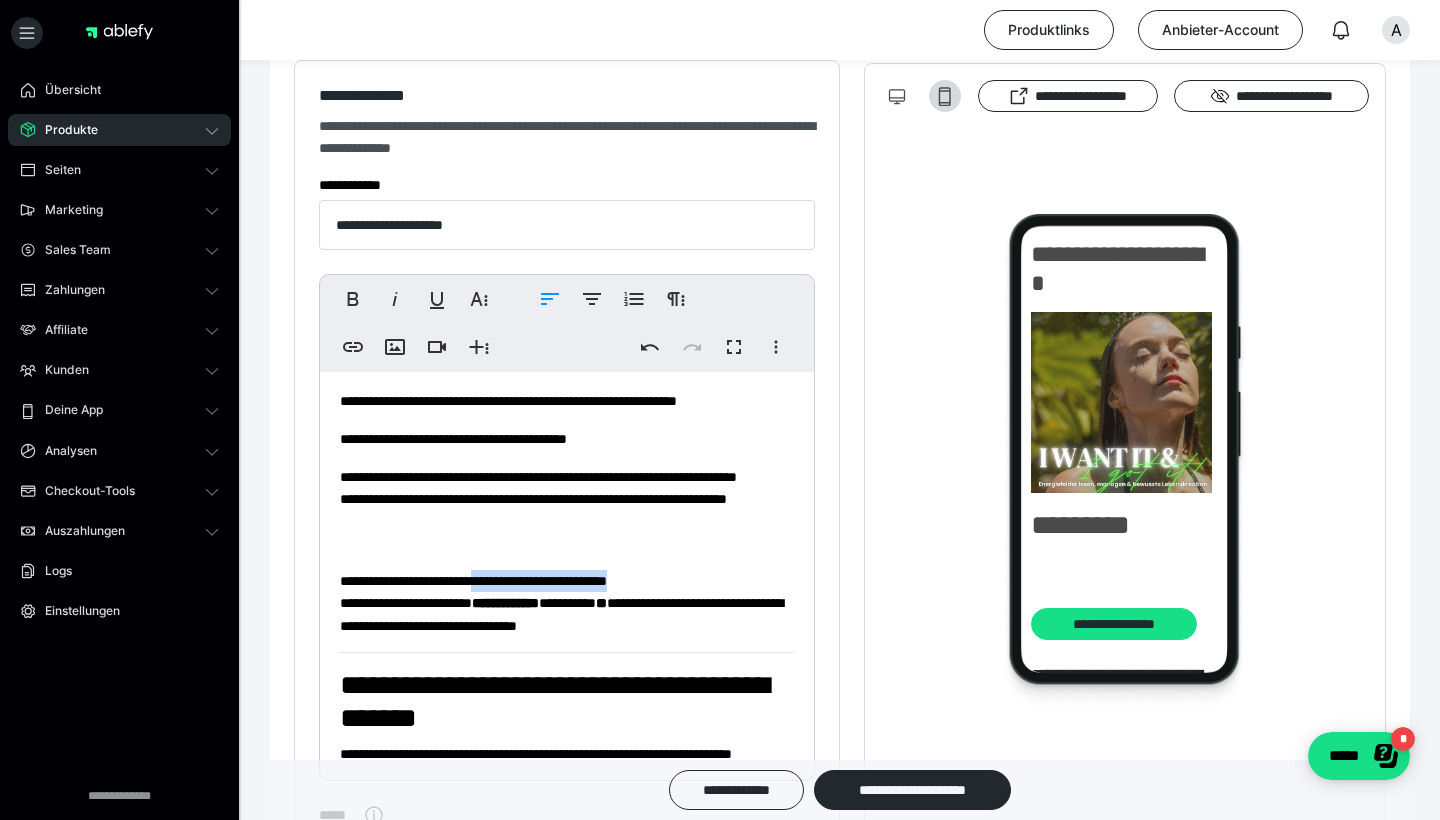 drag, startPoint x: 510, startPoint y: 580, endPoint x: 728, endPoint y: 578, distance: 218.00917 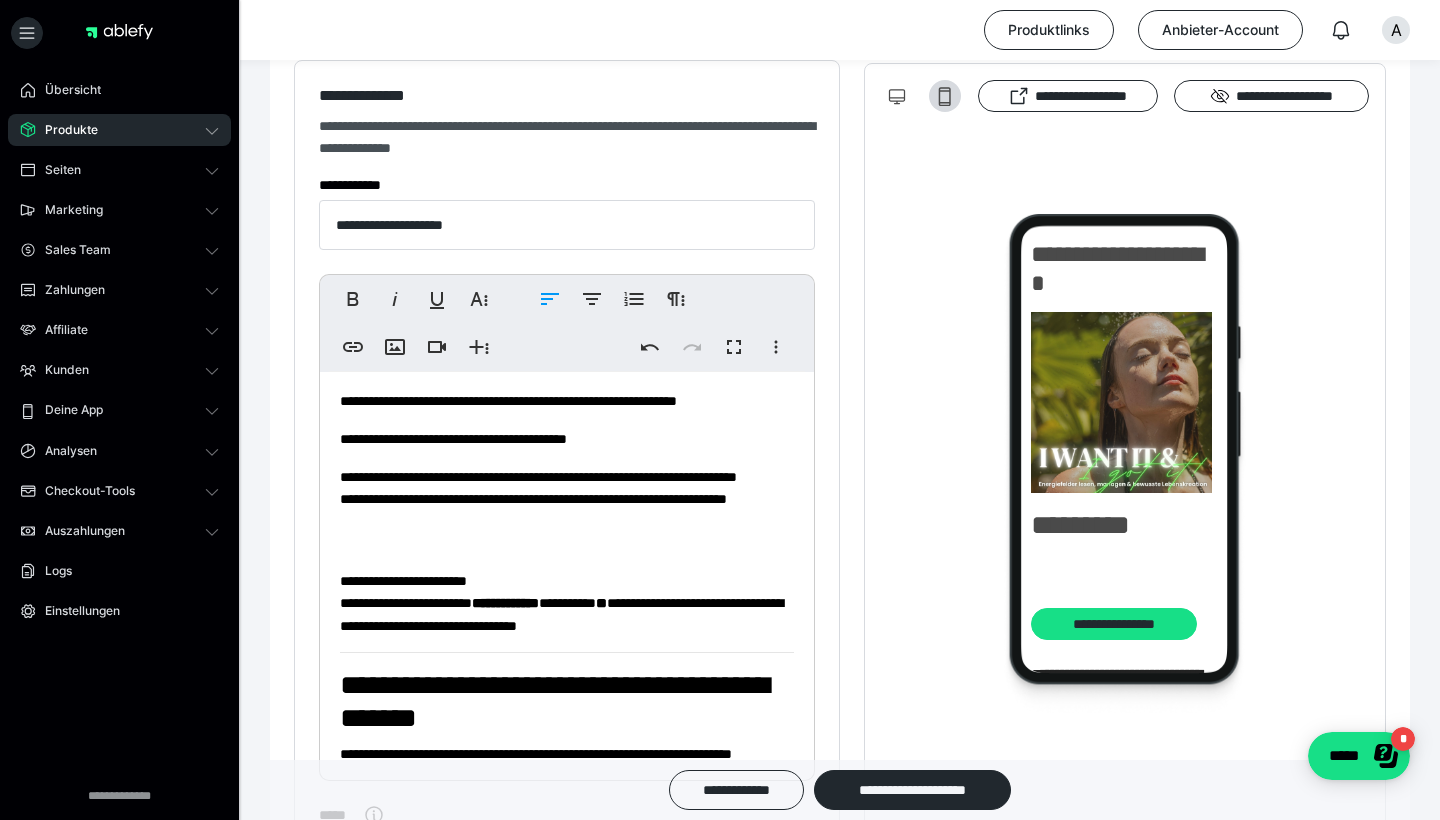 click on "**********" at bounding box center (567, 603) 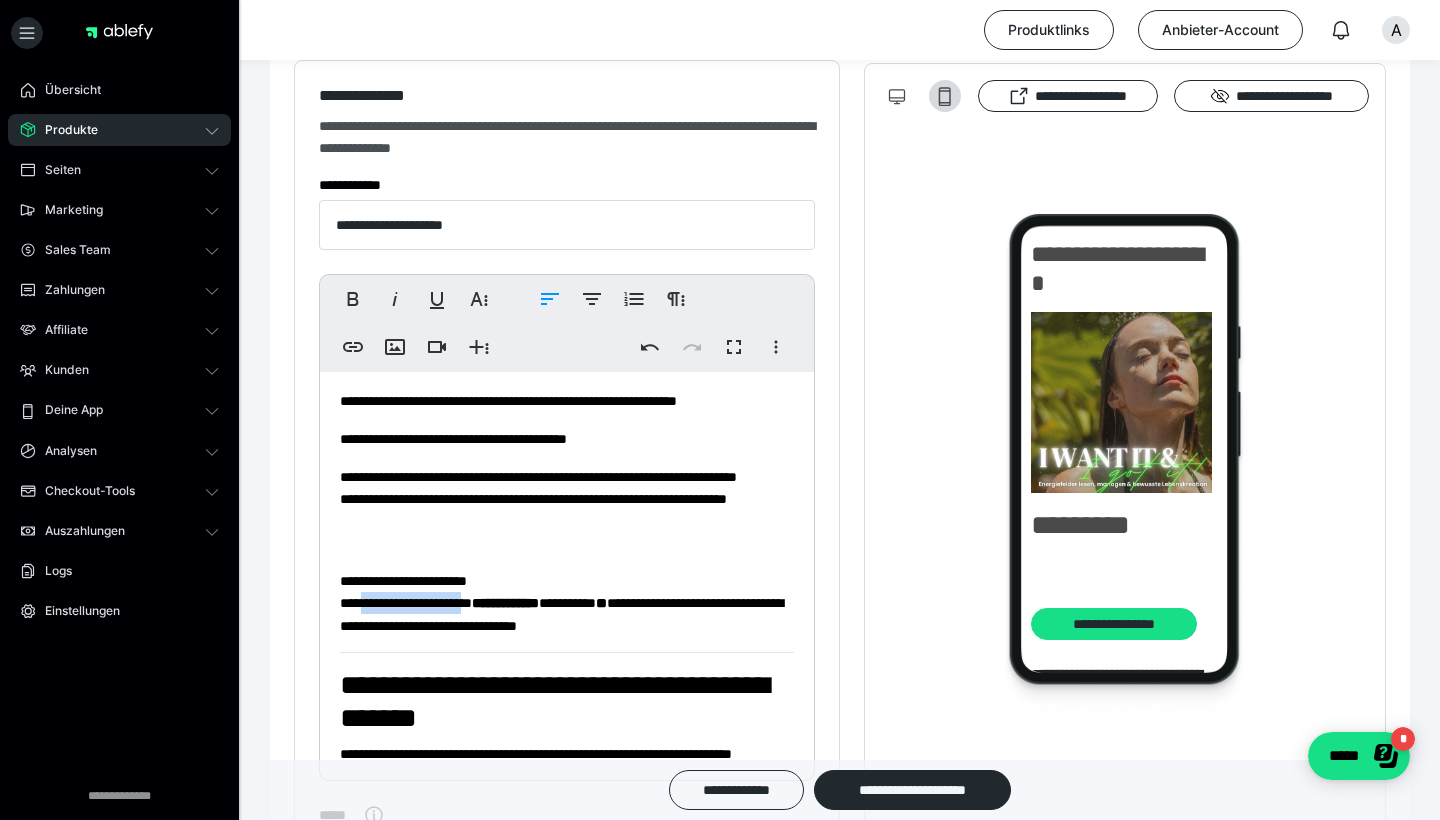 drag, startPoint x: 478, startPoint y: 605, endPoint x: 370, endPoint y: 598, distance: 108.226616 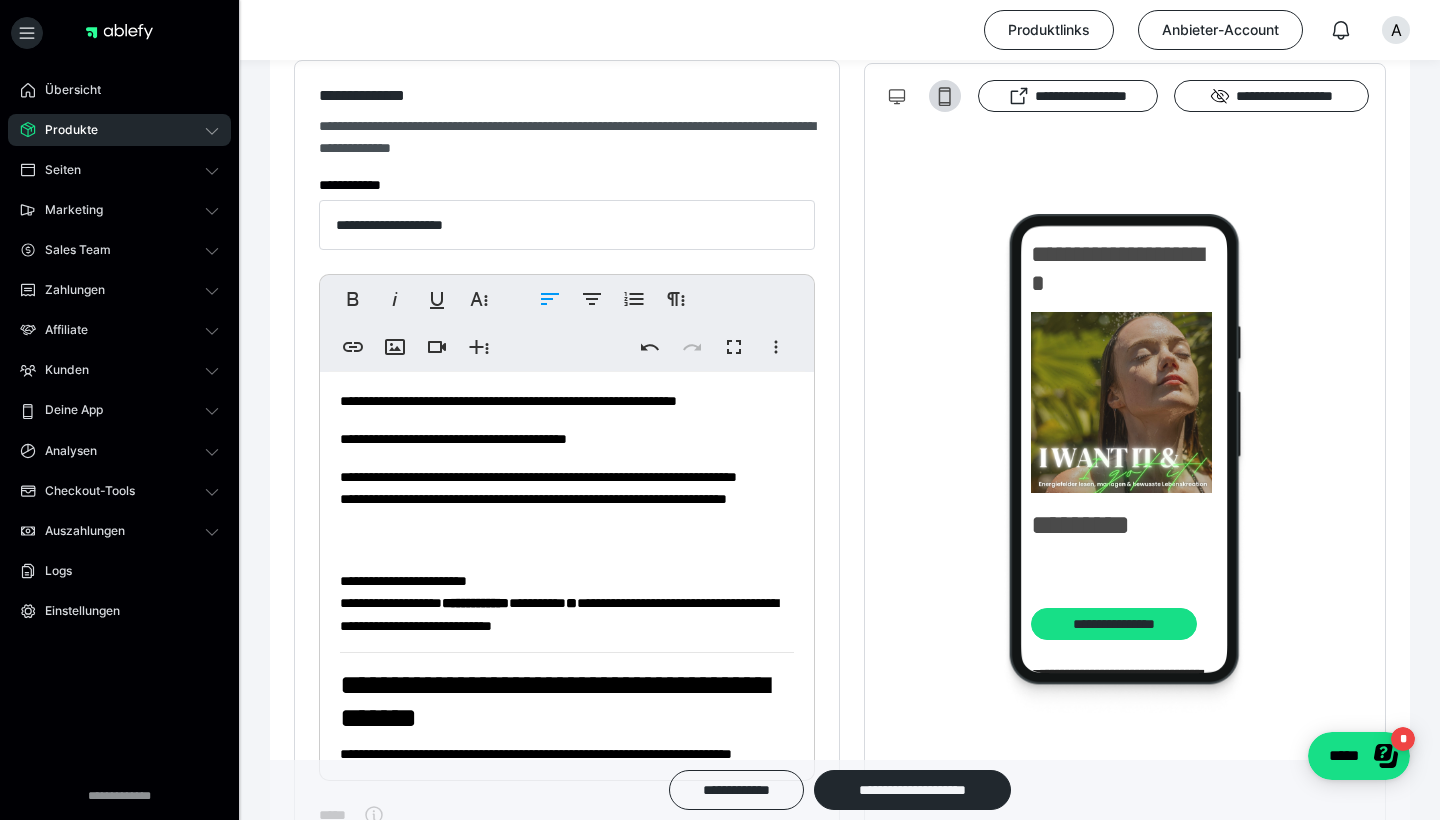 click on "**********" at bounding box center (475, 603) 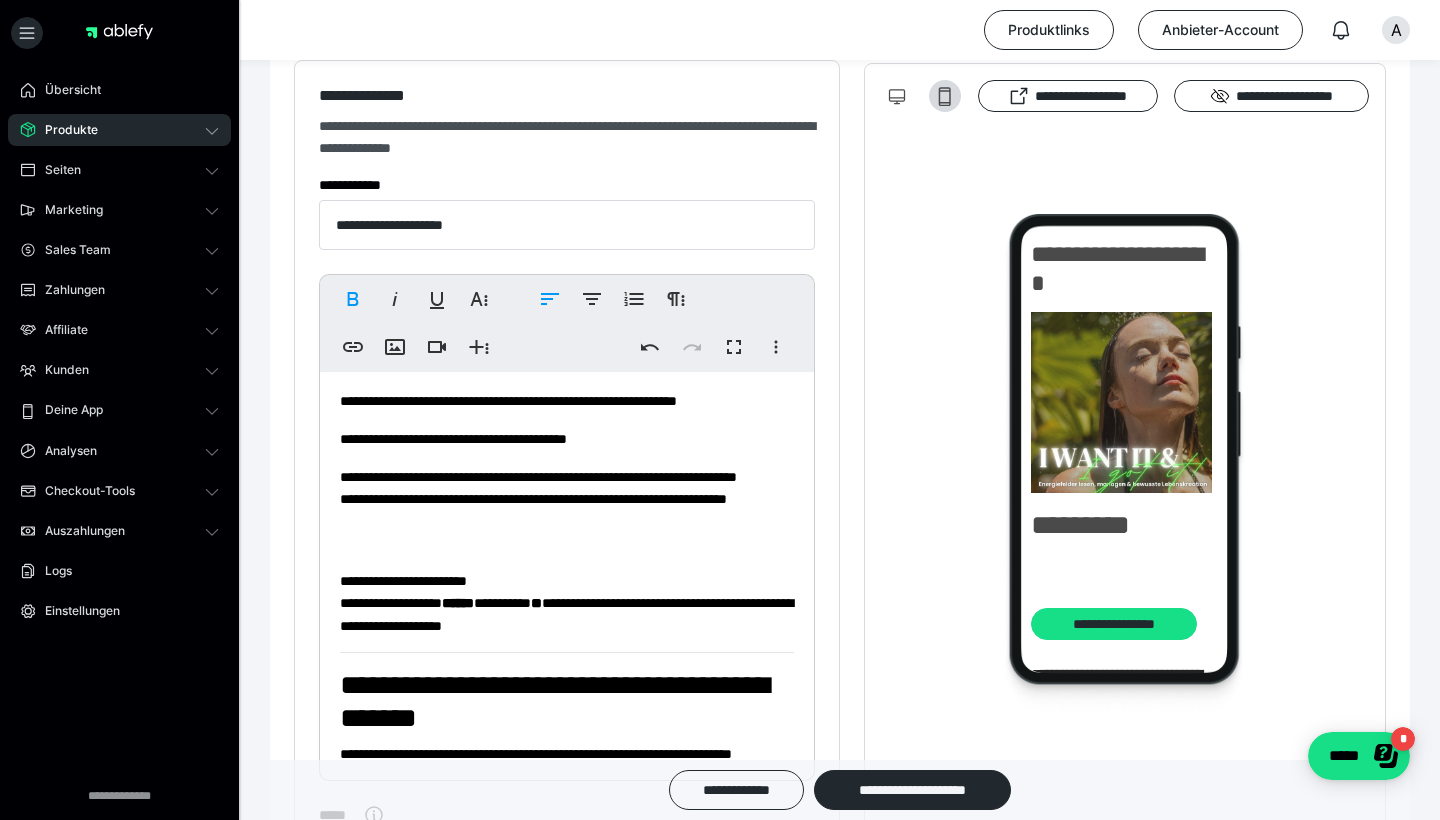 click on "**********" at bounding box center [567, 603] 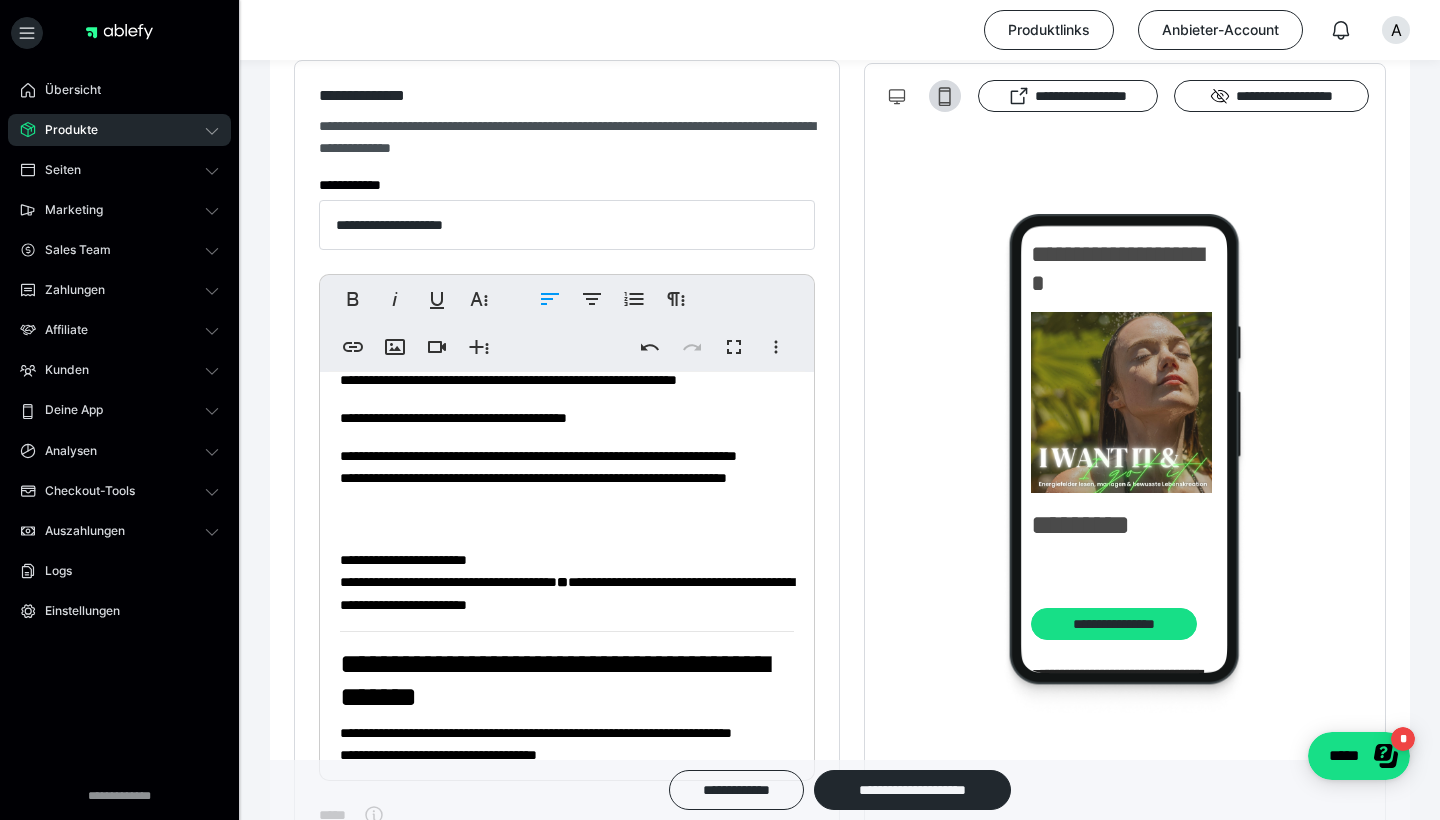 scroll, scrollTop: 139, scrollLeft: 0, axis: vertical 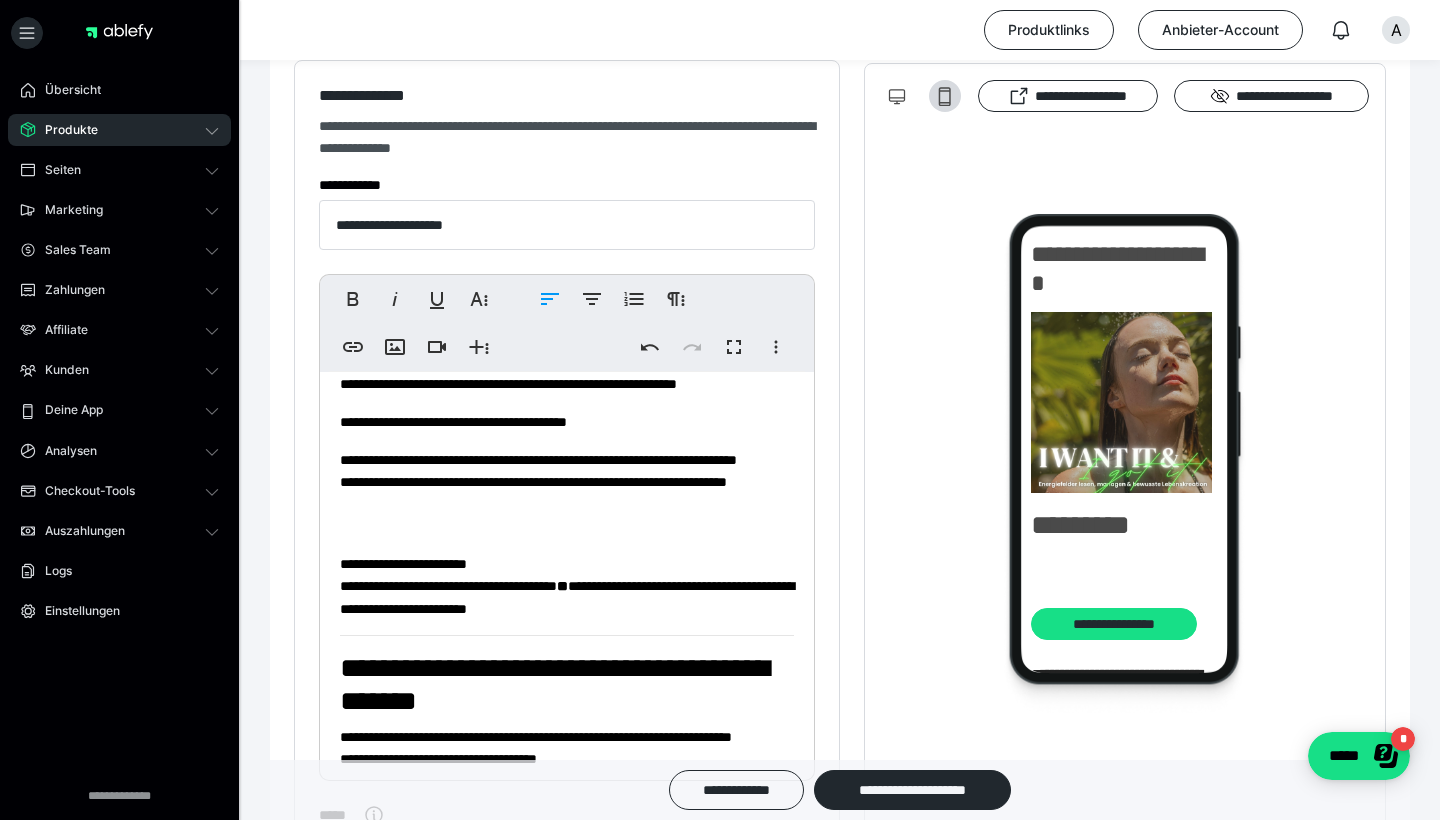 click on "**********" at bounding box center [567, 586] 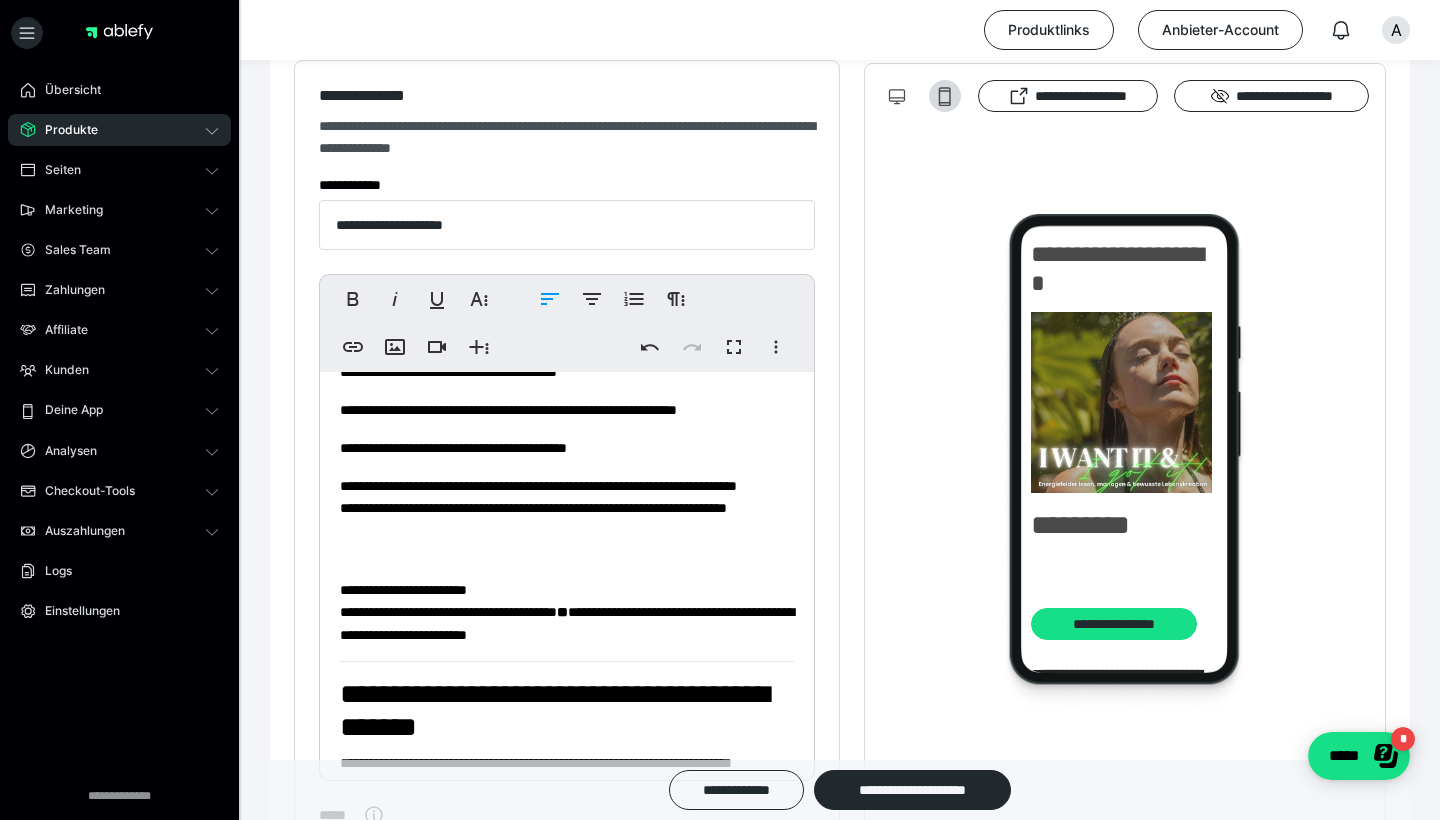 scroll, scrollTop: 111, scrollLeft: 0, axis: vertical 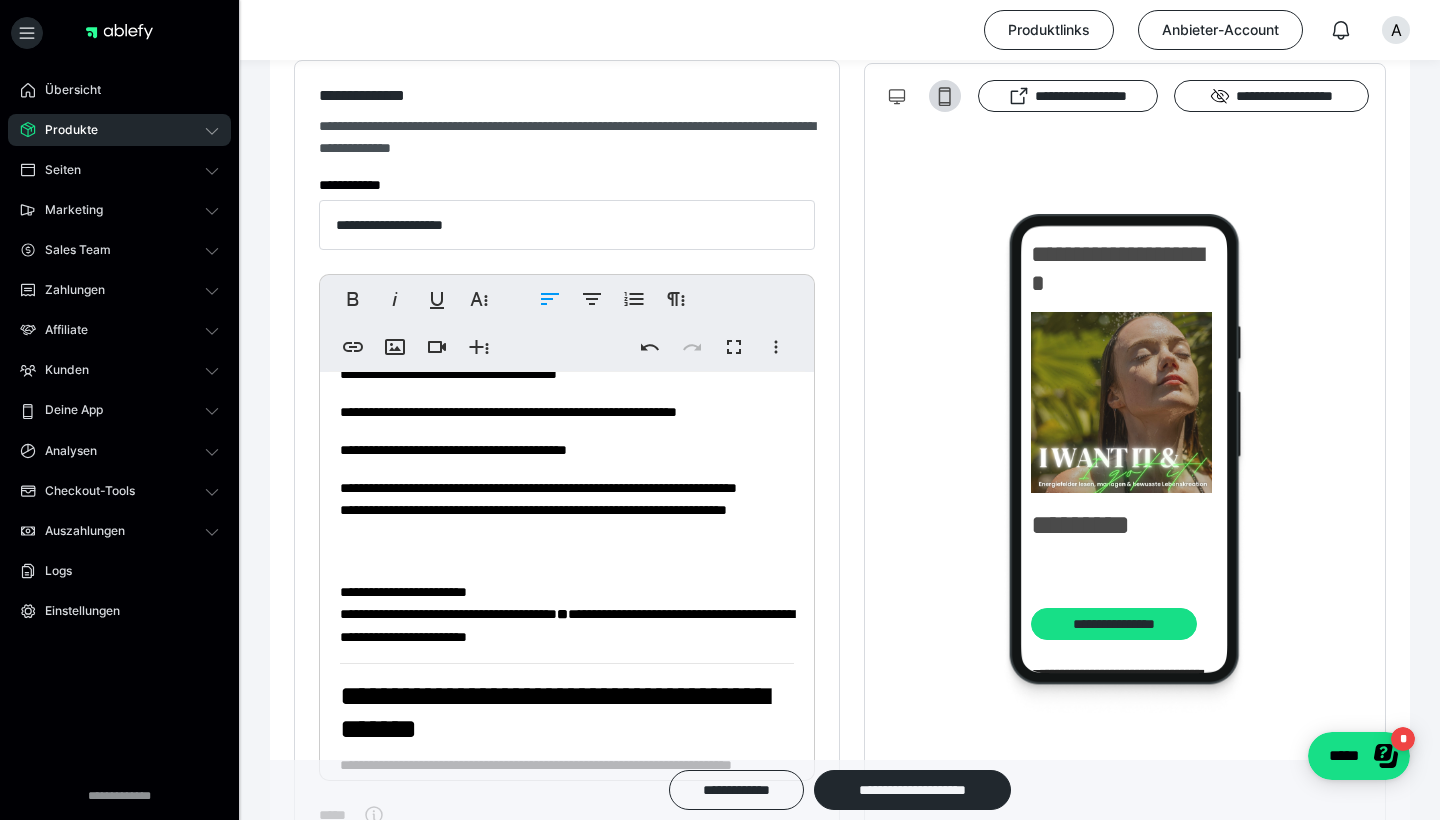 click on "**********" at bounding box center (567, 614) 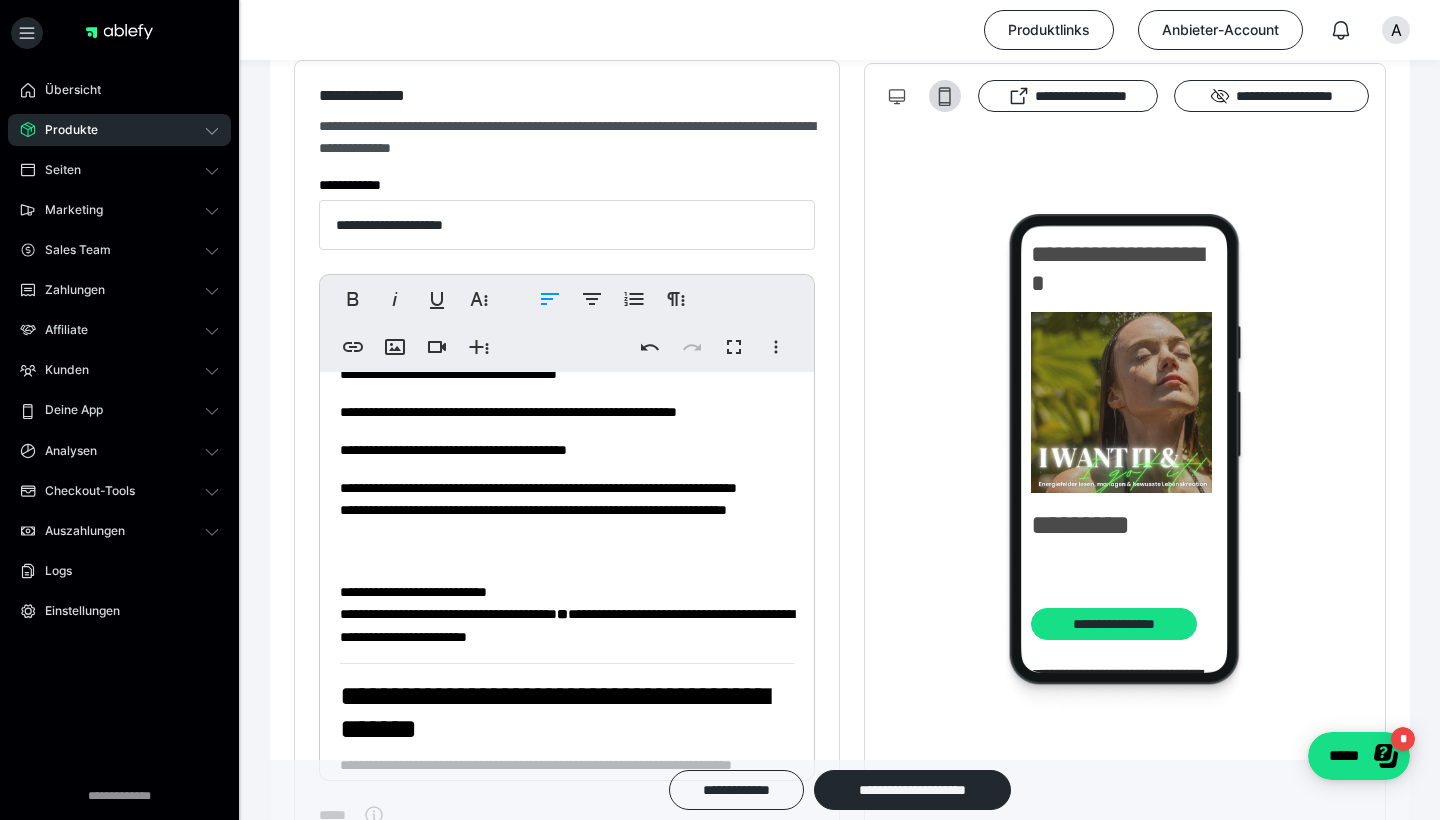click on "**********" at bounding box center (567, 614) 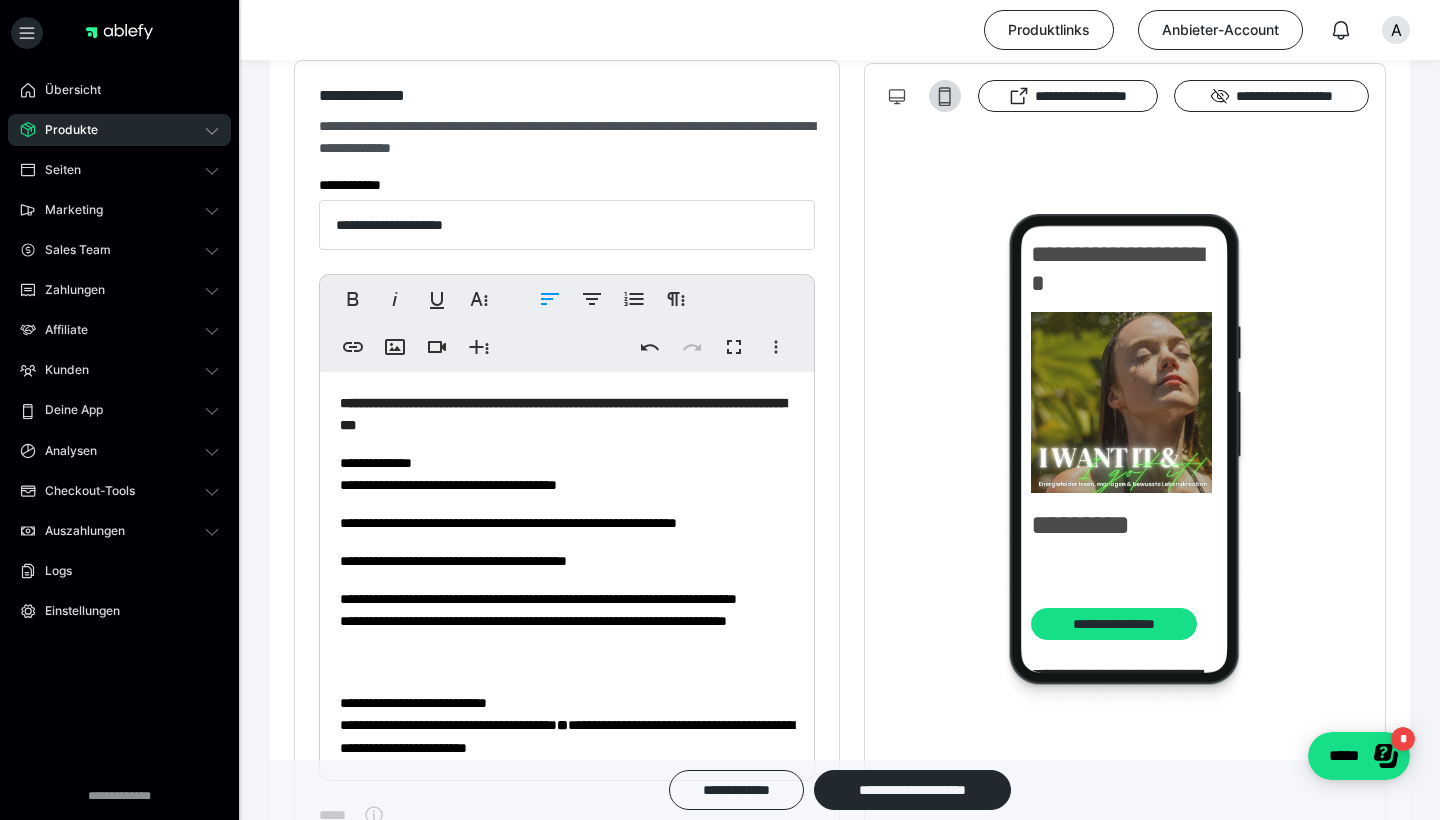 scroll, scrollTop: 0, scrollLeft: 0, axis: both 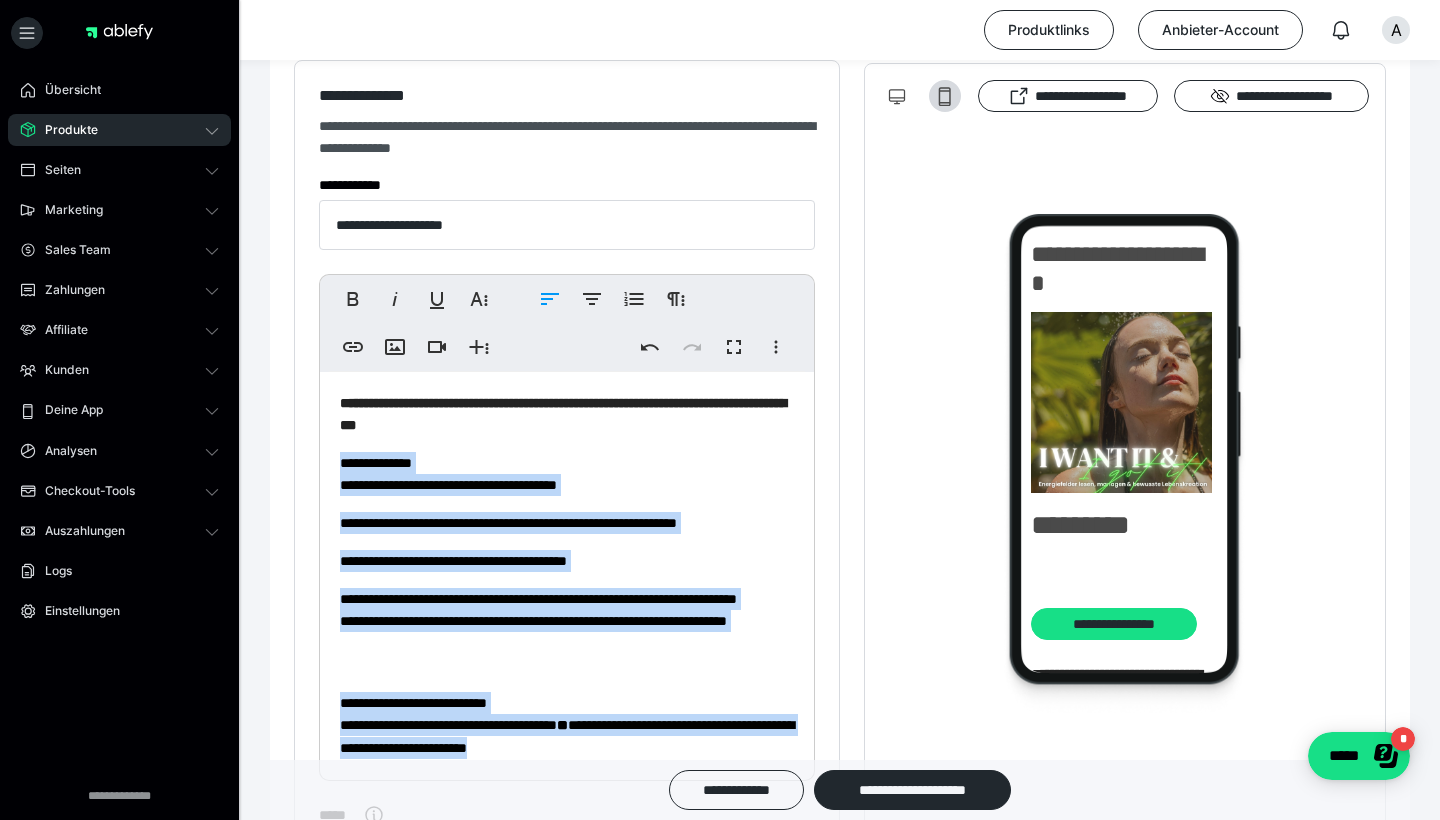 drag, startPoint x: 341, startPoint y: 462, endPoint x: 644, endPoint y: 751, distance: 418.72424 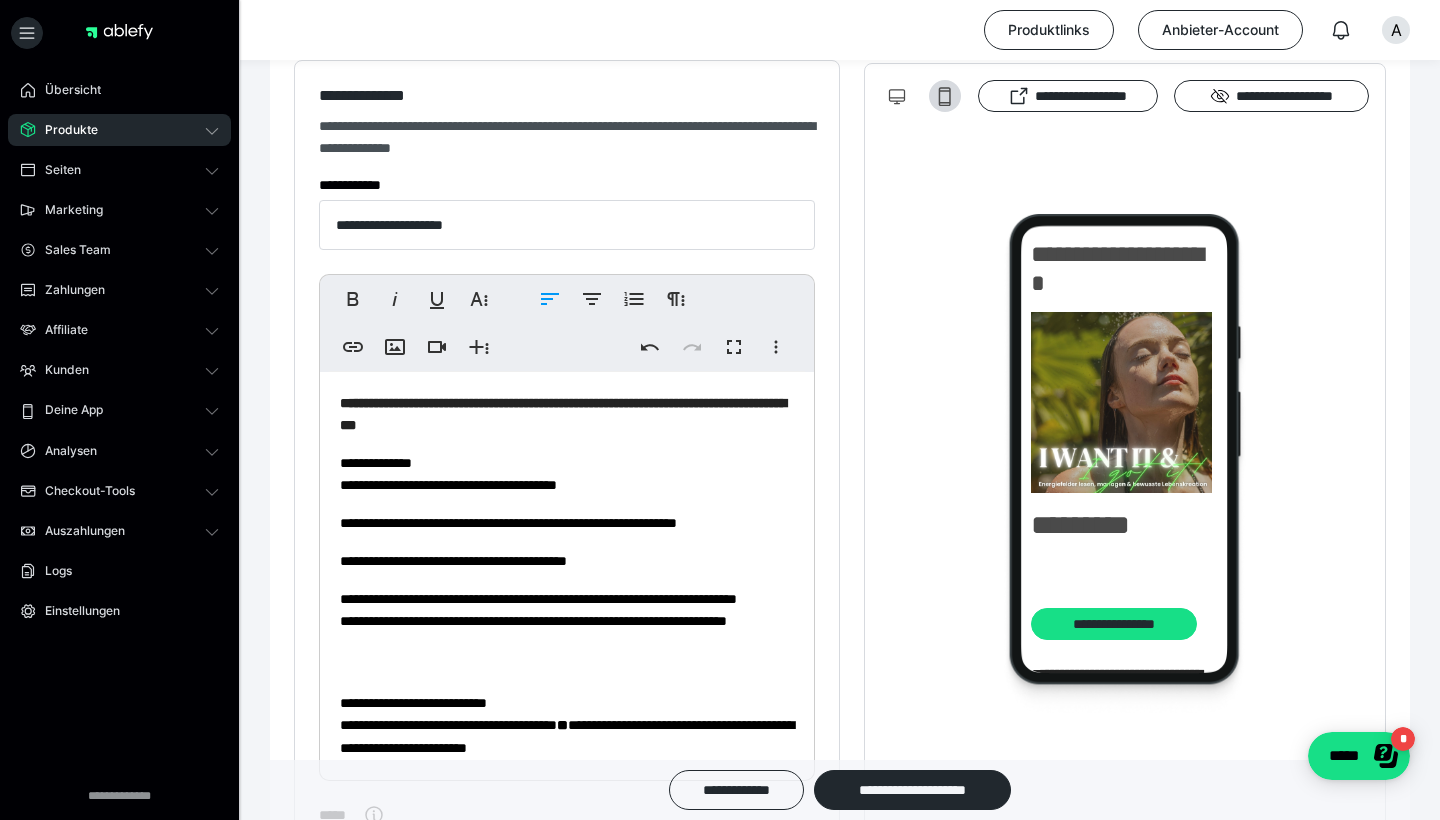 click on "**********" at bounding box center [567, 1382] 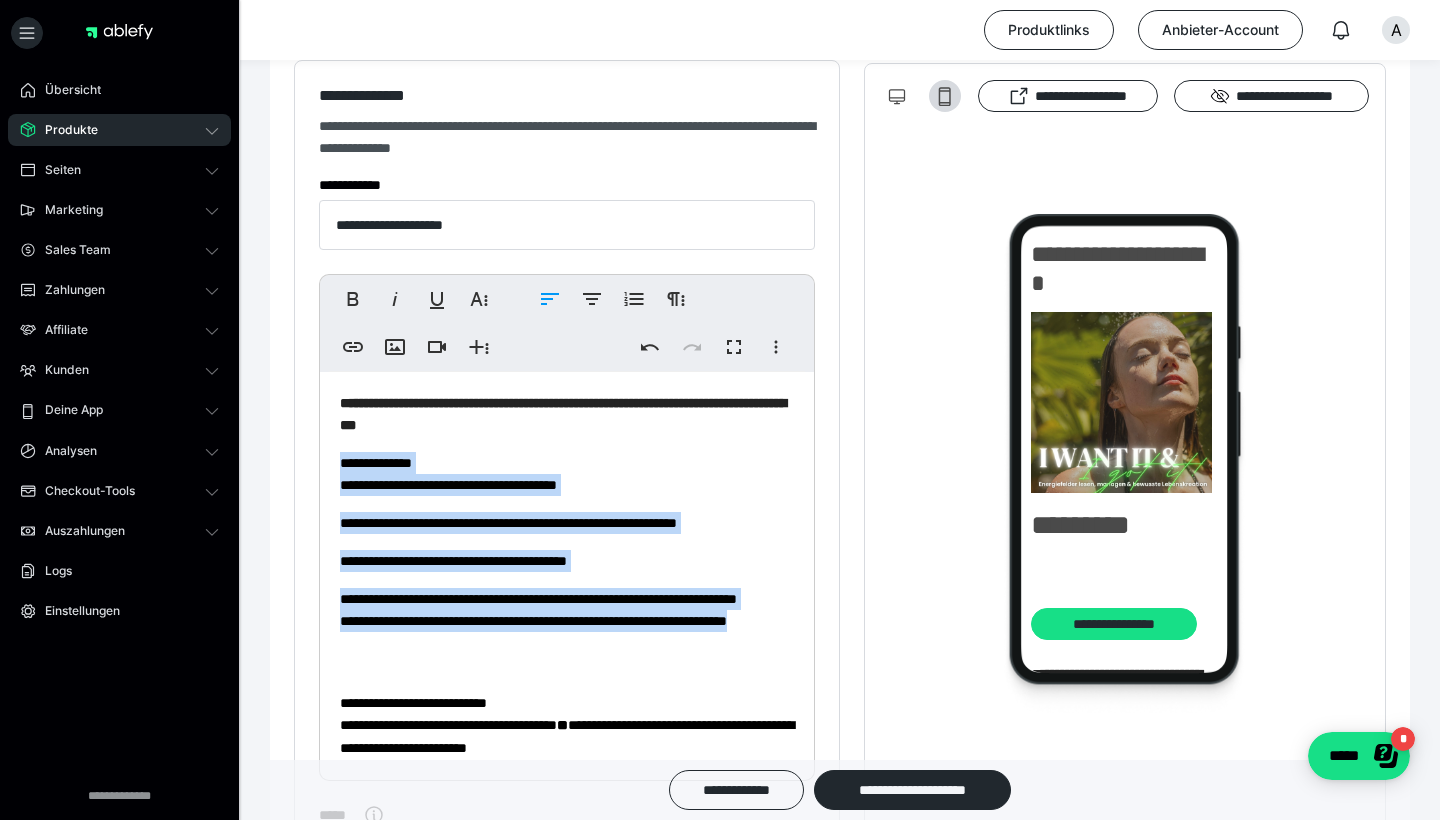 drag, startPoint x: 338, startPoint y: 459, endPoint x: 570, endPoint y: 666, distance: 310.92282 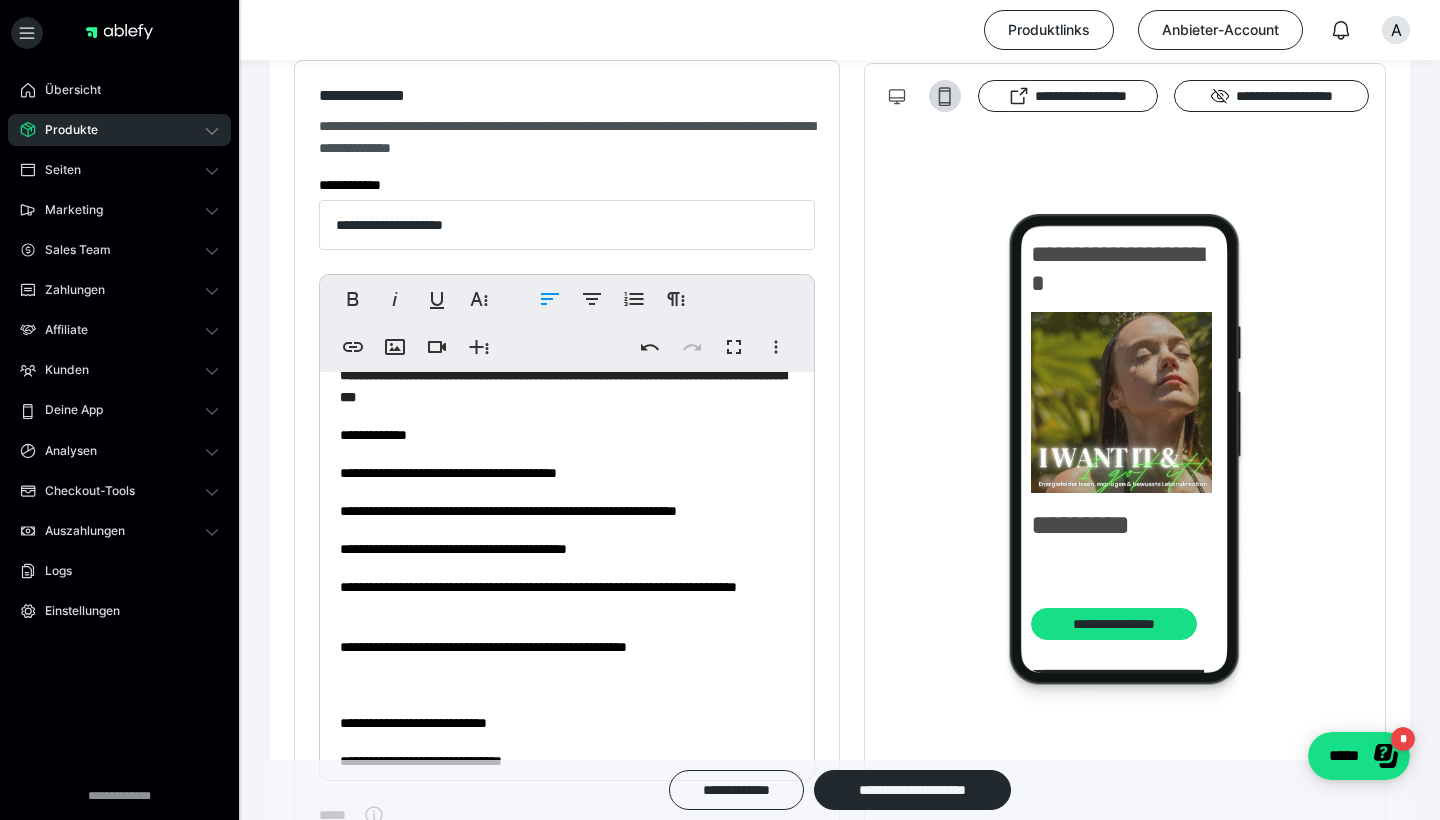 scroll, scrollTop: 0, scrollLeft: 0, axis: both 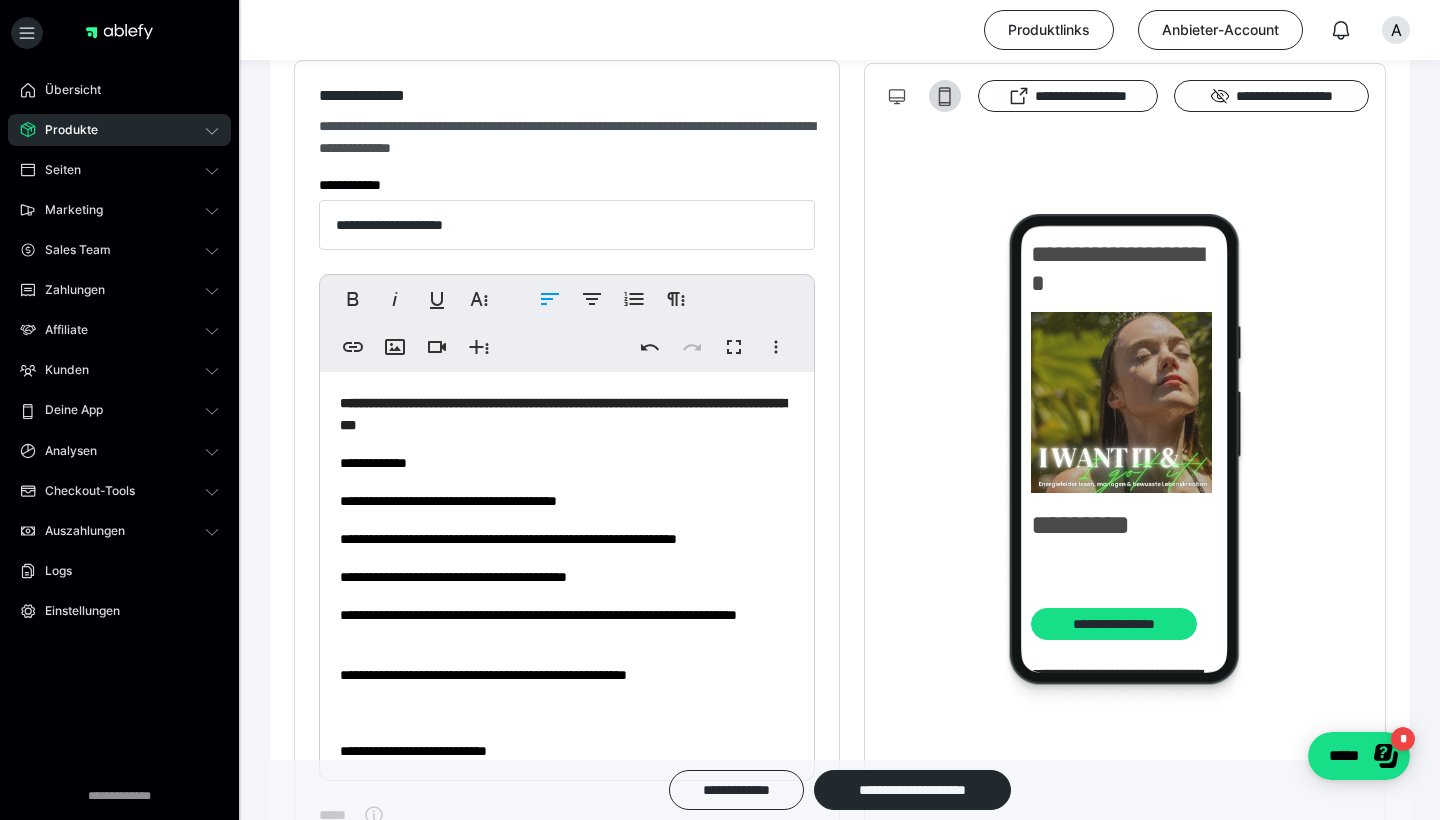click on "**********" at bounding box center [567, 463] 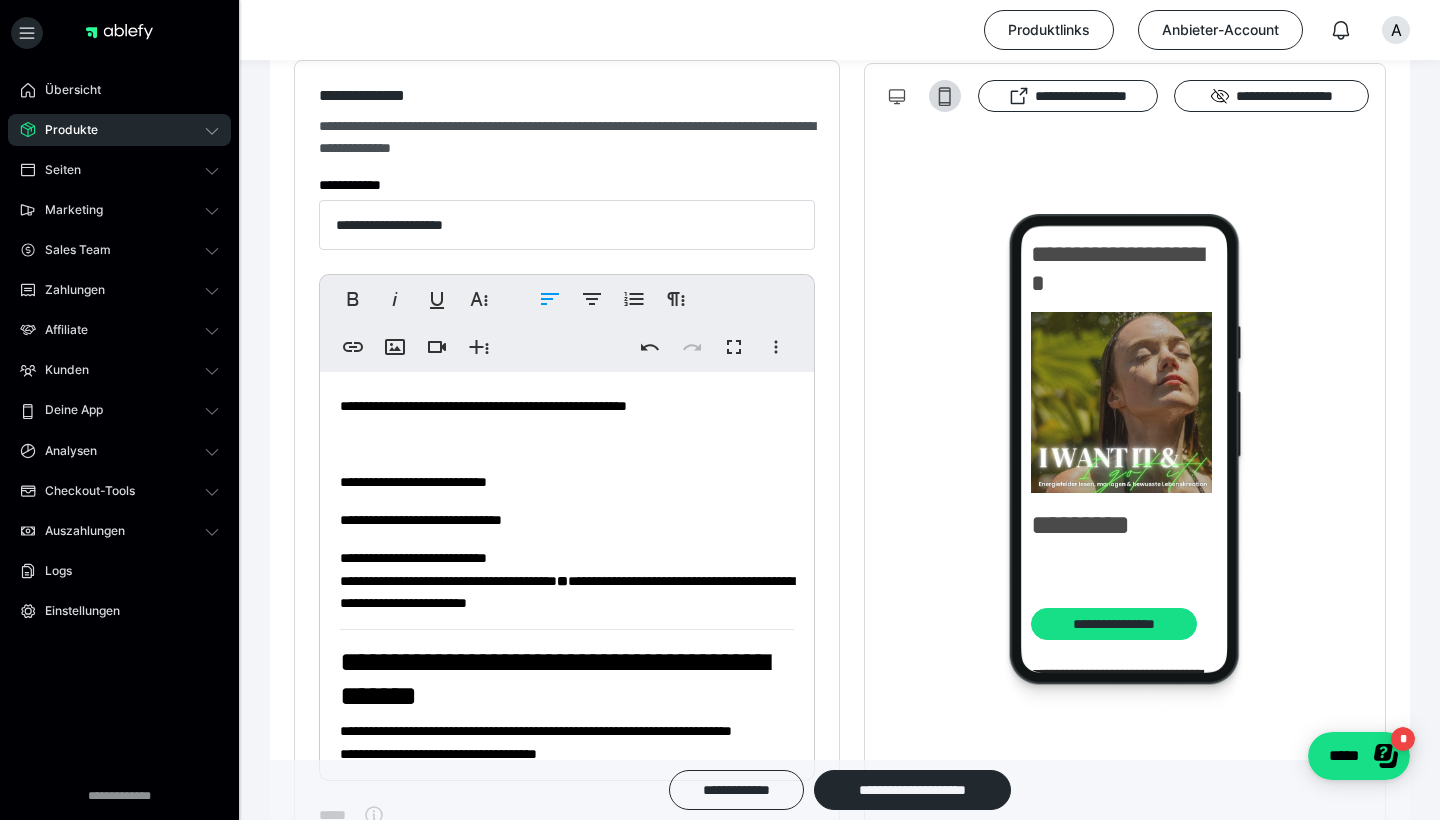 scroll, scrollTop: 297, scrollLeft: 0, axis: vertical 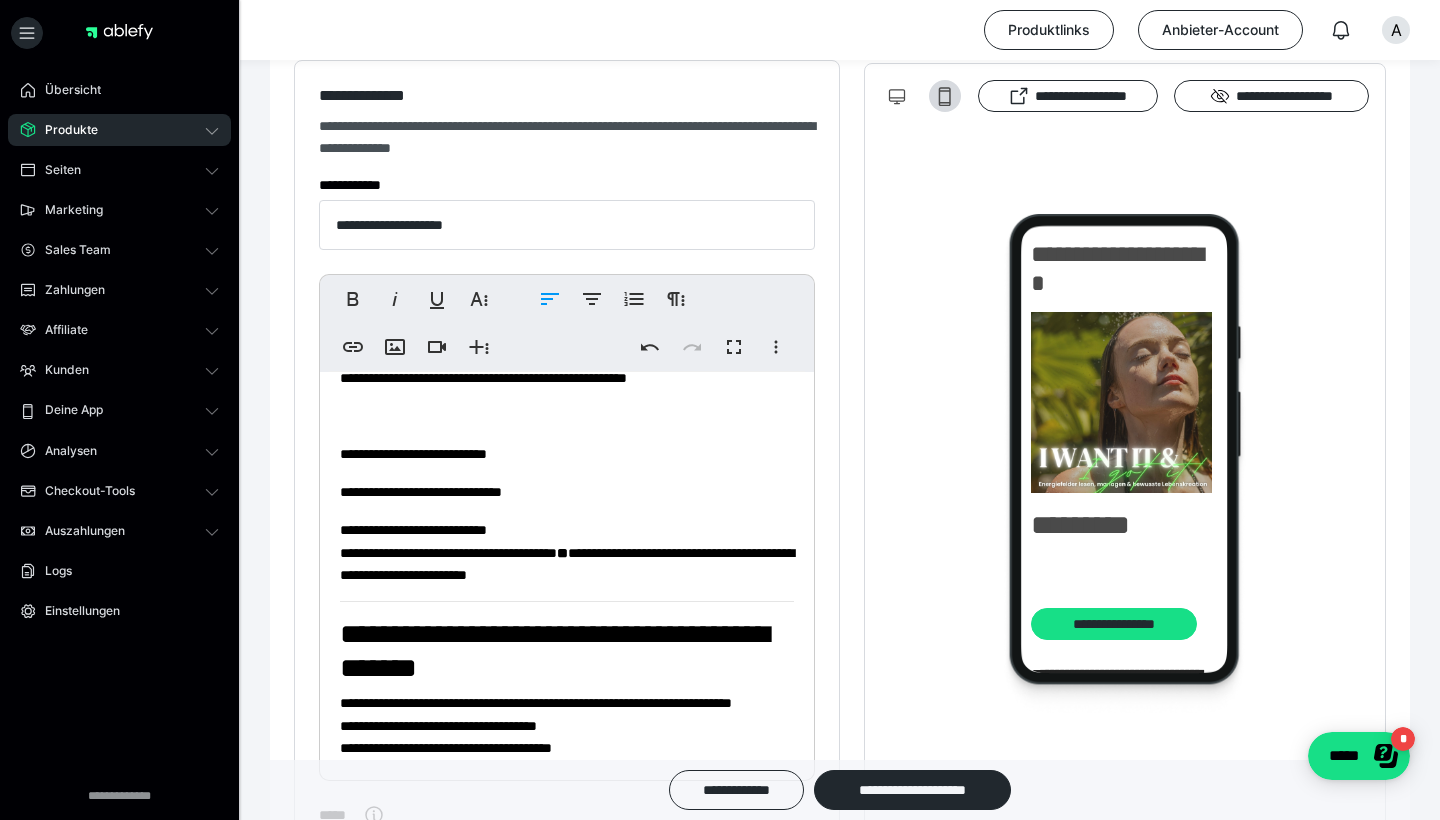 click on "**********" at bounding box center (567, 552) 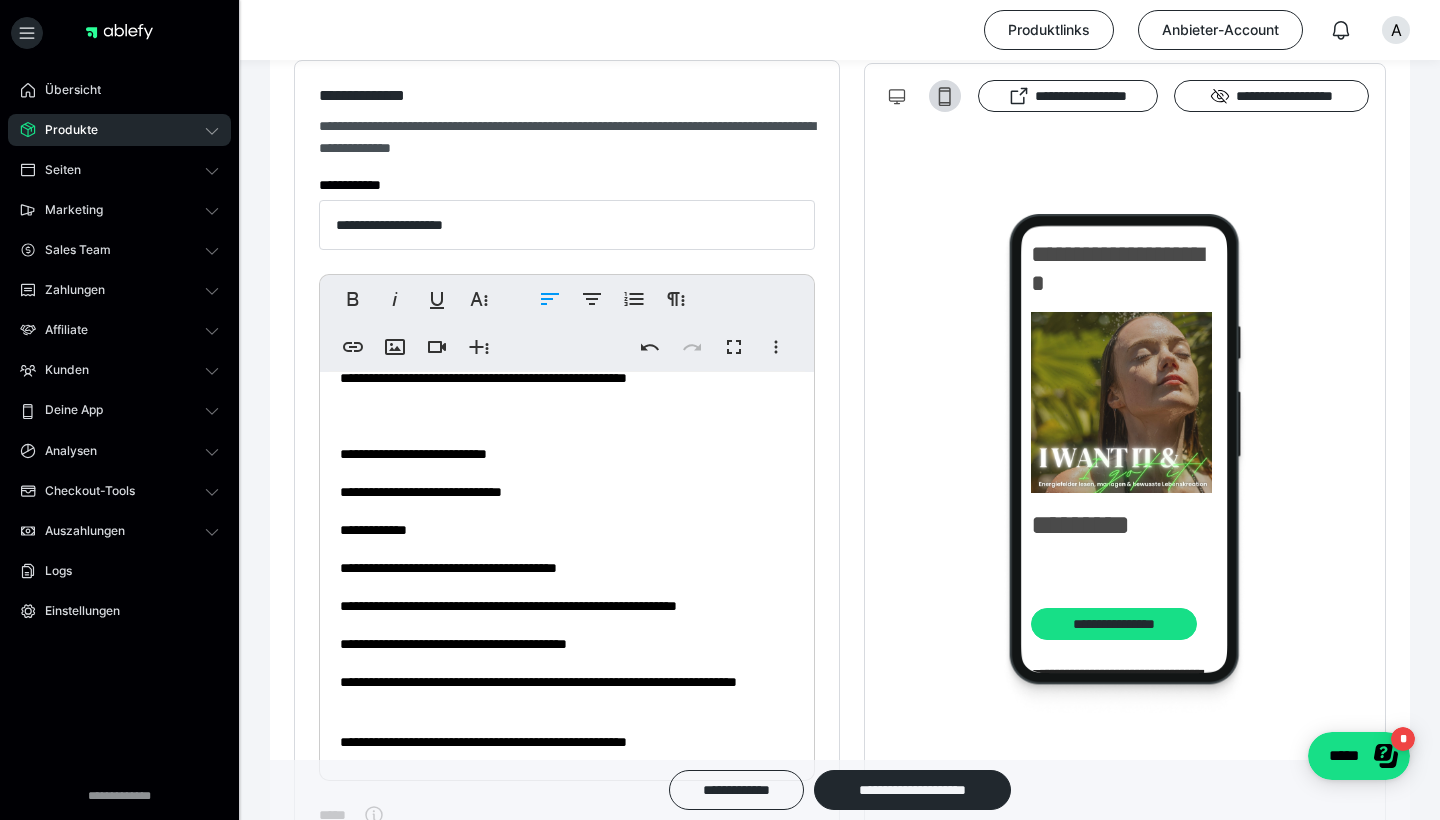scroll, scrollTop: 392, scrollLeft: 0, axis: vertical 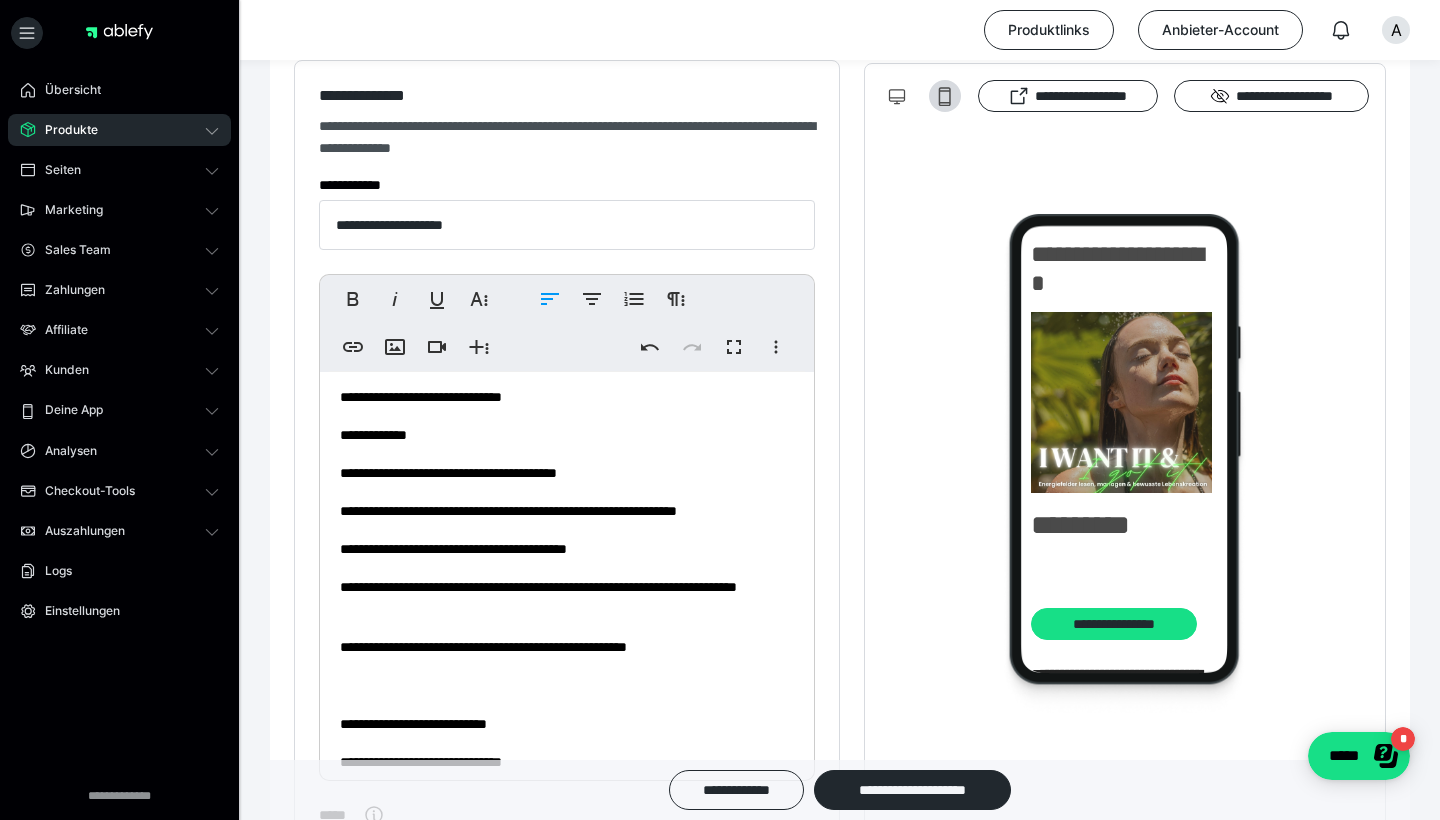 click on "Produktlinks Anbieter-Account A" at bounding box center [720, 30] 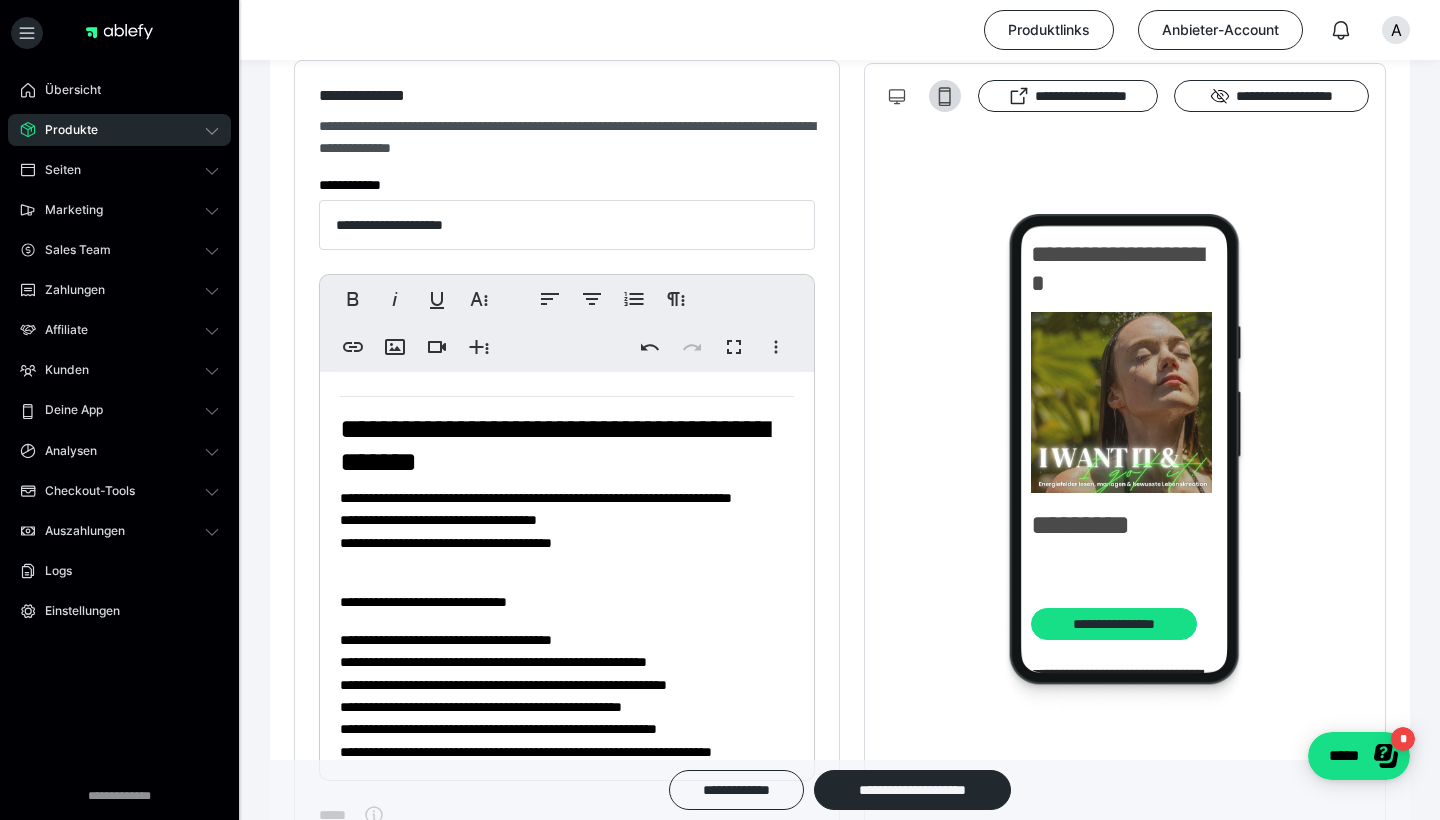 scroll, scrollTop: 858, scrollLeft: 0, axis: vertical 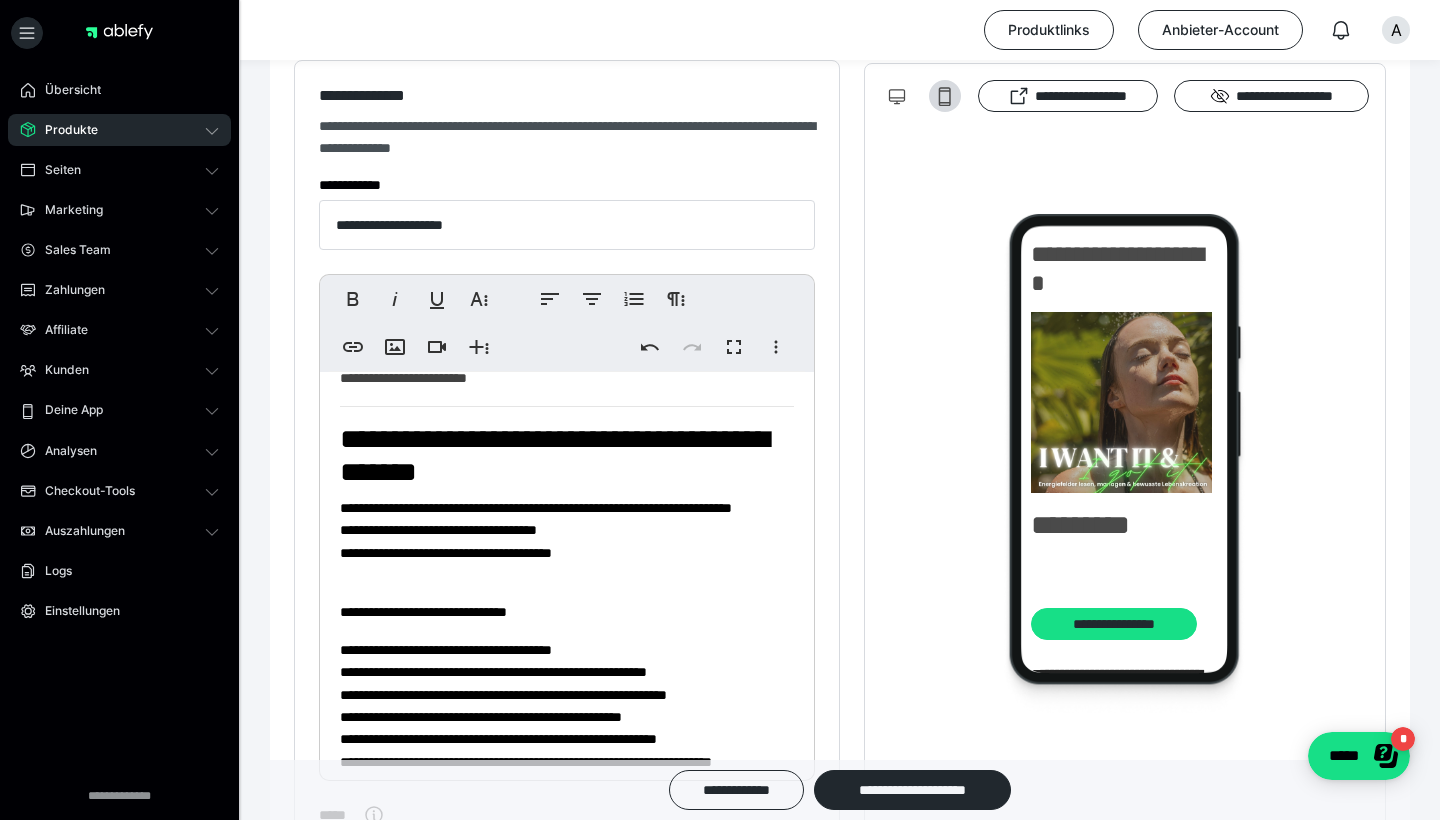 click on "**********" 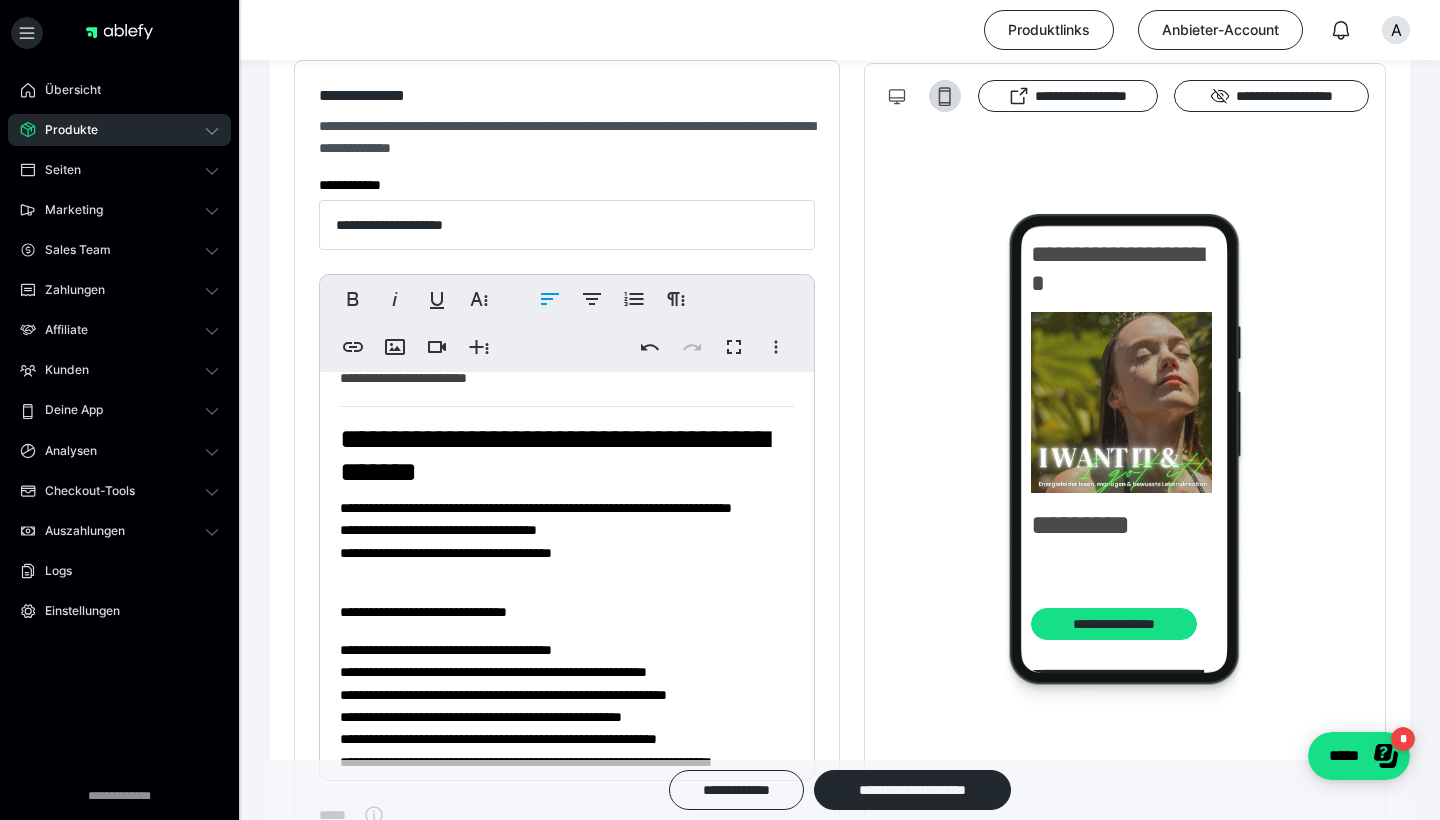 click on "**********" 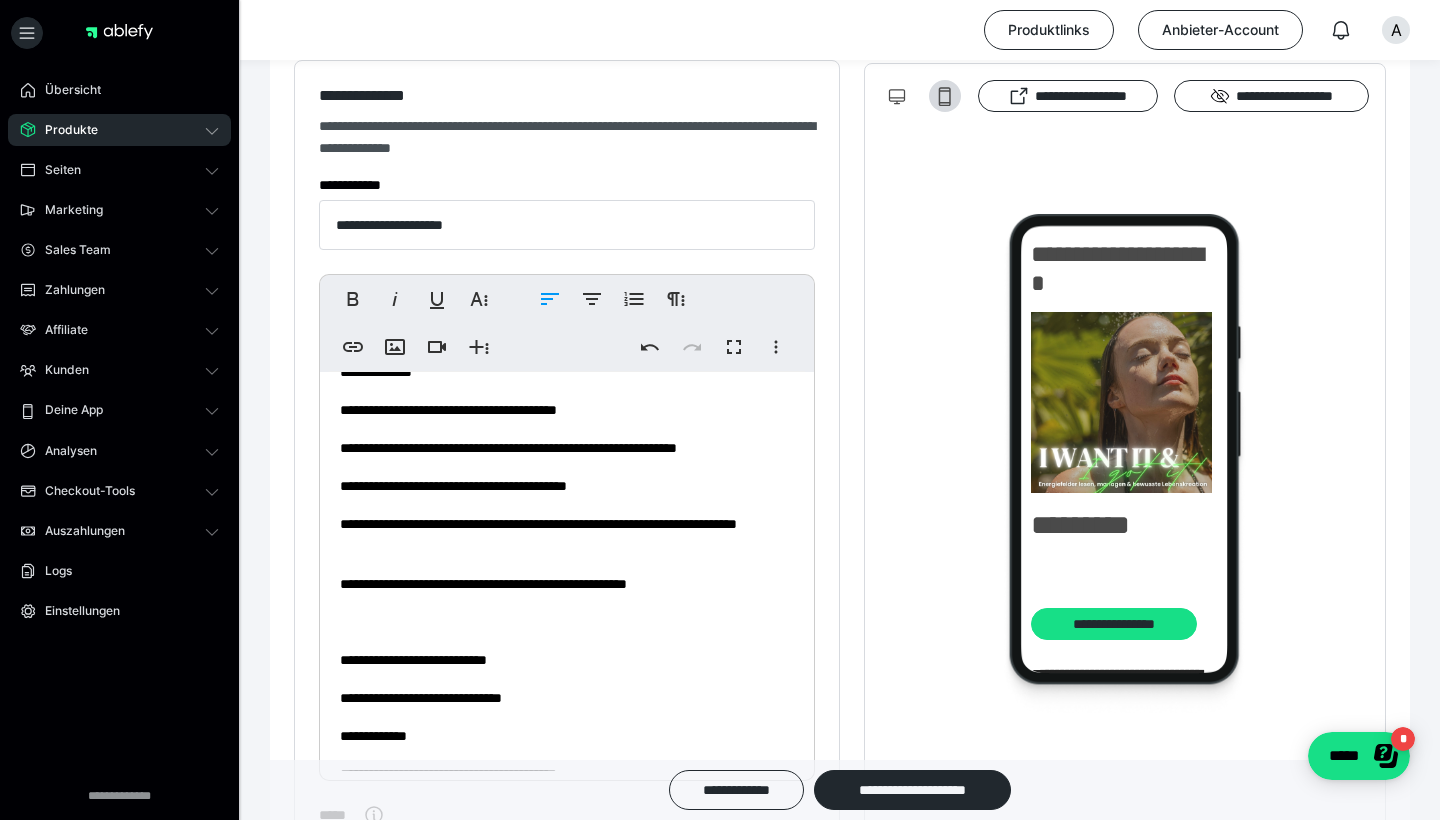 scroll, scrollTop: 0, scrollLeft: 0, axis: both 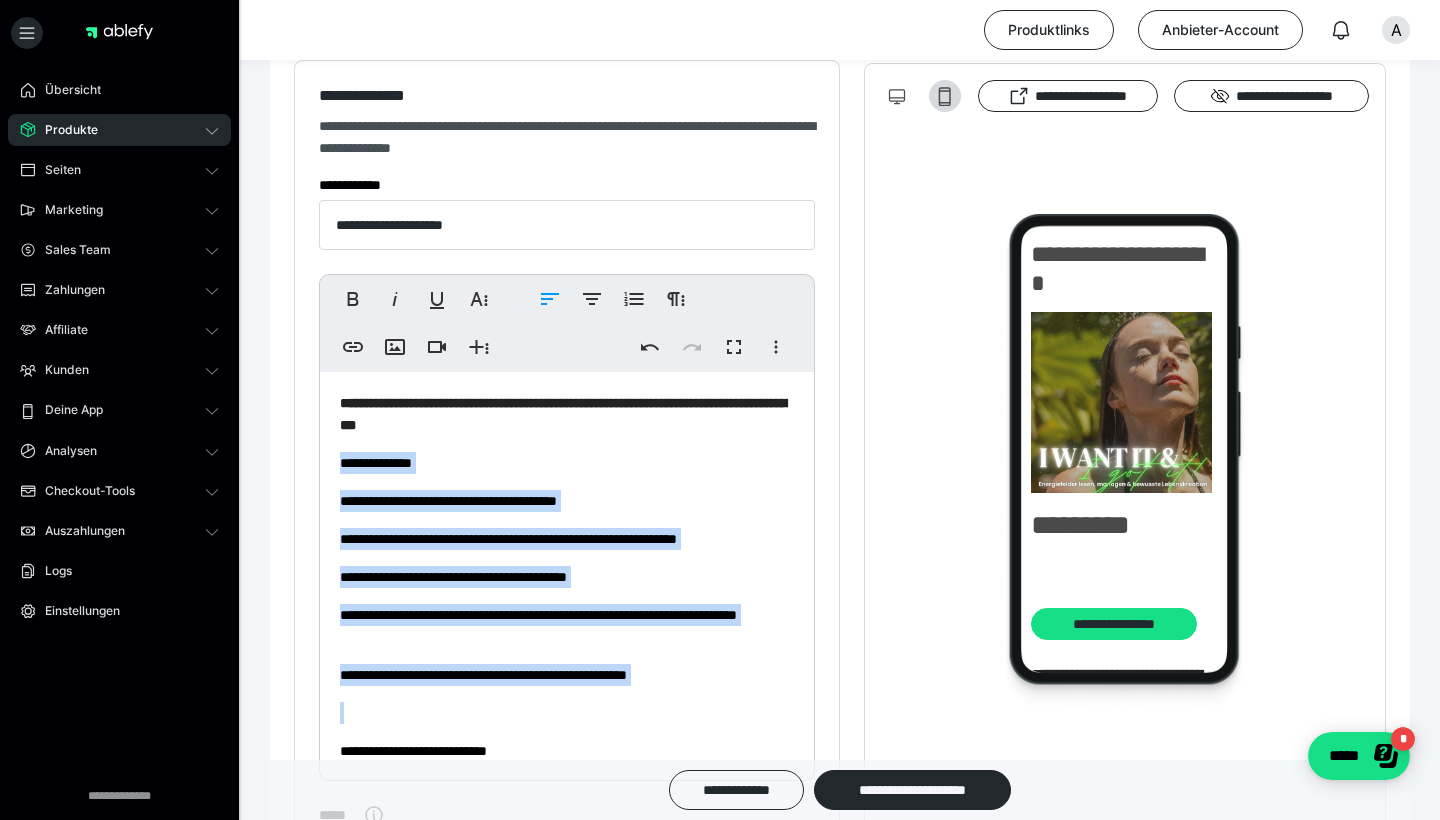 drag, startPoint x: 340, startPoint y: 456, endPoint x: 860, endPoint y: 684, distance: 567.7887 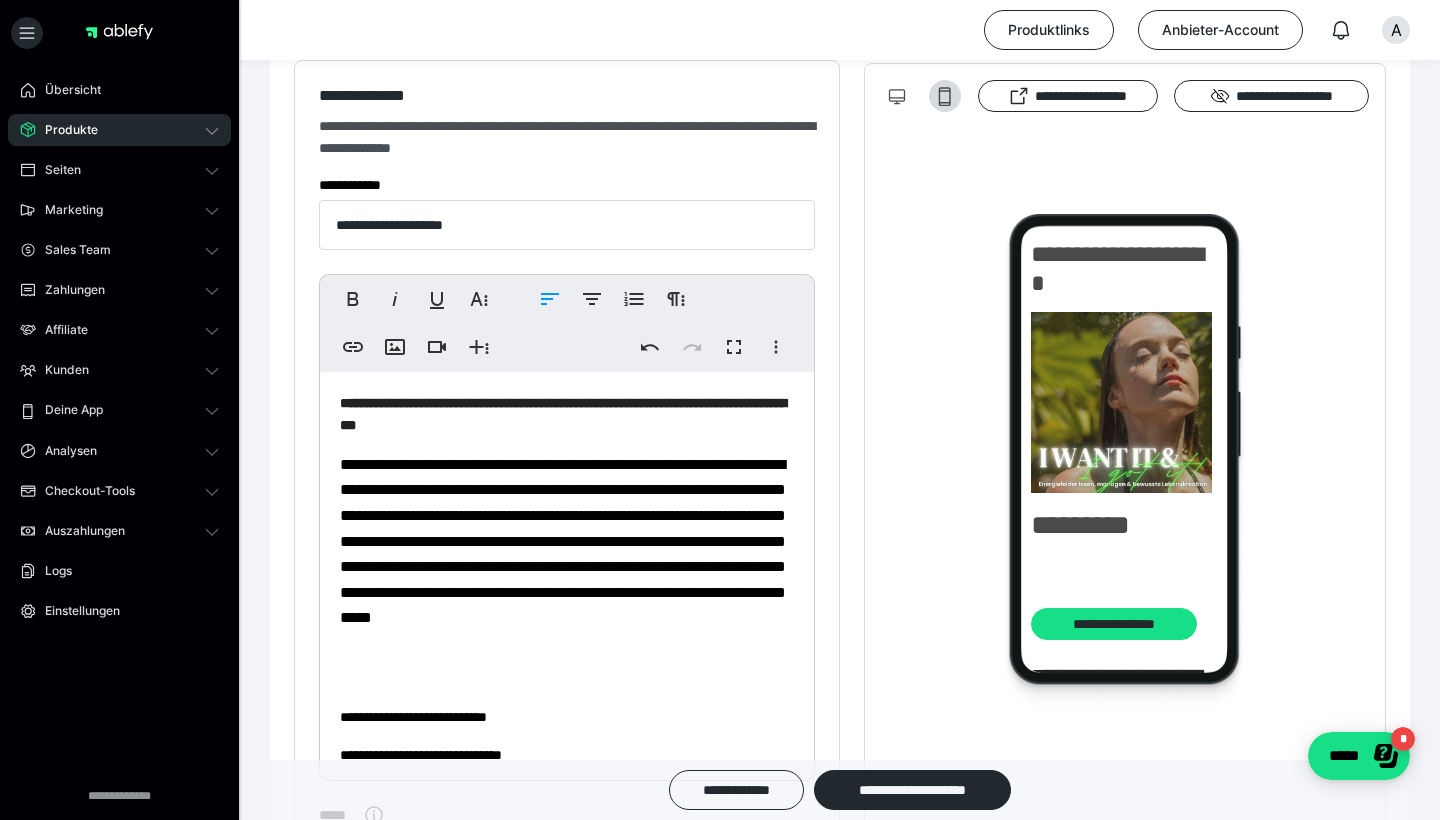 click on "**********" at bounding box center (563, 541) 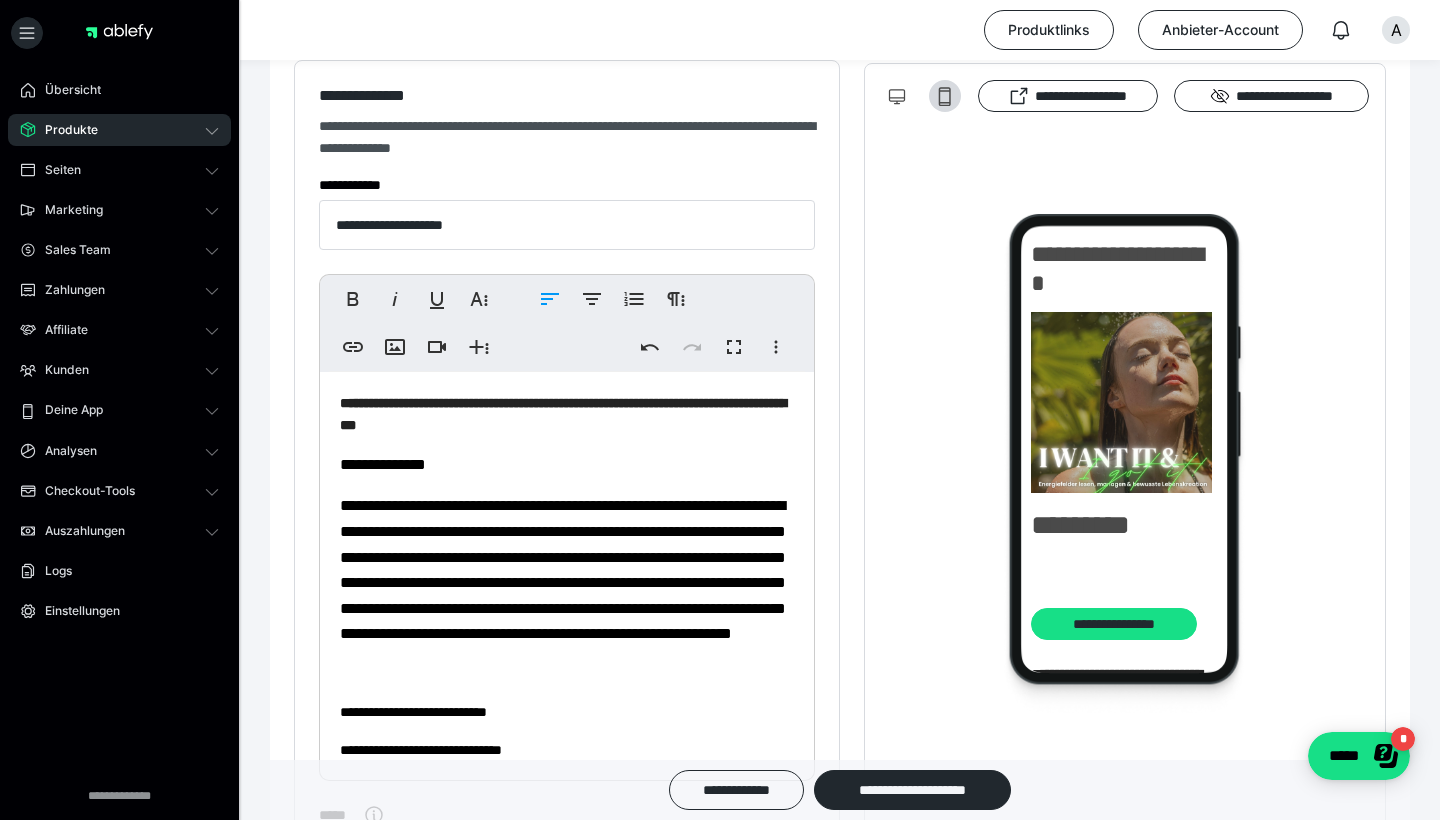 click on "**********" at bounding box center (563, 569) 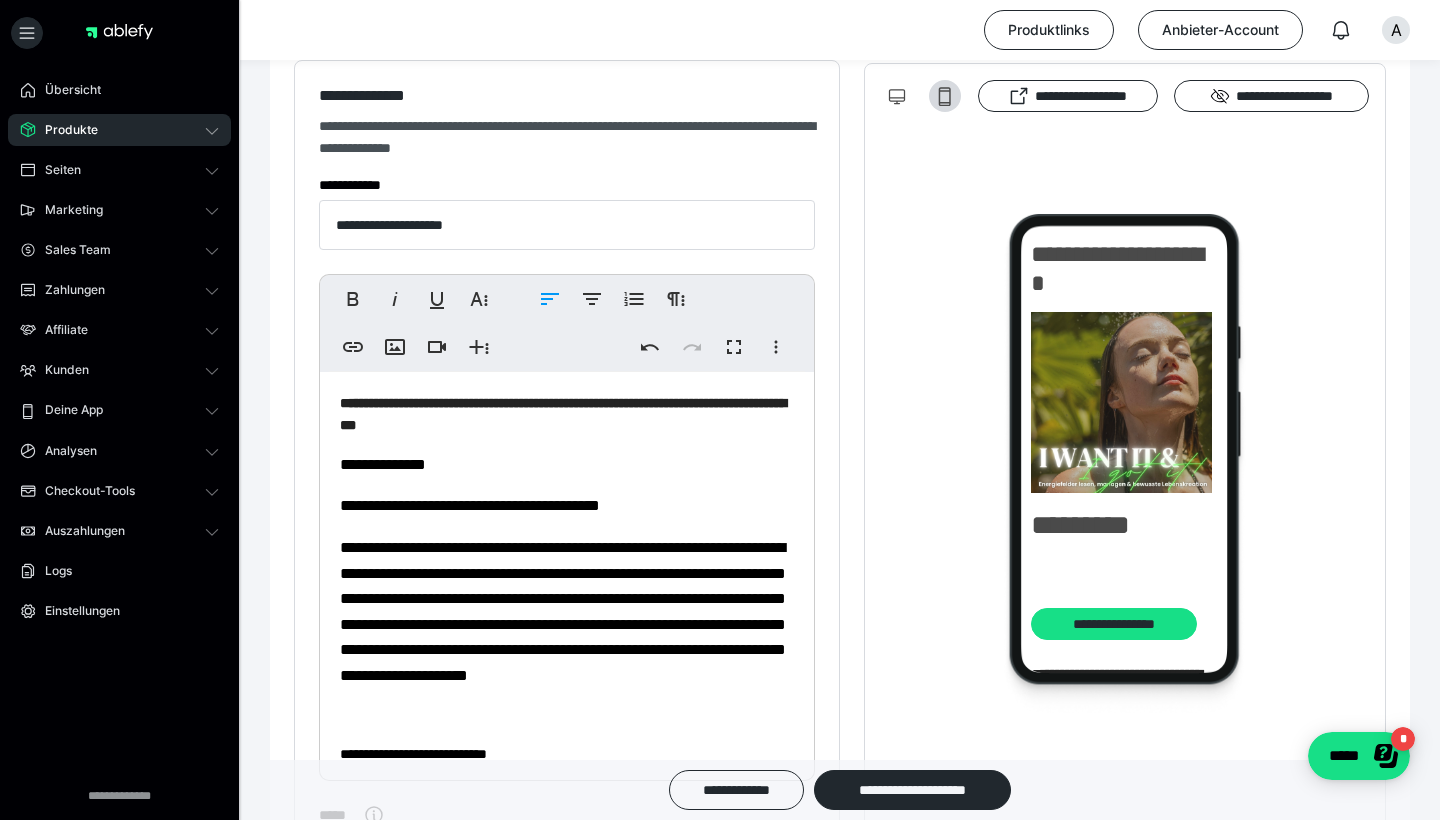 click on "**********" at bounding box center [563, 611] 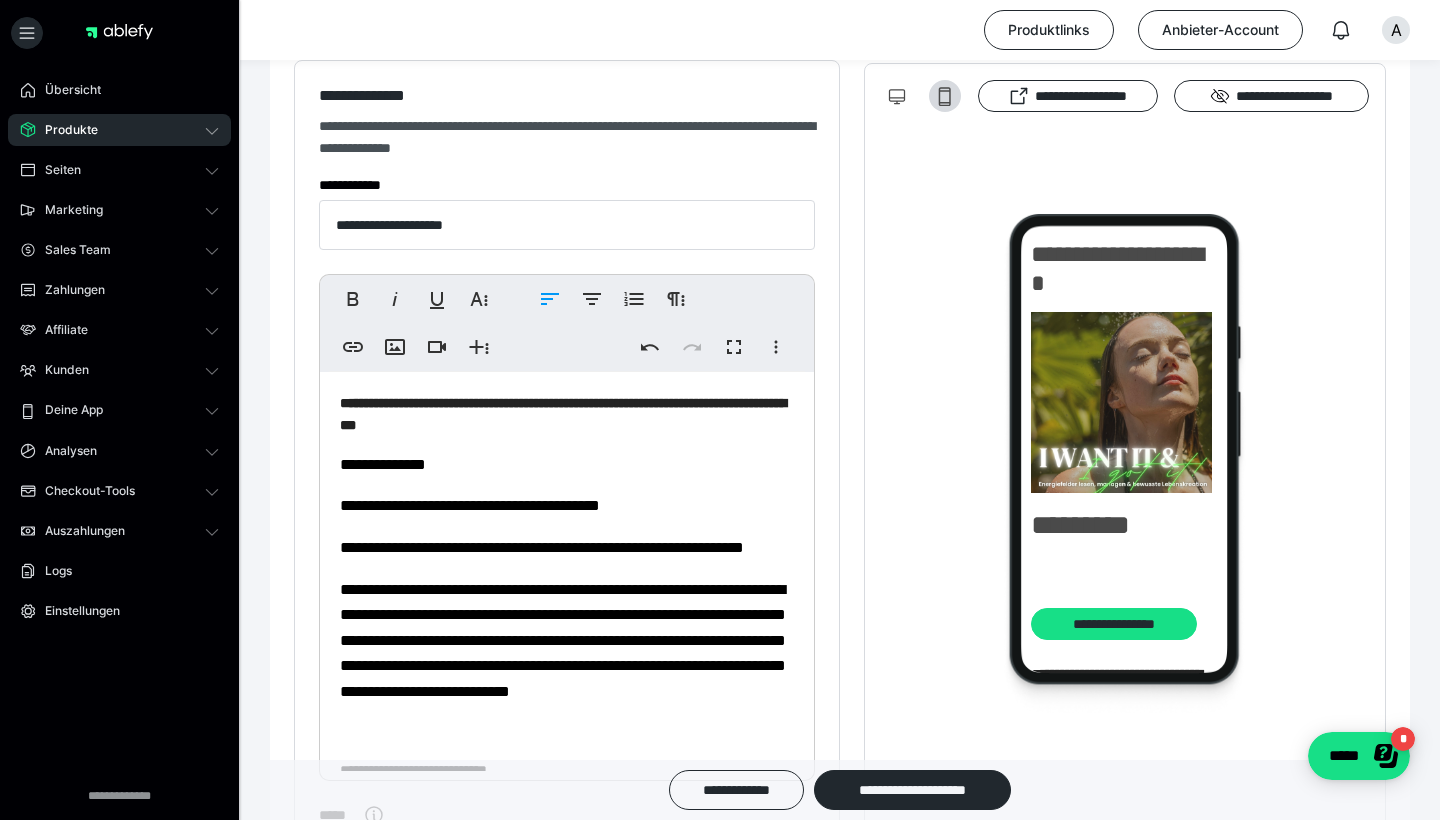 click on "**********" at bounding box center (563, 640) 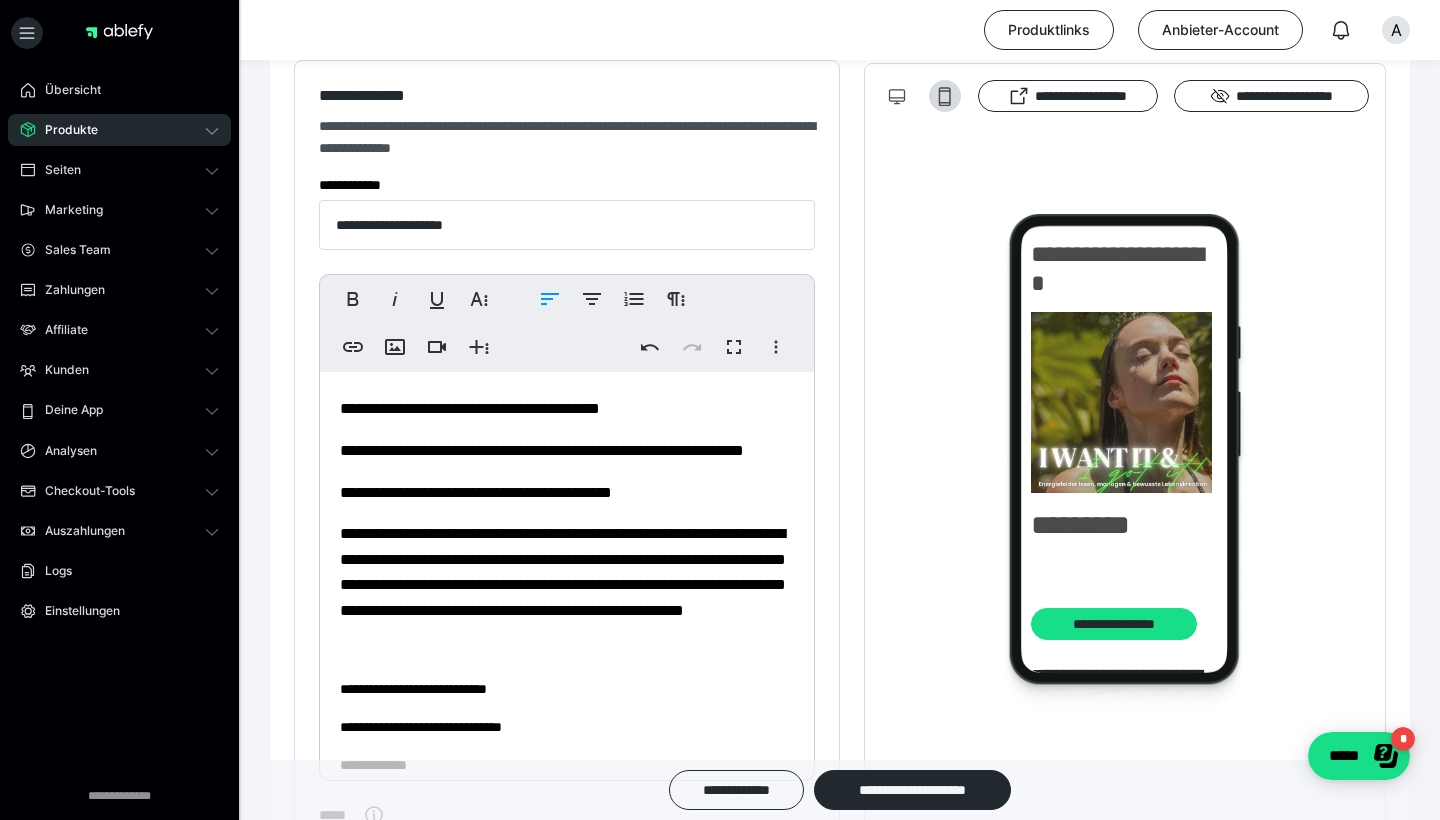 scroll, scrollTop: 96, scrollLeft: 0, axis: vertical 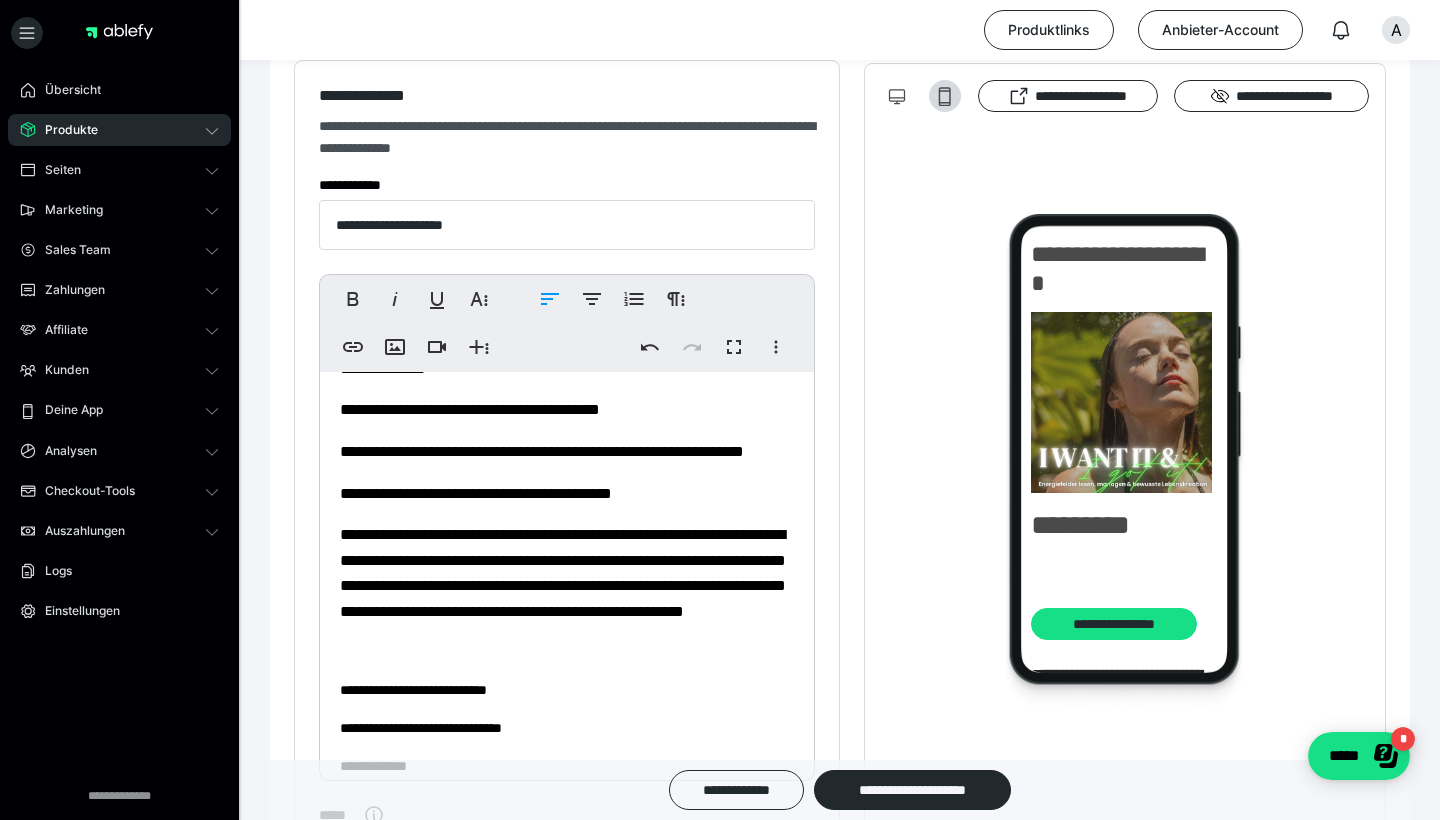 click on "**********" at bounding box center (563, 573) 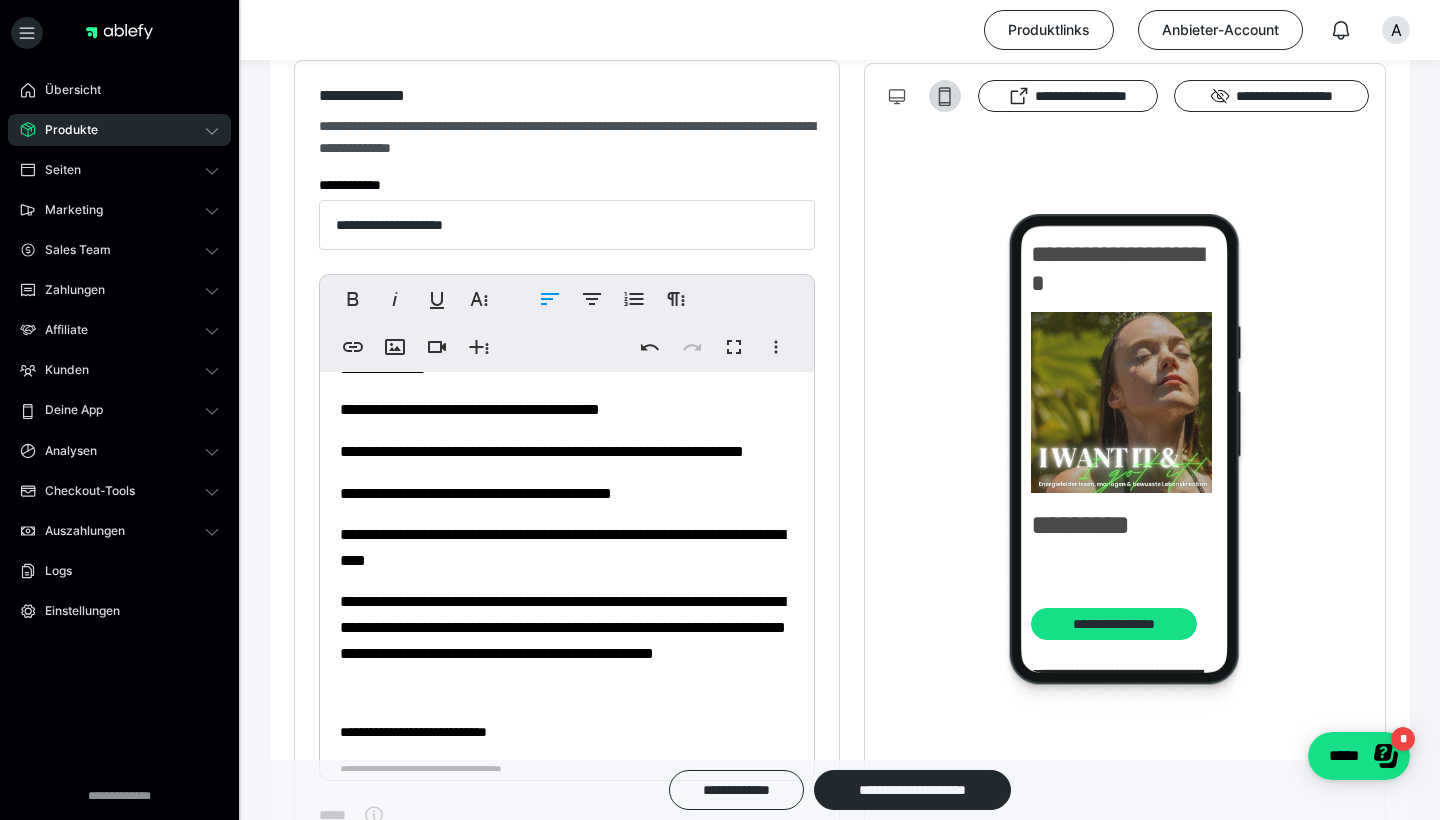 click on "**********" at bounding box center [563, 627] 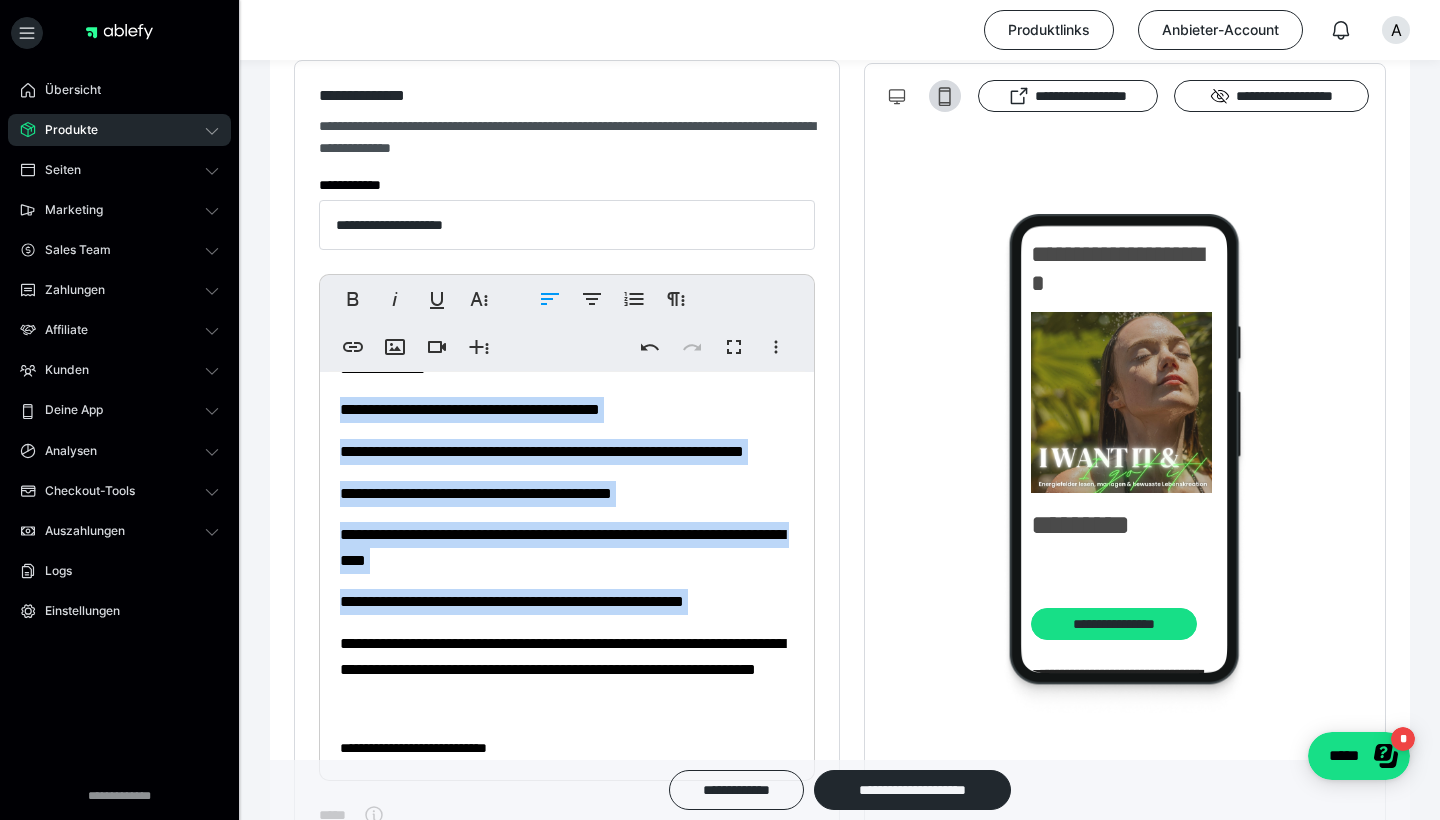 drag, startPoint x: 337, startPoint y: 403, endPoint x: 829, endPoint y: 648, distance: 549.6262 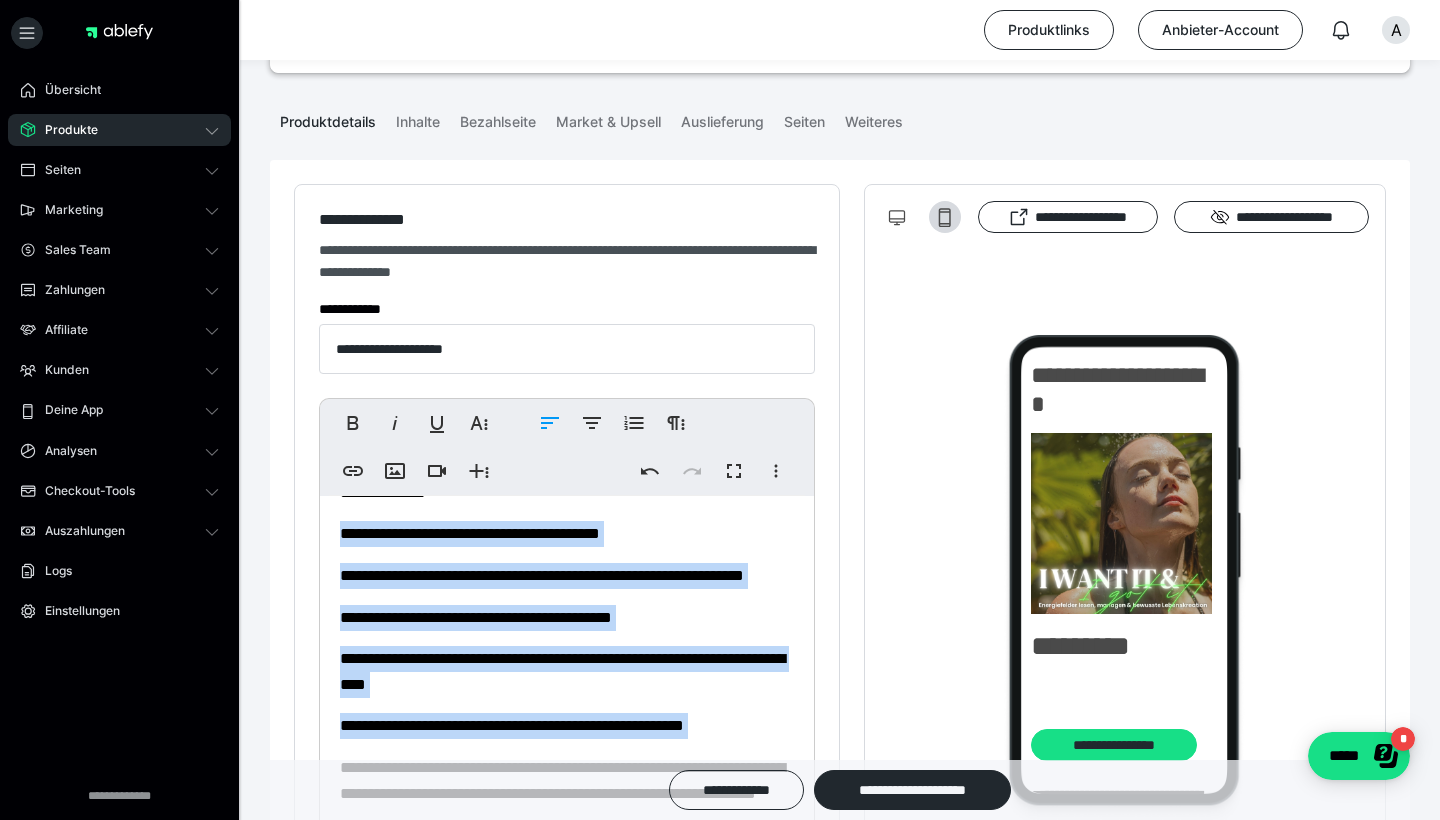 scroll, scrollTop: 195, scrollLeft: 0, axis: vertical 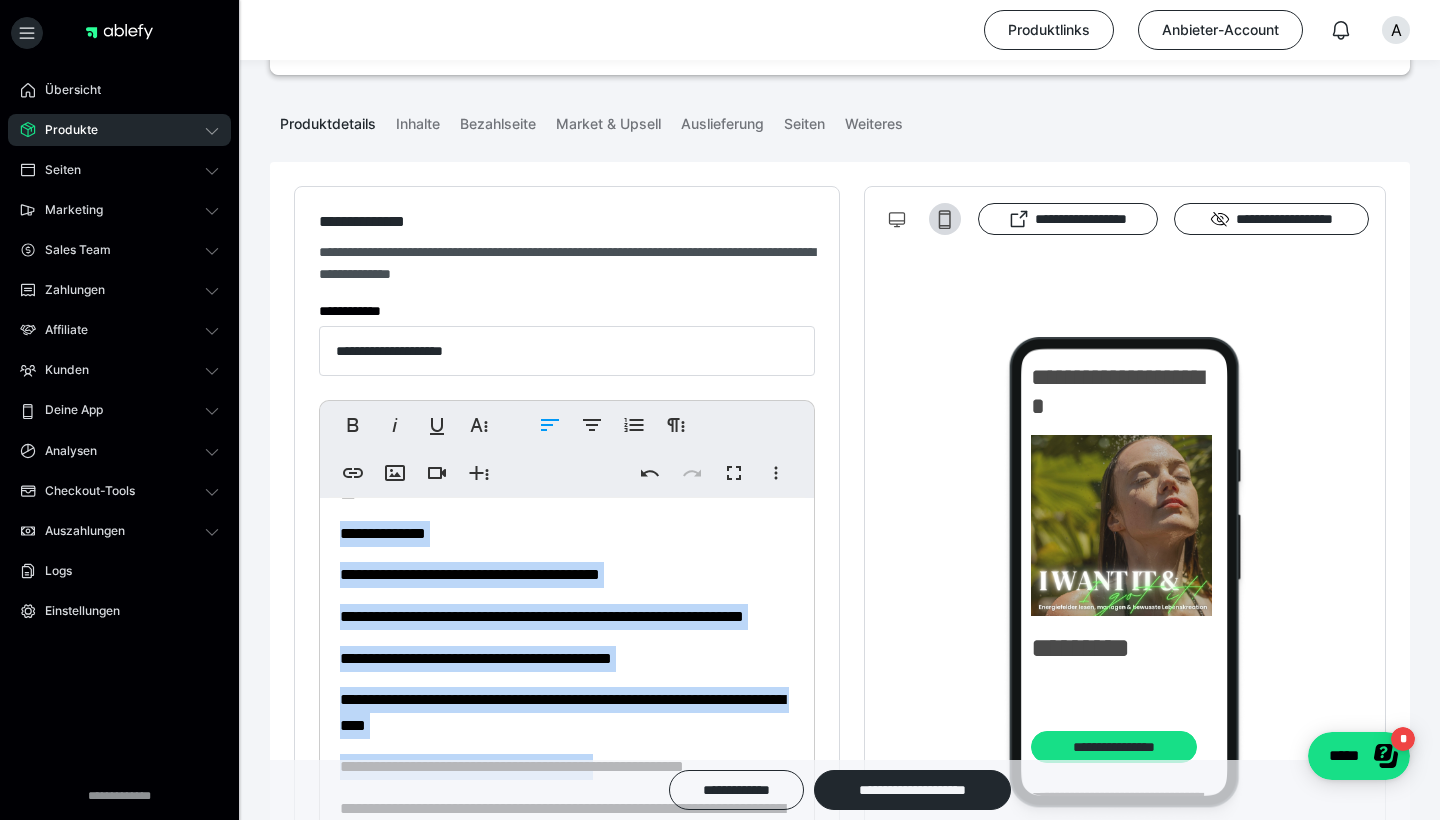 drag, startPoint x: 330, startPoint y: 520, endPoint x: 667, endPoint y: 786, distance: 429.33087 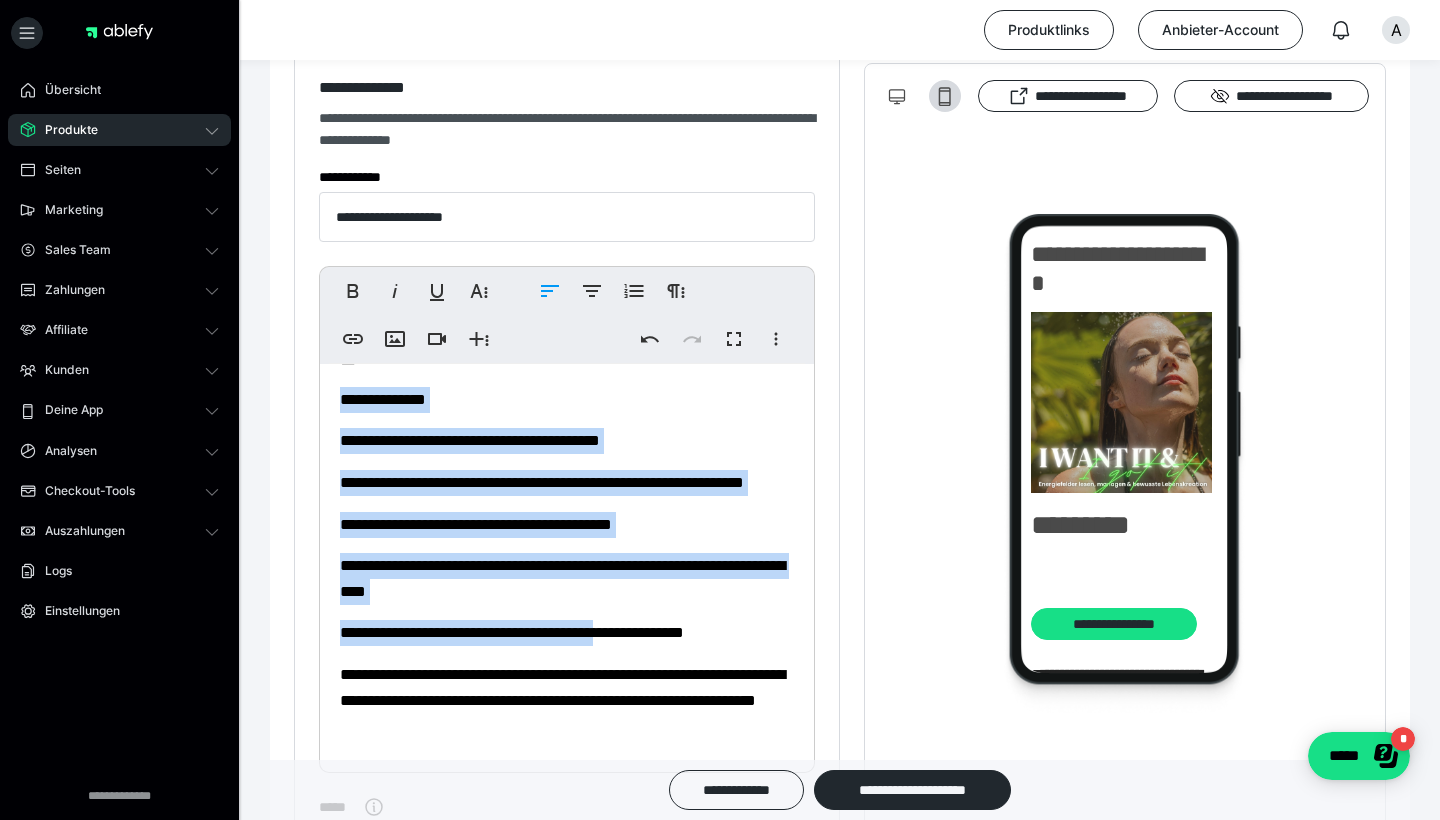 scroll, scrollTop: 327, scrollLeft: 0, axis: vertical 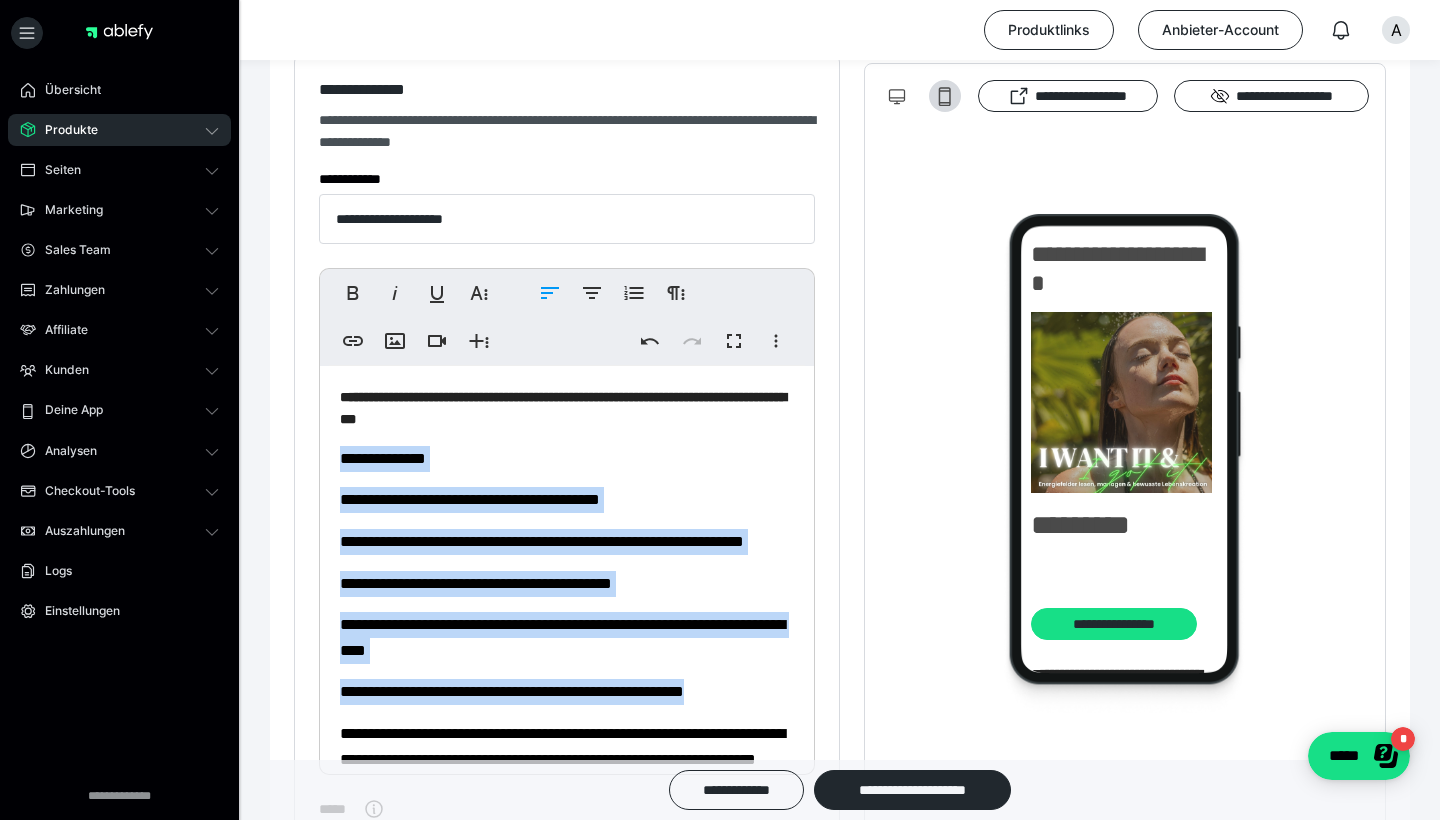 drag, startPoint x: 784, startPoint y: 656, endPoint x: 339, endPoint y: 460, distance: 486.25198 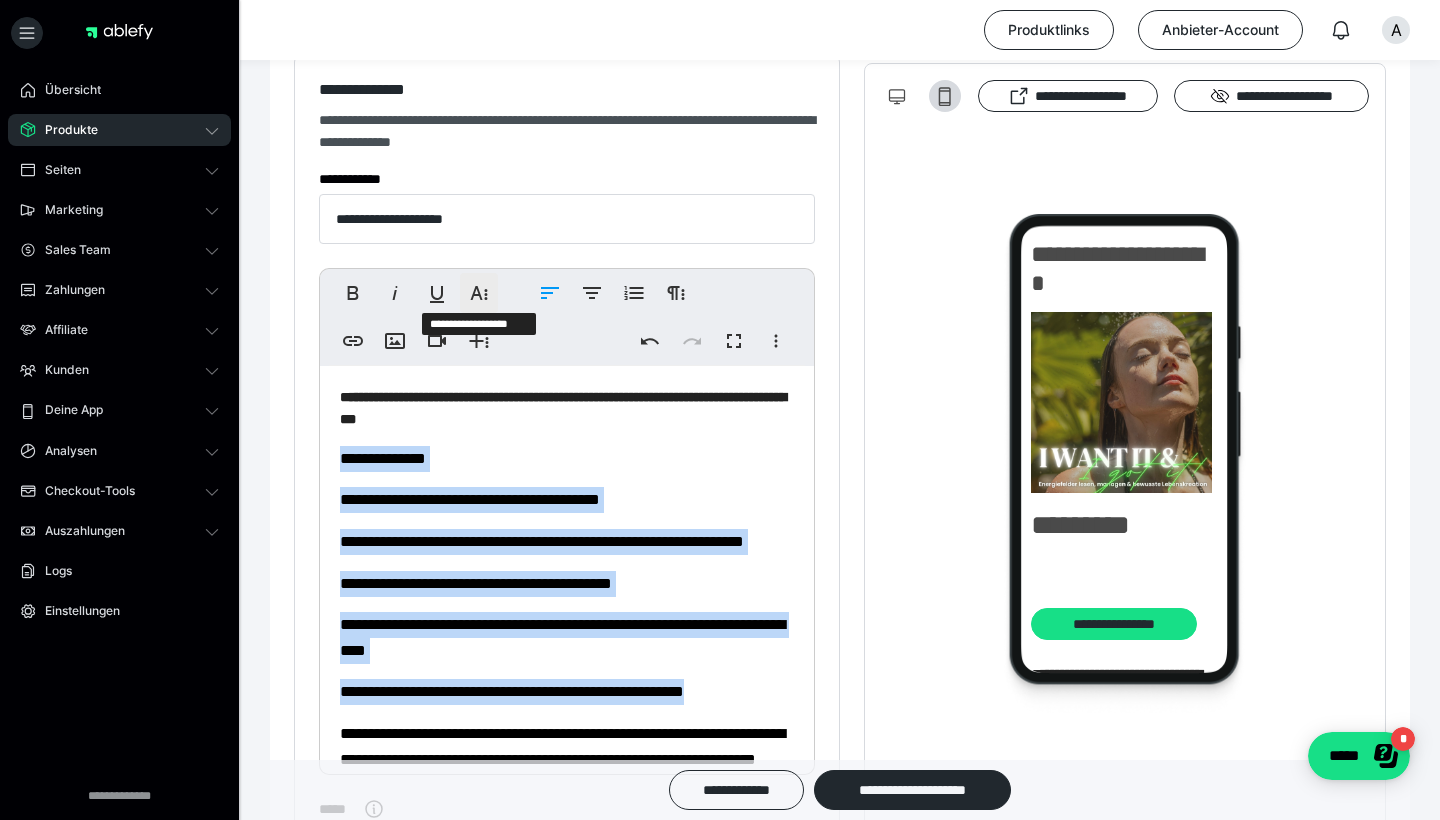 click 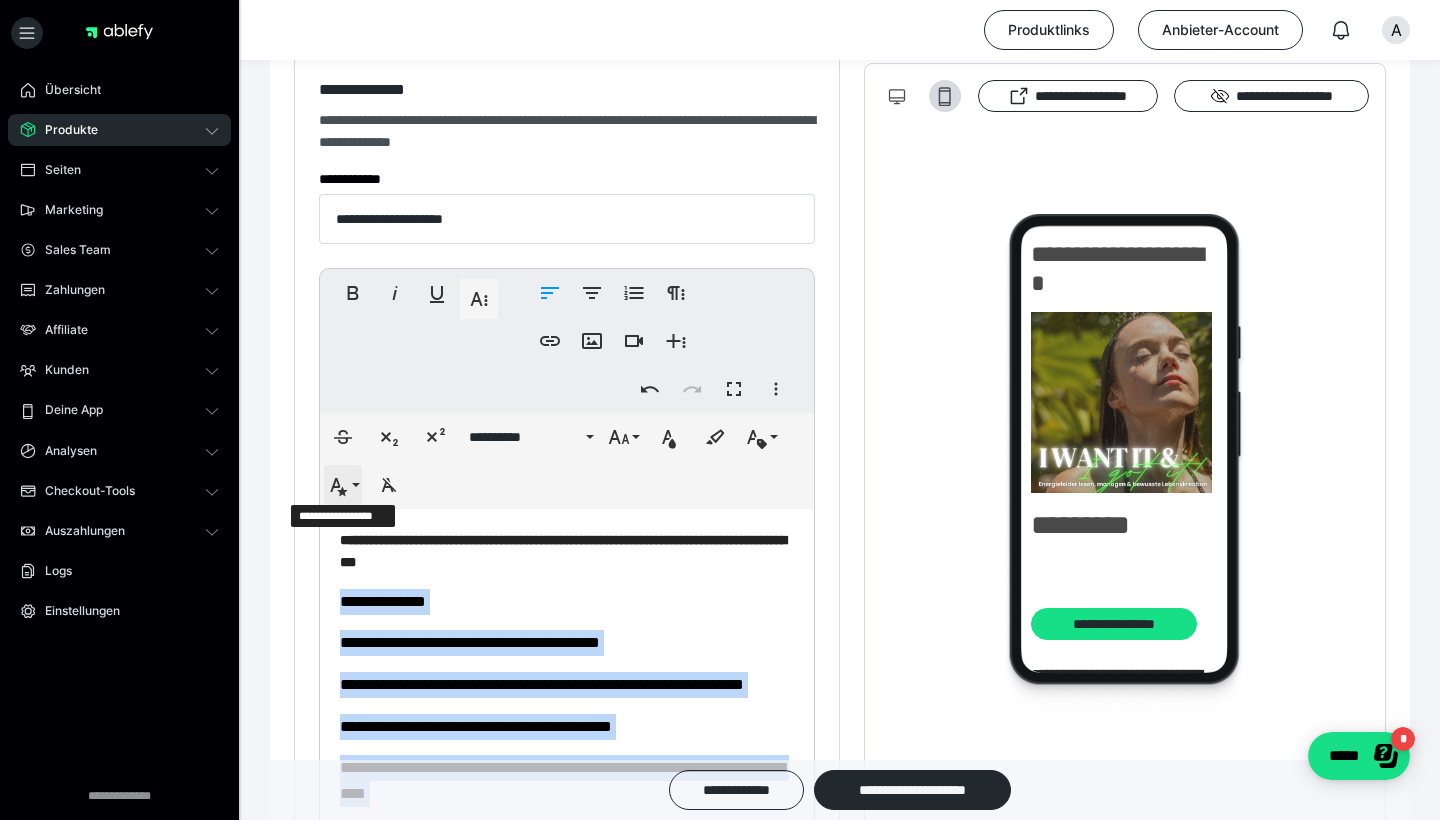 click 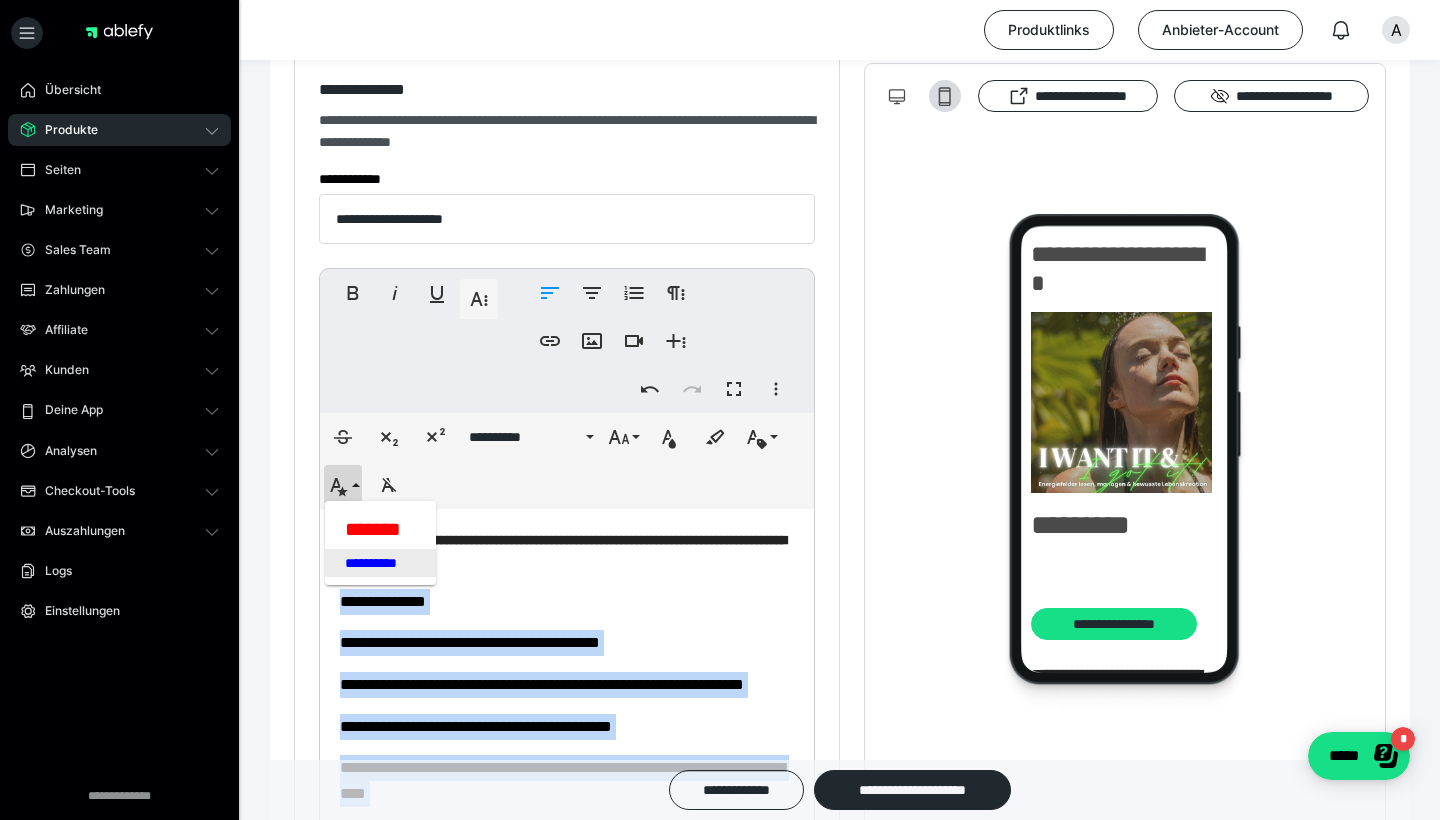 click on "**********" at bounding box center (380, 563) 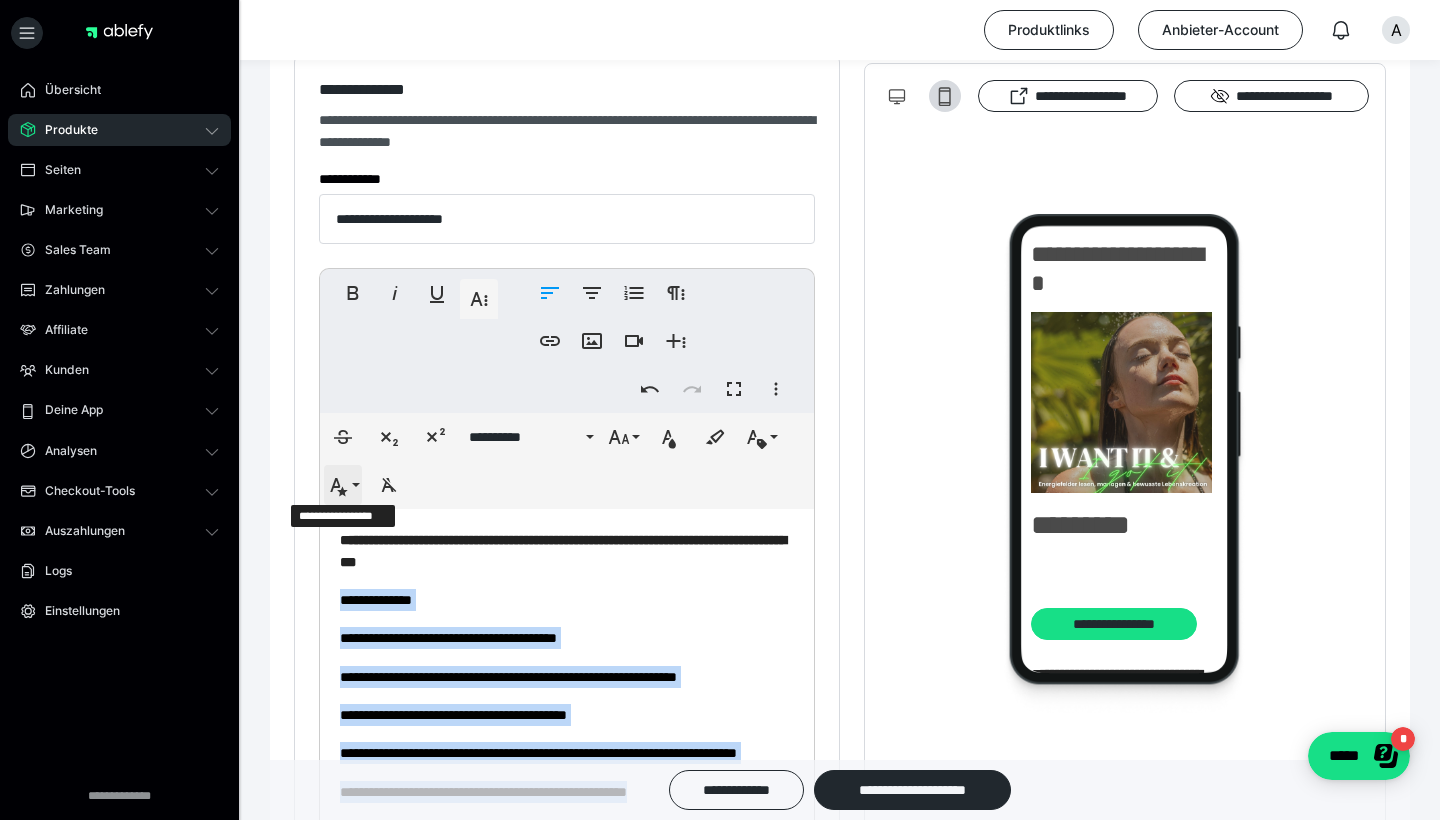 click on "**********" at bounding box center (343, 485) 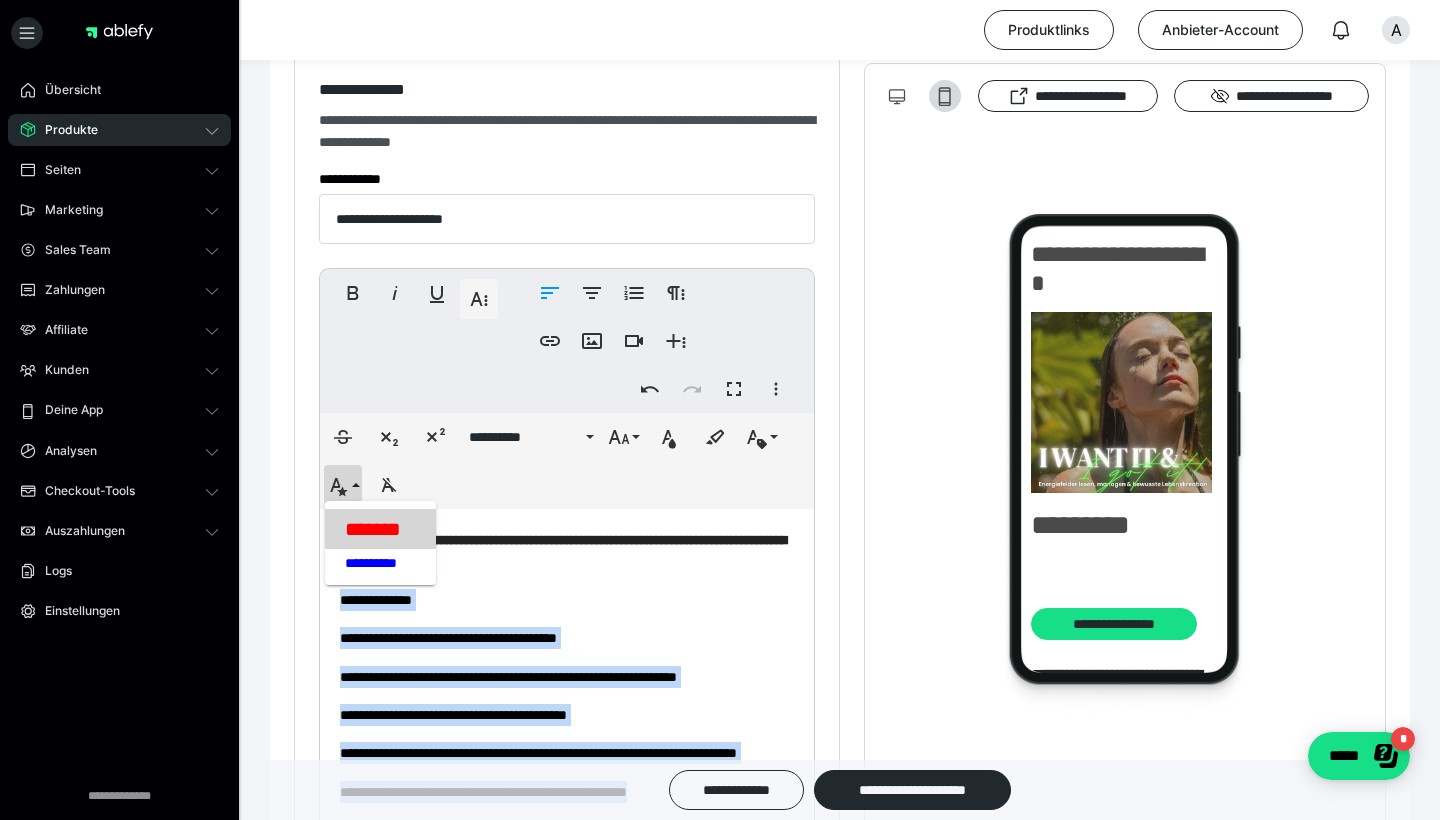 click on "*******" at bounding box center (380, 529) 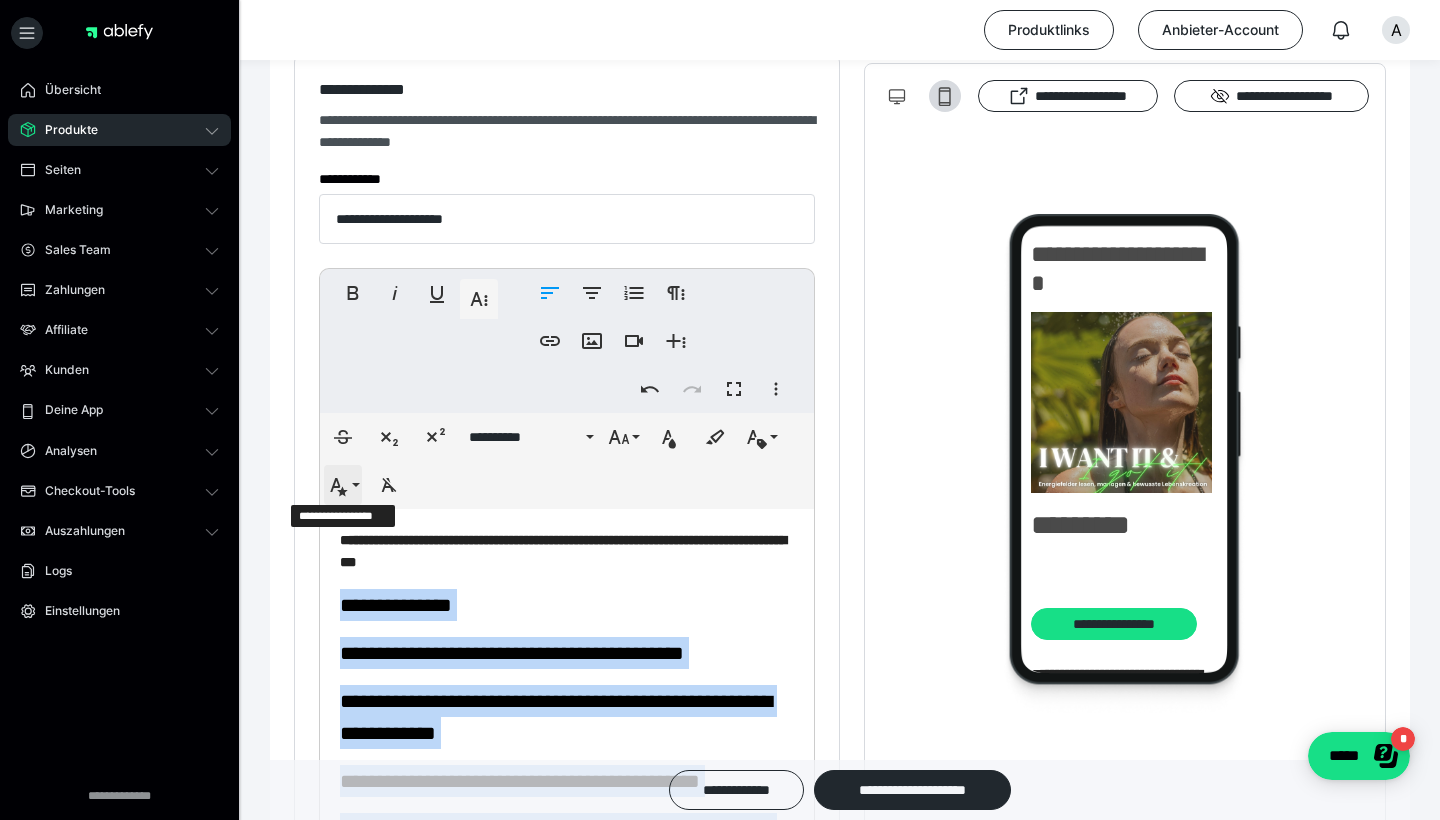 click 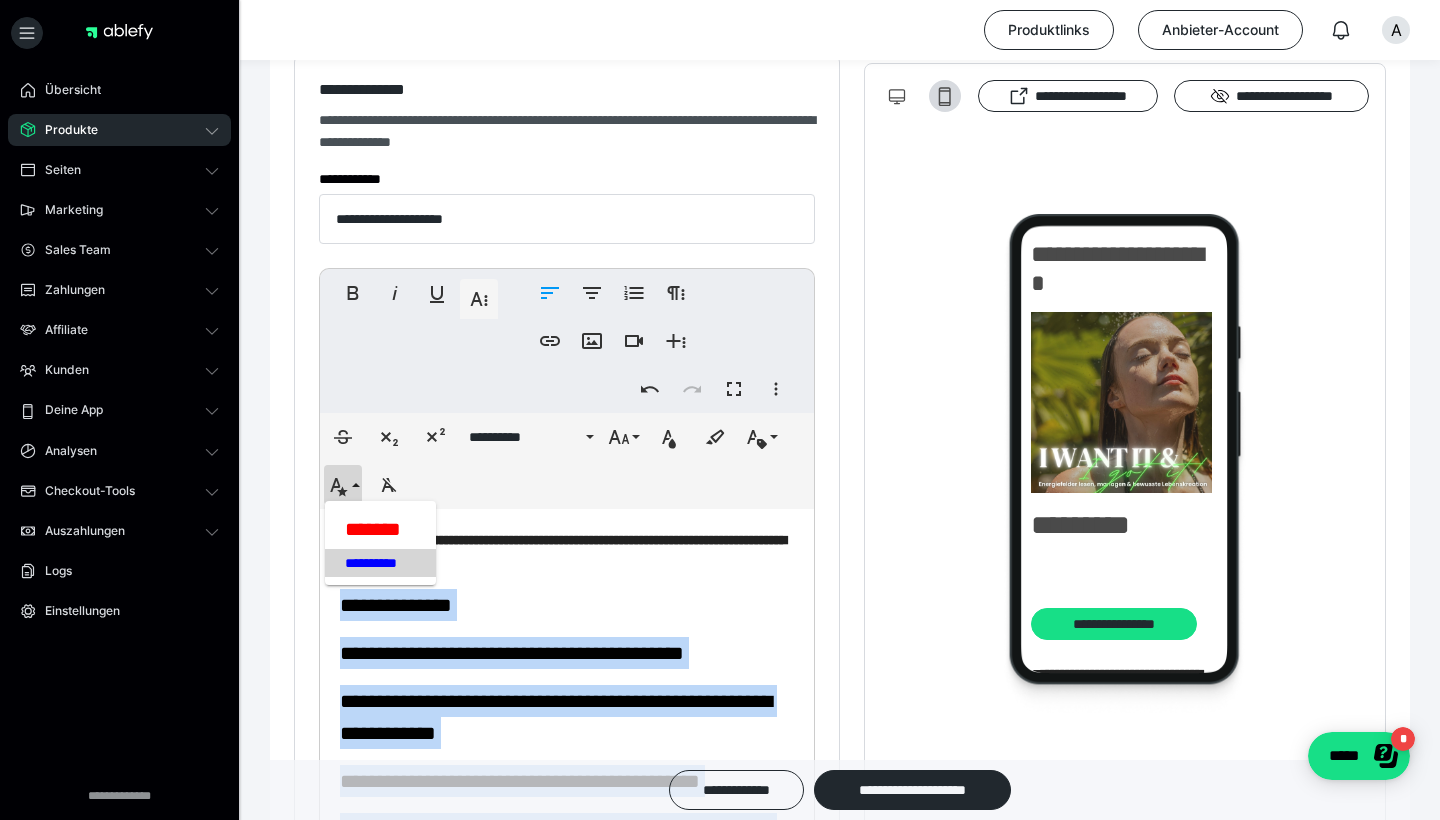 click on "**********" at bounding box center [380, 563] 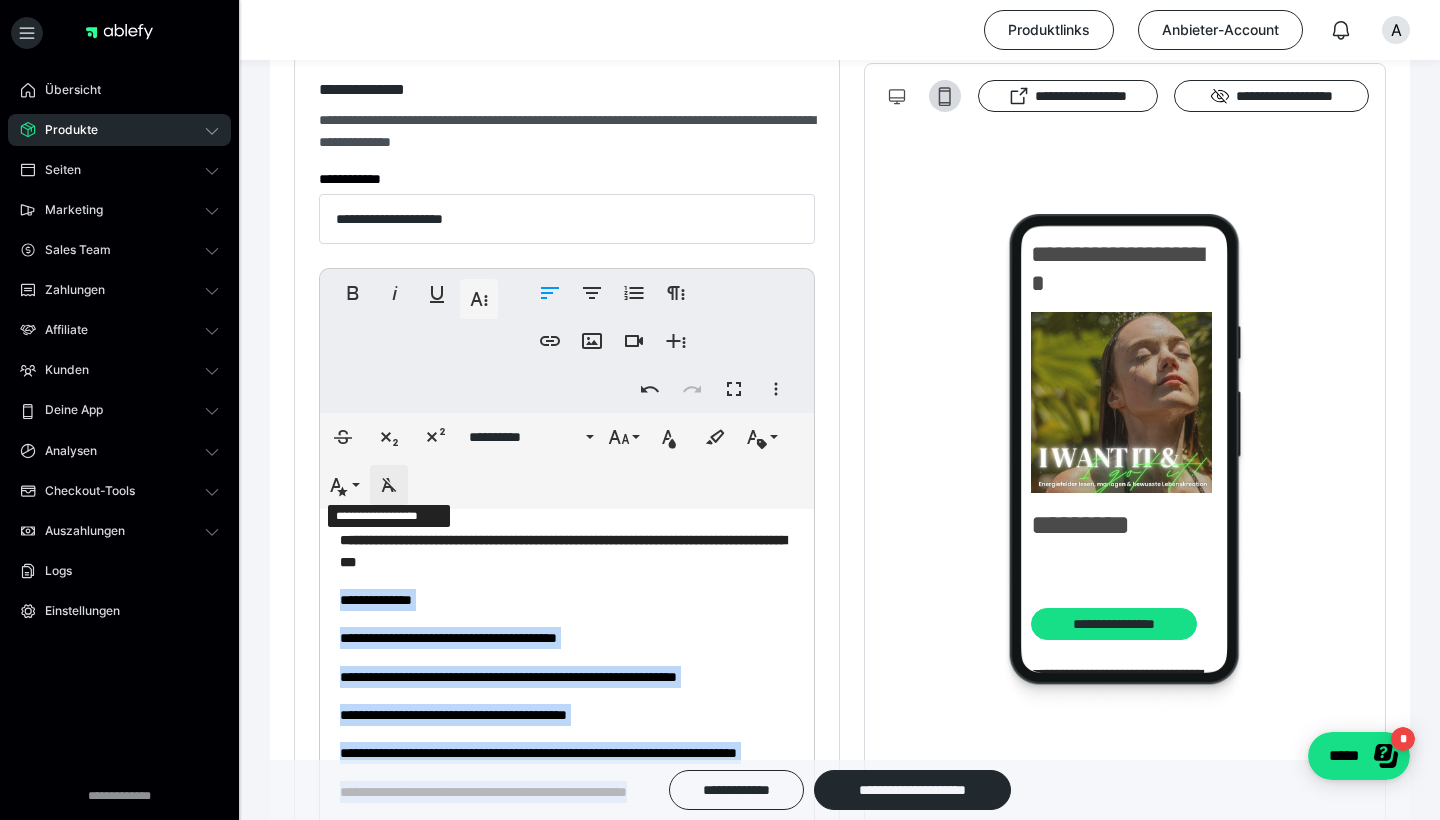 click on "**********" at bounding box center [389, 485] 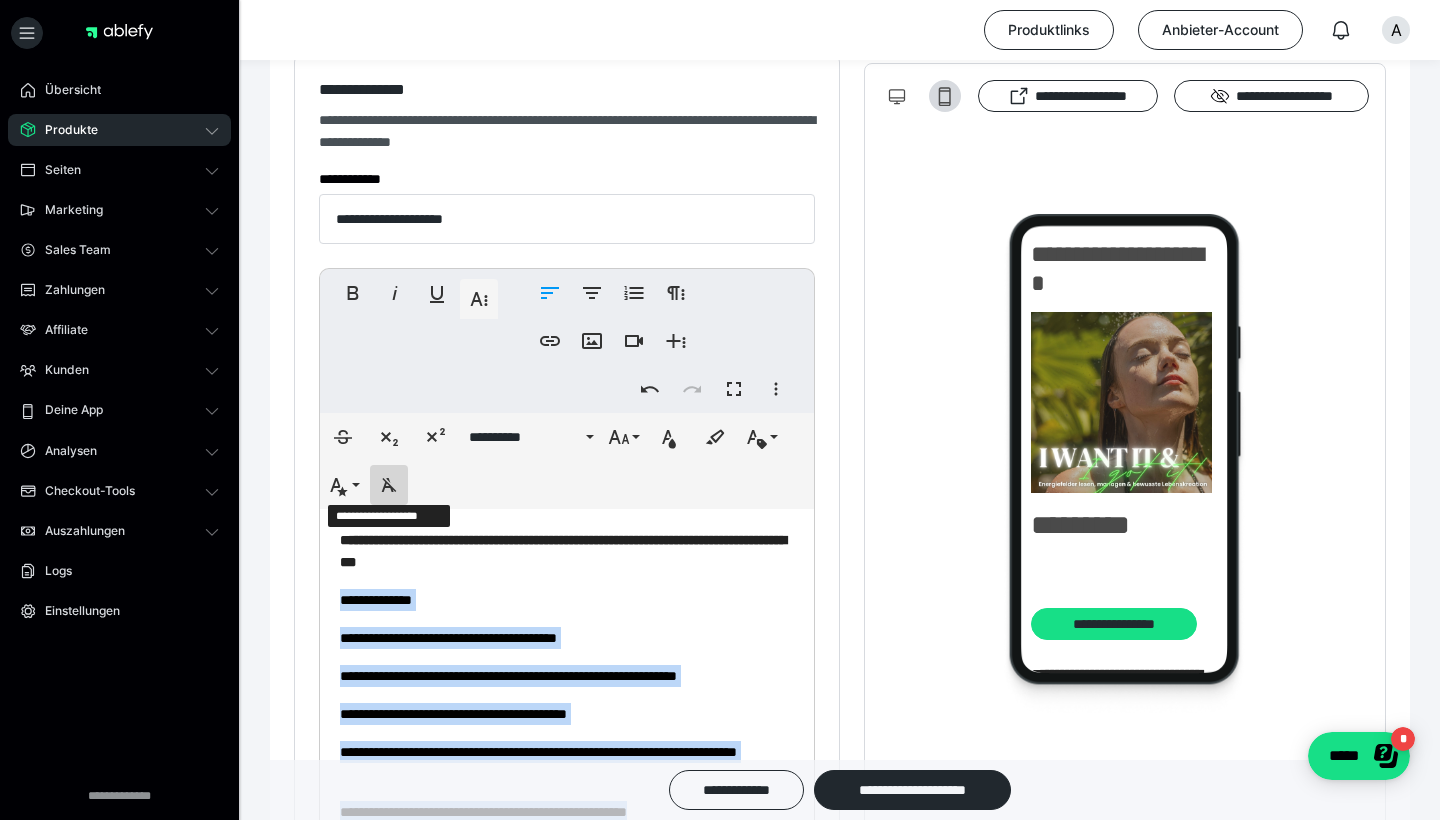 click 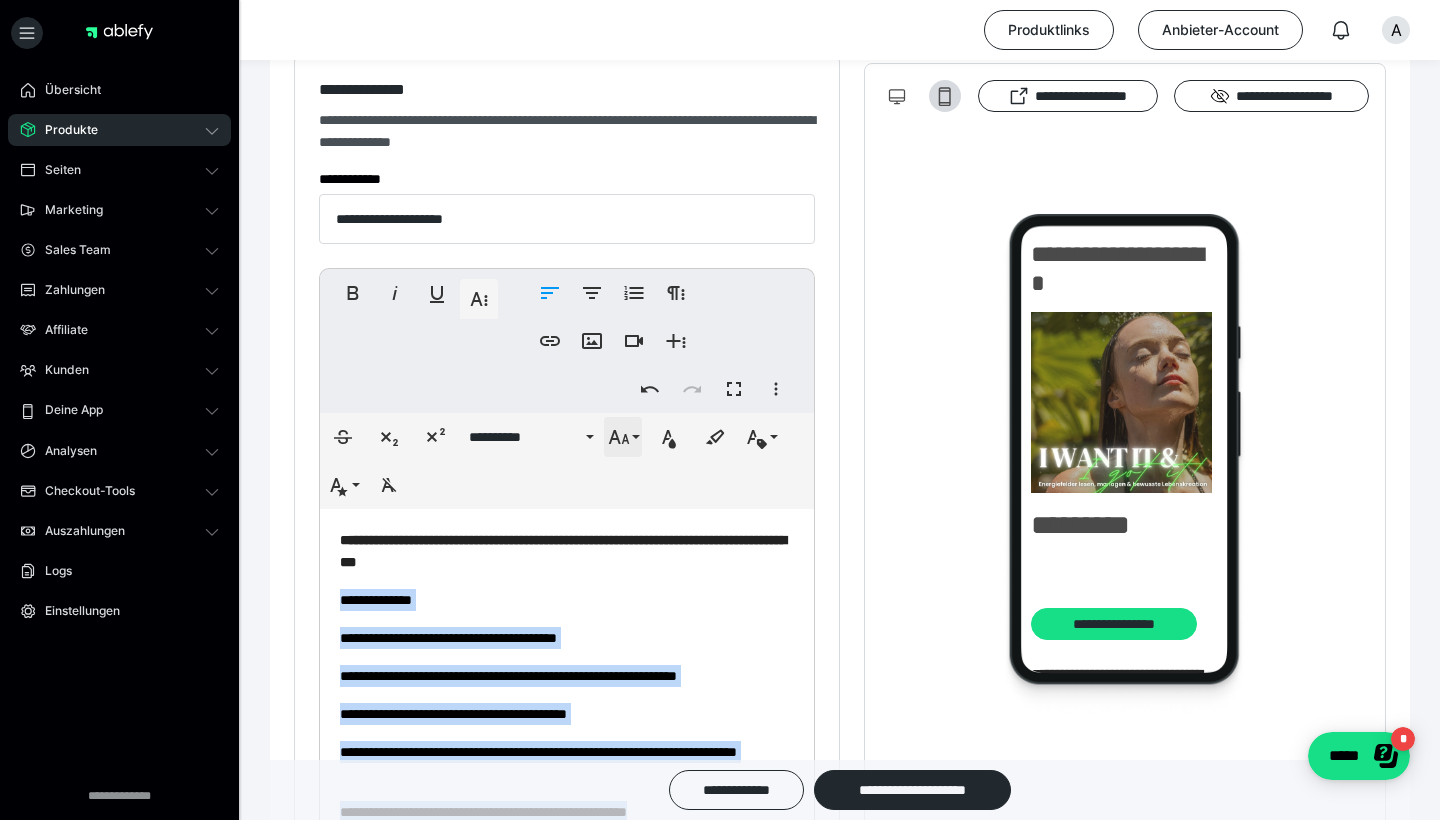 click on "**********" at bounding box center [623, 437] 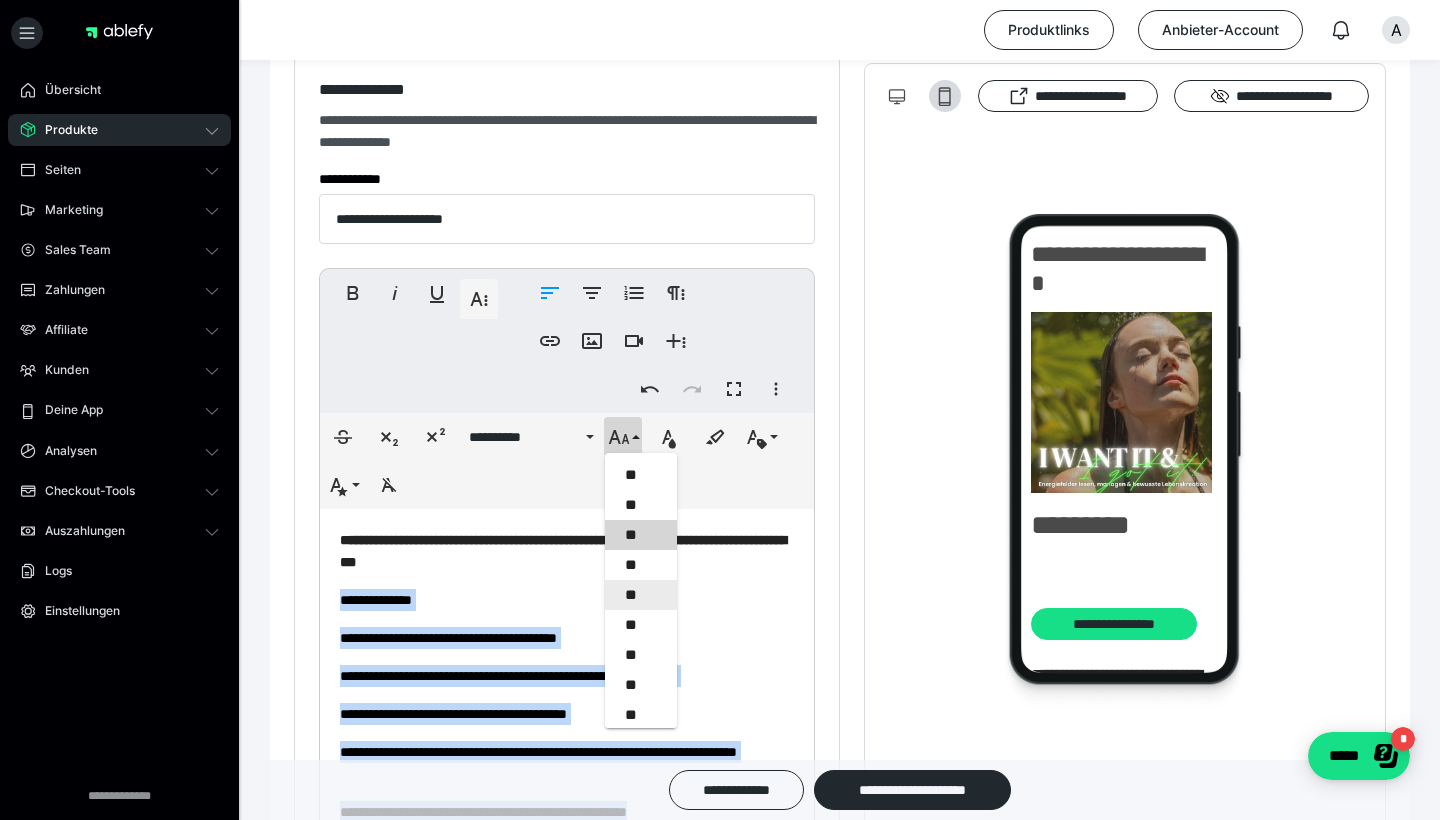scroll, scrollTop: 329, scrollLeft: 0, axis: vertical 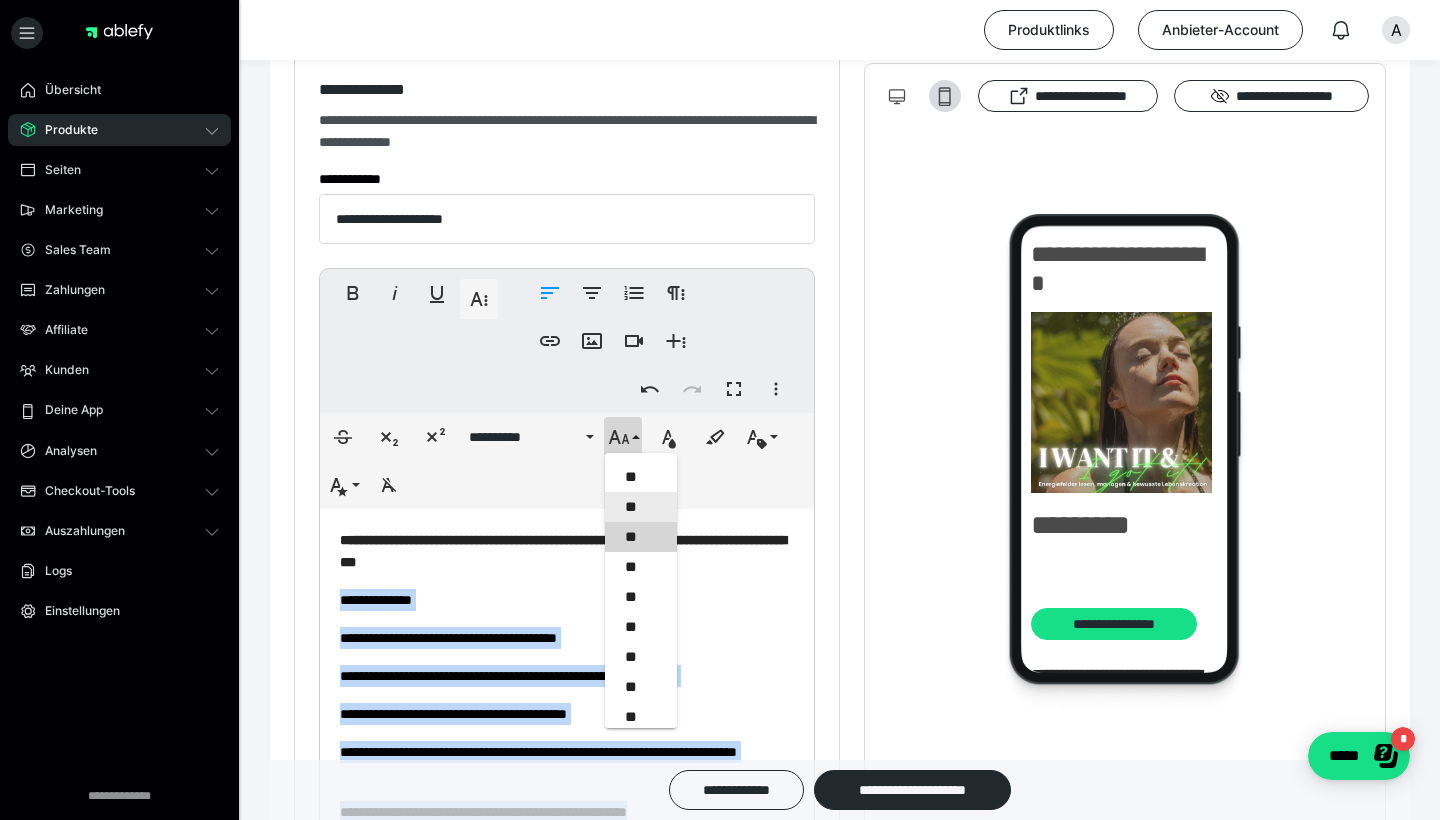 click on "**" at bounding box center [641, 507] 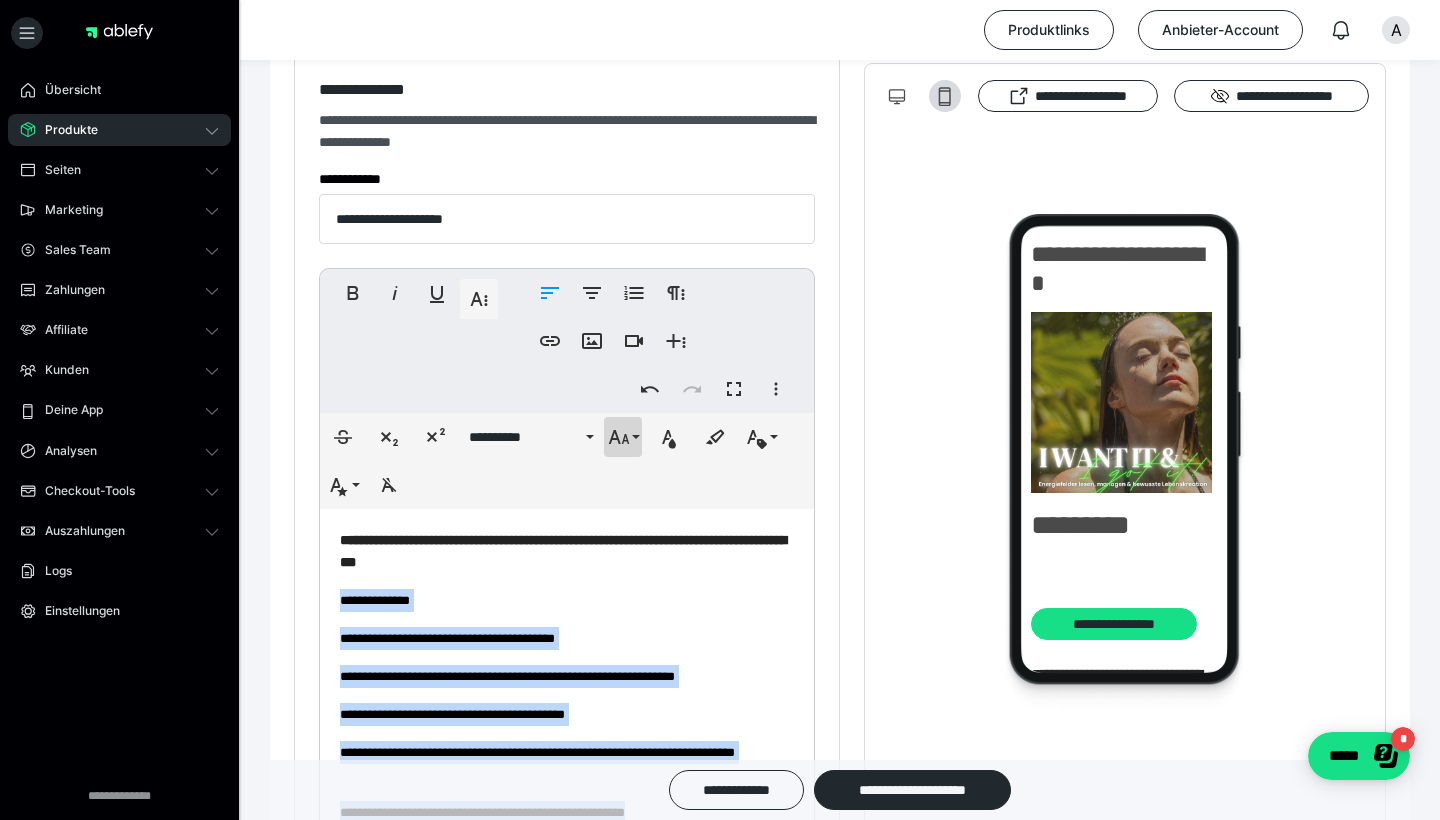 click 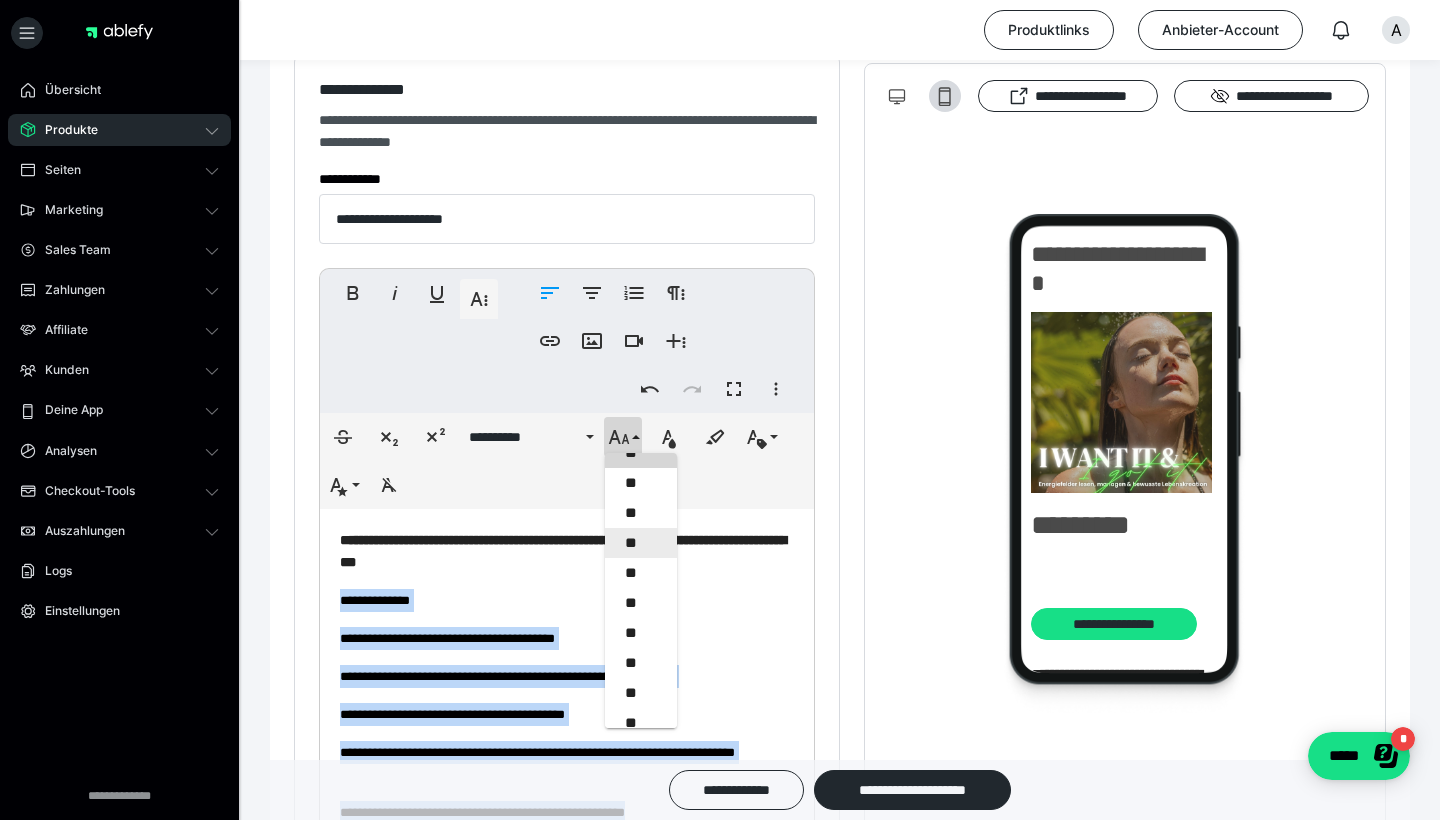 click on "**" at bounding box center (641, 543) 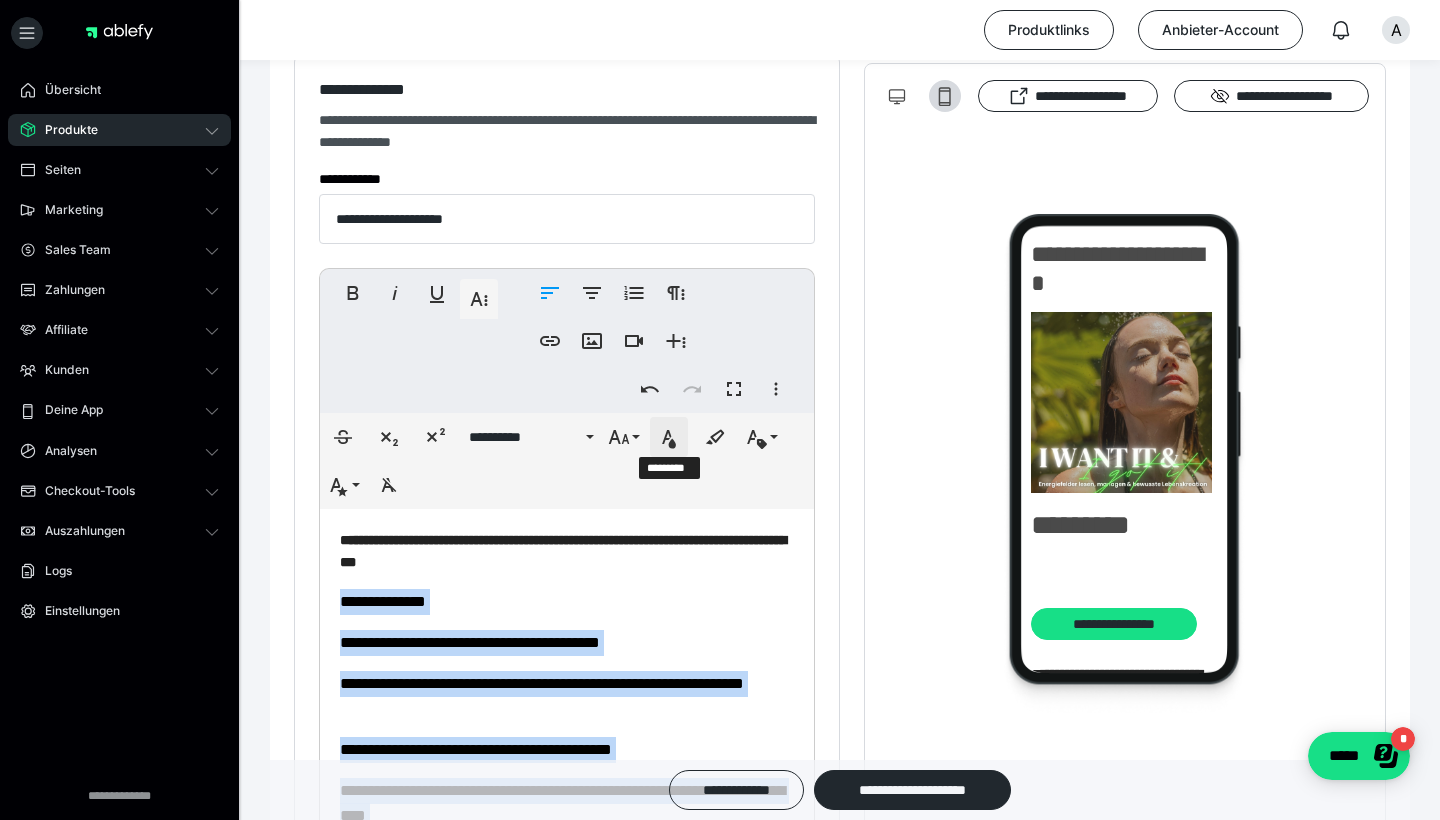 click 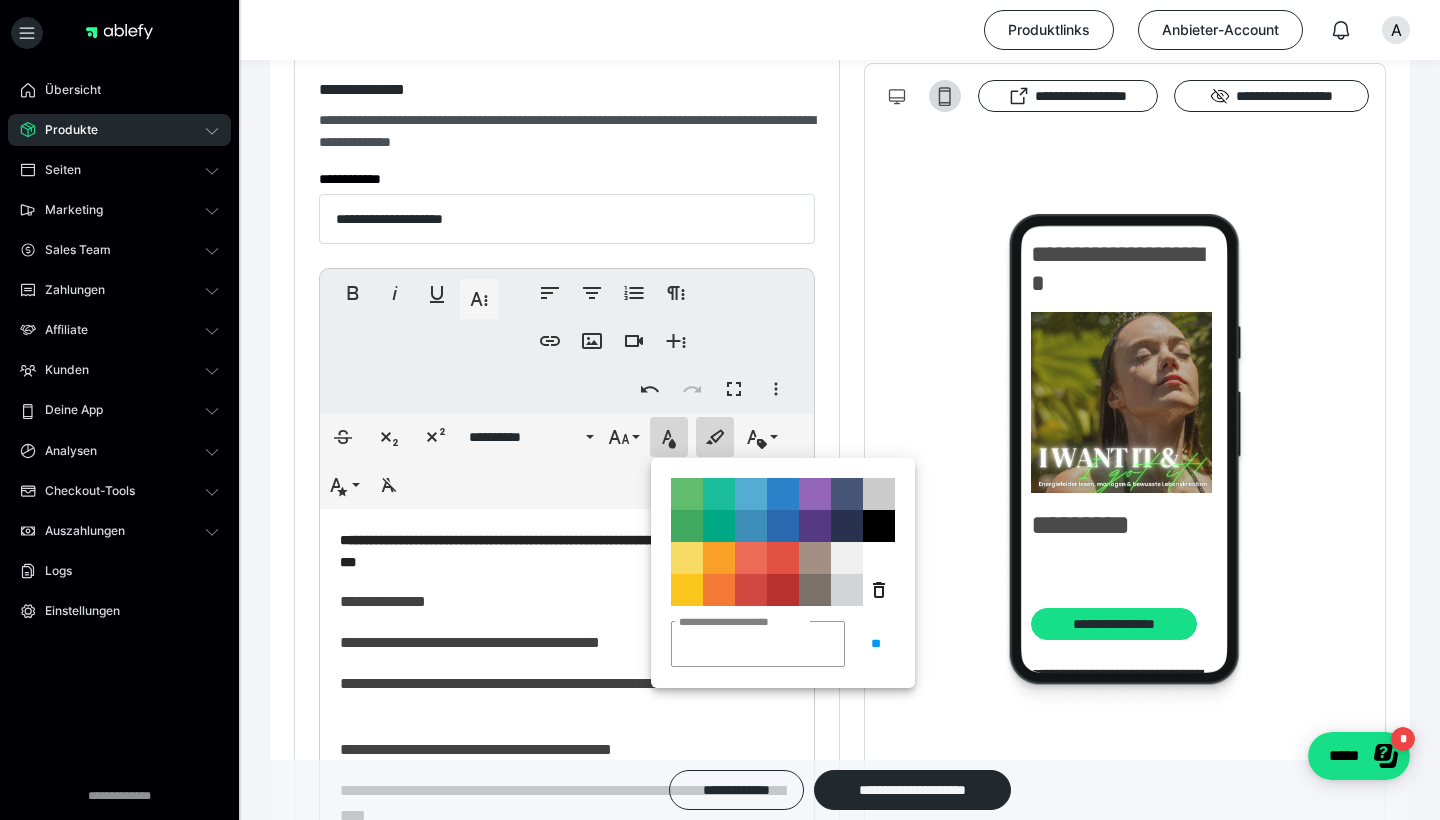 click 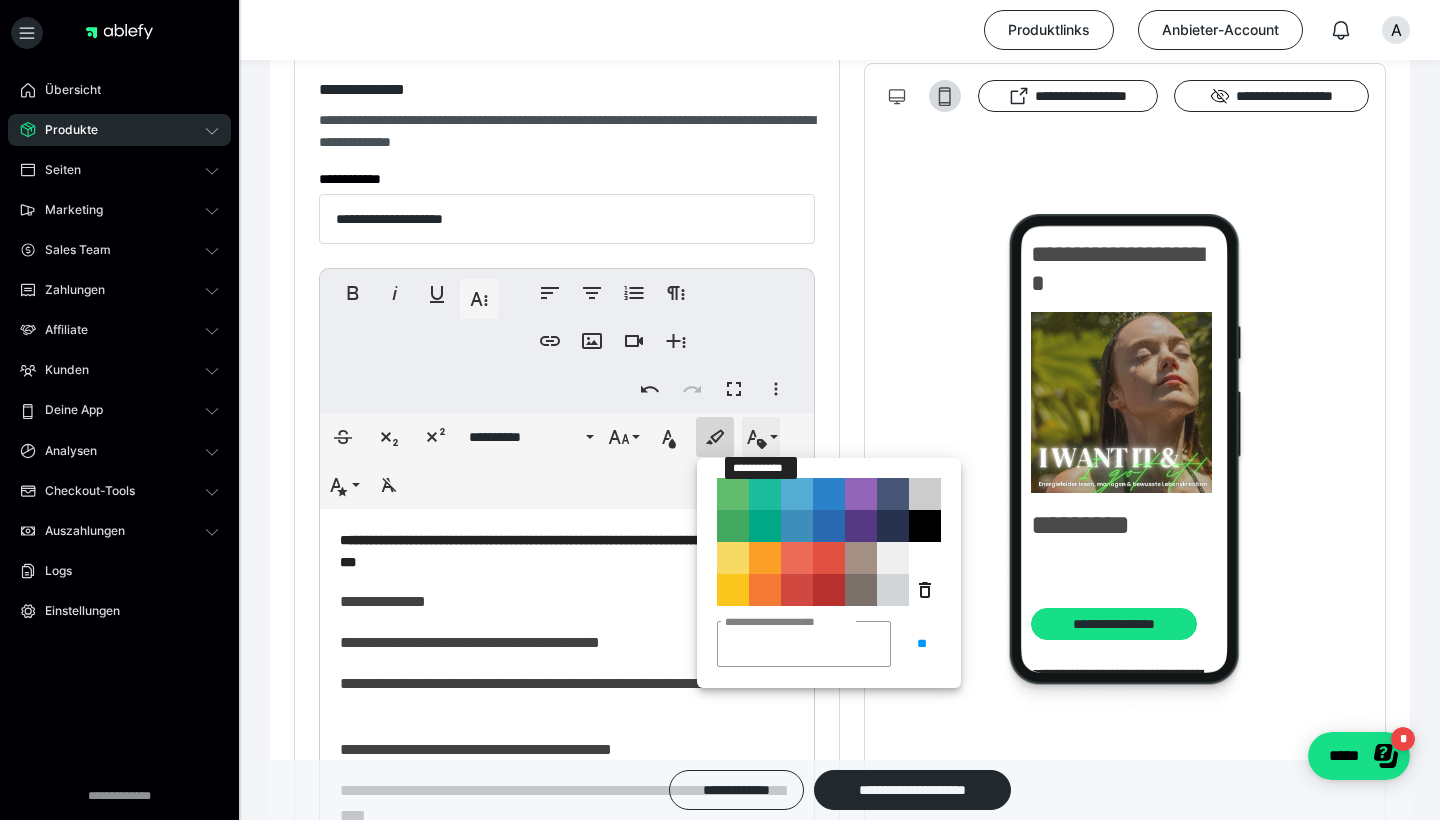 click 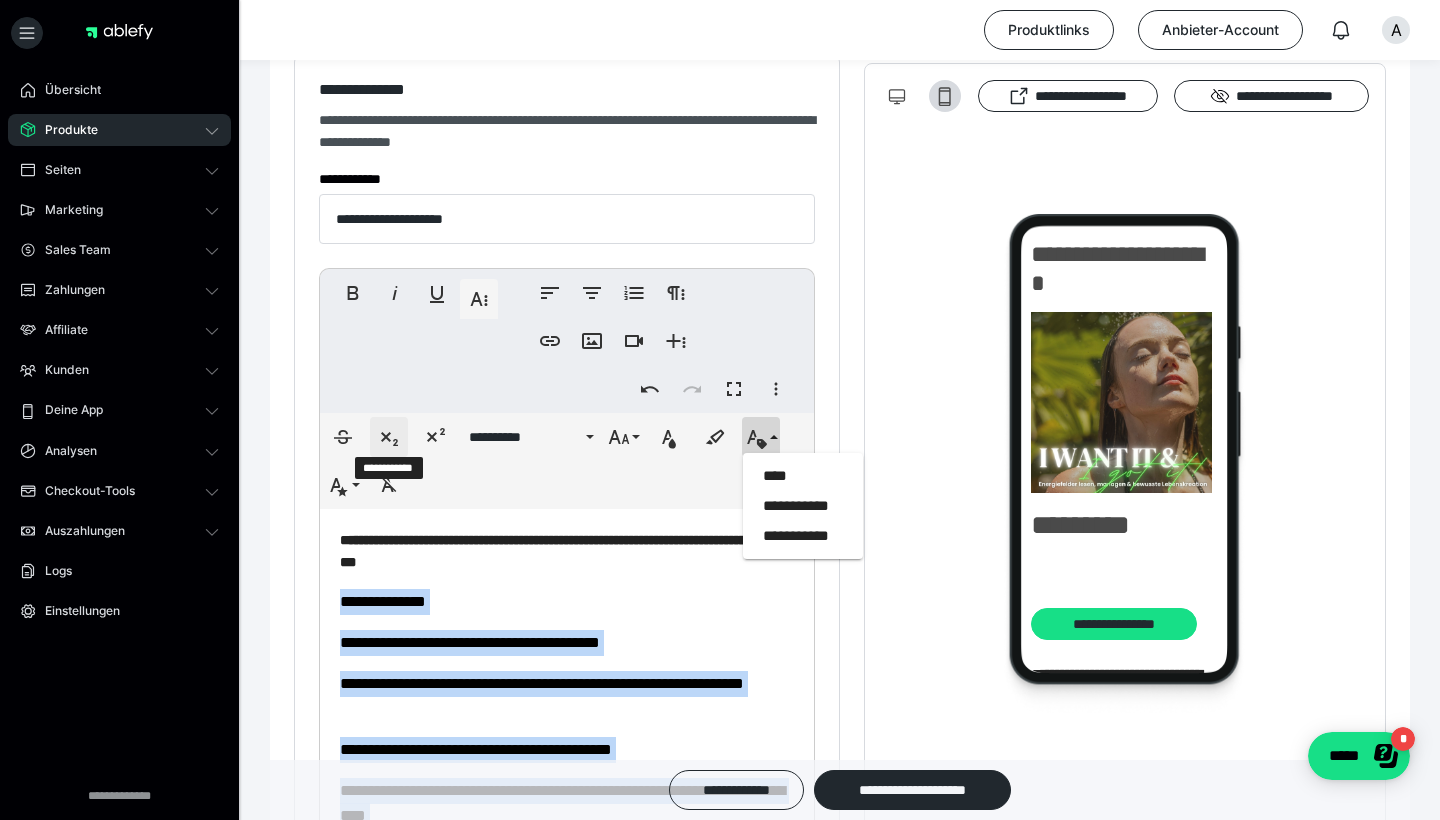 click on "**********" at bounding box center (389, 437) 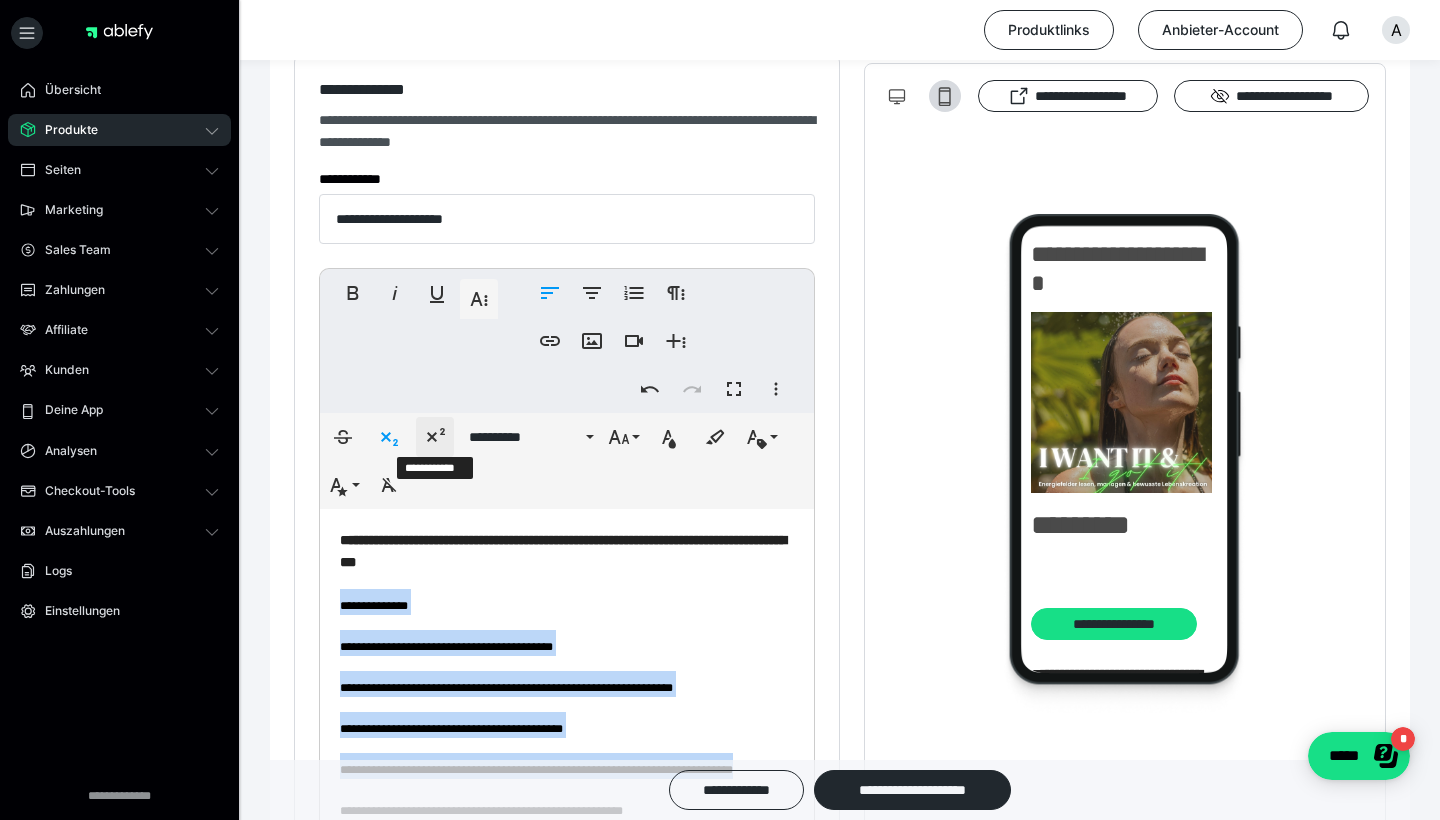 click 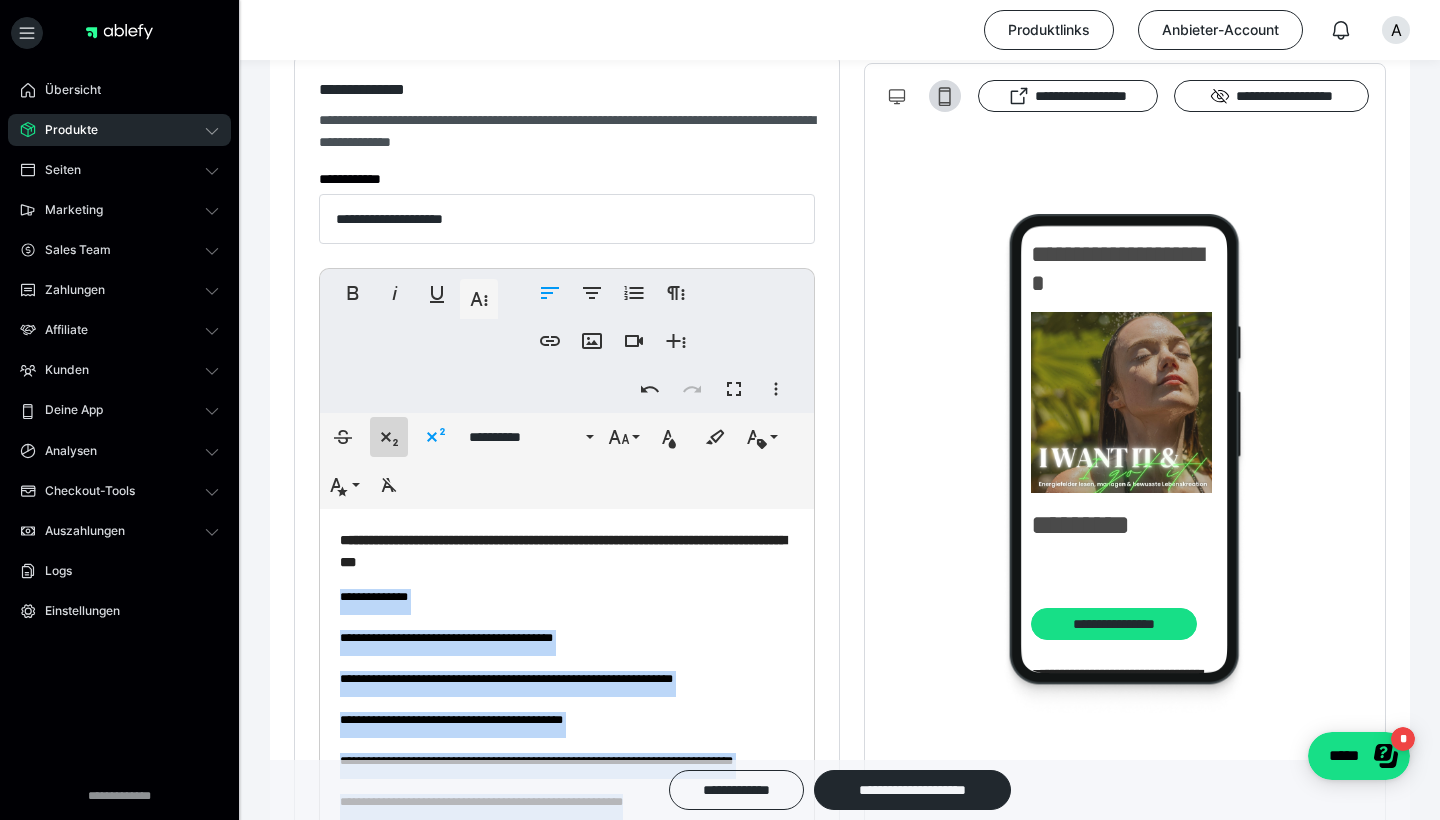 click 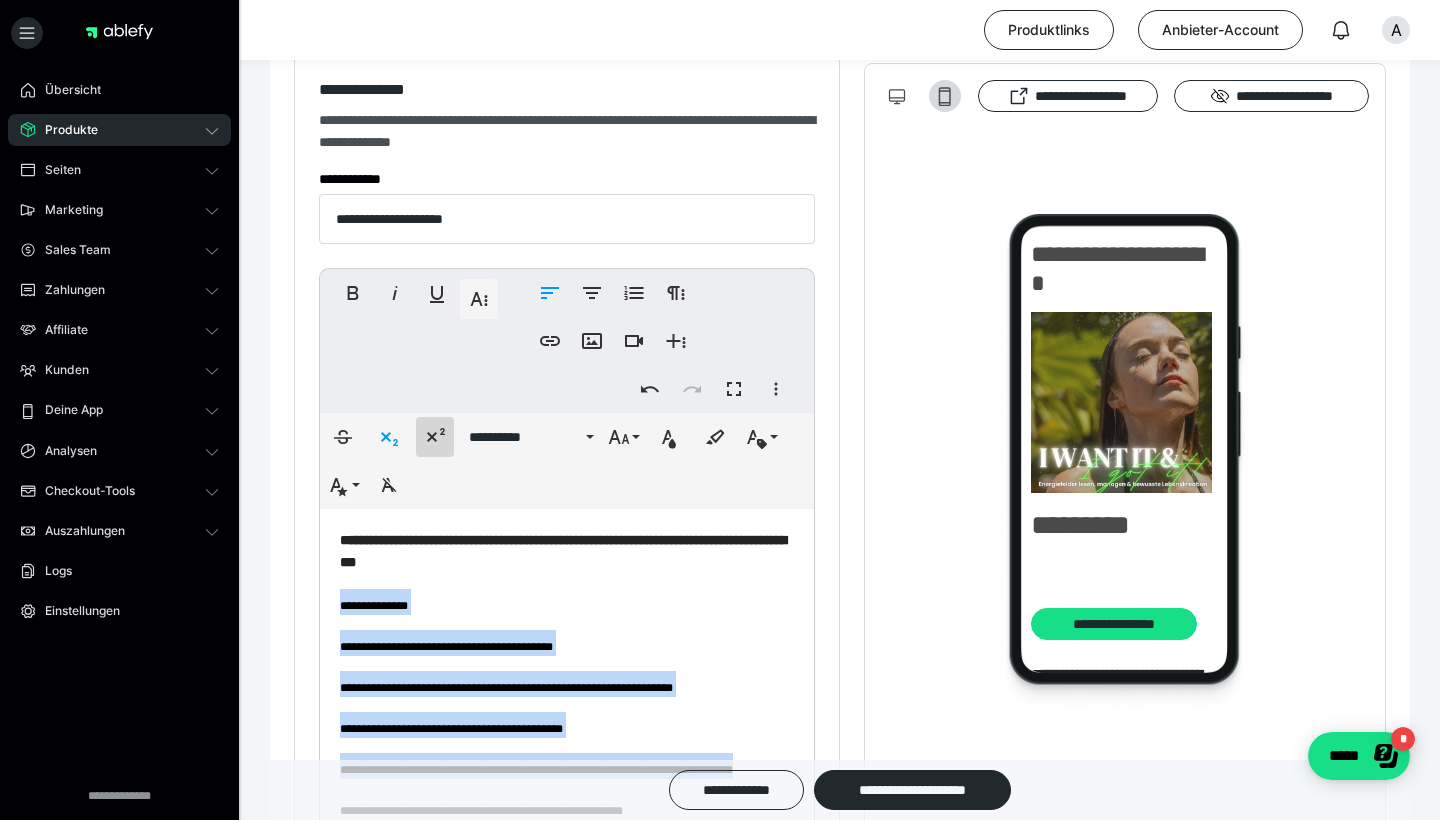 click 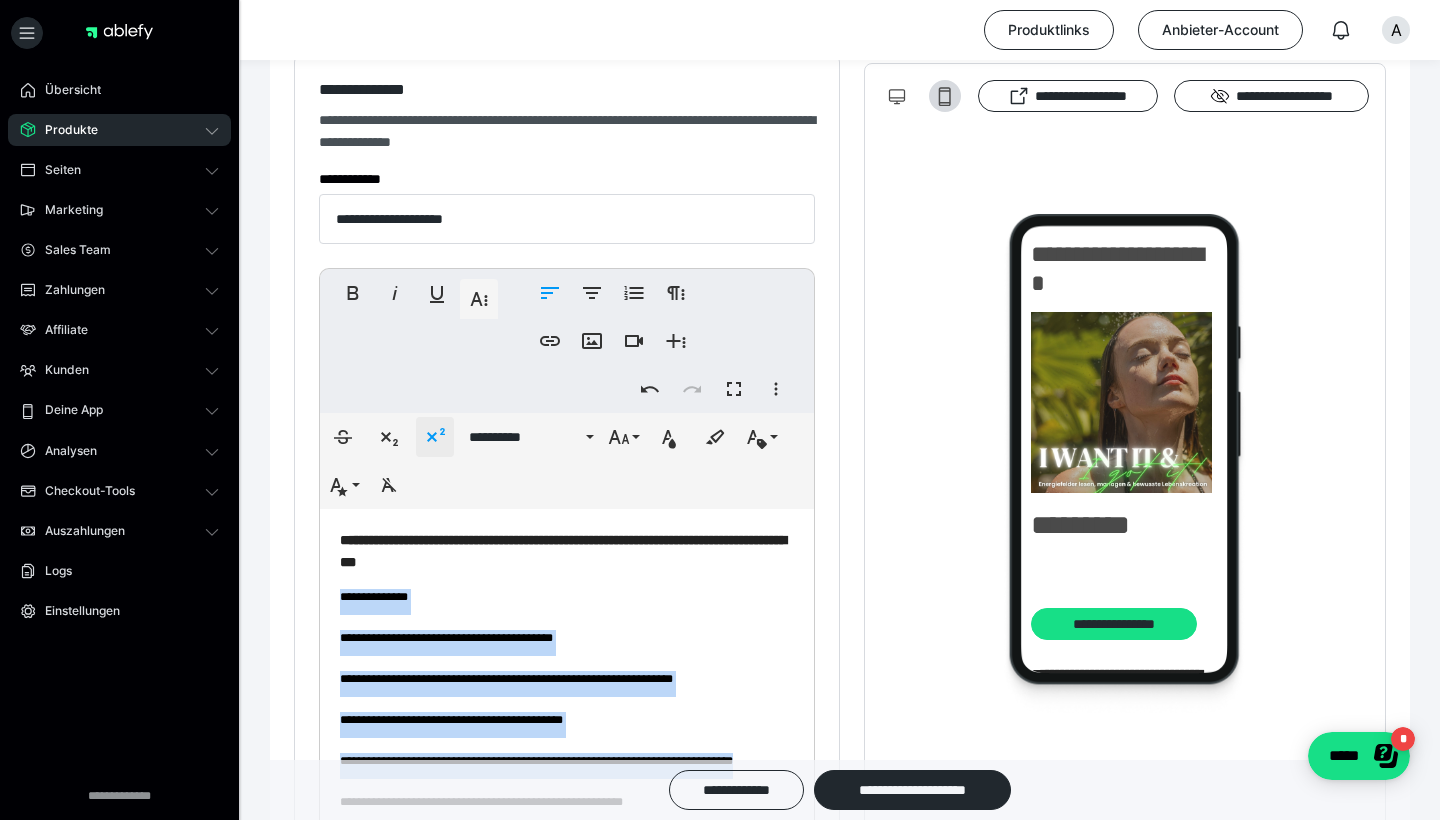 click 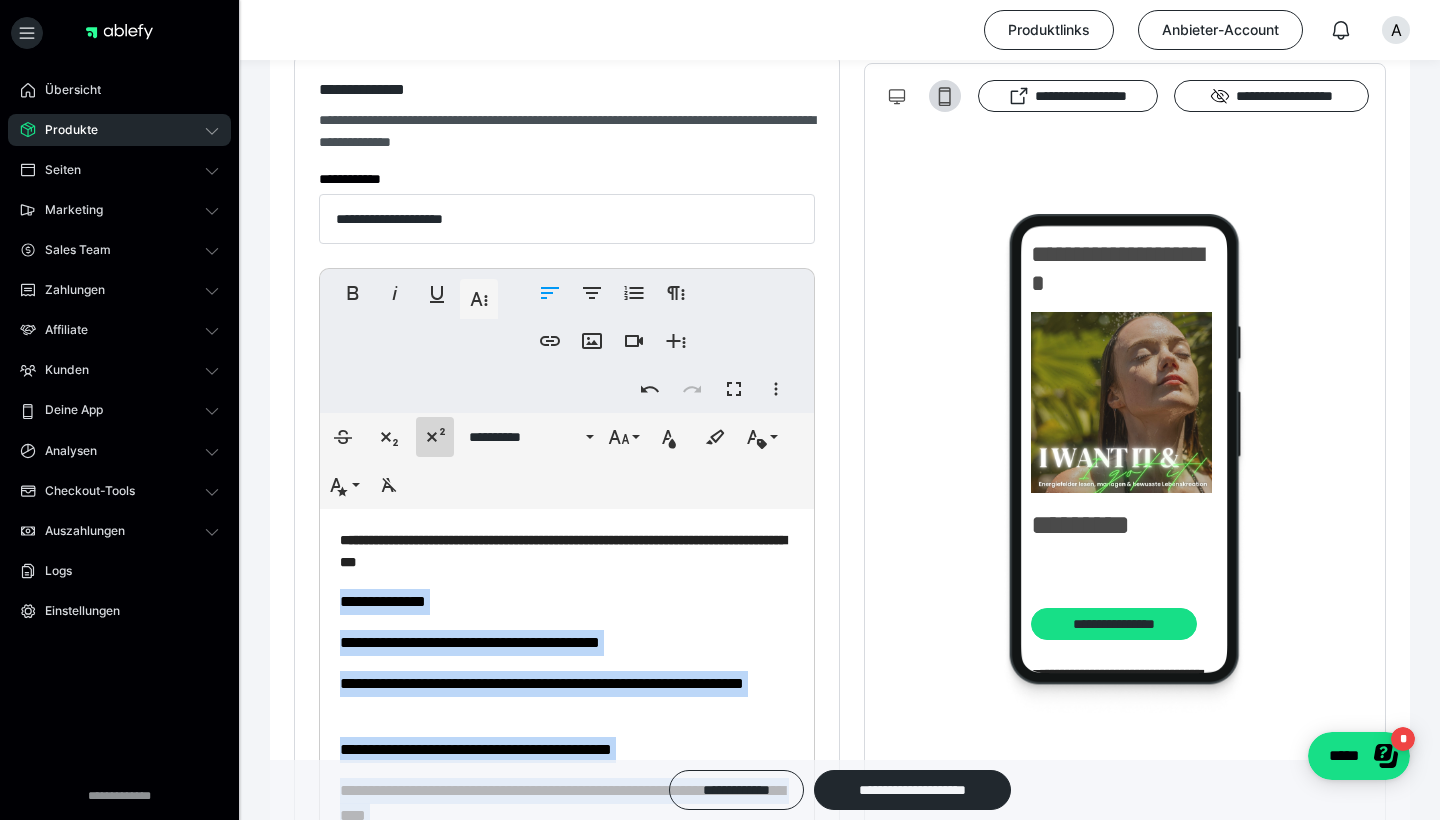 click 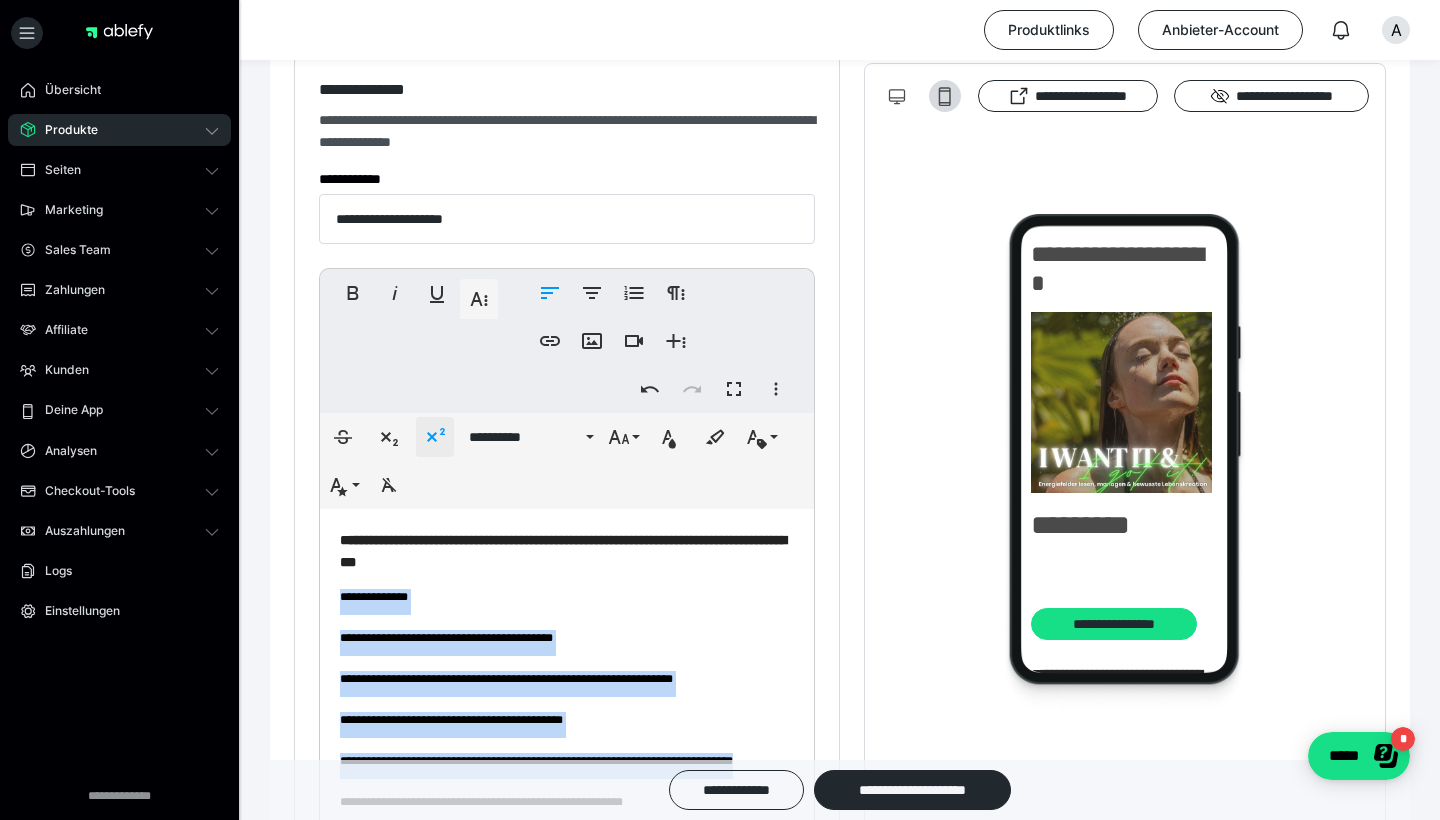 click 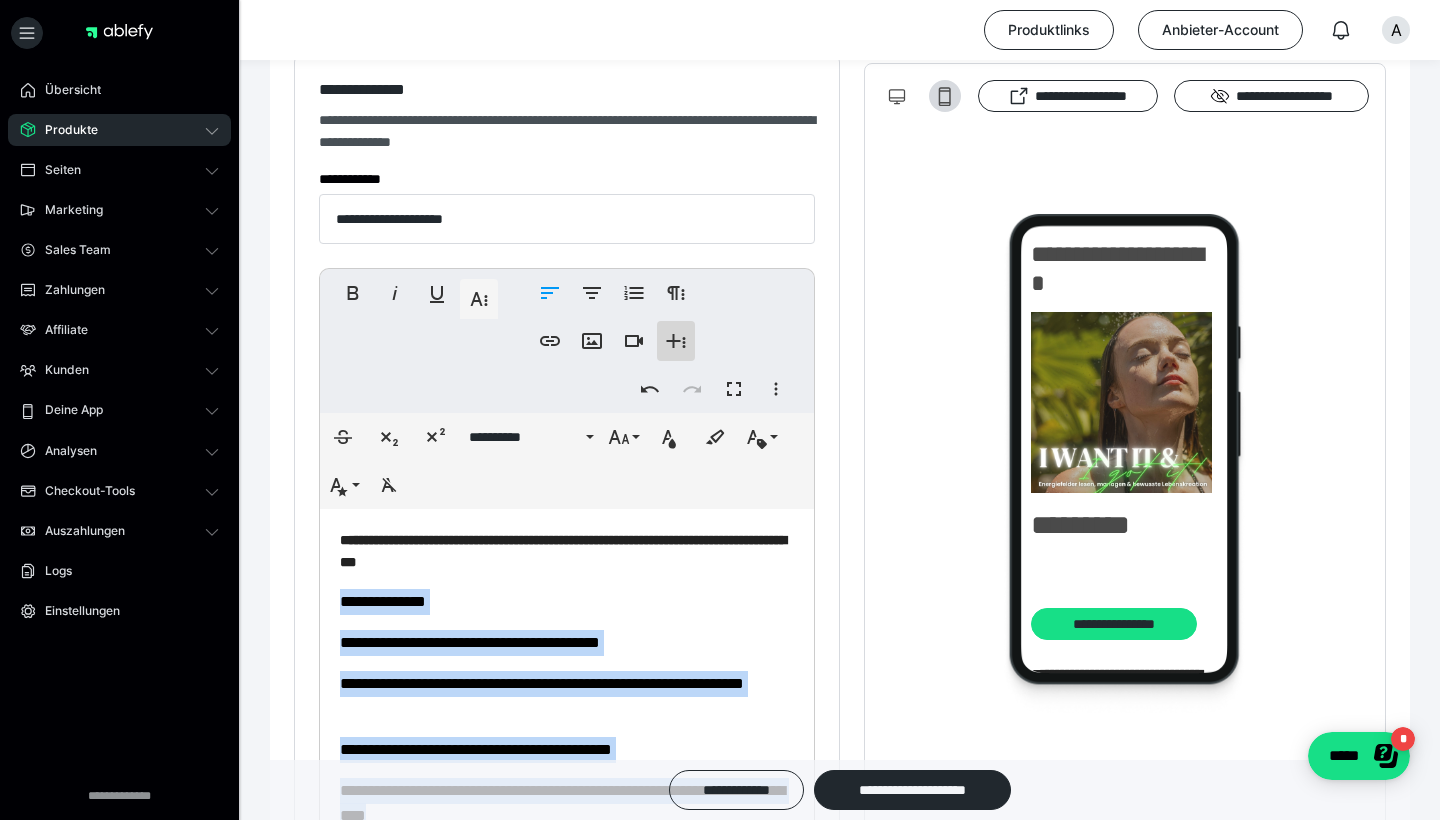 click 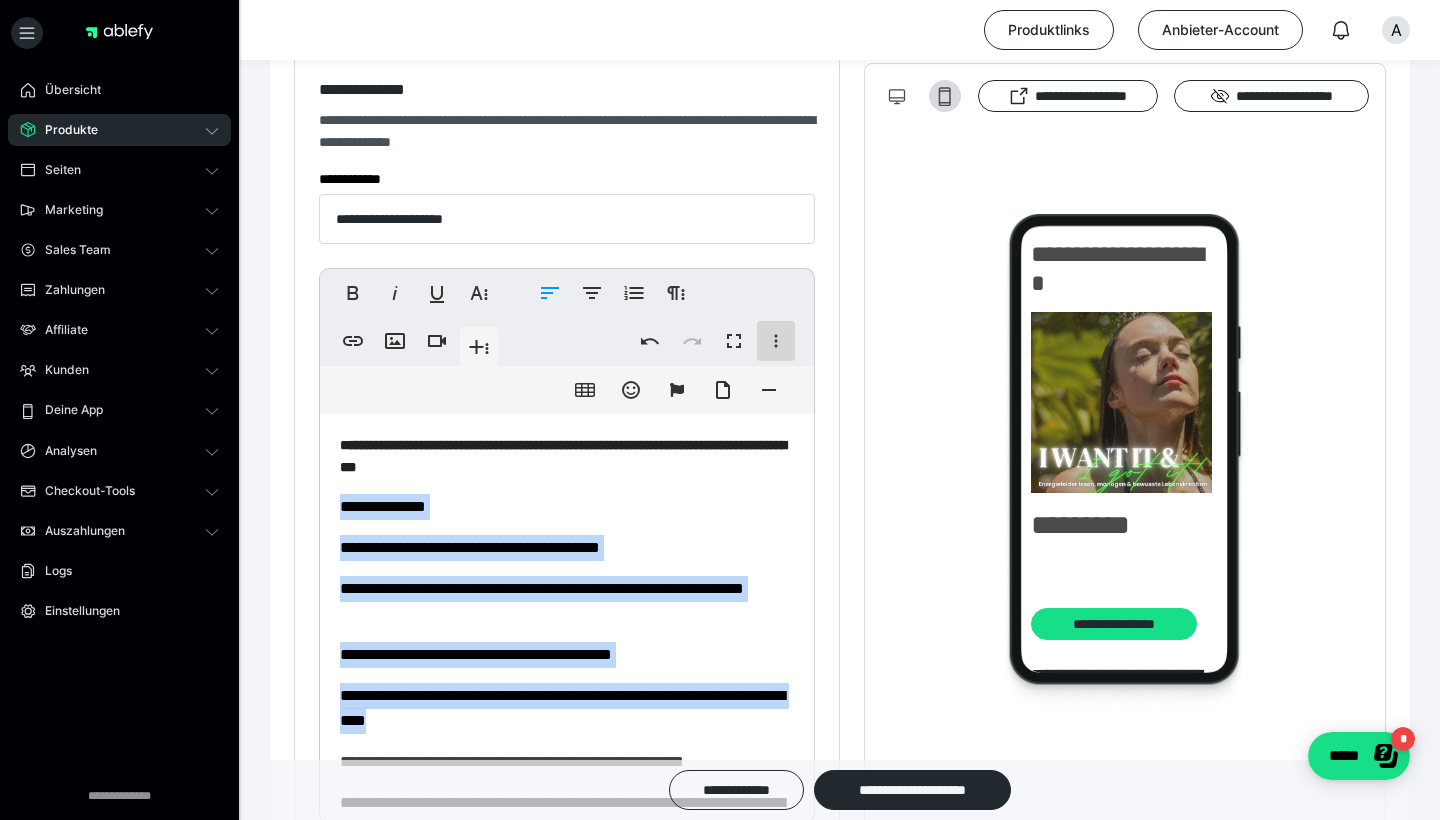 click 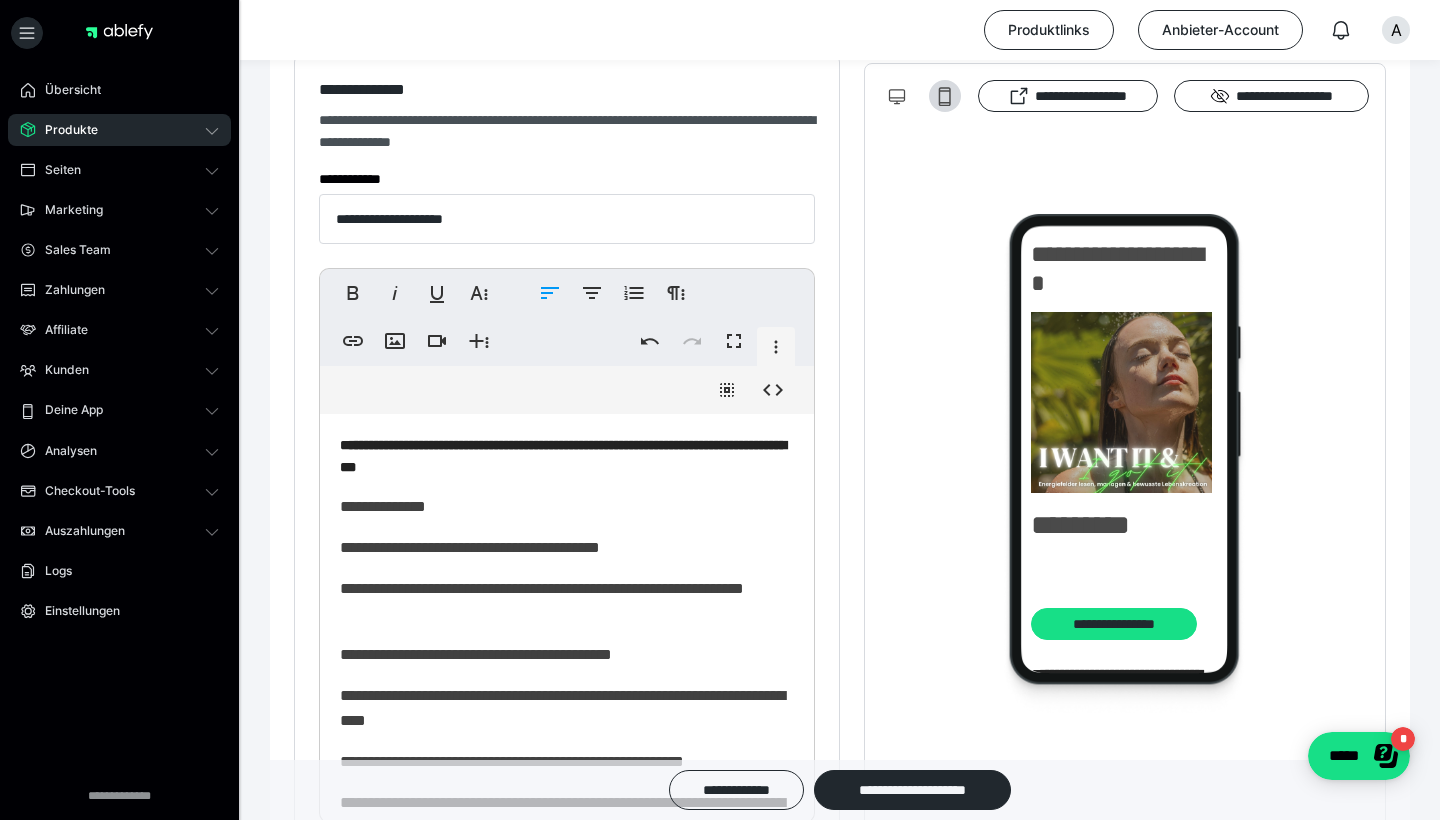 click on "**********" at bounding box center [563, 456] 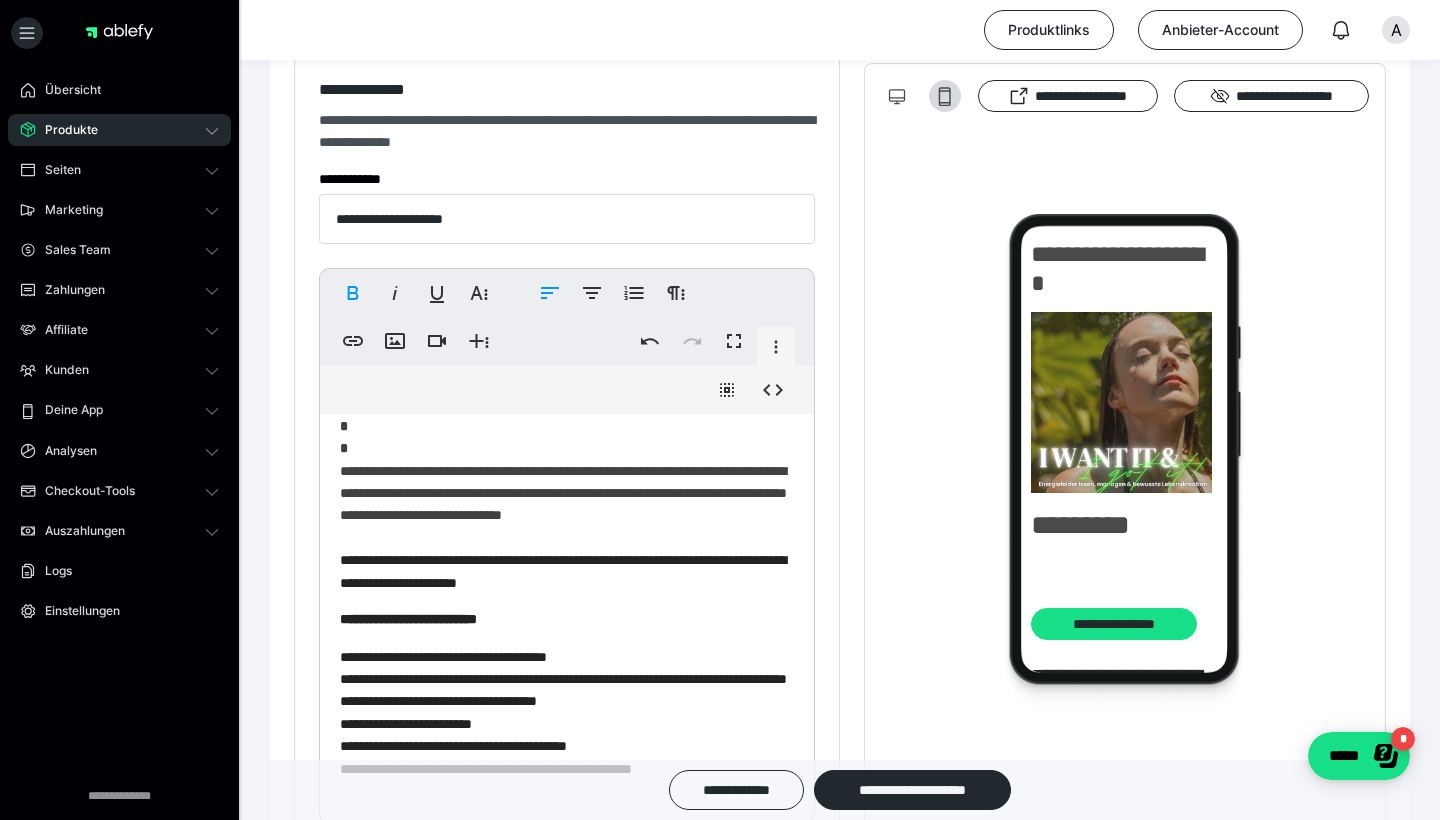 scroll, scrollTop: 2095, scrollLeft: 0, axis: vertical 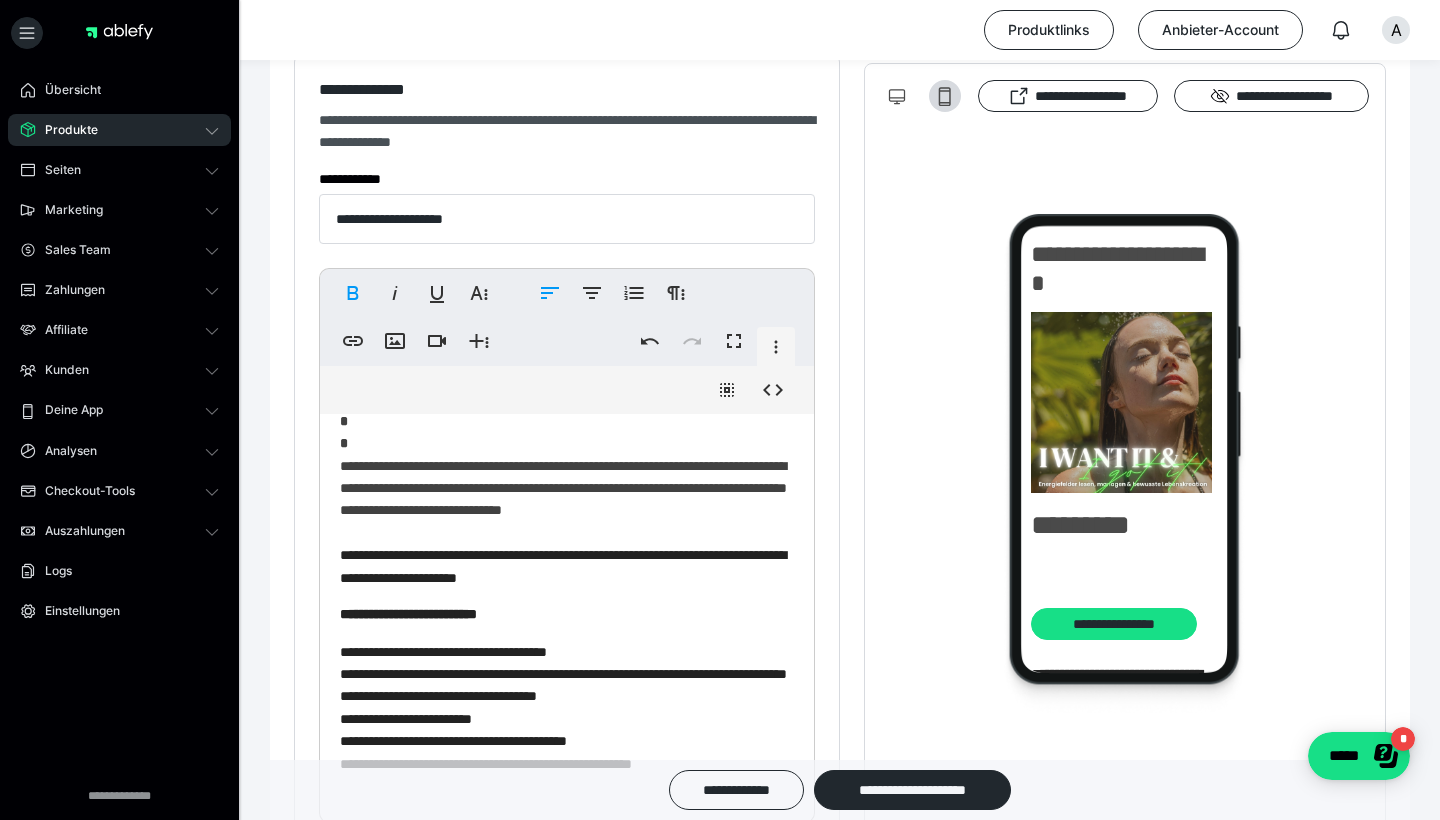 click on "**********" at bounding box center (567, 566) 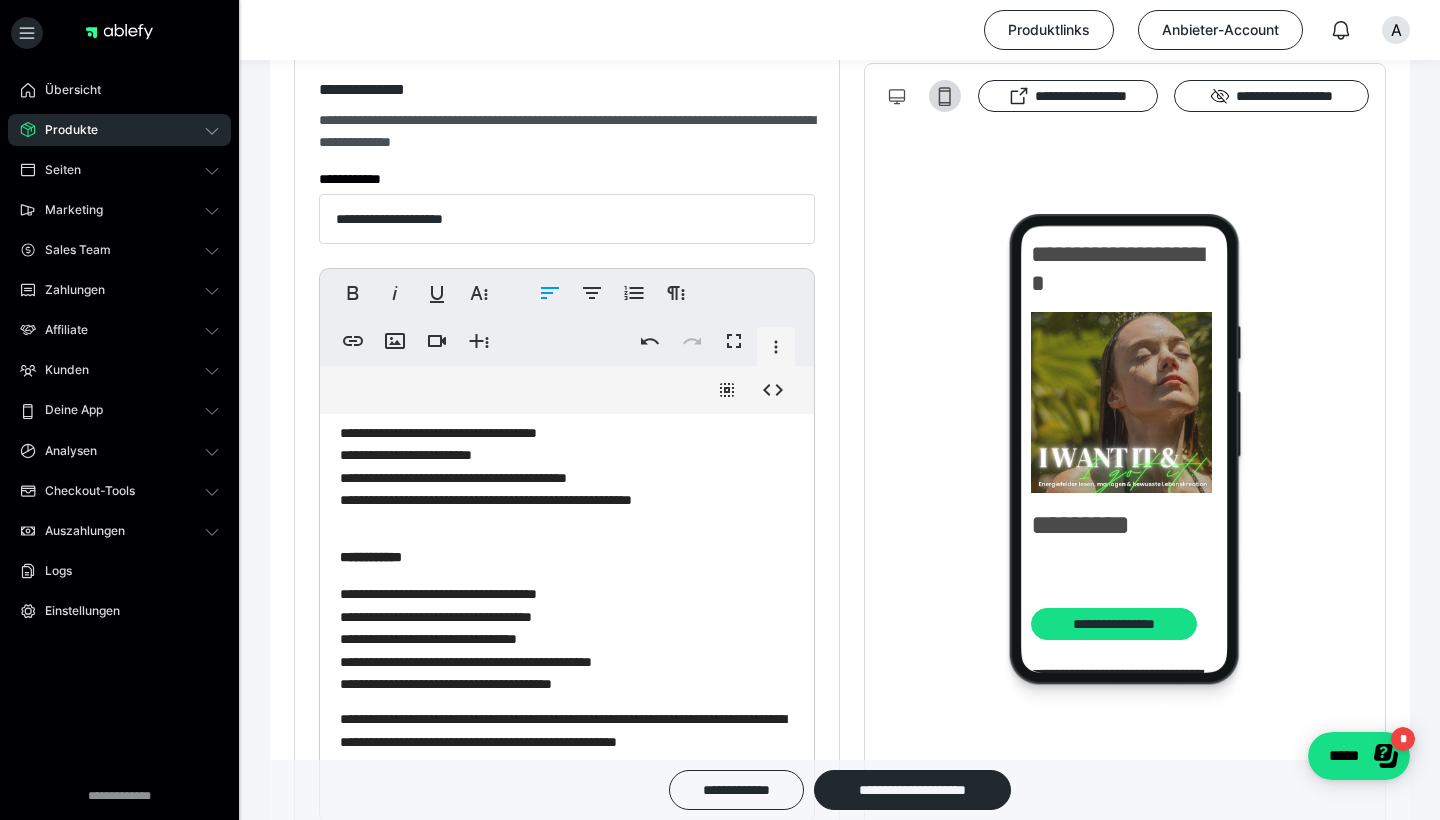 scroll, scrollTop: 2395, scrollLeft: 0, axis: vertical 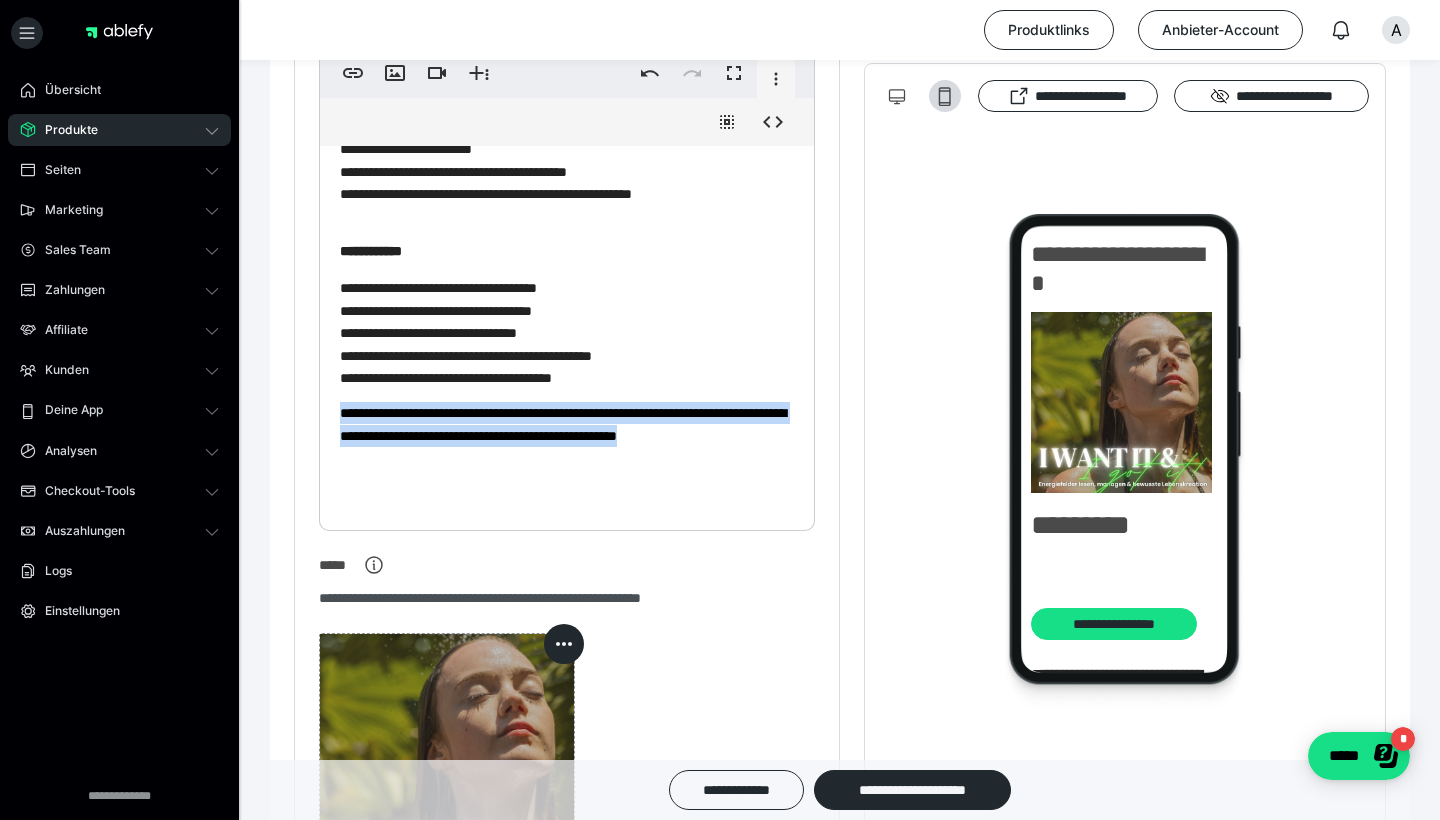 drag, startPoint x: 345, startPoint y: 426, endPoint x: 523, endPoint y: 490, distance: 189.15602 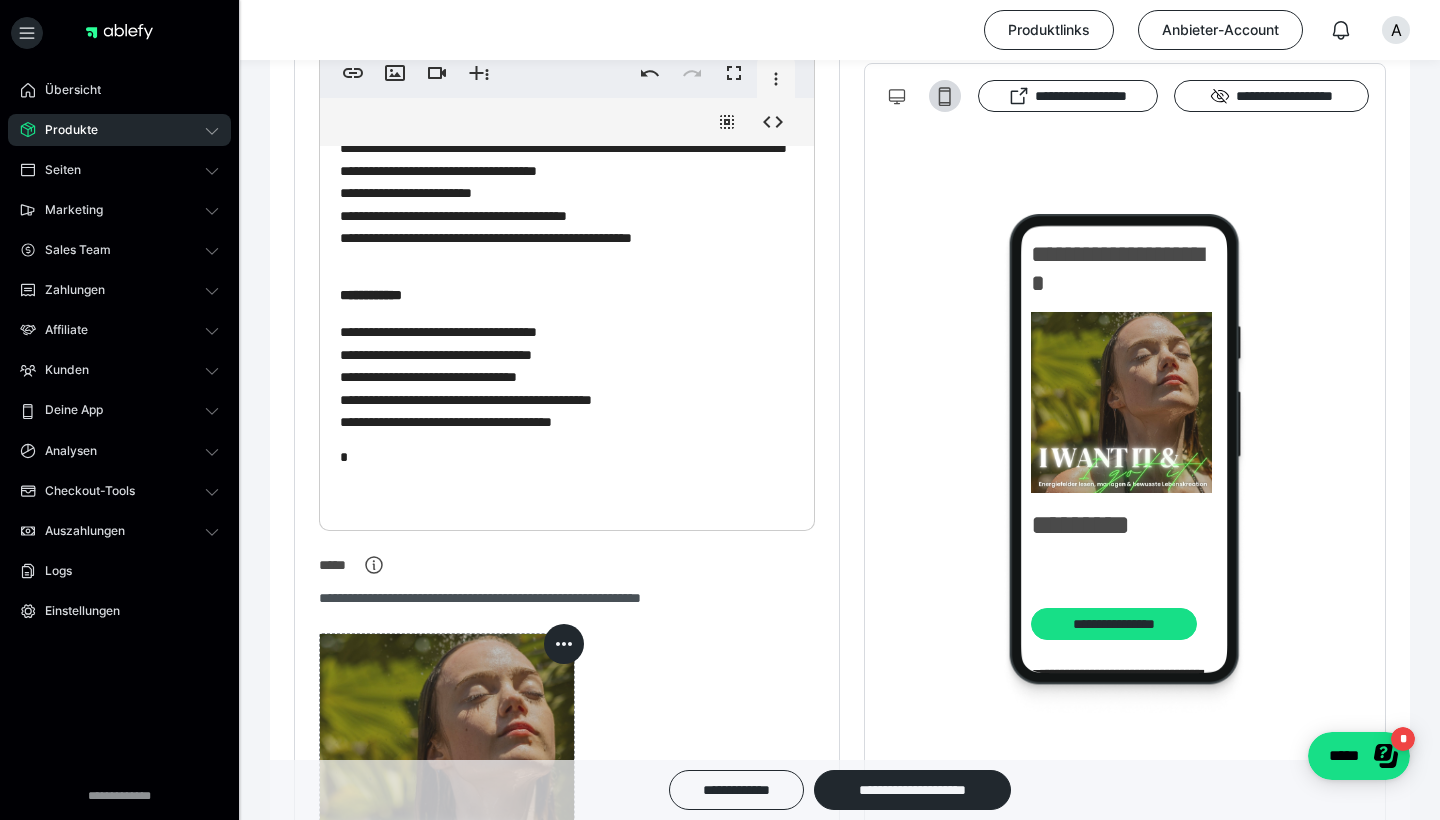 scroll, scrollTop: 2351, scrollLeft: 0, axis: vertical 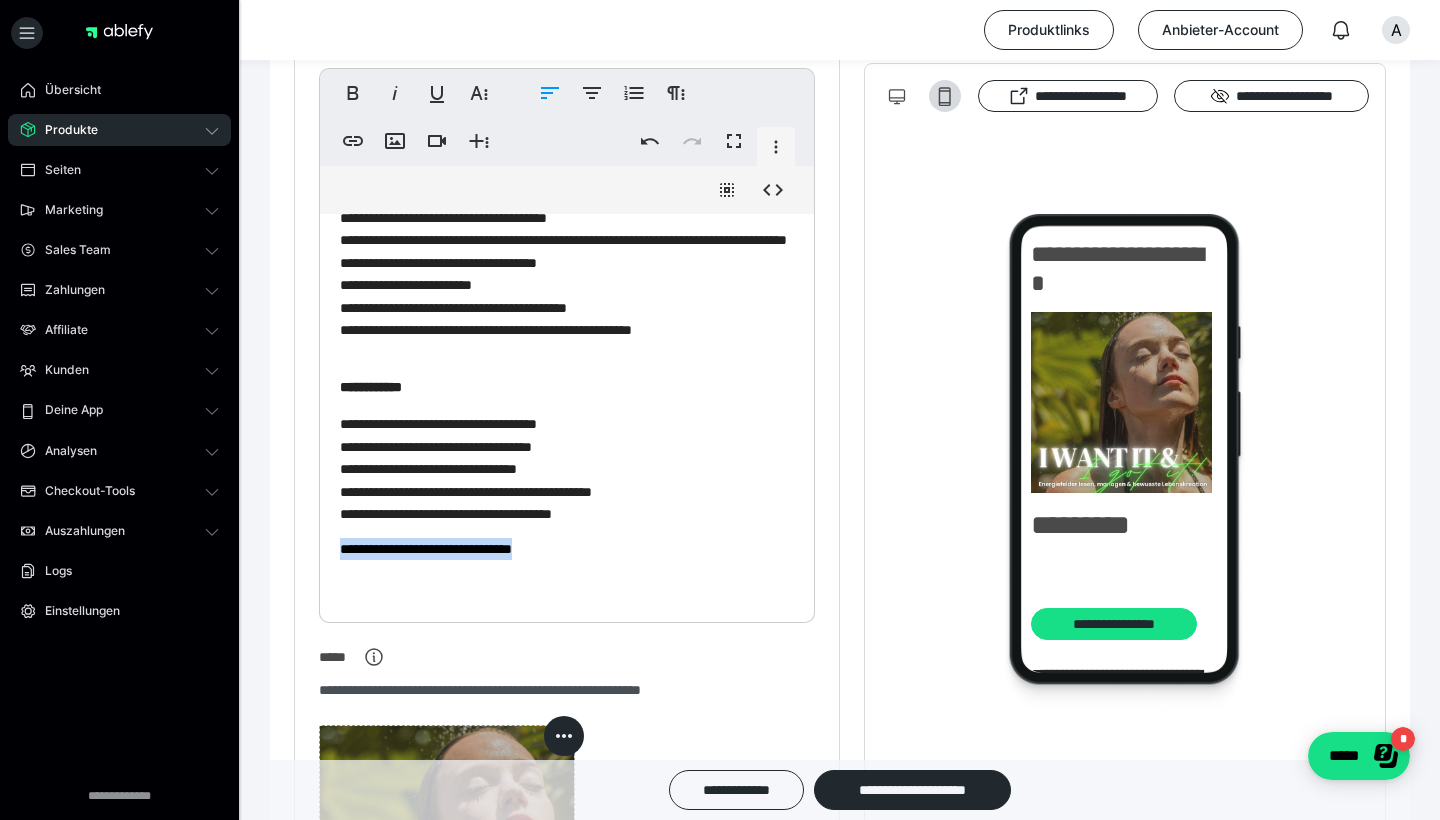 drag, startPoint x: 592, startPoint y: 567, endPoint x: 285, endPoint y: 554, distance: 307.27512 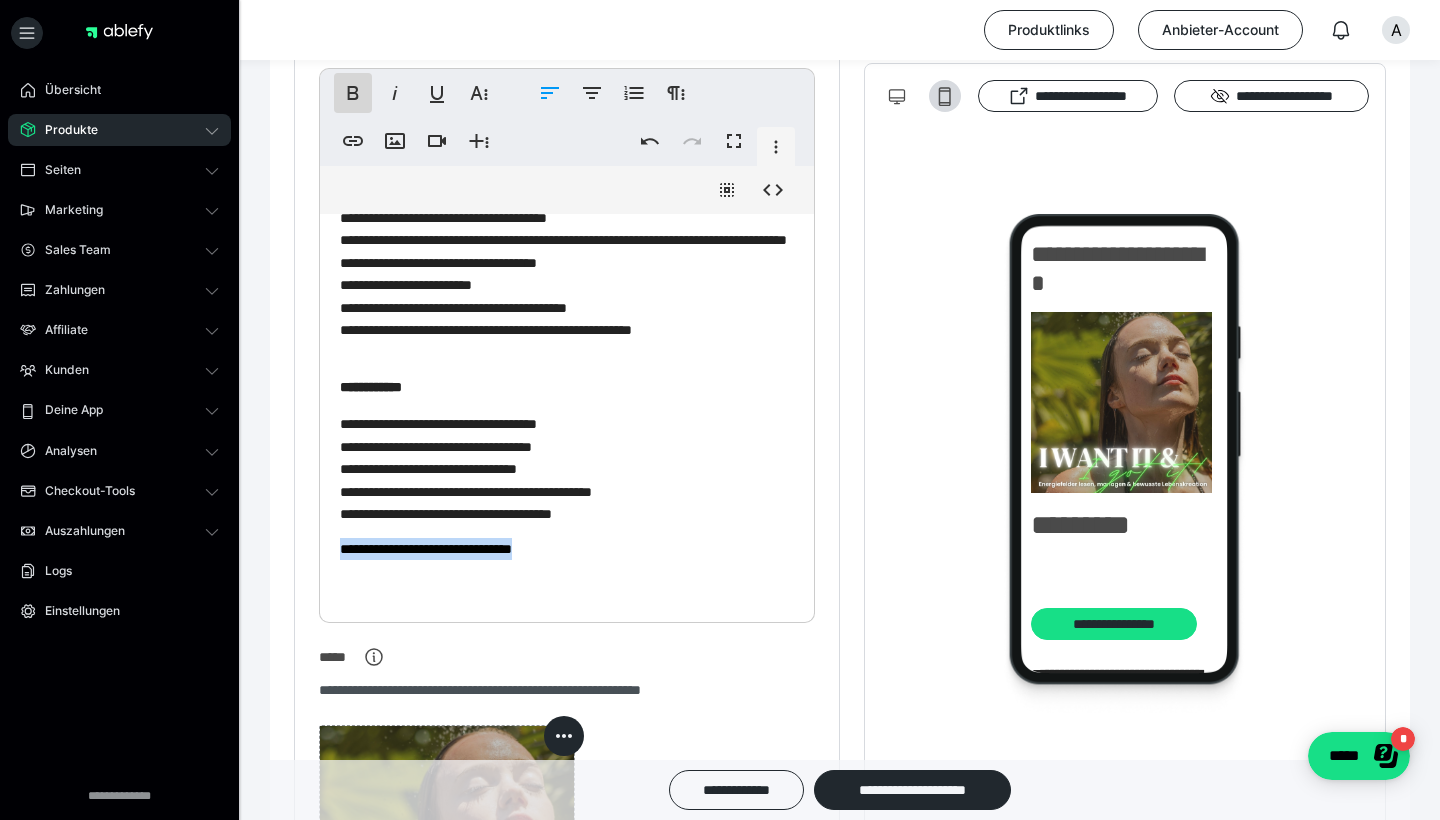 click 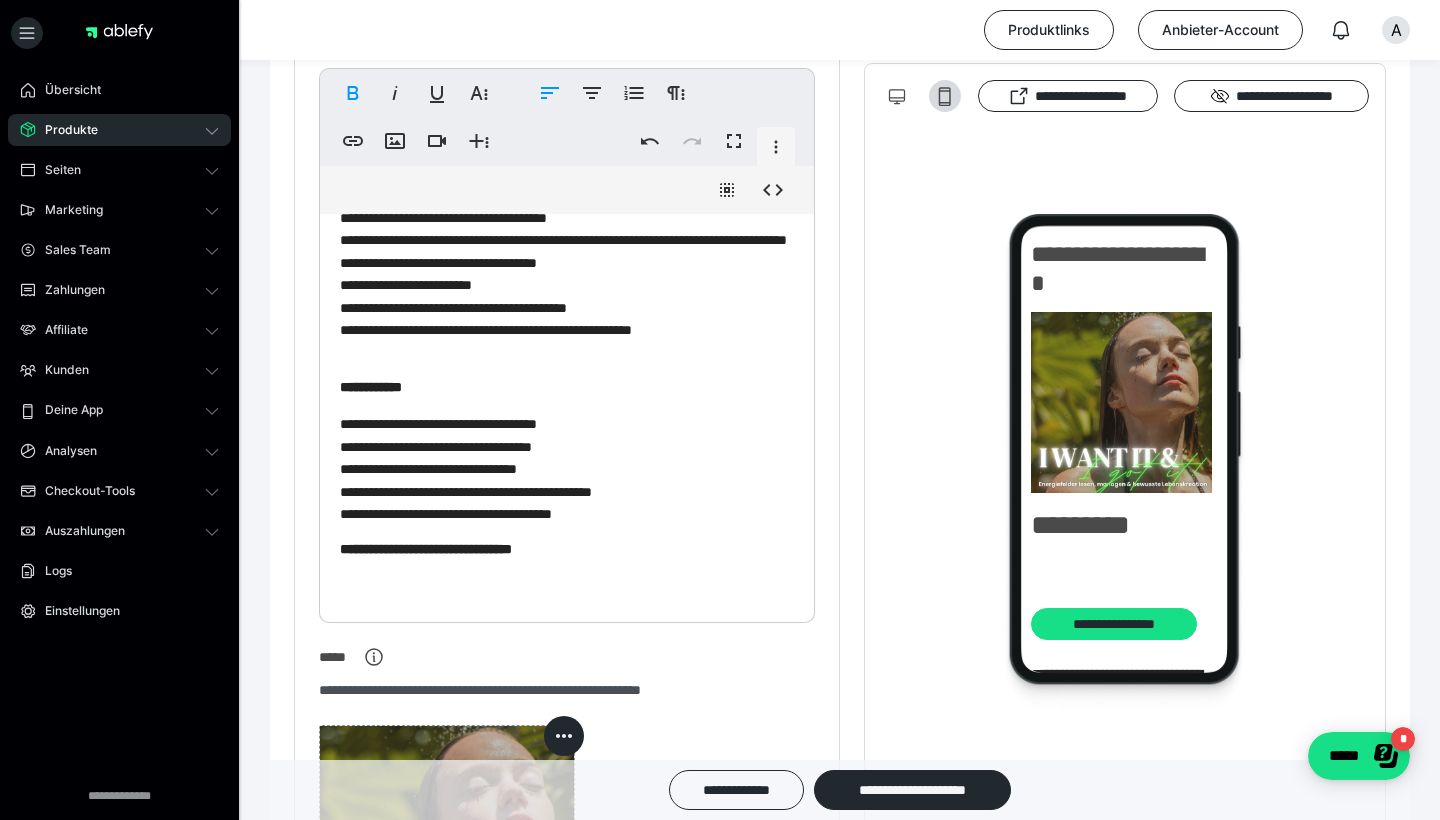 click on "**********" at bounding box center (567, -762) 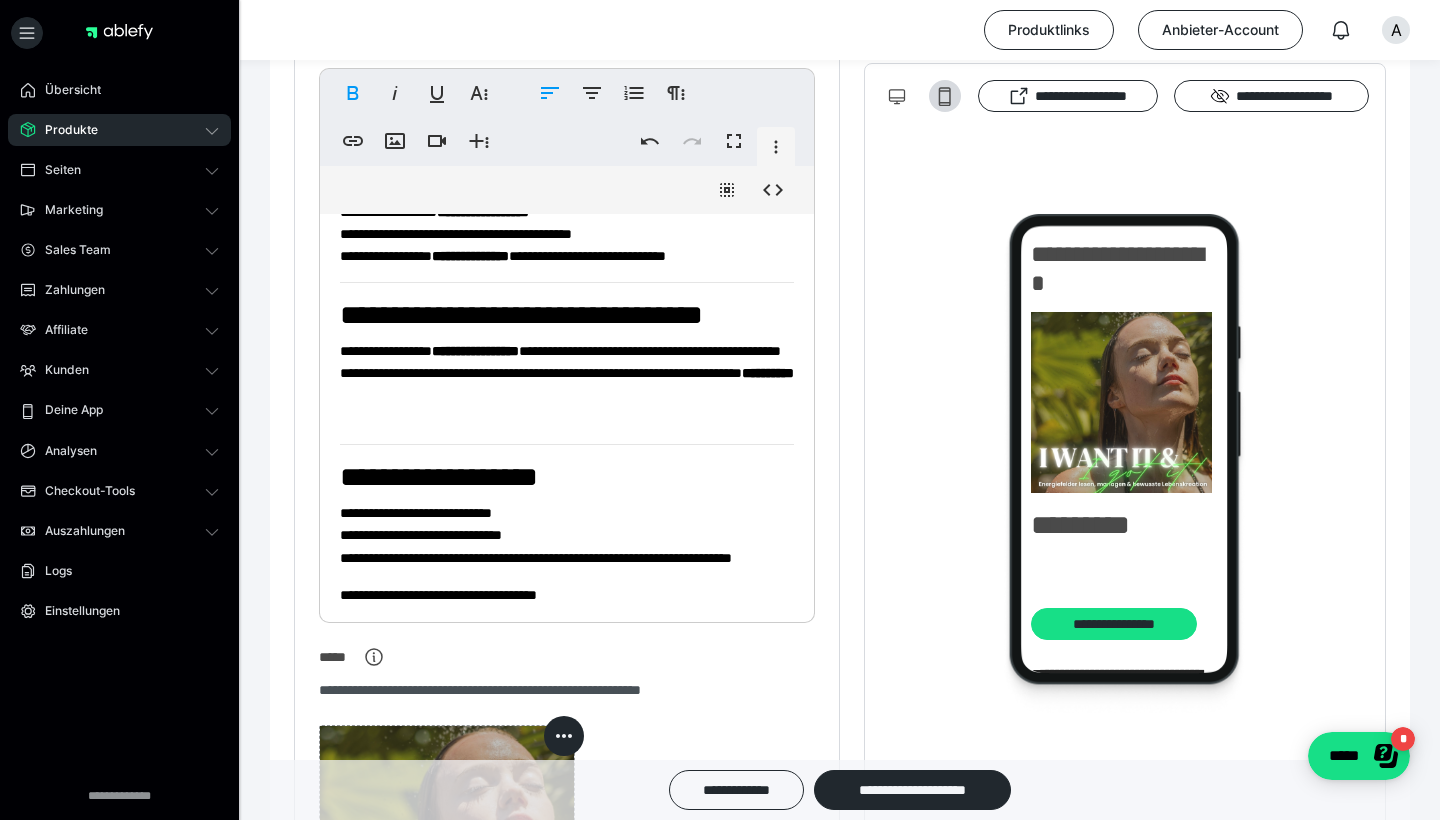 scroll, scrollTop: 1658, scrollLeft: 0, axis: vertical 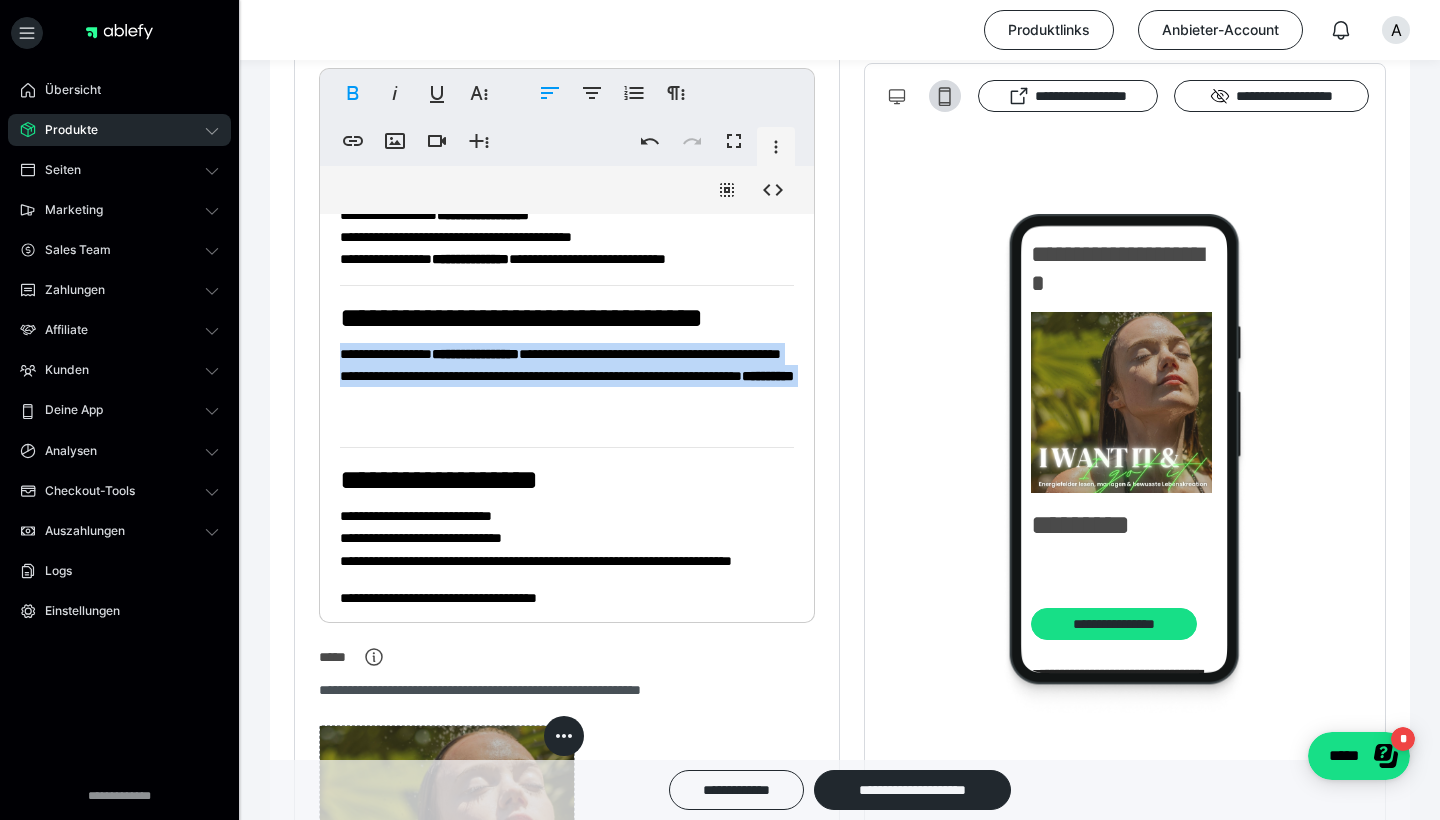 drag, startPoint x: 342, startPoint y: 372, endPoint x: 622, endPoint y: 468, distance: 296 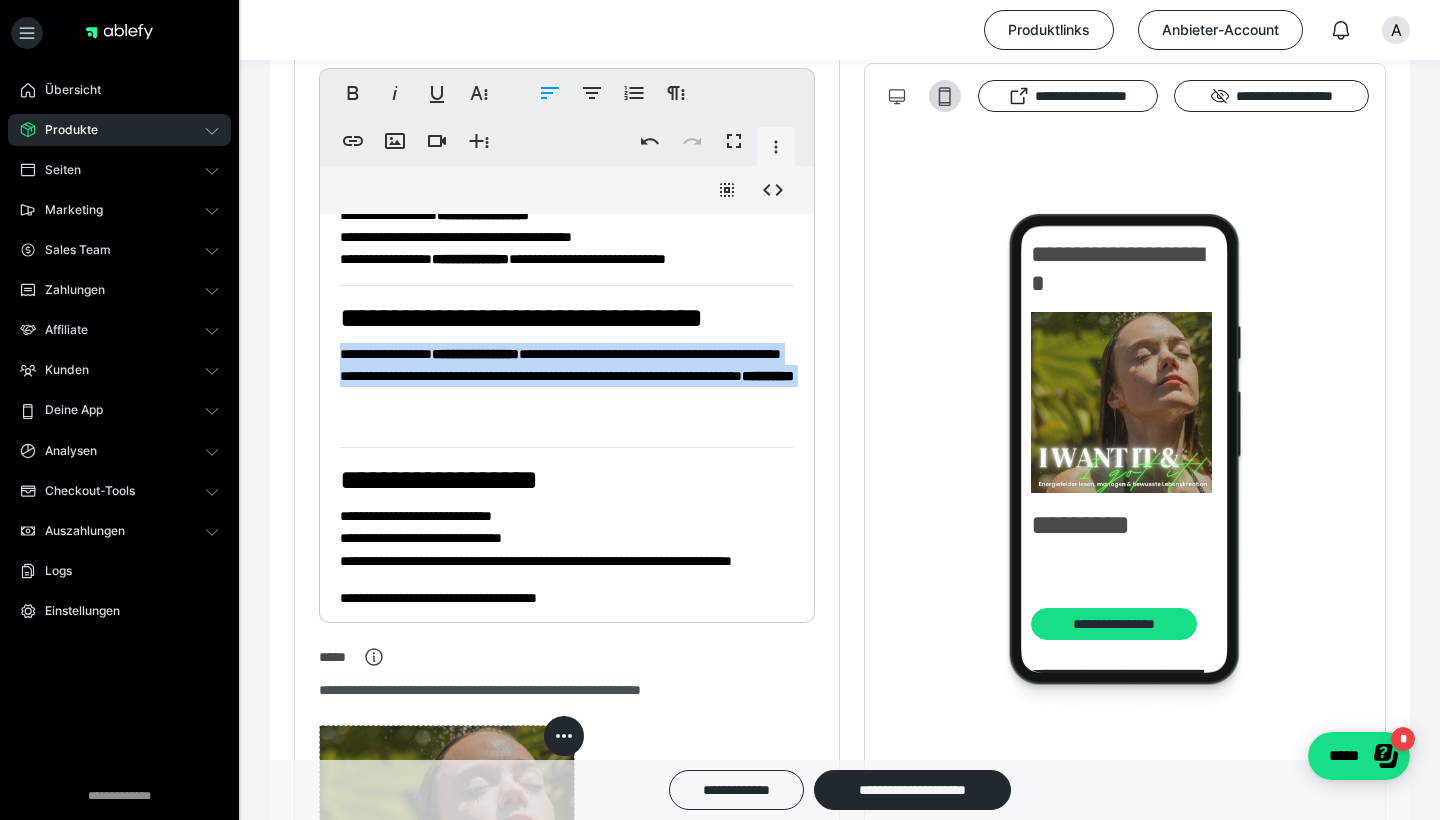 copy on "**********" 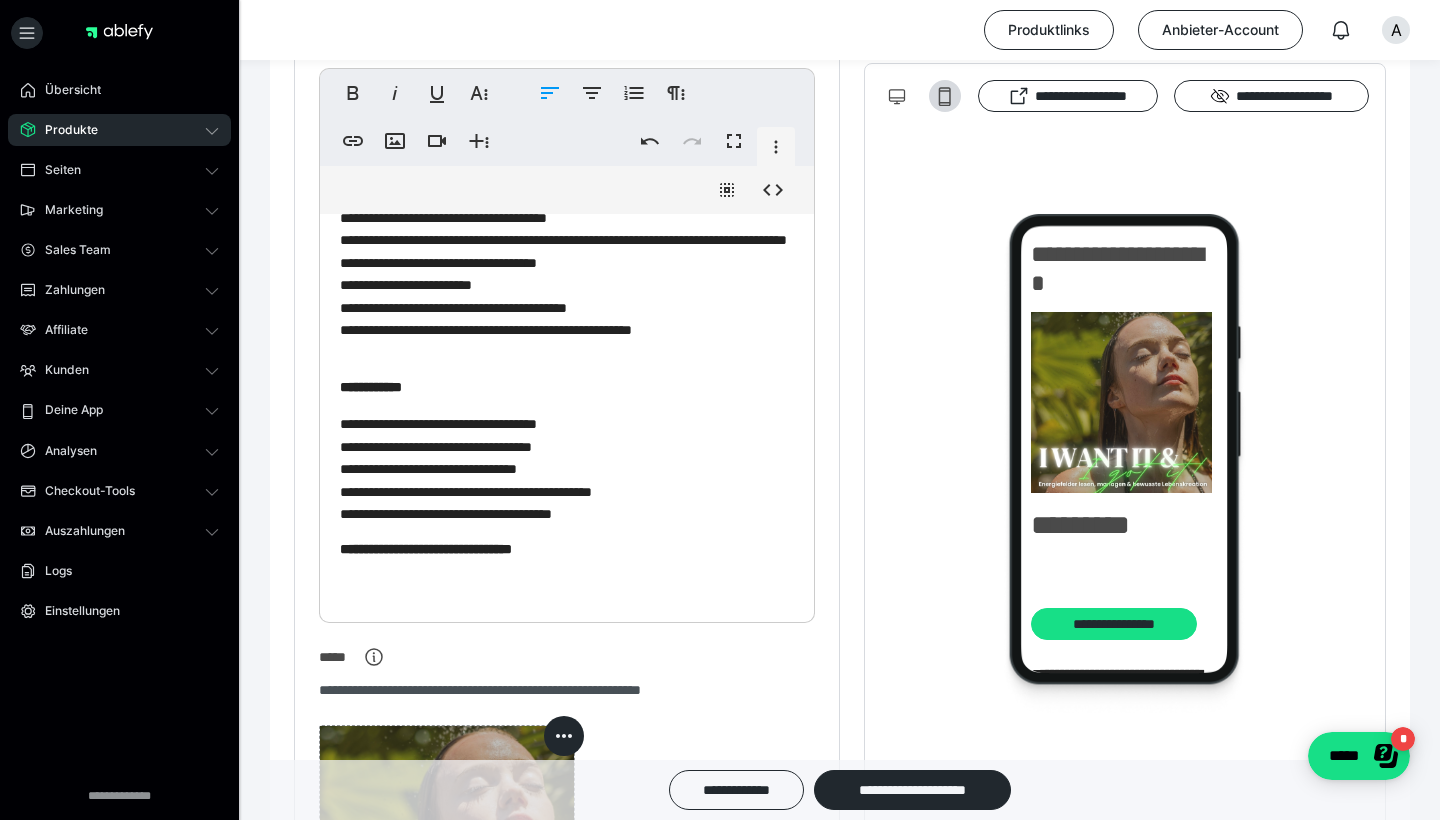 scroll, scrollTop: 2351, scrollLeft: 0, axis: vertical 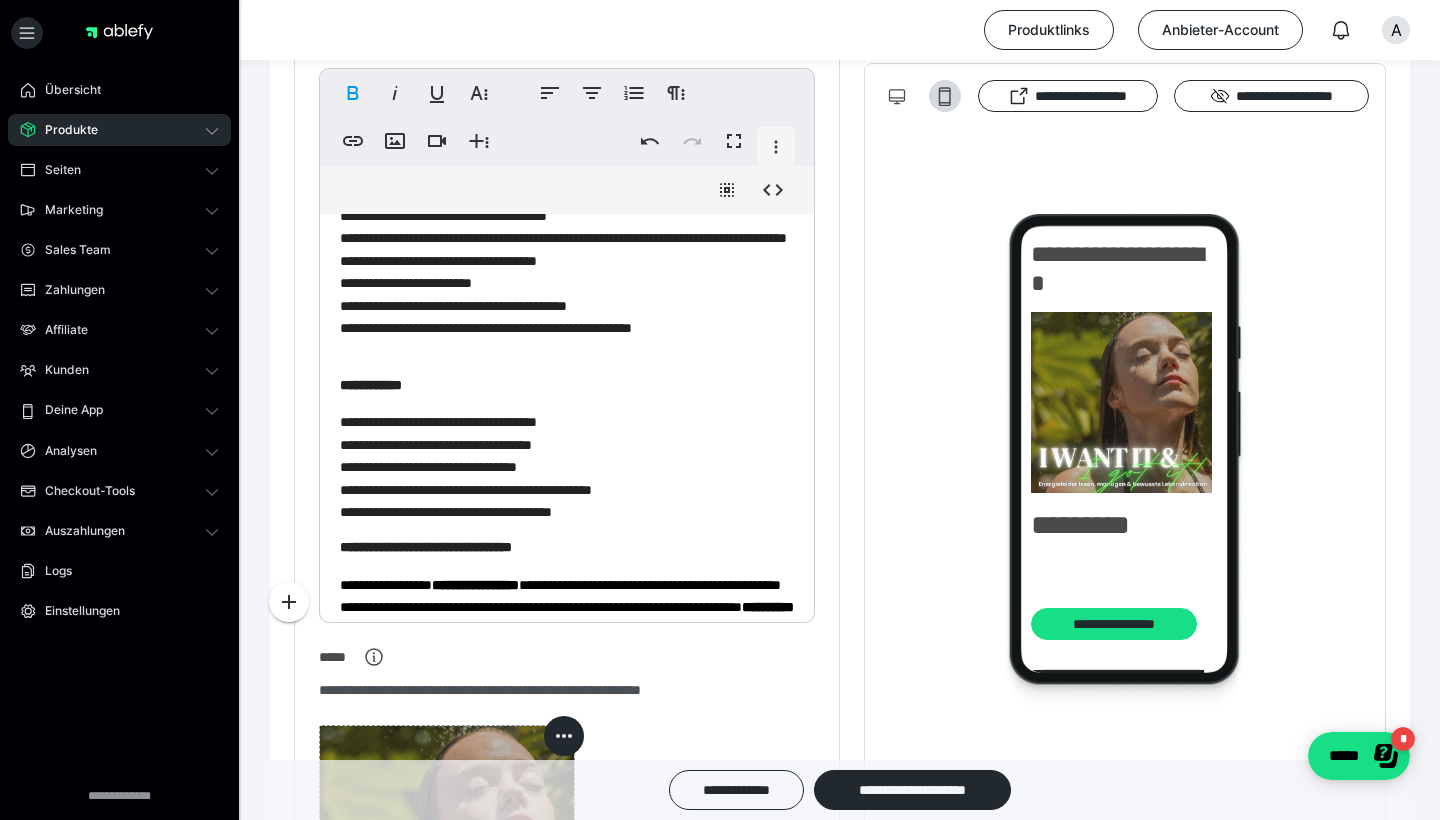 click on "**********" at bounding box center [567, -693] 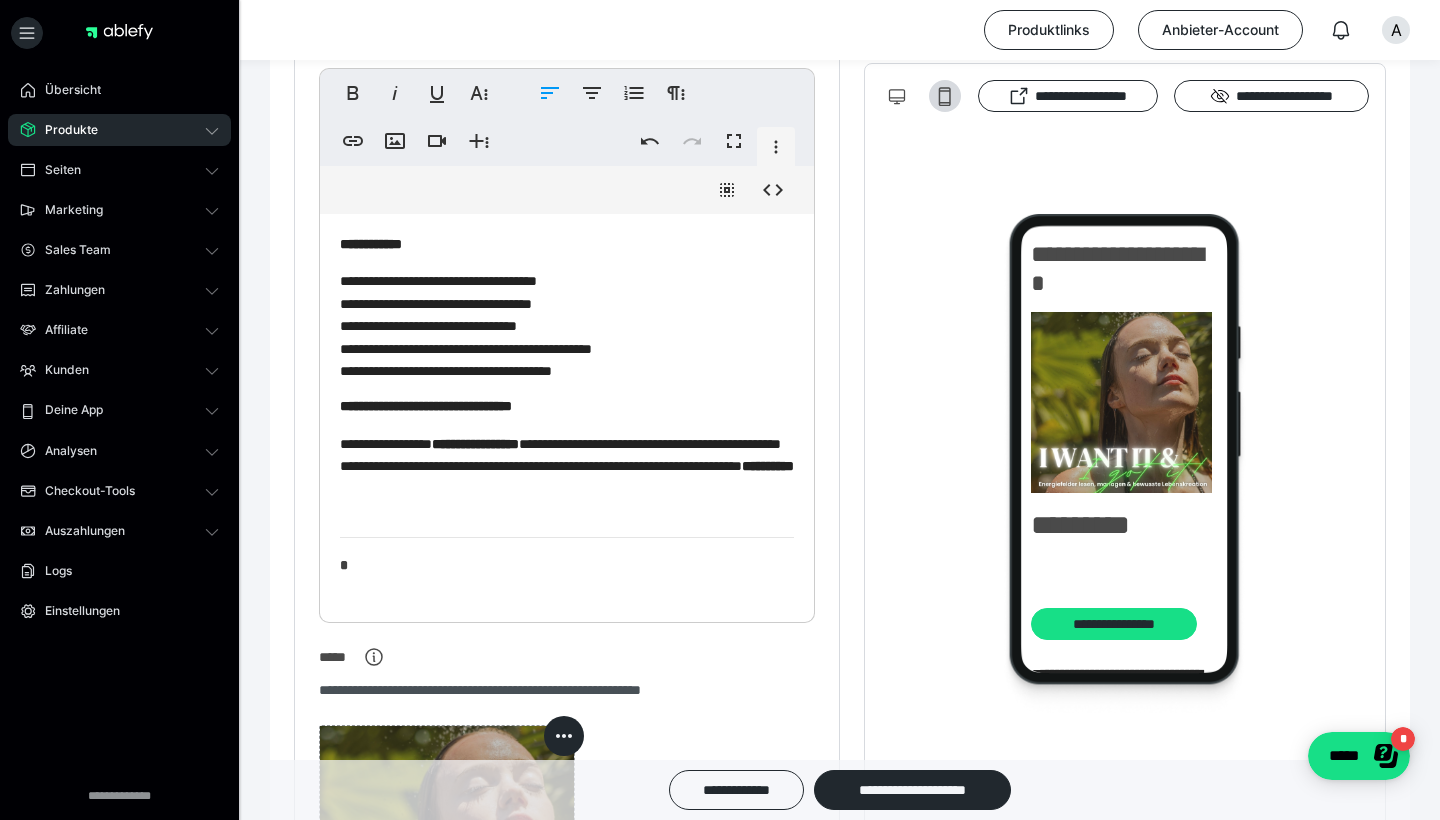 scroll, scrollTop: 2494, scrollLeft: 0, axis: vertical 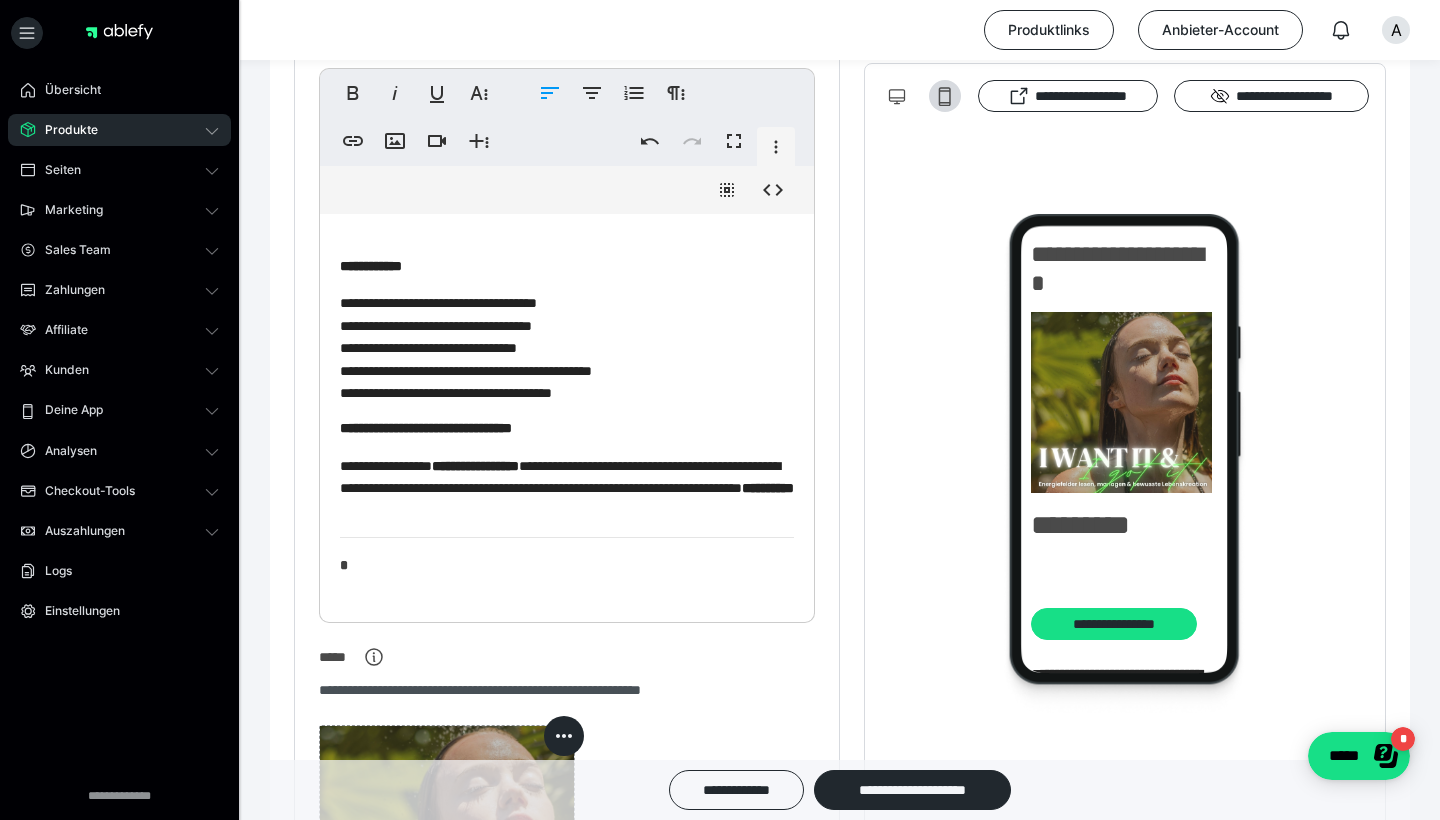 click on "**********" at bounding box center (567, 488) 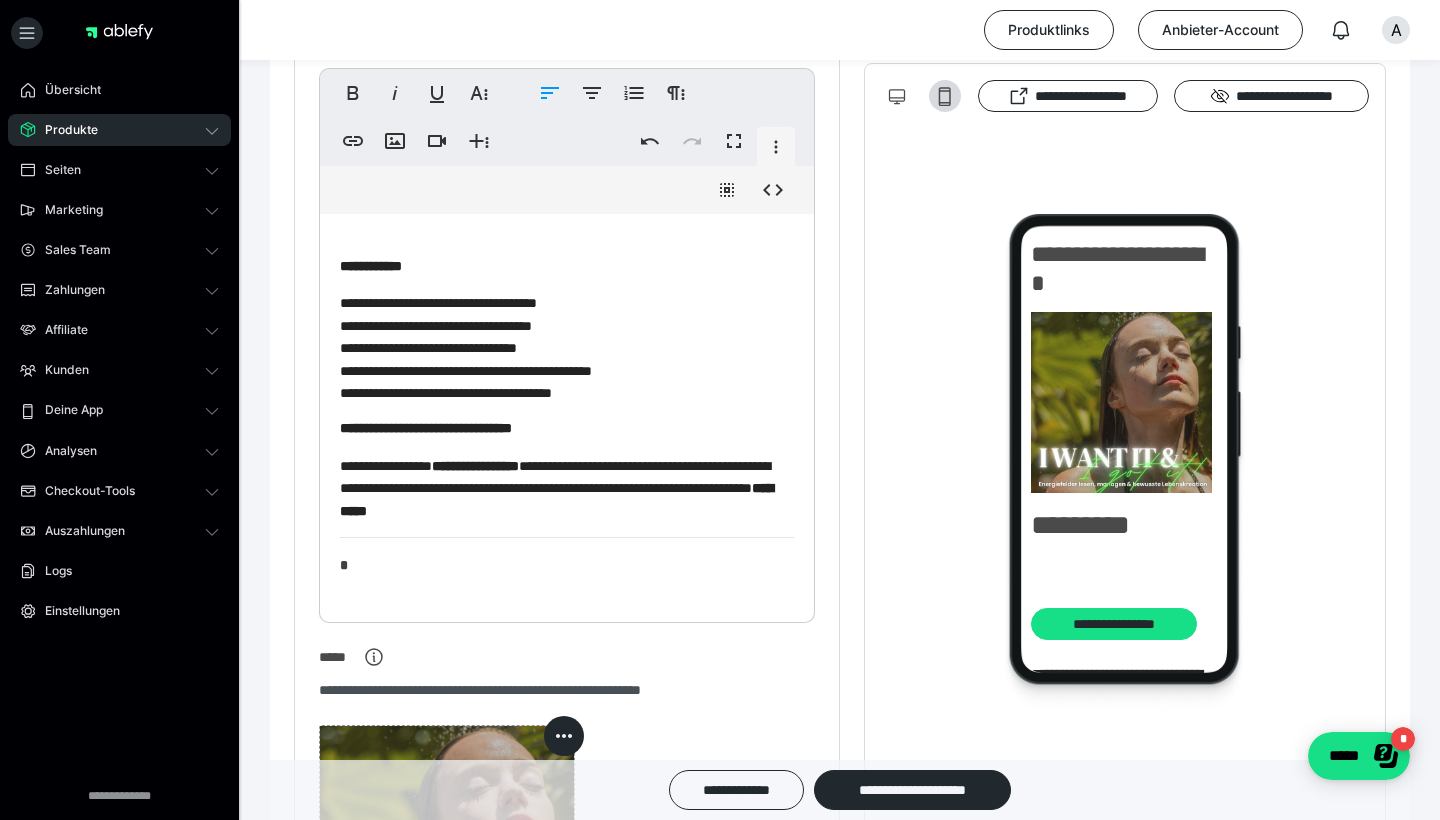 click on "**********" at bounding box center [567, 488] 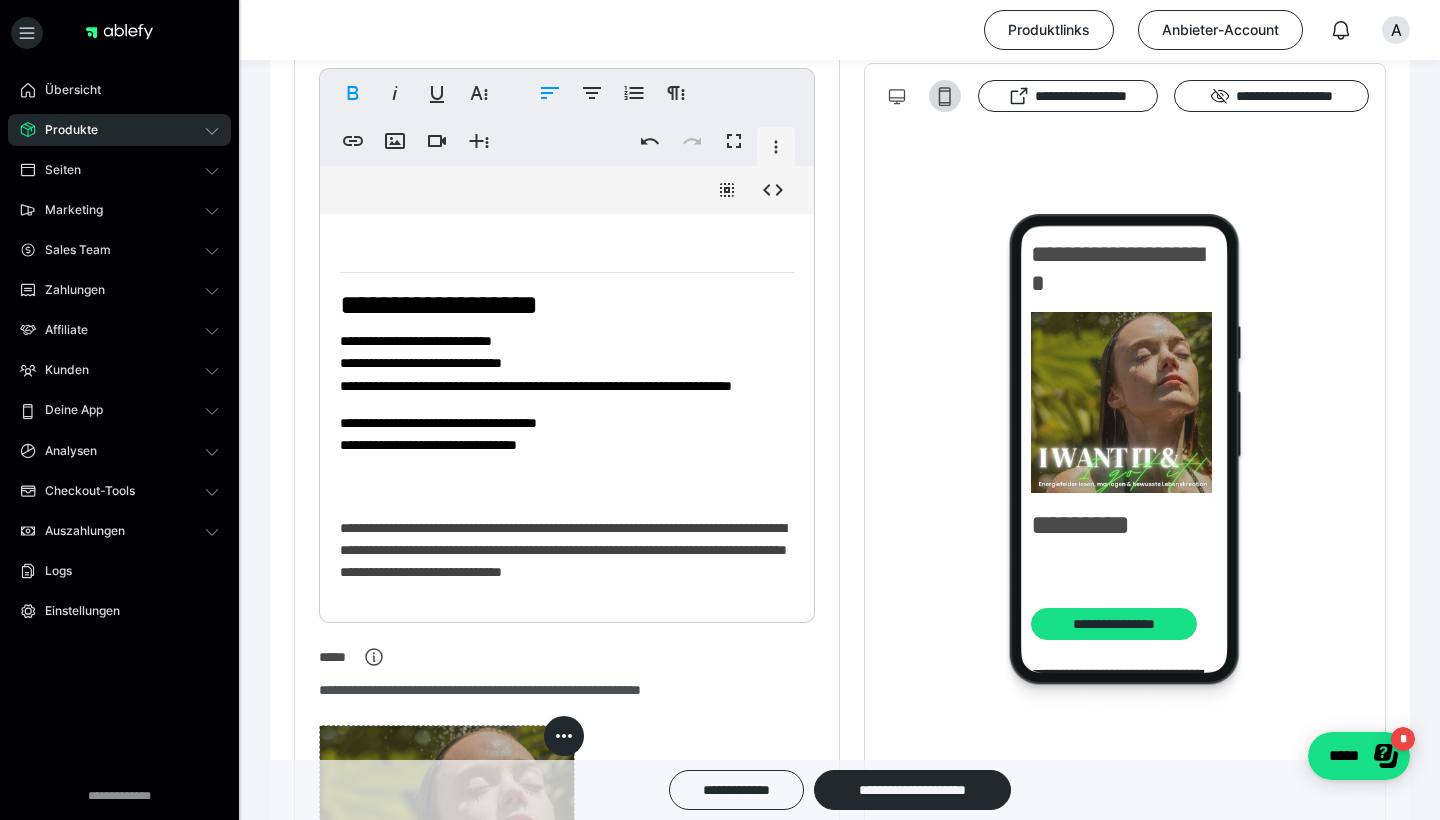 scroll, scrollTop: 1841, scrollLeft: 0, axis: vertical 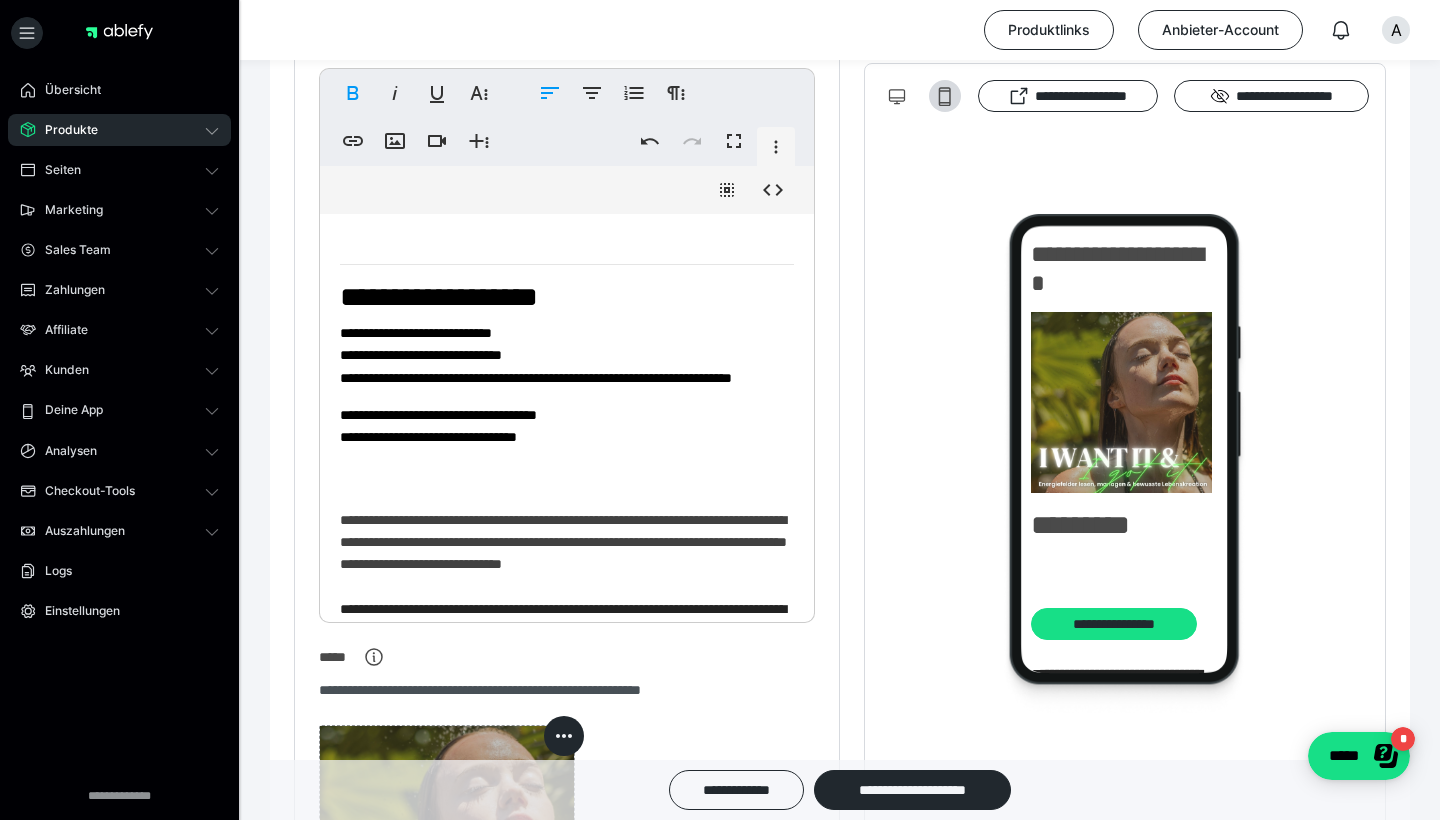 click on "**********" at bounding box center [567, -192] 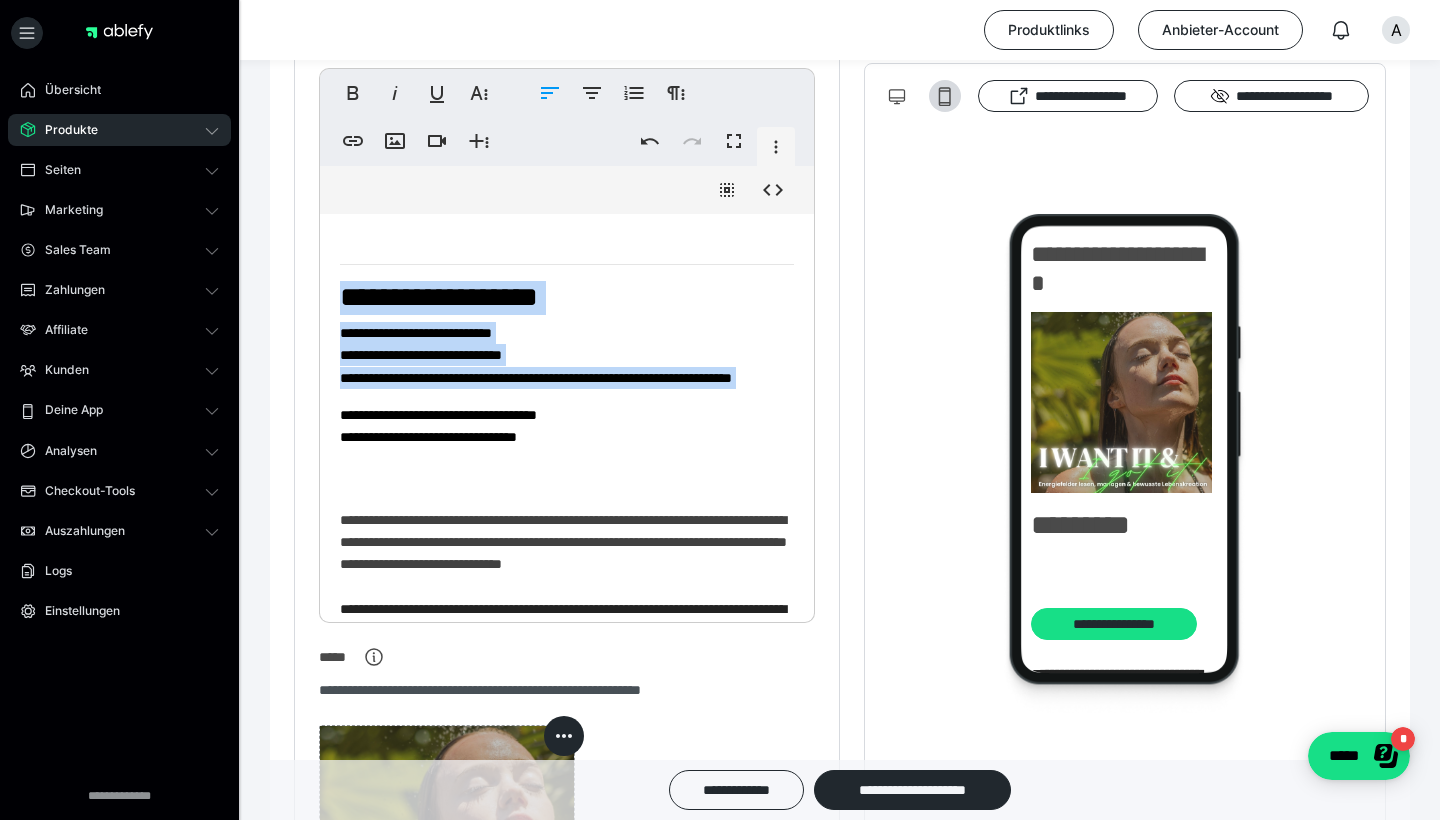 drag, startPoint x: 337, startPoint y: 318, endPoint x: 754, endPoint y: 409, distance: 426.81378 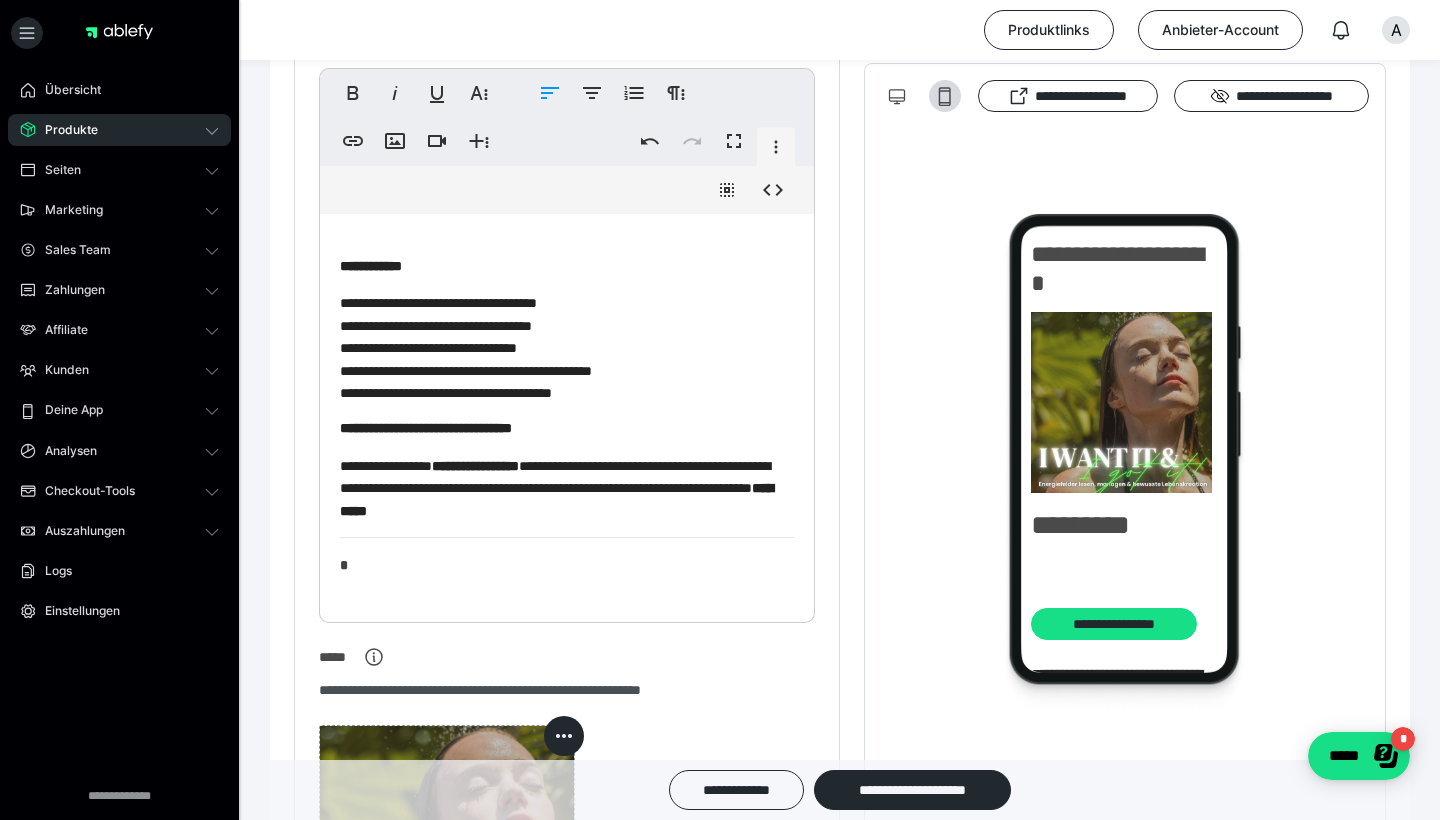click on "**********" at bounding box center (567, 488) 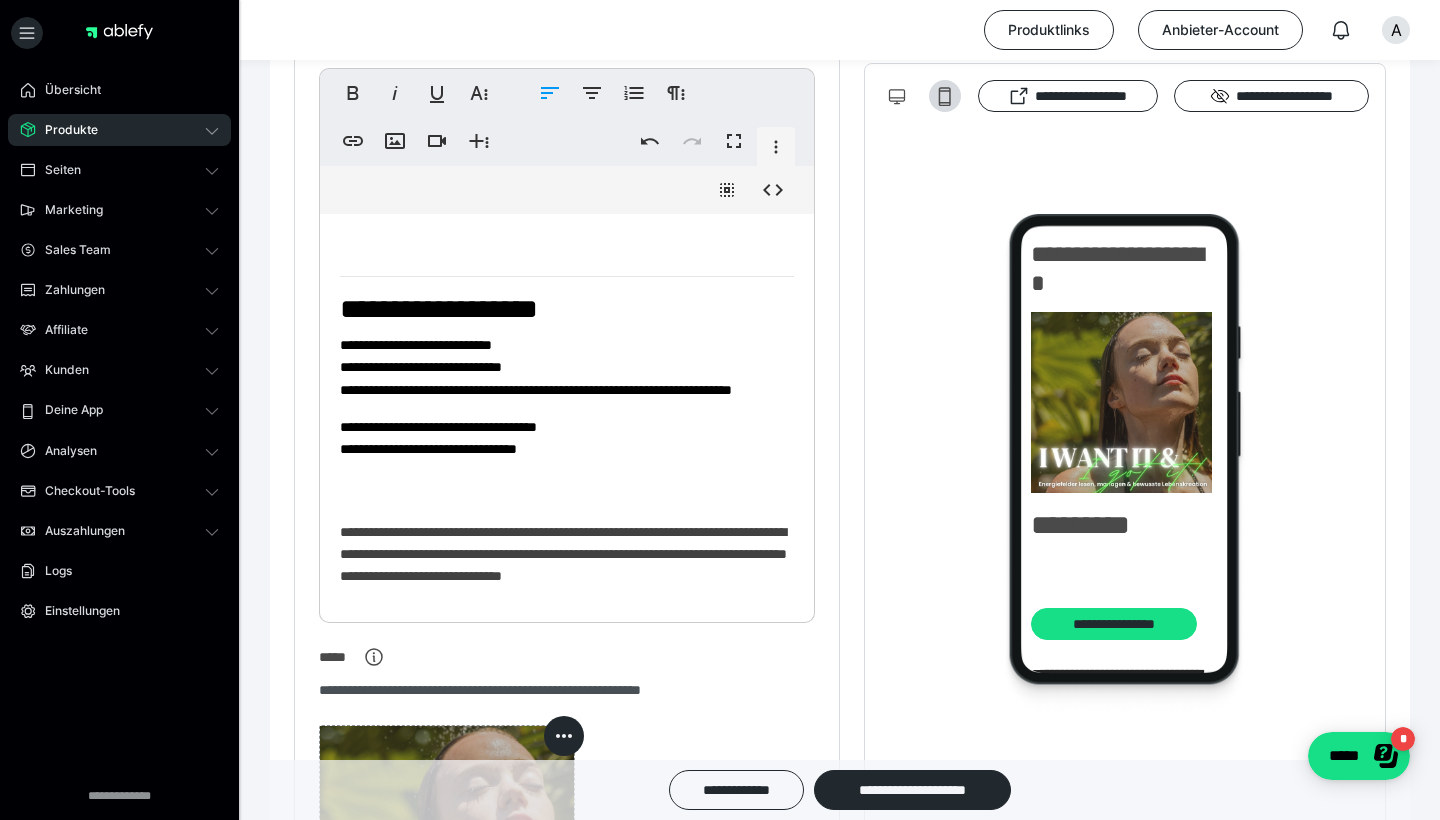 scroll, scrollTop: 1831, scrollLeft: 0, axis: vertical 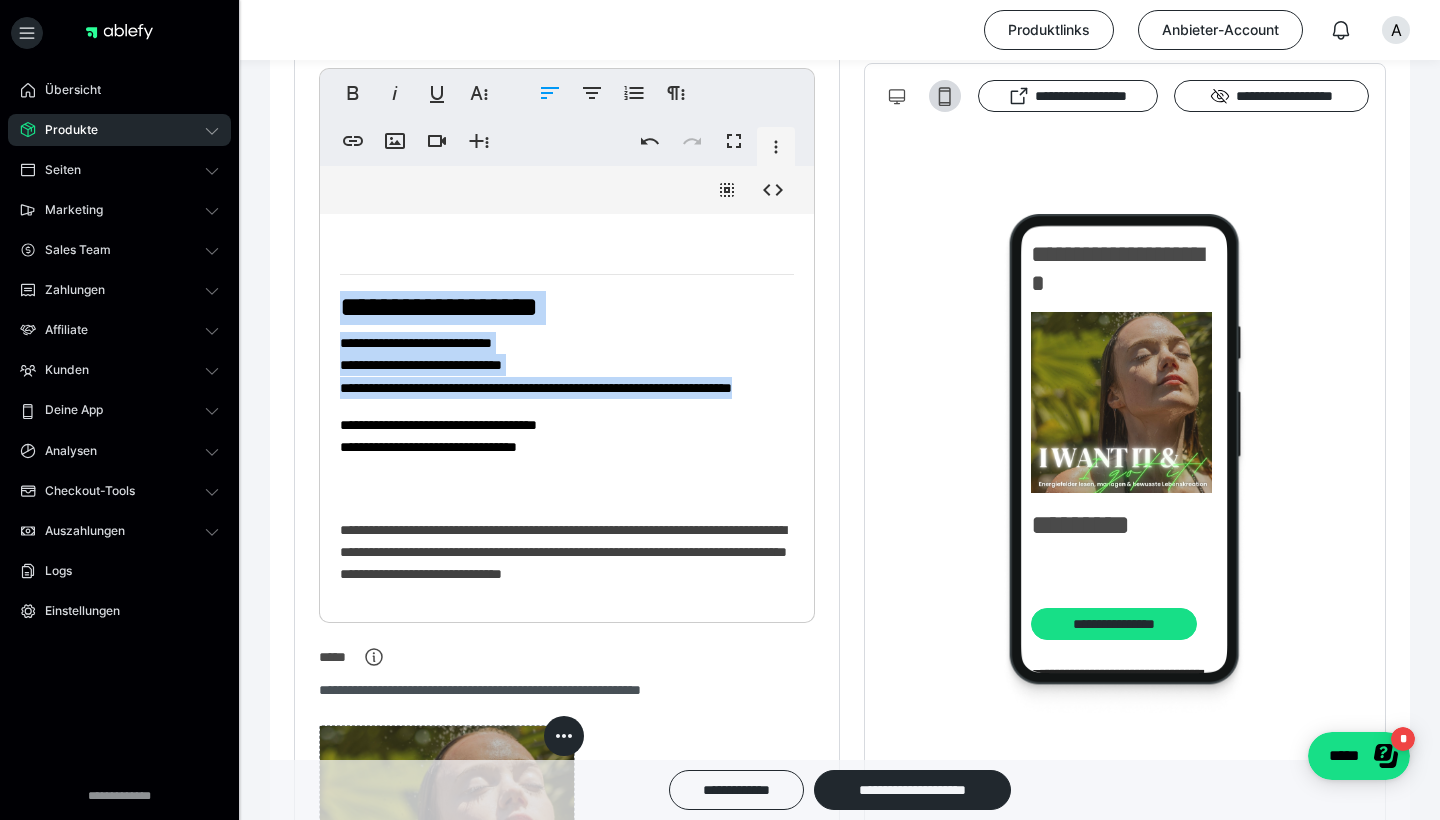 drag, startPoint x: 594, startPoint y: 481, endPoint x: 381, endPoint y: 216, distance: 339.99118 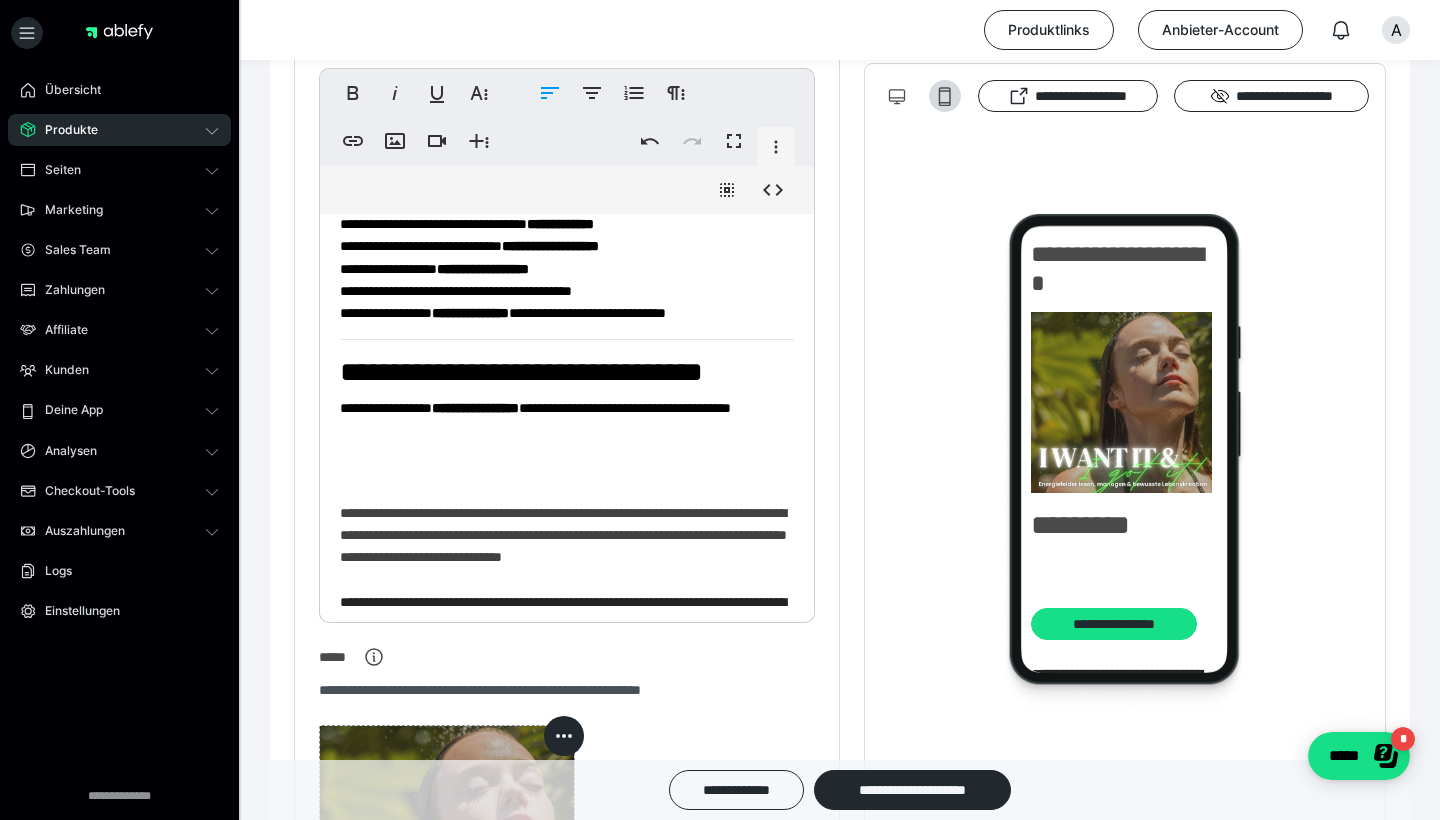 scroll, scrollTop: 1569, scrollLeft: 0, axis: vertical 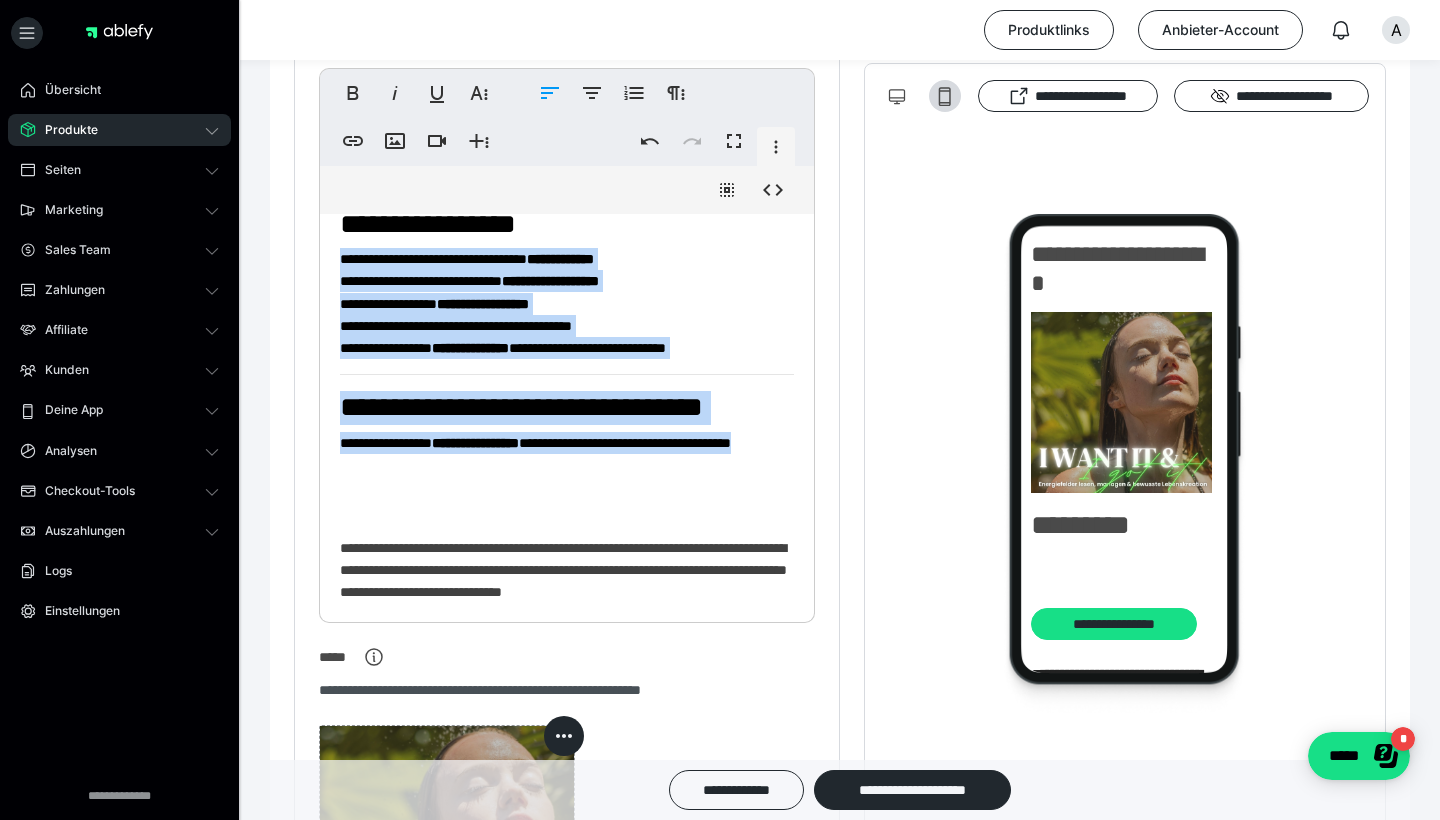 drag, startPoint x: 399, startPoint y: 474, endPoint x: 339, endPoint y: 391, distance: 102.41582 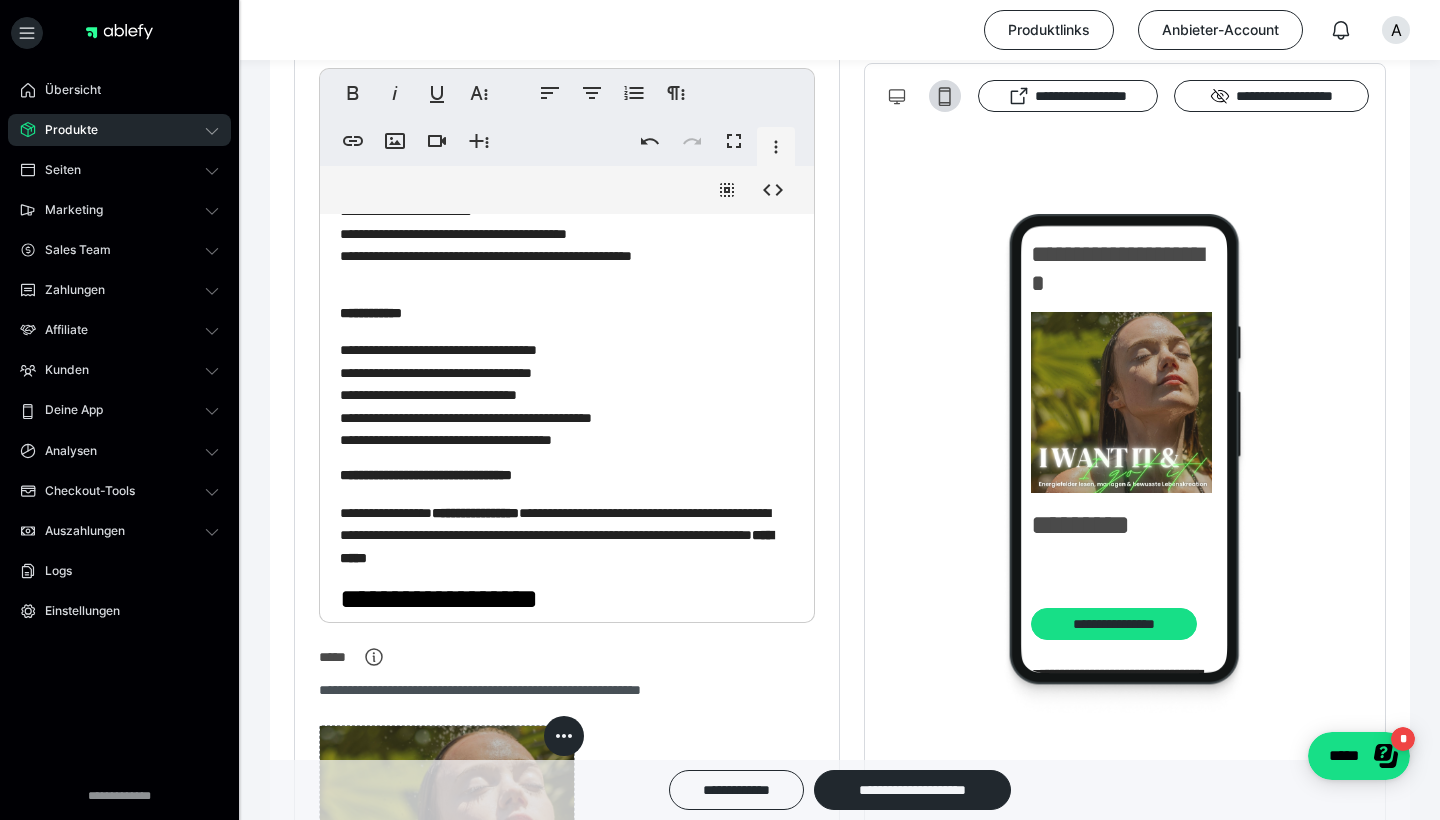 scroll, scrollTop: 2065, scrollLeft: 0, axis: vertical 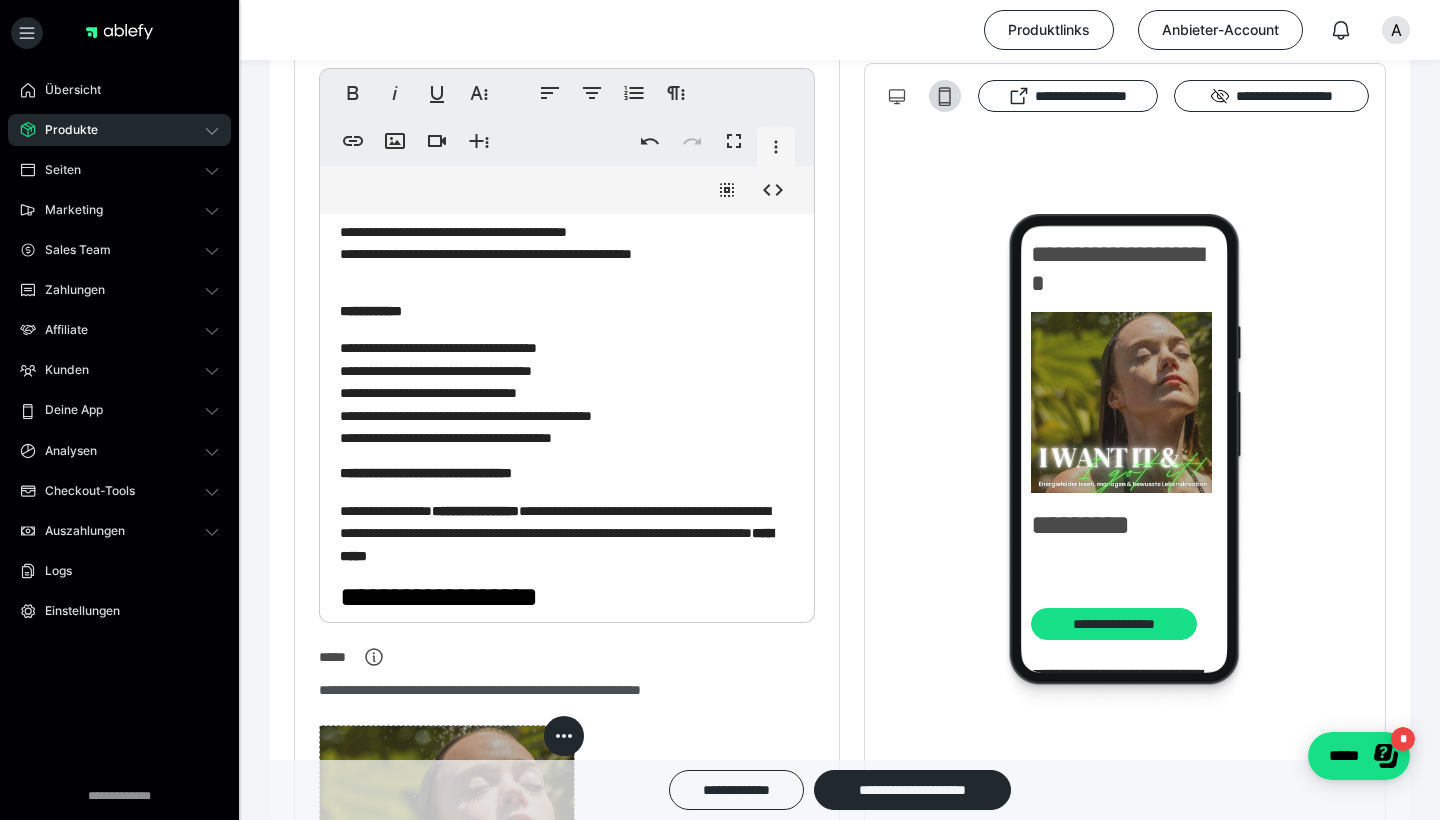 click on "**********" 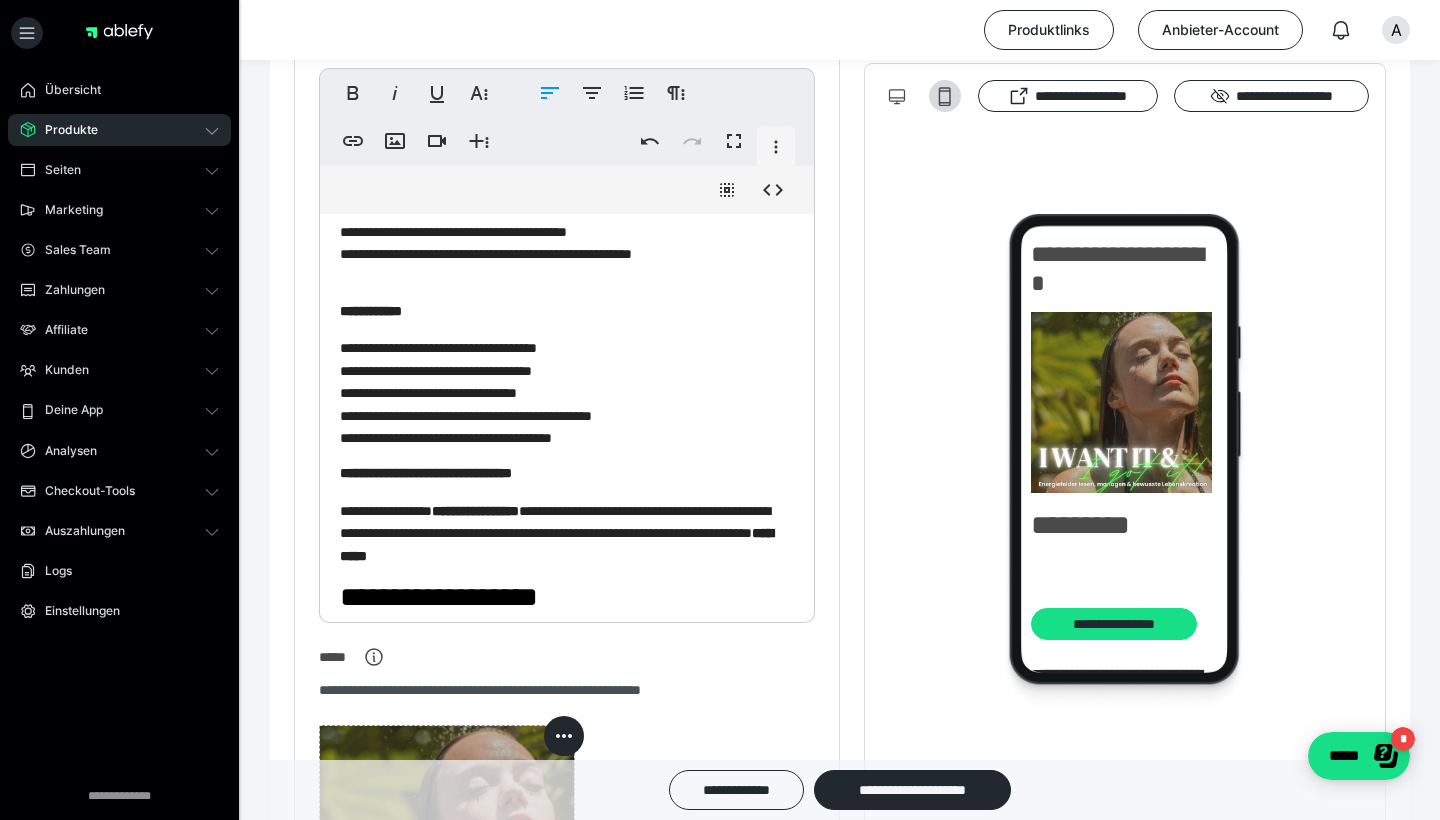 click on "**********" 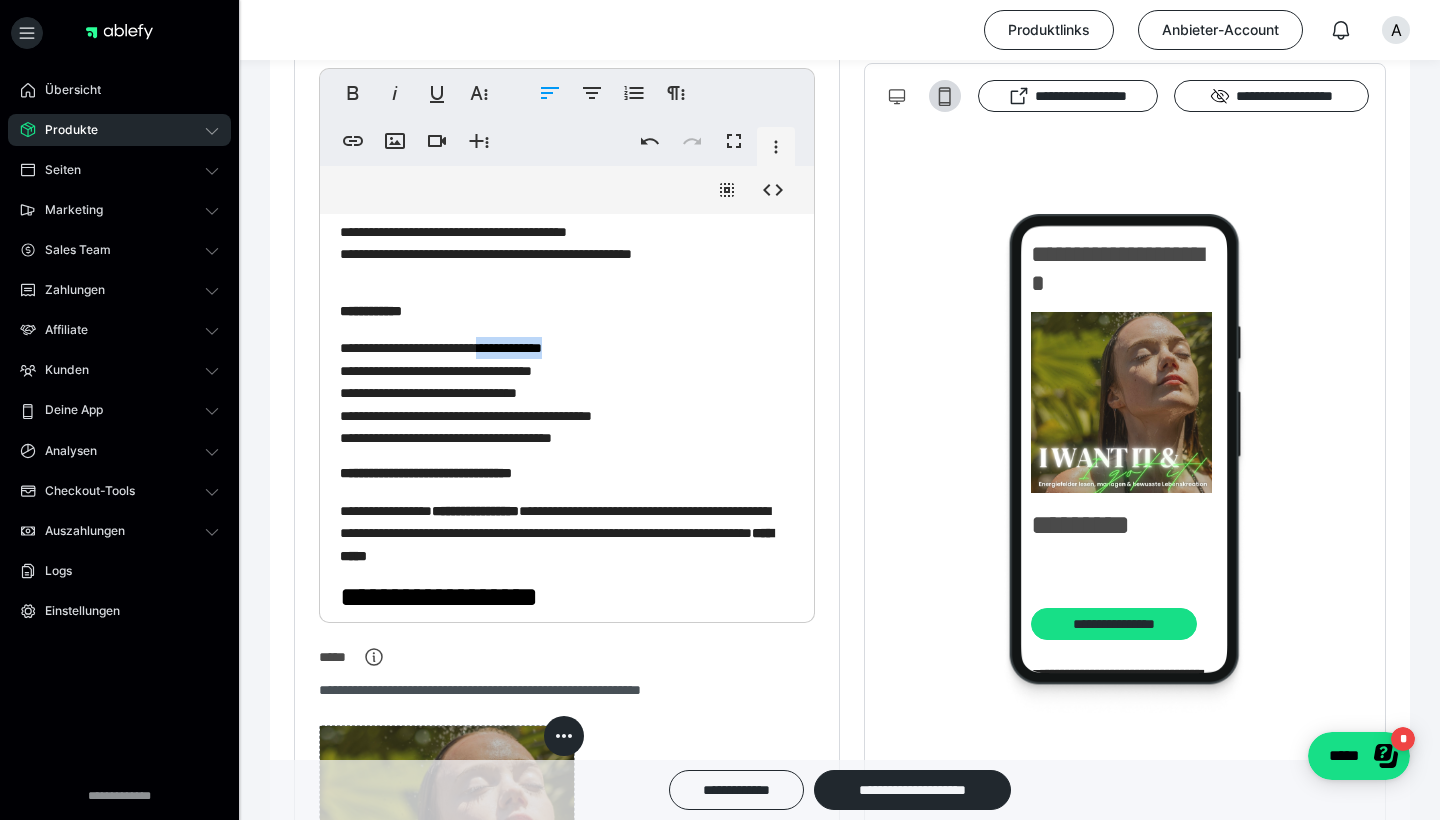 drag, startPoint x: 606, startPoint y: 364, endPoint x: 521, endPoint y: 363, distance: 85.00588 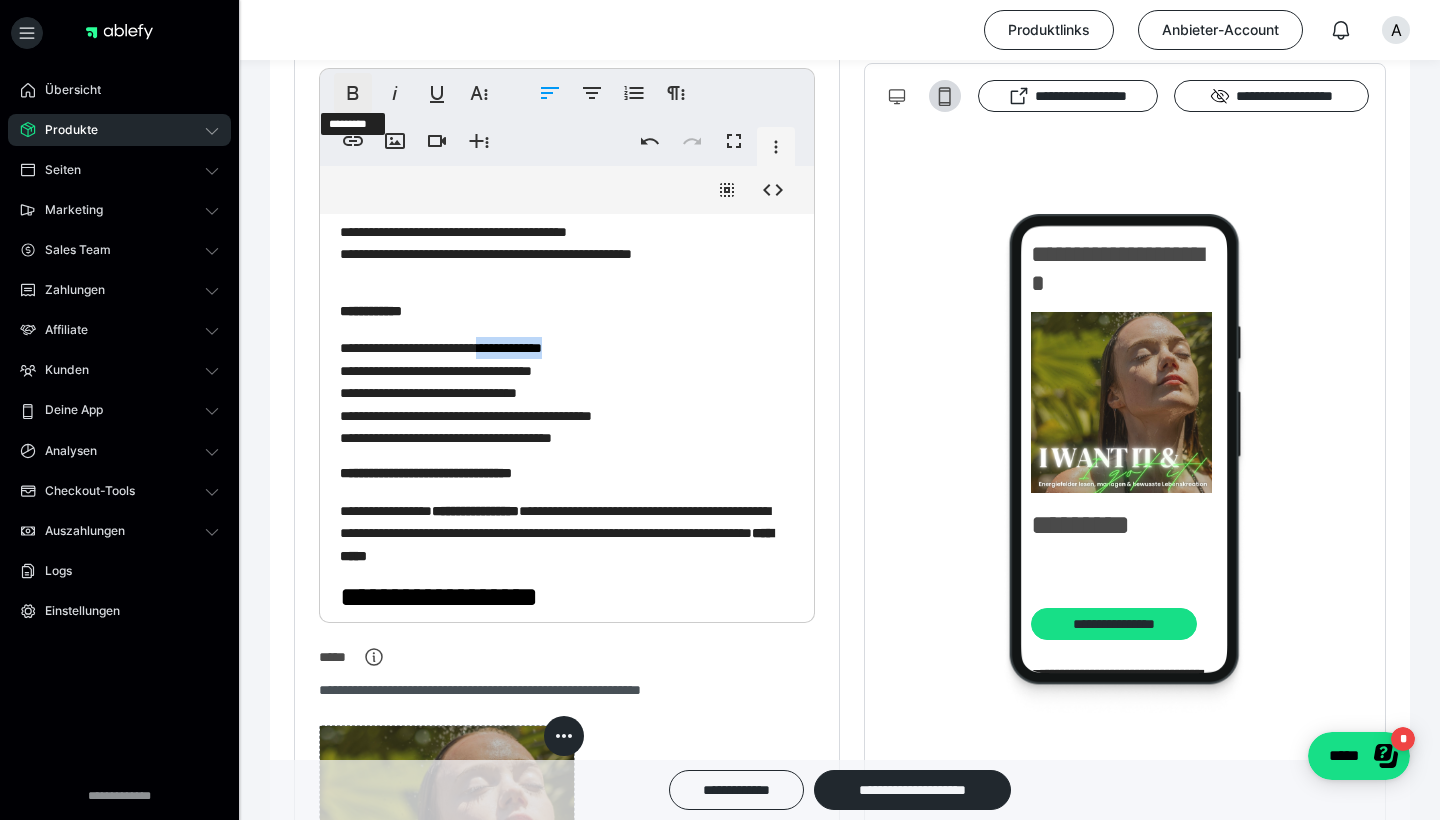 click 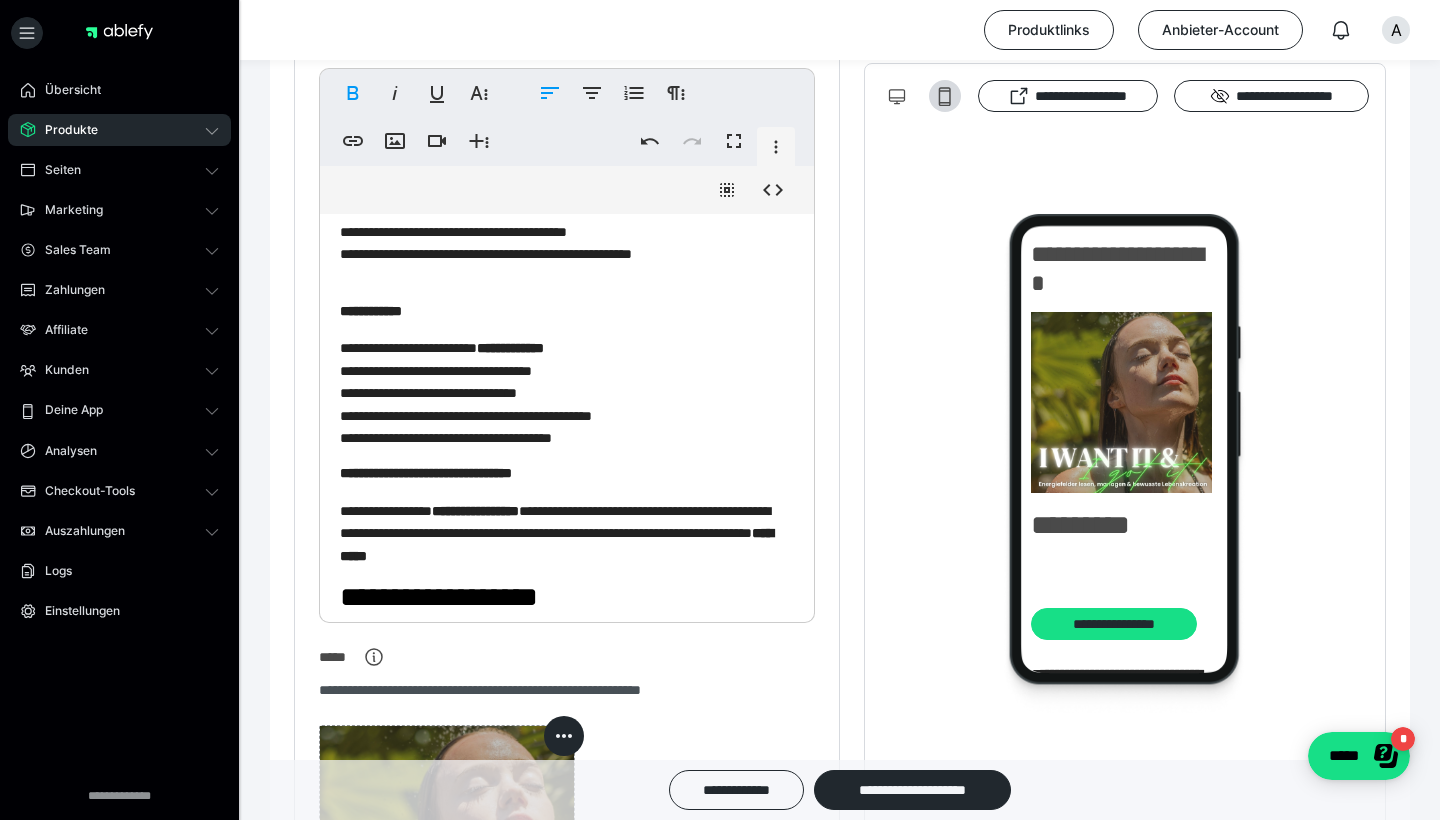 click on "**********" at bounding box center [567, 392] 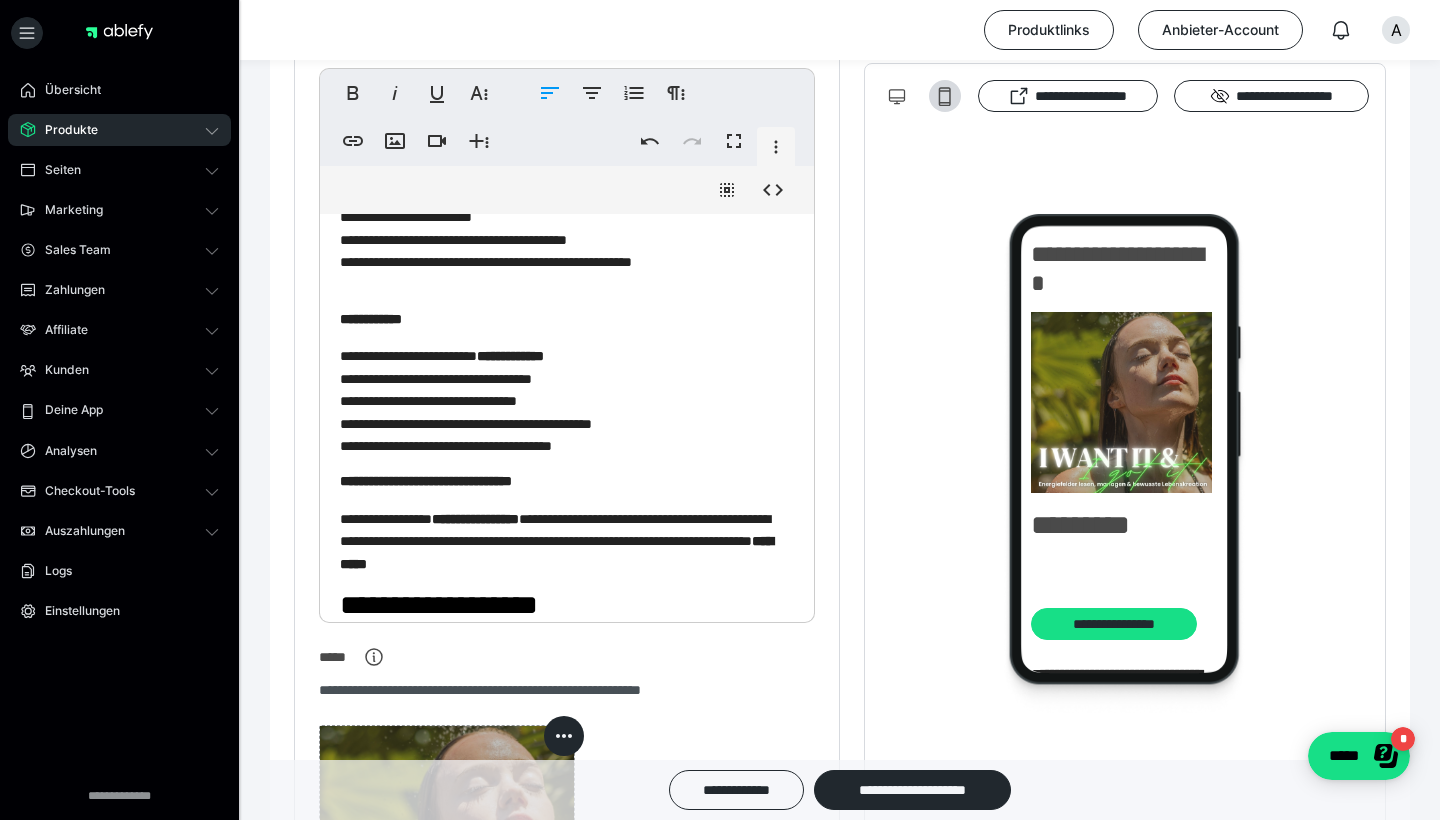 scroll, scrollTop: 2084, scrollLeft: 0, axis: vertical 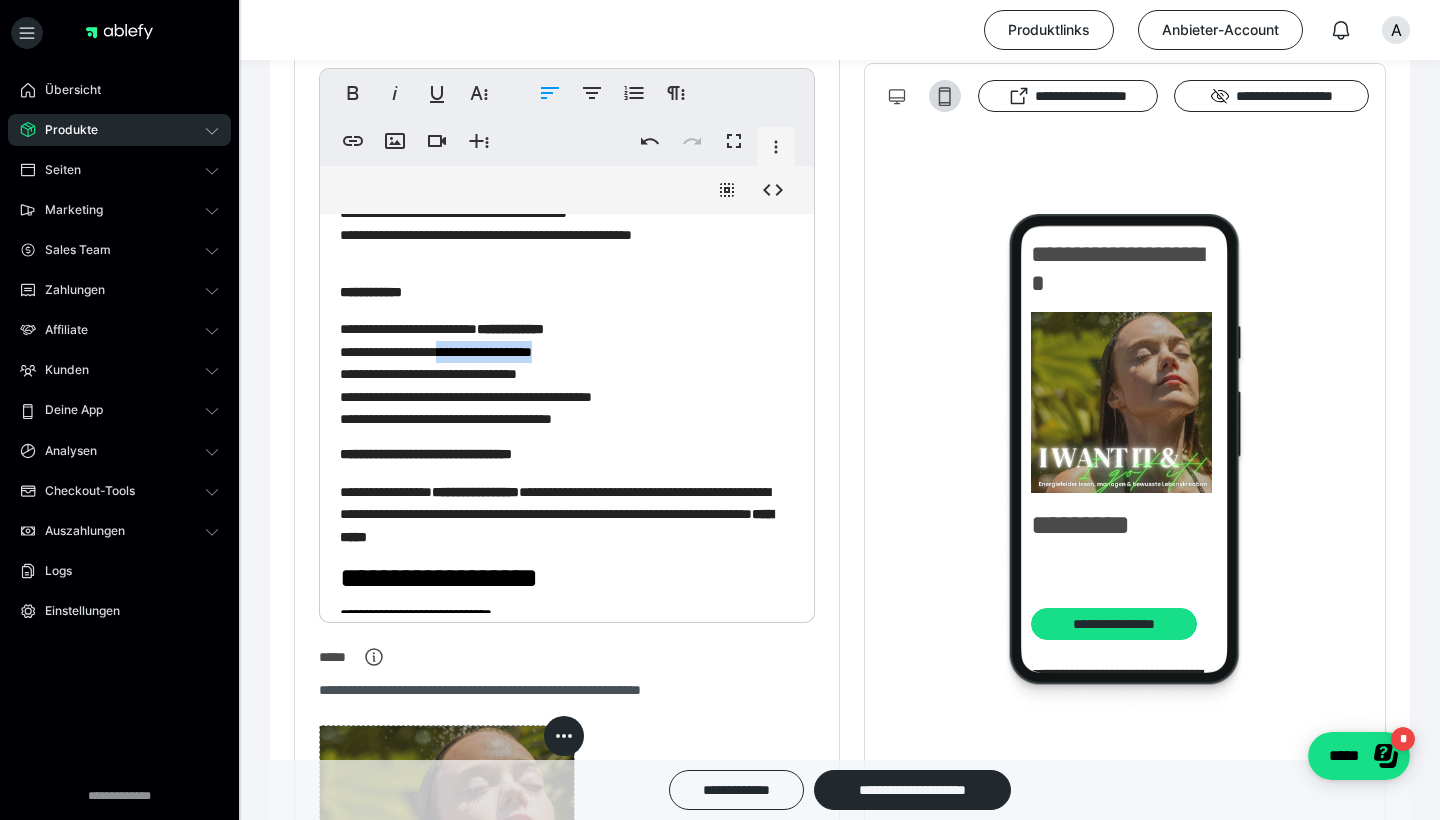 drag, startPoint x: 449, startPoint y: 368, endPoint x: 592, endPoint y: 371, distance: 143.03146 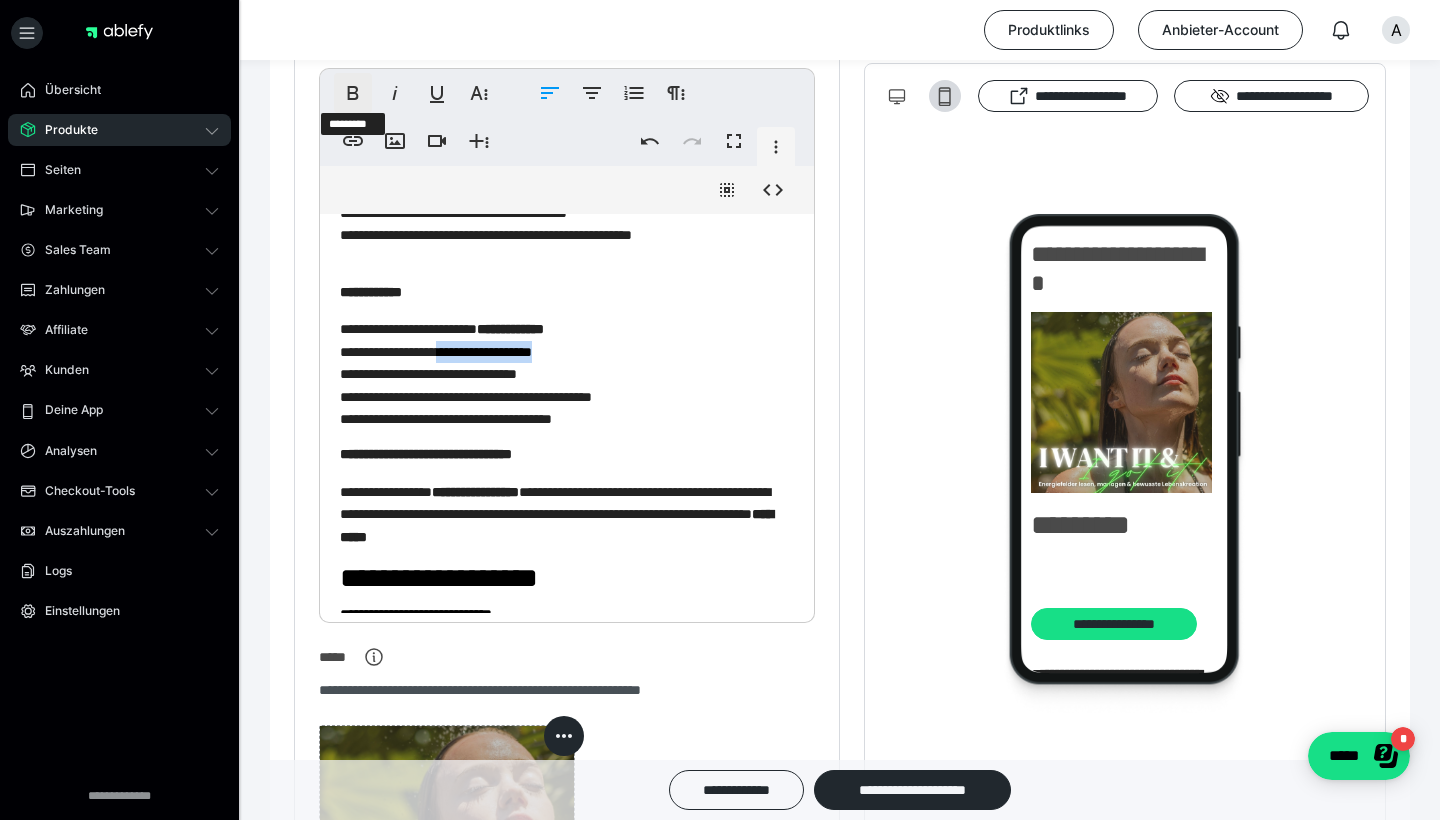 click 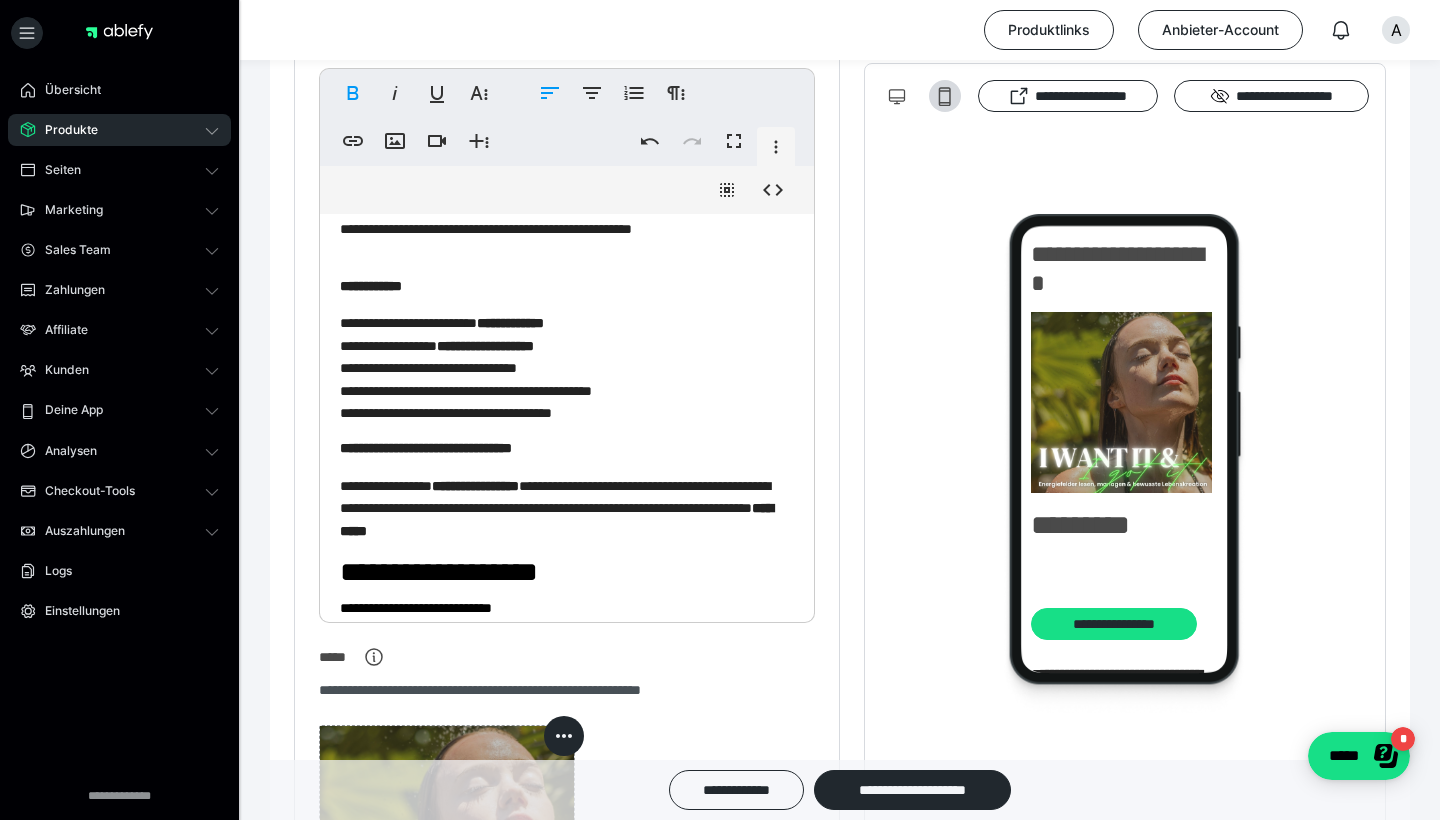 scroll, scrollTop: 2088, scrollLeft: 0, axis: vertical 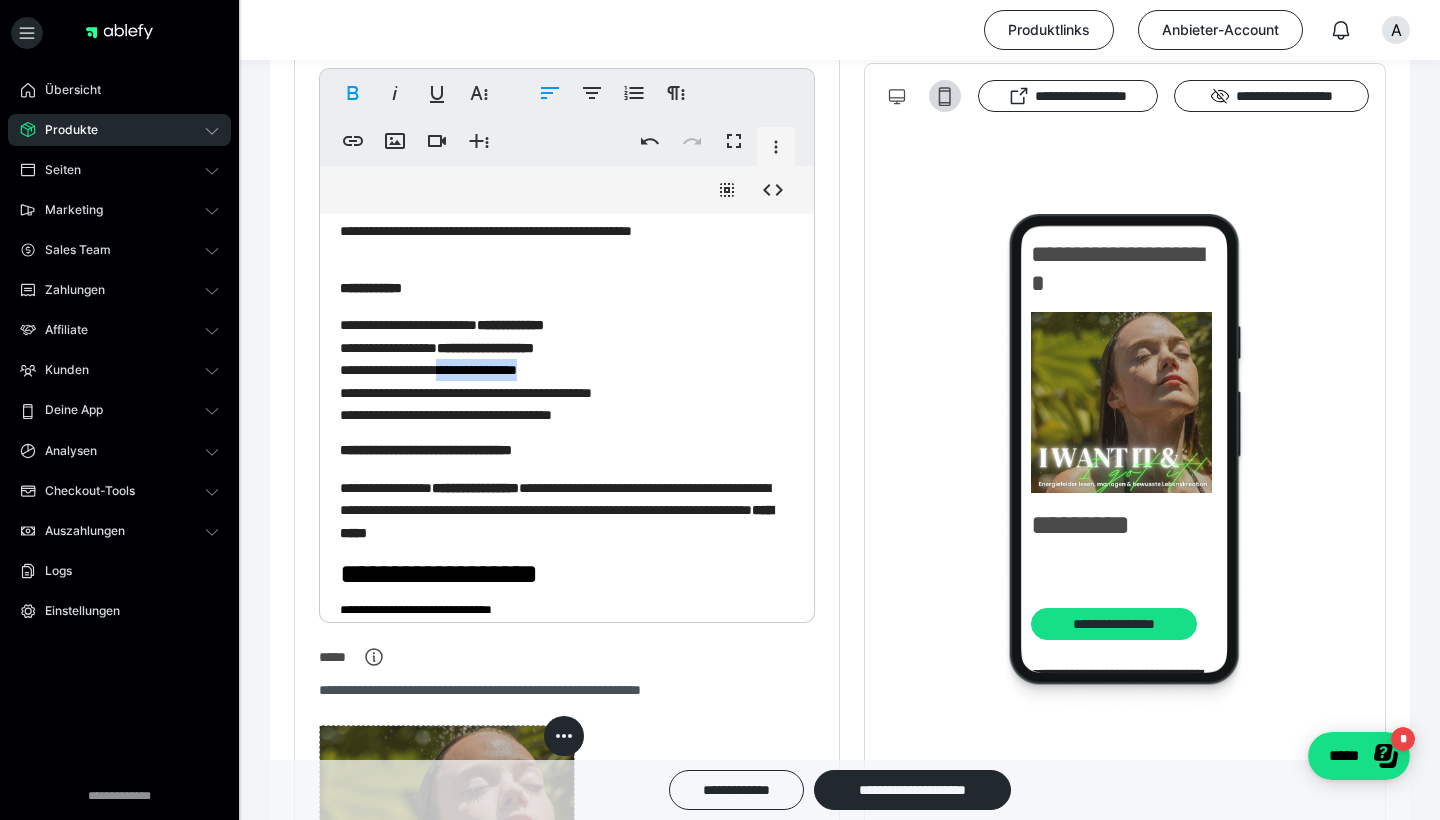 drag, startPoint x: 477, startPoint y: 389, endPoint x: 590, endPoint y: 387, distance: 113.0177 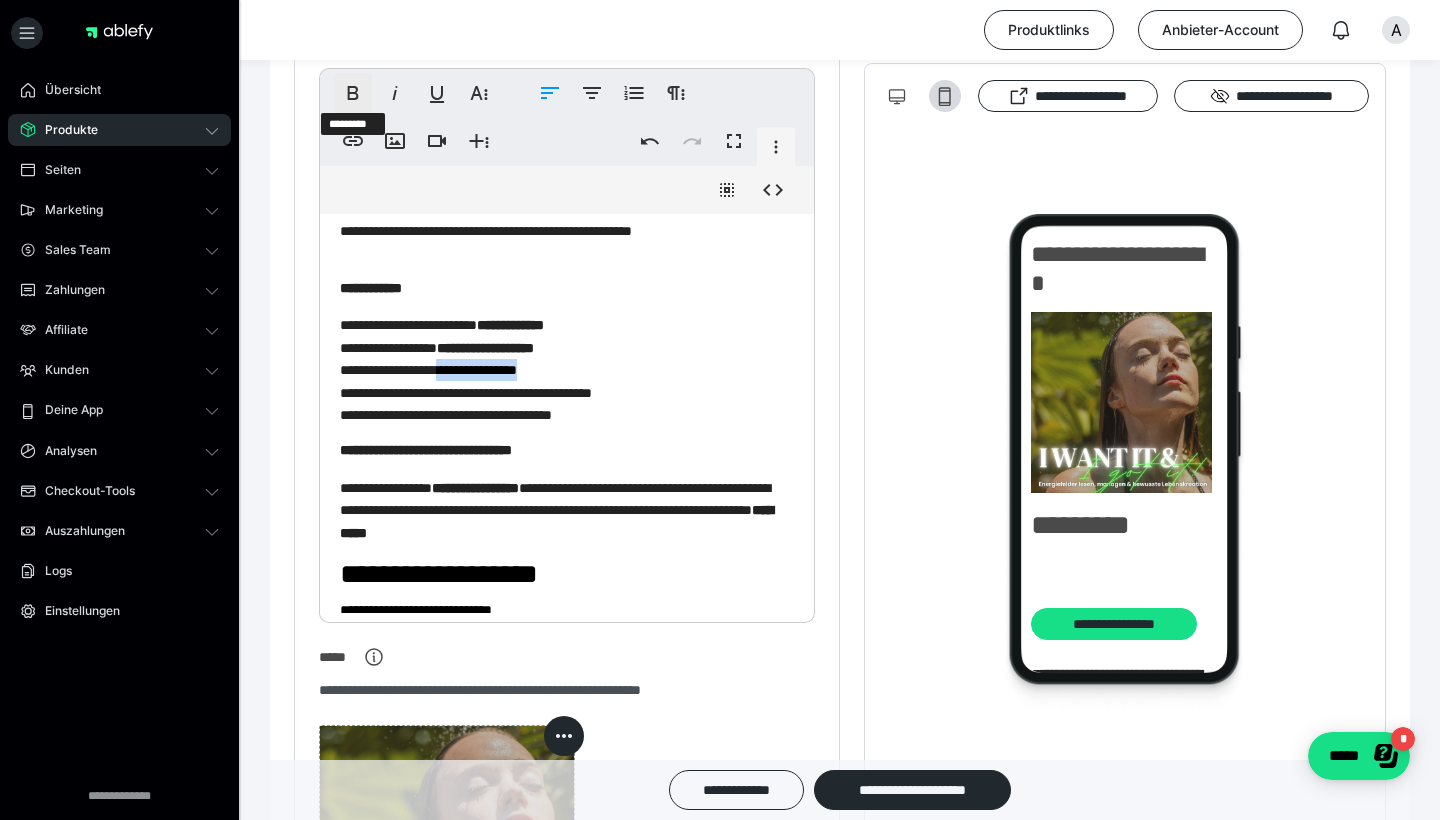 click 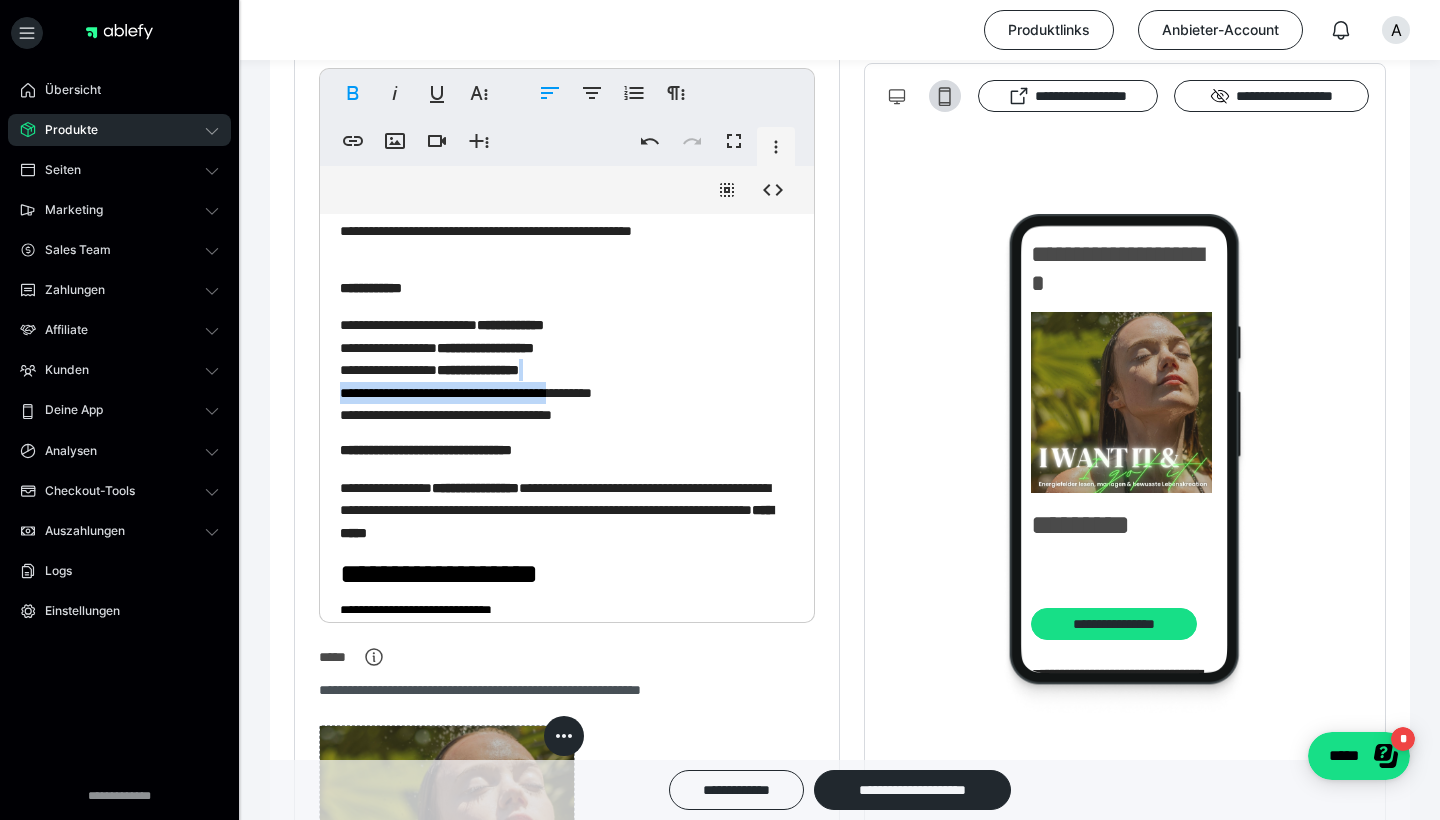 click on "**********" at bounding box center (567, 369) 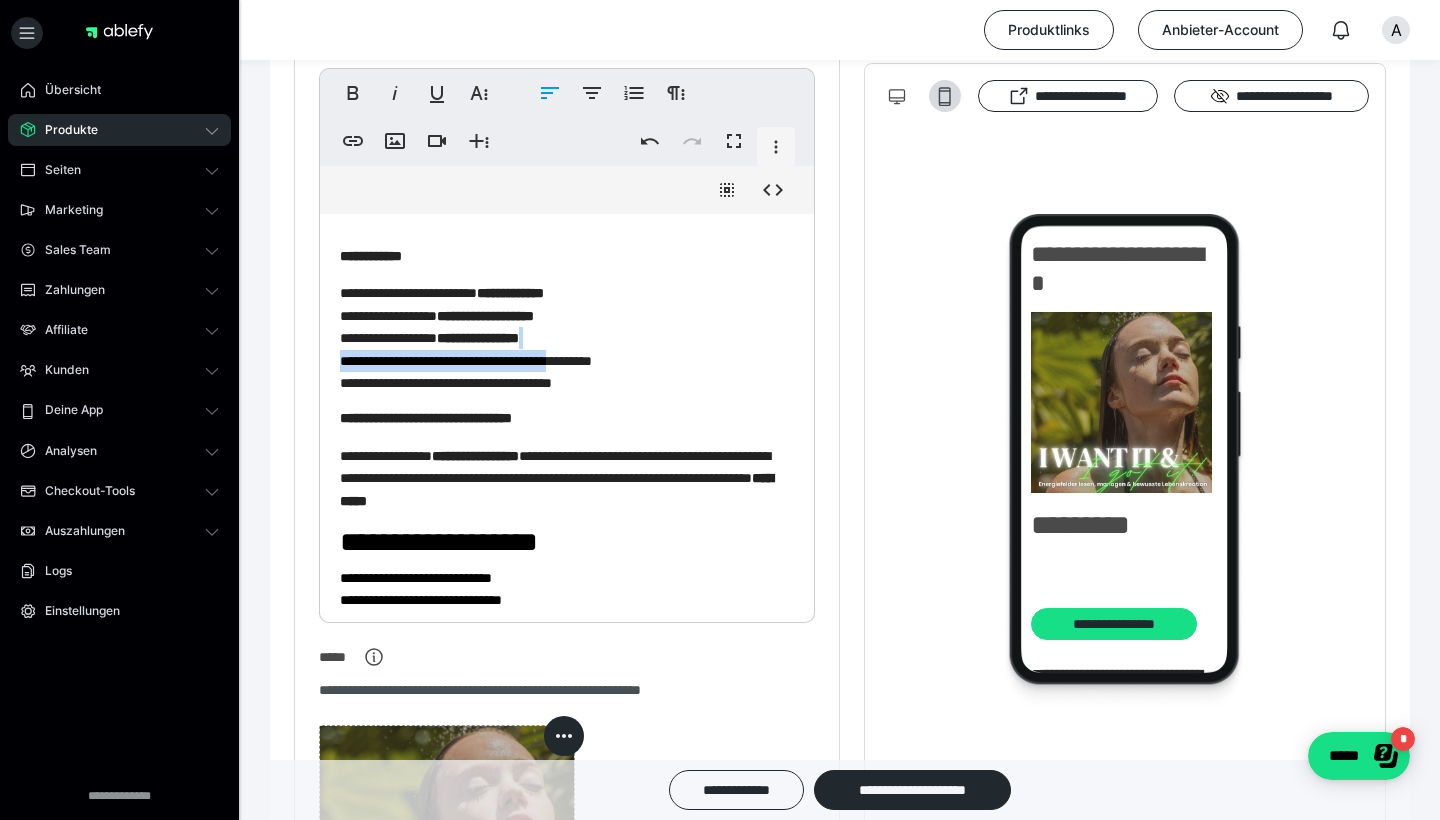 scroll, scrollTop: 2128, scrollLeft: 0, axis: vertical 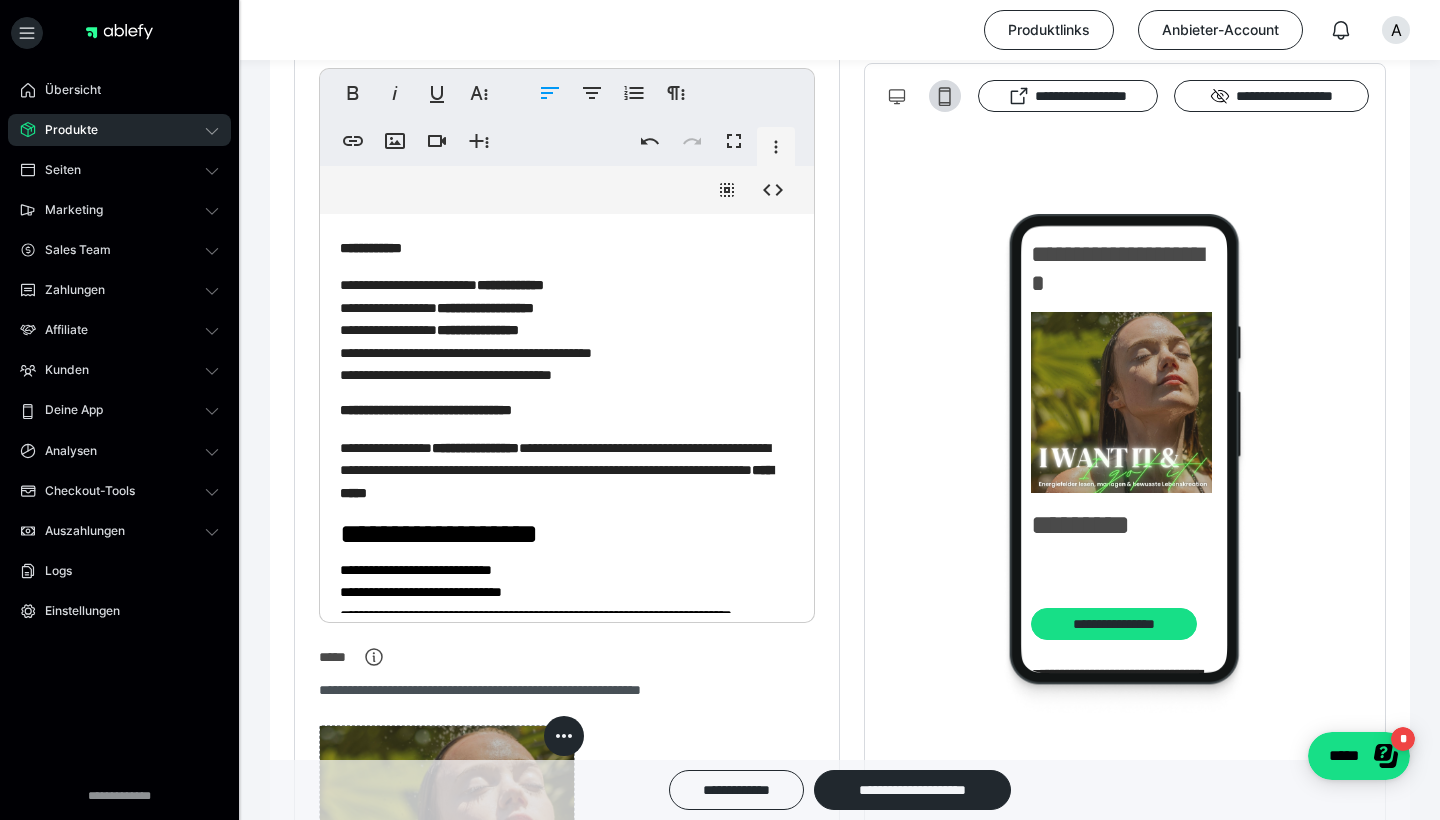 click on "**********" at bounding box center (567, 329) 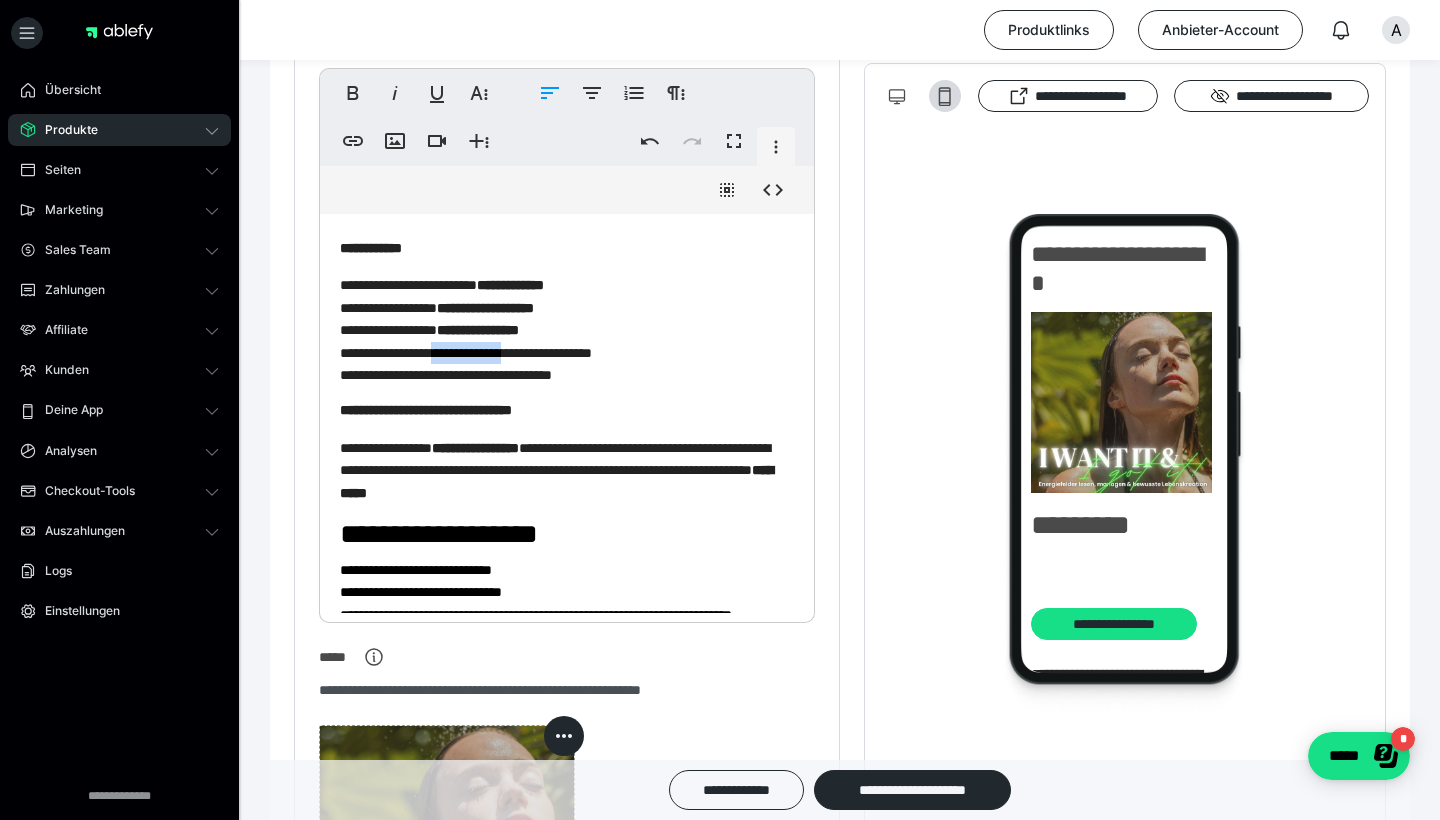 drag, startPoint x: 467, startPoint y: 368, endPoint x: 568, endPoint y: 372, distance: 101.07918 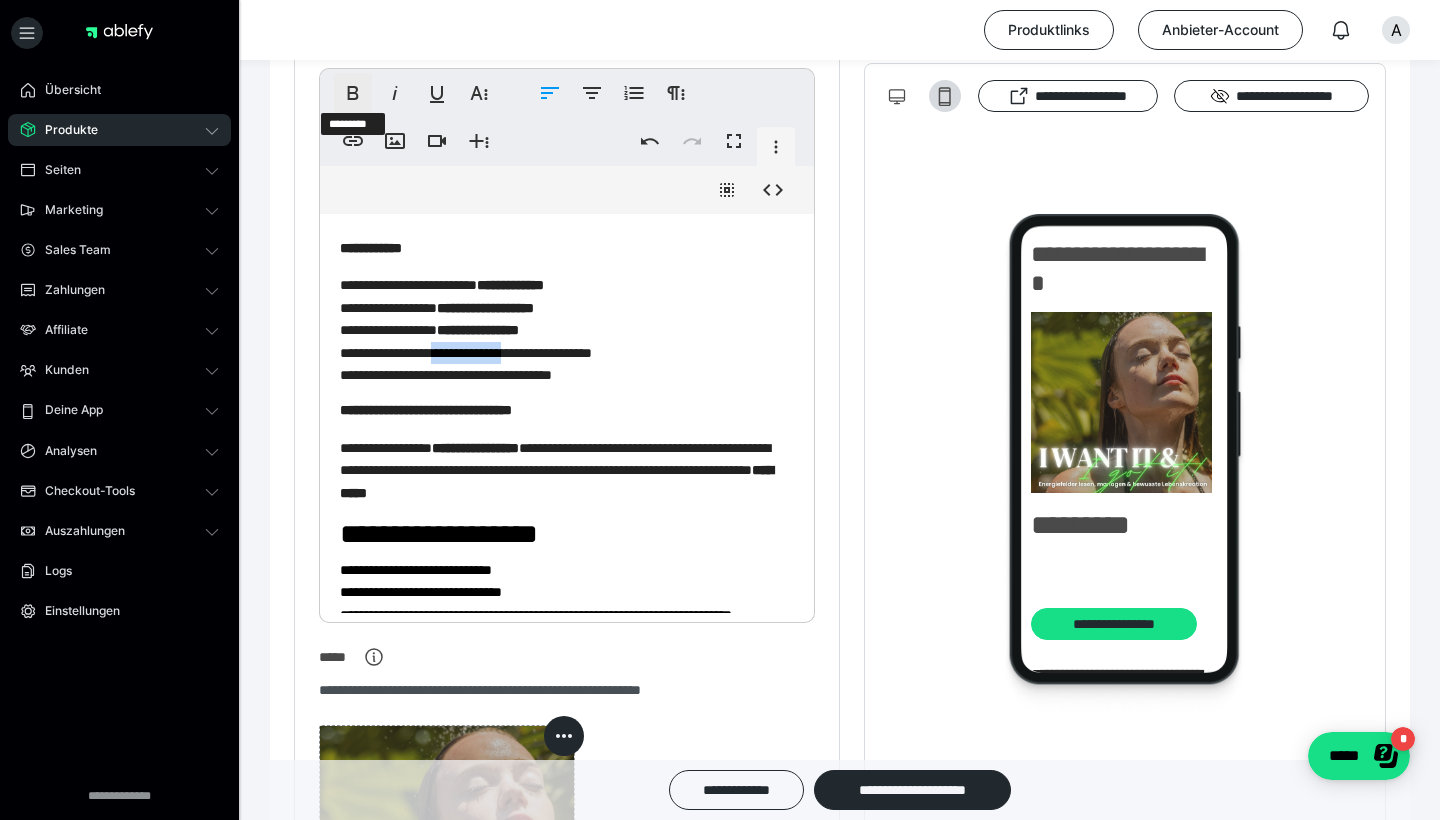click 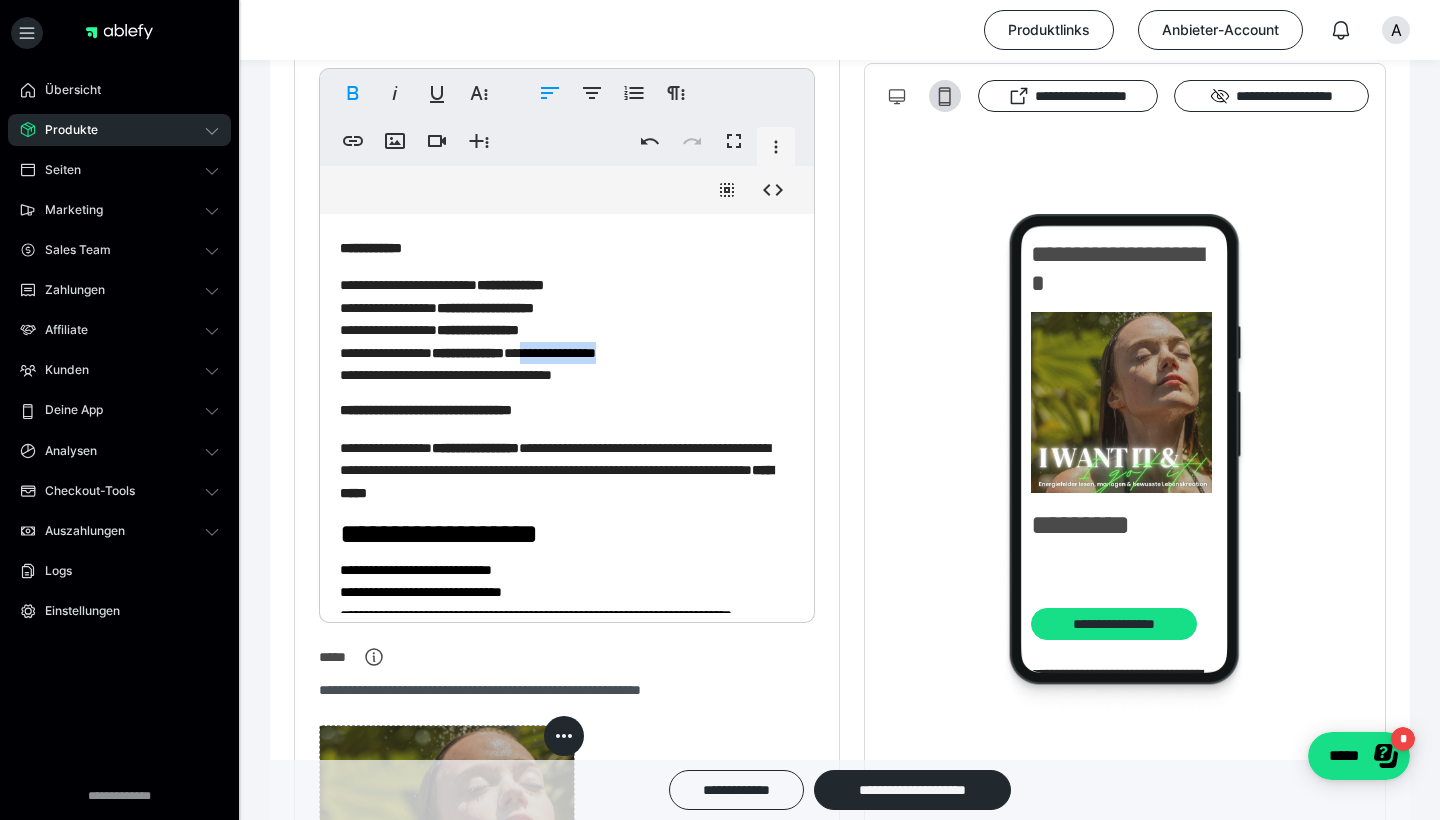drag, startPoint x: 594, startPoint y: 367, endPoint x: 701, endPoint y: 367, distance: 107 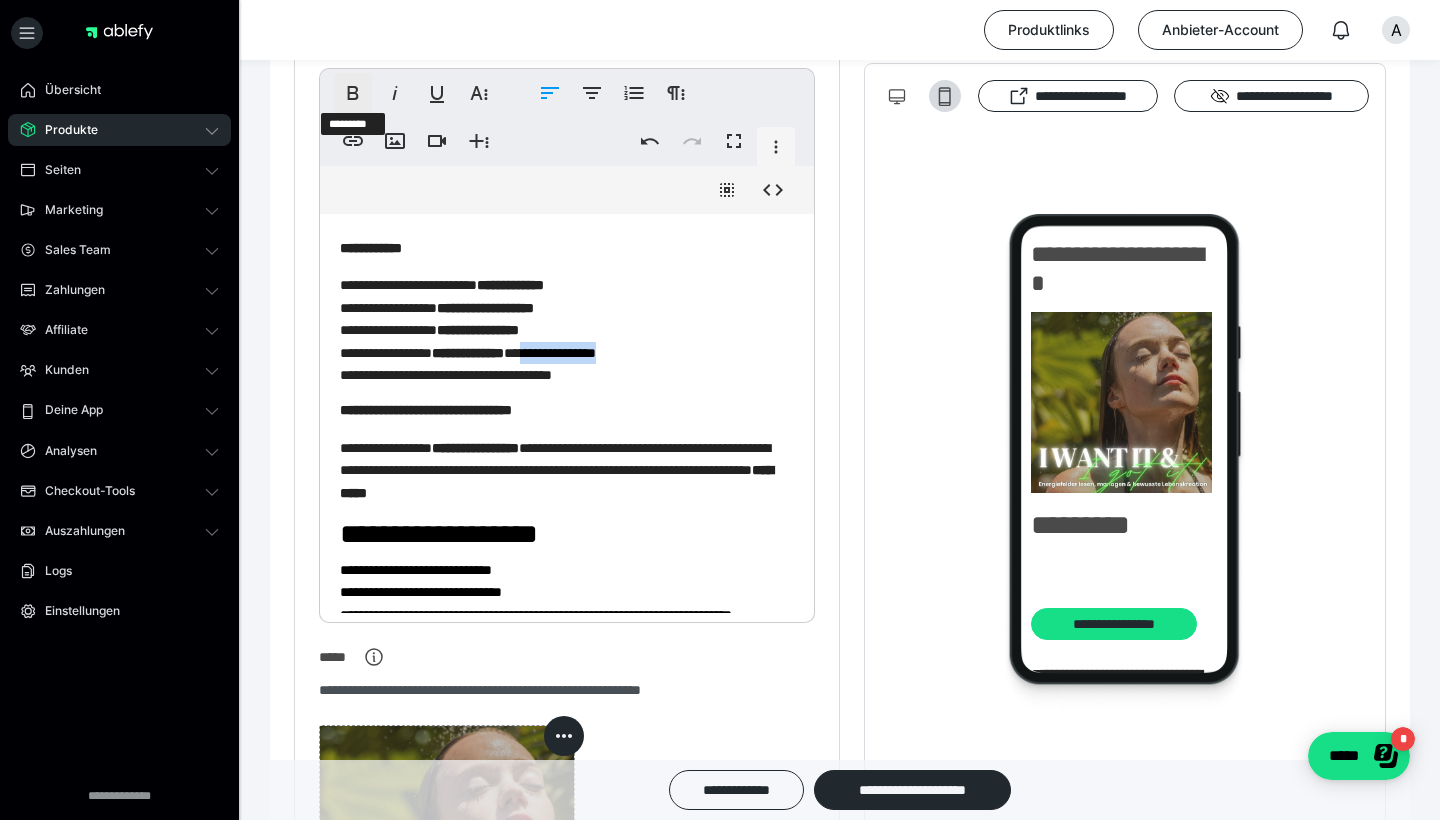 click 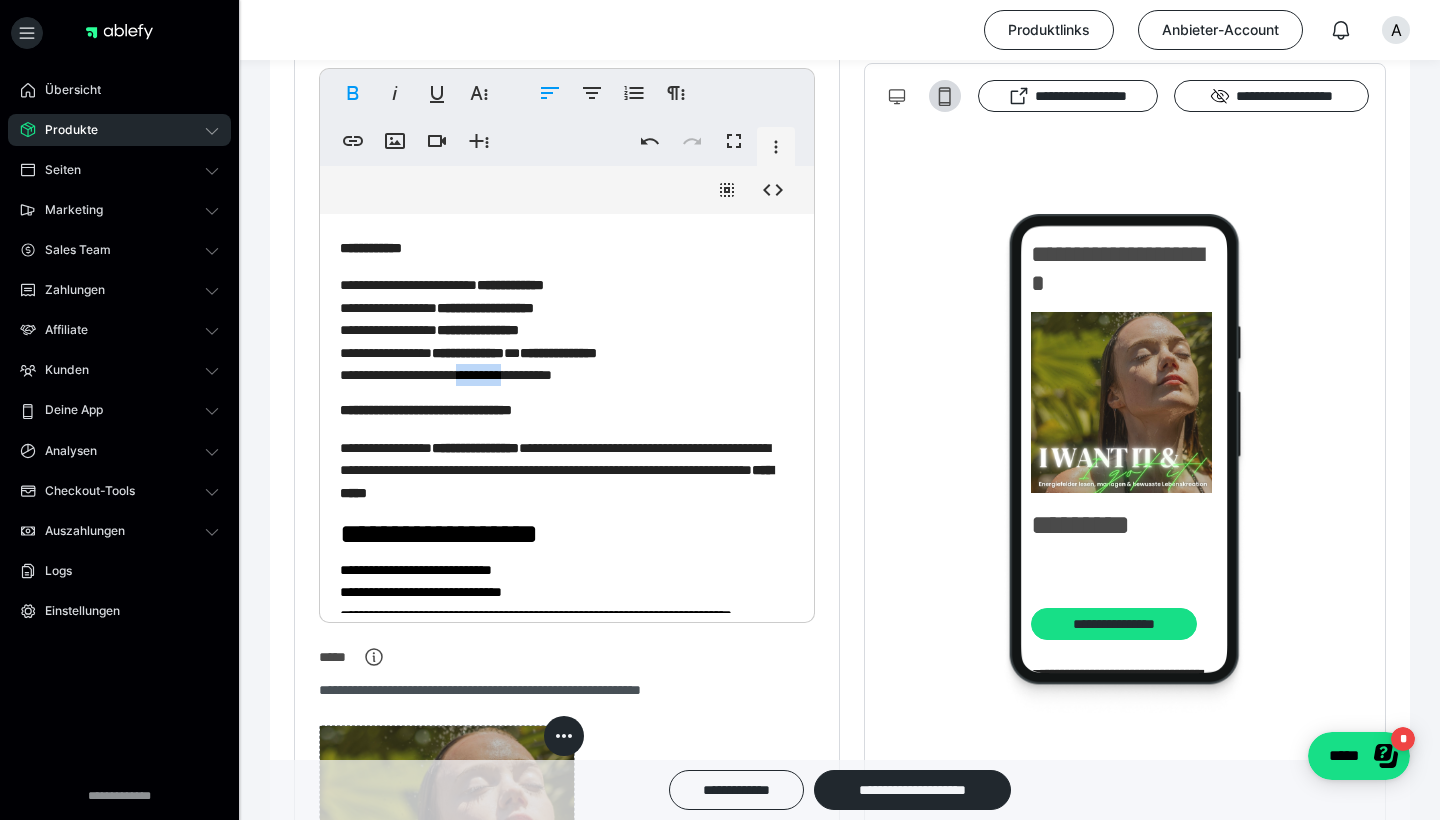 drag, startPoint x: 507, startPoint y: 388, endPoint x: 568, endPoint y: 393, distance: 61.204575 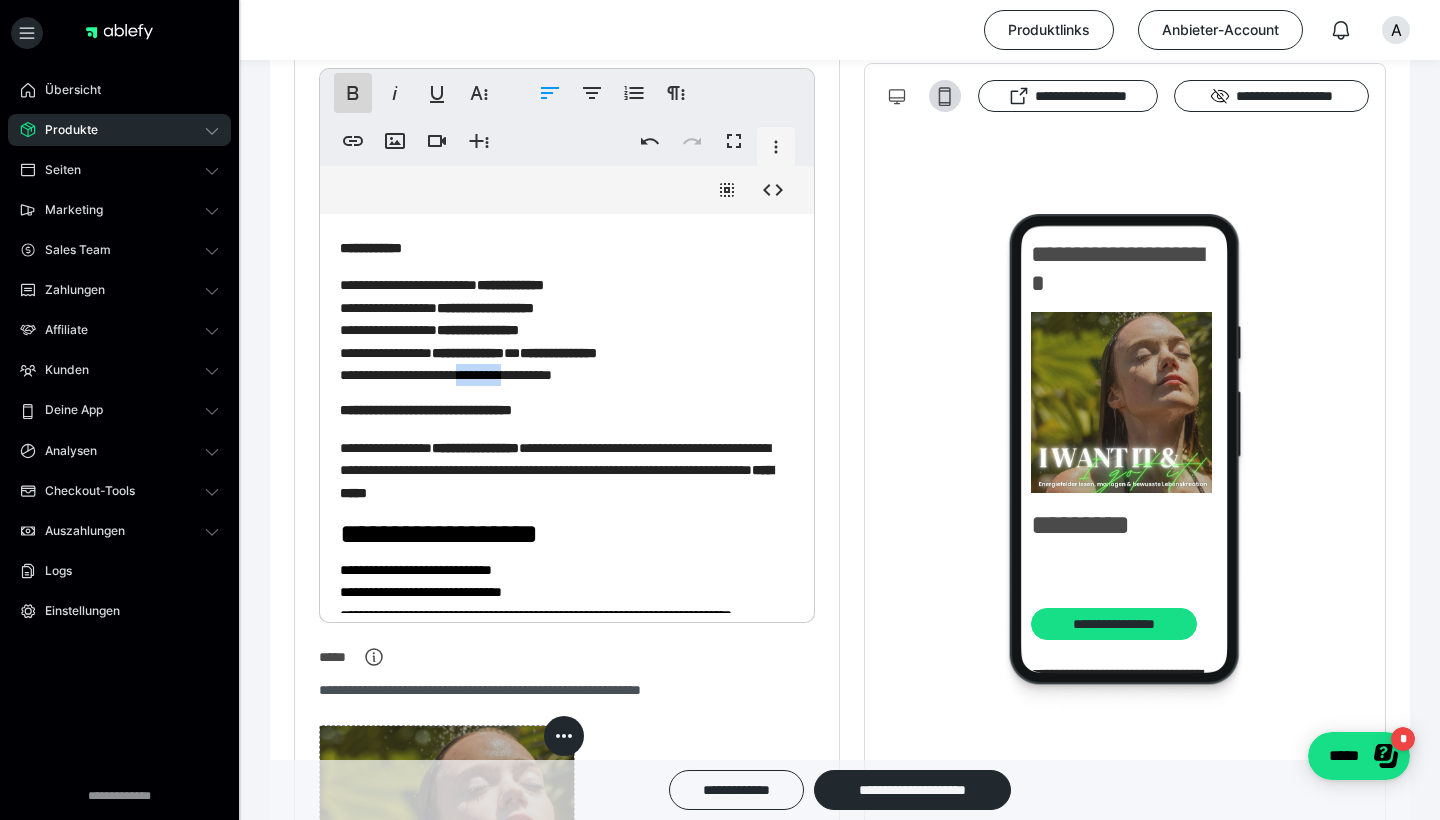 click 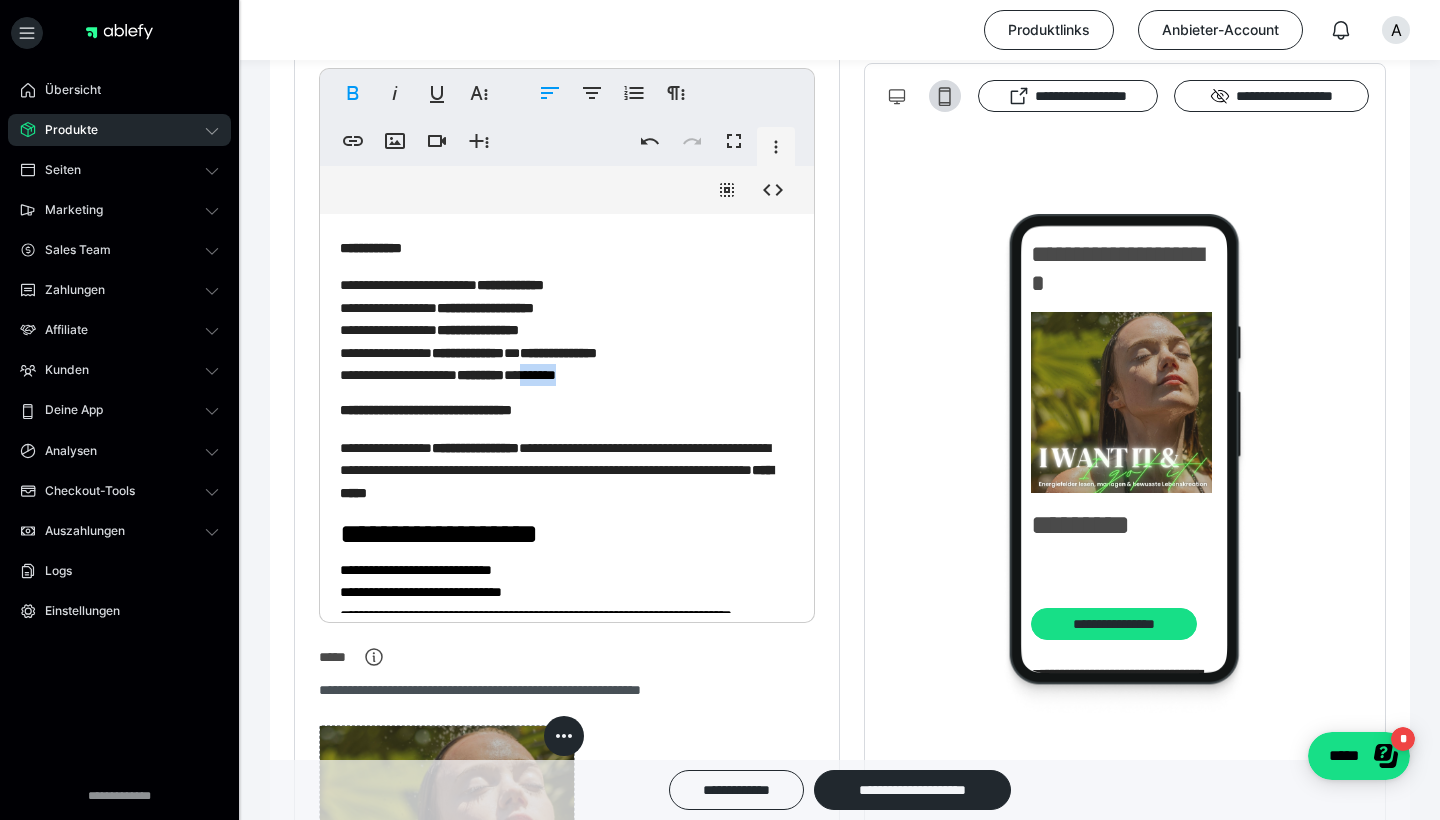drag, startPoint x: 596, startPoint y: 391, endPoint x: 651, endPoint y: 393, distance: 55.03635 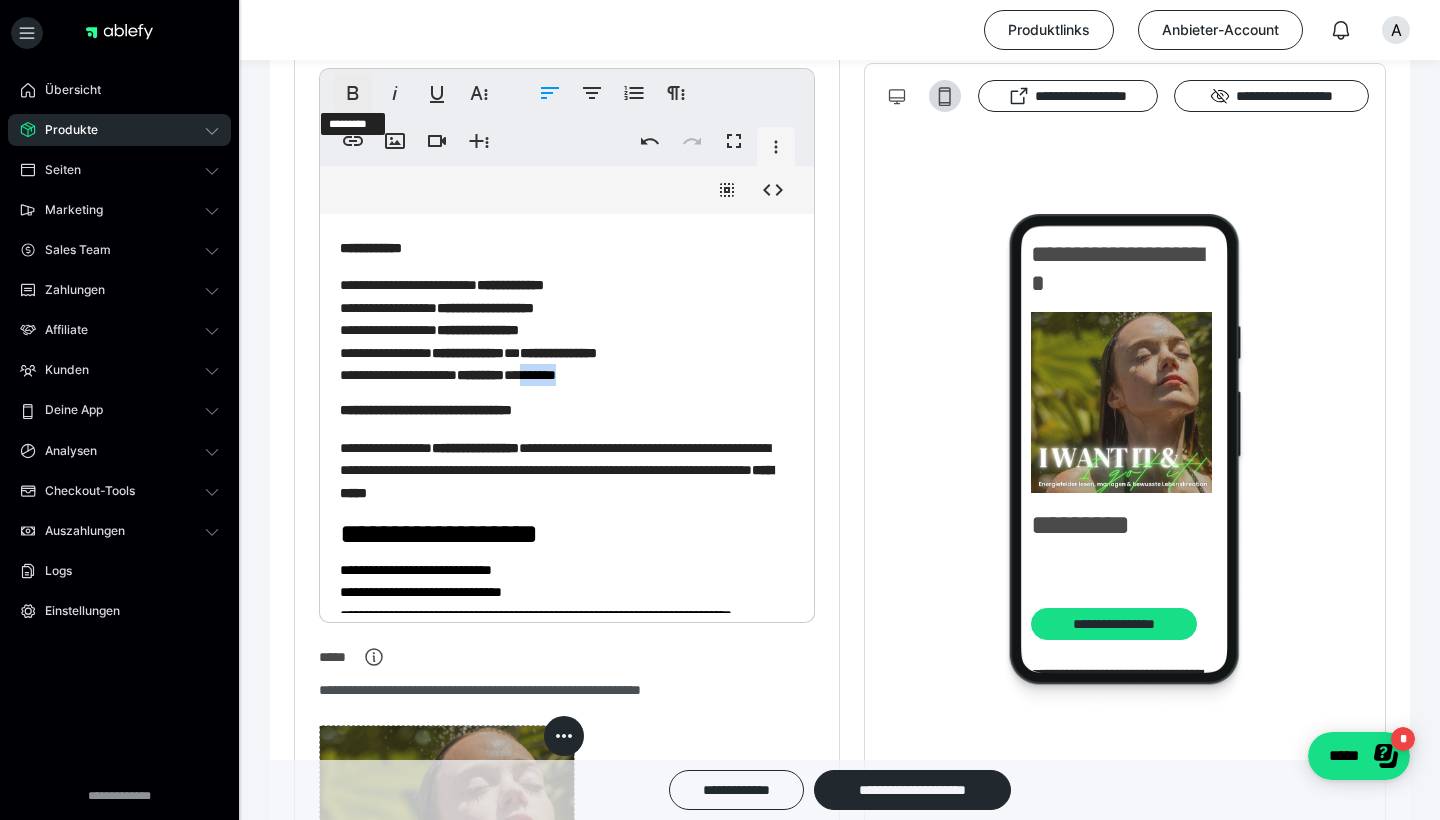 click 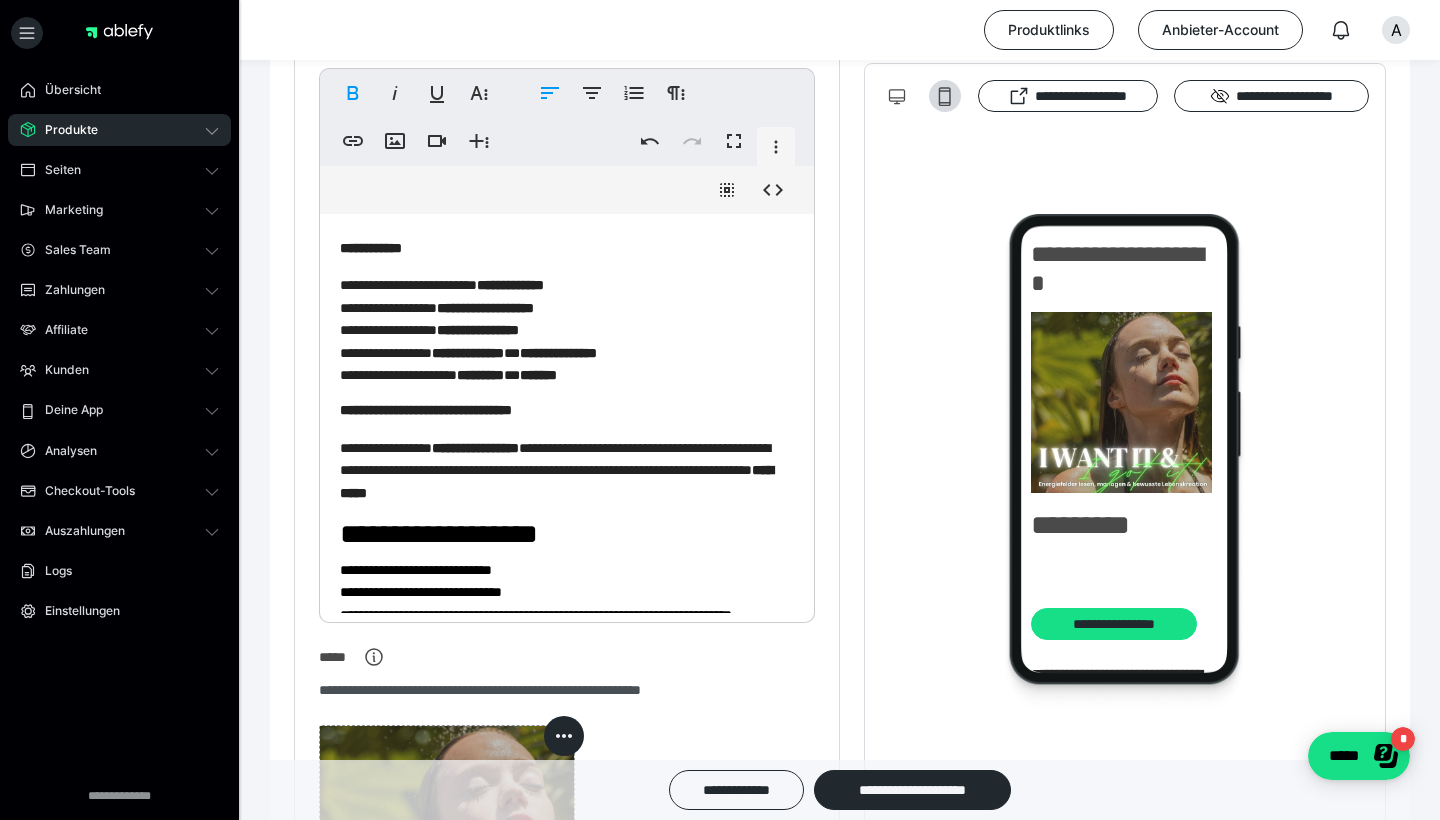 click on "**********" at bounding box center [567, 329] 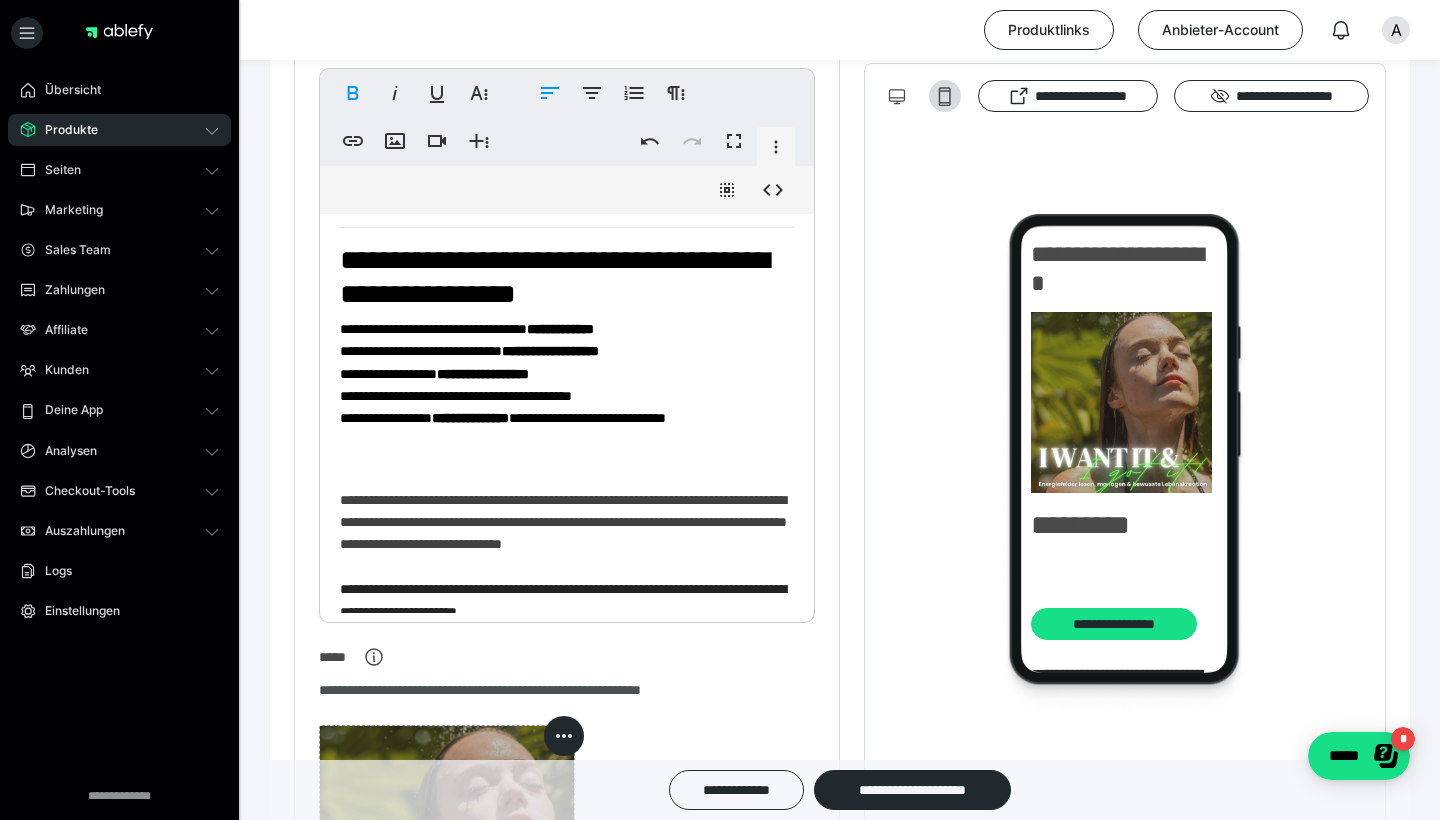 scroll, scrollTop: 1501, scrollLeft: 0, axis: vertical 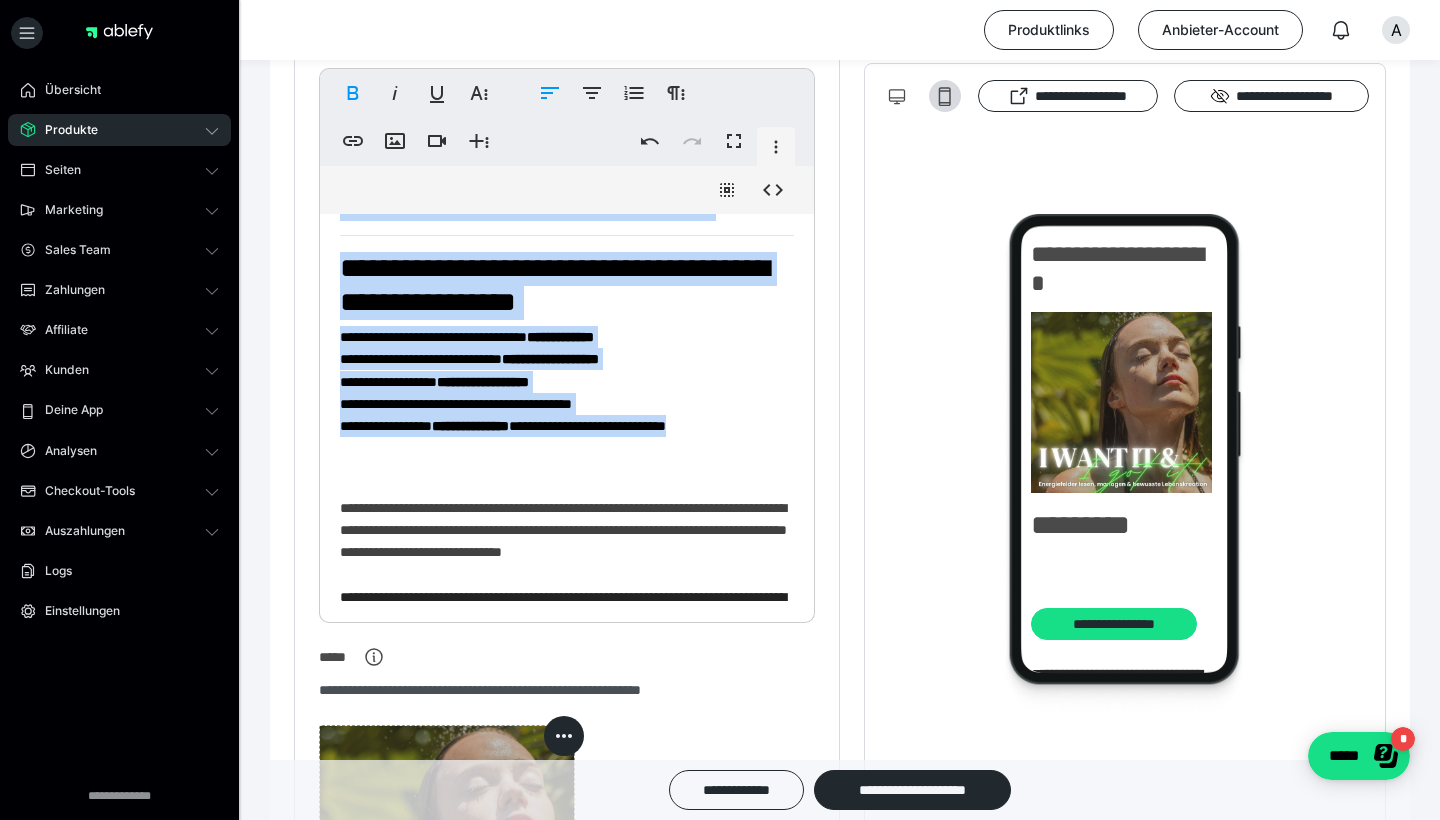 drag, startPoint x: 767, startPoint y: 428, endPoint x: 362, endPoint y: 213, distance: 458.53027 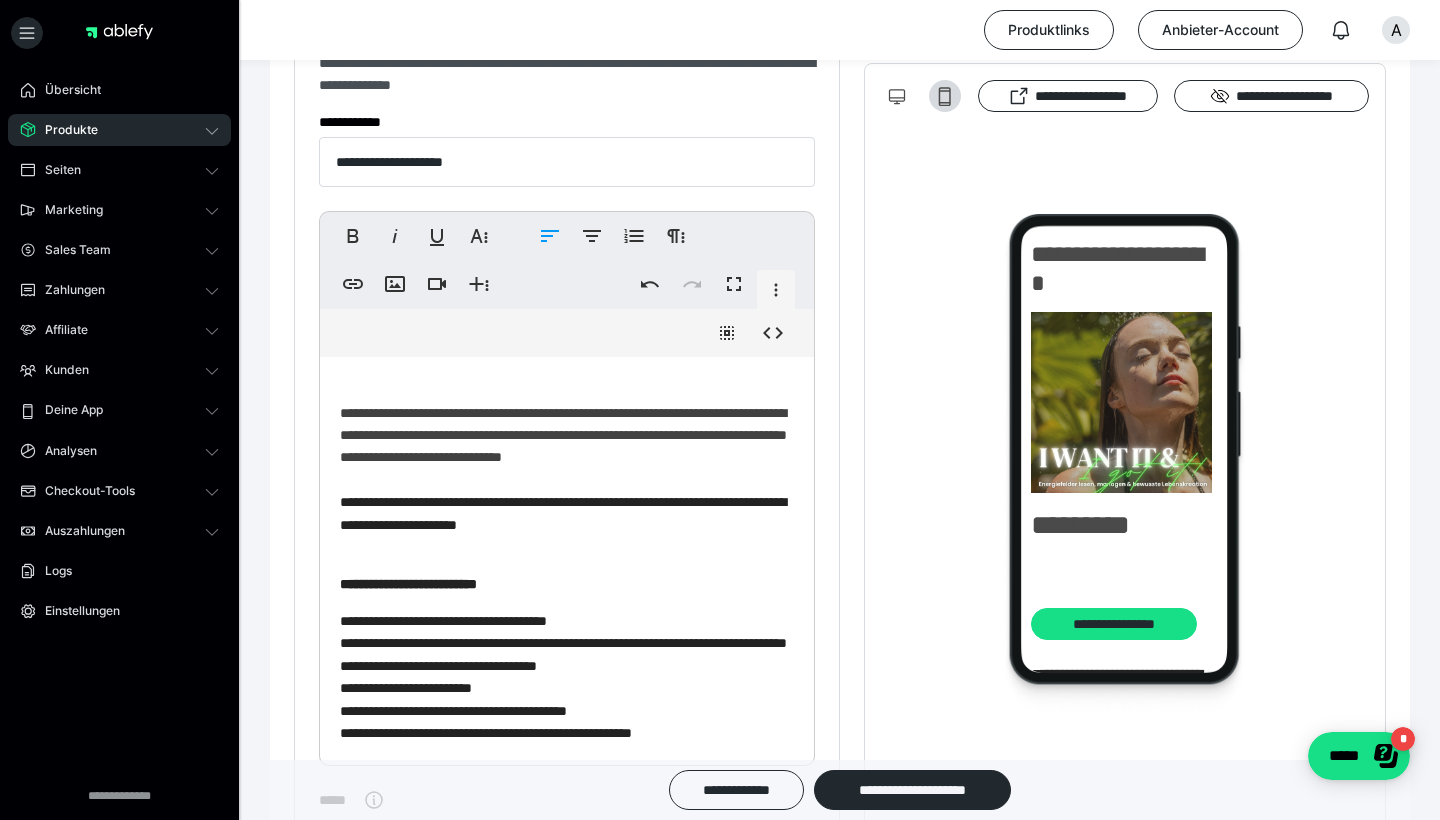 scroll, scrollTop: 411, scrollLeft: 0, axis: vertical 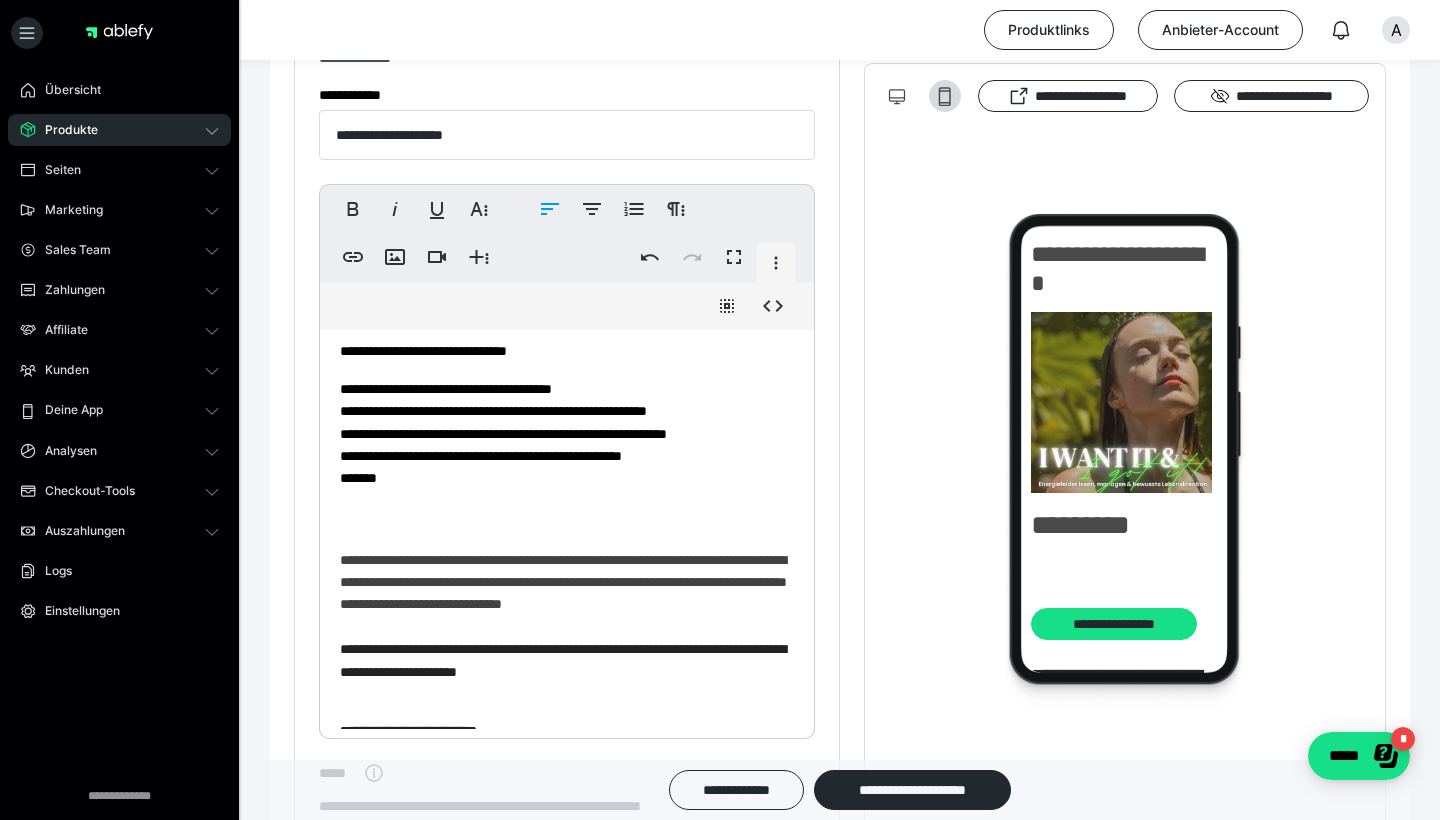 click on "**********" at bounding box center [567, 199] 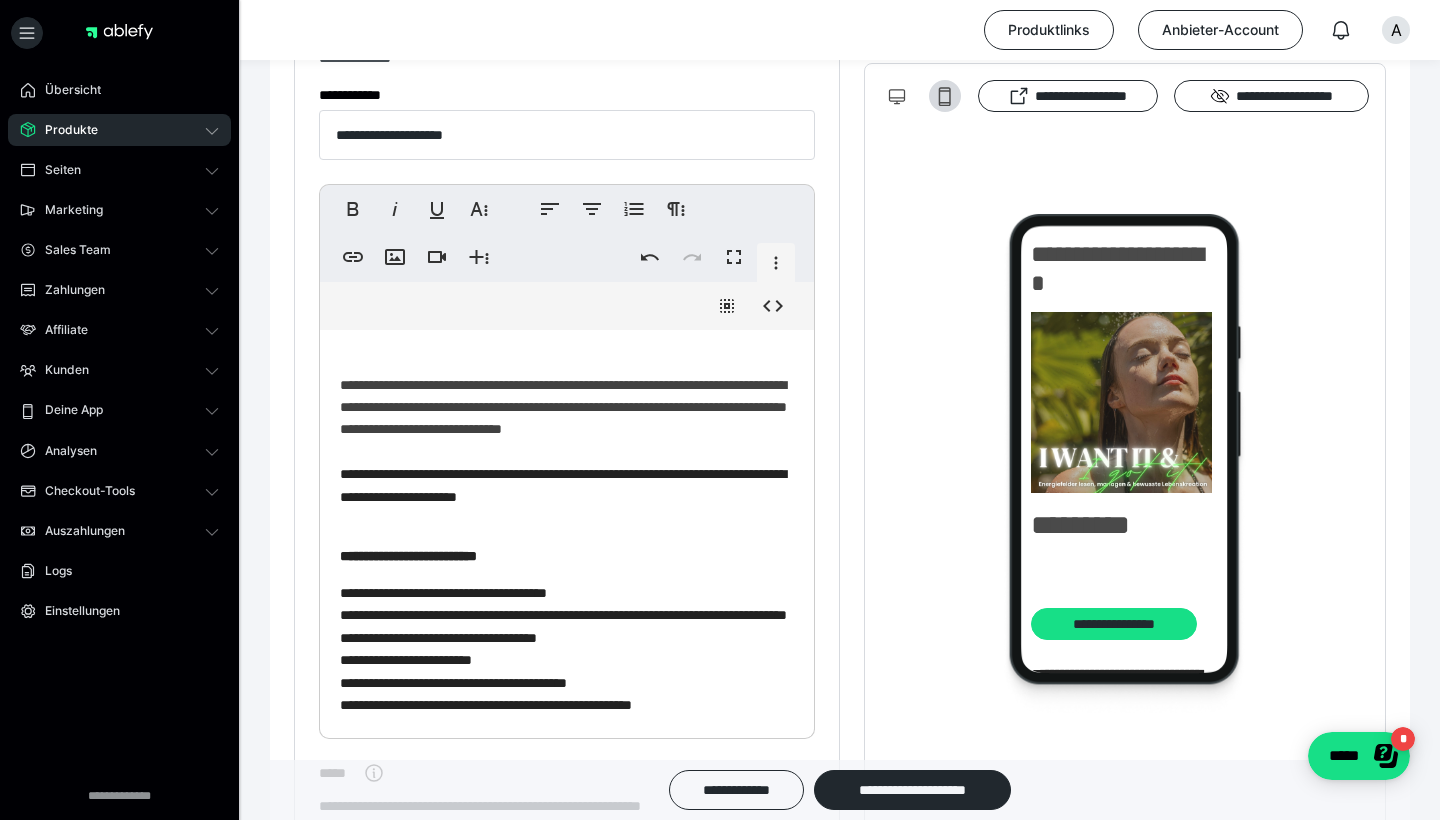 scroll, scrollTop: 1490, scrollLeft: 0, axis: vertical 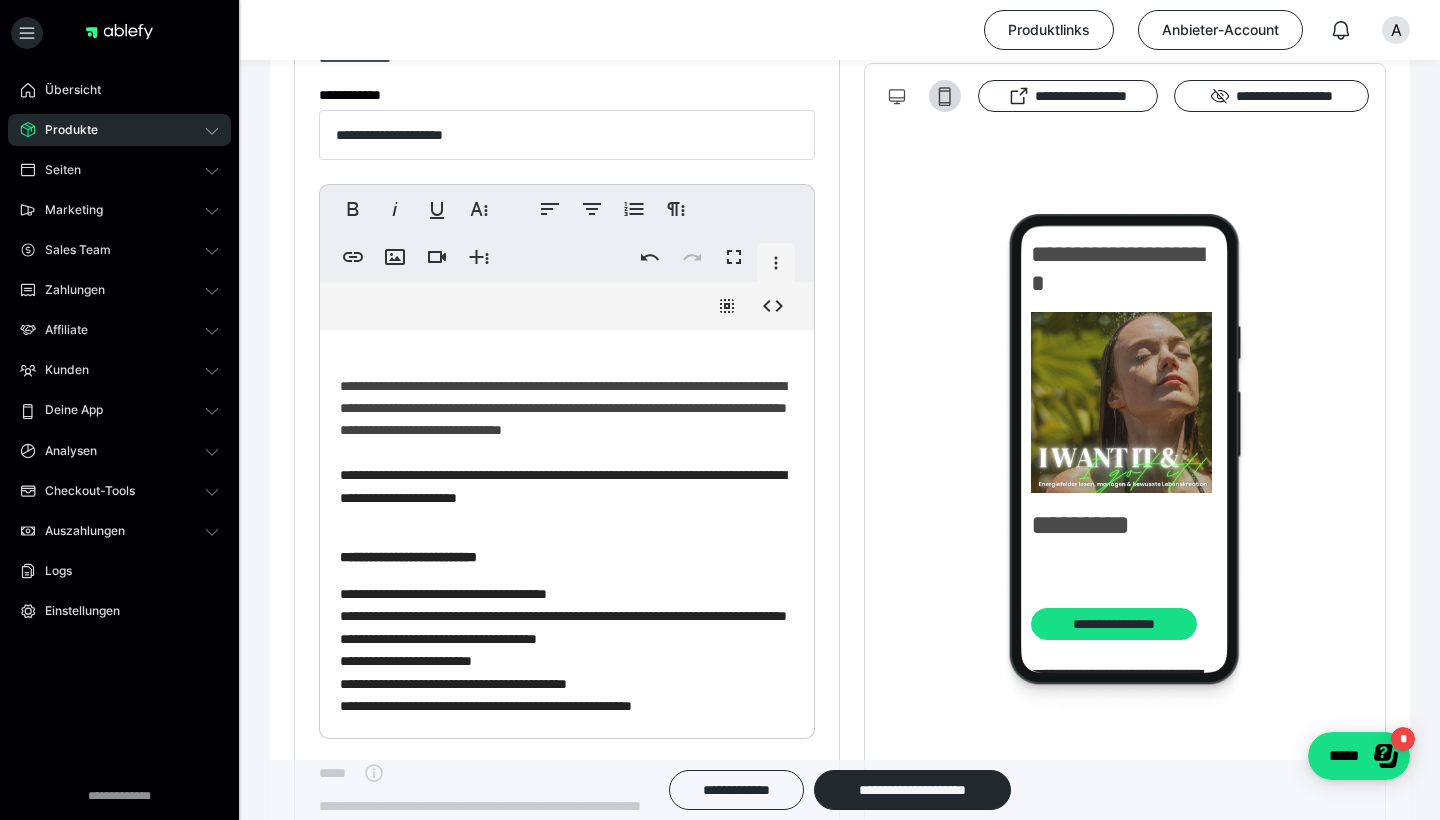 click on "**********" at bounding box center [408, 557] 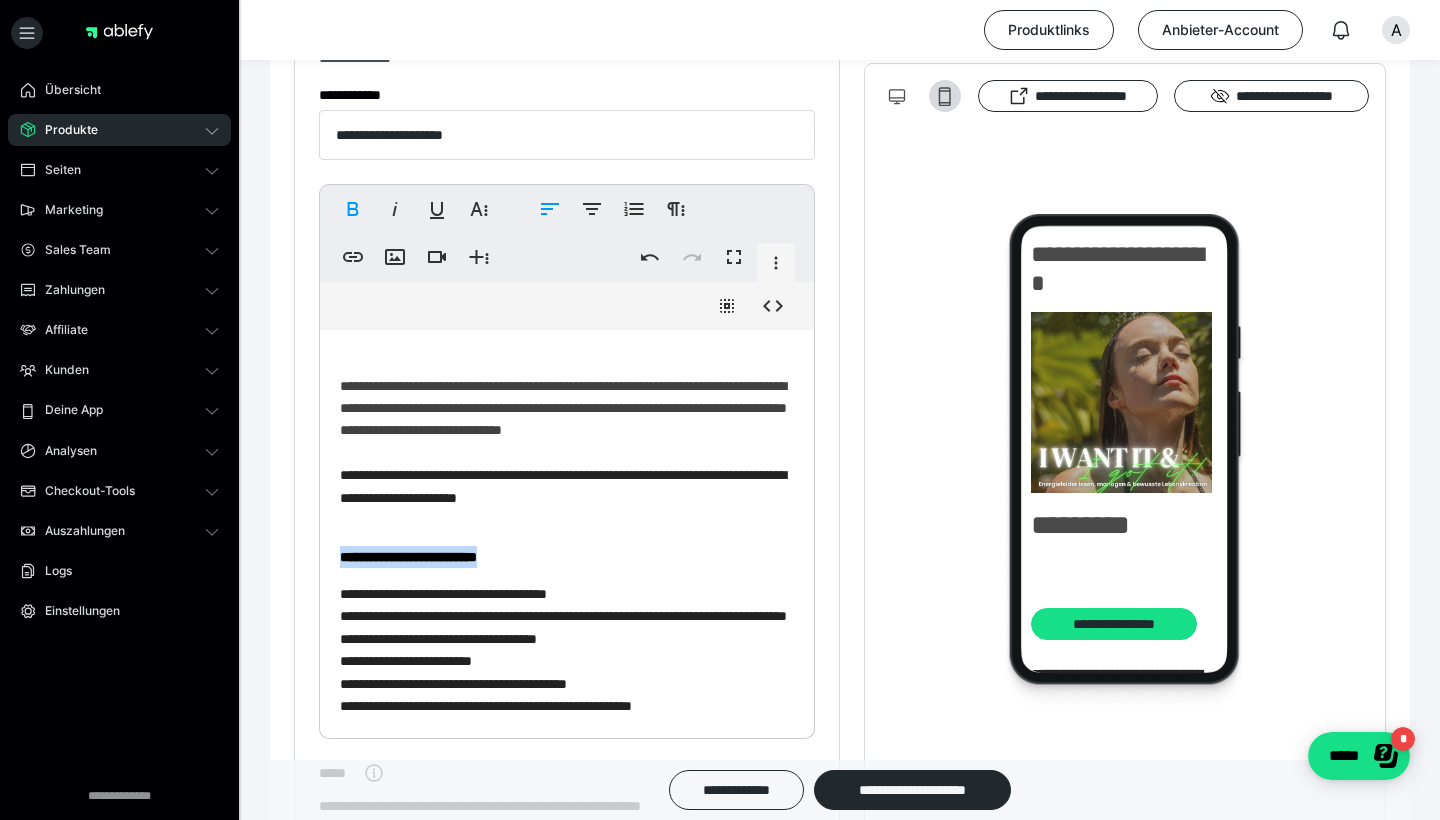drag, startPoint x: 511, startPoint y: 577, endPoint x: 330, endPoint y: 573, distance: 181.04419 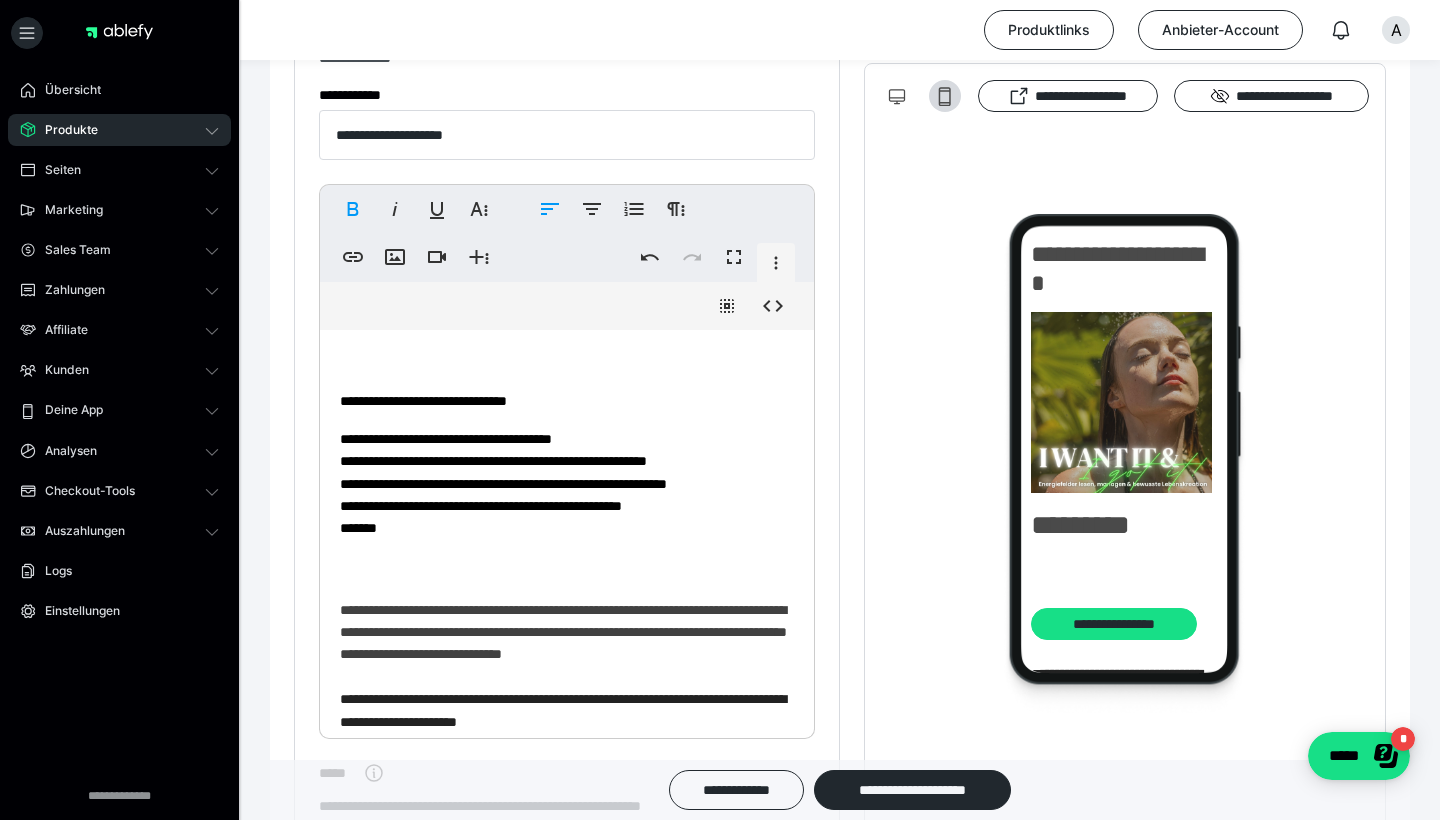 scroll, scrollTop: 1253, scrollLeft: 0, axis: vertical 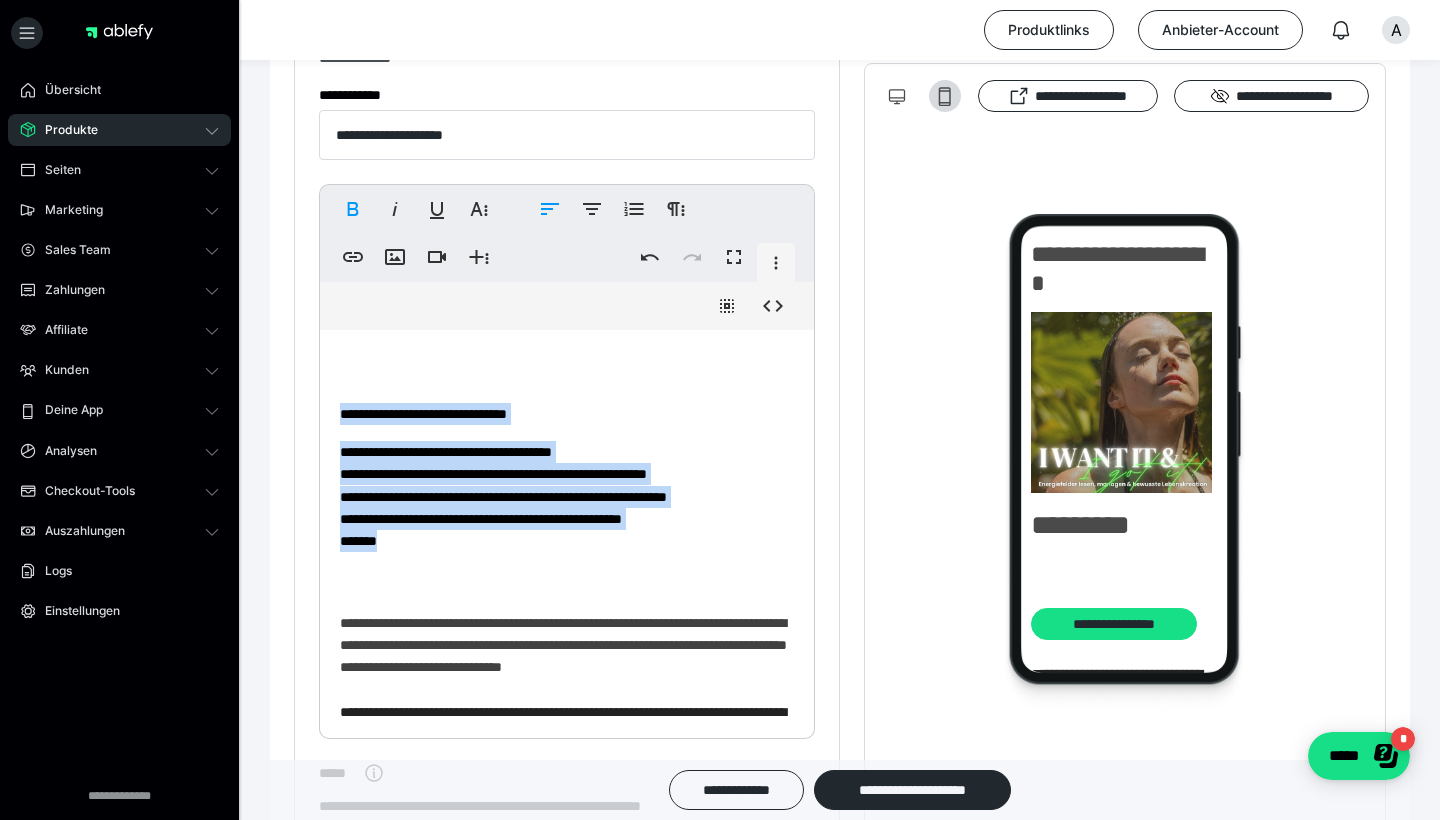drag, startPoint x: 395, startPoint y: 571, endPoint x: 334, endPoint y: 425, distance: 158.23085 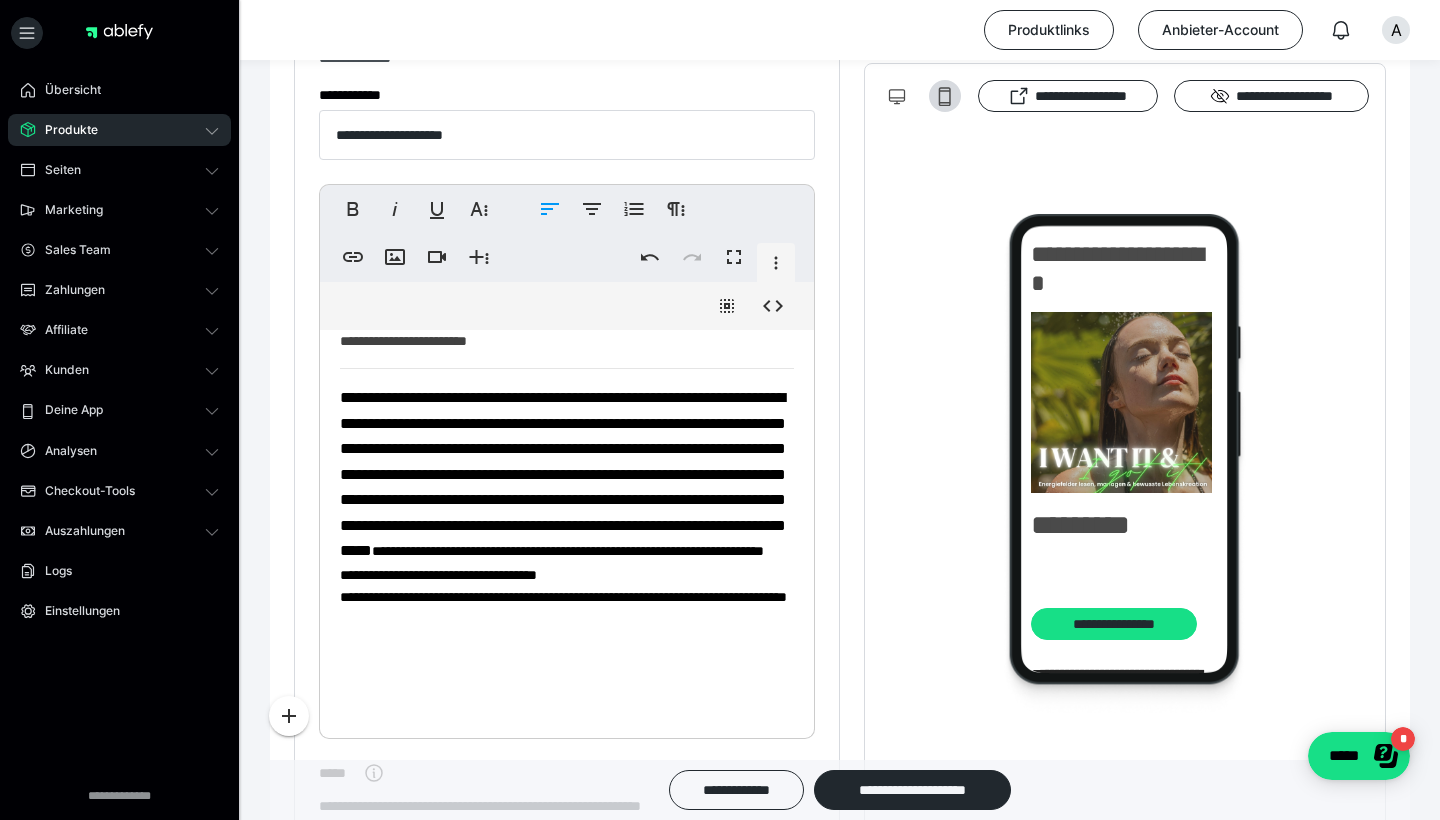 scroll, scrollTop: 971, scrollLeft: 0, axis: vertical 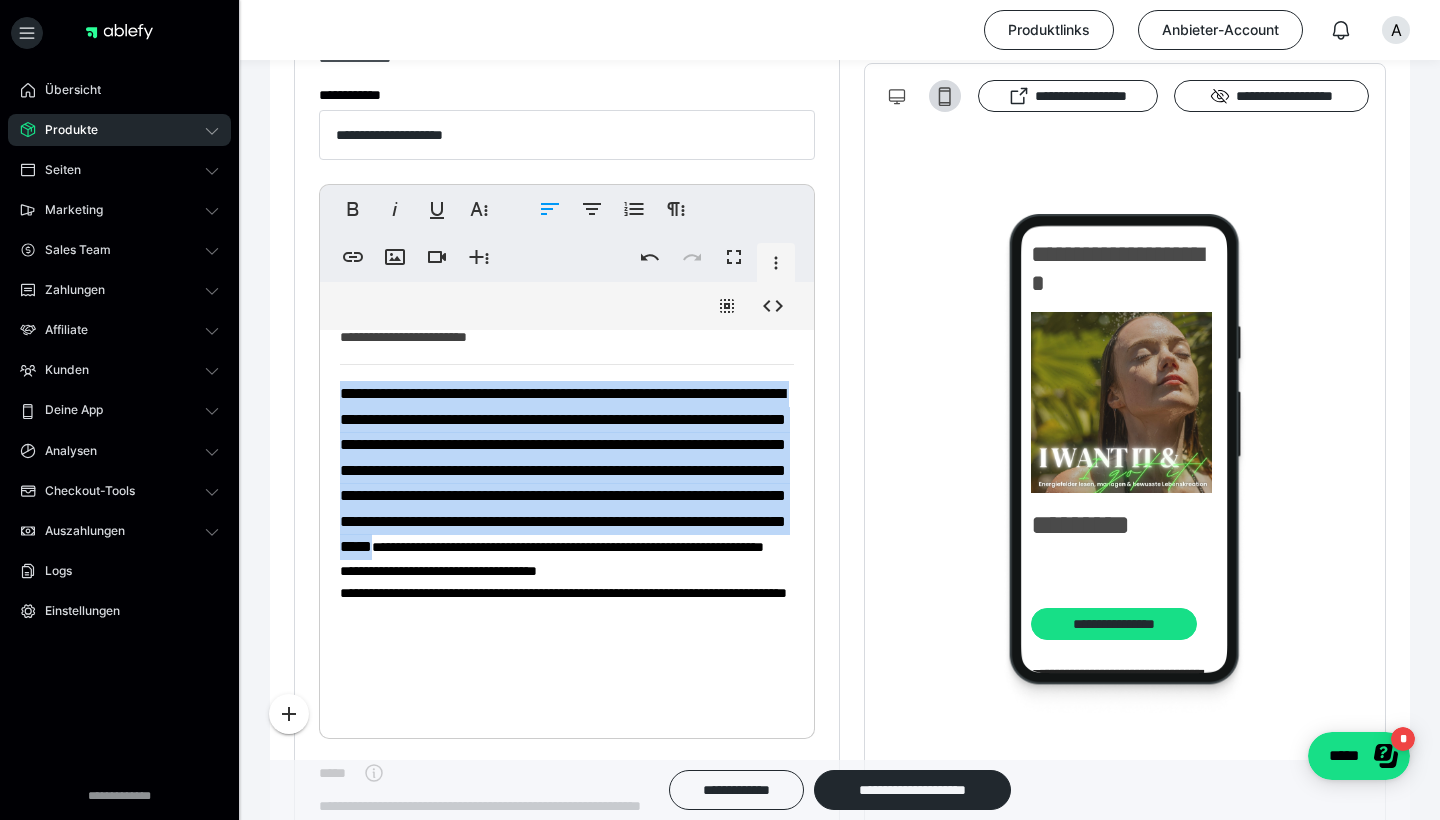 drag, startPoint x: 530, startPoint y: 589, endPoint x: 315, endPoint y: 397, distance: 288.25162 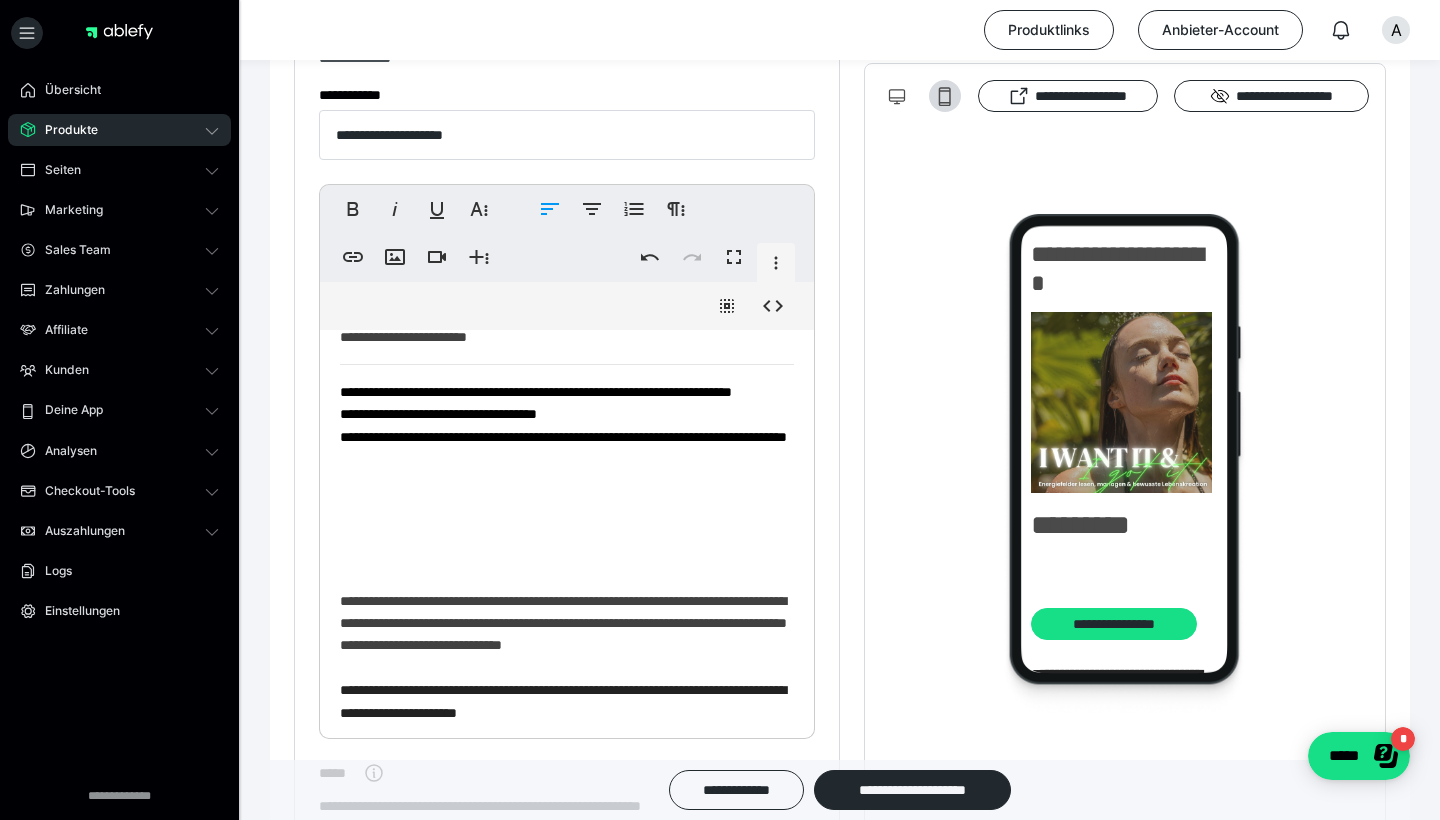 scroll, scrollTop: 405, scrollLeft: 0, axis: vertical 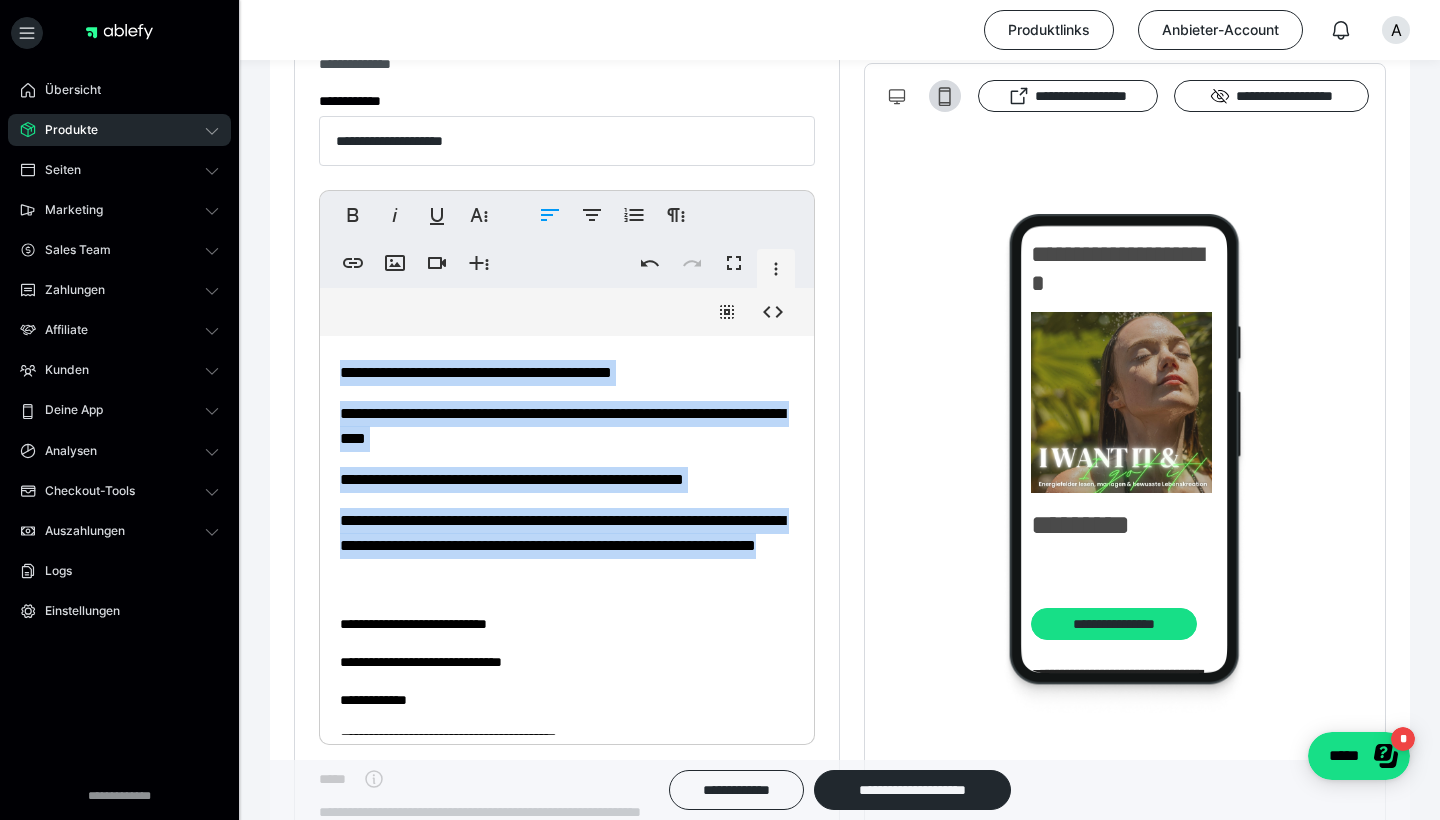 drag, startPoint x: 337, startPoint y: 419, endPoint x: 629, endPoint y: 579, distance: 332.96246 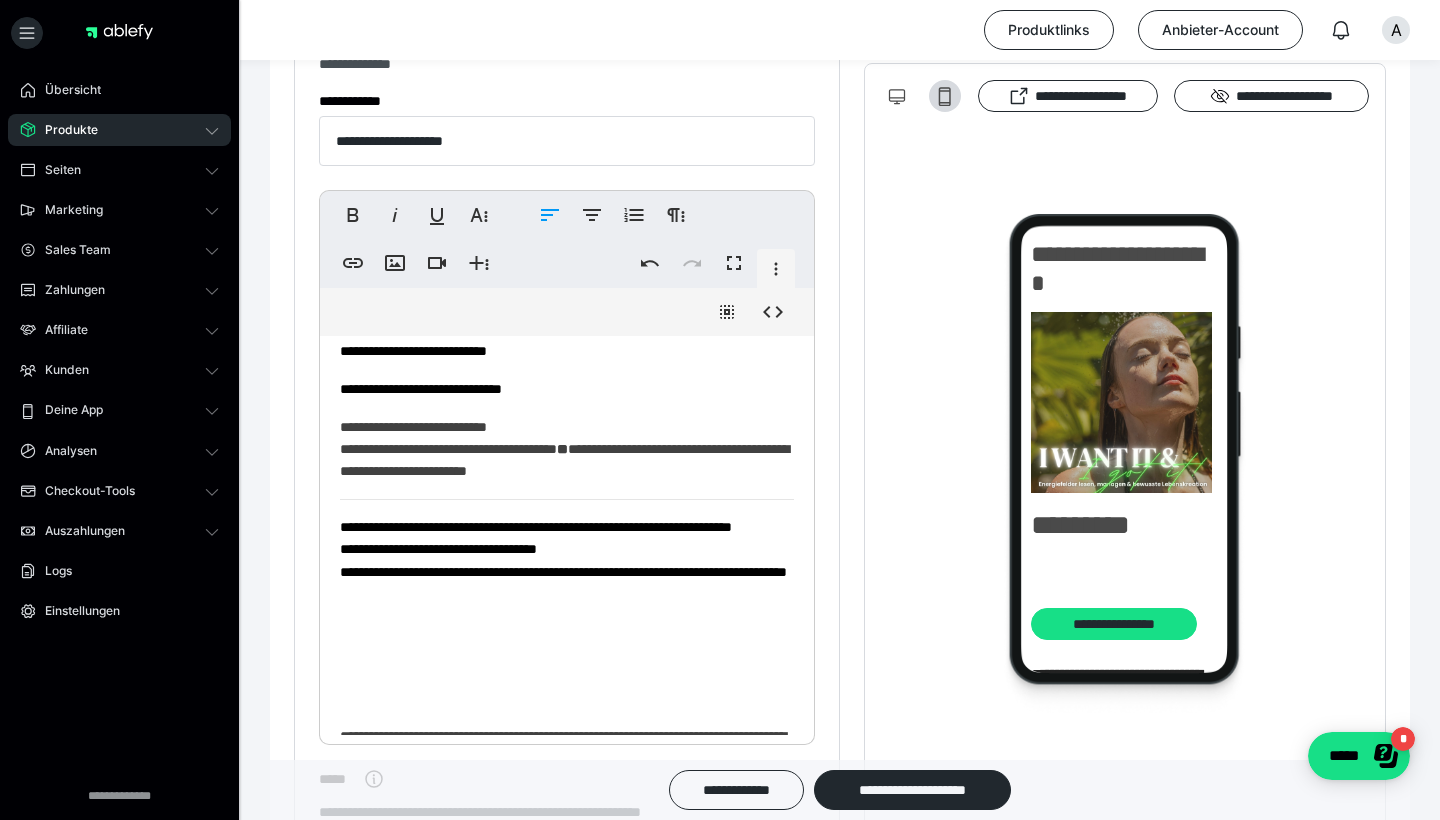 scroll, scrollTop: 515, scrollLeft: 0, axis: vertical 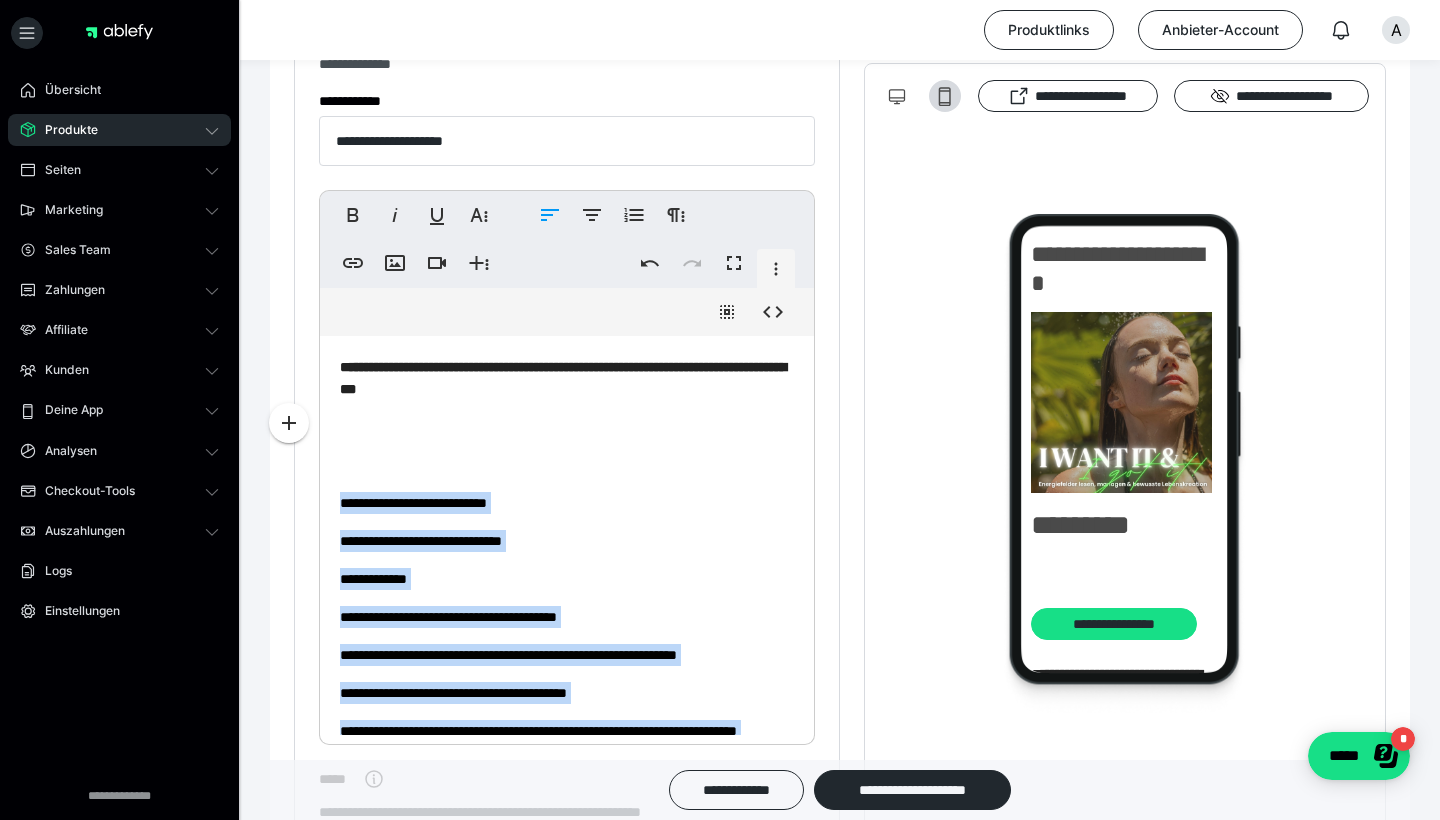 drag, startPoint x: 339, startPoint y: 526, endPoint x: 317, endPoint y: 478, distance: 52.801514 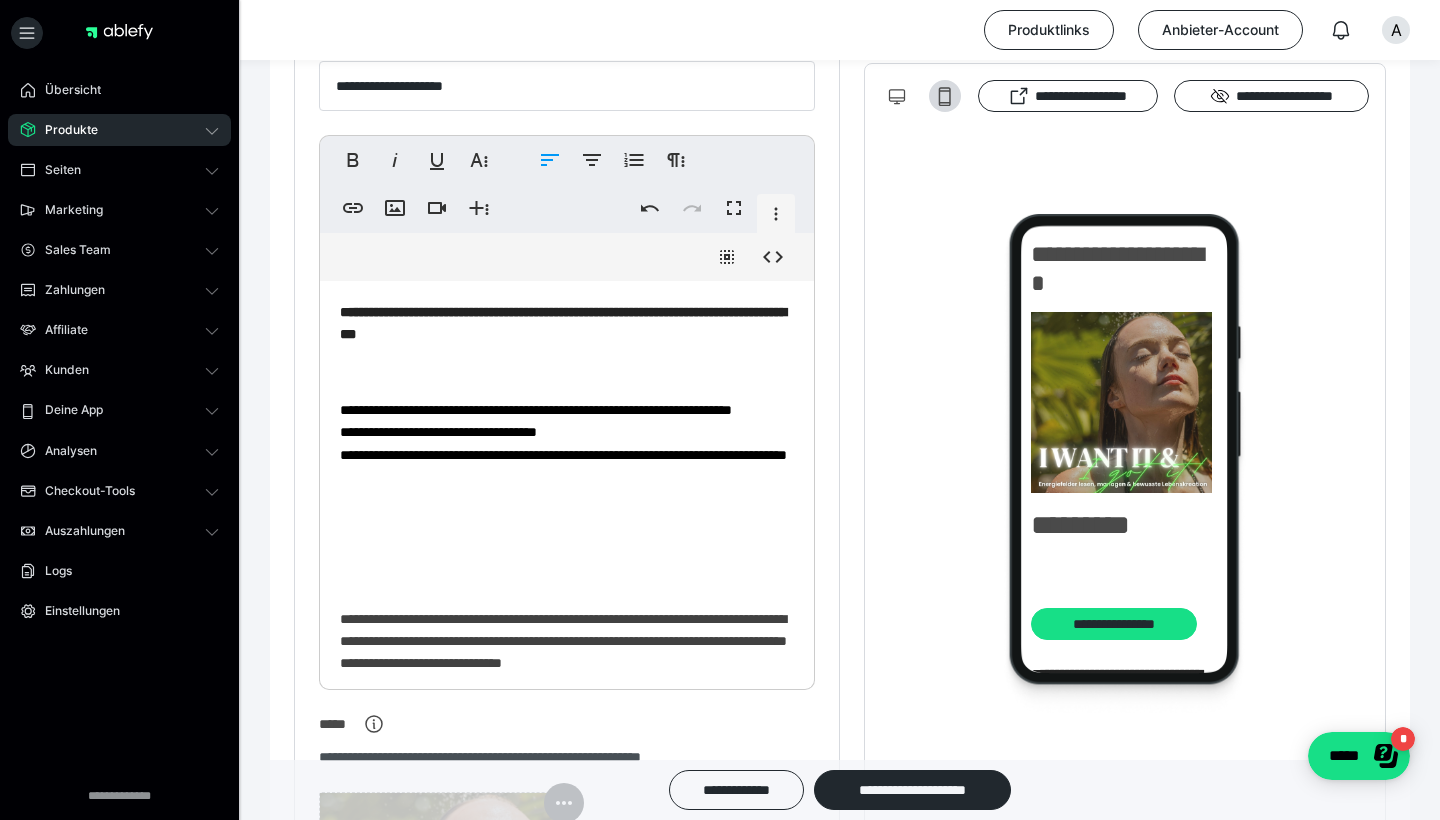 scroll, scrollTop: 464, scrollLeft: 0, axis: vertical 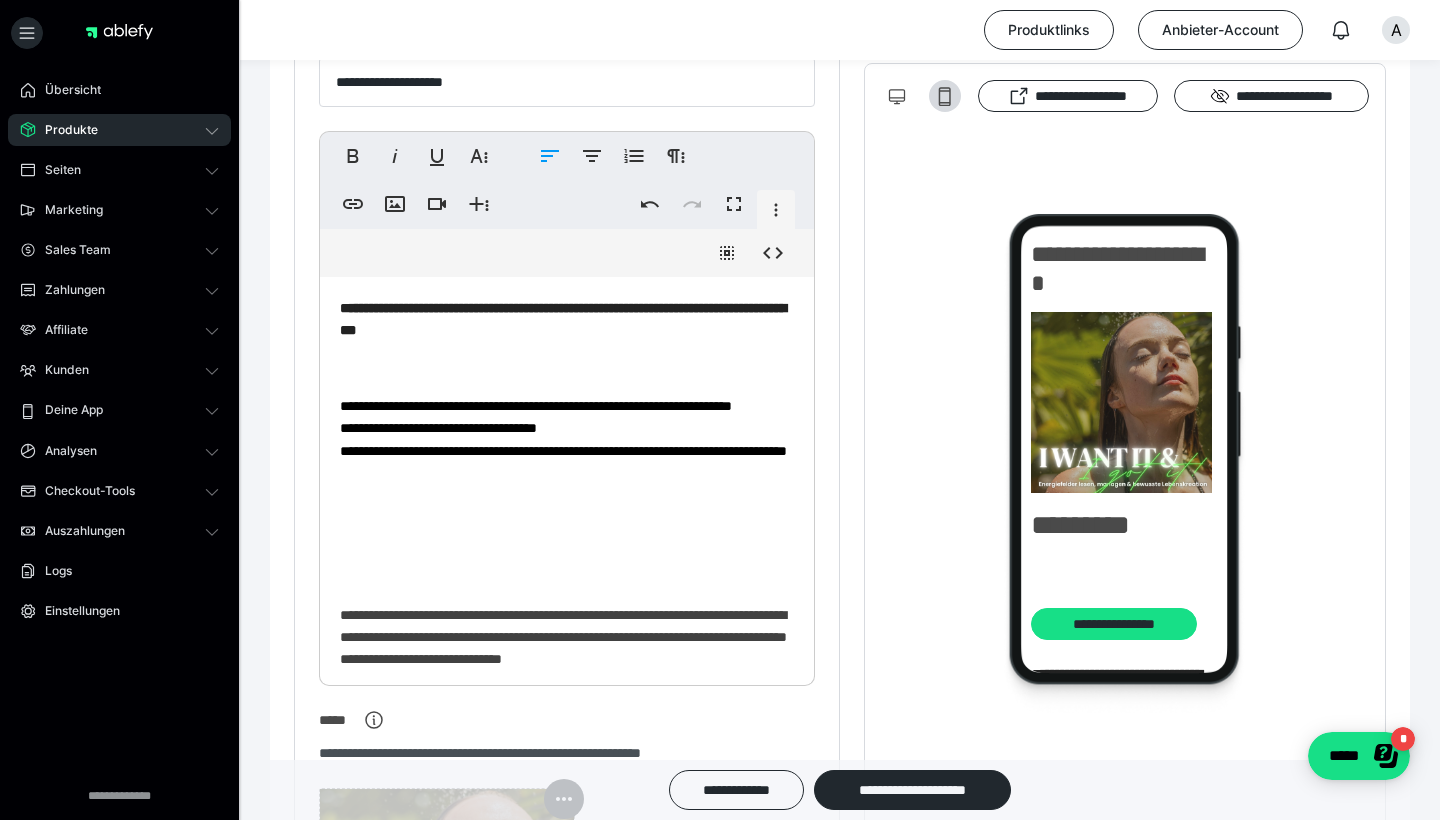 click on "**********" at bounding box center [567, 858] 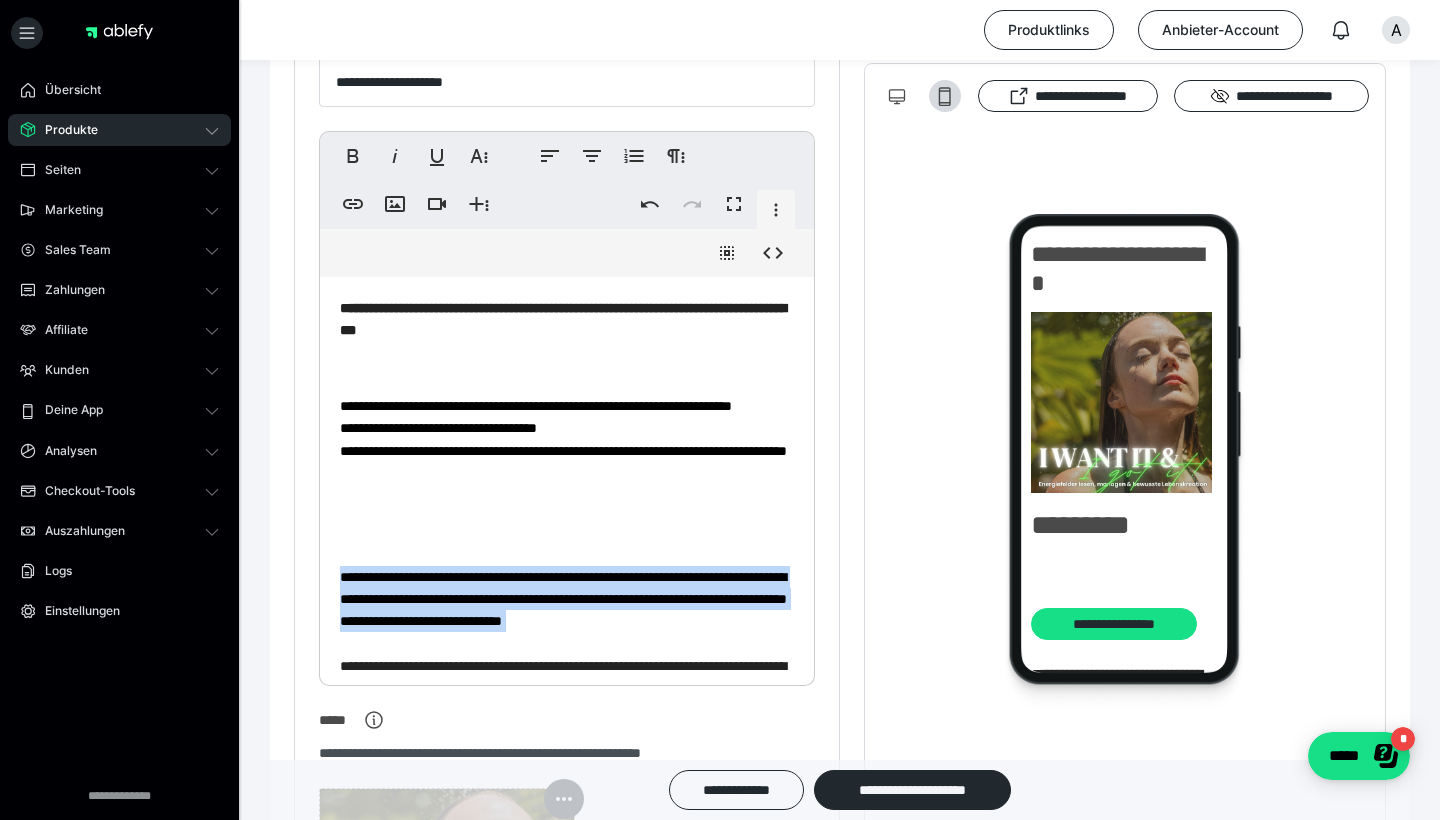 drag, startPoint x: 331, startPoint y: 566, endPoint x: 723, endPoint y: 629, distance: 397.0302 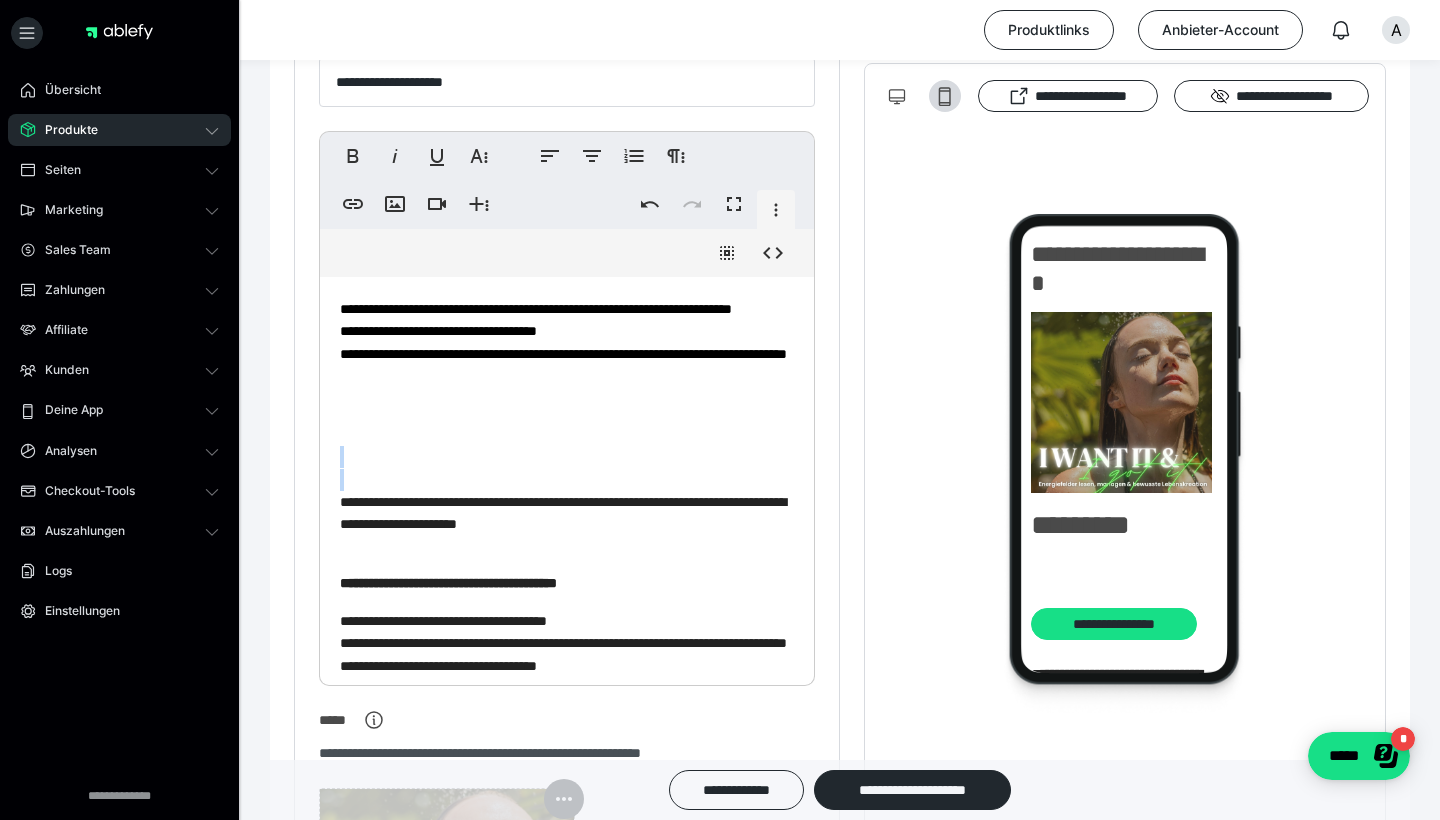 scroll, scrollTop: 109, scrollLeft: 0, axis: vertical 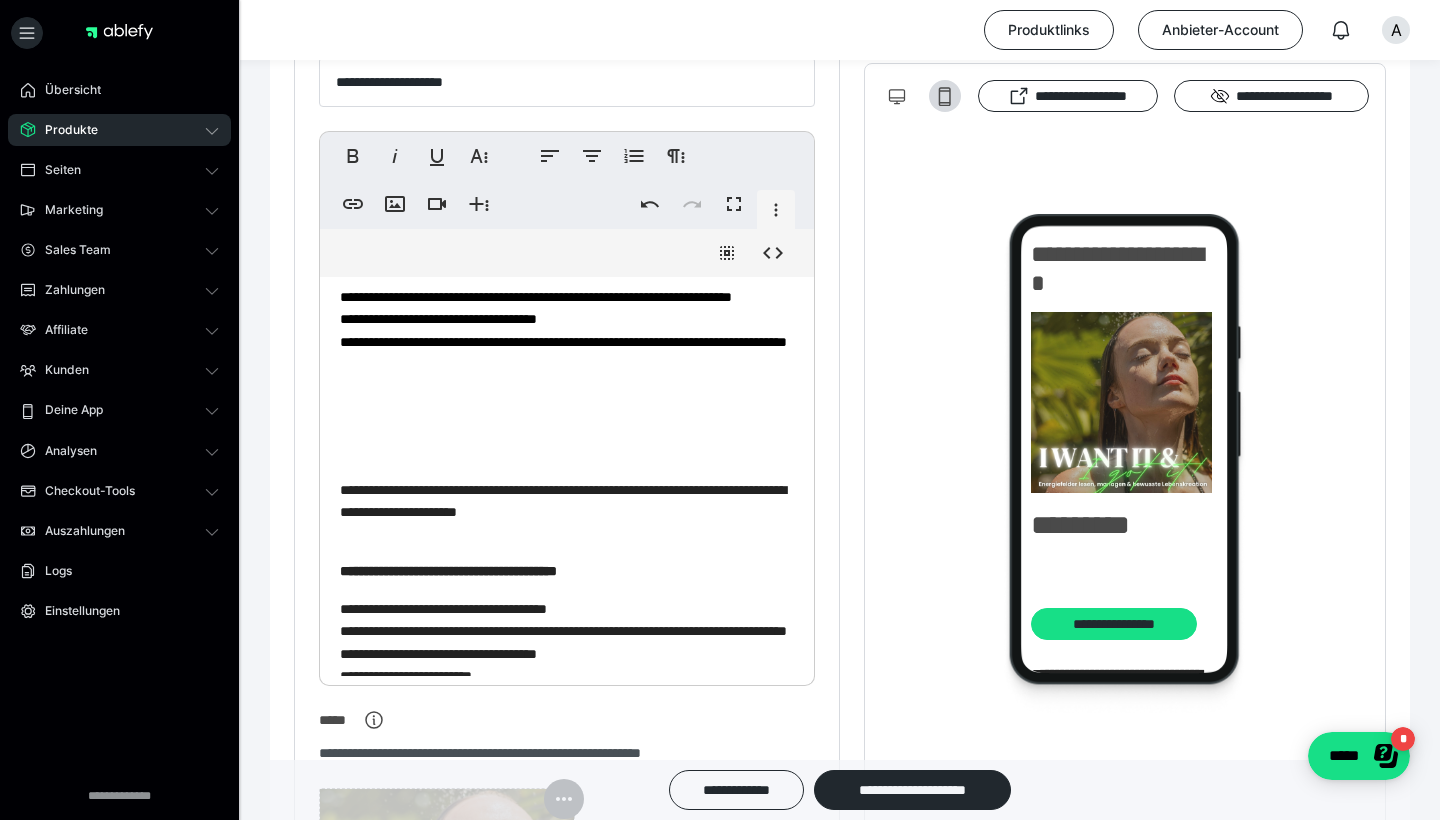 click on "**********" at bounding box center [567, 697] 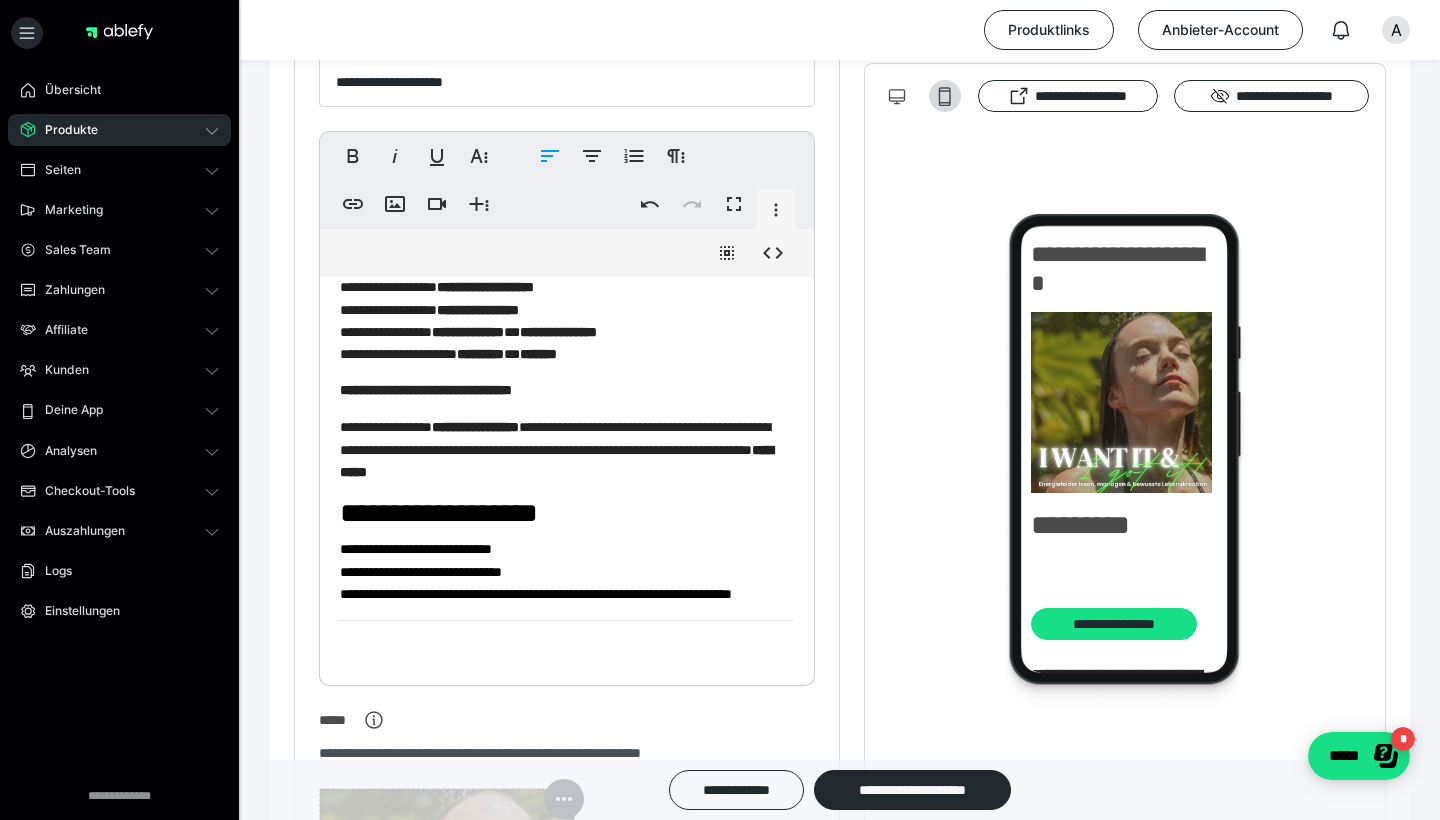 scroll, scrollTop: 637, scrollLeft: 0, axis: vertical 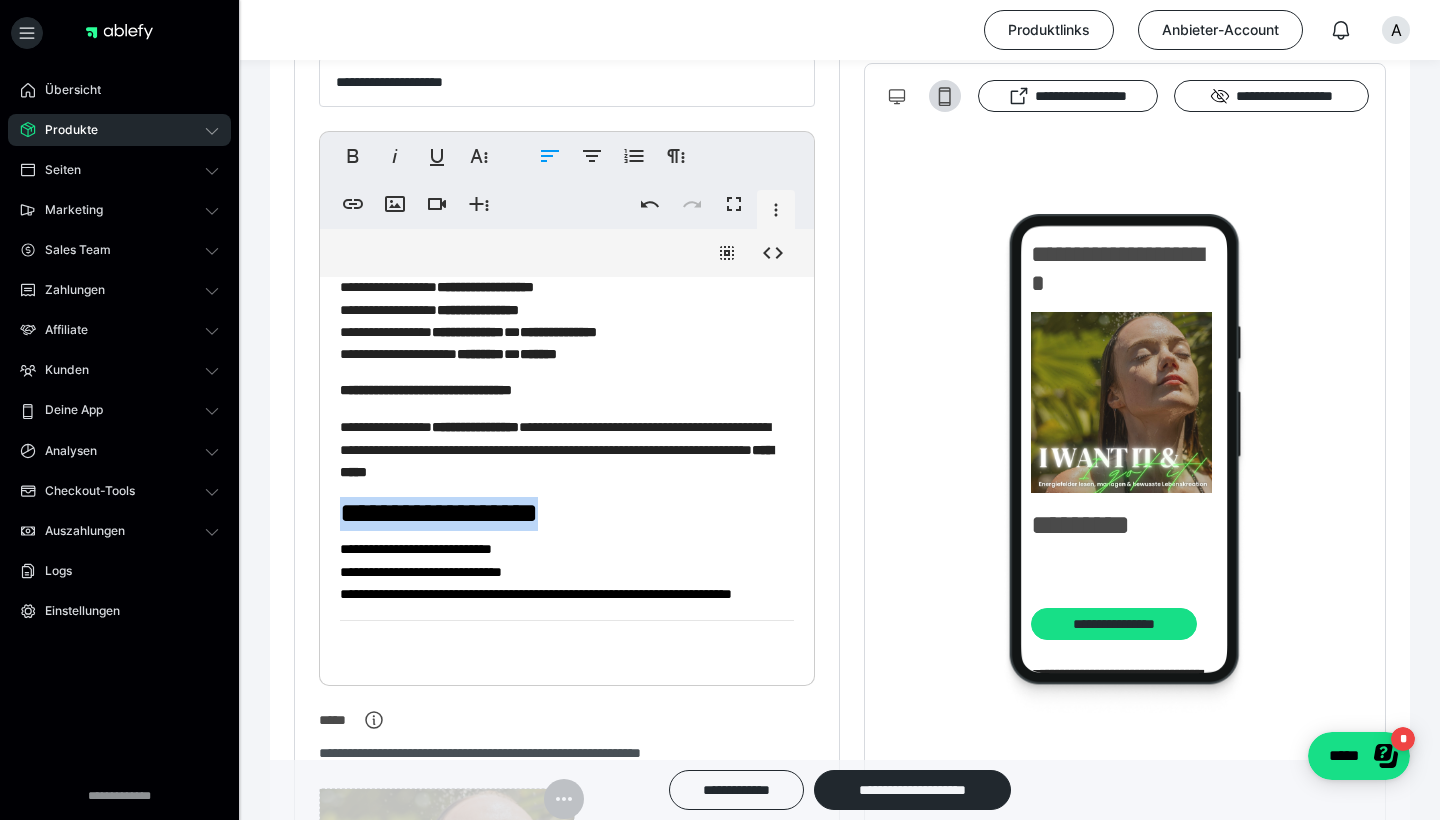 drag, startPoint x: 590, startPoint y: 517, endPoint x: 293, endPoint y: 513, distance: 297.02695 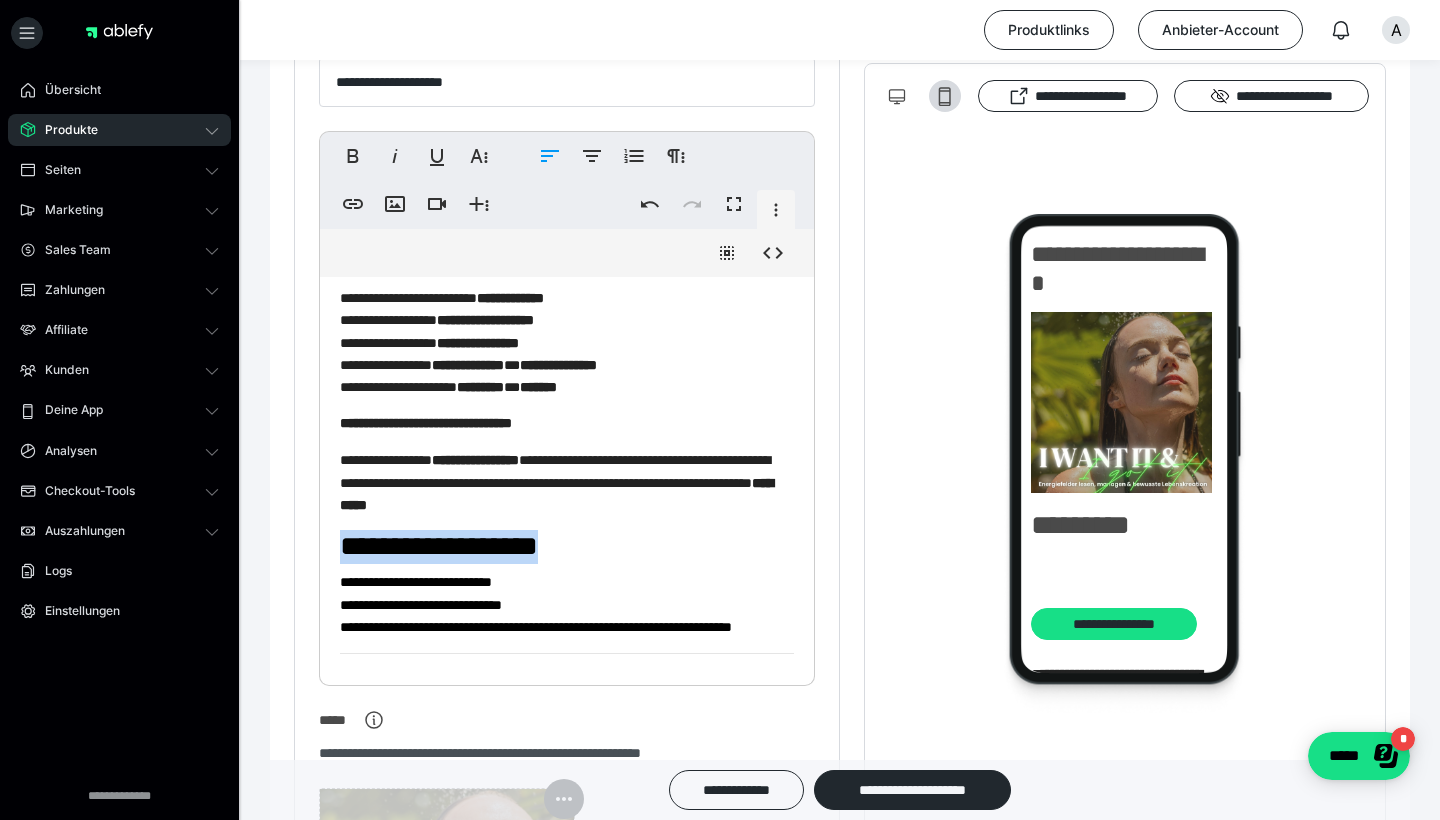 scroll, scrollTop: 606, scrollLeft: 0, axis: vertical 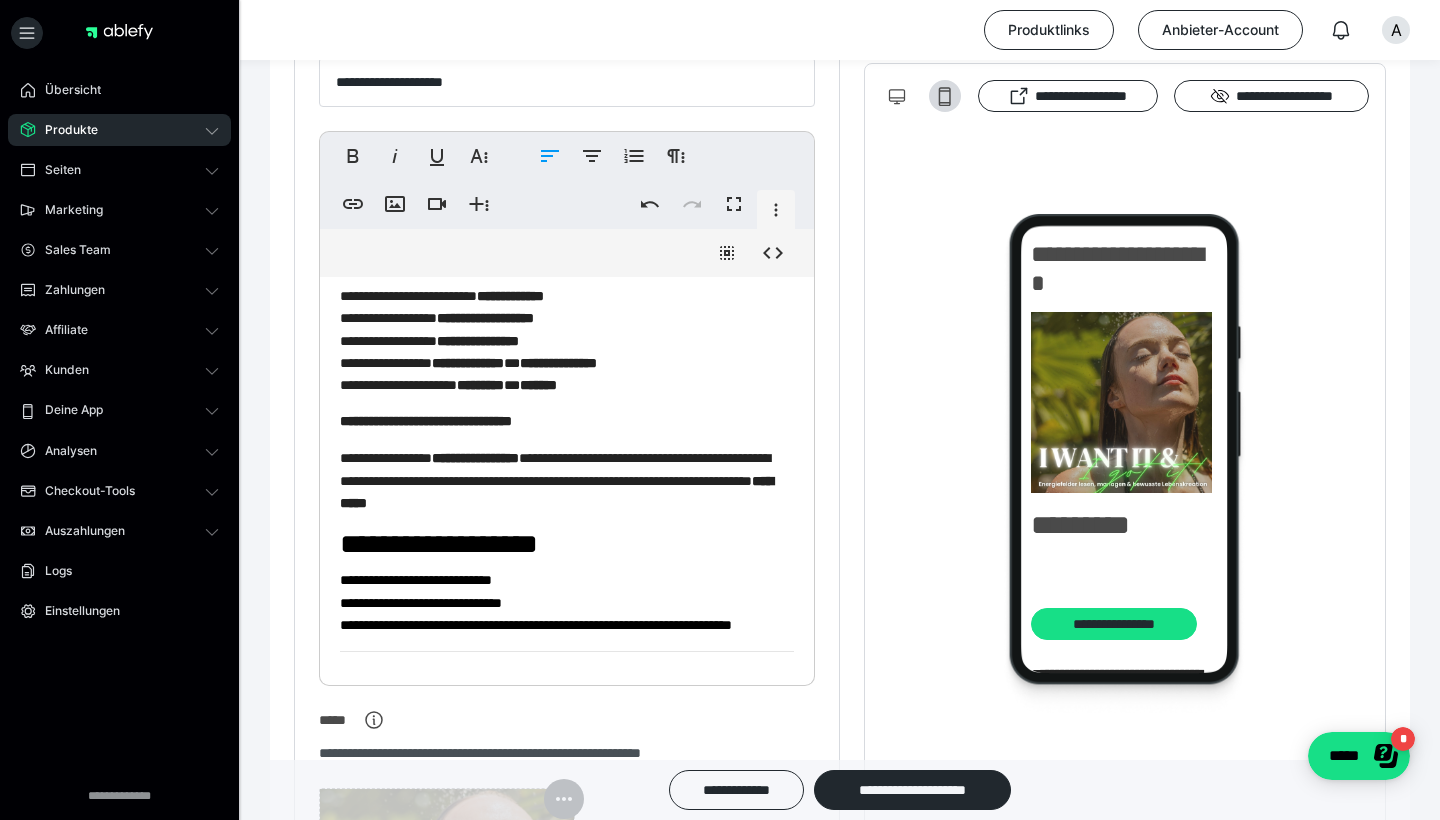 click on "**********" at bounding box center [567, 480] 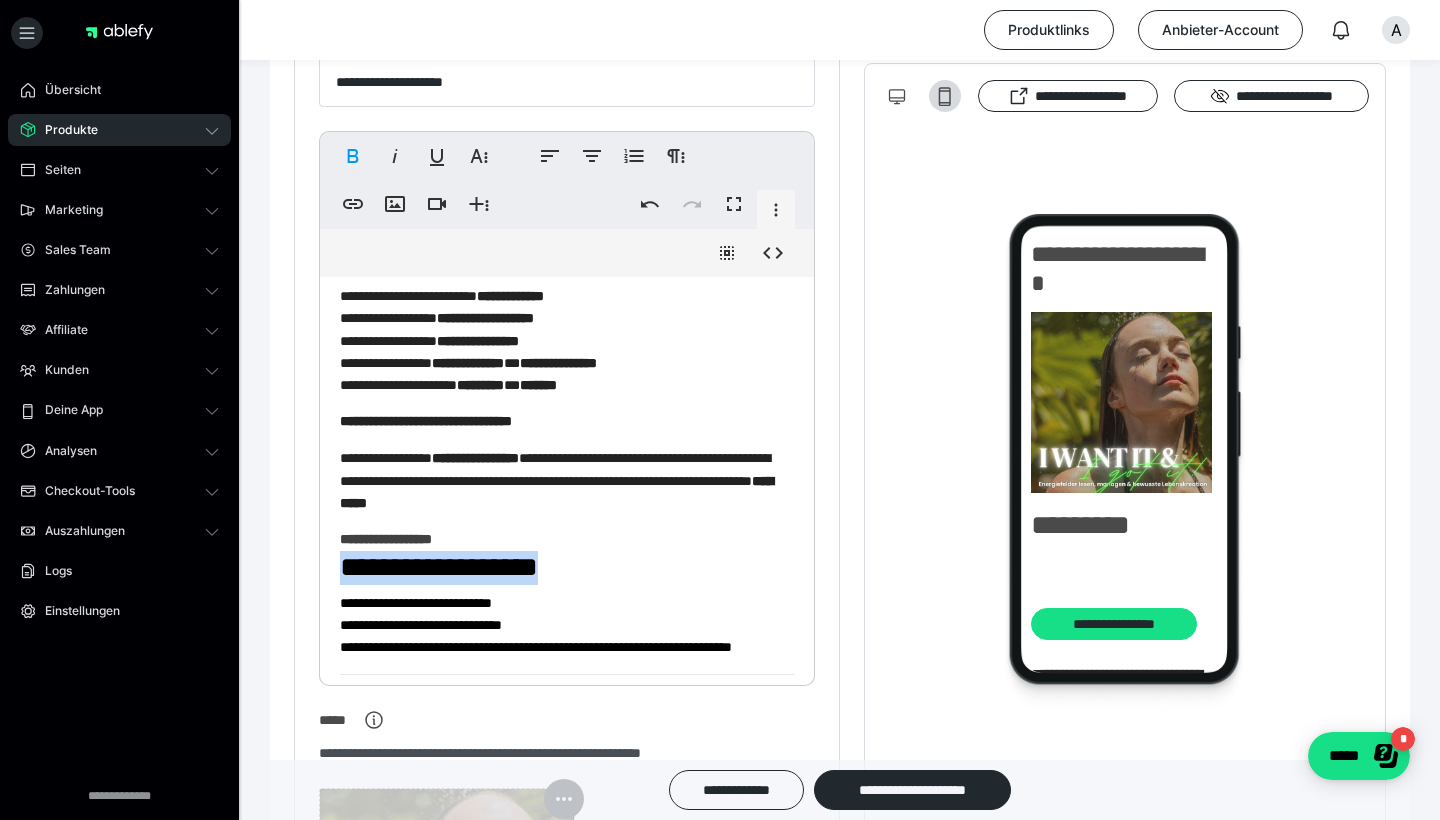 drag, startPoint x: 590, startPoint y: 561, endPoint x: 292, endPoint y: 556, distance: 298.04193 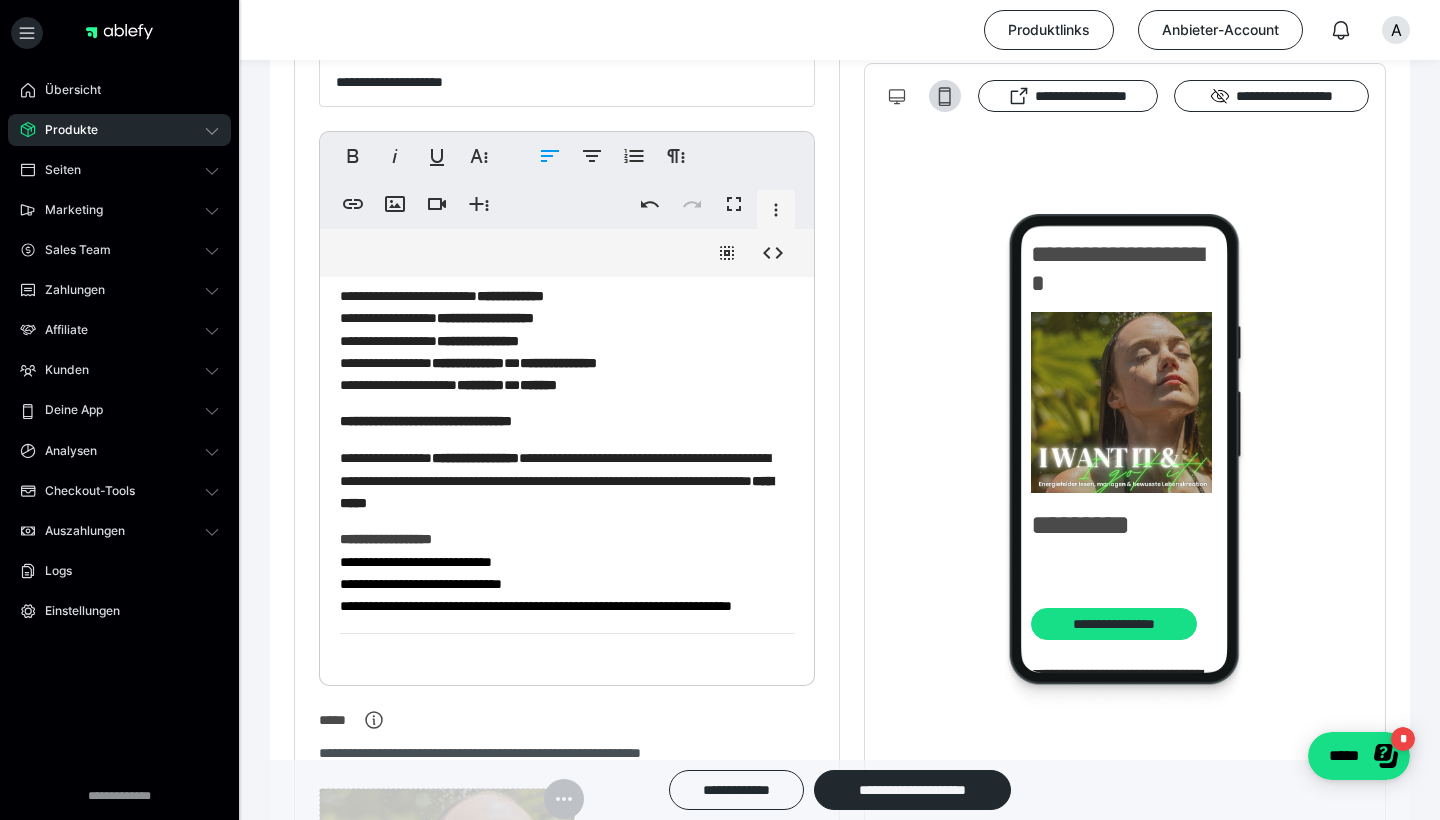 click on "**********" at bounding box center (567, 179) 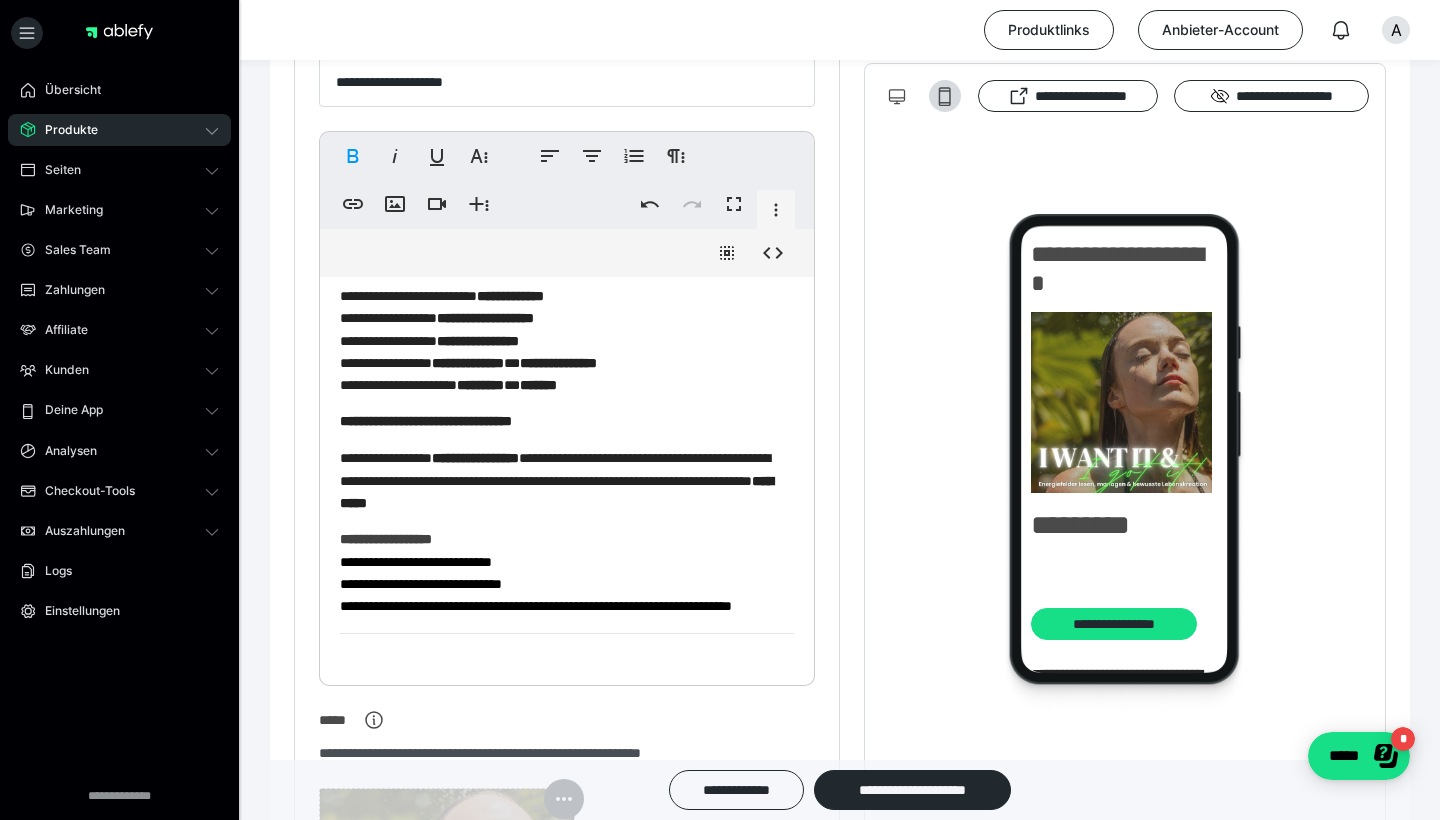 click on "**********" at bounding box center (567, 584) 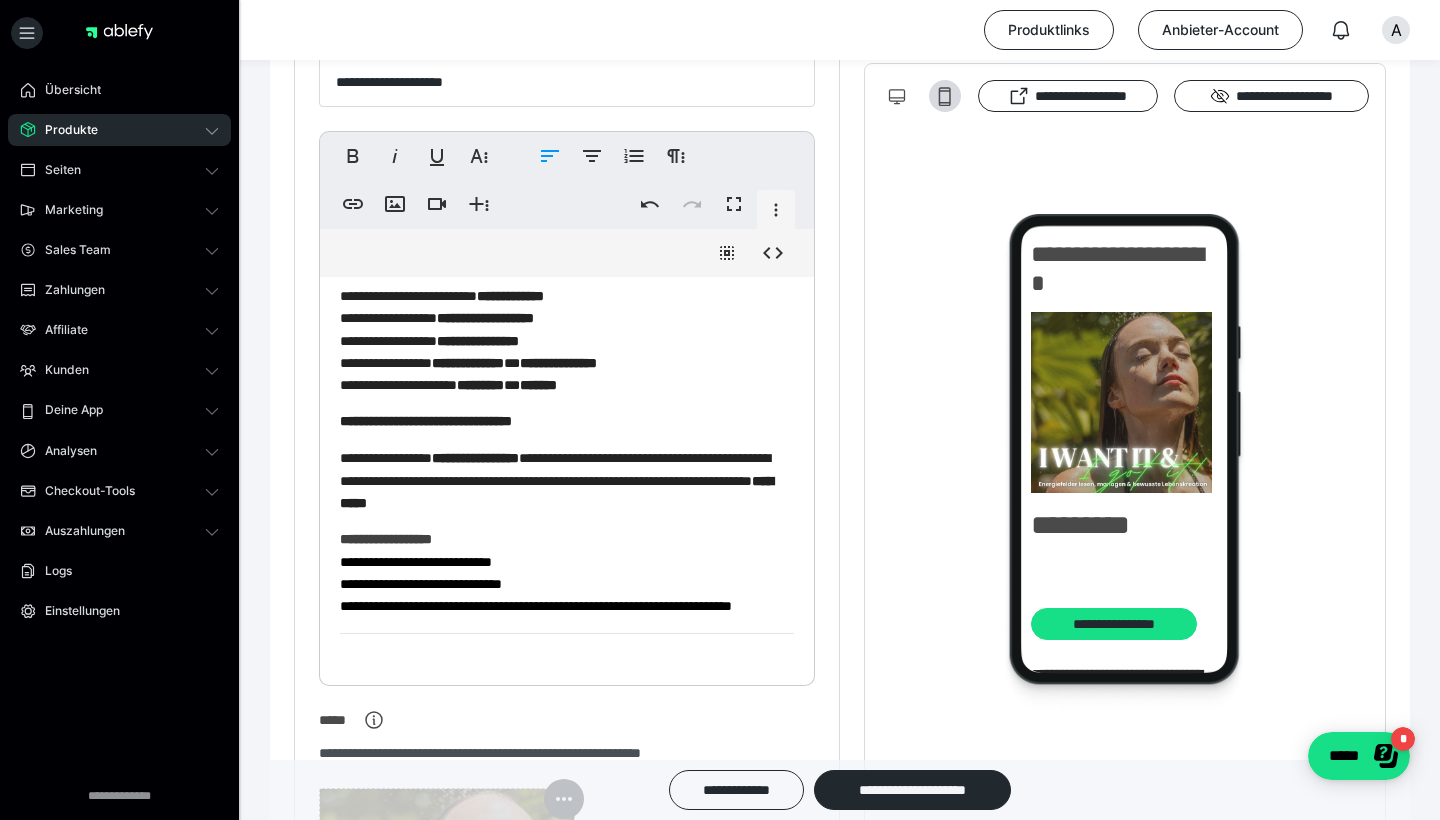 click on "**********" at bounding box center (567, 584) 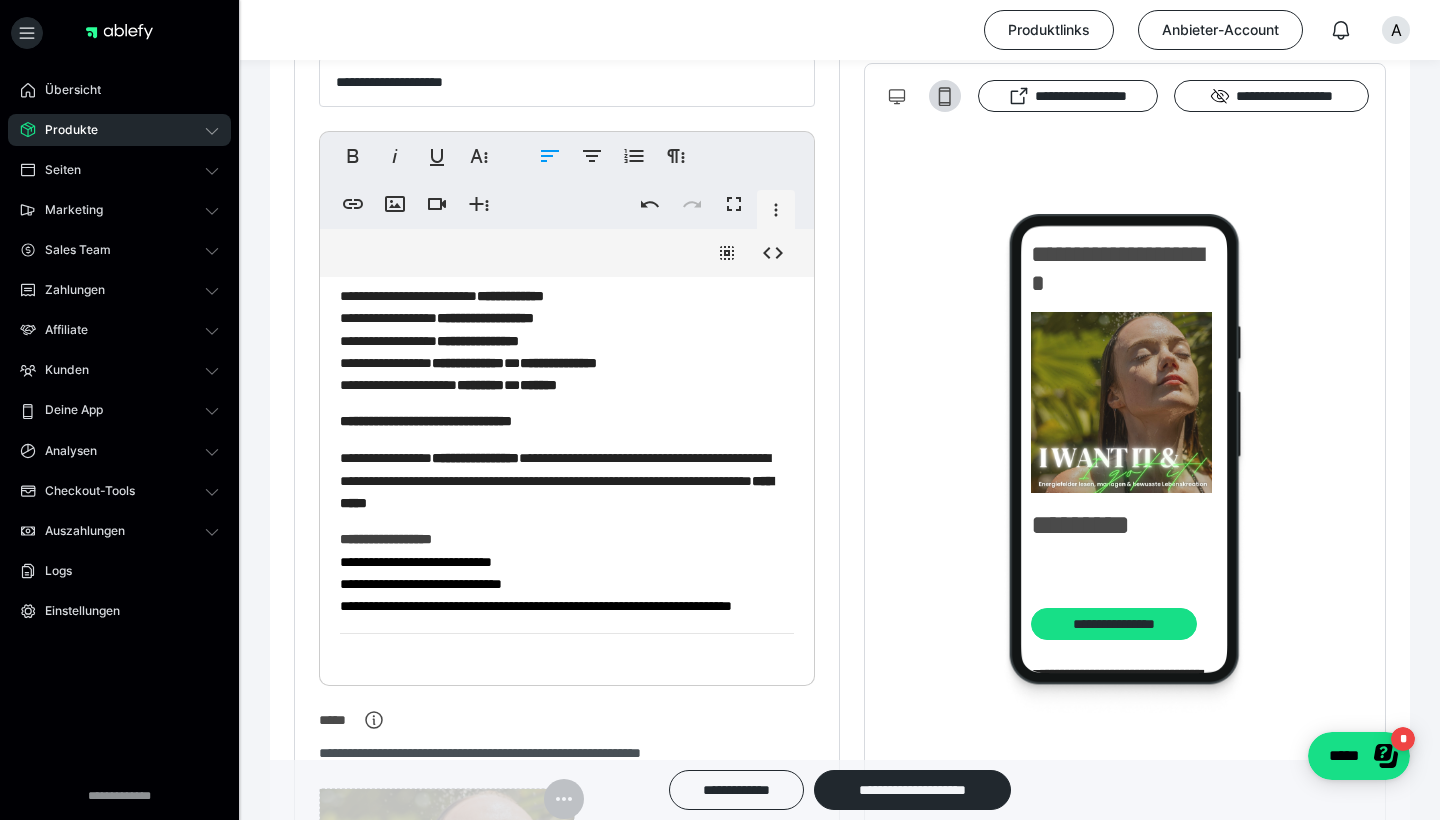 click on "**********" at bounding box center (567, 179) 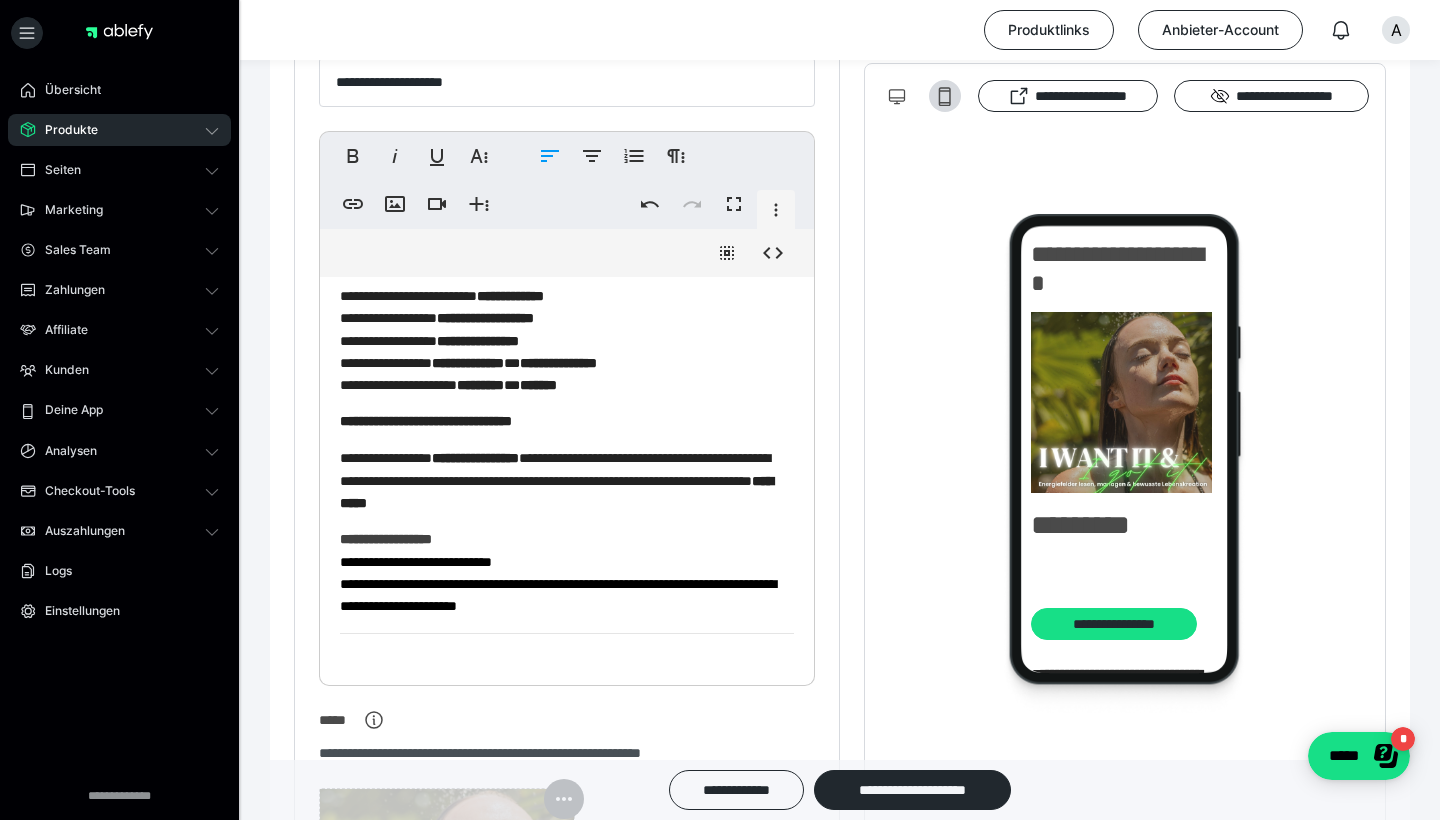 click on "**********" at bounding box center (567, 584) 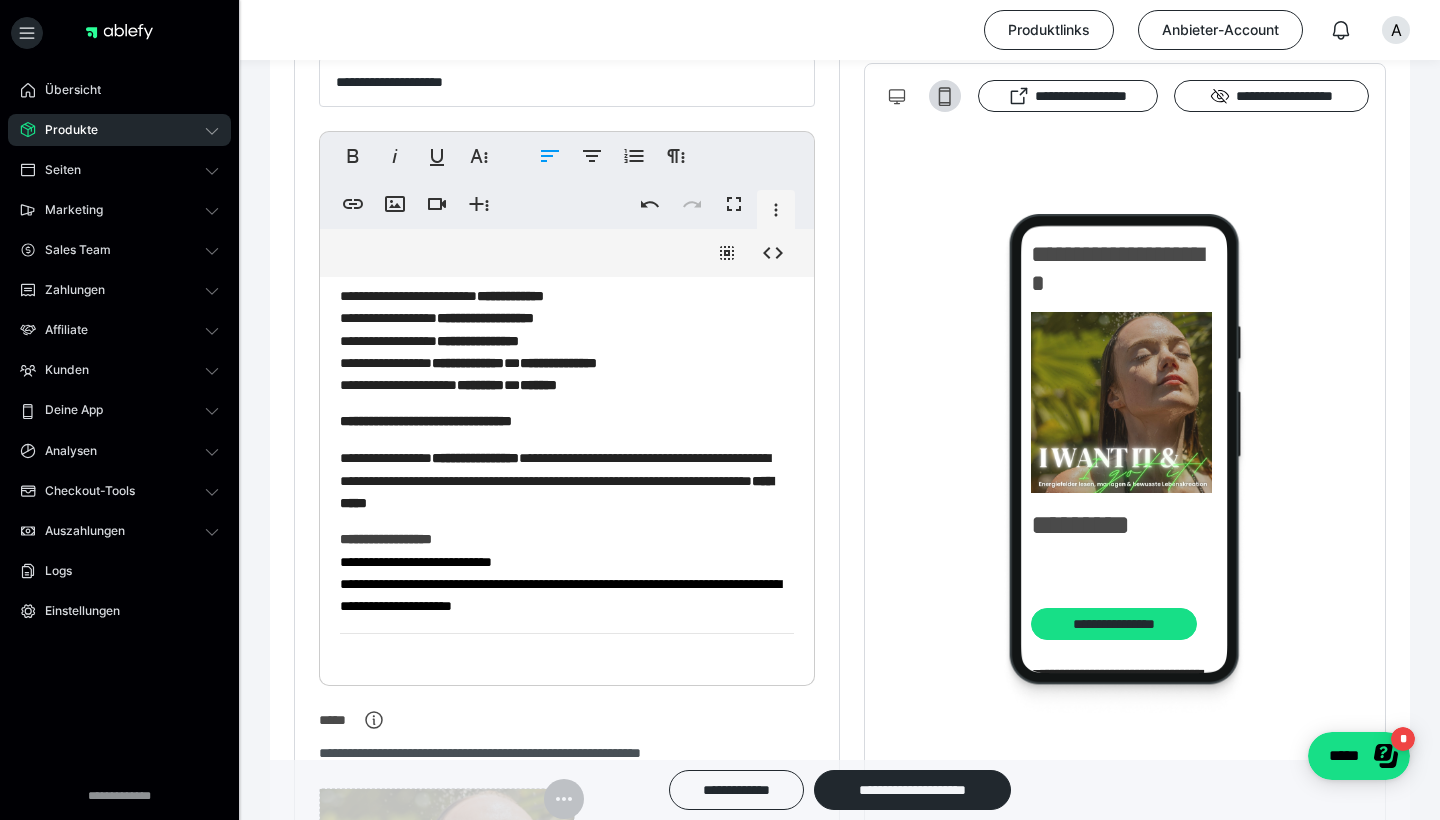 click on "**********" at bounding box center (567, 584) 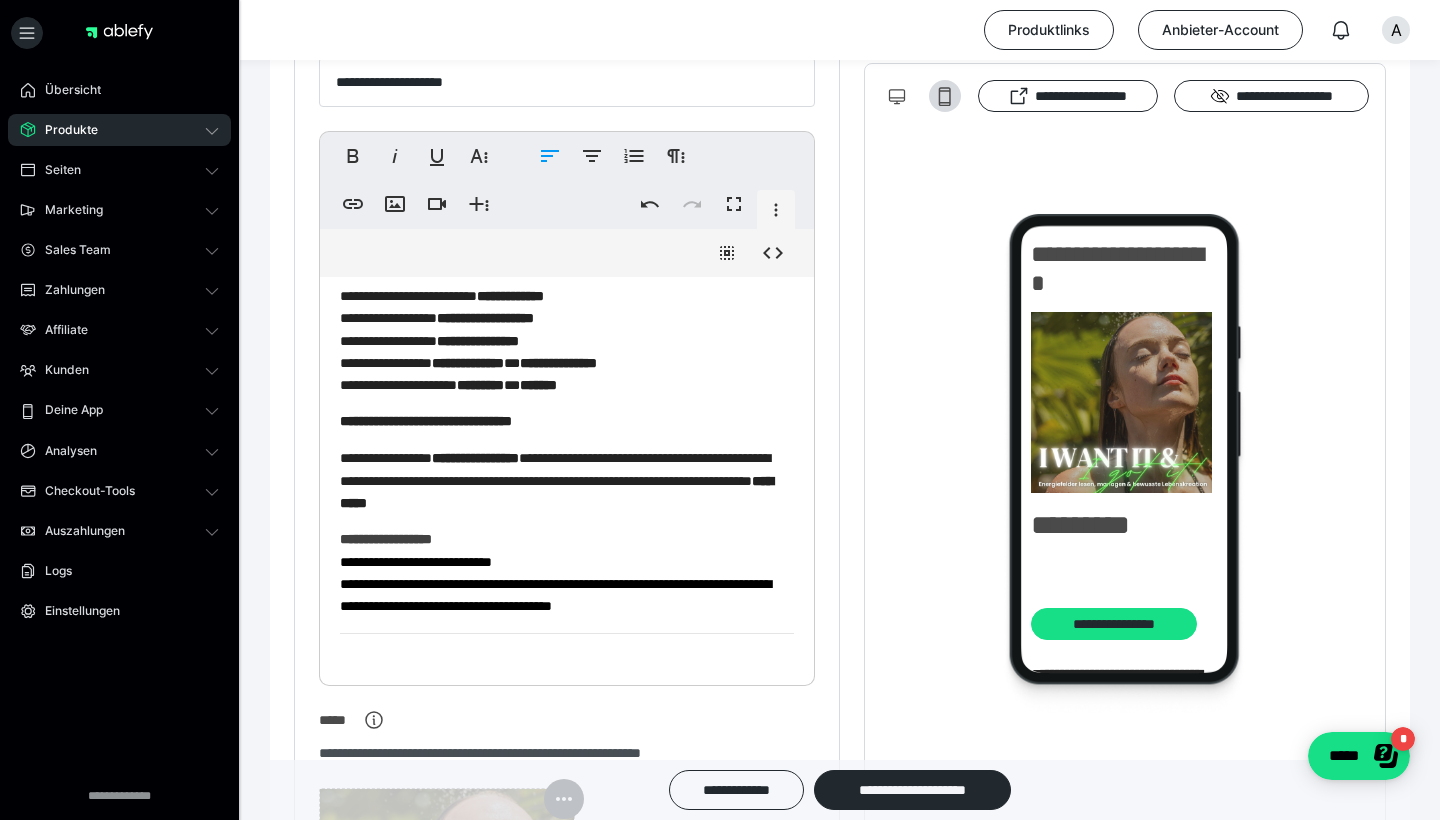 click on "**********" at bounding box center [567, 584] 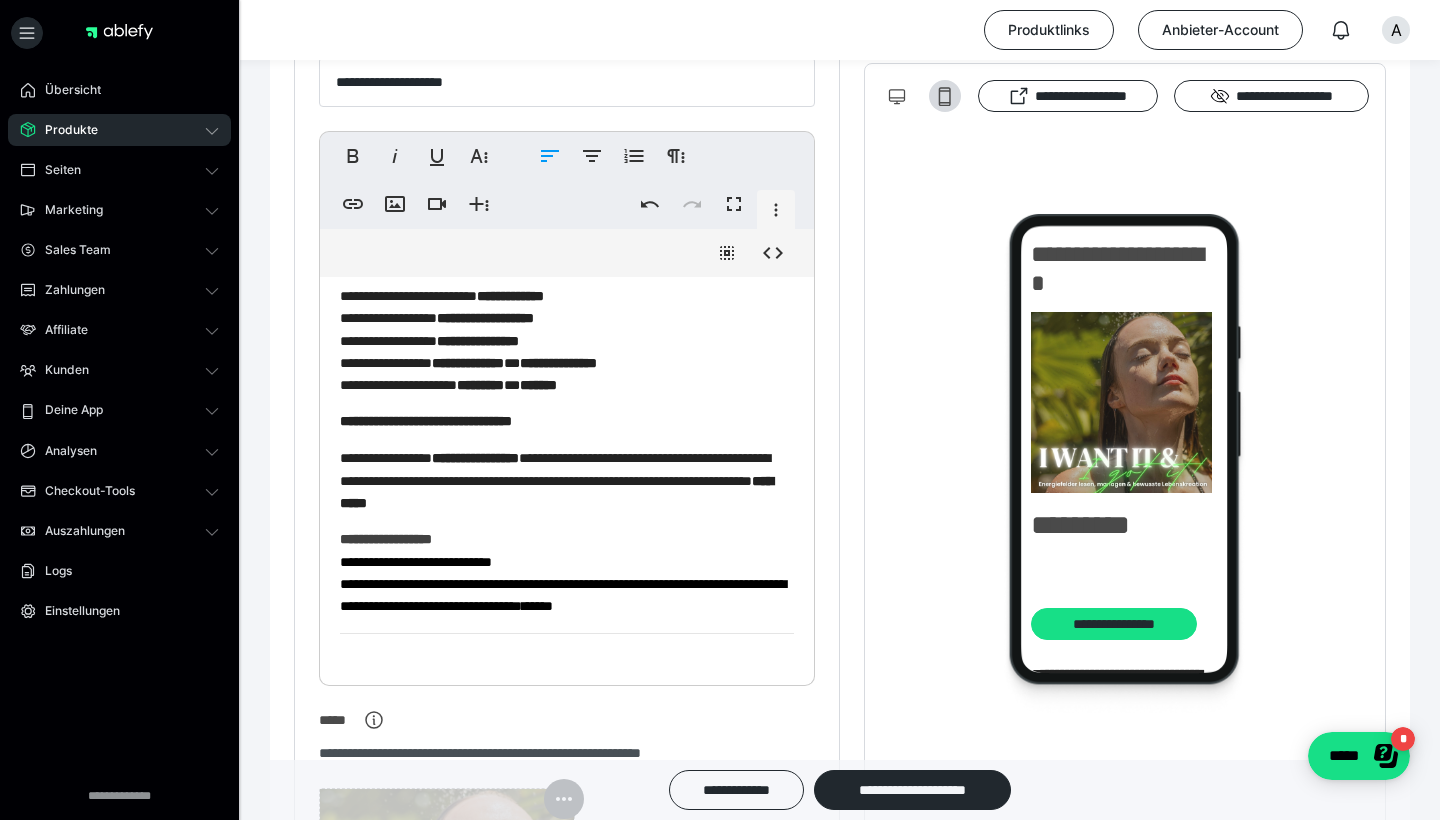 click on "**********" at bounding box center (567, 584) 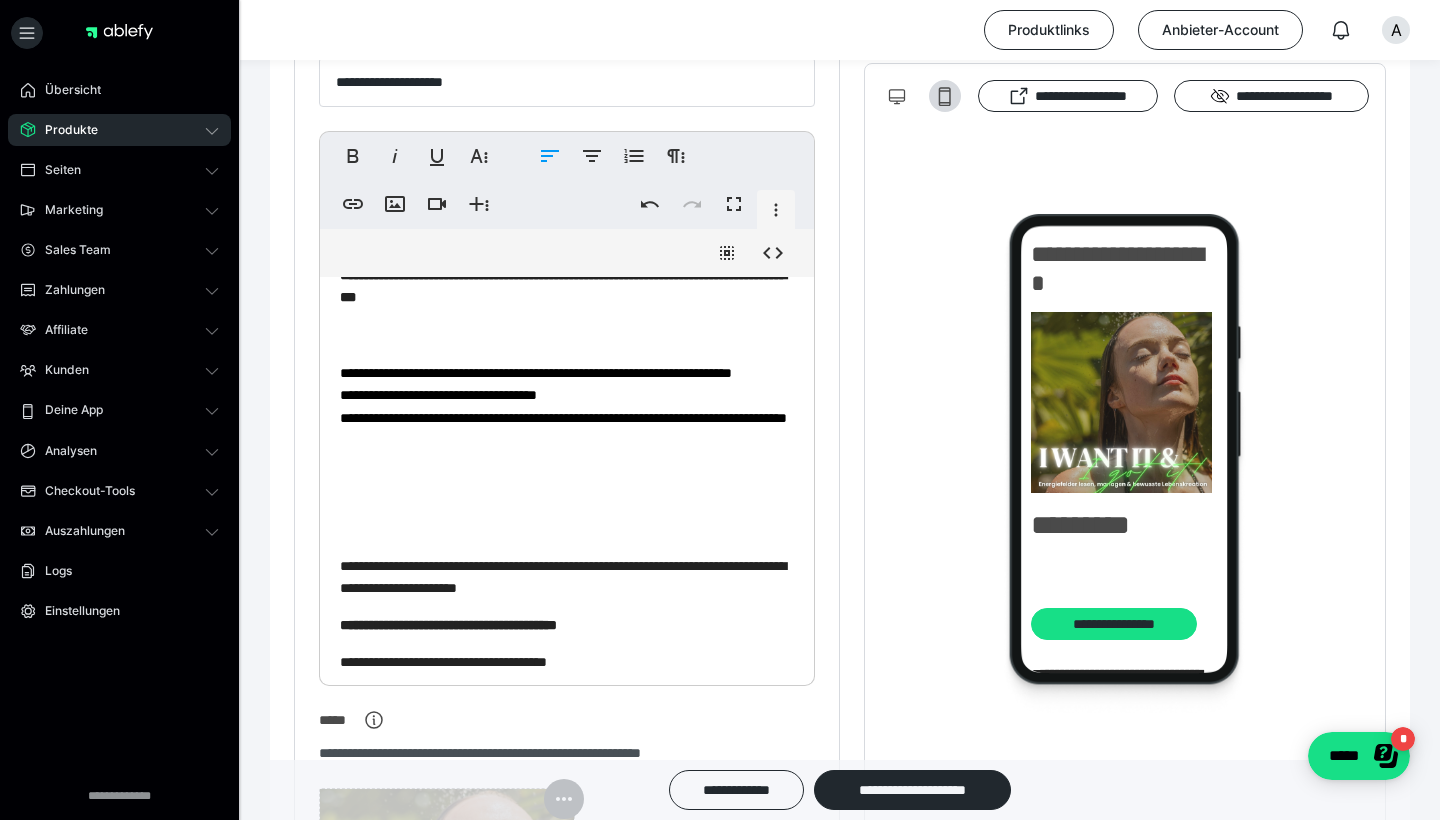 scroll, scrollTop: 21, scrollLeft: 0, axis: vertical 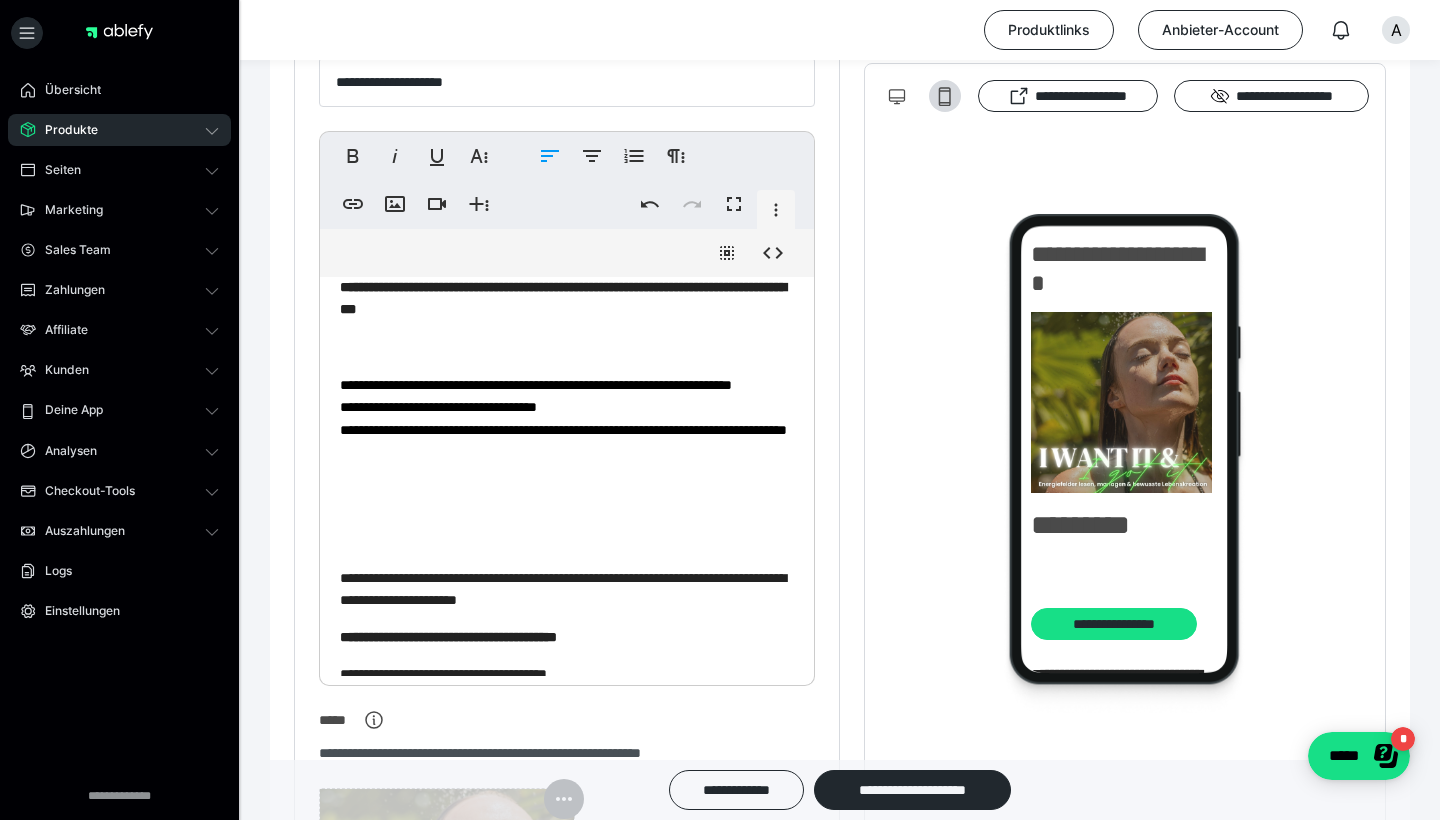 click on "**********" at bounding box center (567, 764) 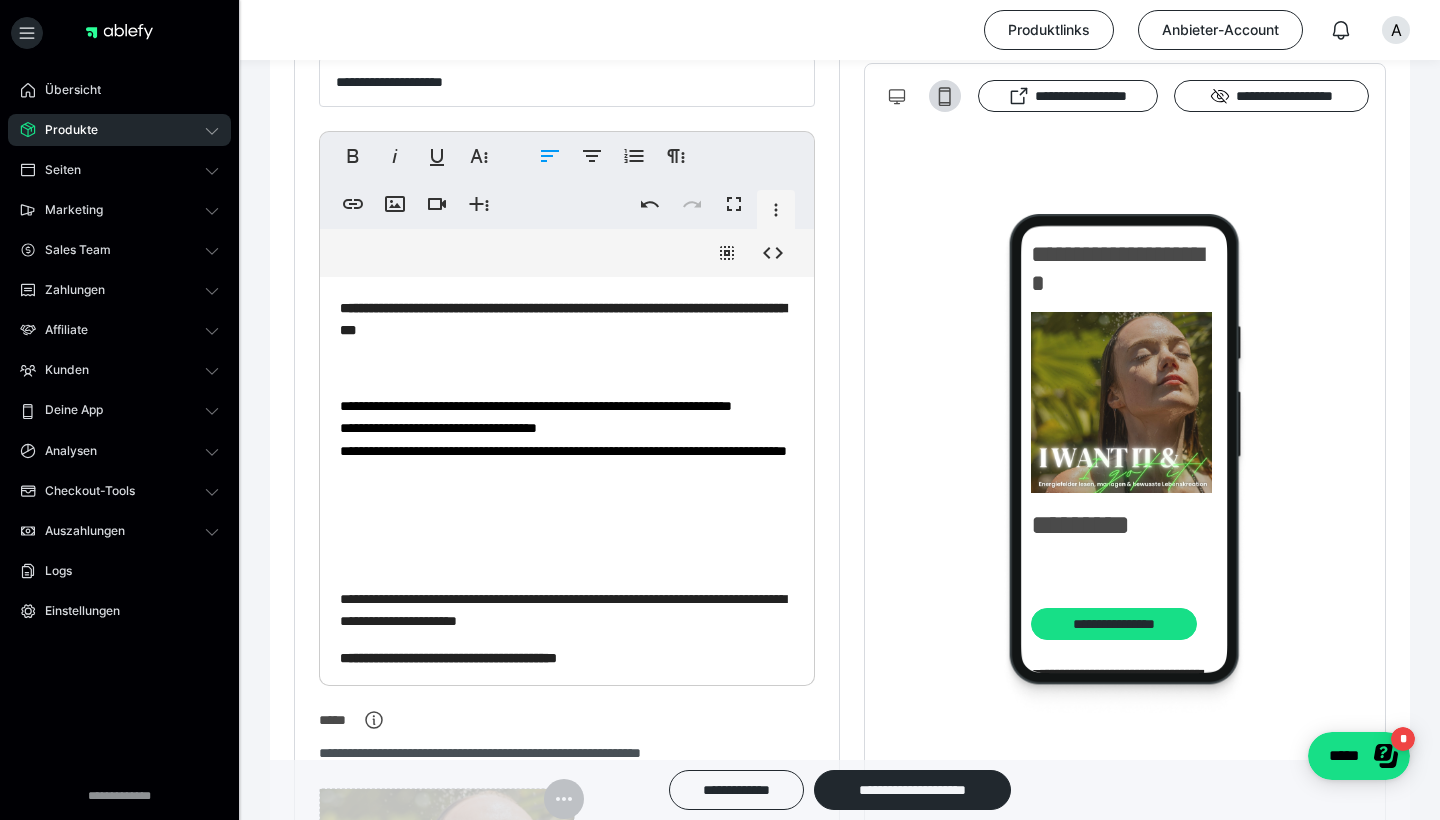 scroll, scrollTop: 0, scrollLeft: 0, axis: both 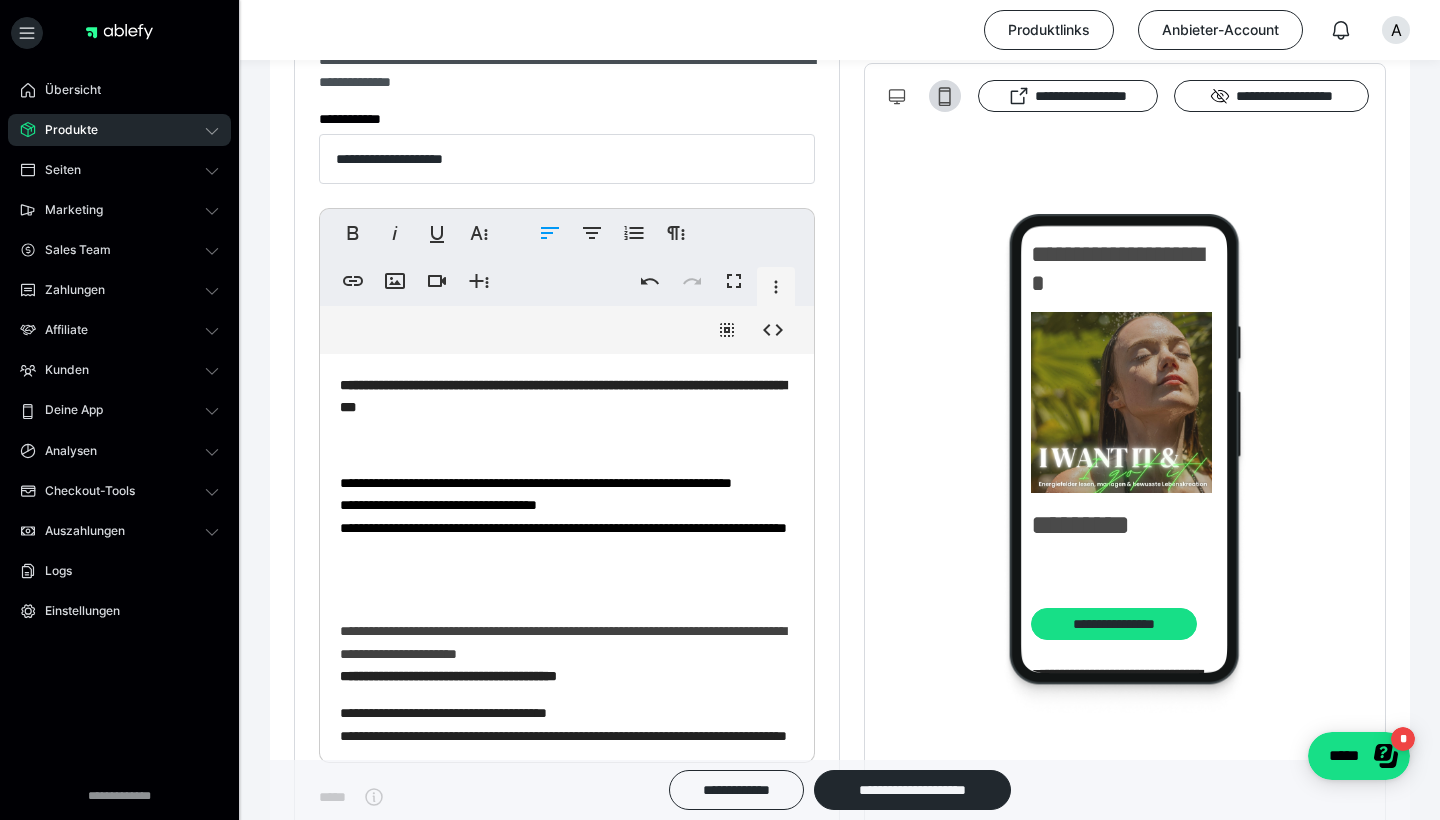 click at bounding box center (567, 445) 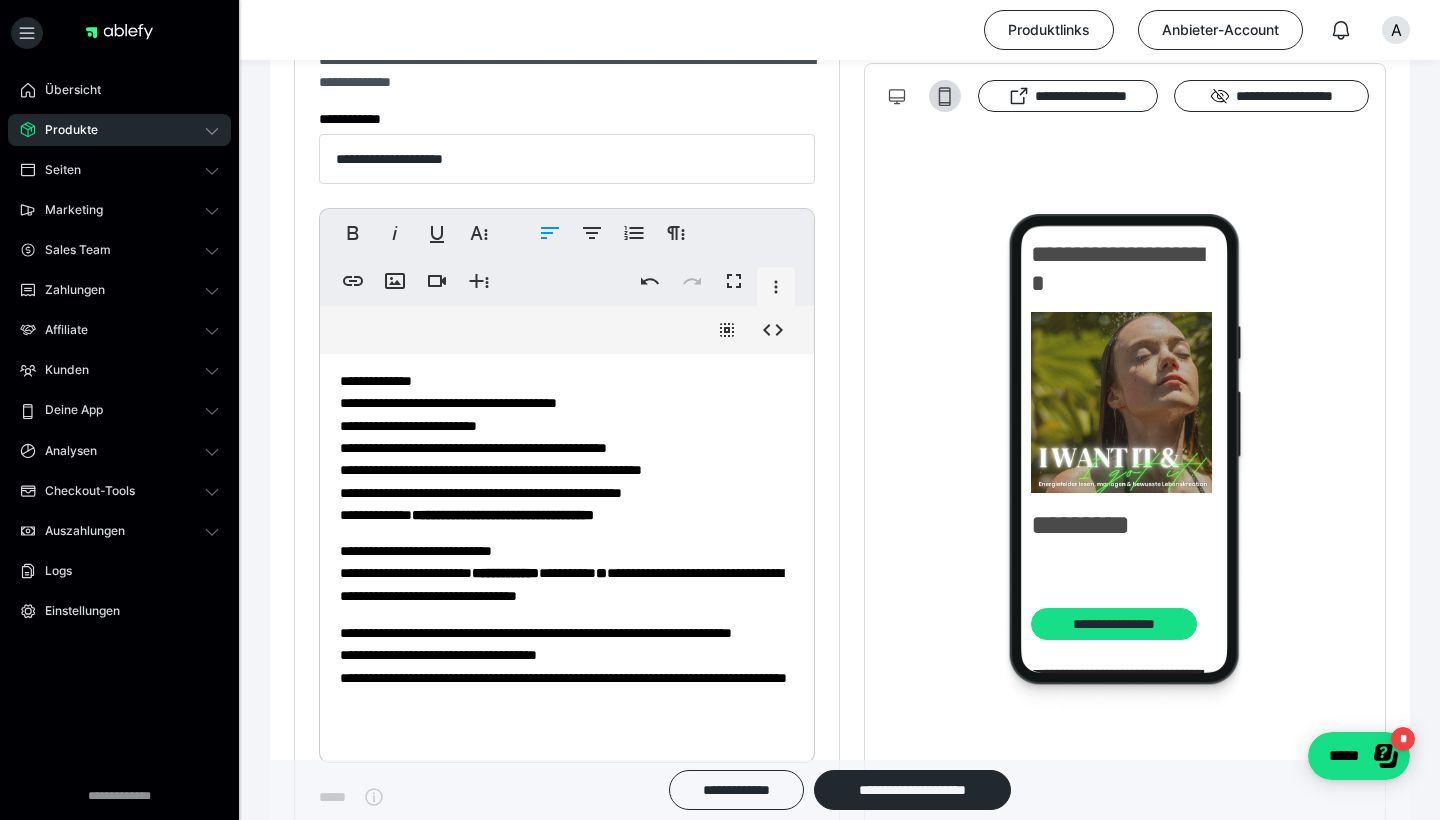 scroll, scrollTop: 29, scrollLeft: 0, axis: vertical 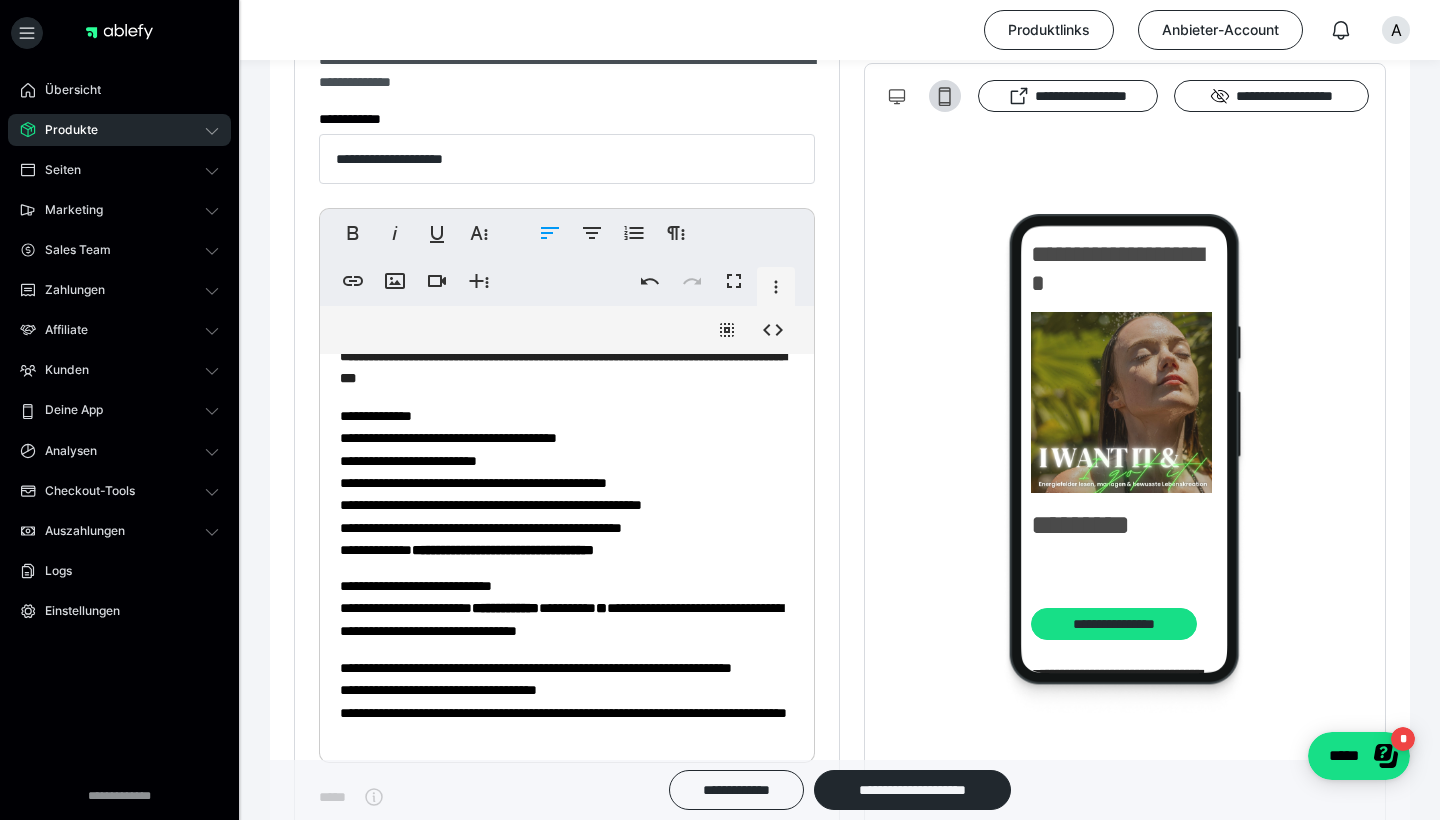 click on "**********" at bounding box center [567, 911] 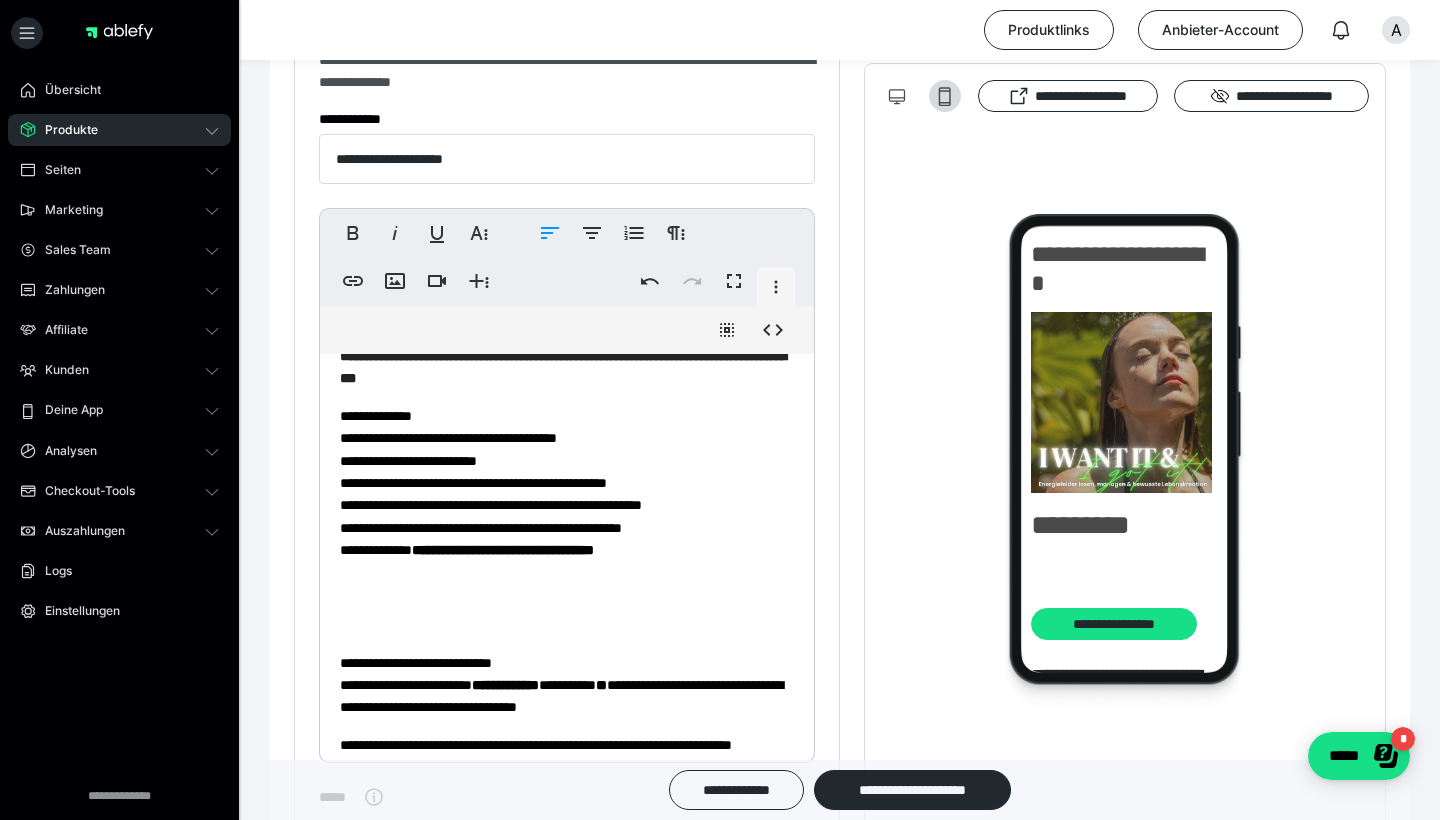 click at bounding box center [567, 586] 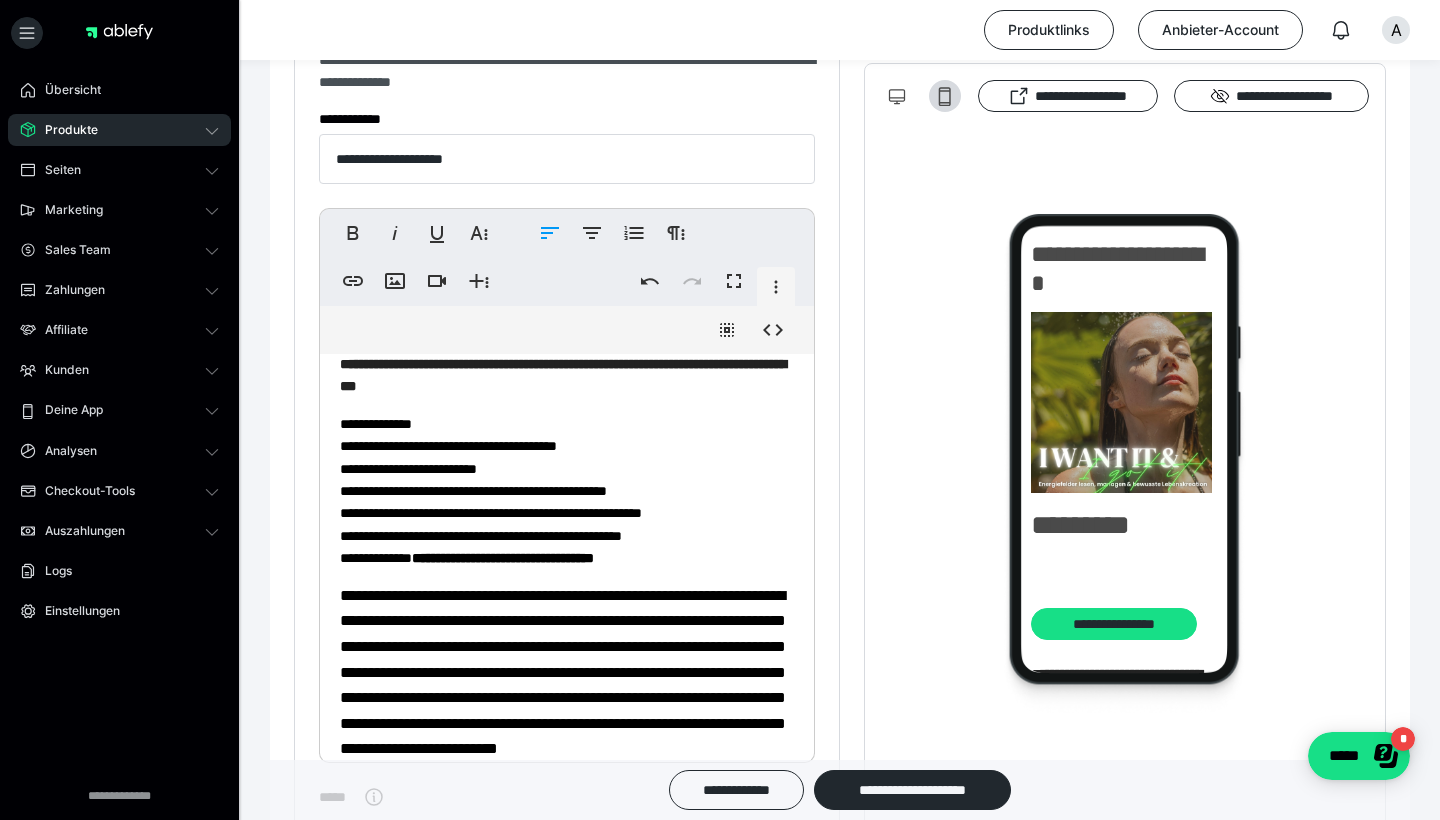 scroll, scrollTop: 19, scrollLeft: 0, axis: vertical 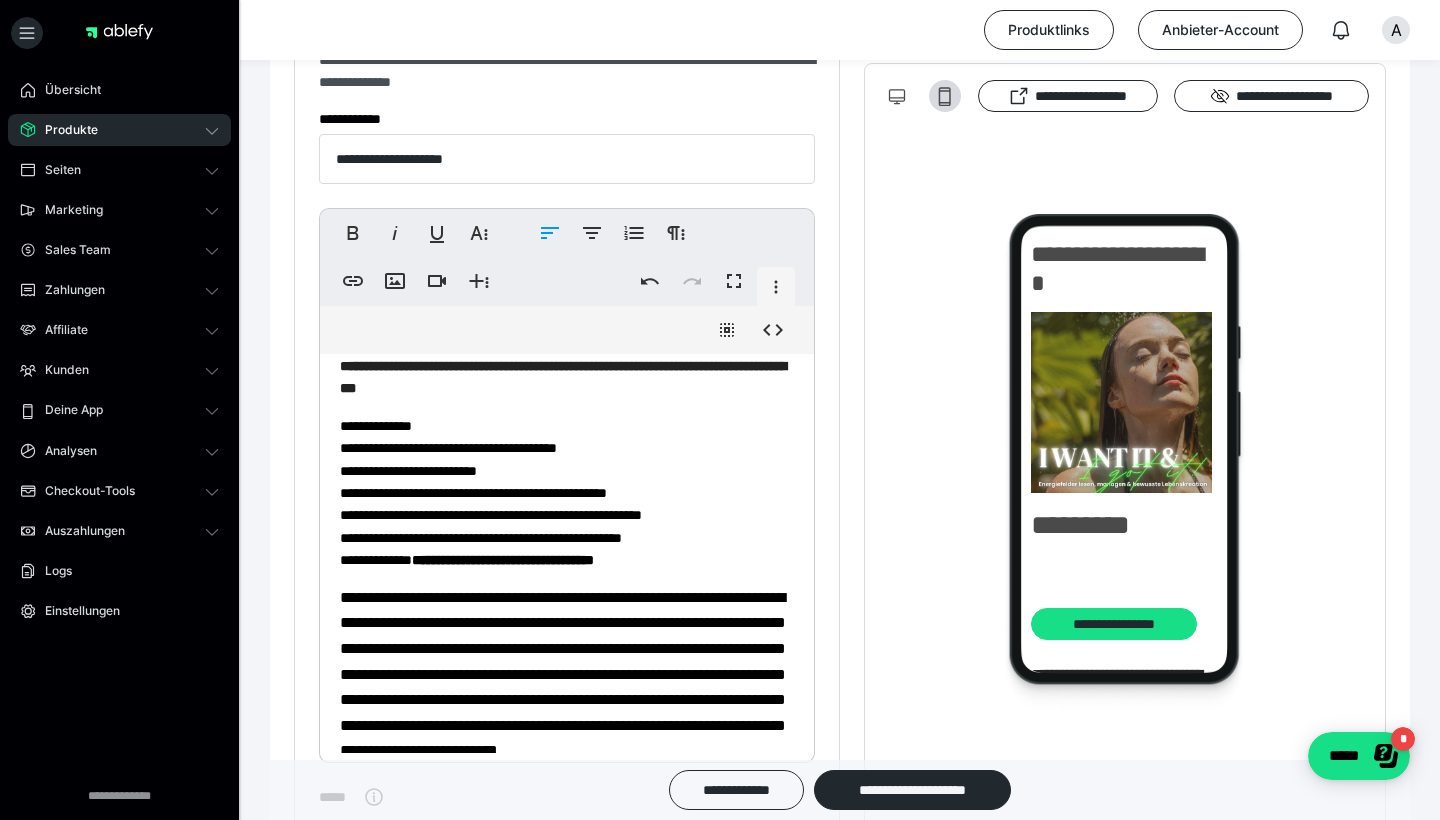 click on "**********" at bounding box center [567, 492] 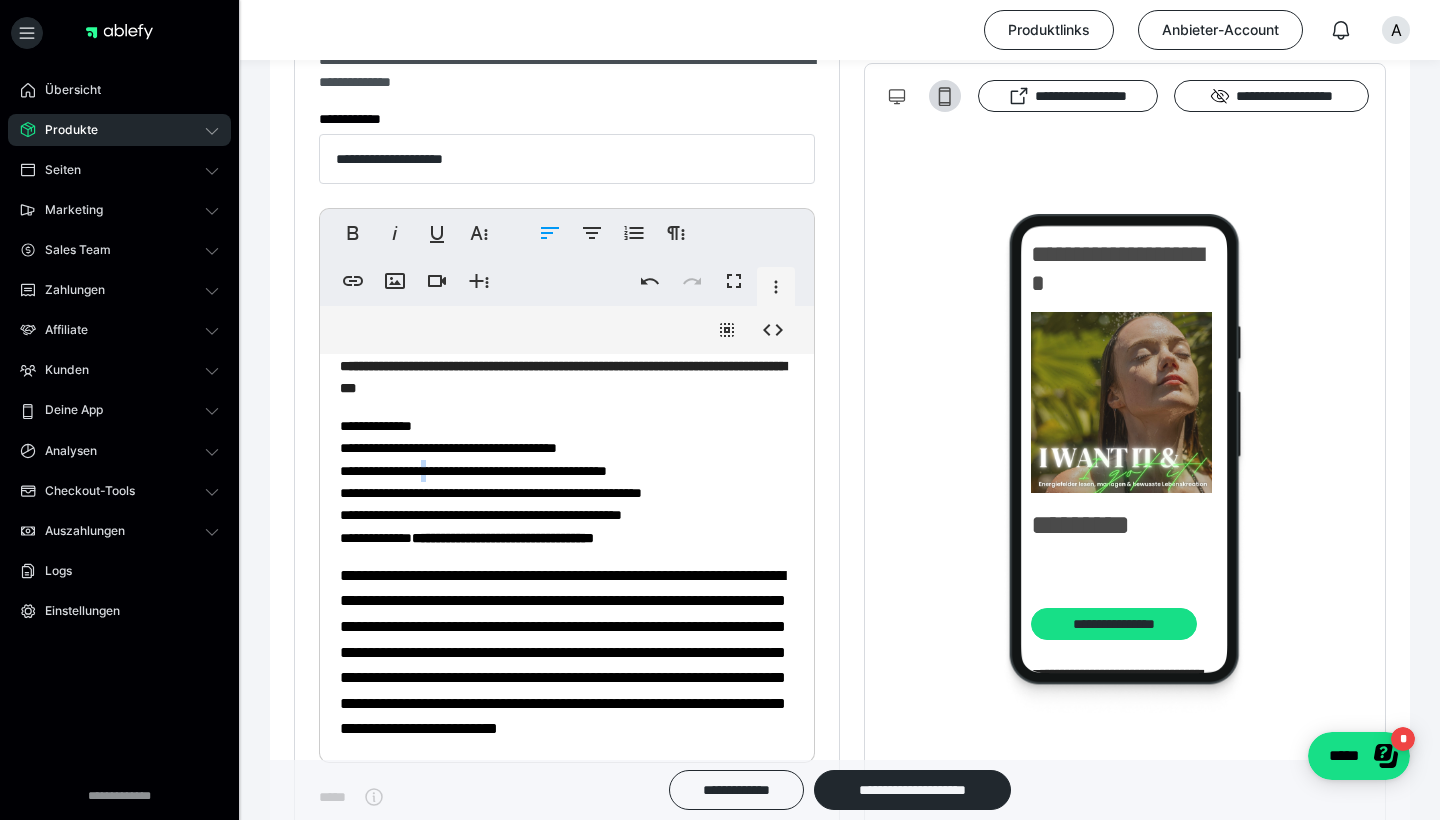 click on "**********" at bounding box center [567, 481] 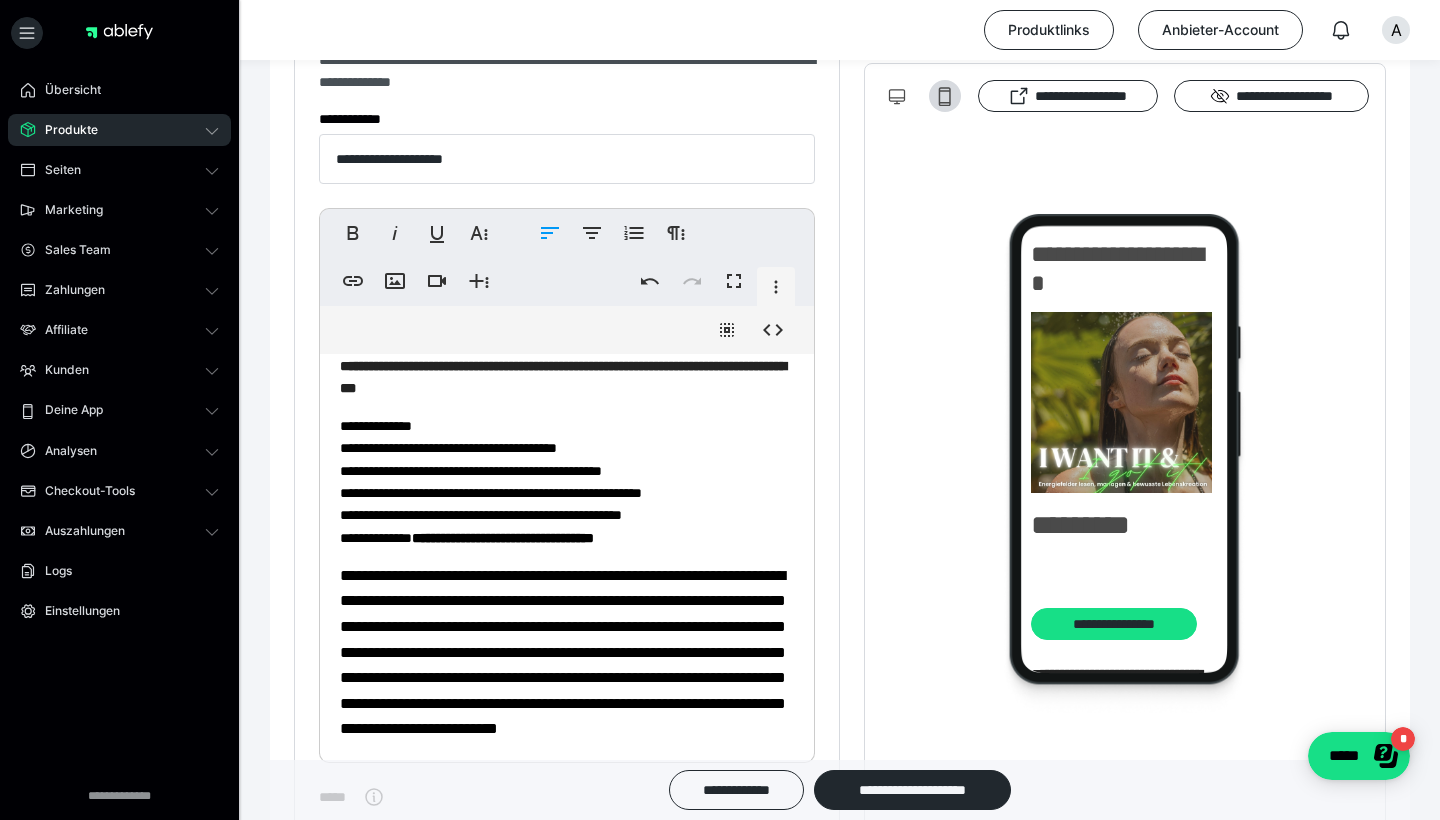 click on "**********" at bounding box center (567, 481) 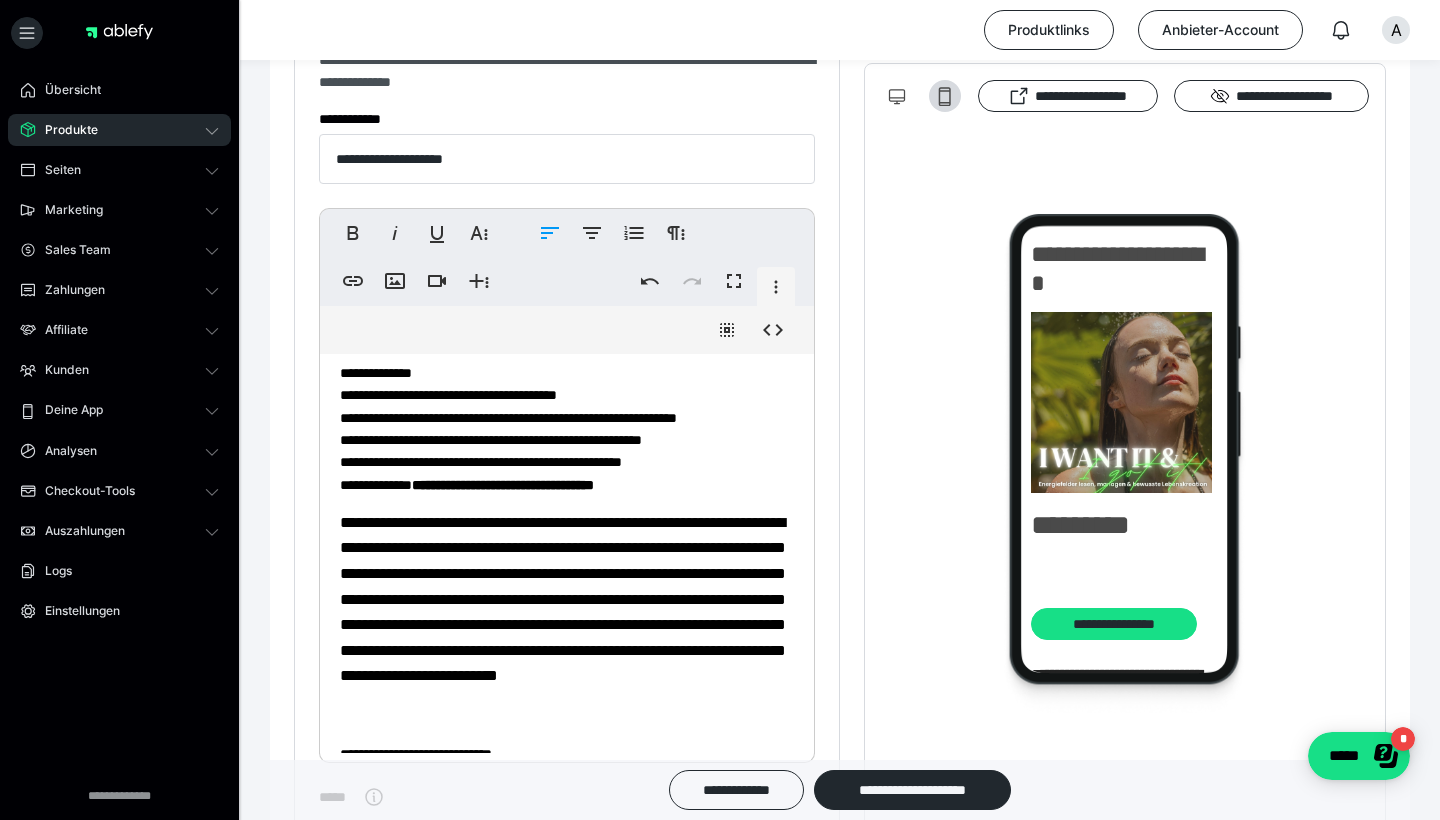 scroll, scrollTop: 76, scrollLeft: 0, axis: vertical 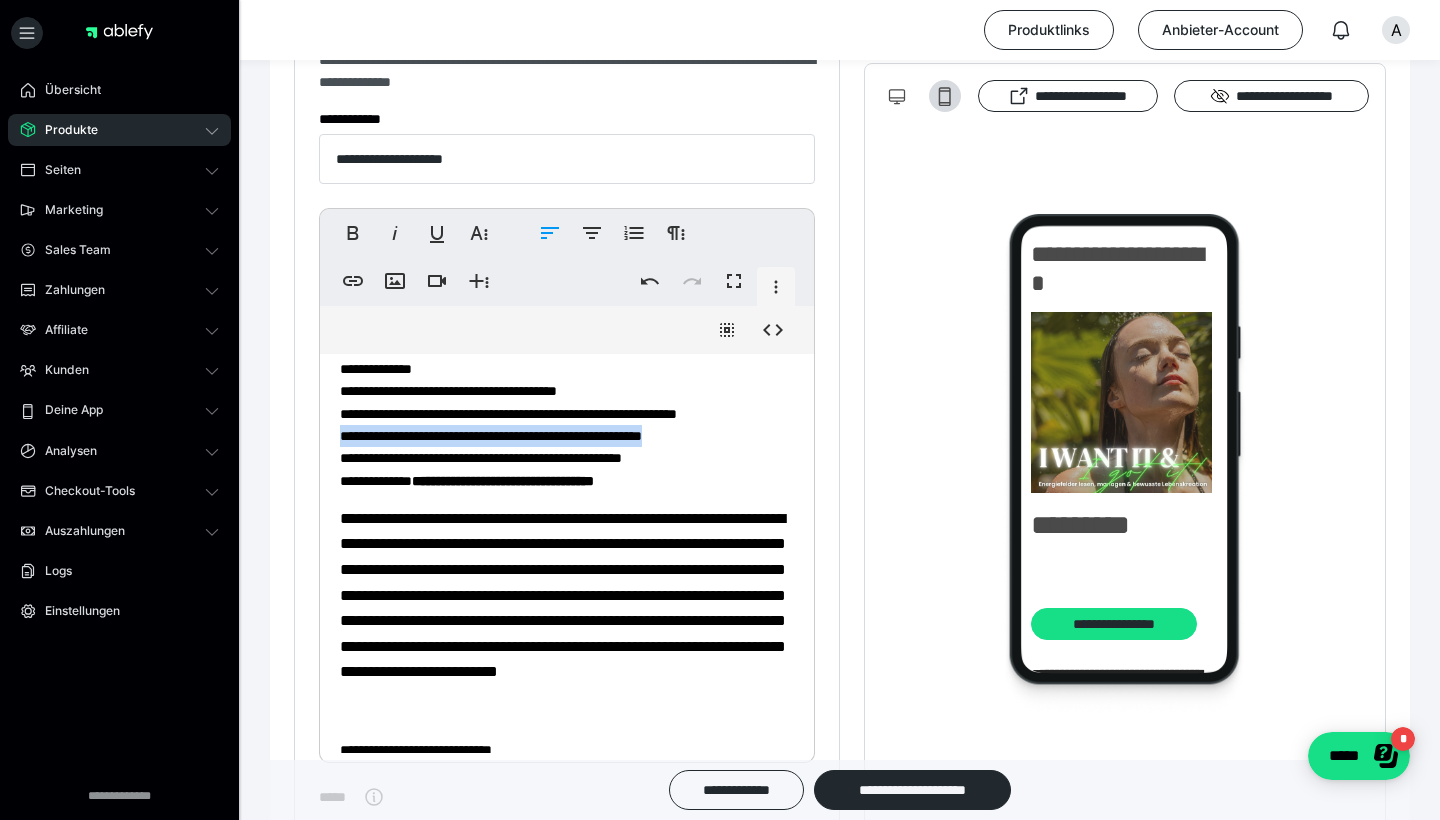drag, startPoint x: 344, startPoint y: 433, endPoint x: 712, endPoint y: 431, distance: 368.00543 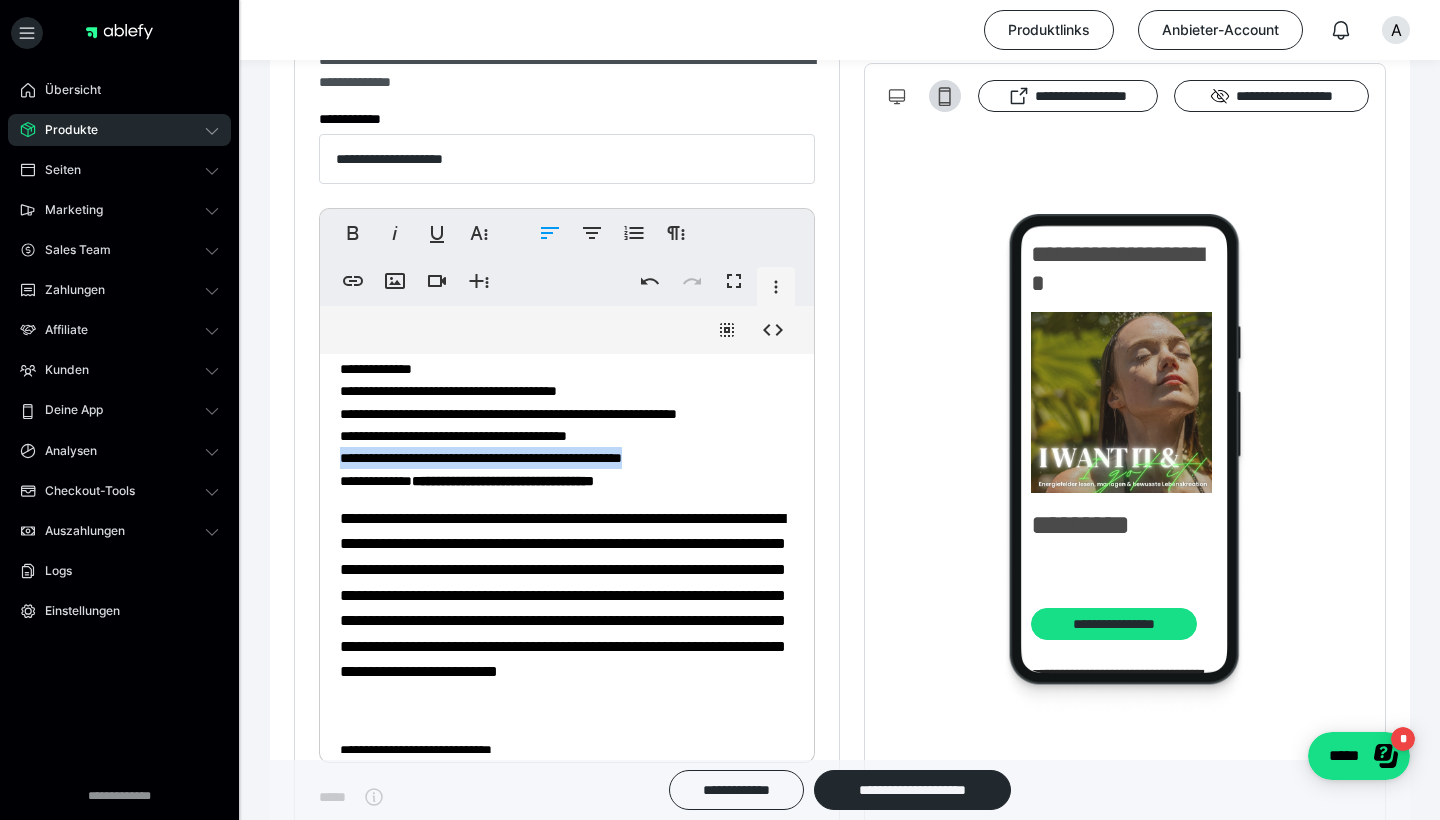 drag, startPoint x: 338, startPoint y: 454, endPoint x: 674, endPoint y: 459, distance: 336.0372 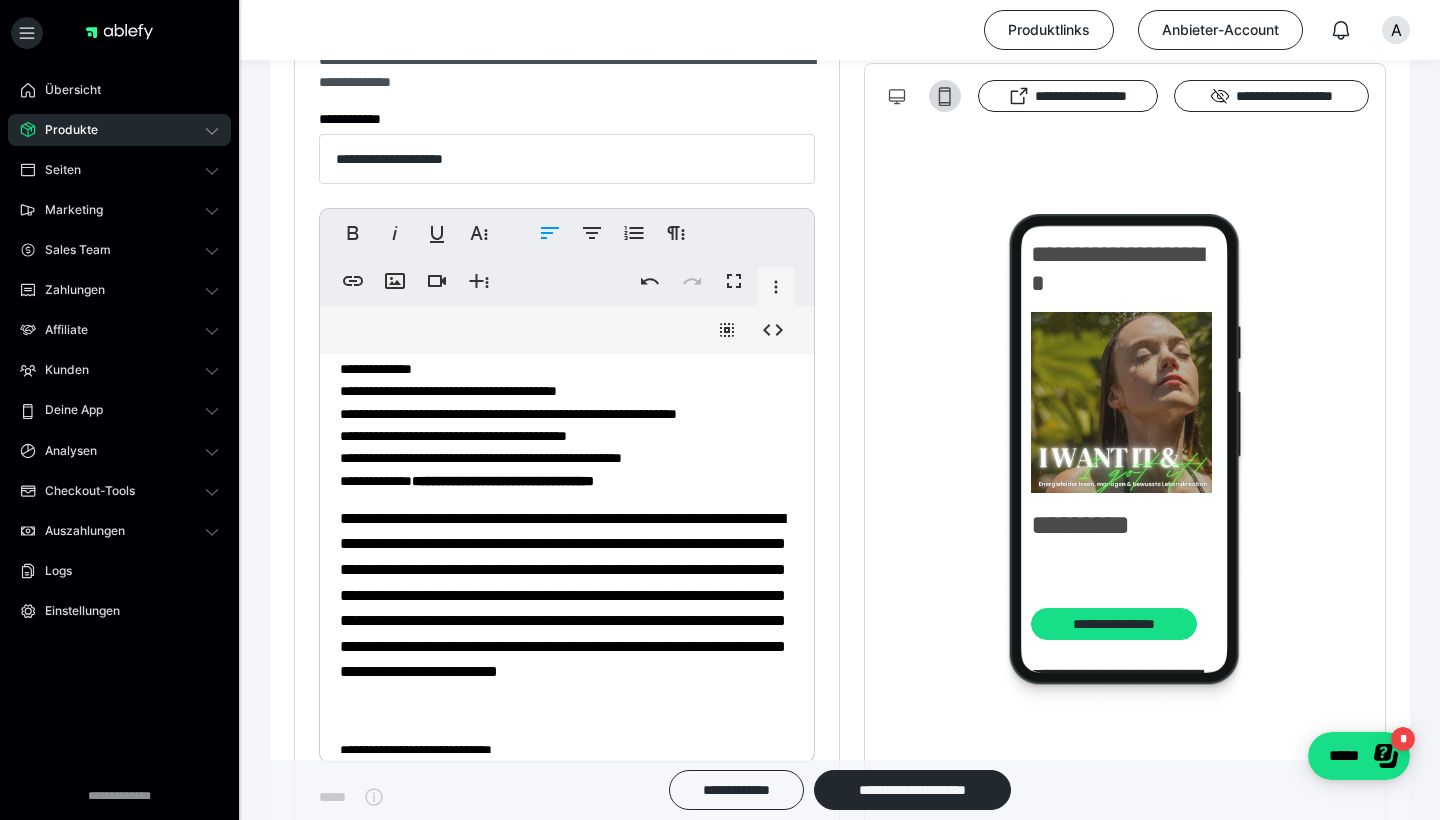 click on "**********" at bounding box center (567, 424) 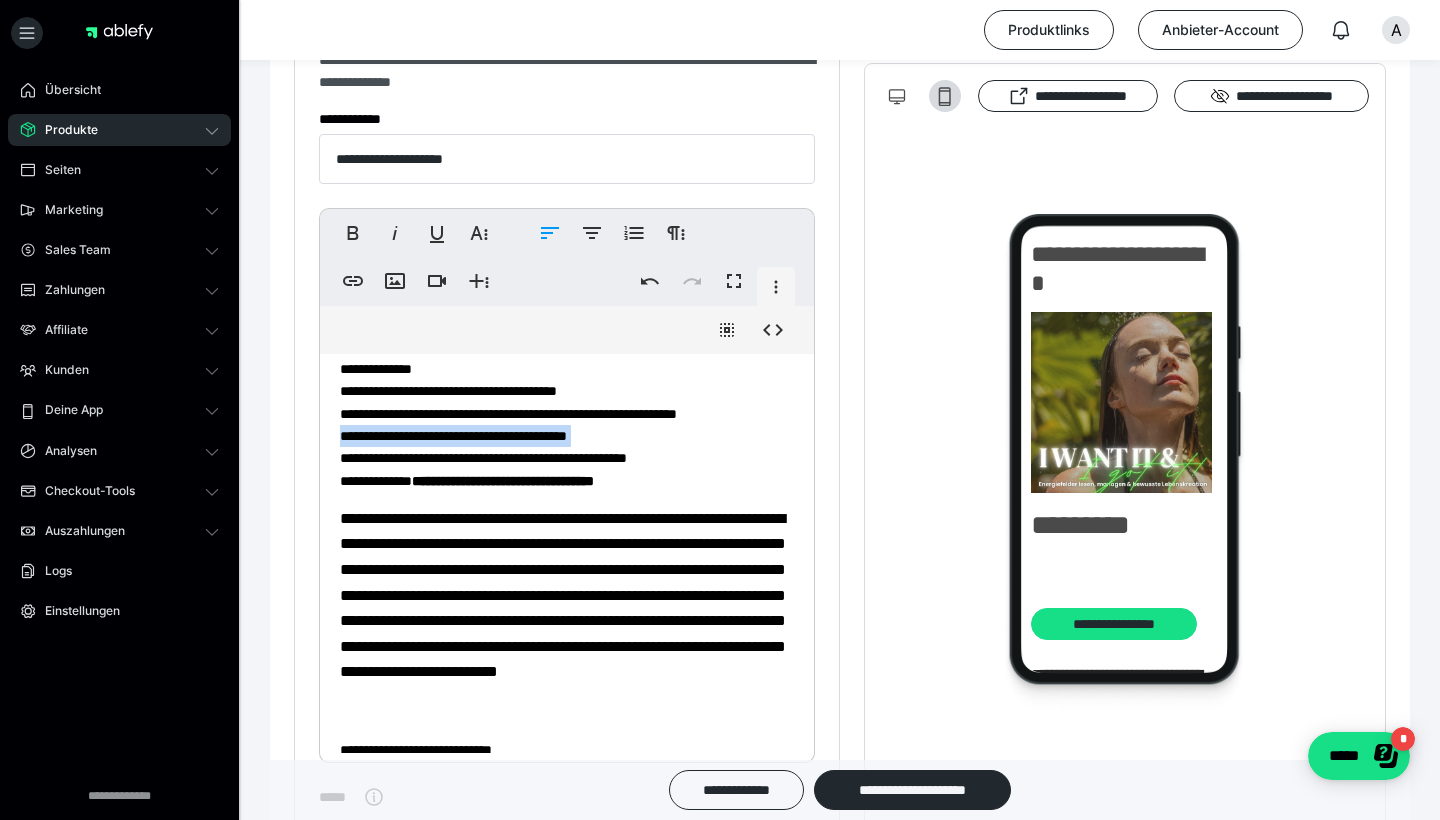 drag, startPoint x: 334, startPoint y: 456, endPoint x: 334, endPoint y: 427, distance: 29 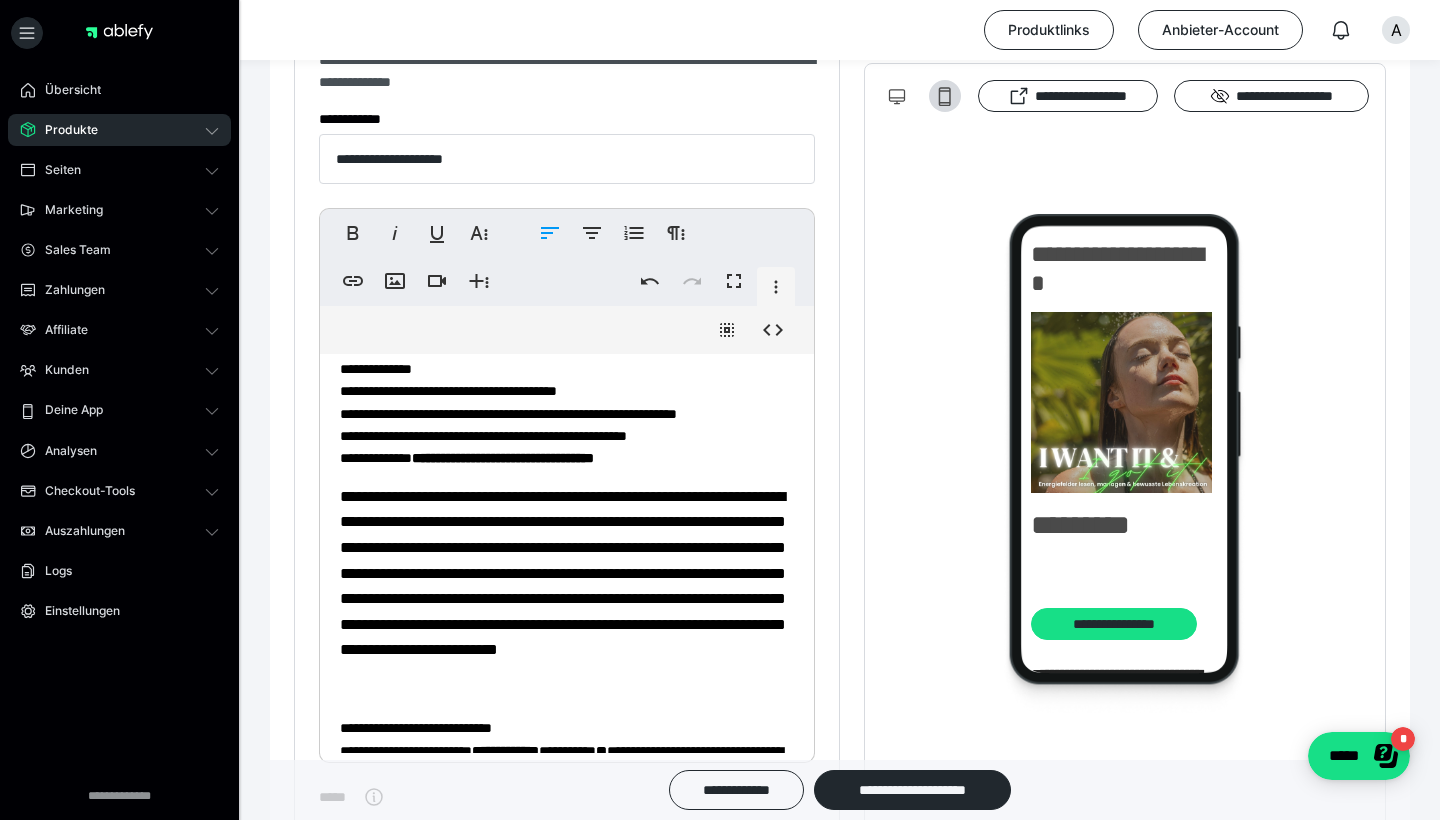 click on "**********" at bounding box center (567, 413) 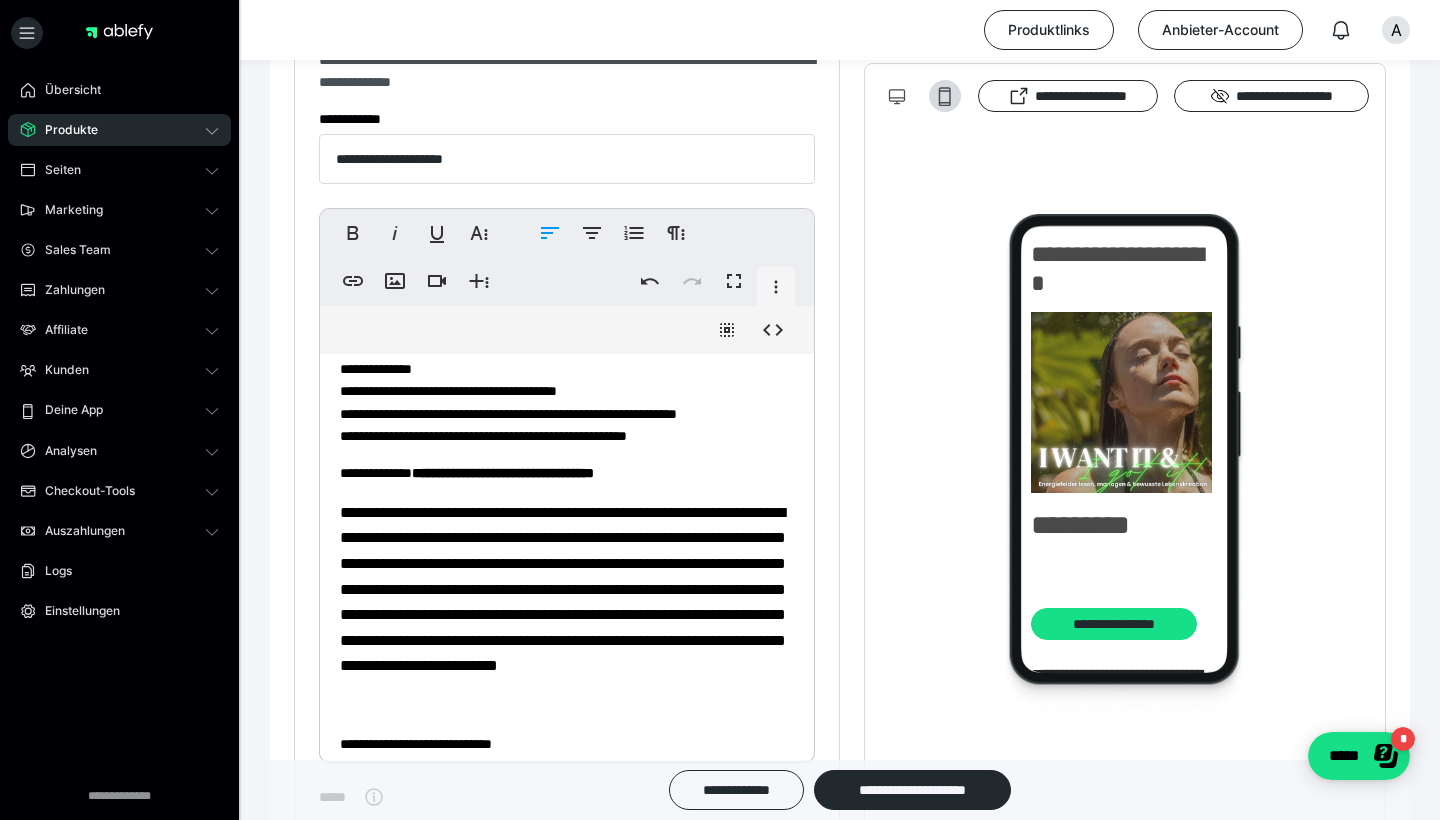 click on "**********" at bounding box center [567, 977] 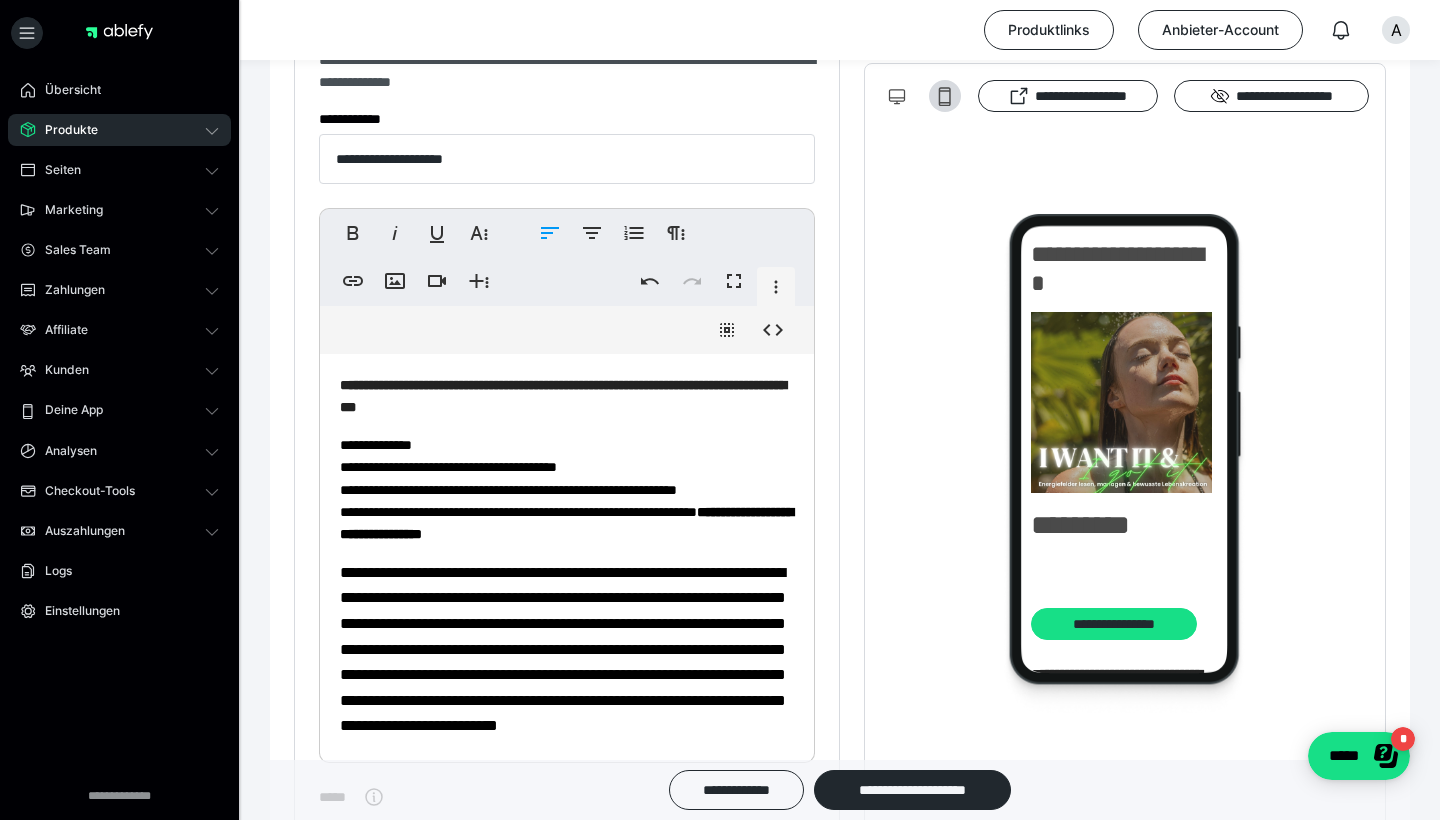 scroll, scrollTop: 0, scrollLeft: 0, axis: both 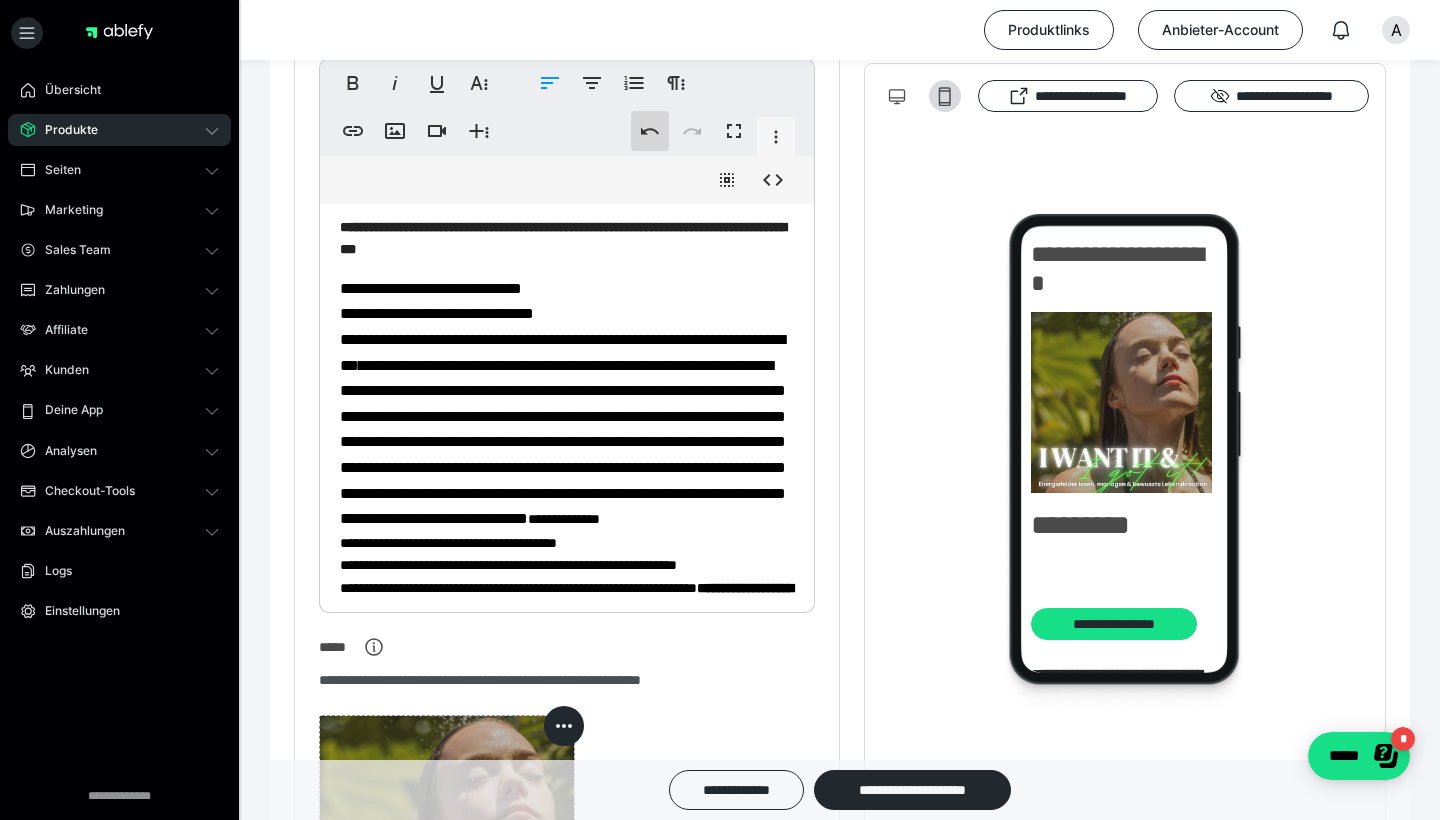 click 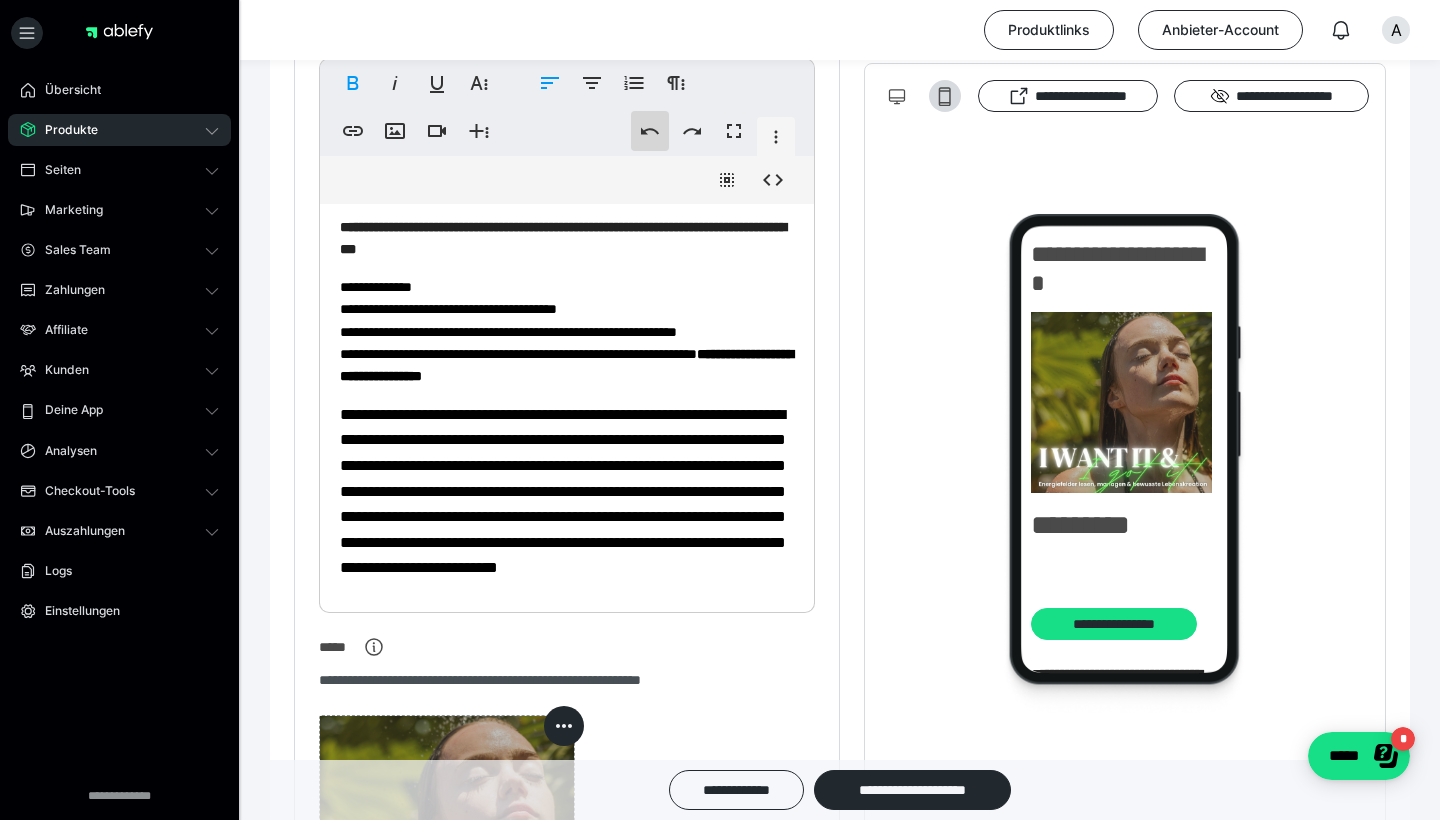 click 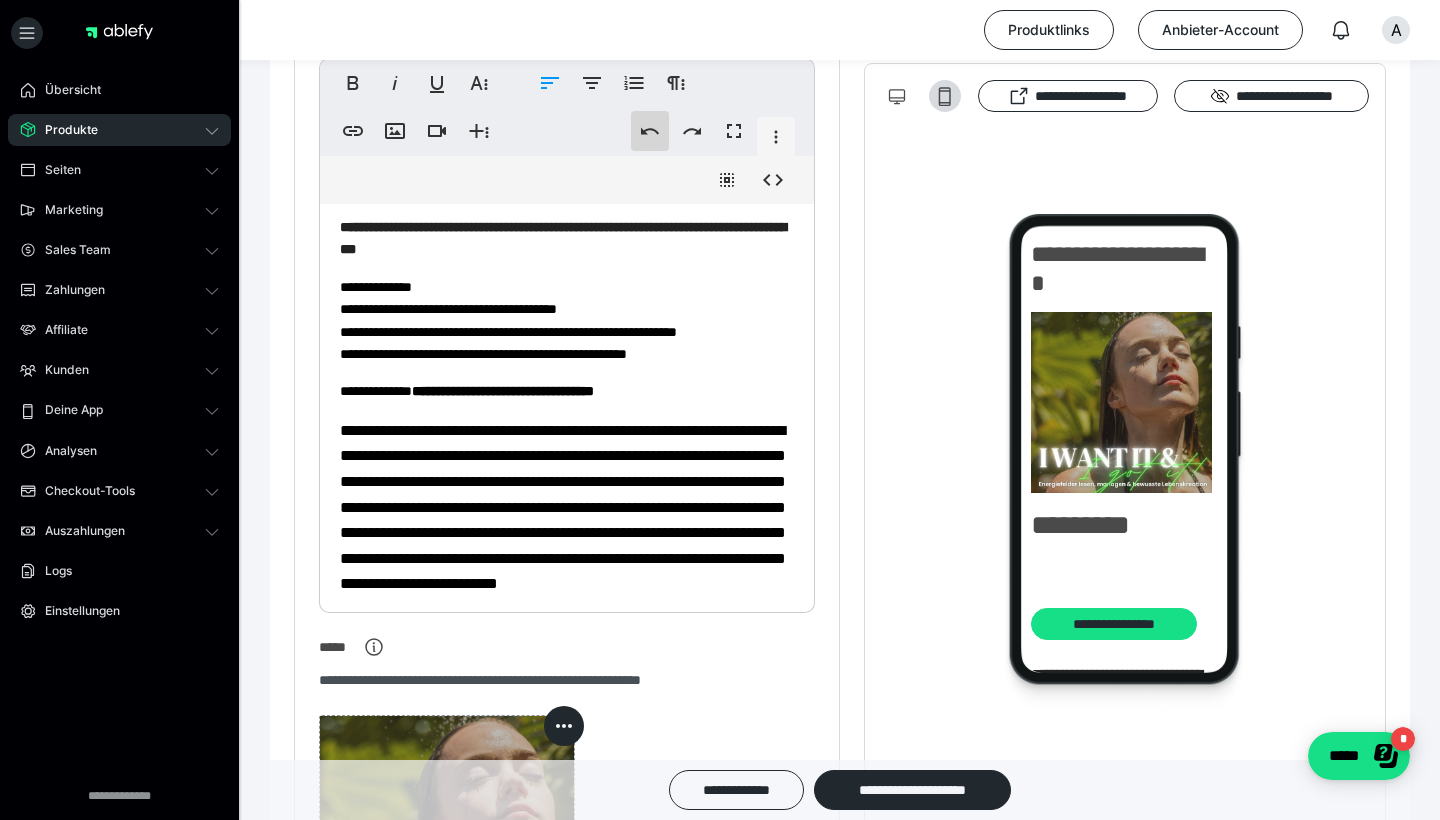 click 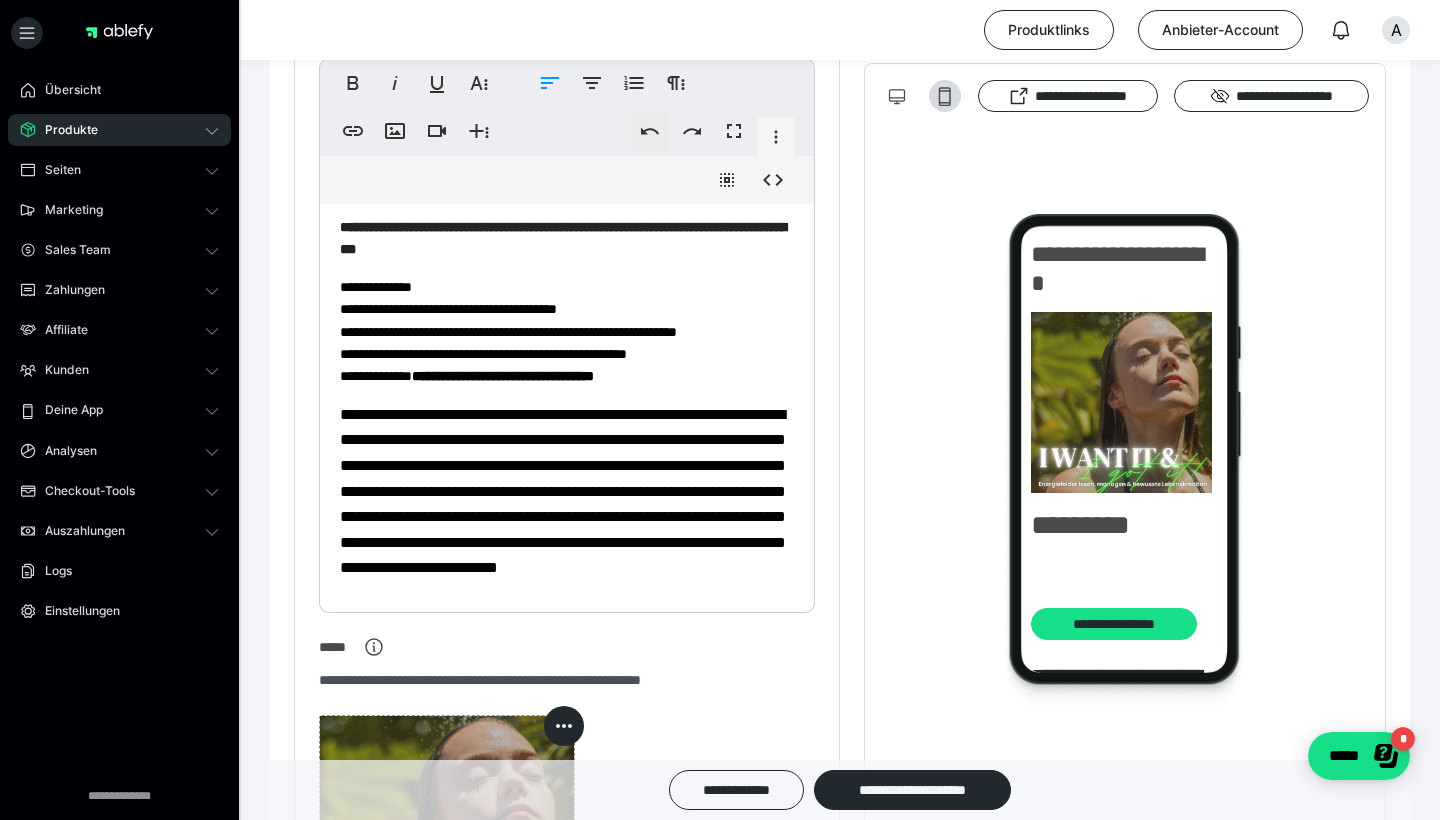click 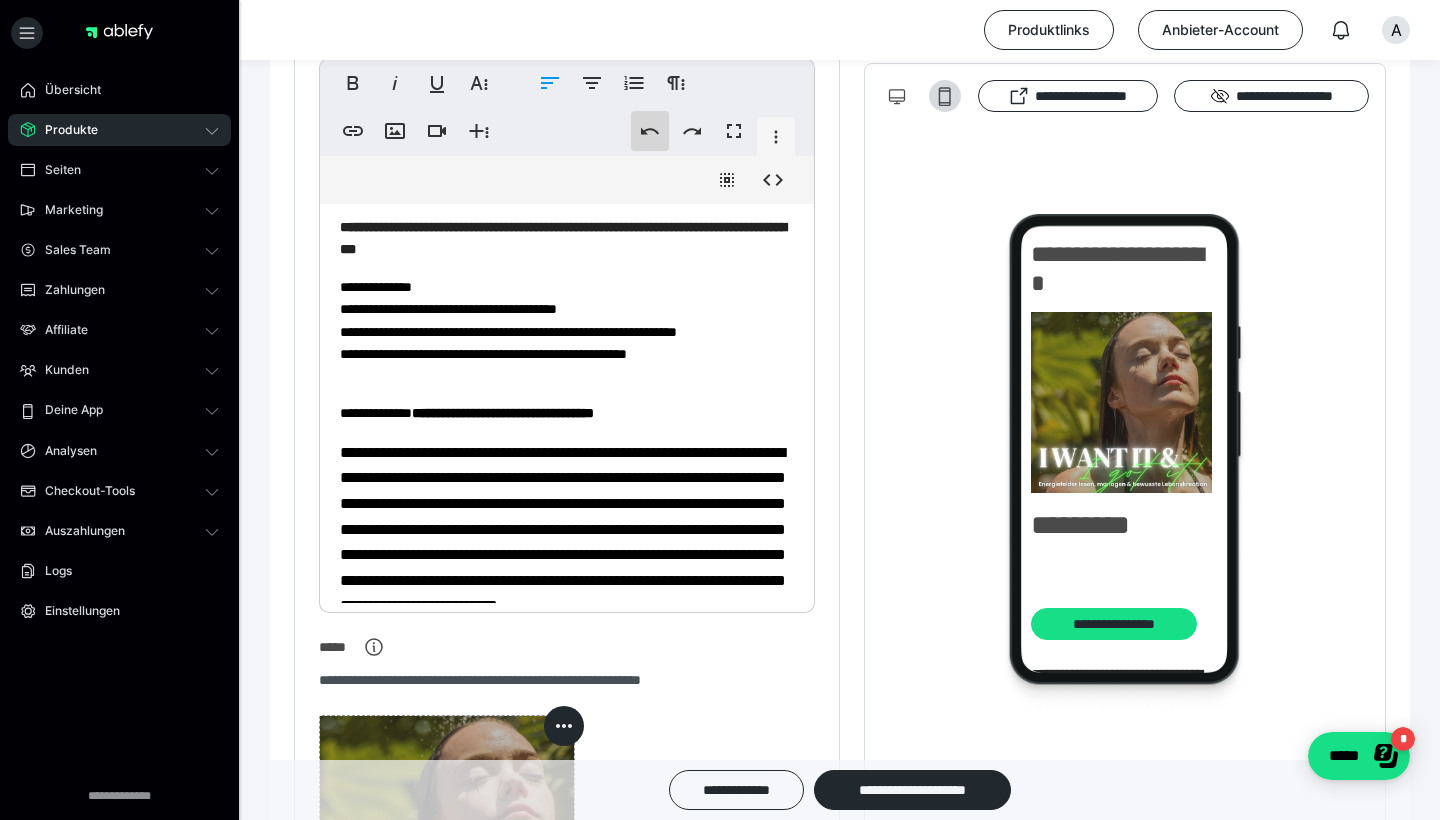 click 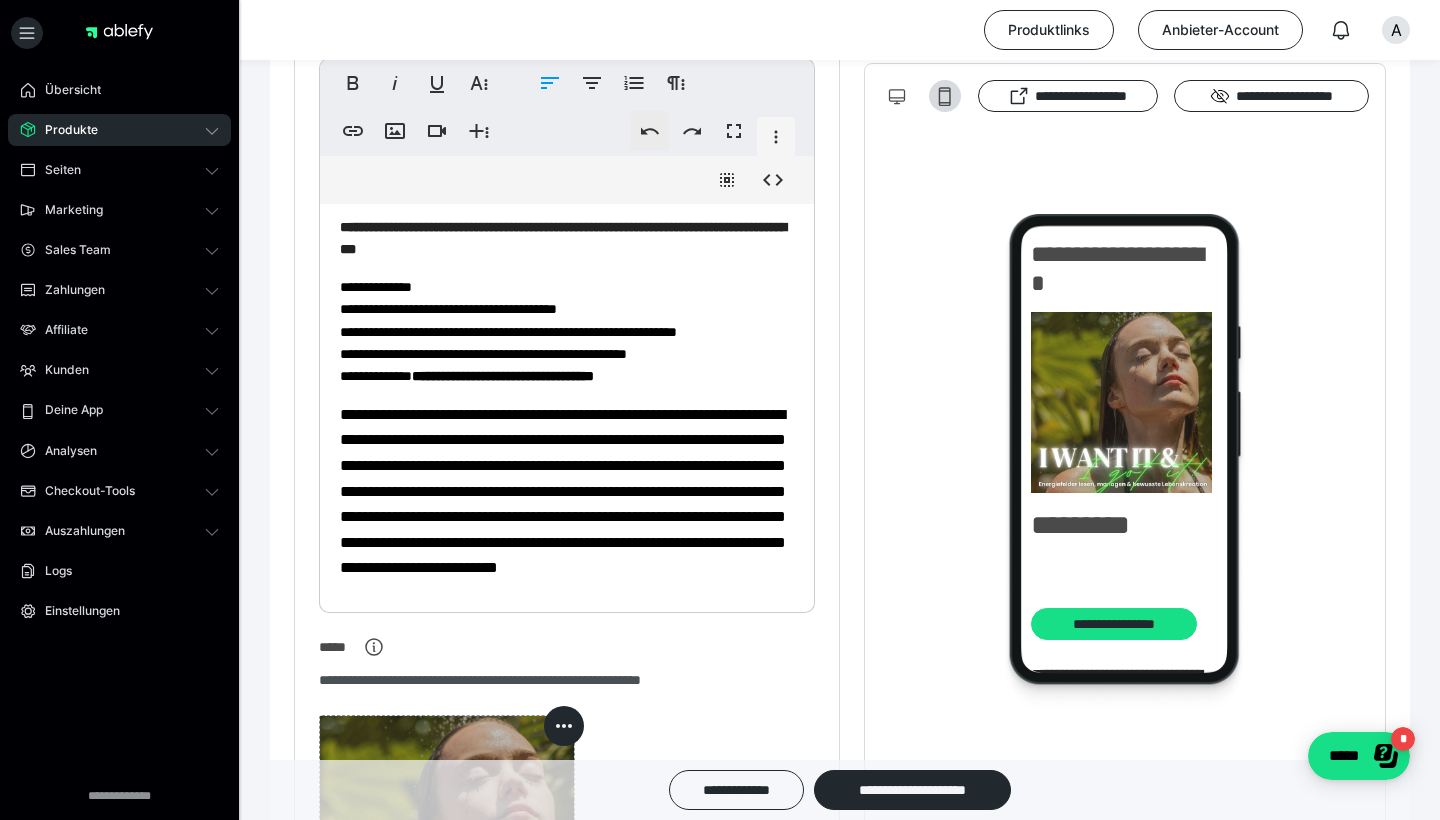 click 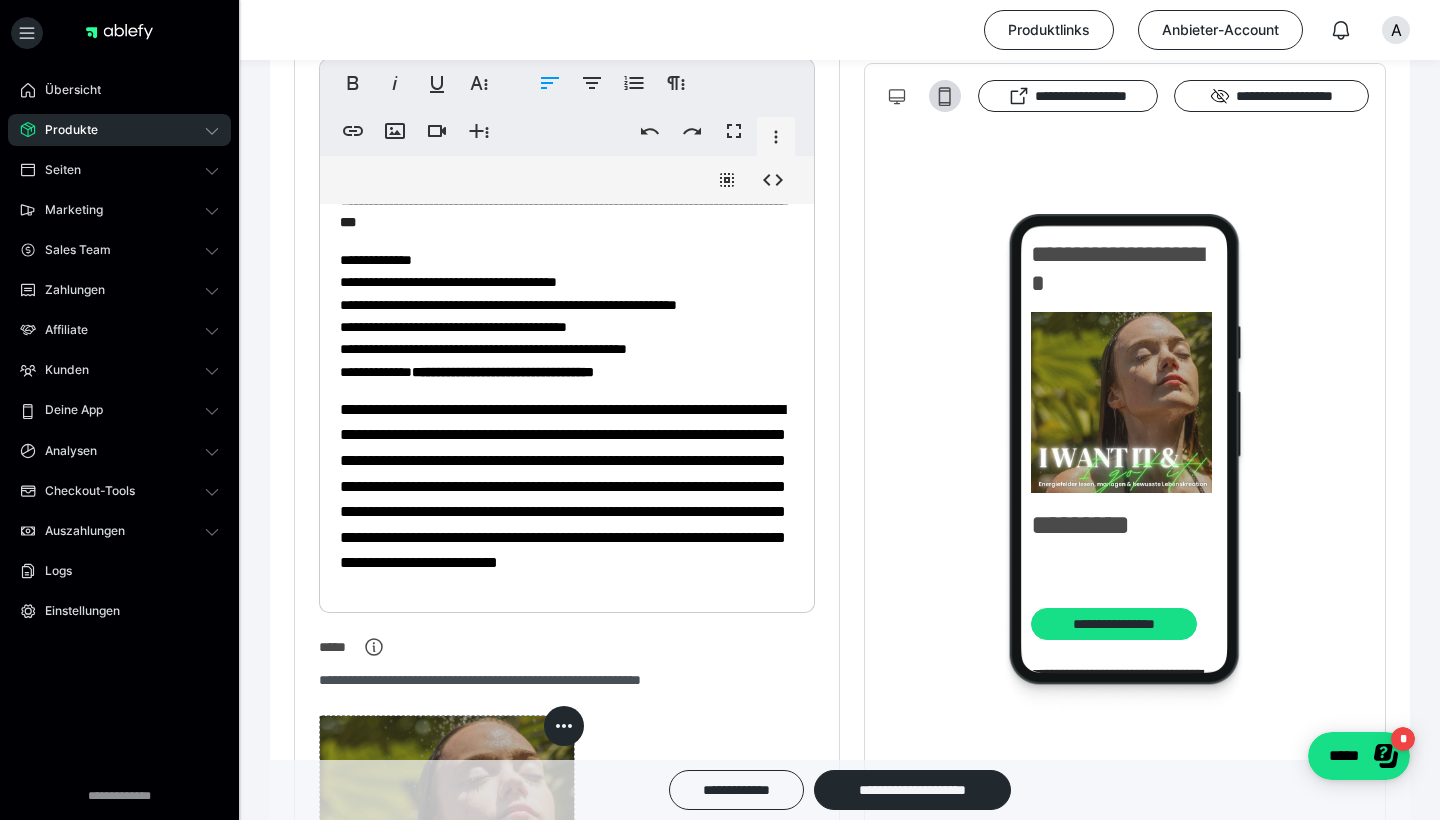 scroll, scrollTop: 27, scrollLeft: 0, axis: vertical 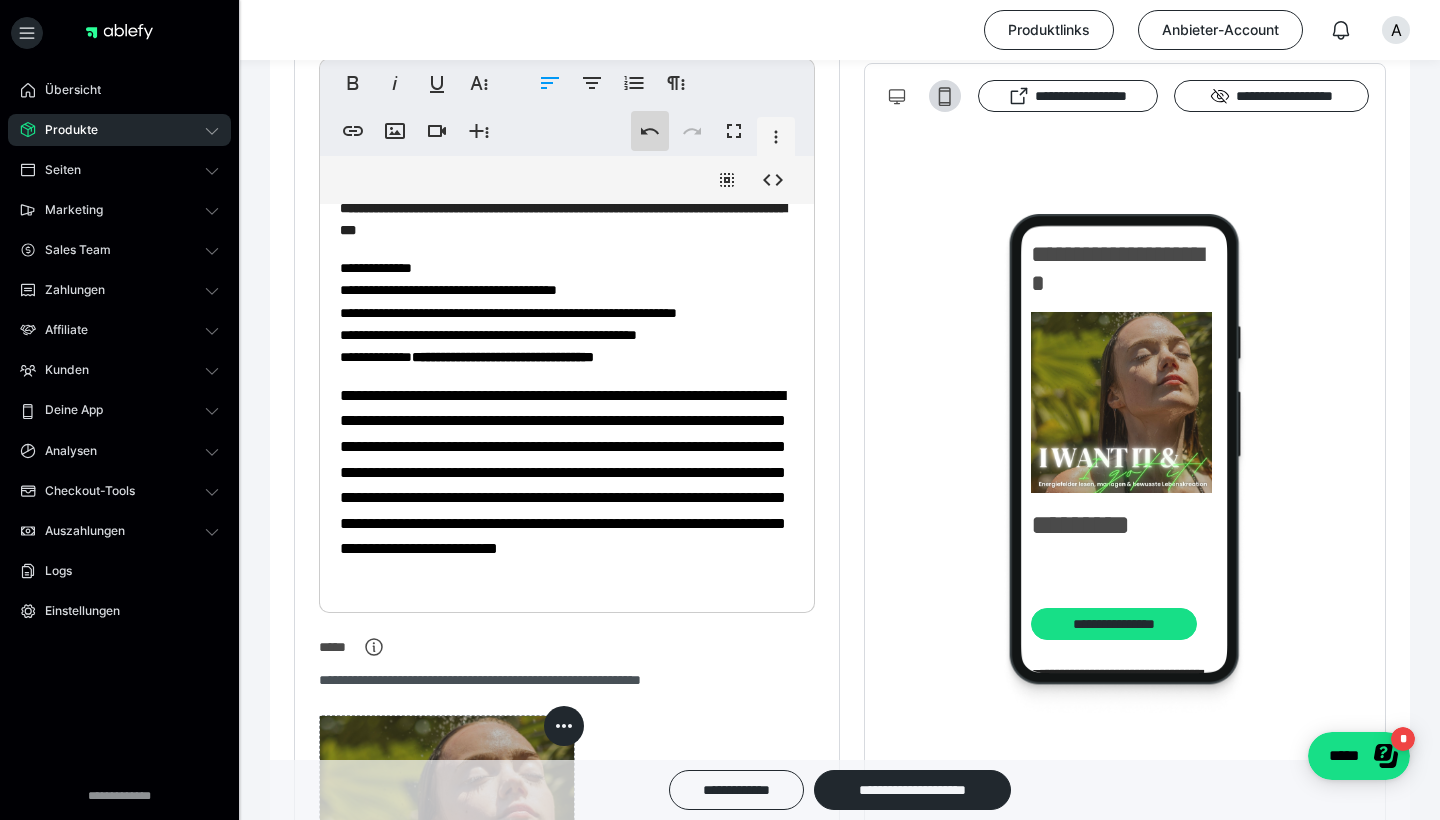 click 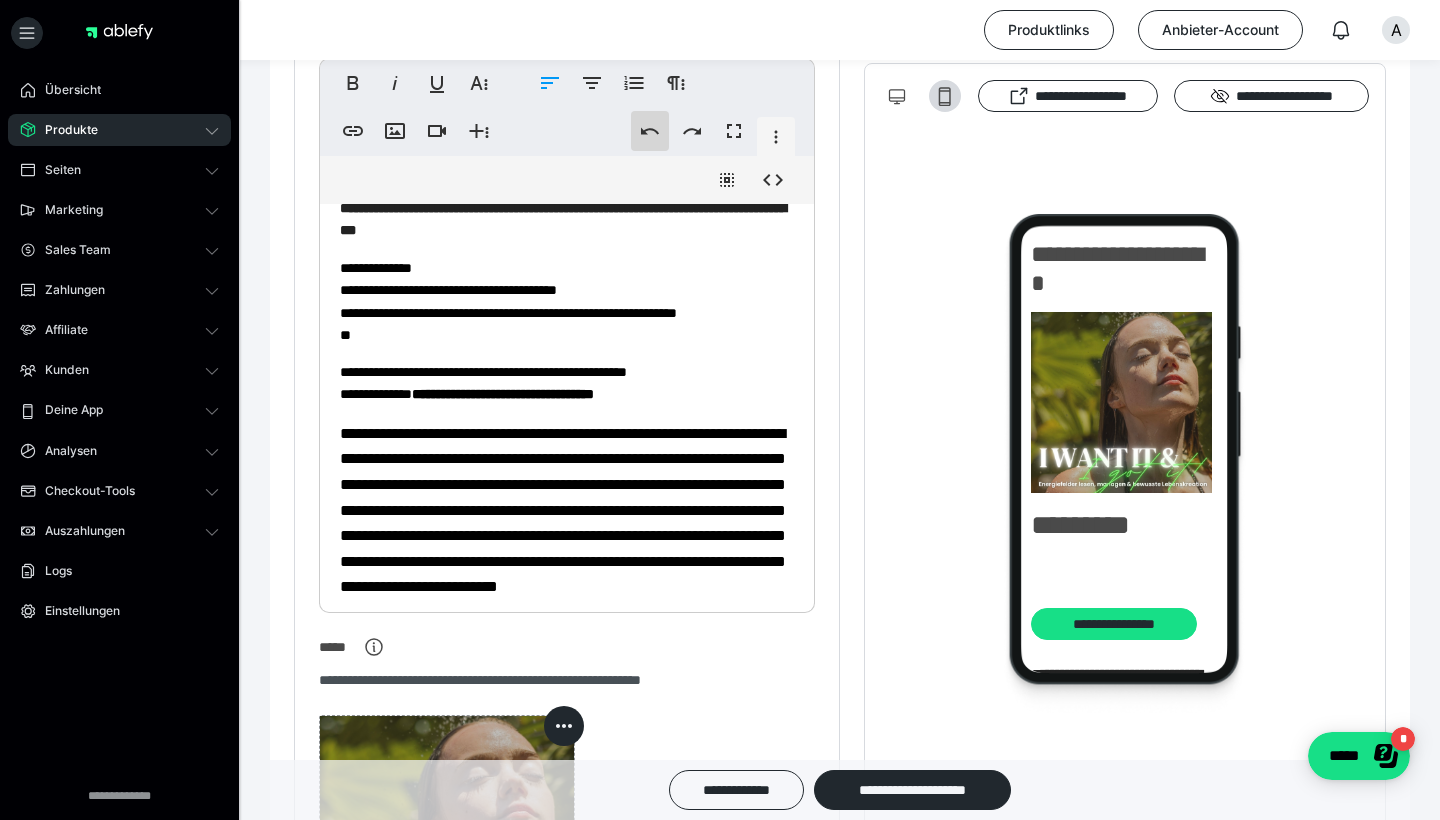 click 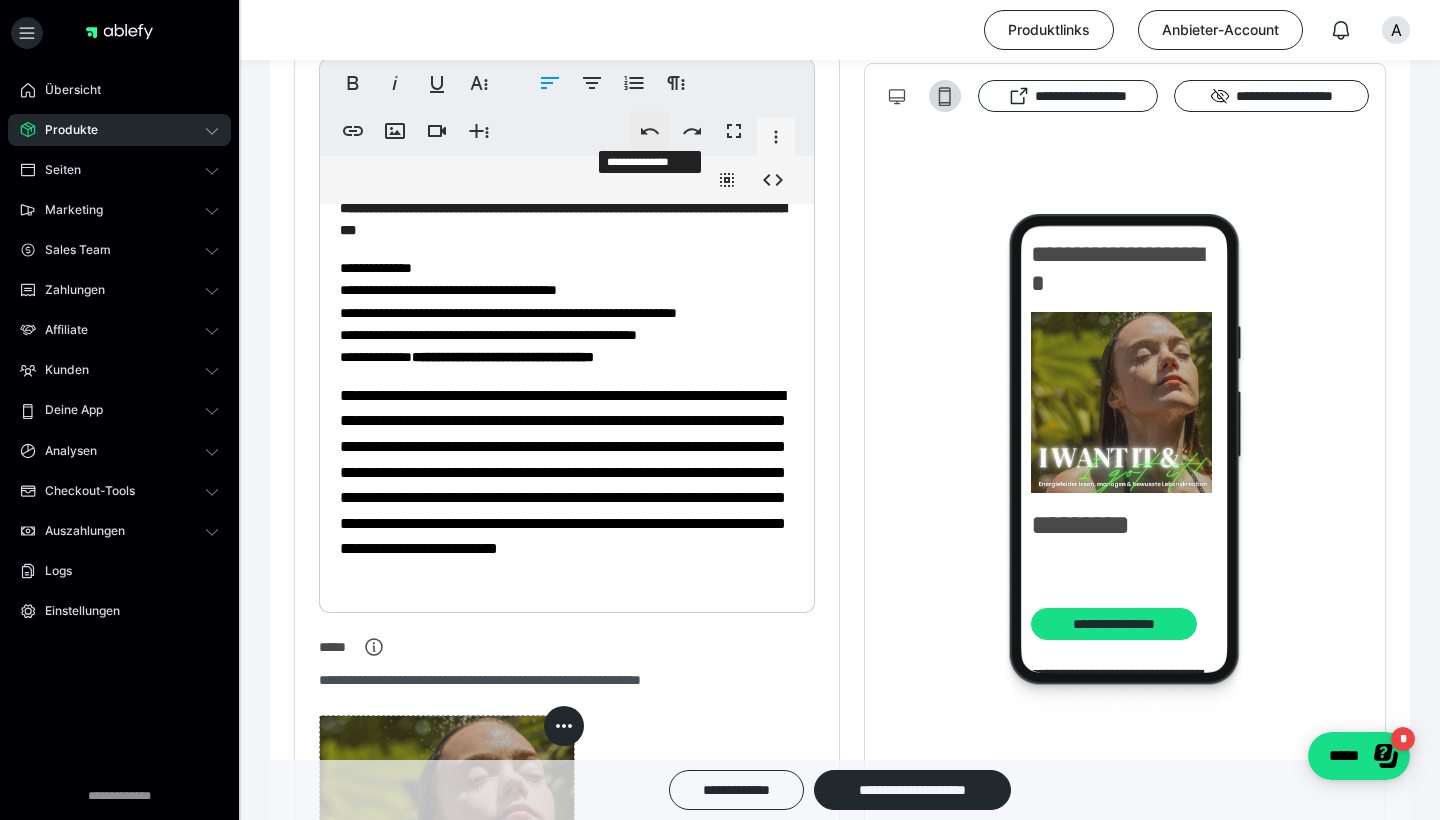 click 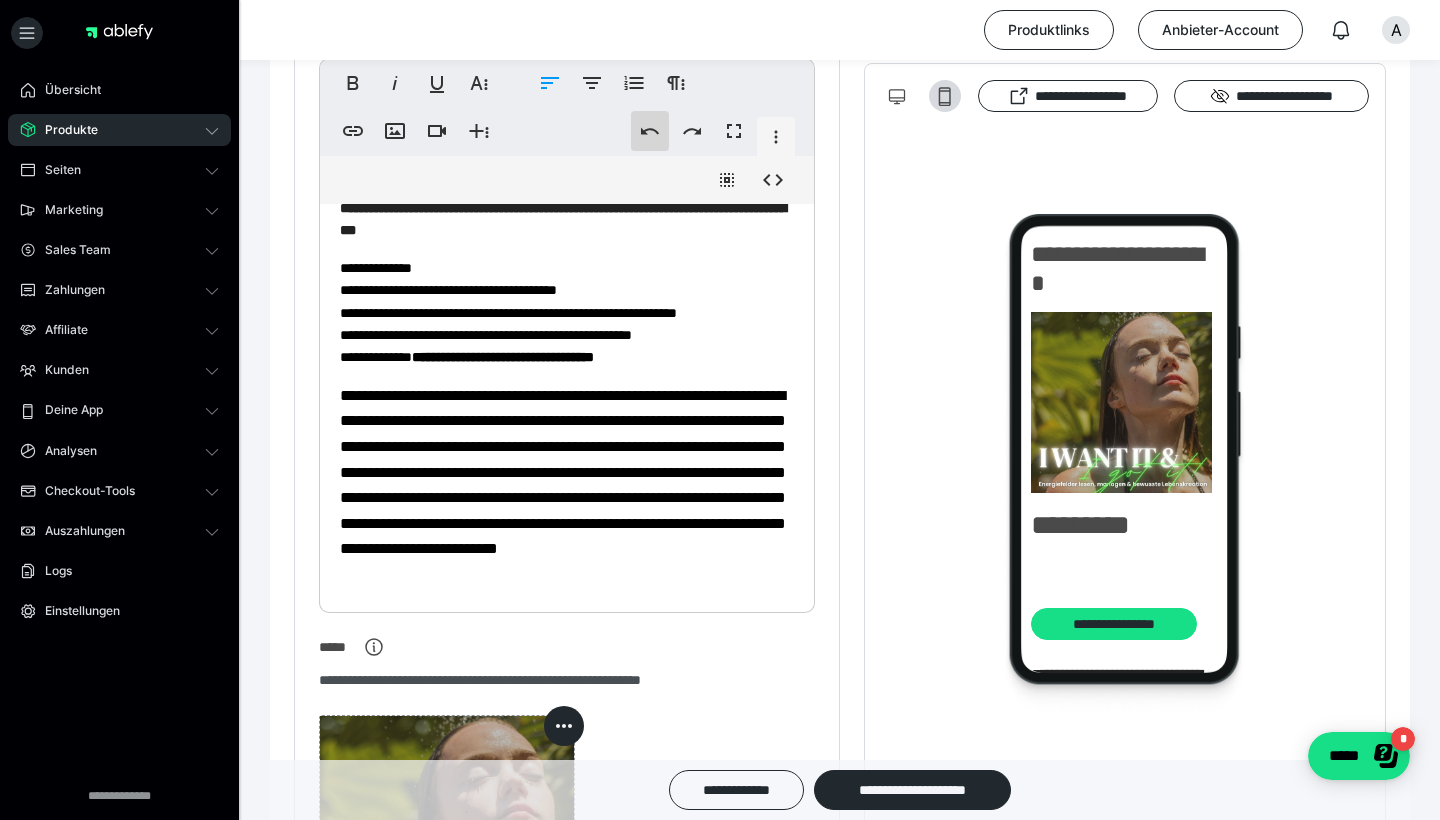 click 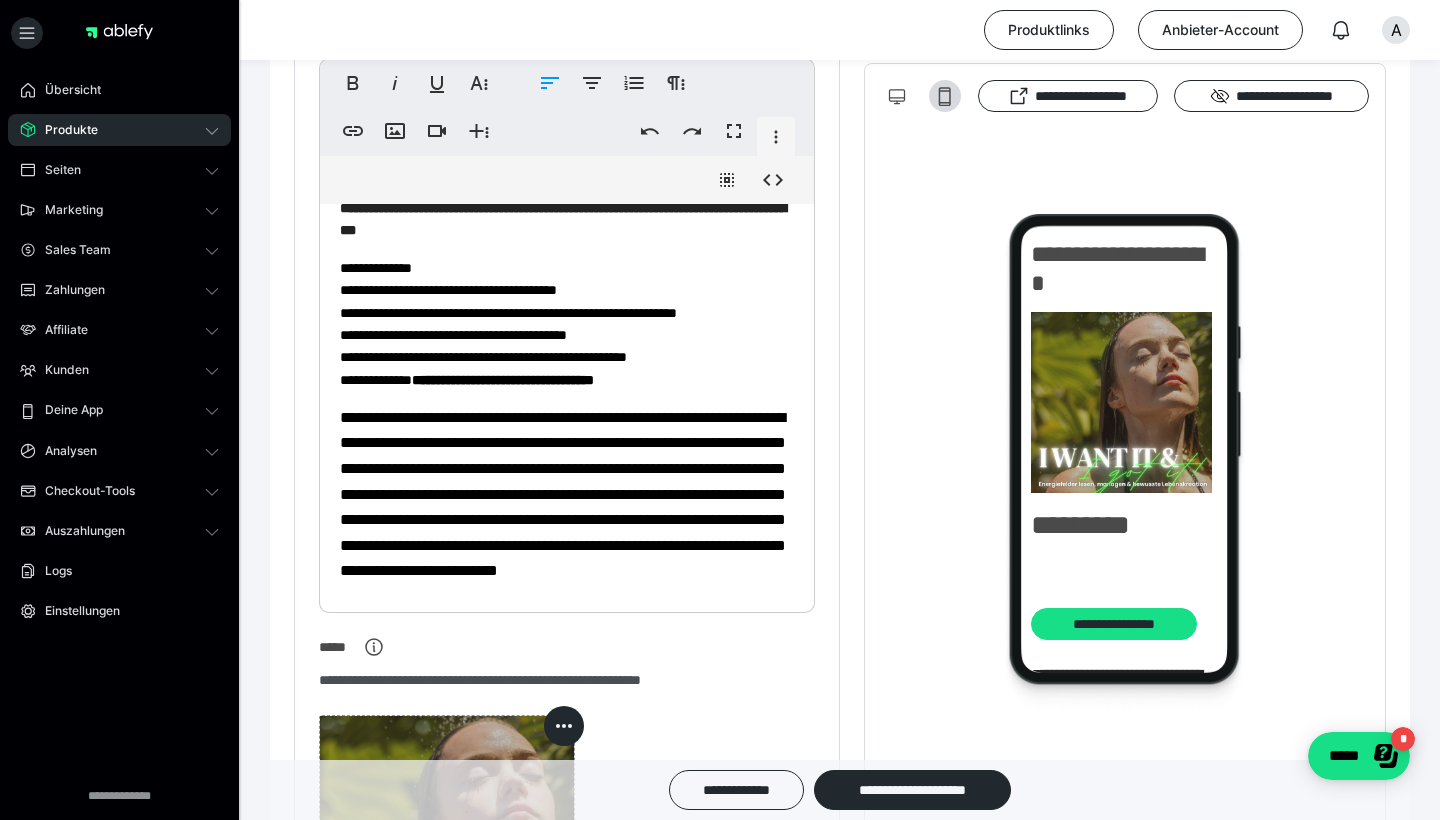 click on "**********" at bounding box center [567, 323] 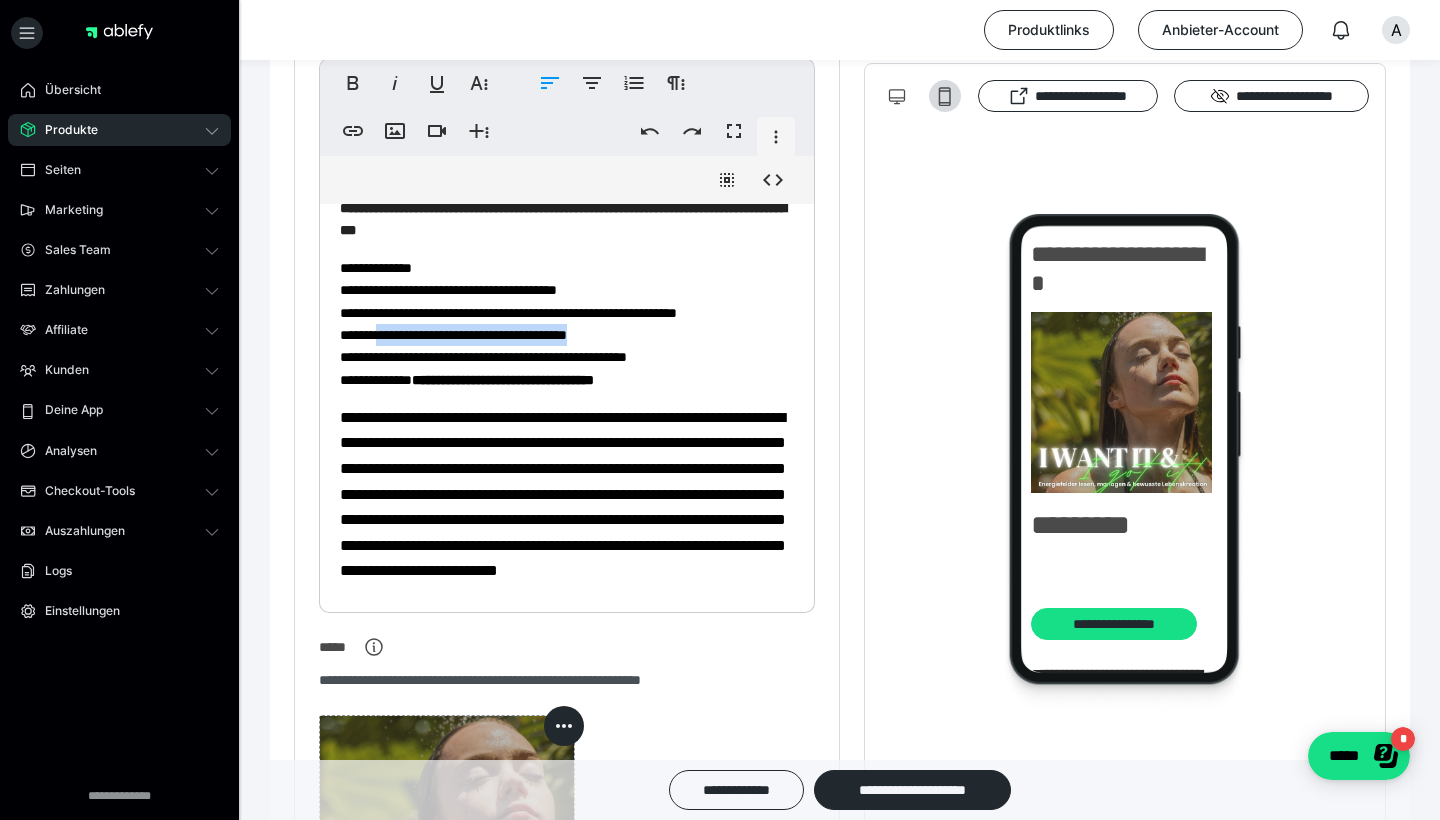 drag, startPoint x: 629, startPoint y: 334, endPoint x: 387, endPoint y: 329, distance: 242.05165 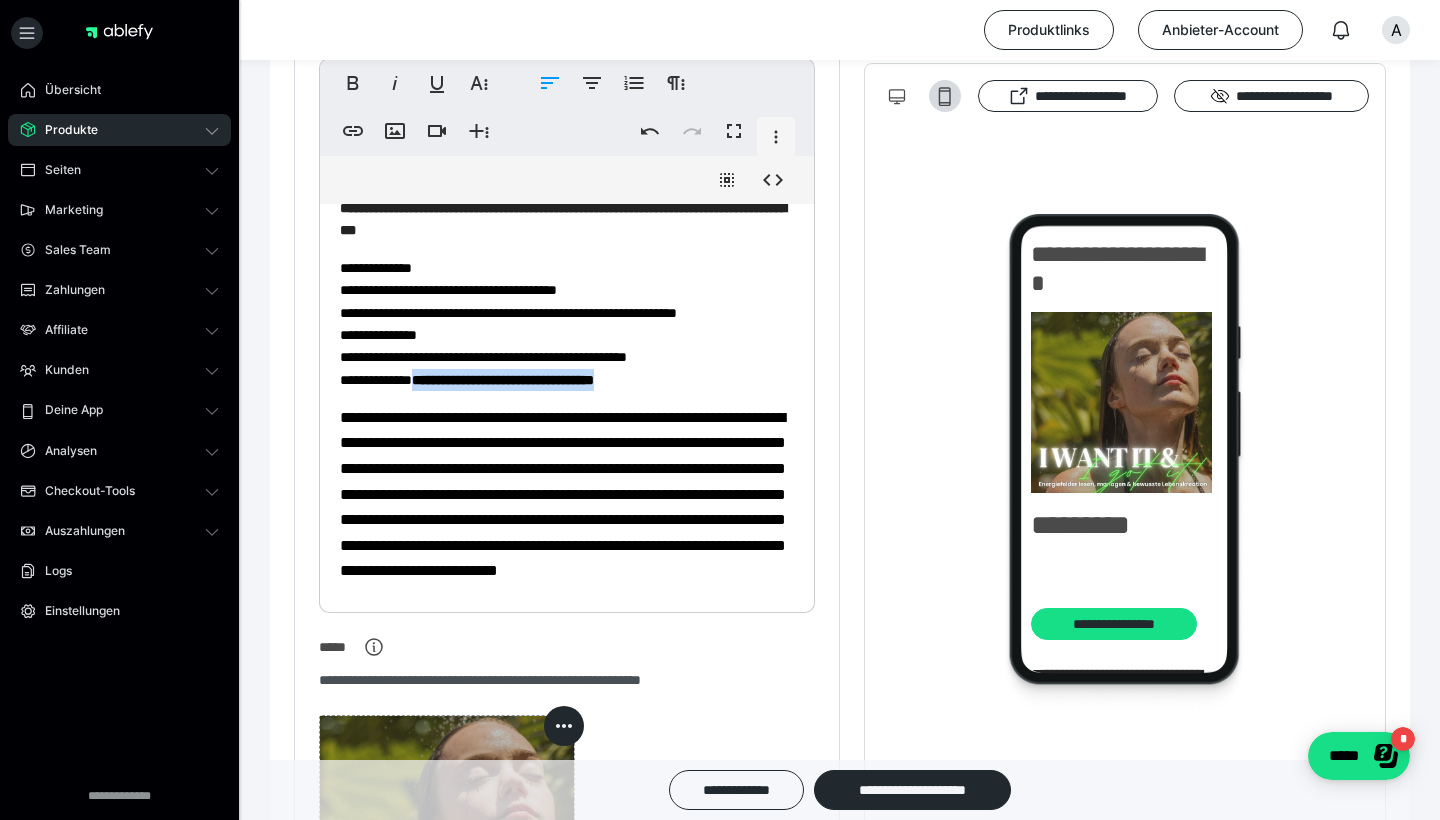 drag, startPoint x: 433, startPoint y: 379, endPoint x: 684, endPoint y: 384, distance: 251.04979 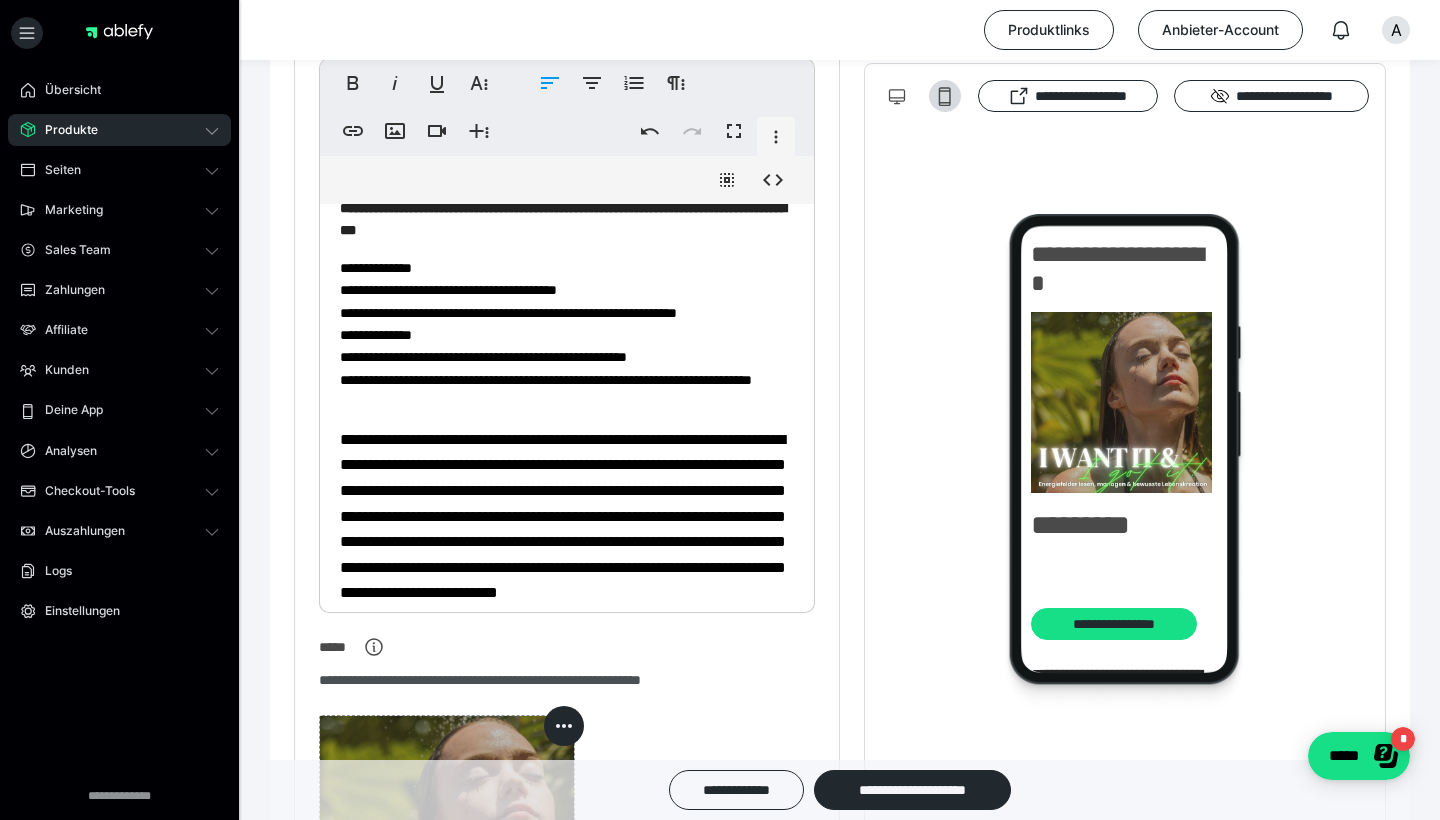 click on "**********" at bounding box center (567, 334) 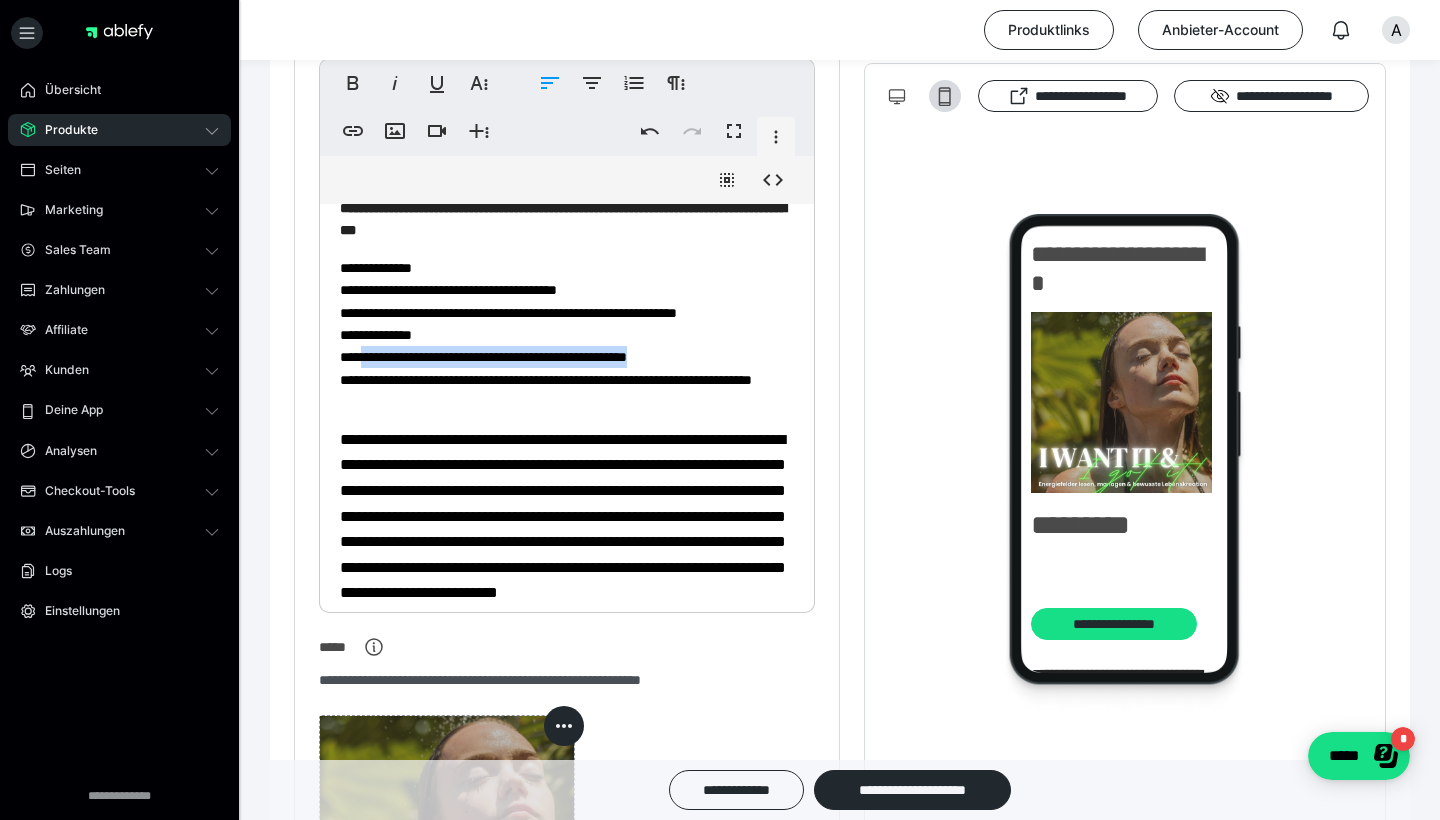 drag, startPoint x: 681, startPoint y: 360, endPoint x: 368, endPoint y: 361, distance: 313.0016 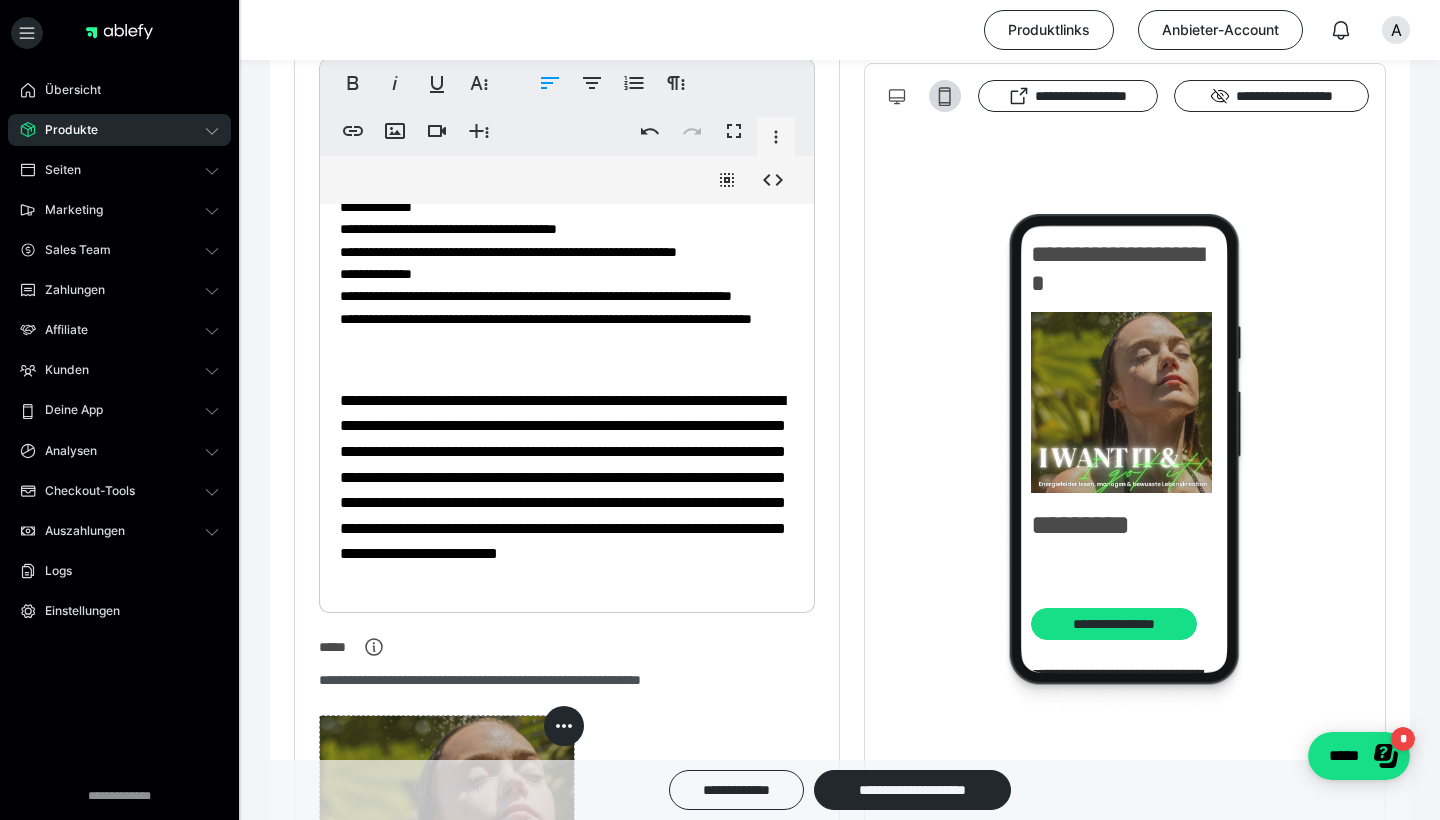 scroll, scrollTop: 89, scrollLeft: 0, axis: vertical 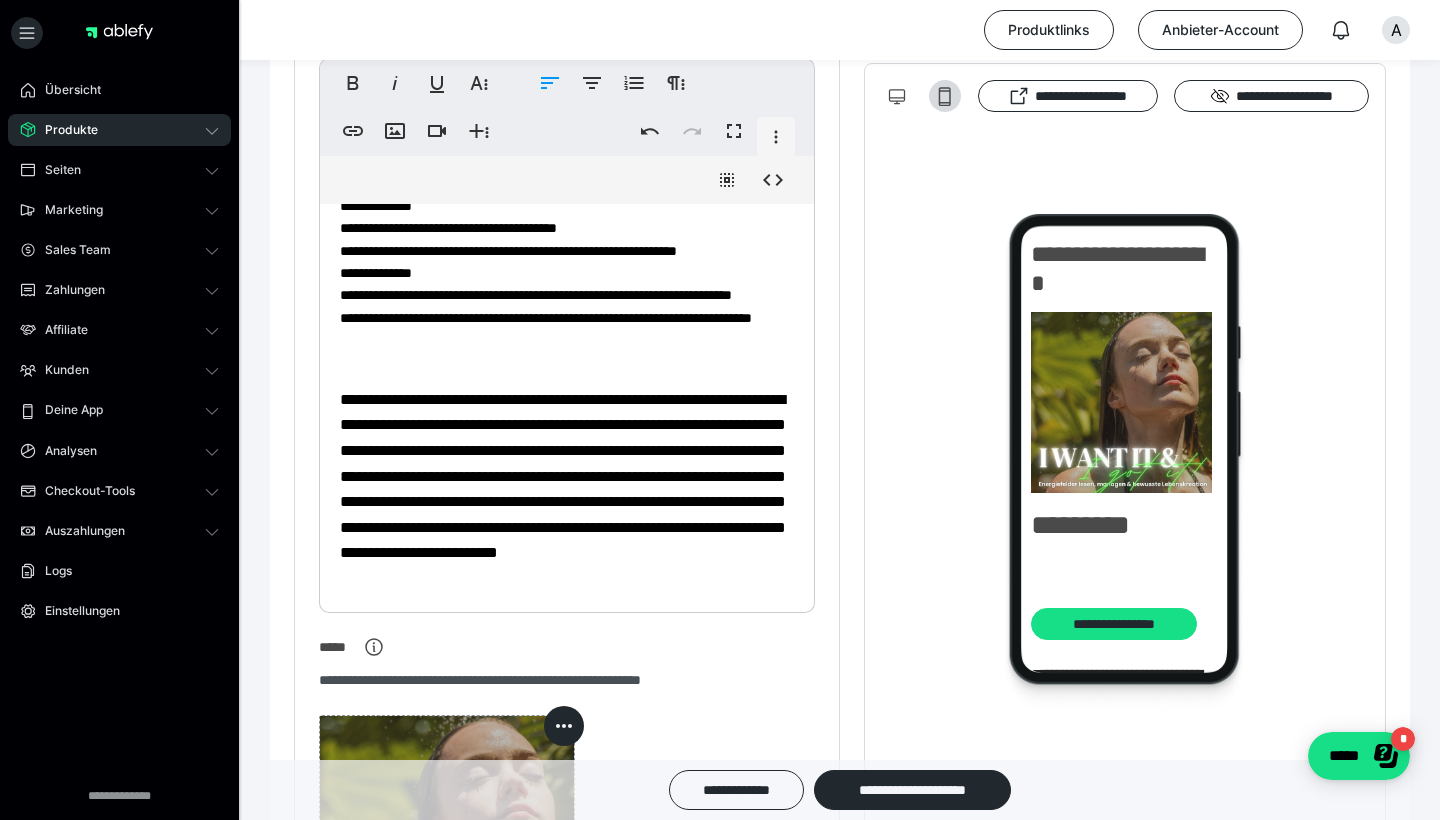 click on "**********" at bounding box center (567, 283) 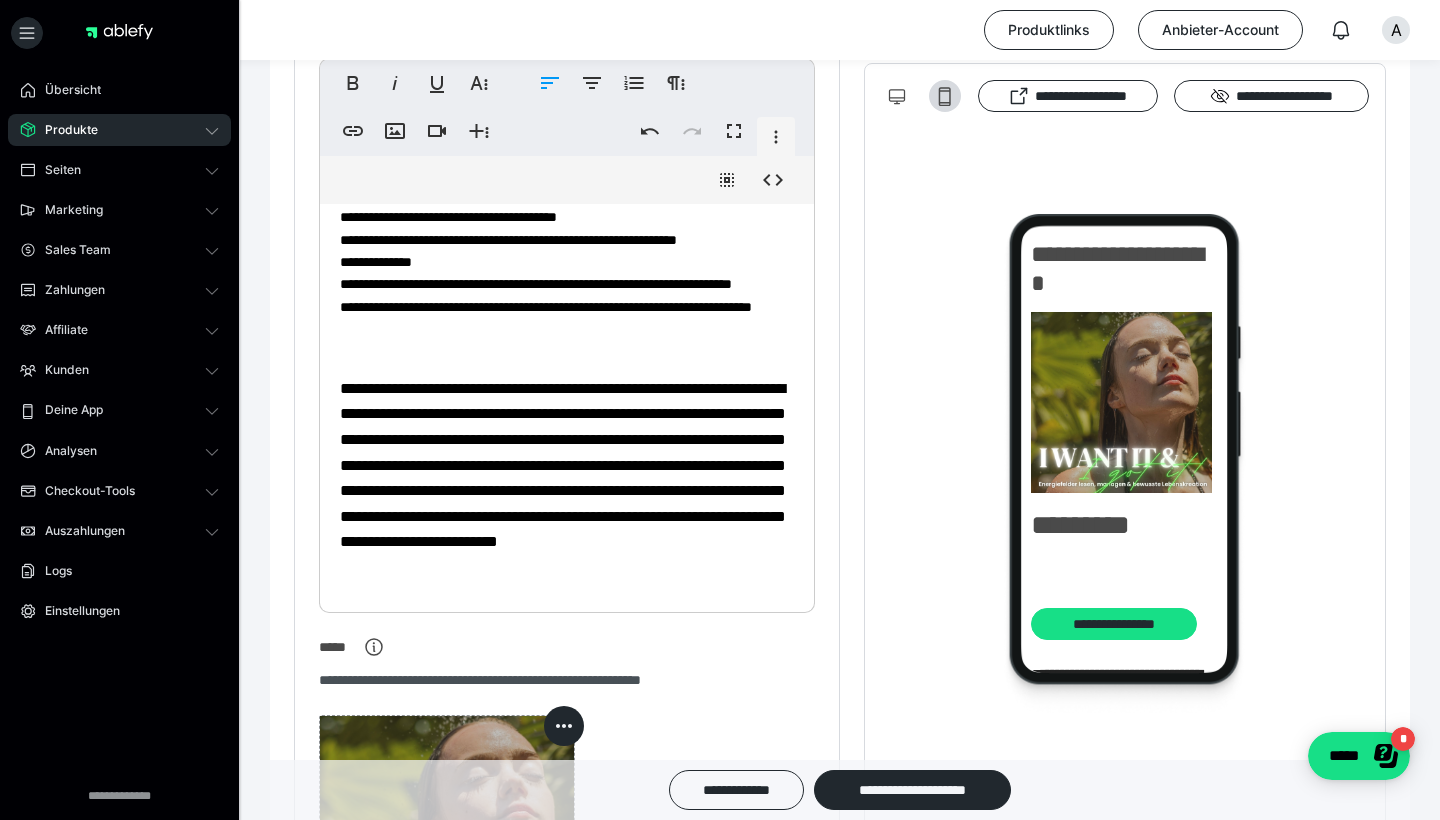scroll, scrollTop: 98, scrollLeft: 0, axis: vertical 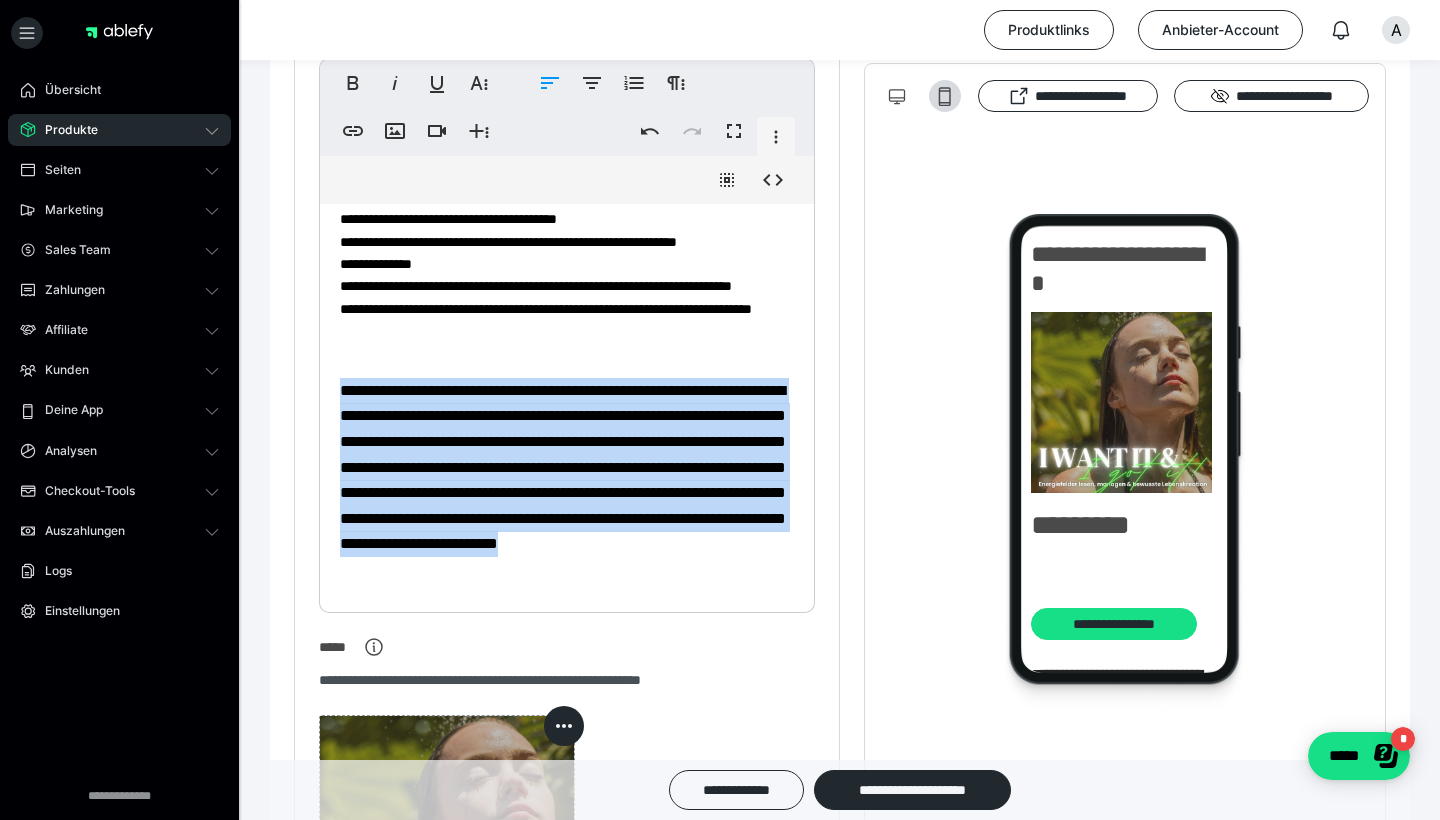 drag, startPoint x: 342, startPoint y: 379, endPoint x: 829, endPoint y: 567, distance: 522.0278 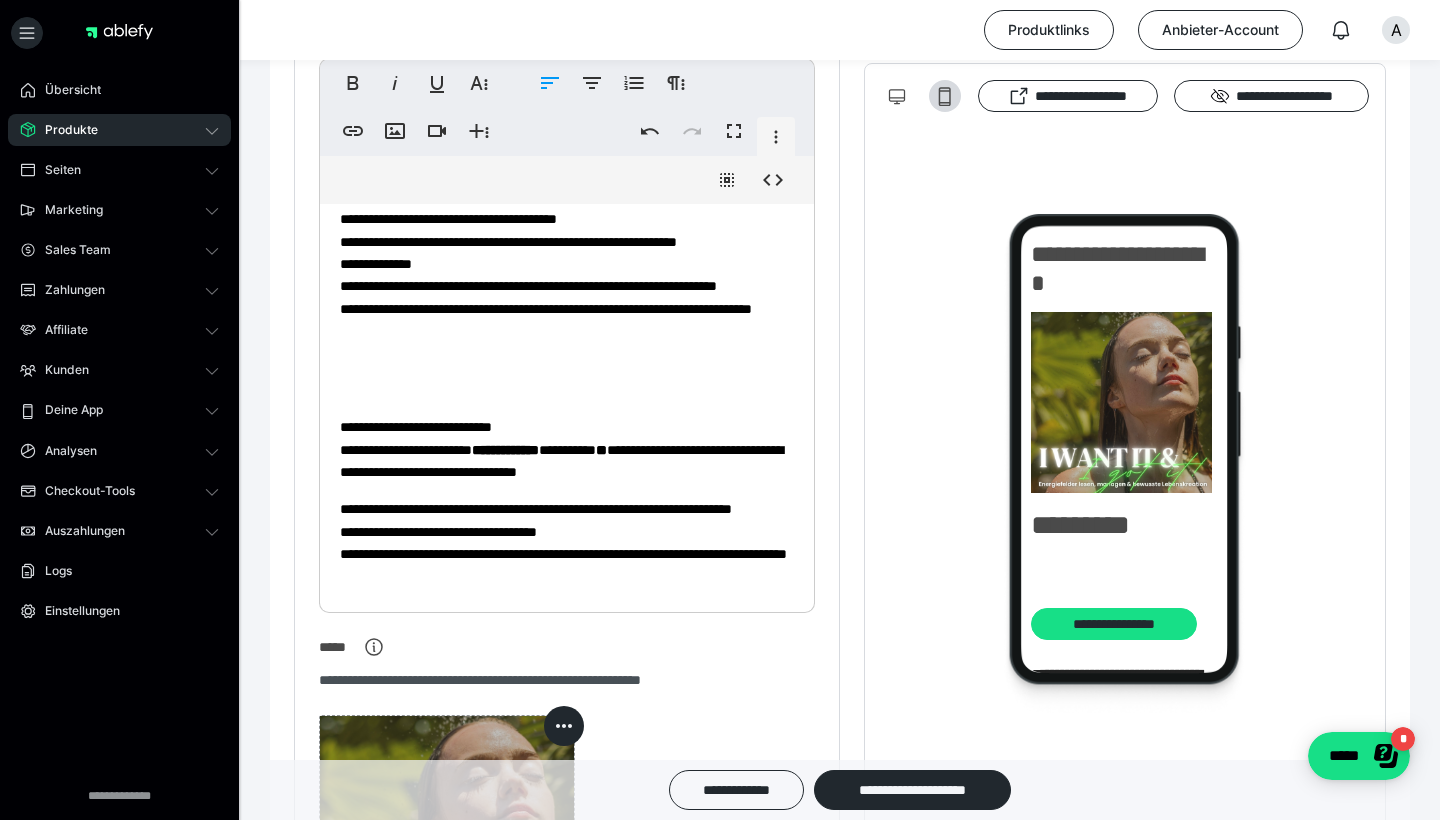 click at bounding box center (567, 389) 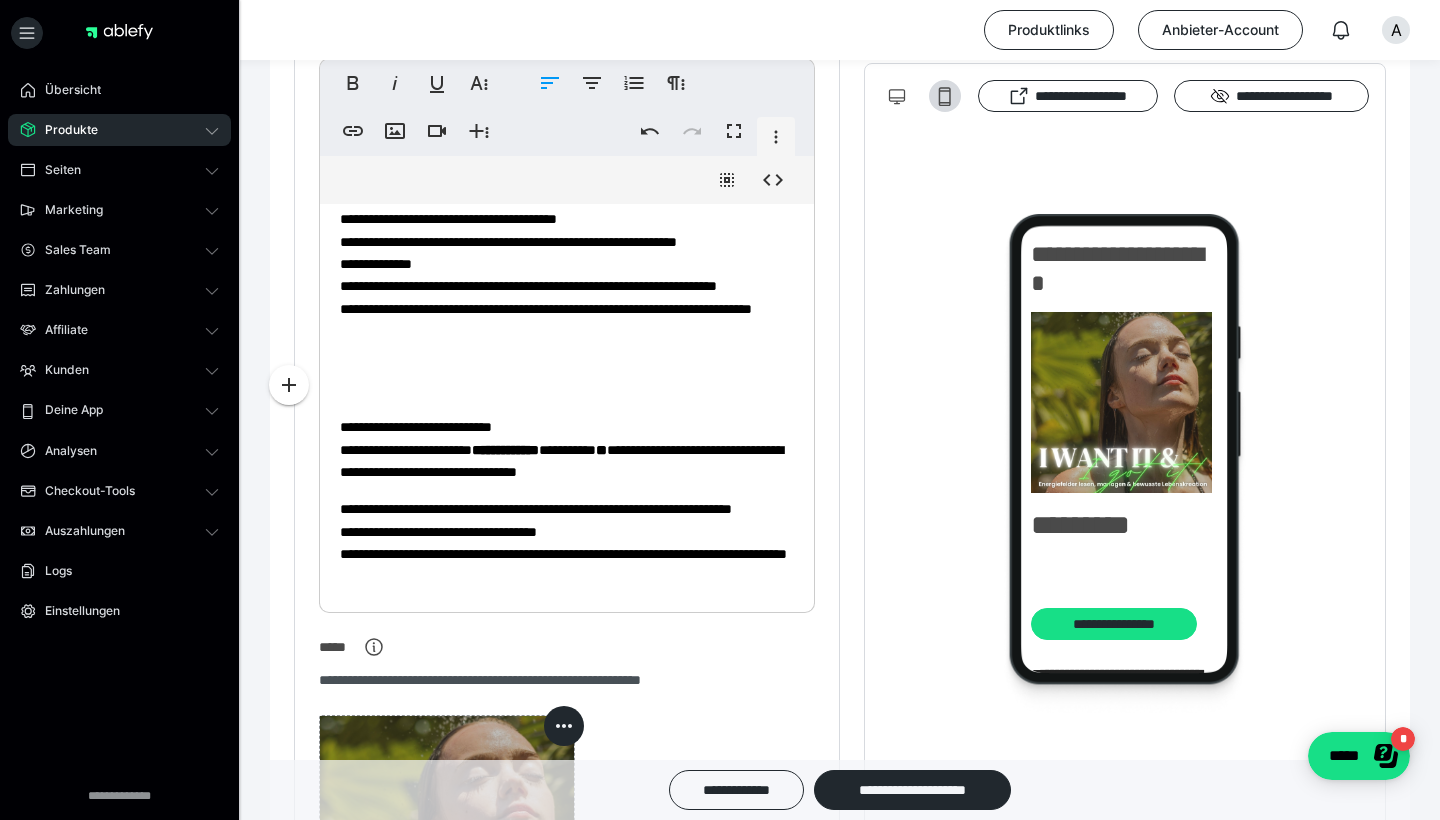 click on "**********" at bounding box center (567, 722) 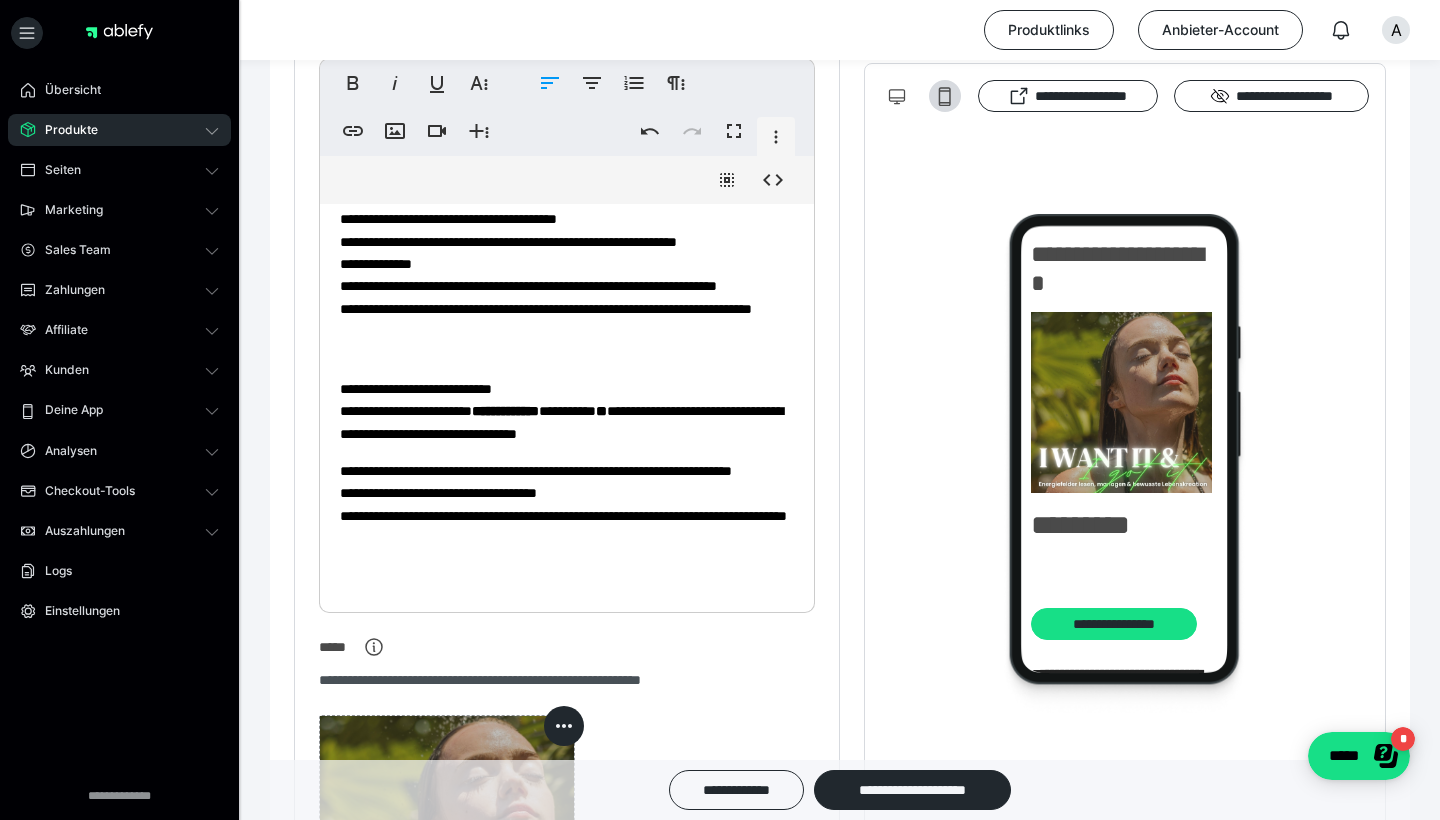 click on "**********" at bounding box center [567, 703] 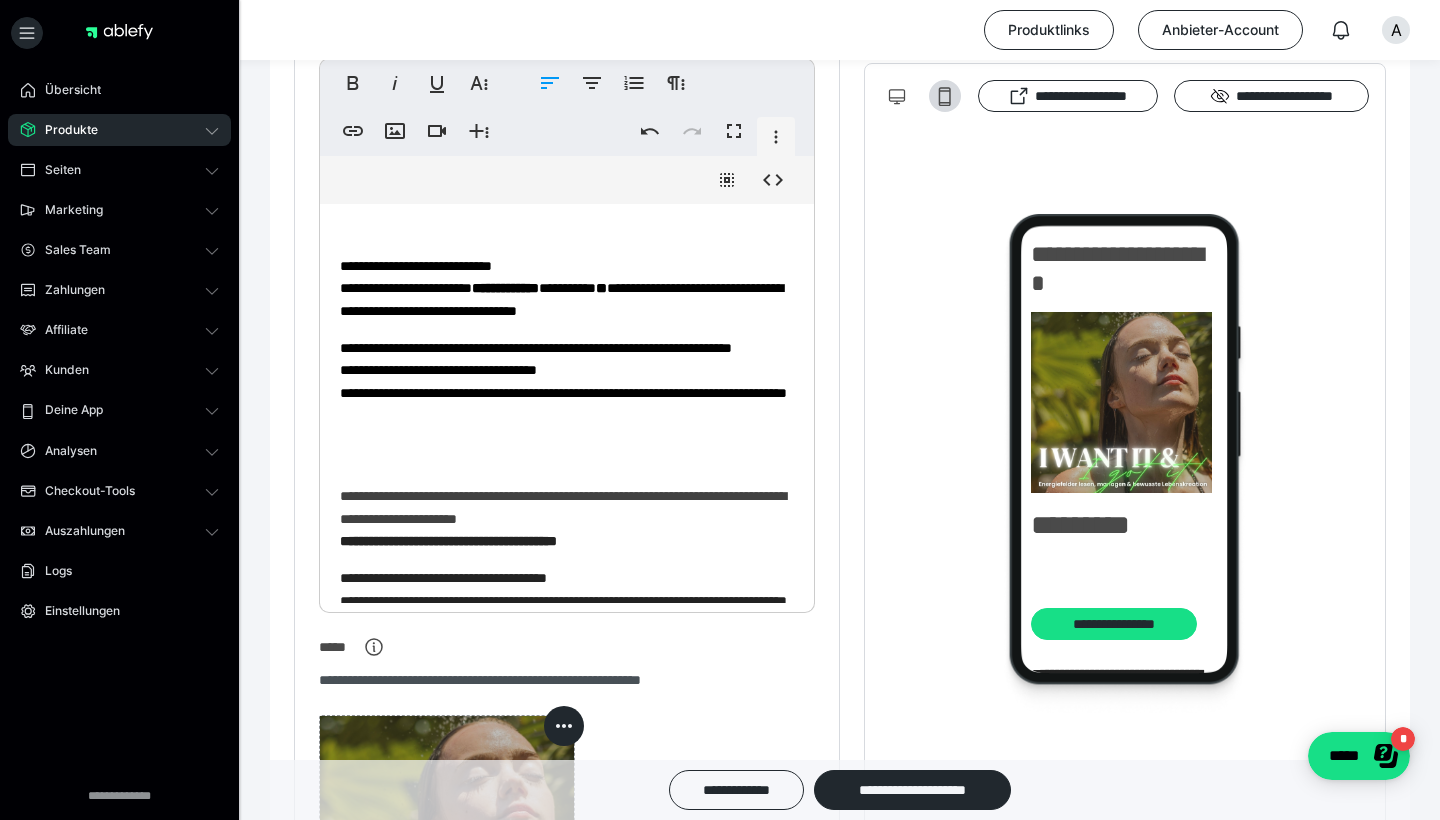 scroll, scrollTop: 225, scrollLeft: 0, axis: vertical 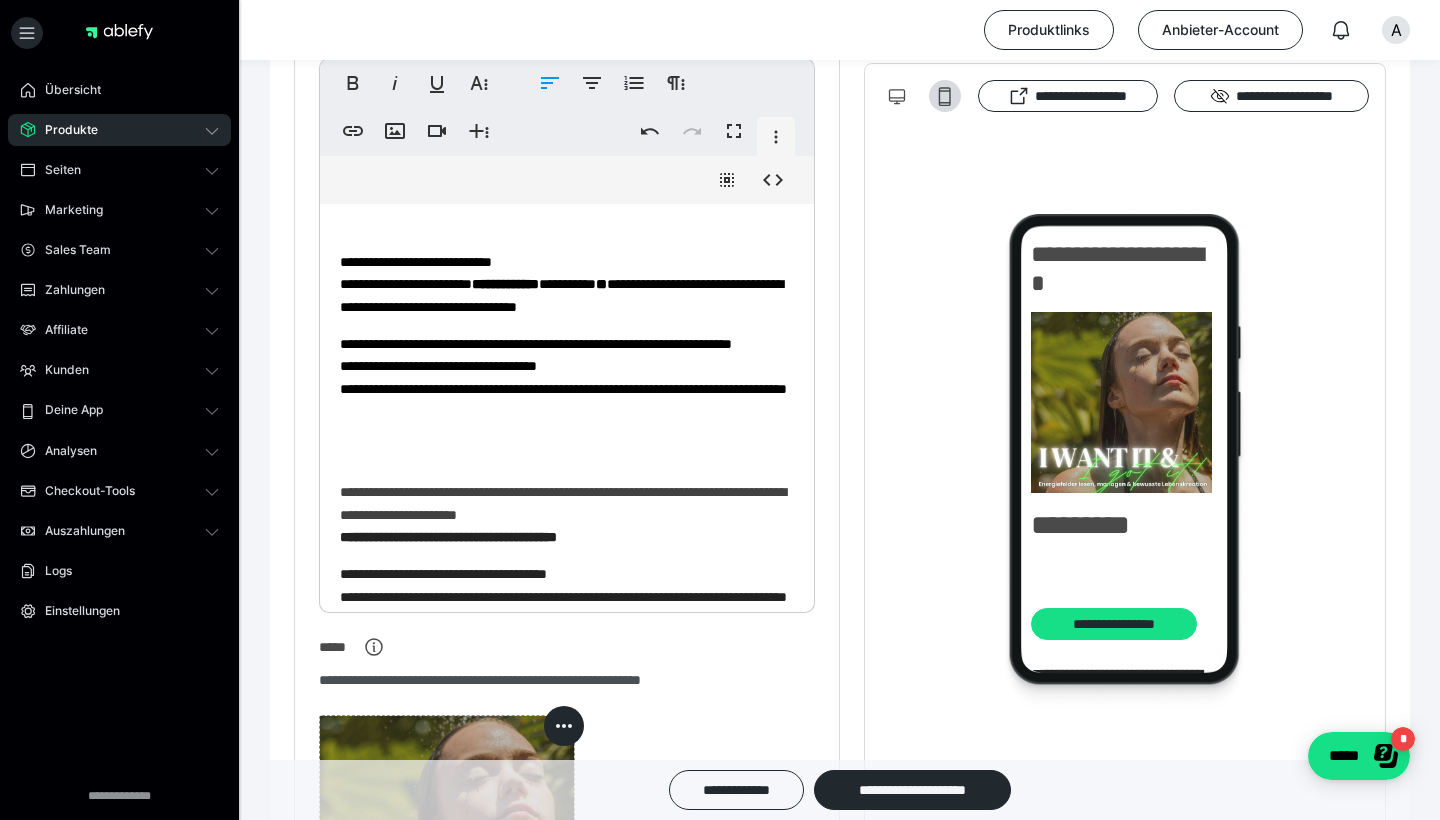 click on "**********" at bounding box center (567, 388) 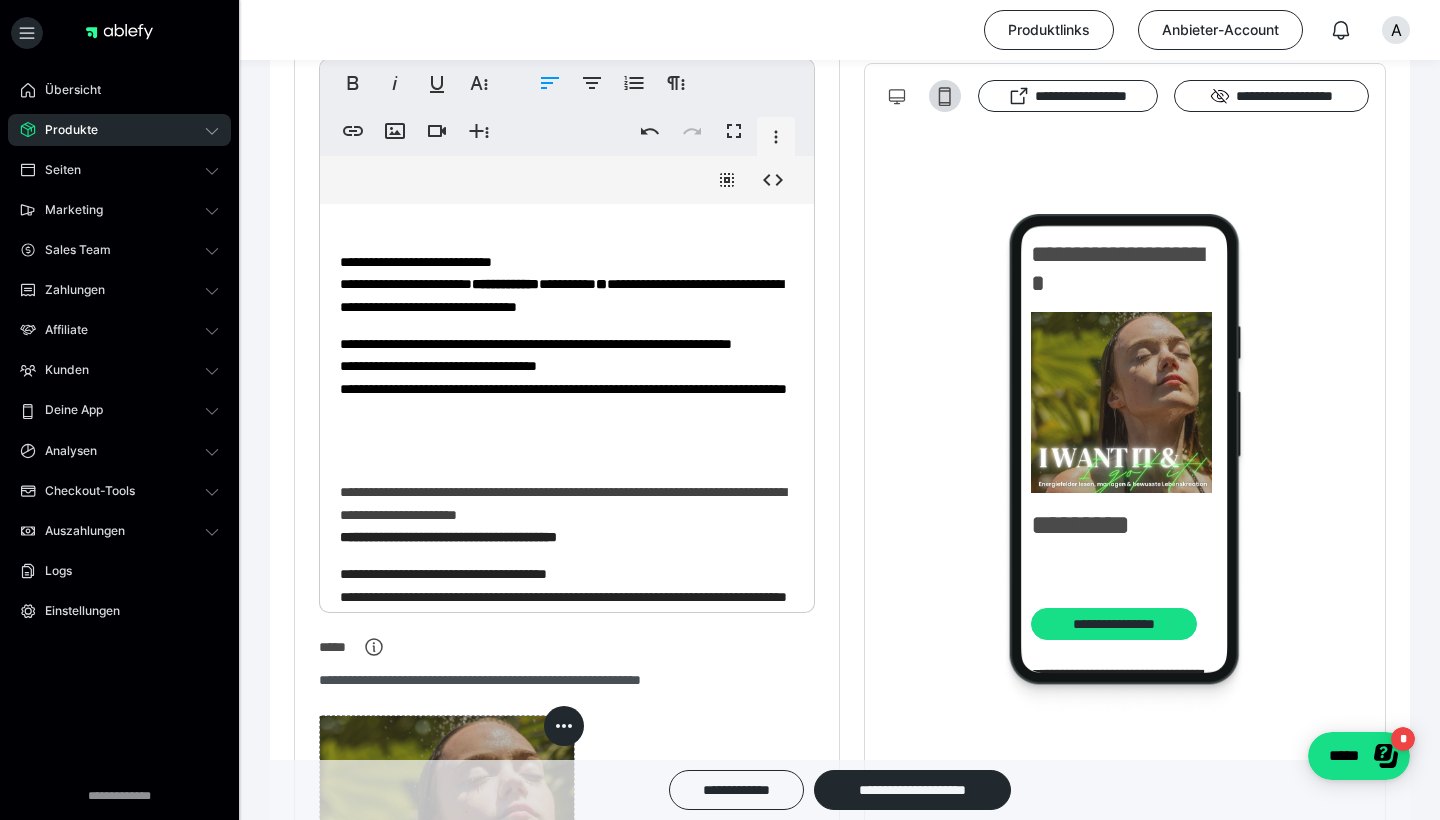 click on "**********" at bounding box center [567, 388] 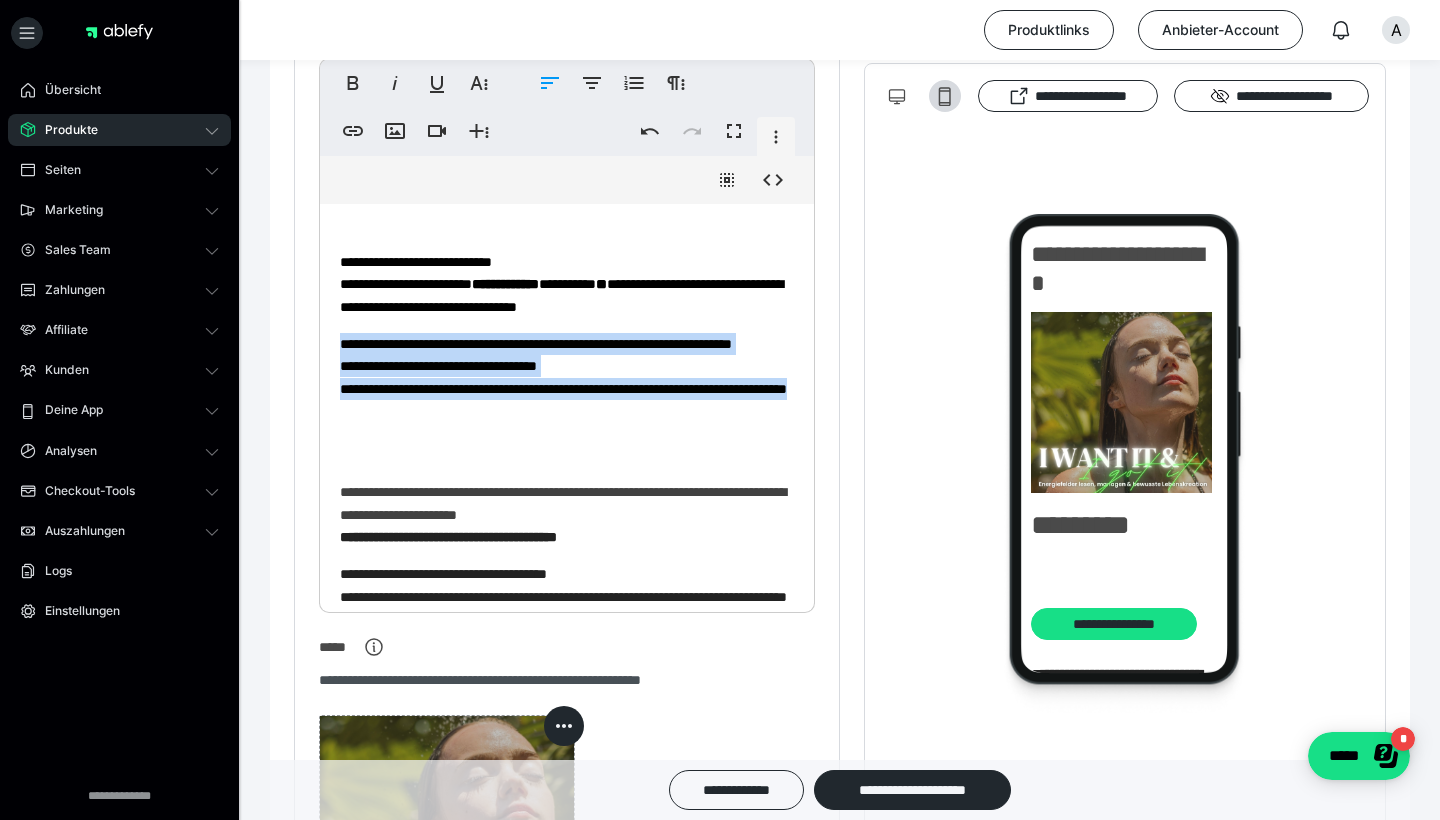 drag, startPoint x: 526, startPoint y: 423, endPoint x: 342, endPoint y: 339, distance: 202.26715 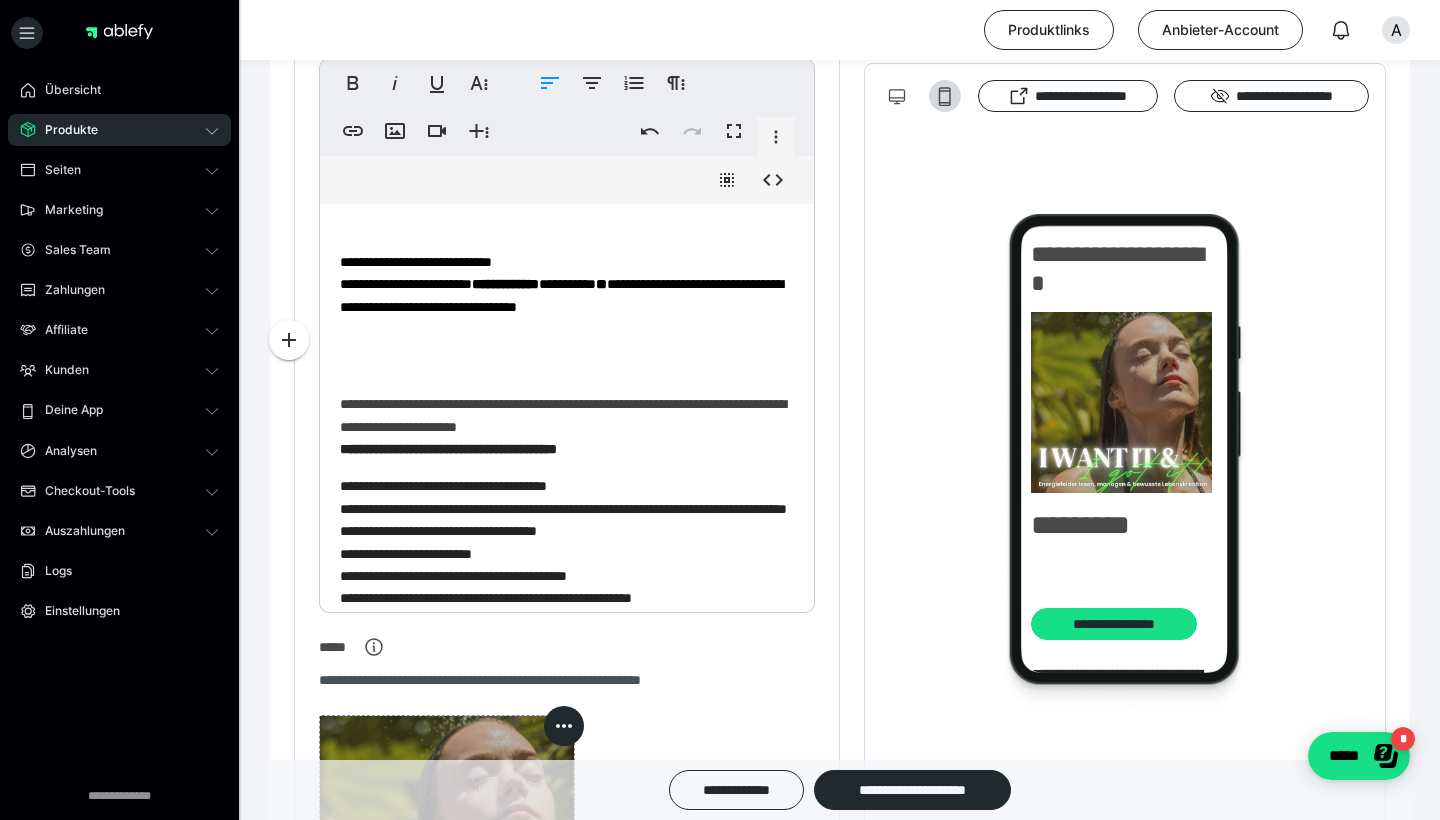 click on "**********" at bounding box center (567, 532) 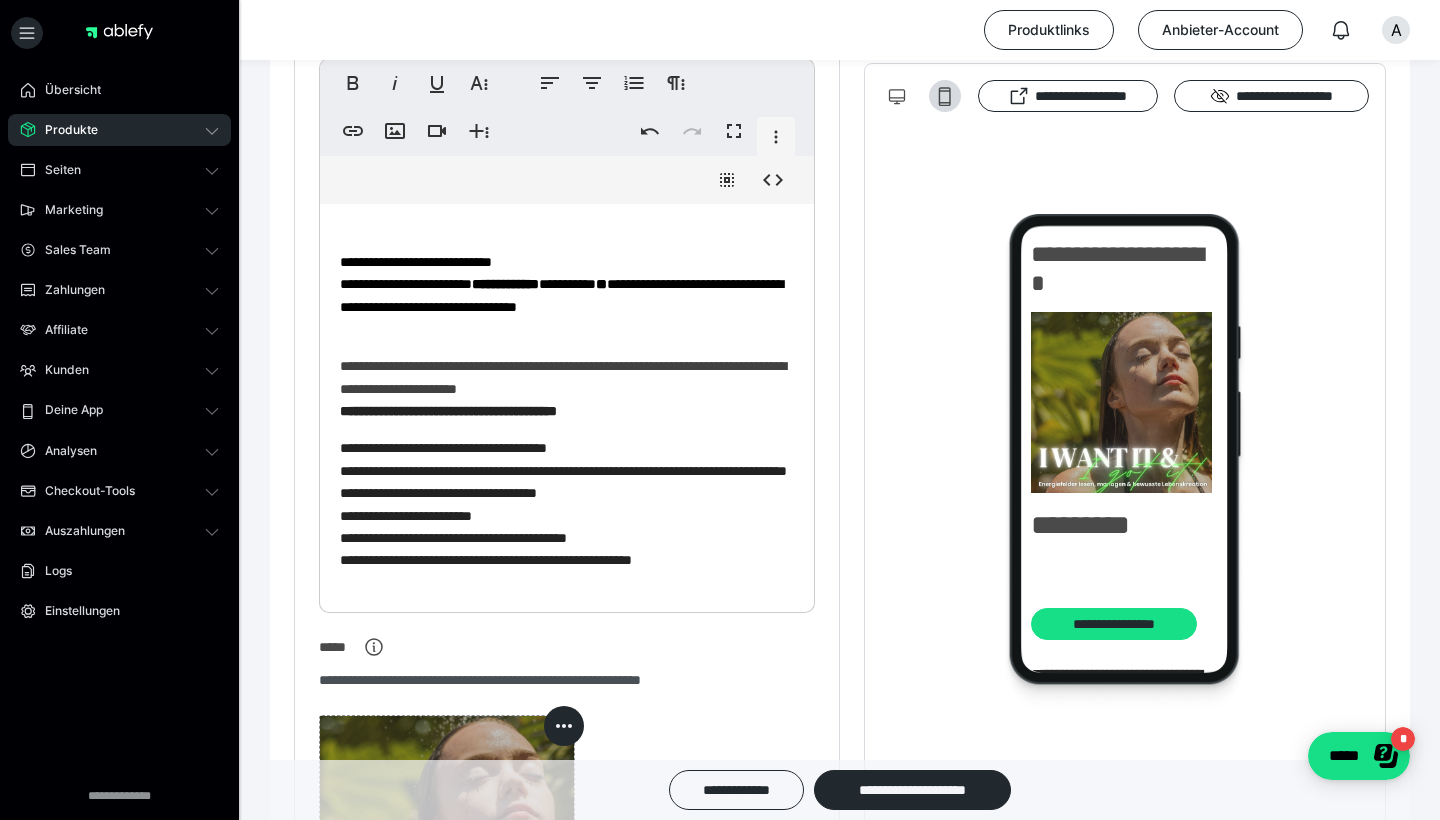 click on "**********" at bounding box center (567, 513) 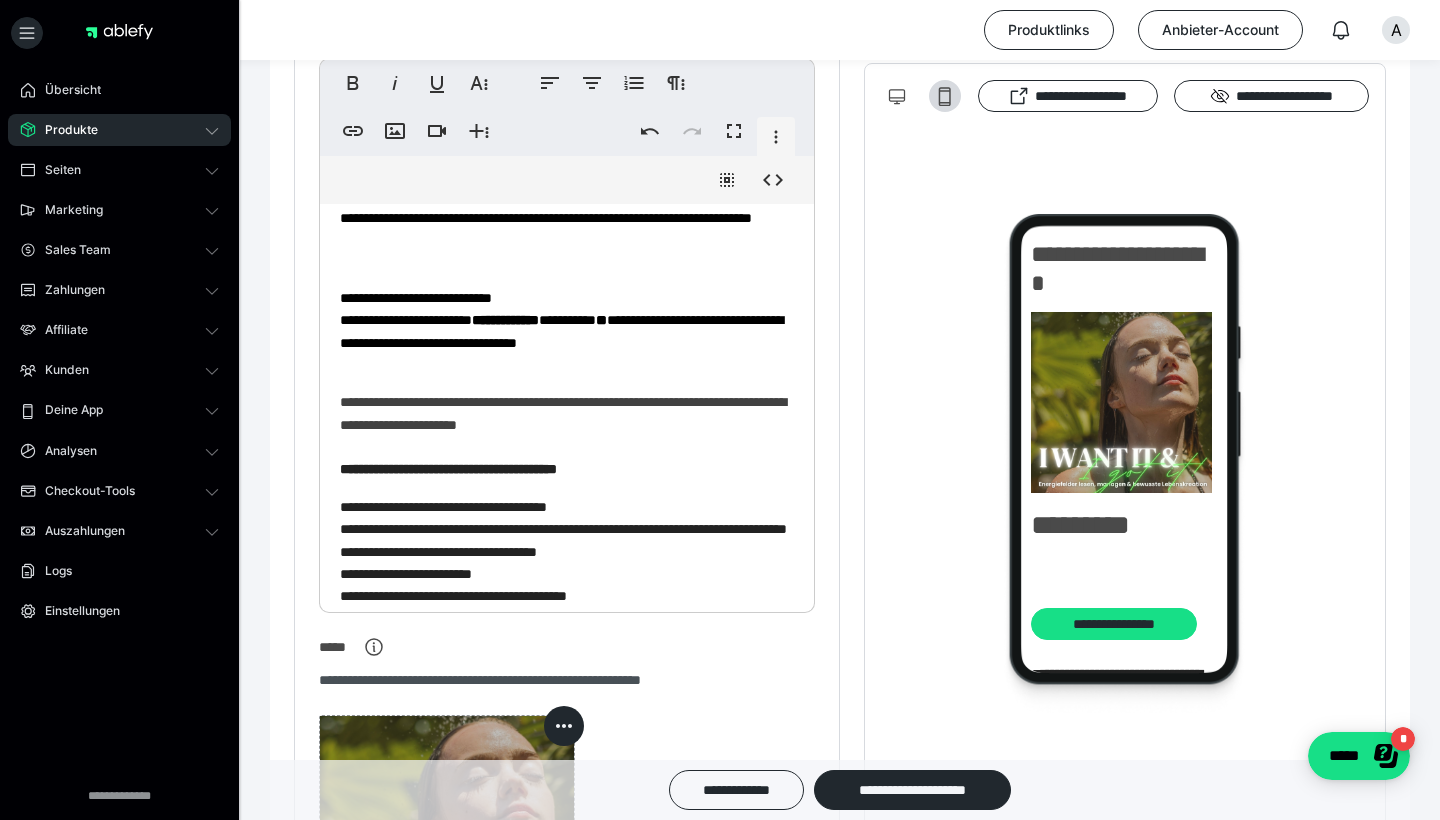 scroll, scrollTop: 181, scrollLeft: 0, axis: vertical 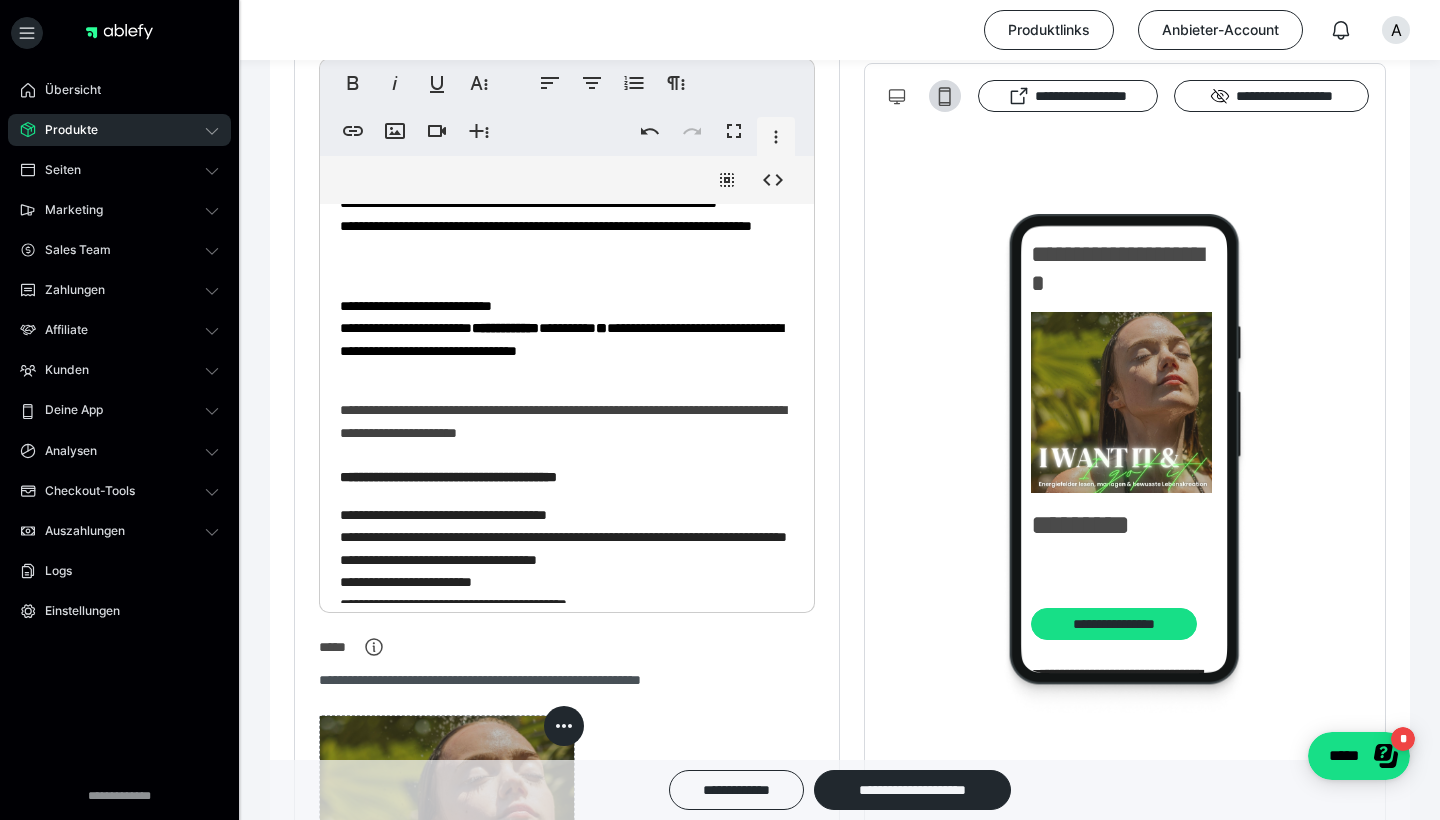 click on "**********" at bounding box center (567, 568) 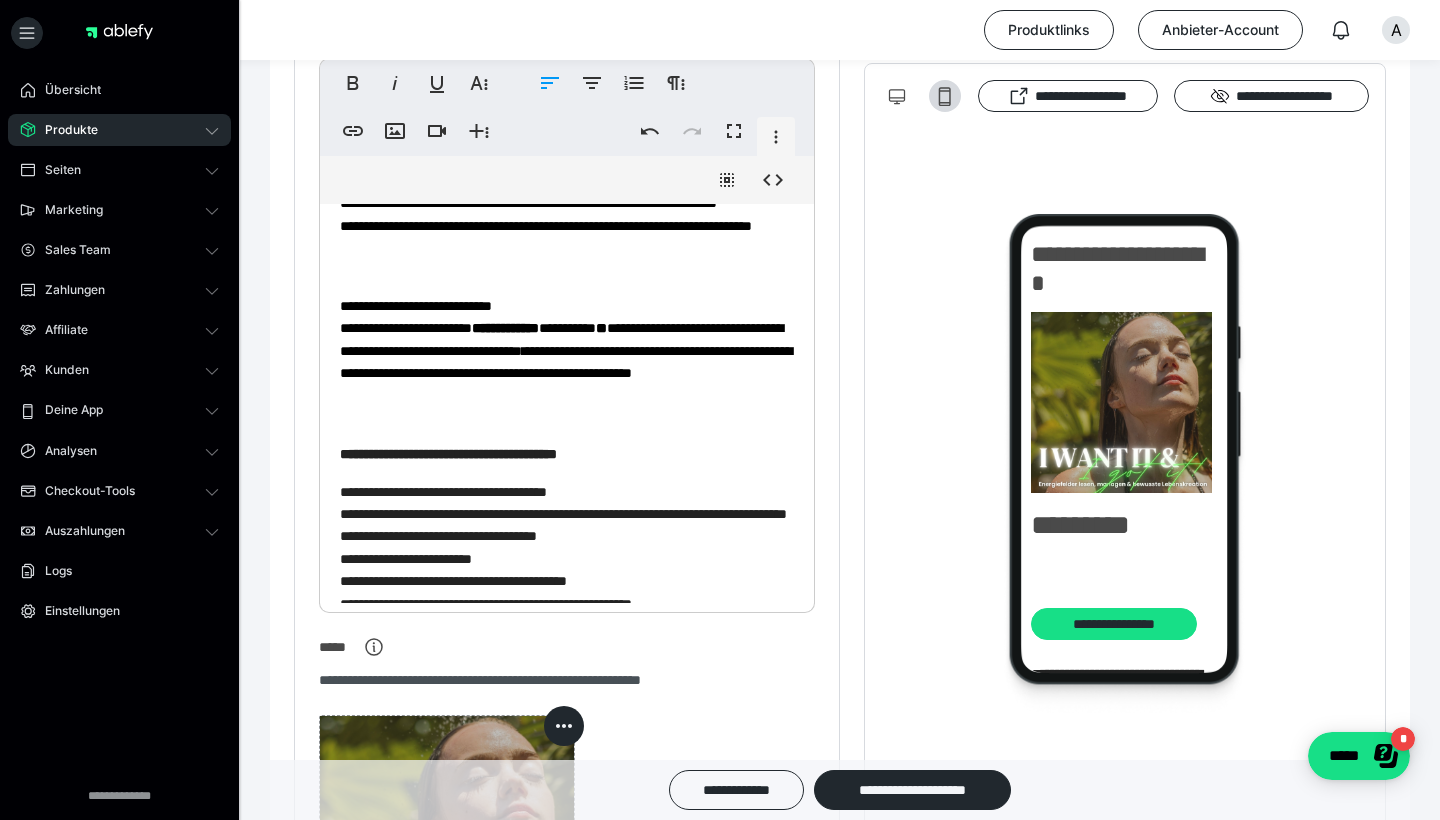 click on "**********" at bounding box center [567, 557] 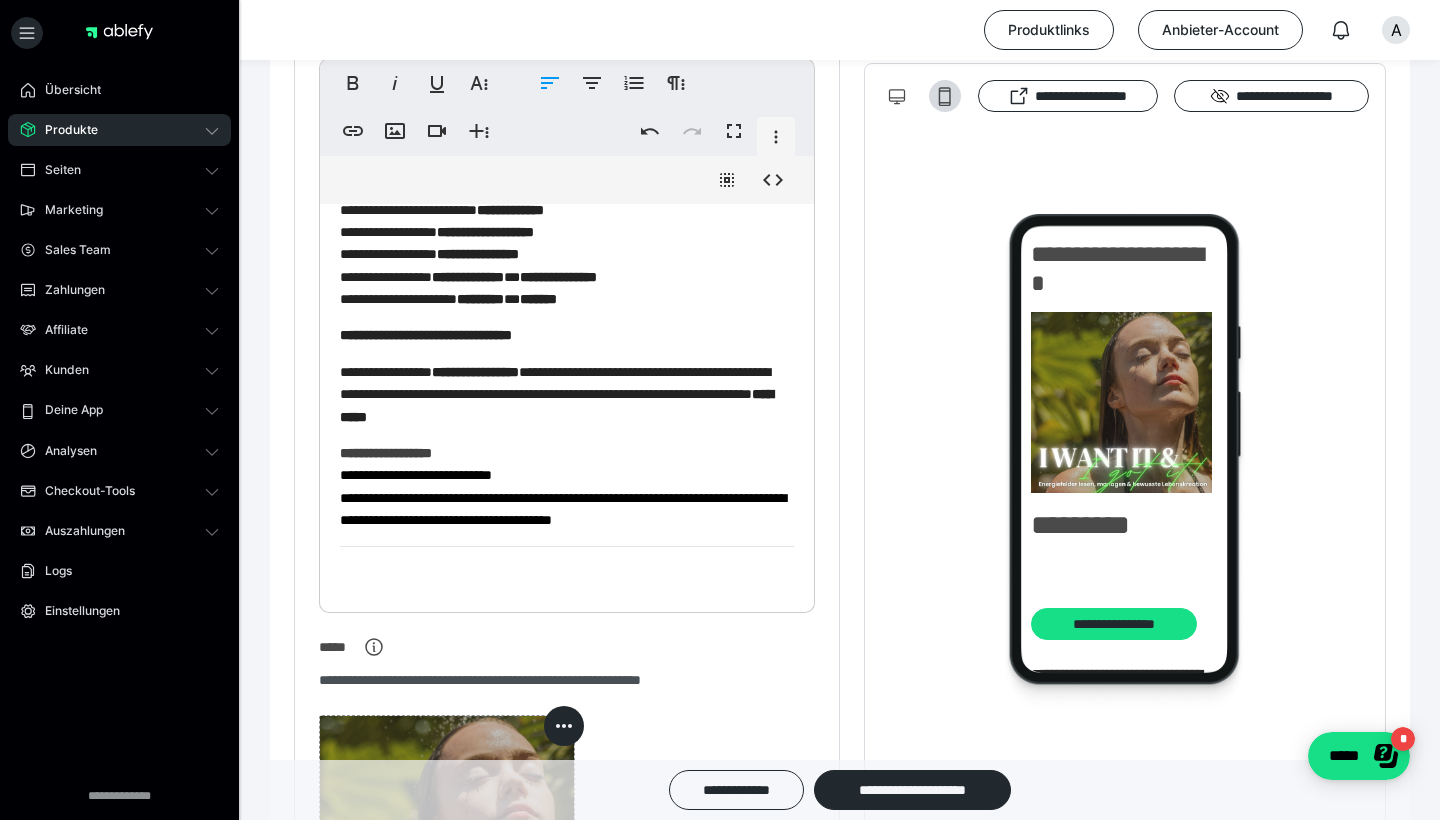 scroll, scrollTop: 647, scrollLeft: 0, axis: vertical 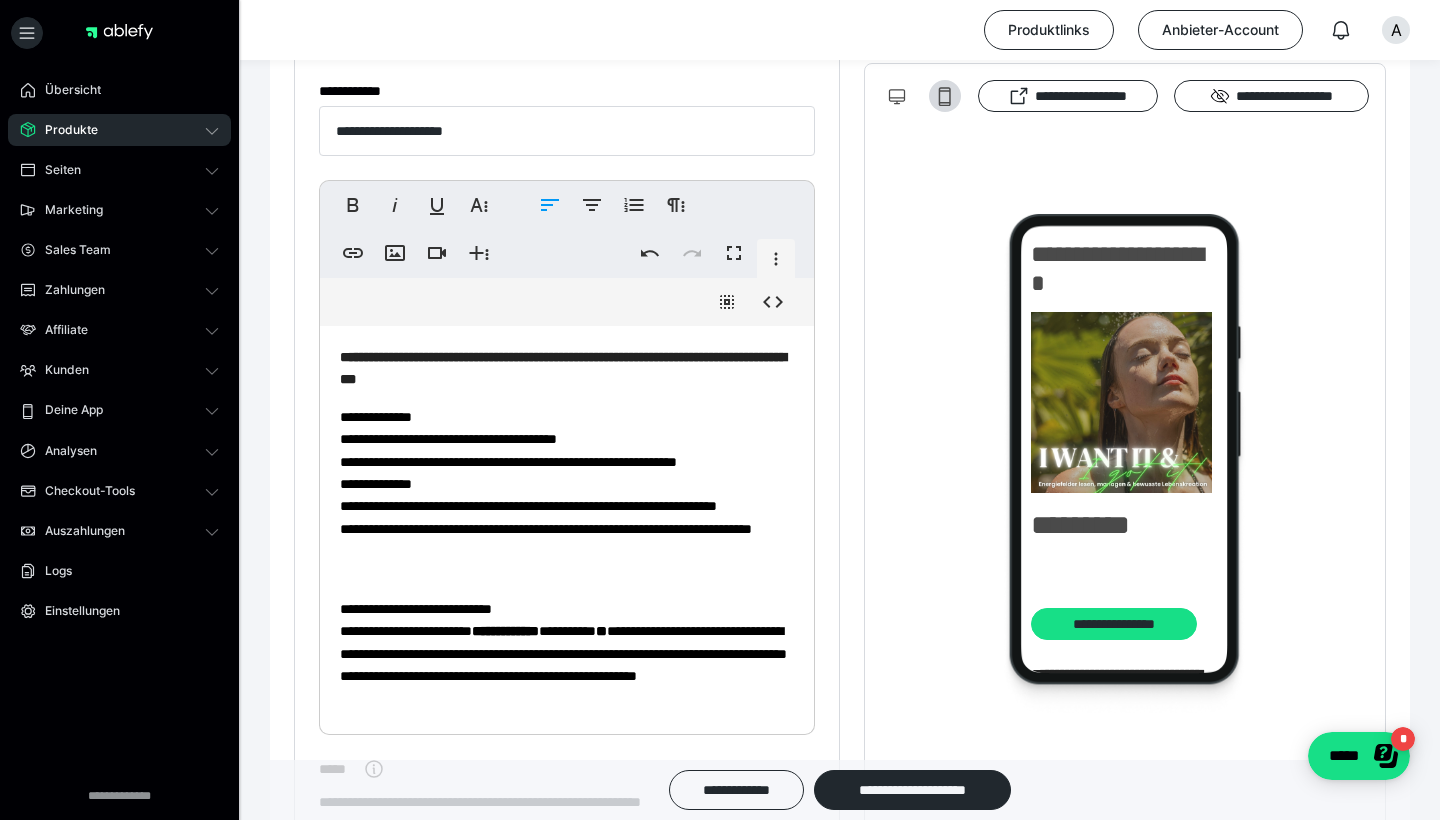 click on "**********" at bounding box center [567, 494] 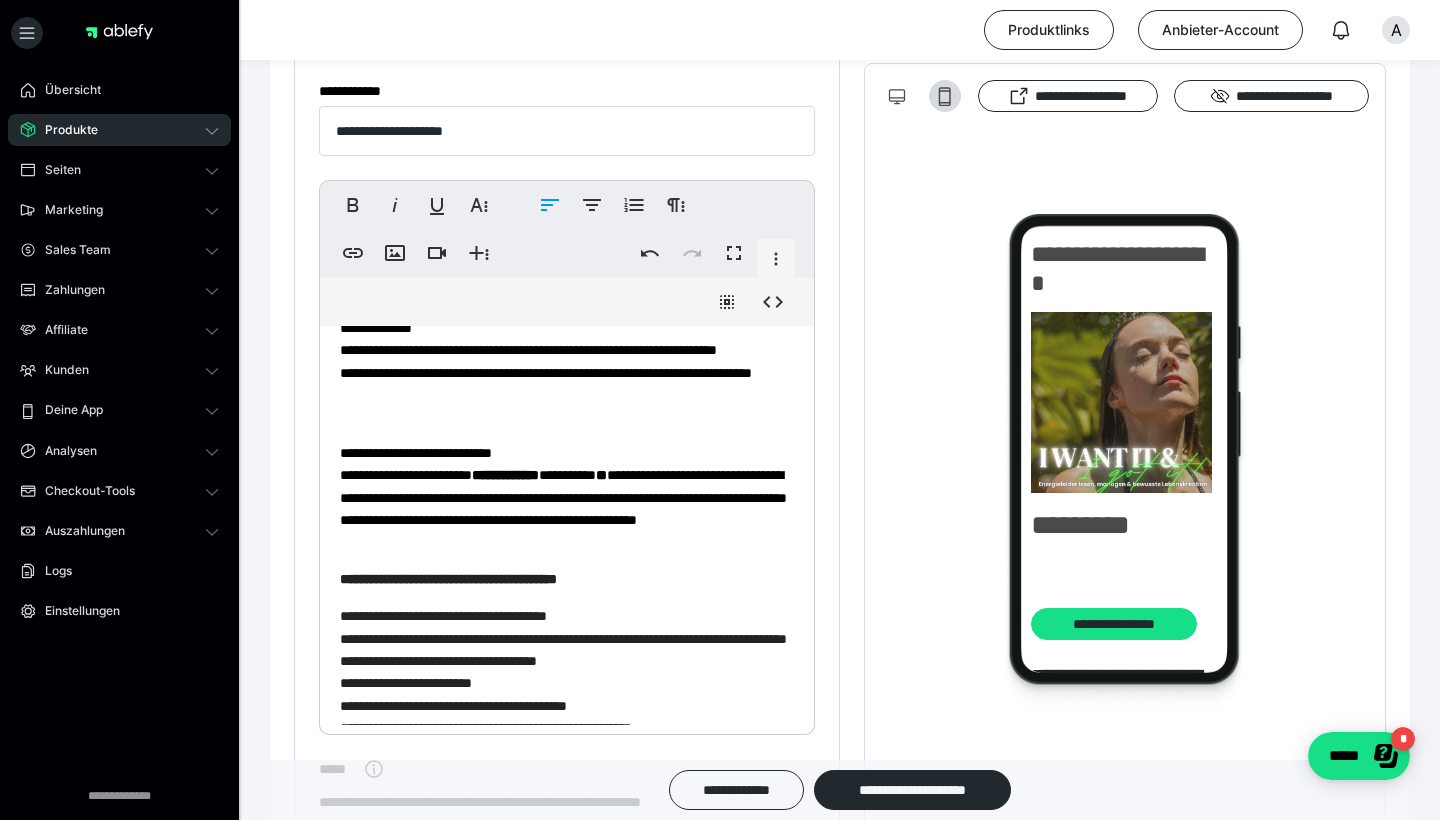 scroll, scrollTop: 155, scrollLeft: 0, axis: vertical 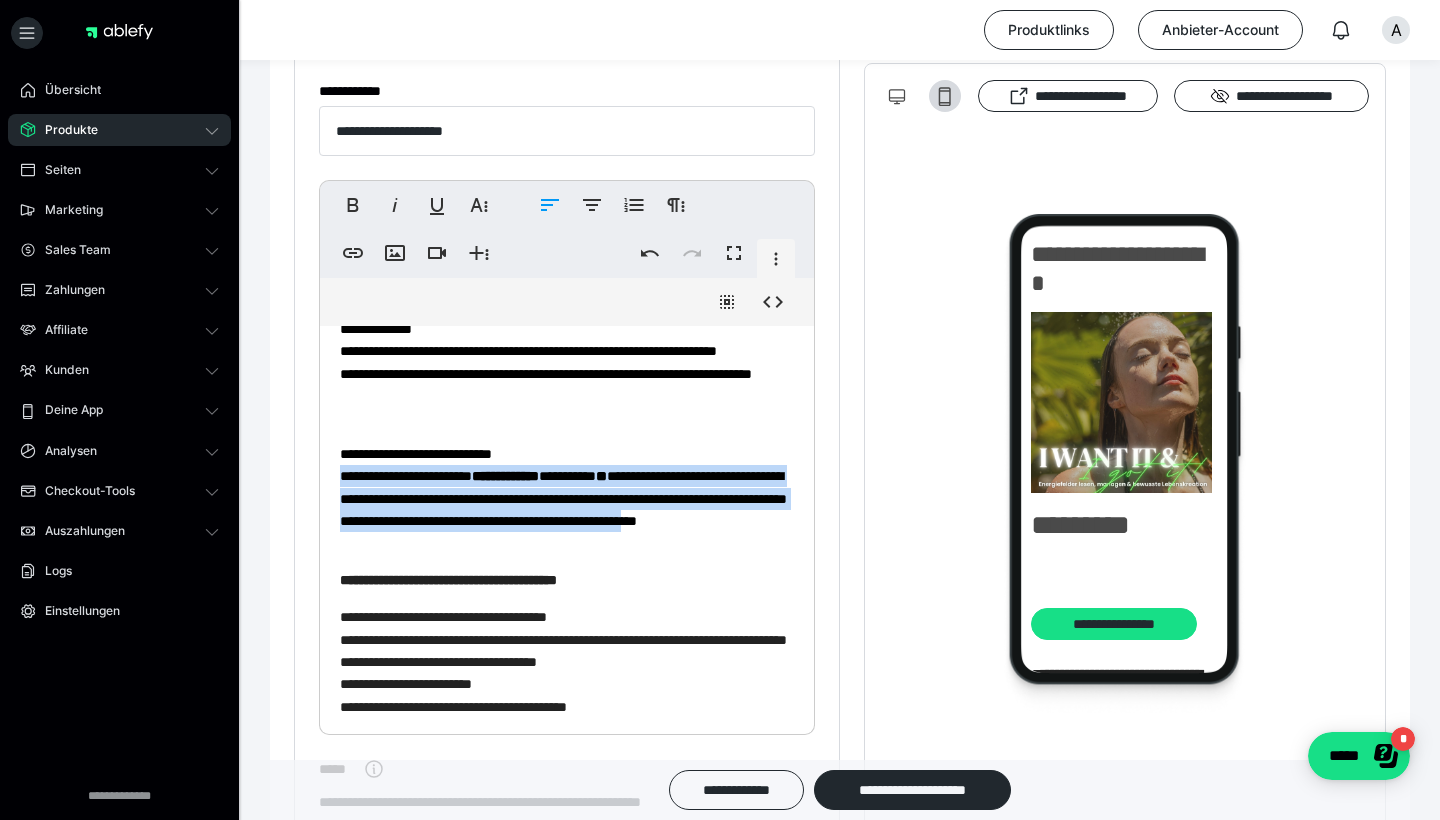 drag, startPoint x: 342, startPoint y: 468, endPoint x: 463, endPoint y: 543, distance: 142.3587 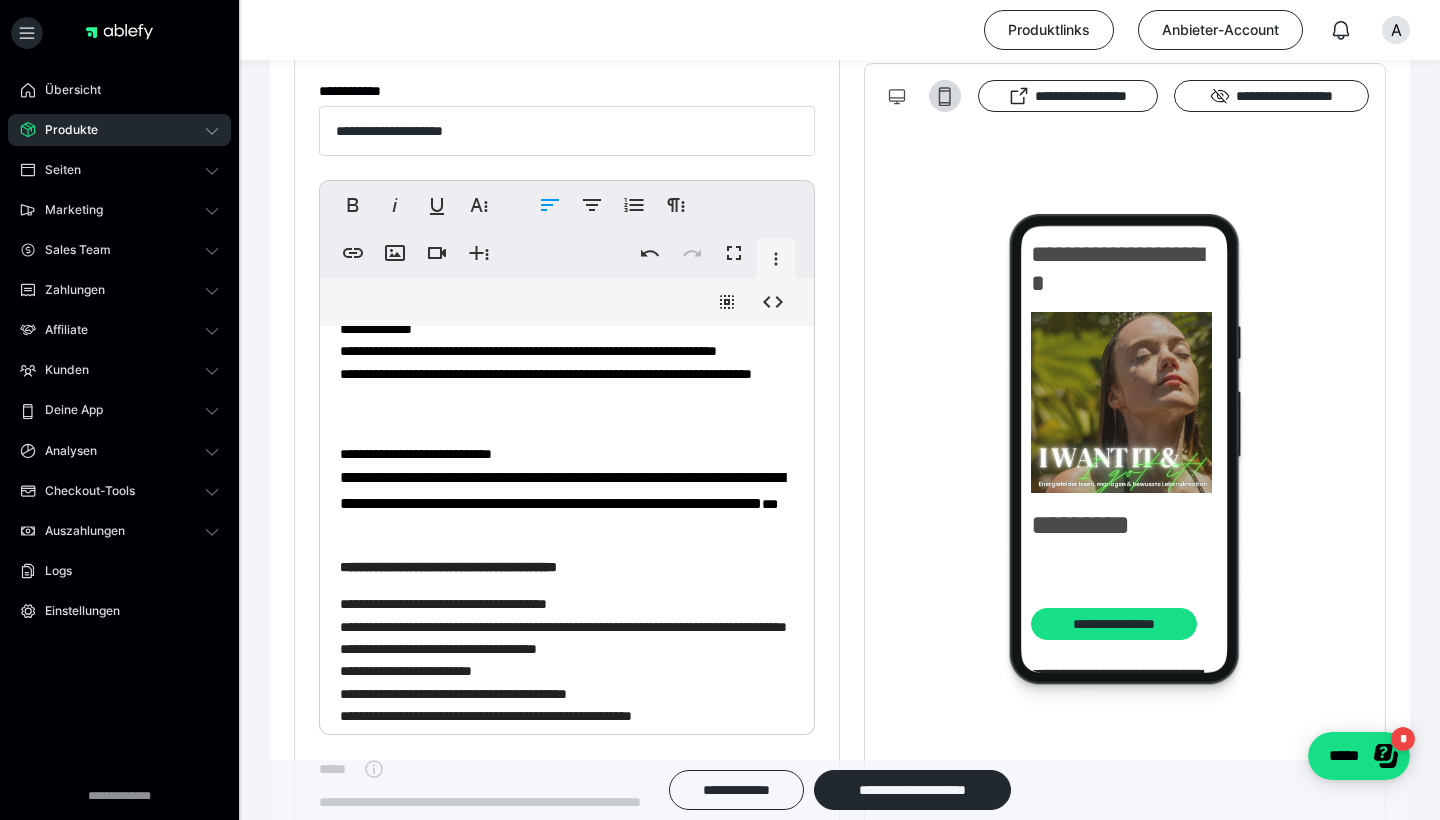 click on "**********" at bounding box center [567, 491] 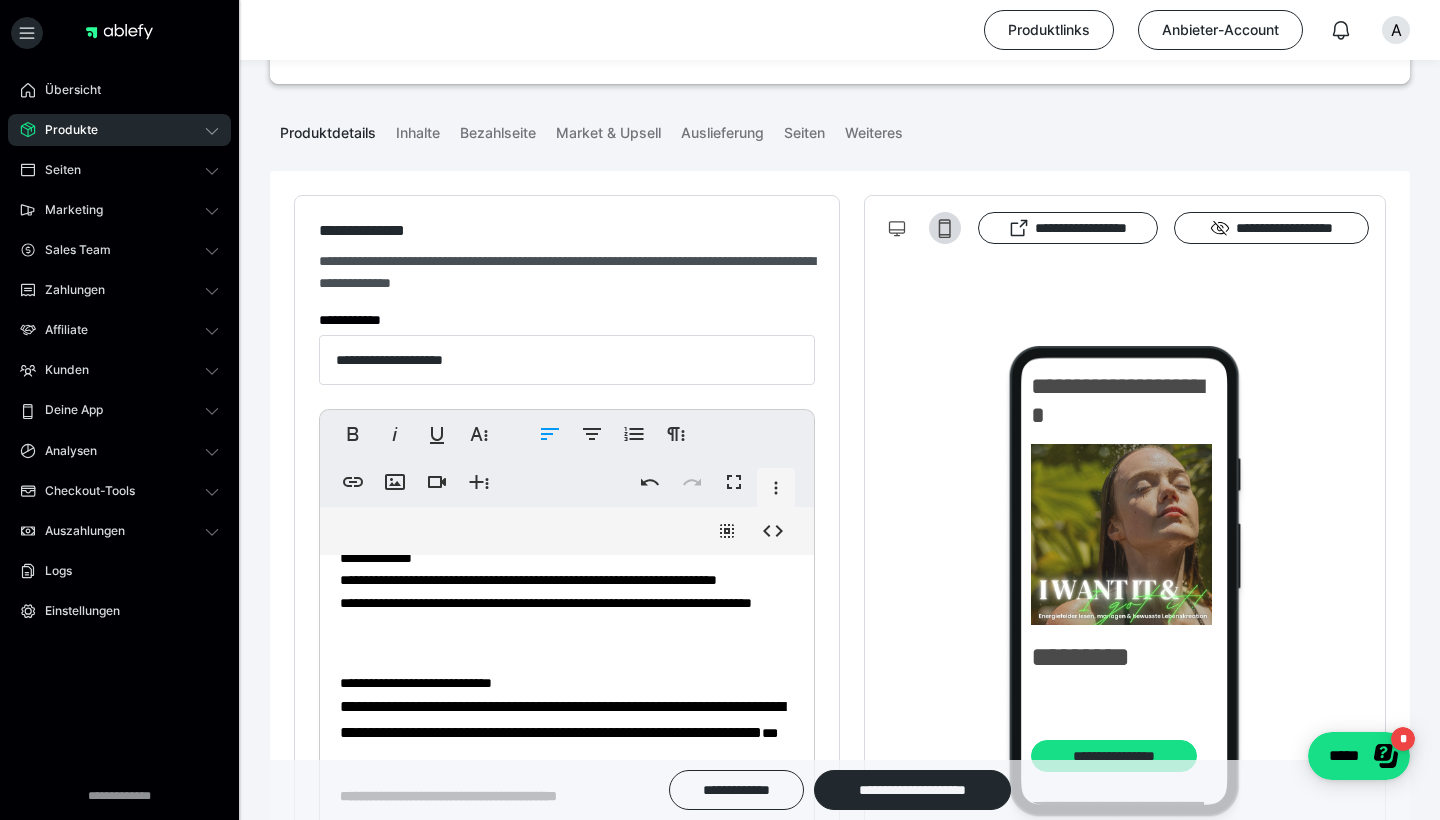 scroll, scrollTop: 113, scrollLeft: 0, axis: vertical 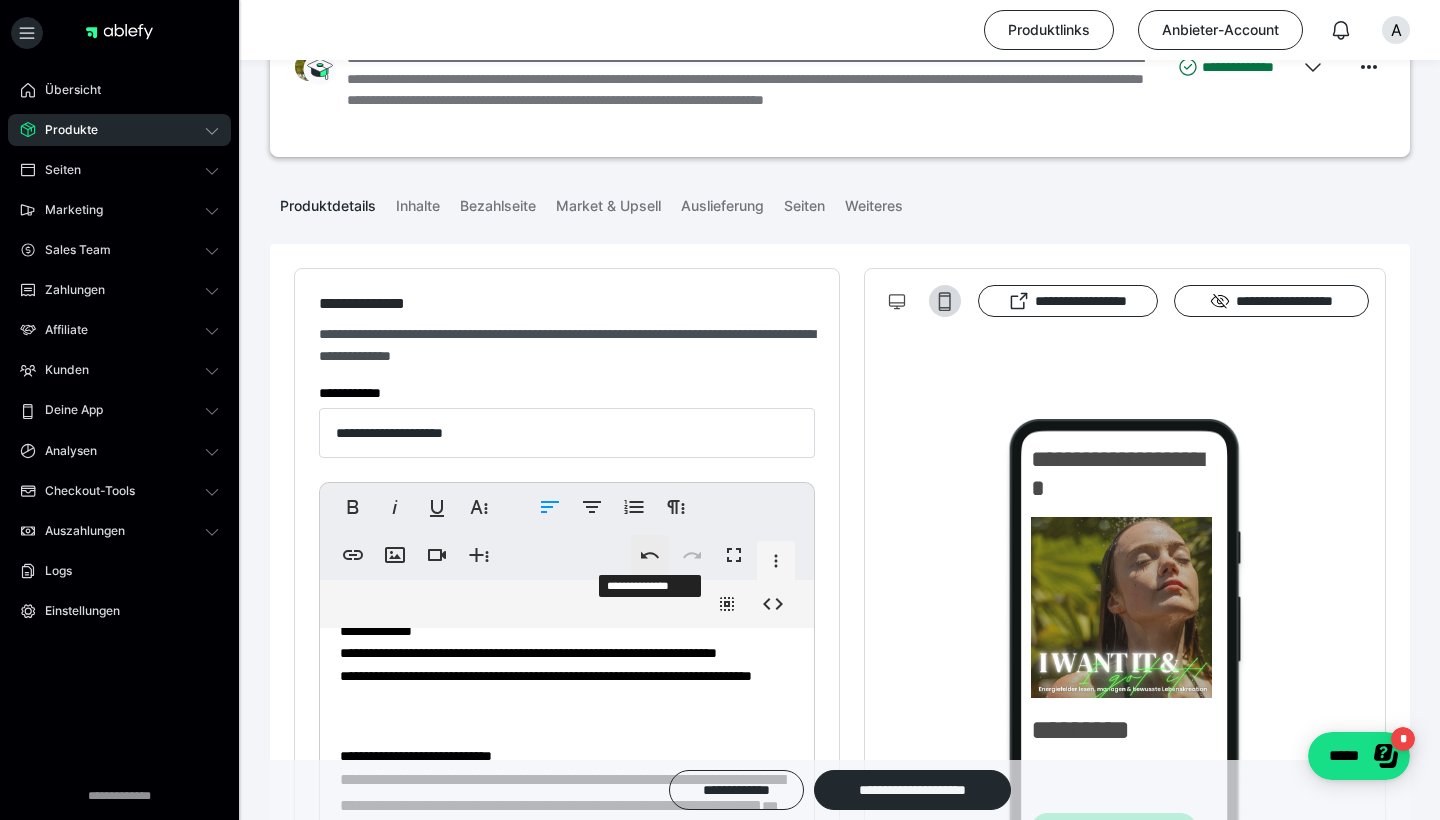 click 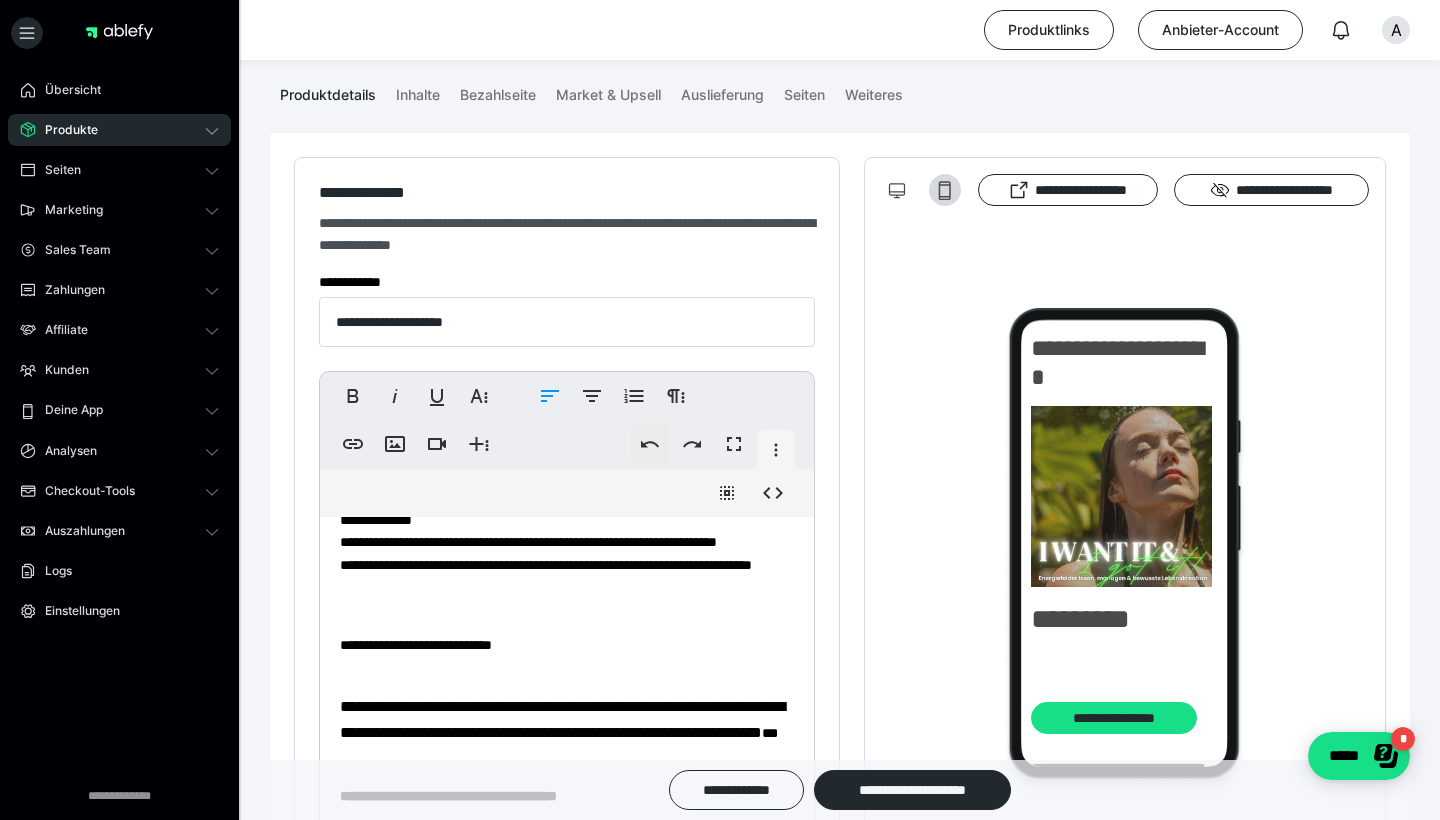 scroll, scrollTop: 287, scrollLeft: 0, axis: vertical 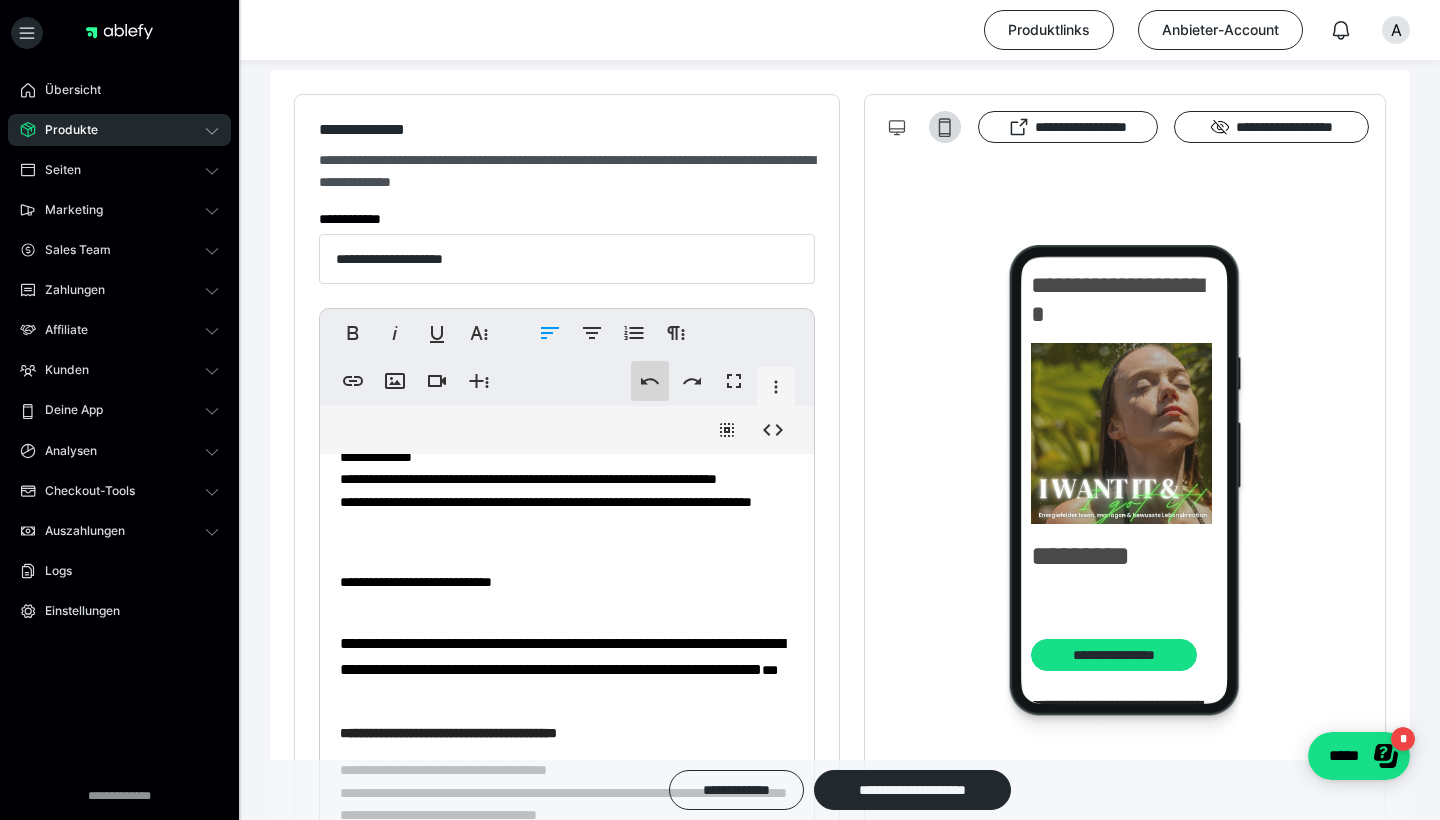 click 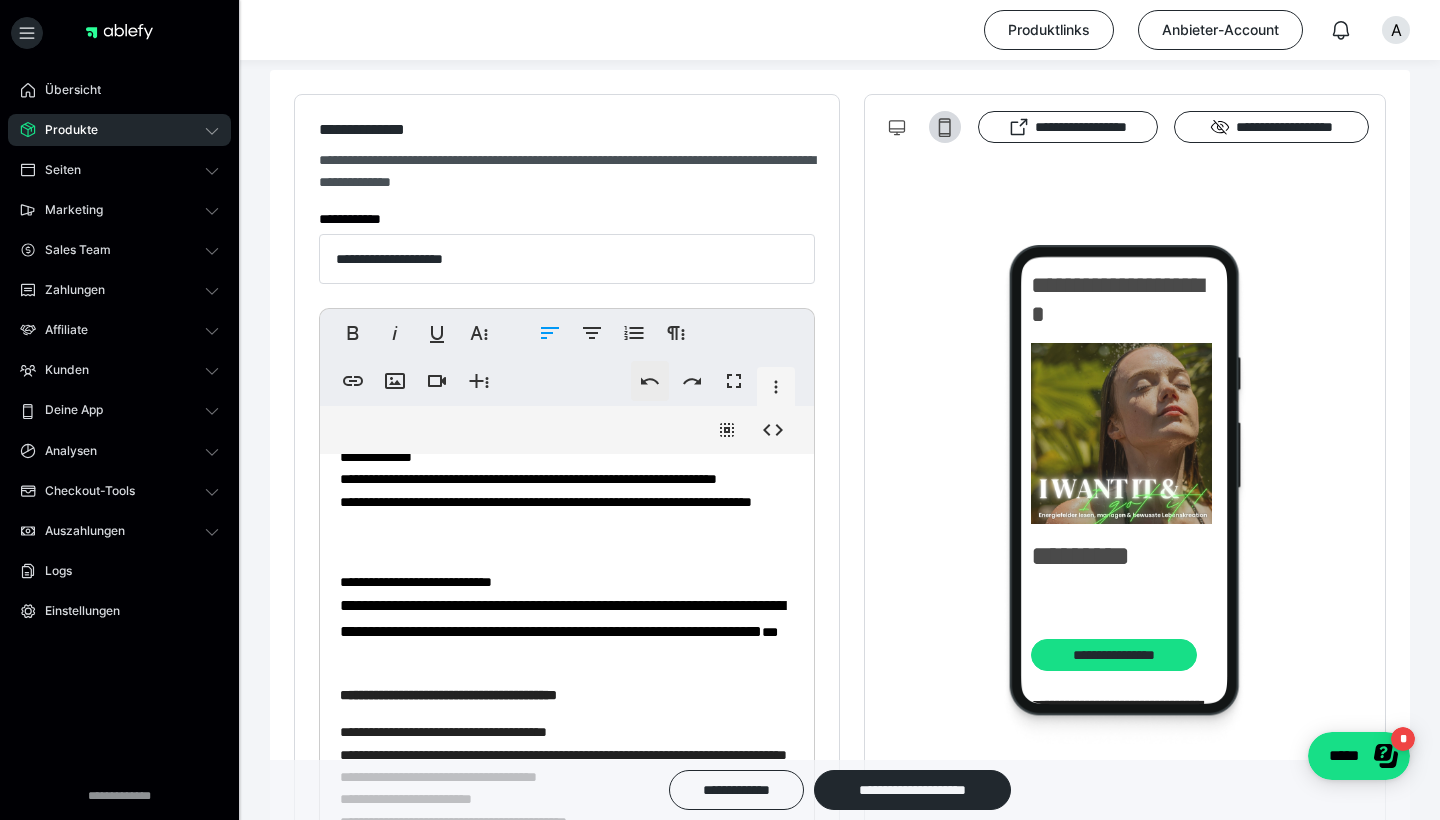 click 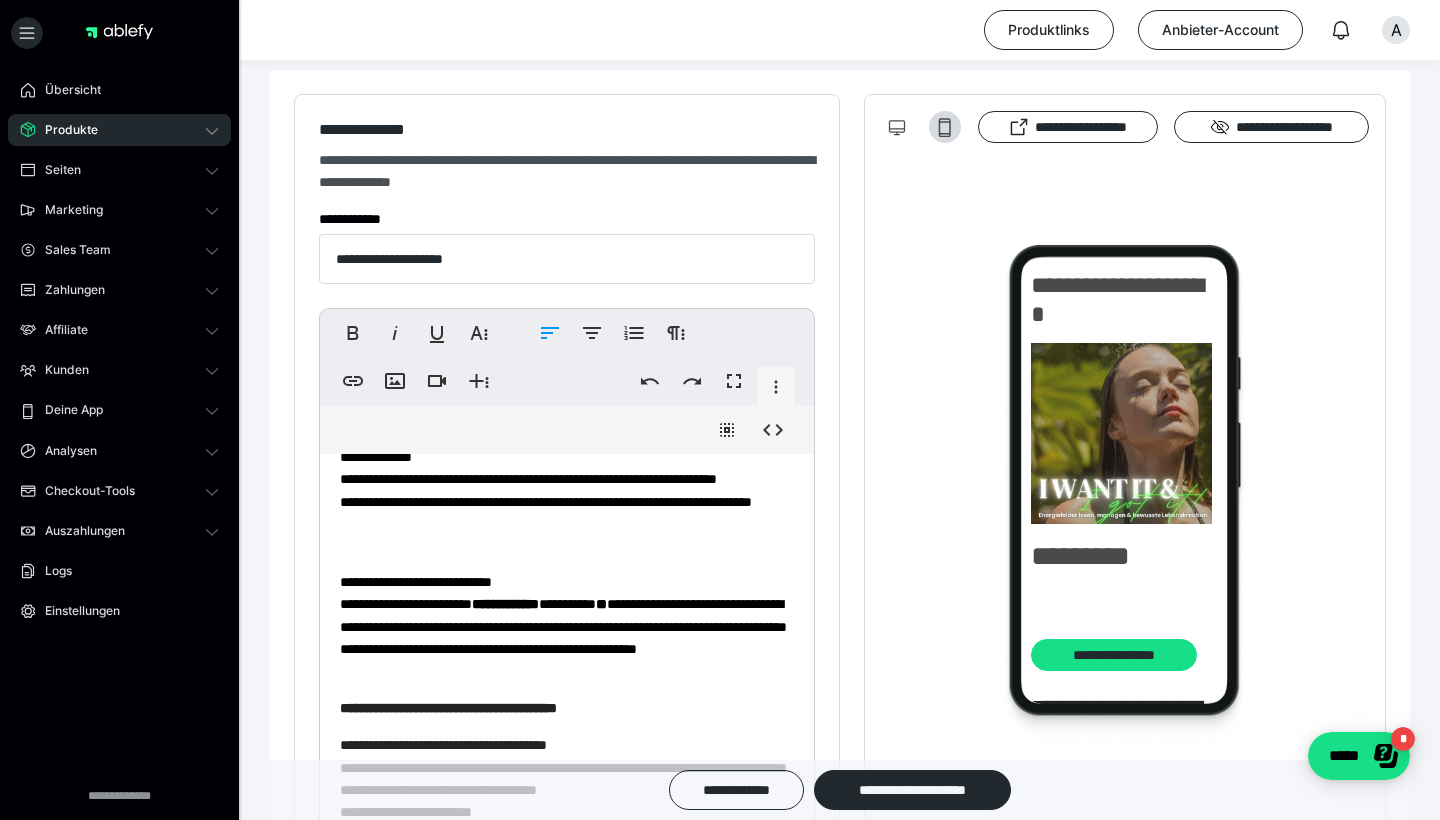 click on "**********" at bounding box center [567, 626] 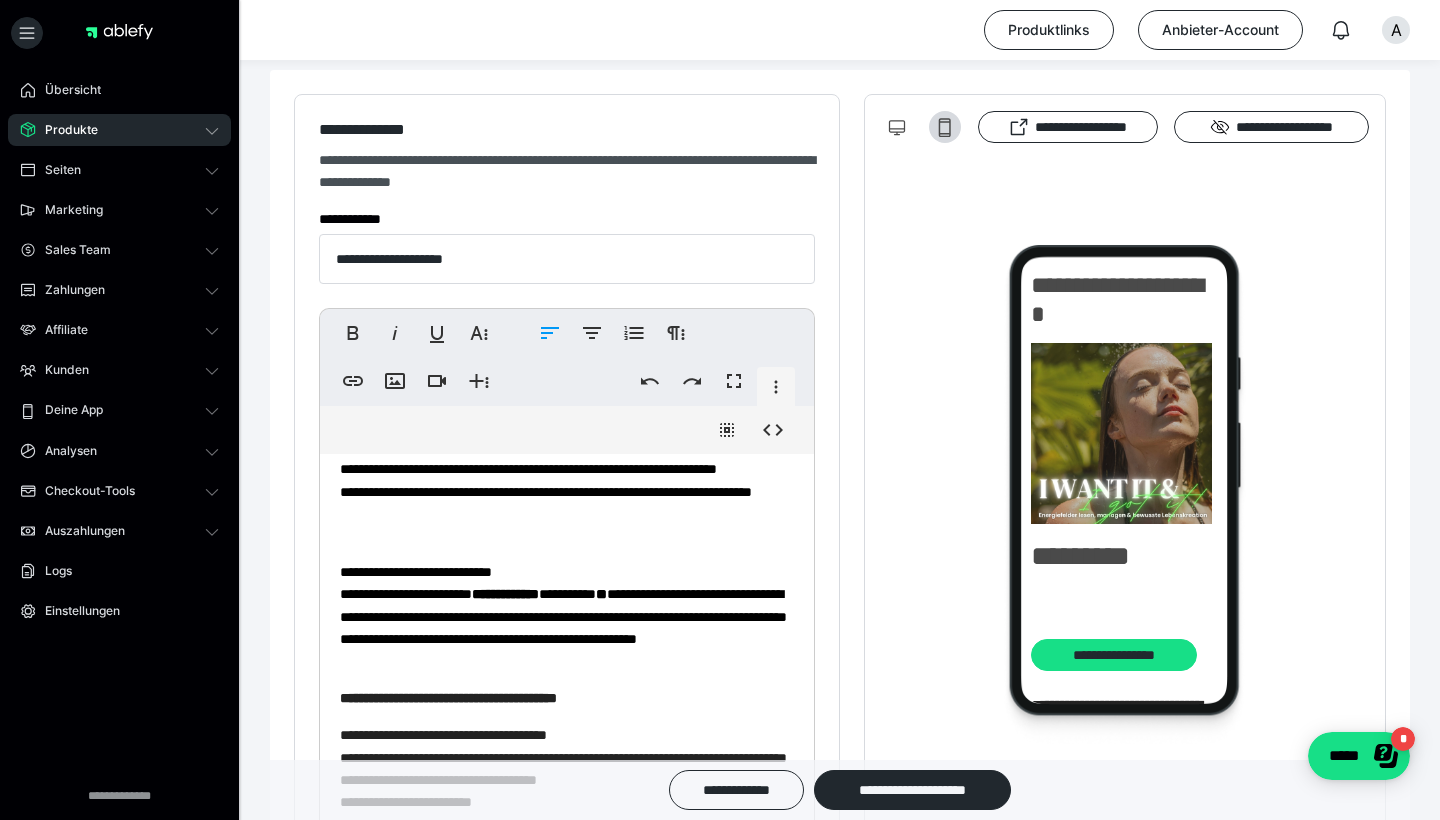 scroll, scrollTop: 159, scrollLeft: 0, axis: vertical 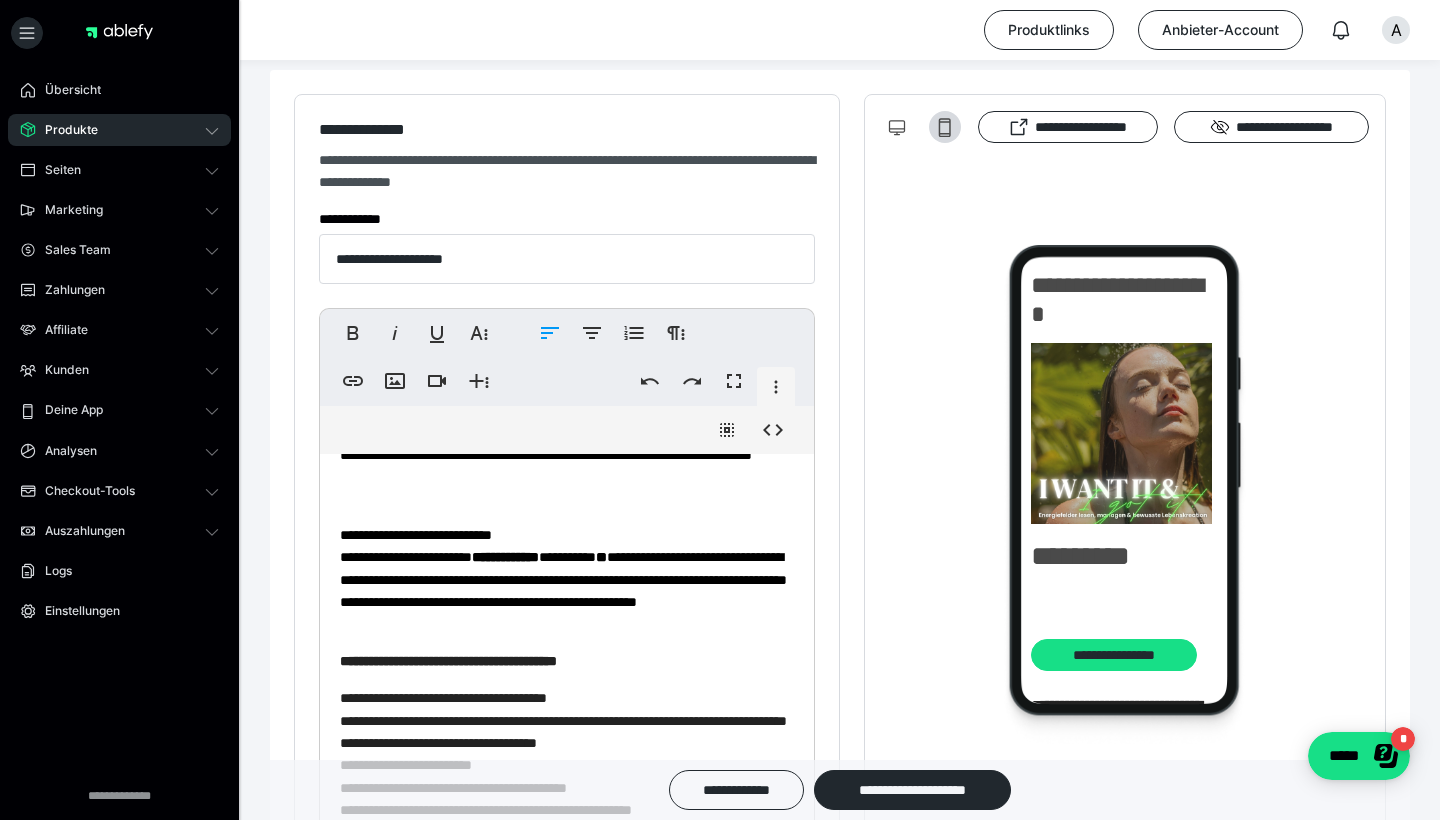 click on "**********" at bounding box center [567, 579] 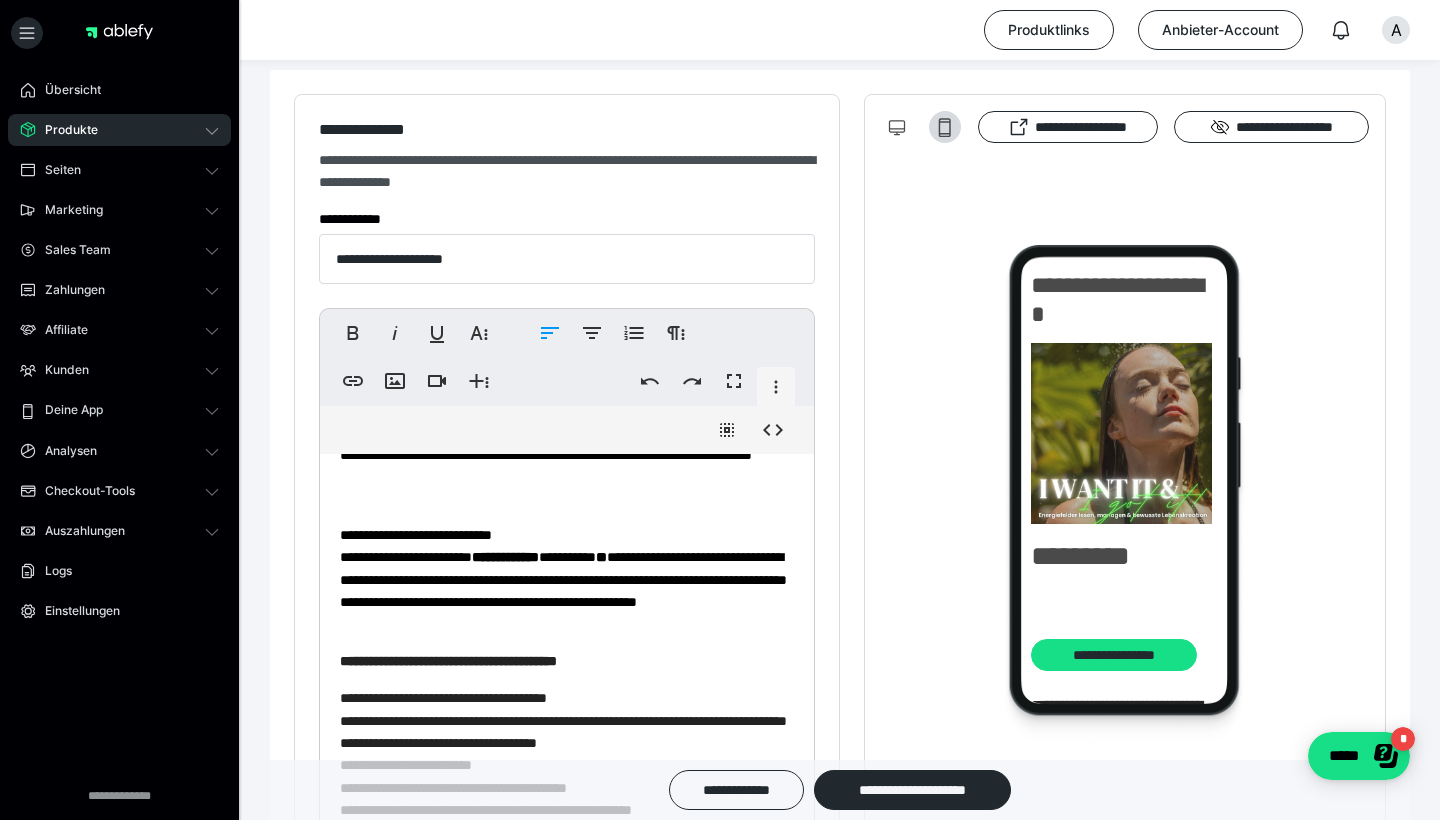 click on "**********" at bounding box center (567, 579) 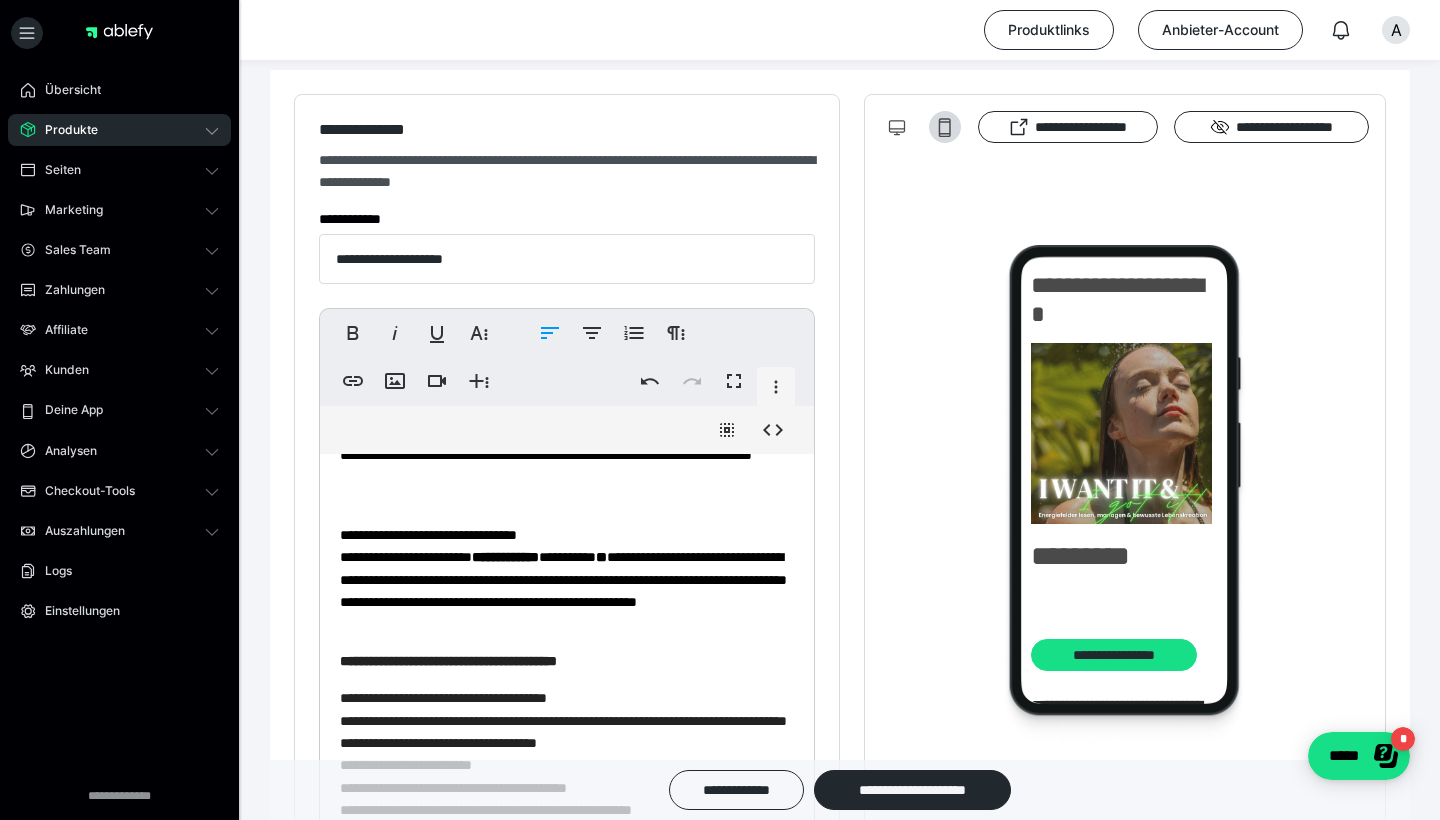 click on "**********" at bounding box center [567, 579] 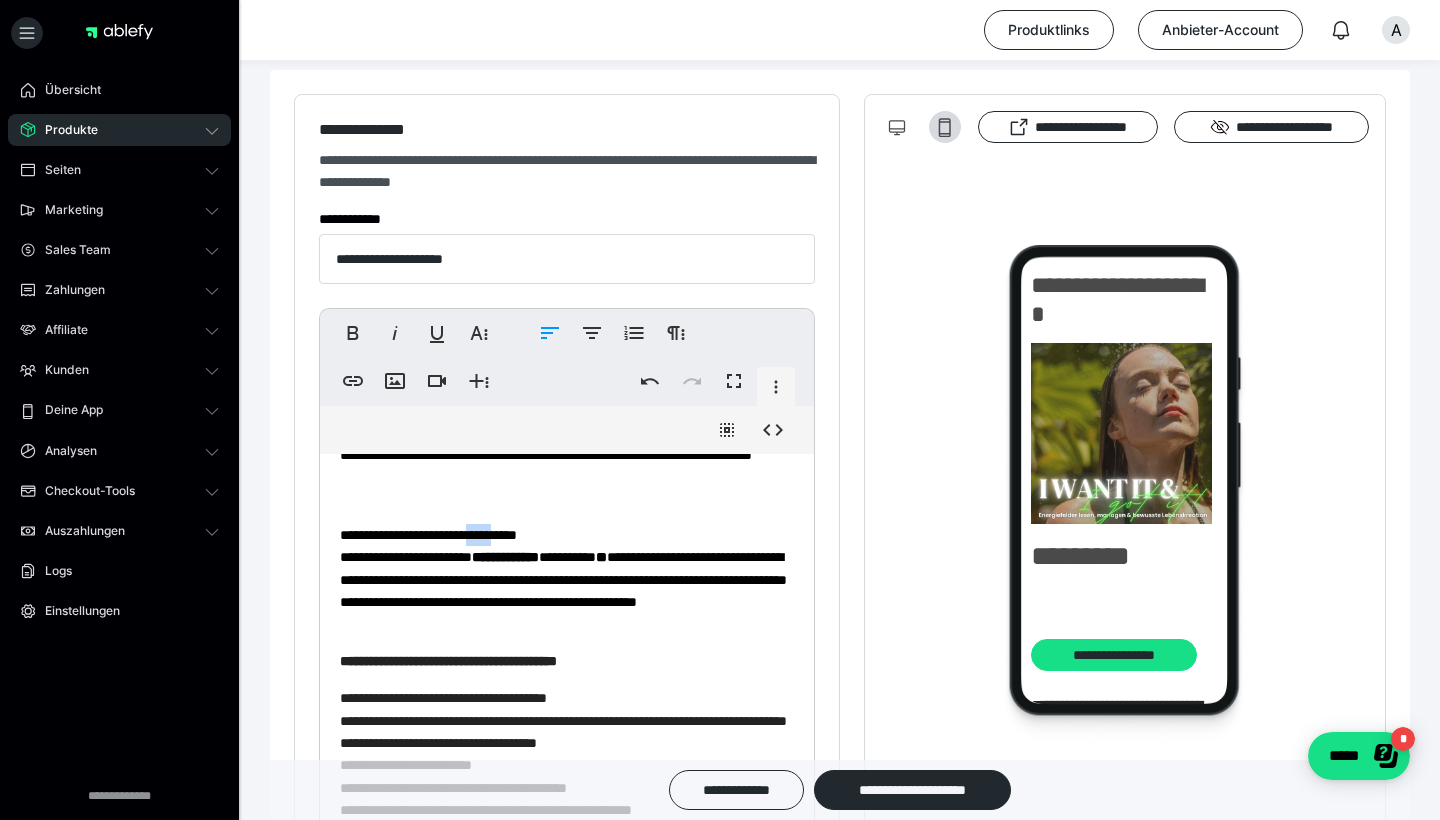 click on "**********" at bounding box center [567, 579] 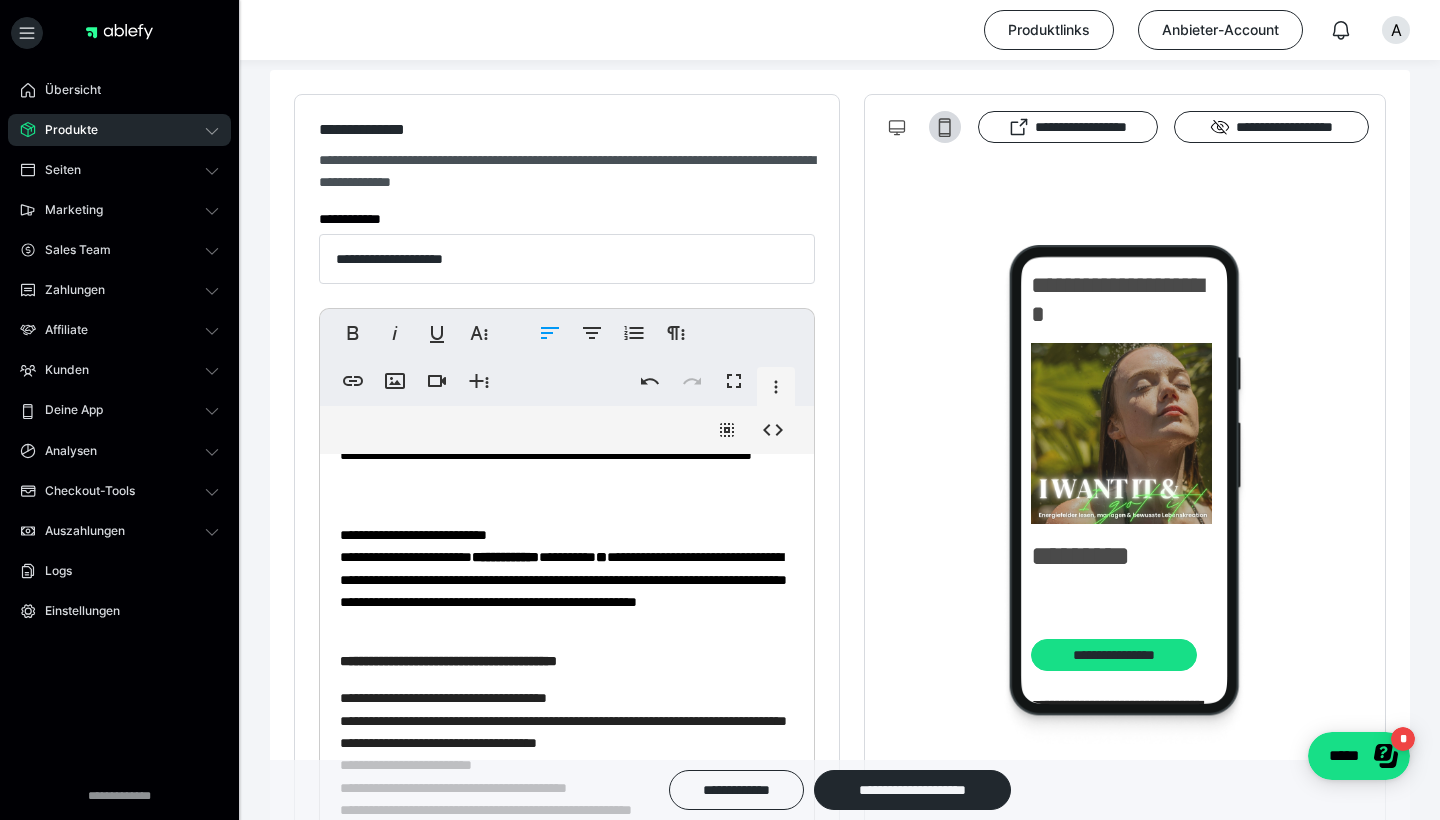 click on "**********" at bounding box center [567, 579] 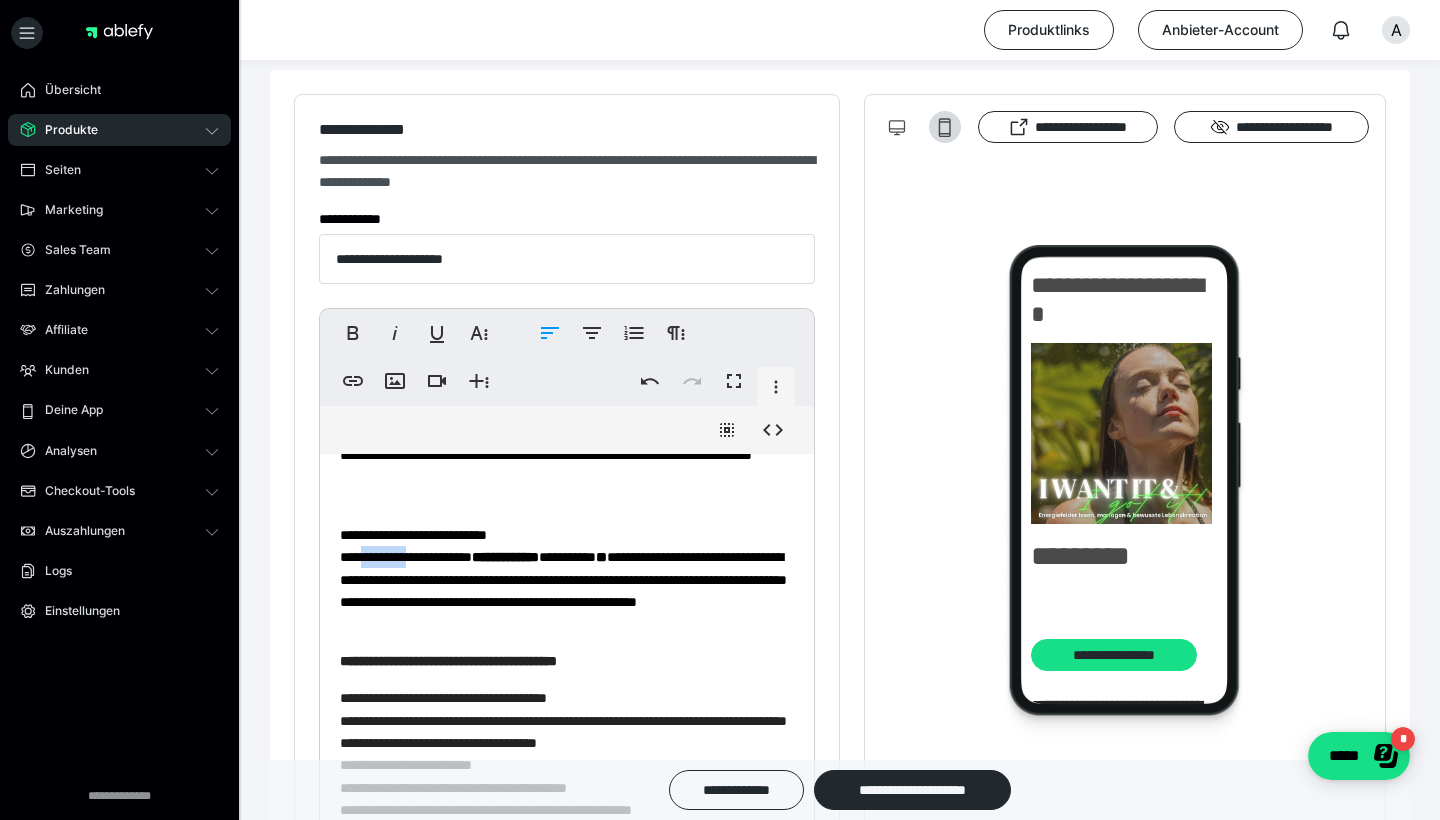 drag, startPoint x: 368, startPoint y: 556, endPoint x: 413, endPoint y: 559, distance: 45.099888 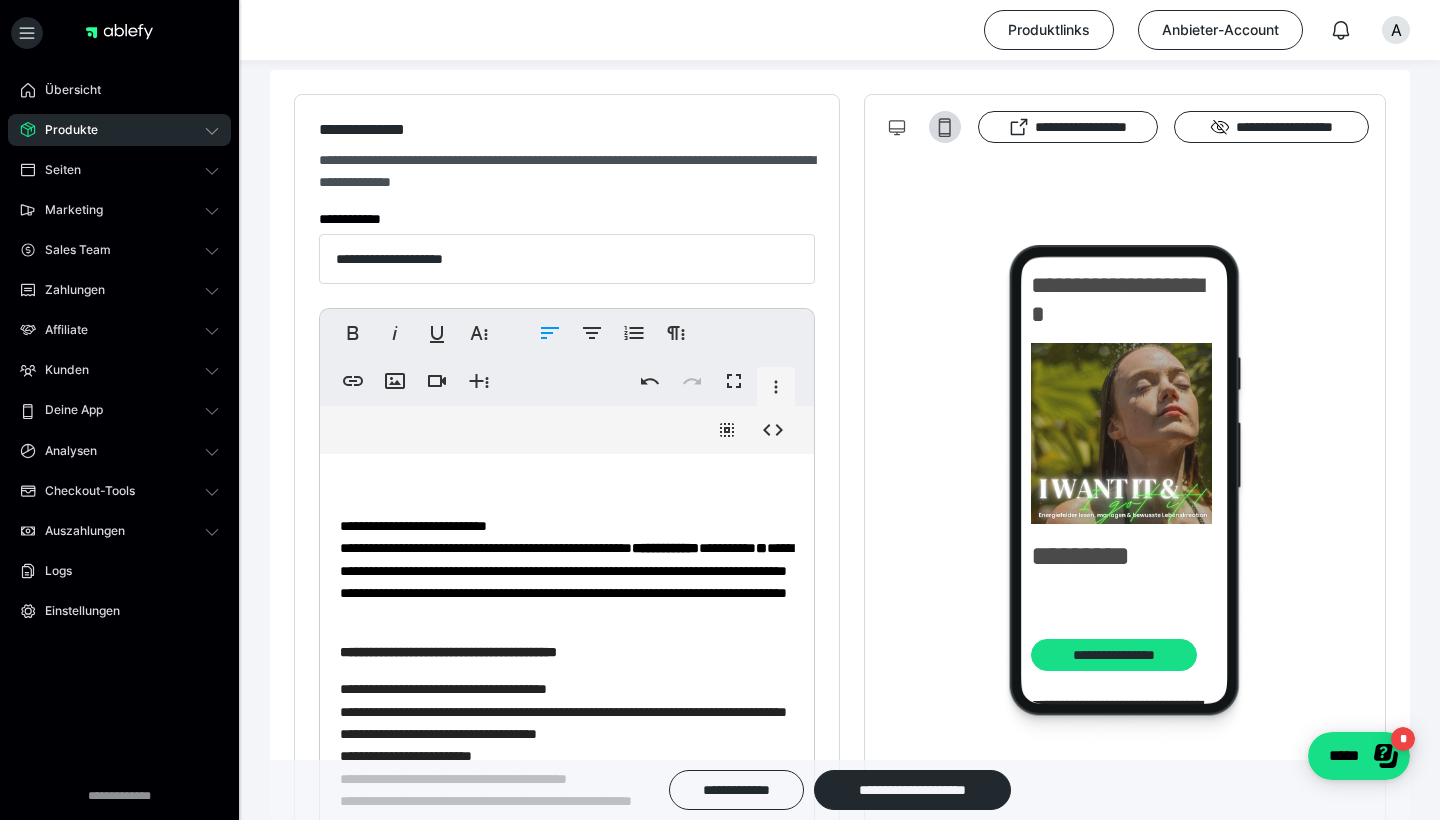scroll, scrollTop: 206, scrollLeft: 0, axis: vertical 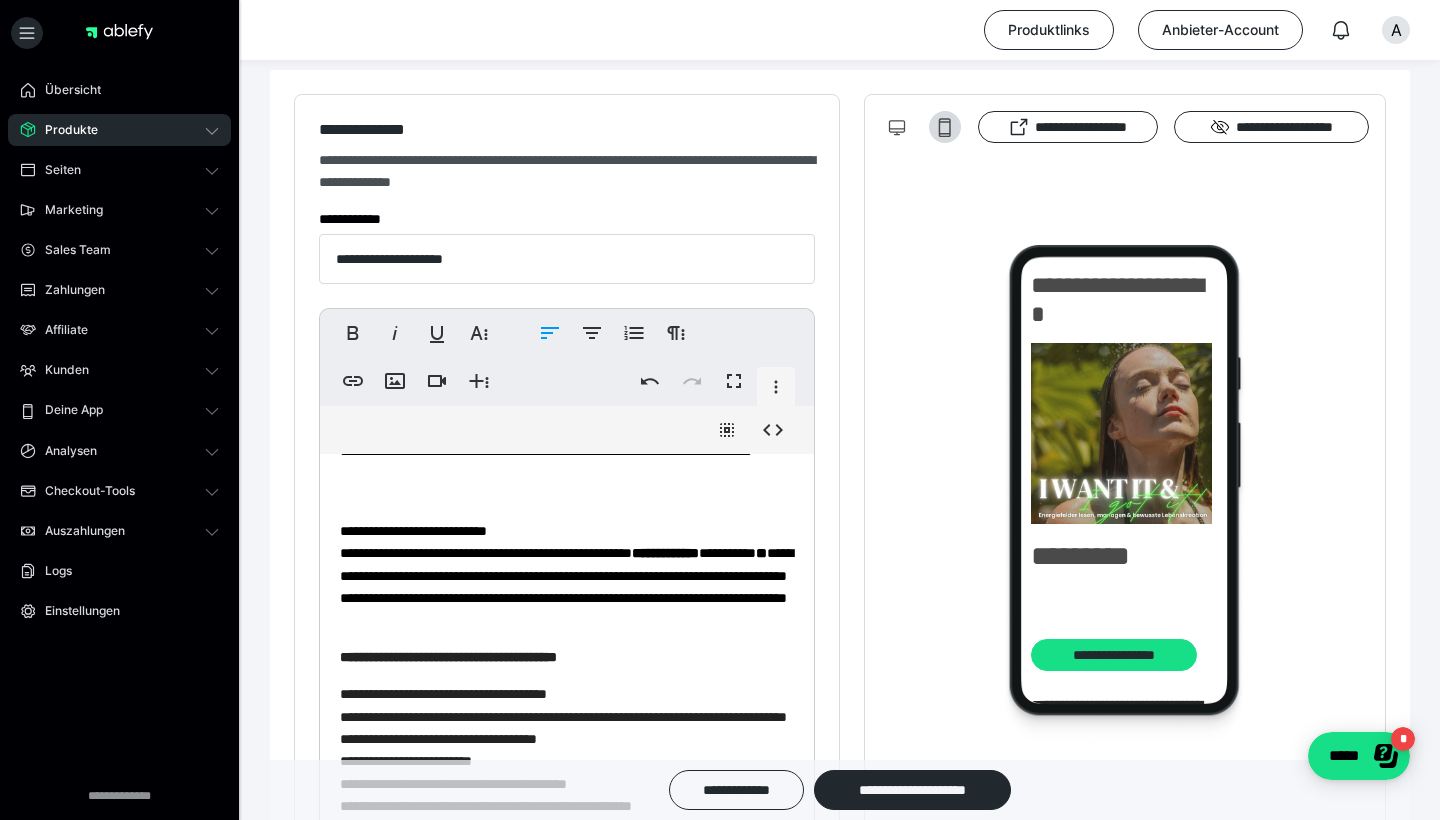 click on "**********" at bounding box center (567, 657) 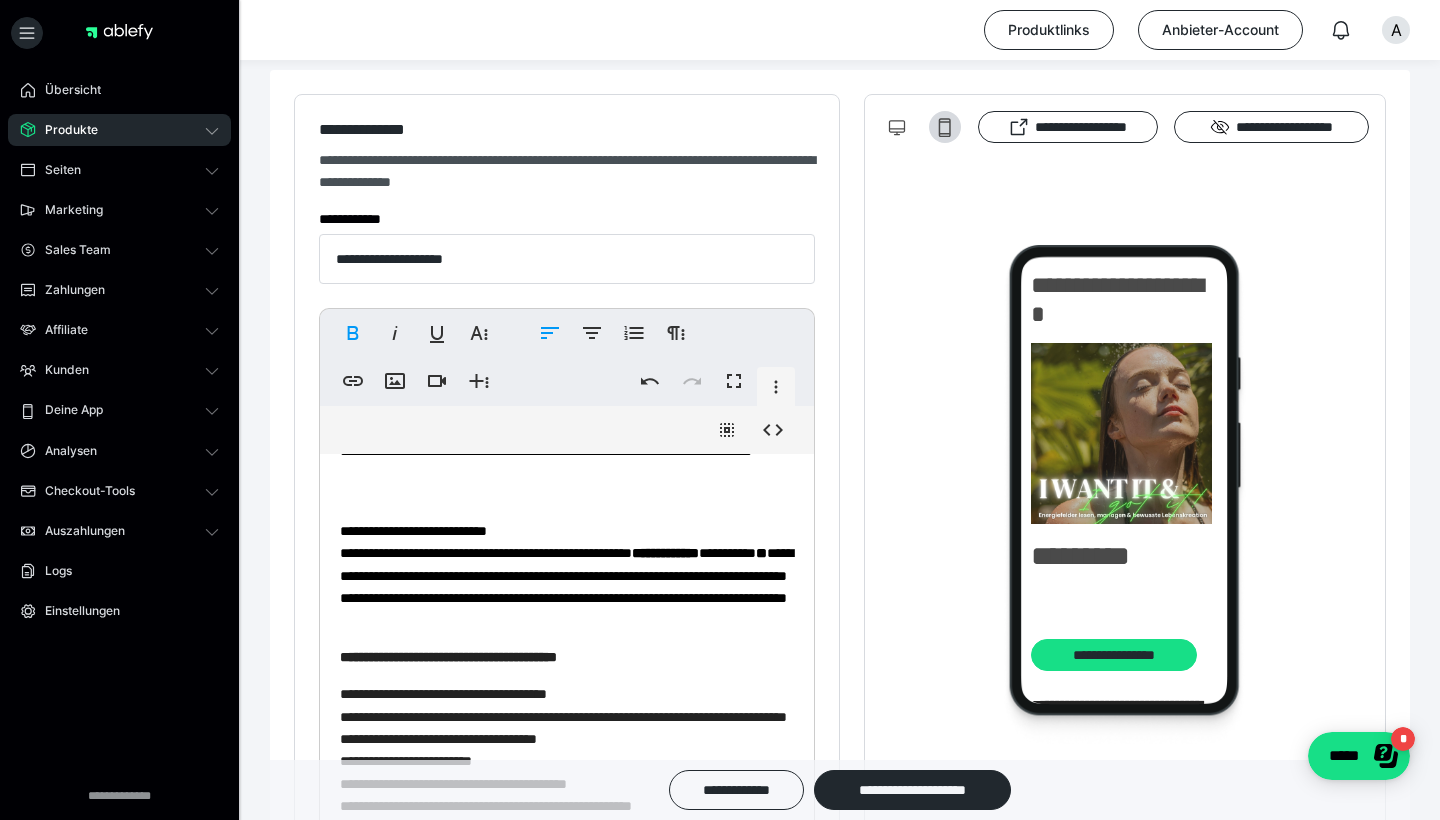 click on "**********" at bounding box center (567, 657) 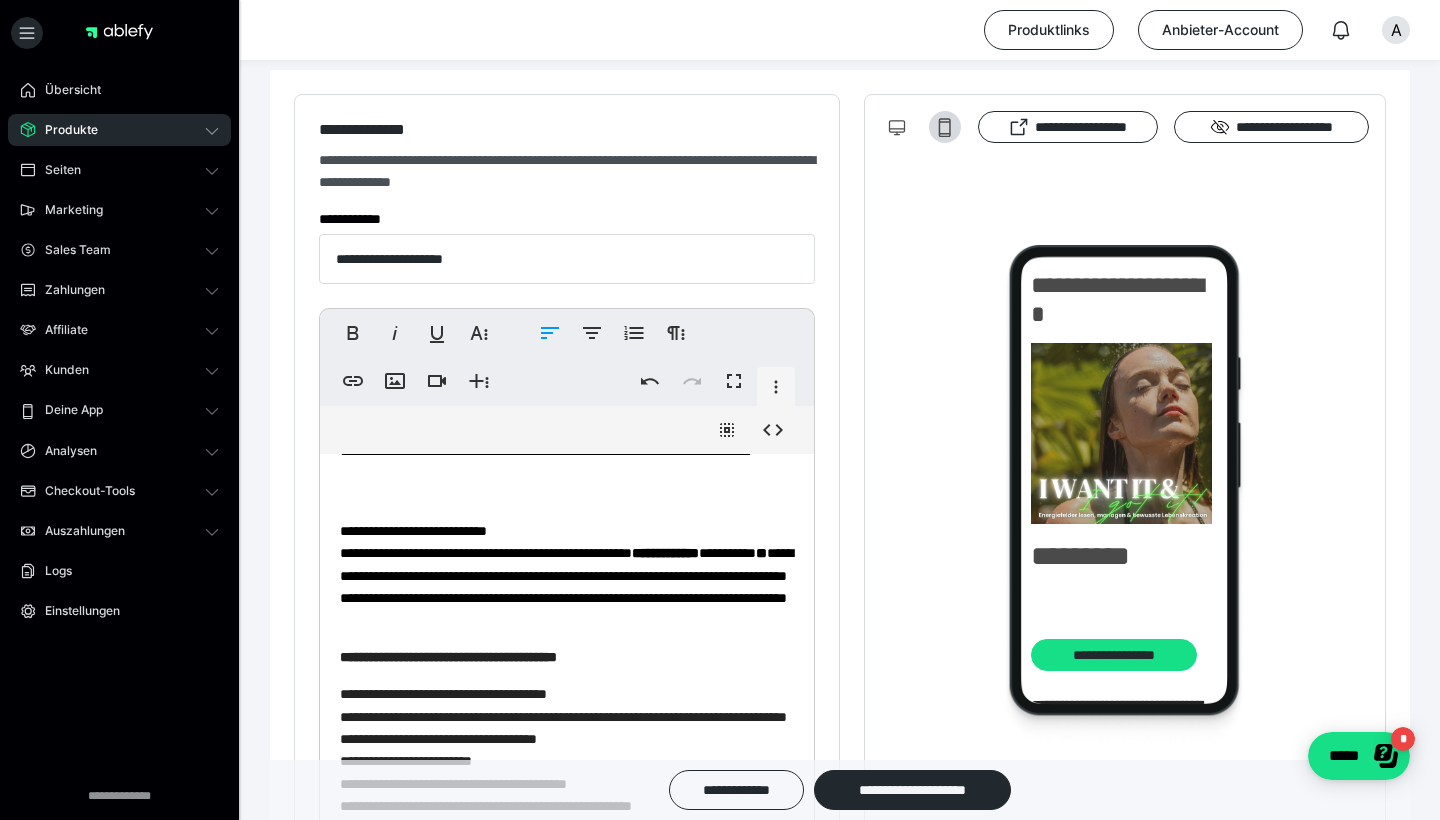click on "**********" at bounding box center (567, 575) 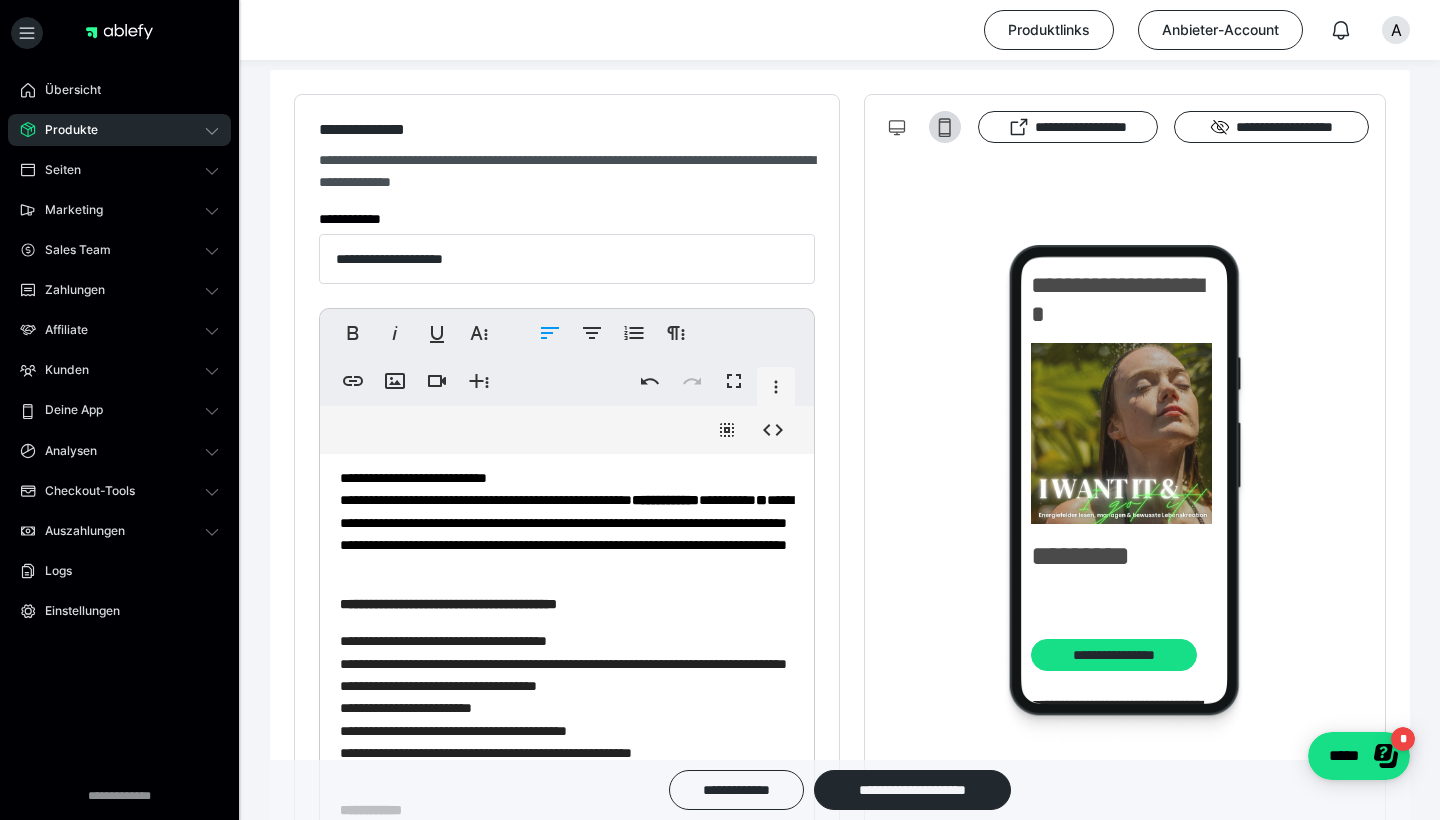 scroll, scrollTop: 261, scrollLeft: 0, axis: vertical 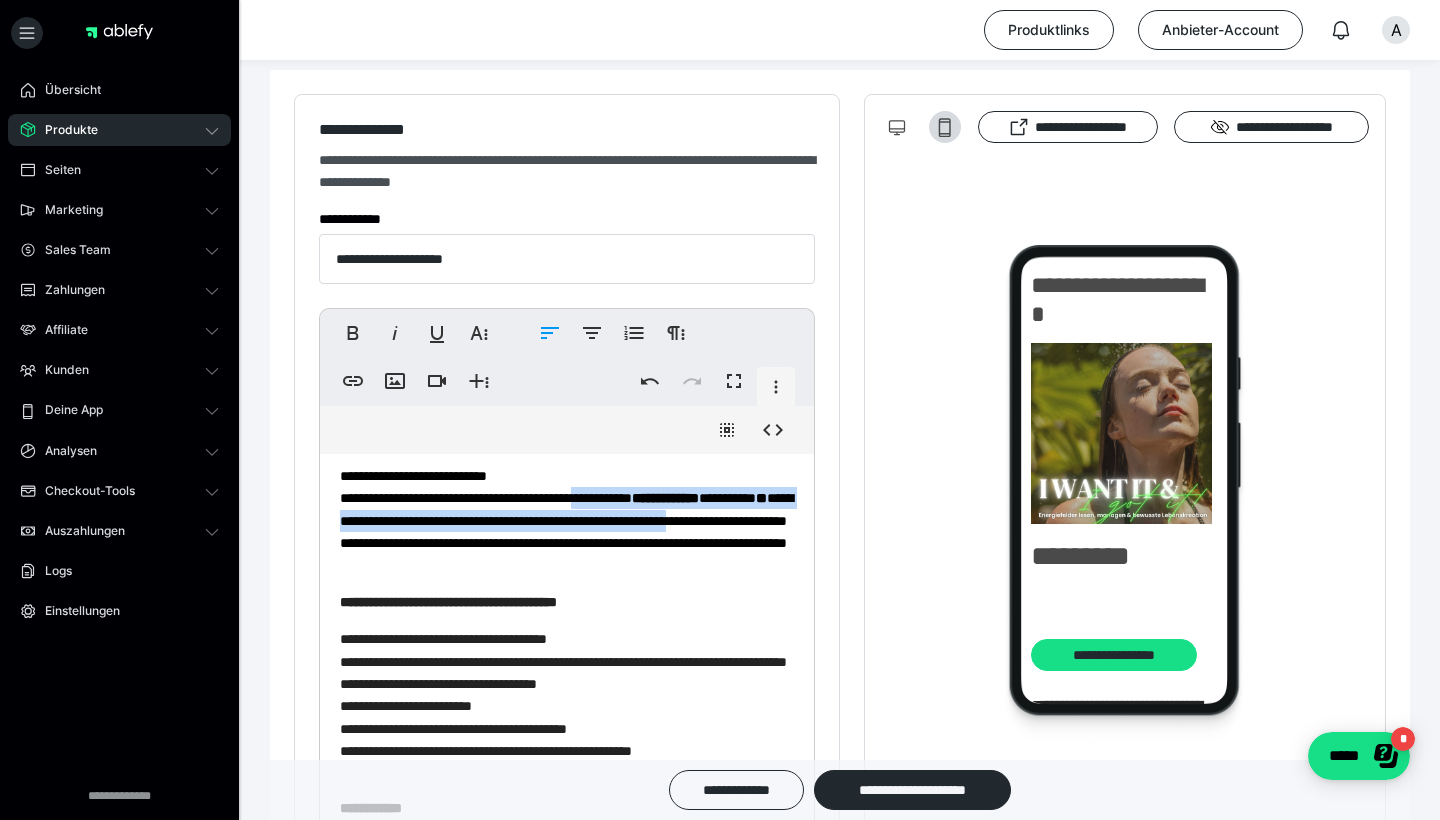 drag, startPoint x: 468, startPoint y: 542, endPoint x: 621, endPoint y: 492, distance: 160.96272 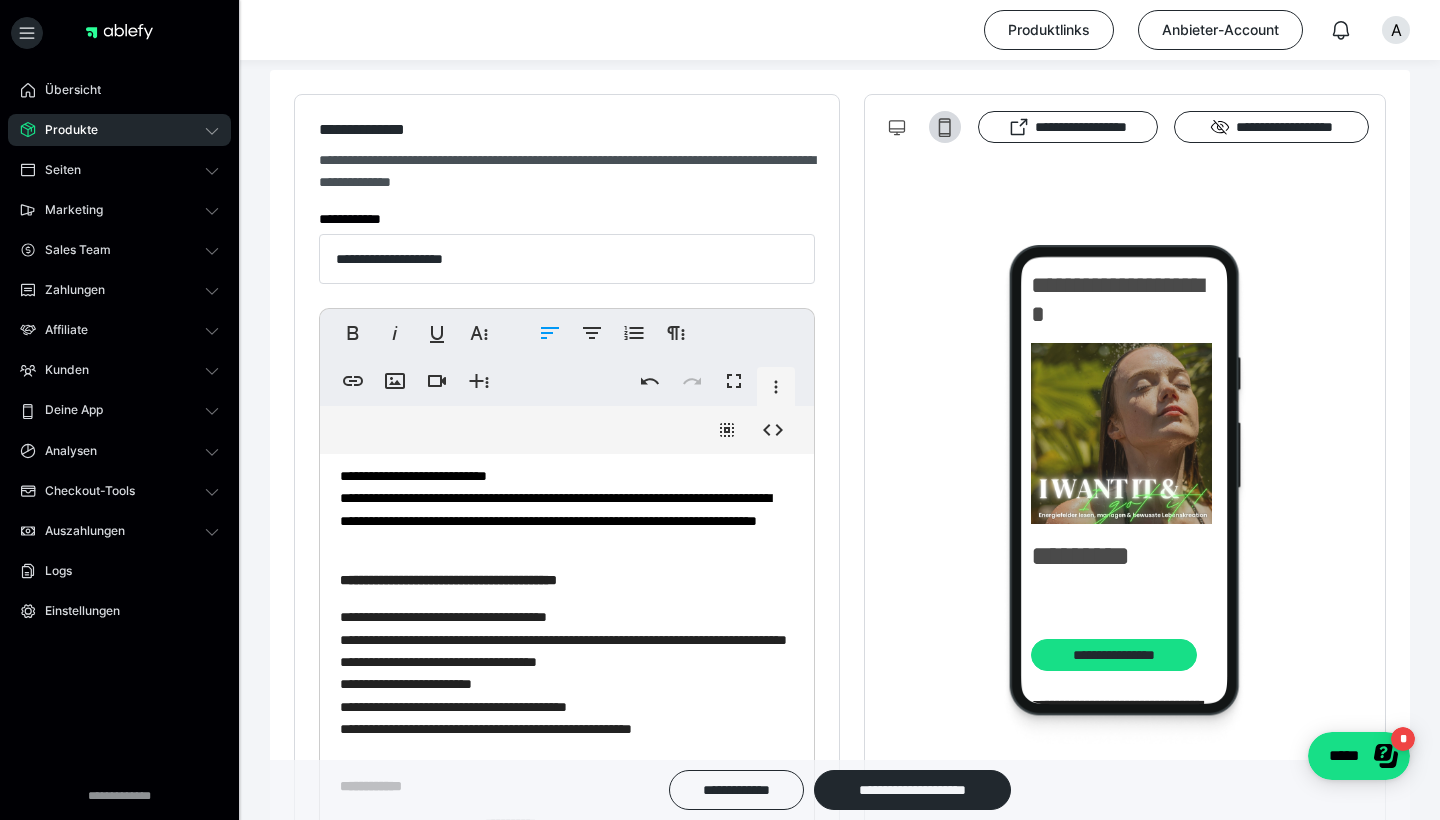 click on "**********" at bounding box center [567, 509] 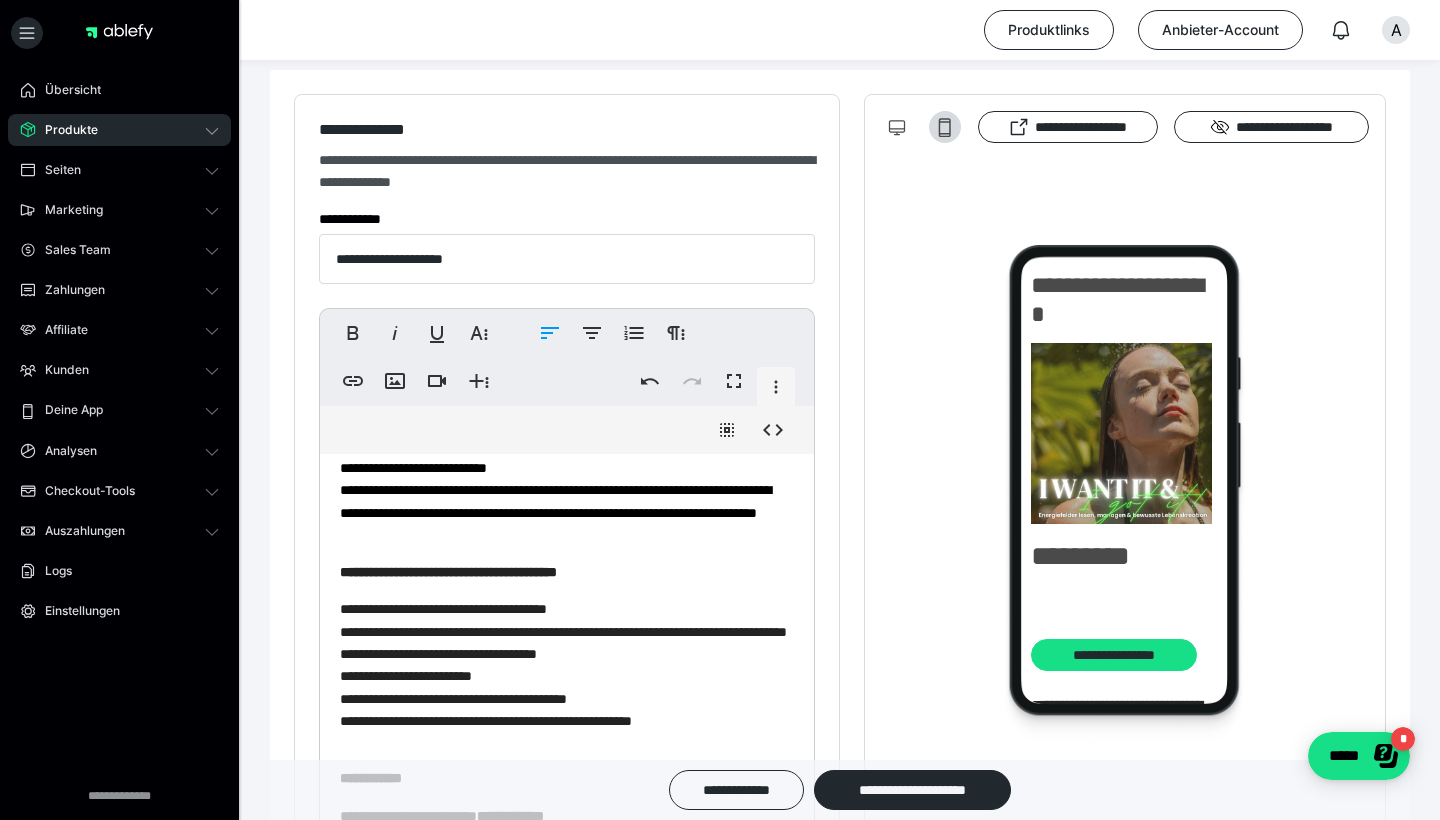 scroll, scrollTop: 267, scrollLeft: 0, axis: vertical 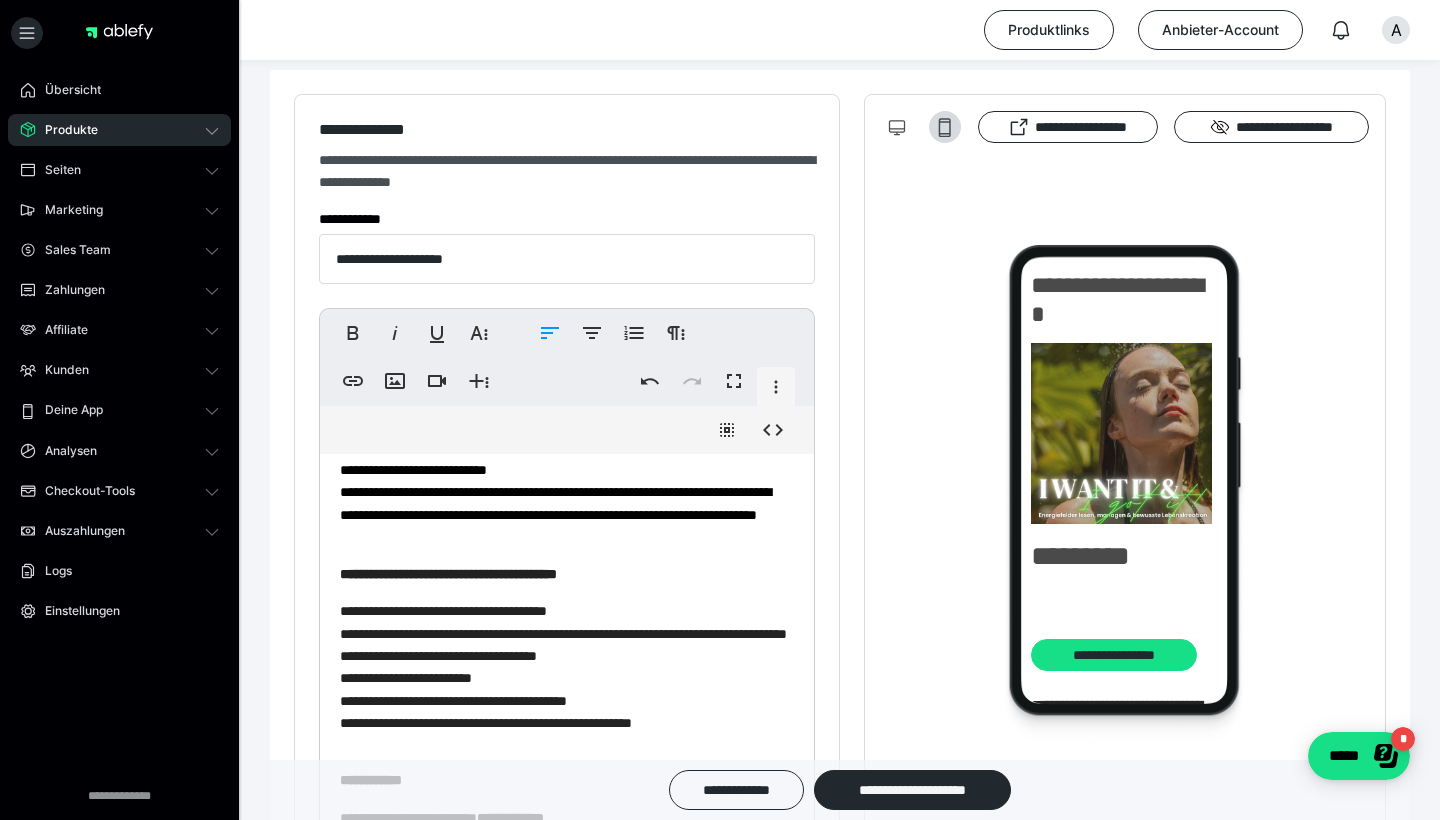 click on "**********" at bounding box center (567, 503) 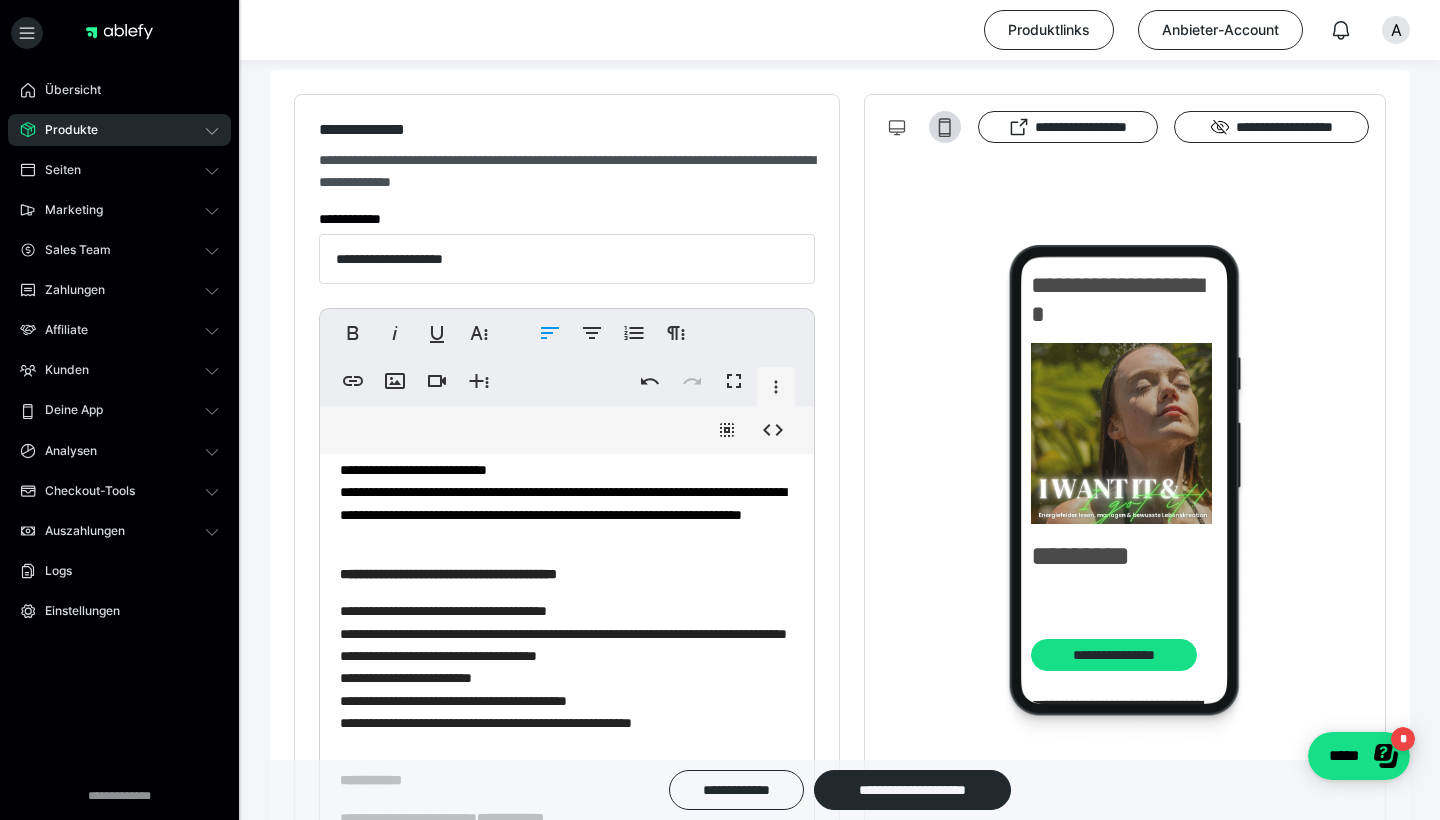 click on "**********" at bounding box center [567, 503] 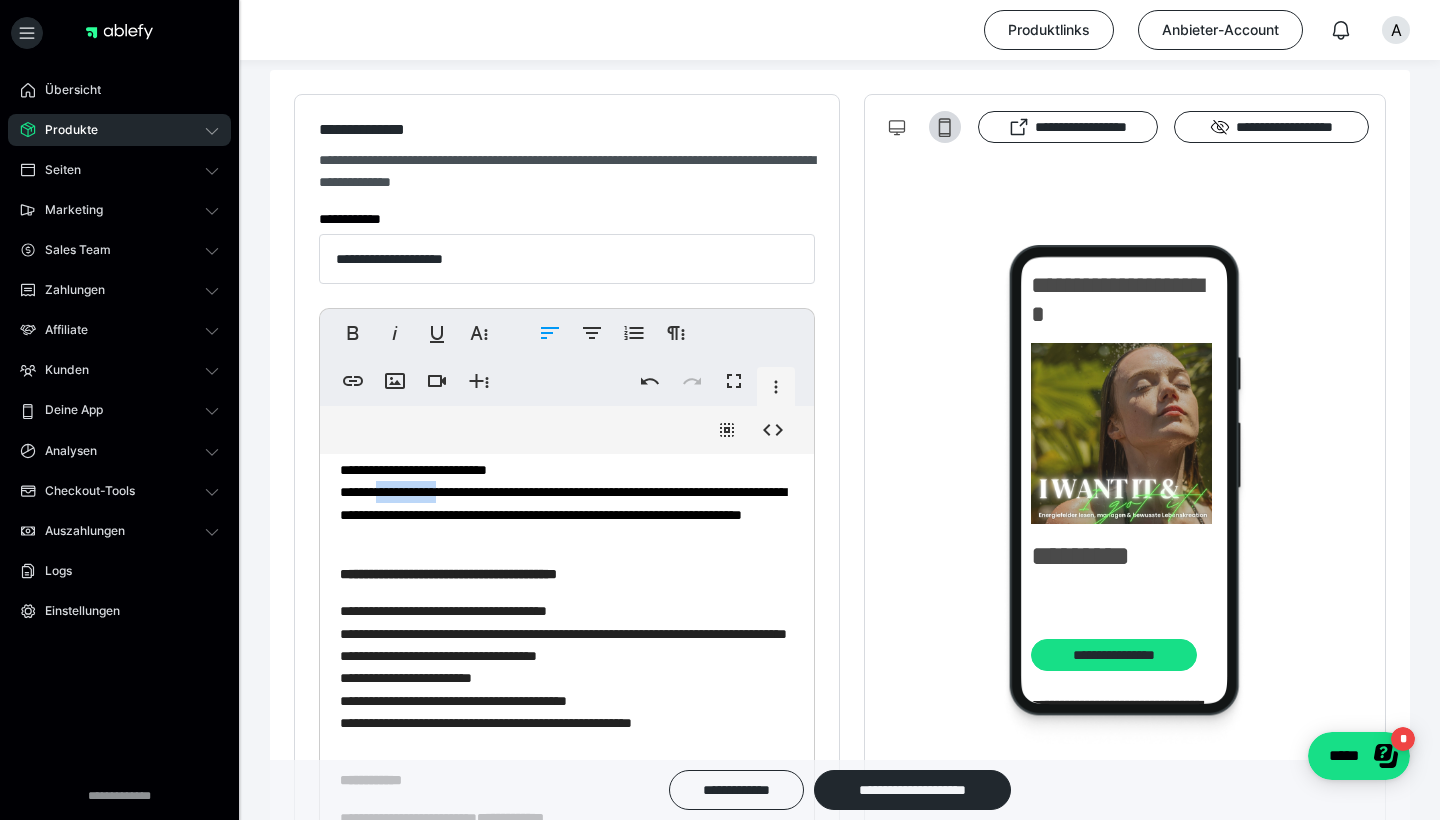 drag, startPoint x: 465, startPoint y: 493, endPoint x: 384, endPoint y: 494, distance: 81.00617 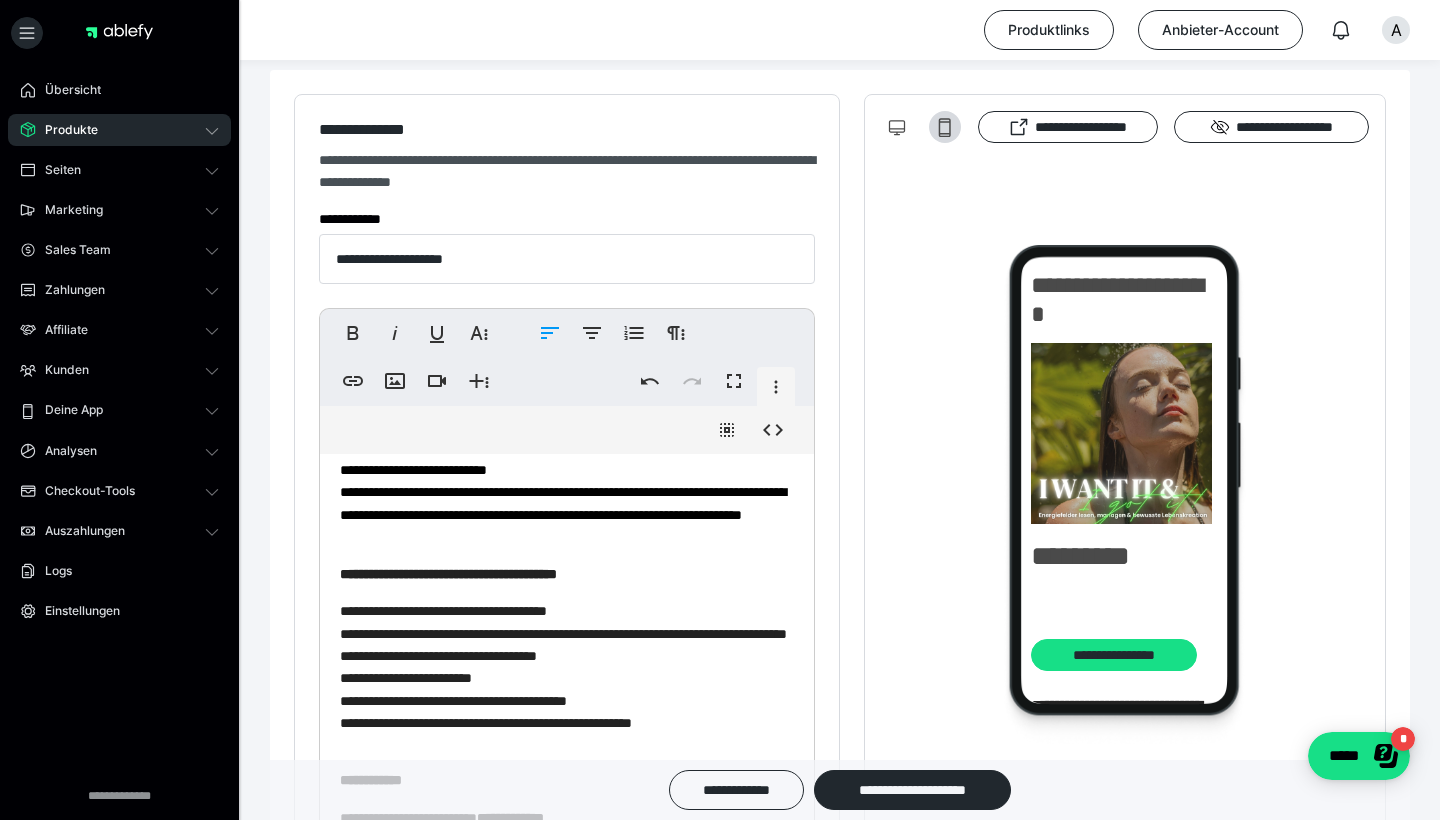 click on "**********" at bounding box center (567, 503) 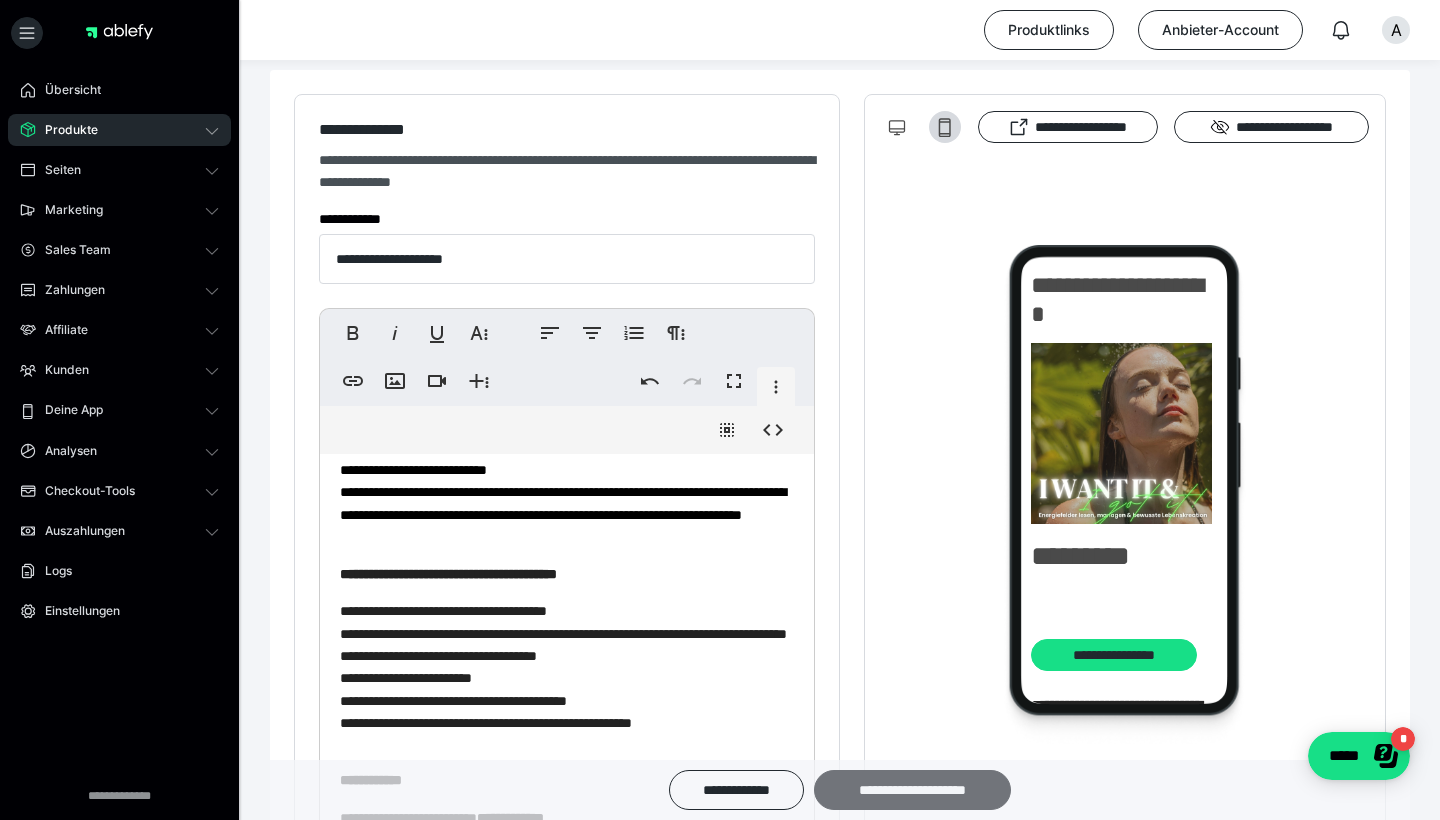 click on "**********" at bounding box center (912, 790) 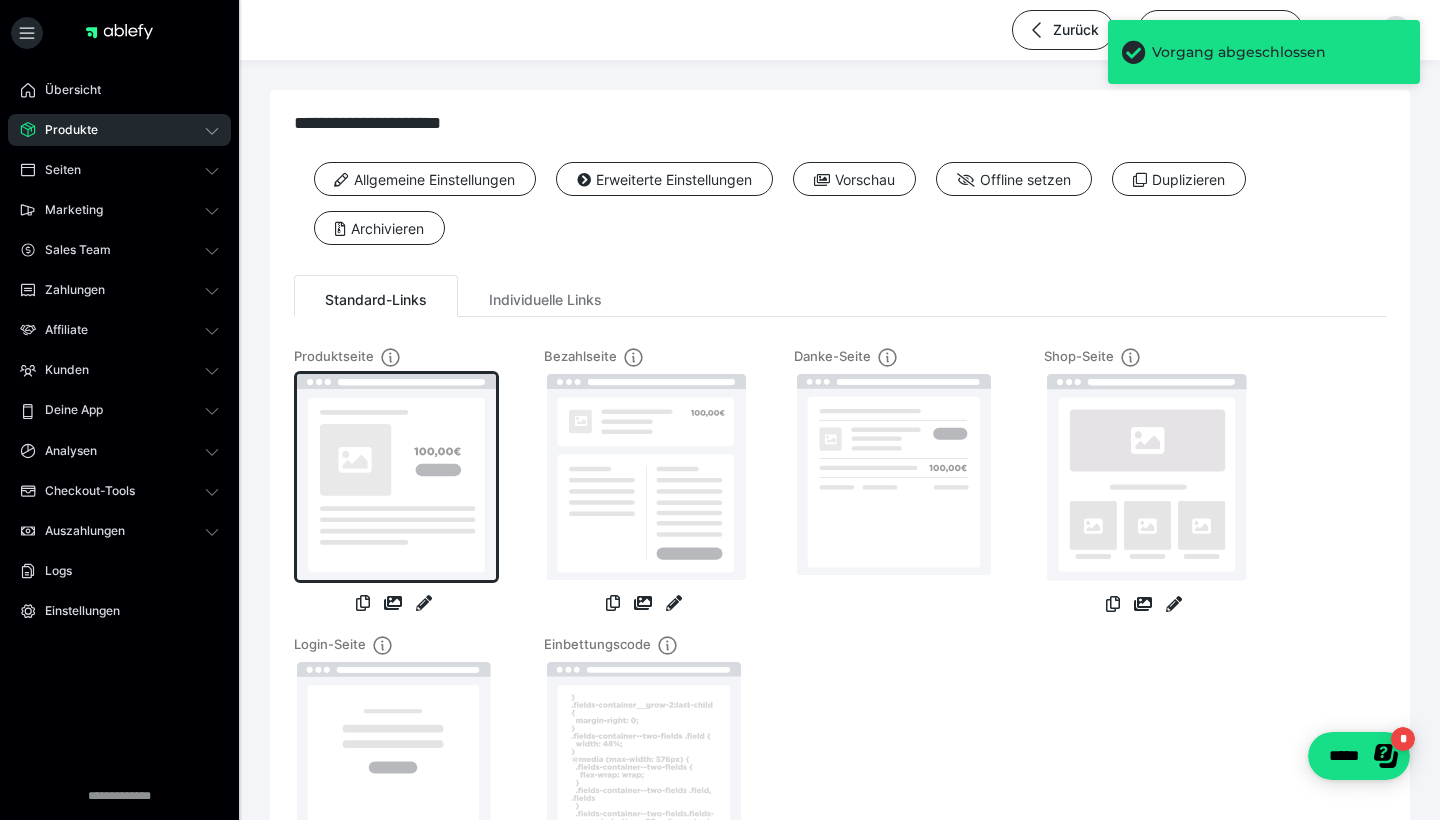 click at bounding box center (396, 477) 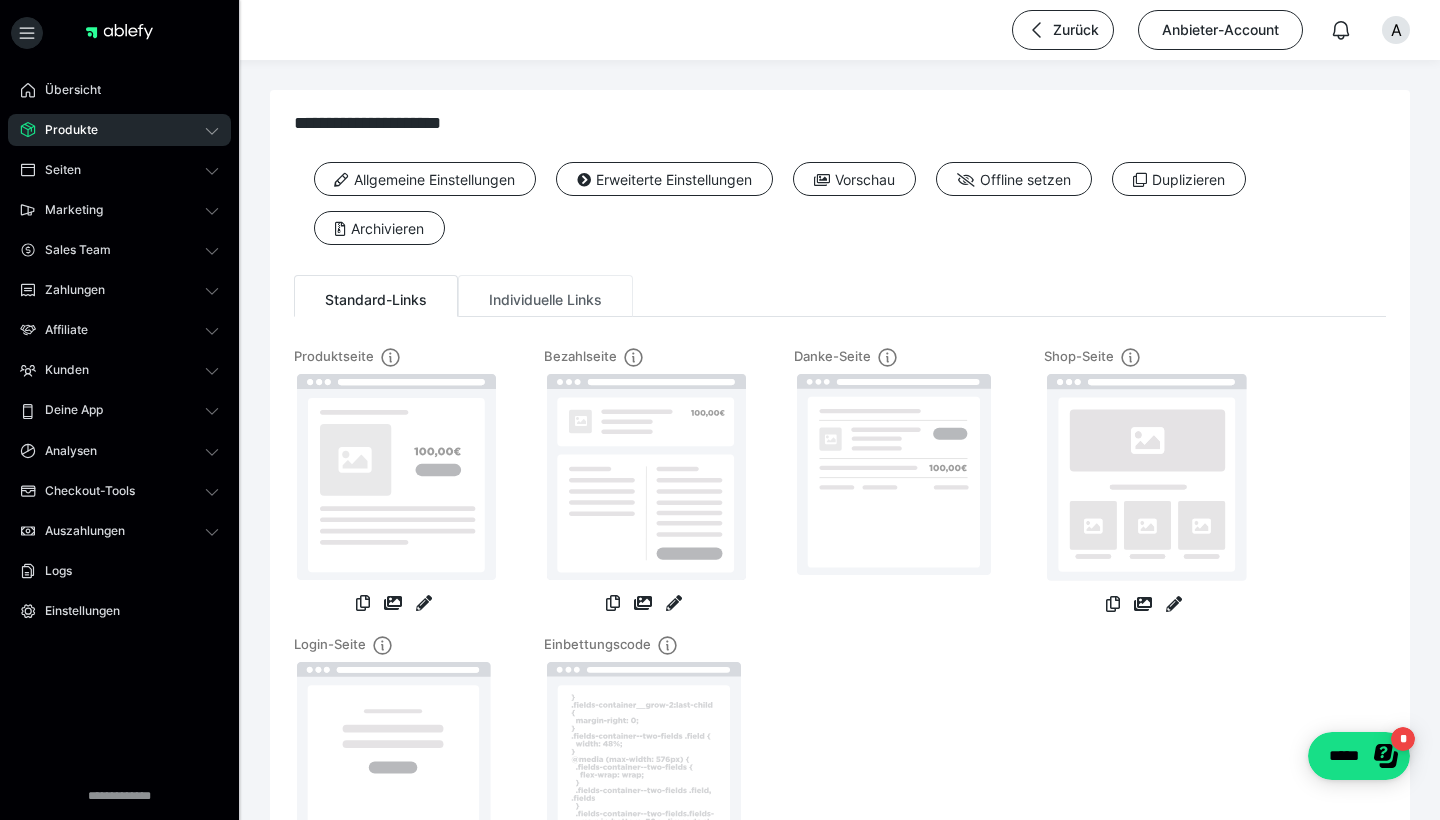 click on "Individuelle Links" at bounding box center [545, 296] 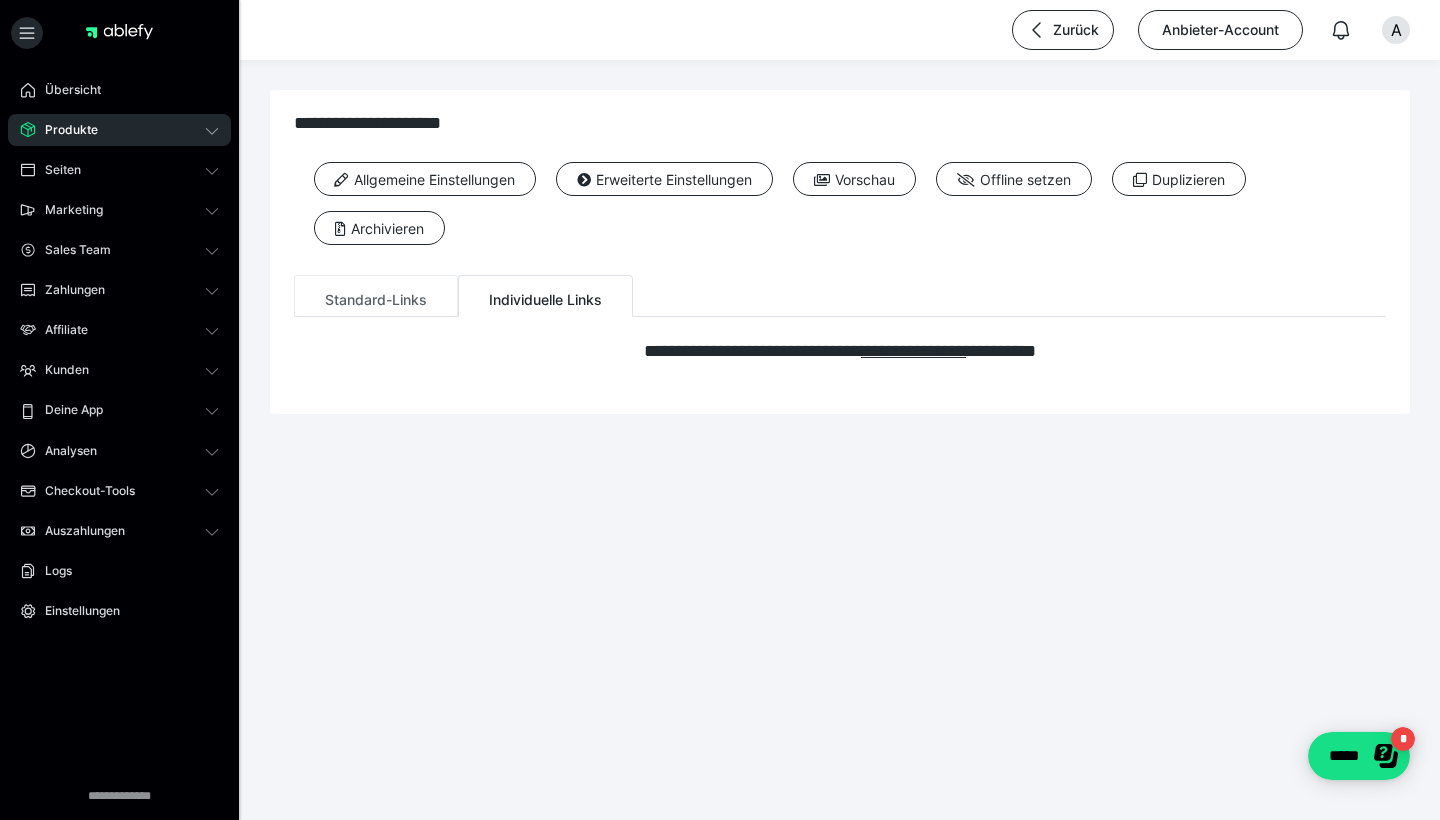 click on "Standard-Links" at bounding box center (376, 296) 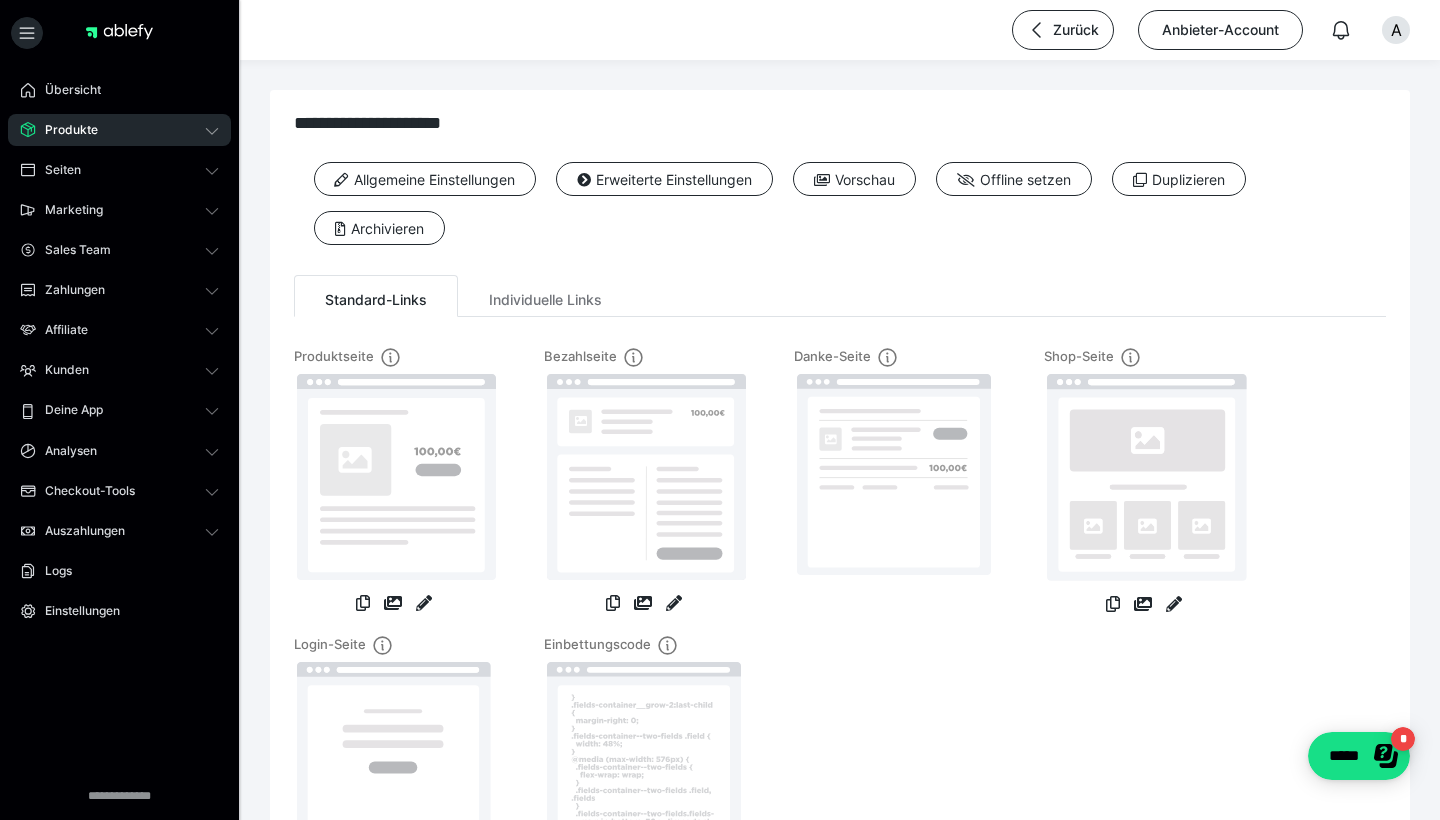 click on "Produkte" at bounding box center (119, 130) 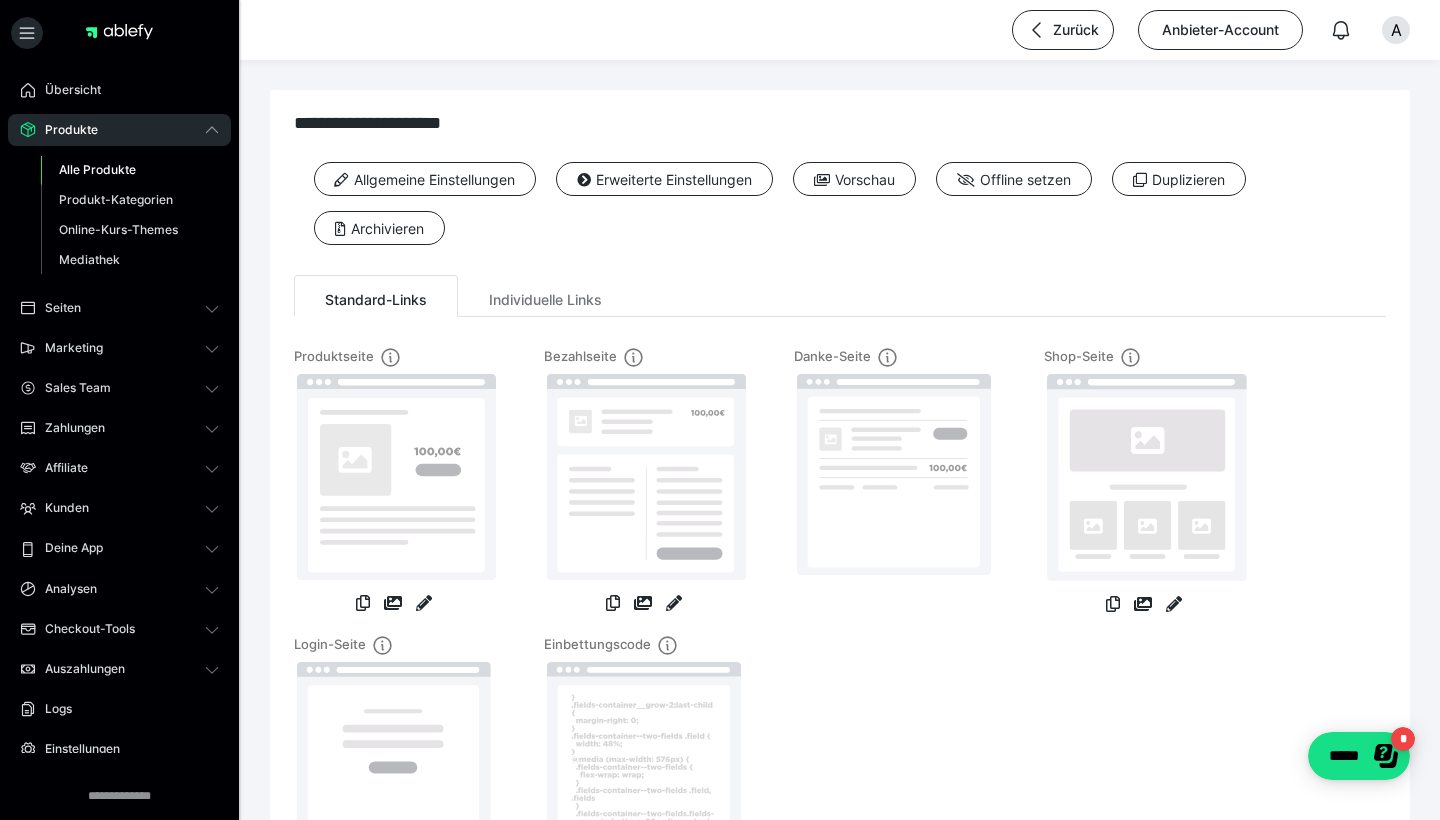 click on "Alle Produkte" at bounding box center (130, 170) 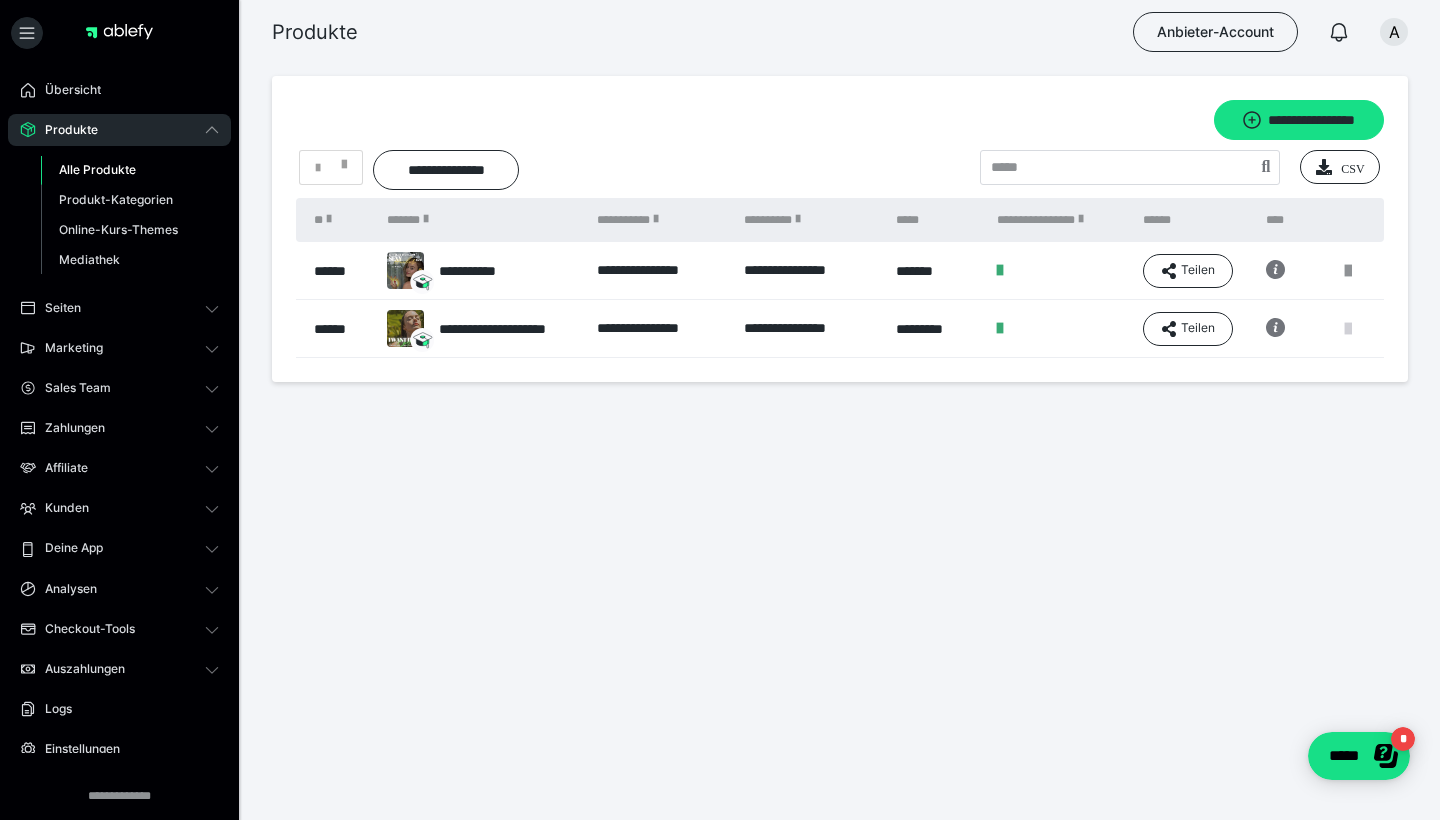 click at bounding box center [1348, 329] 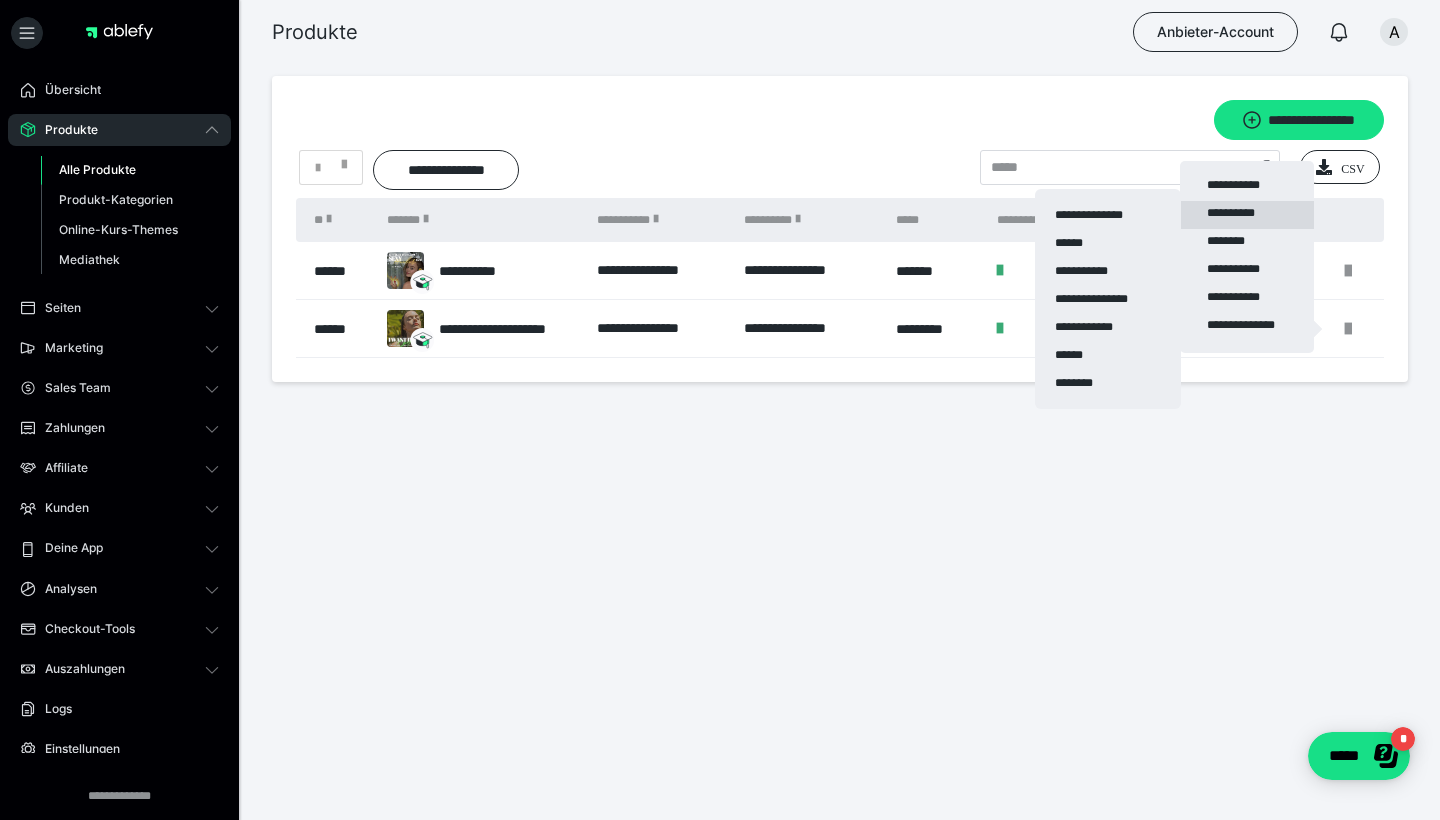 click on "**********" at bounding box center [1247, 215] 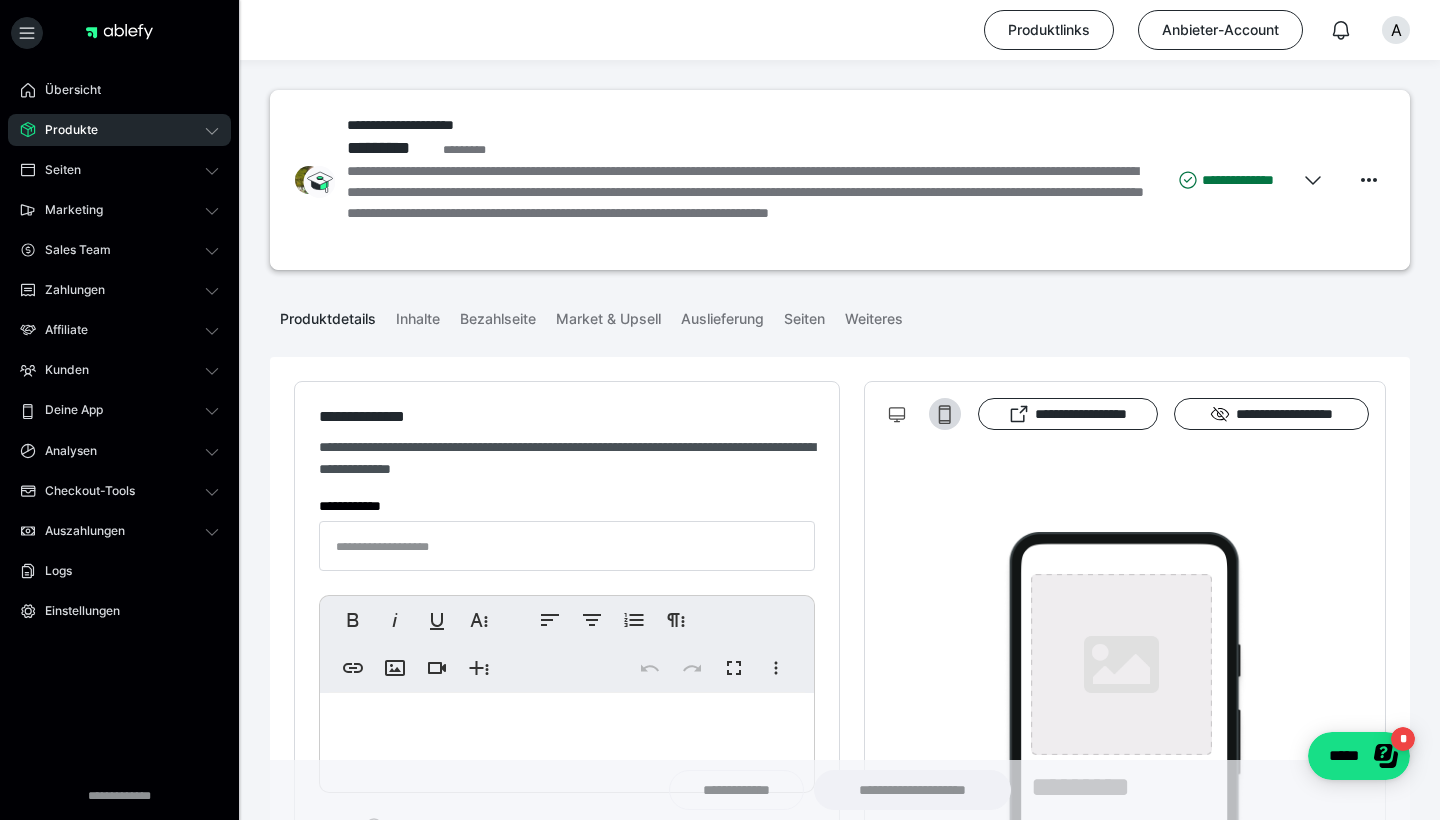 type on "**********" 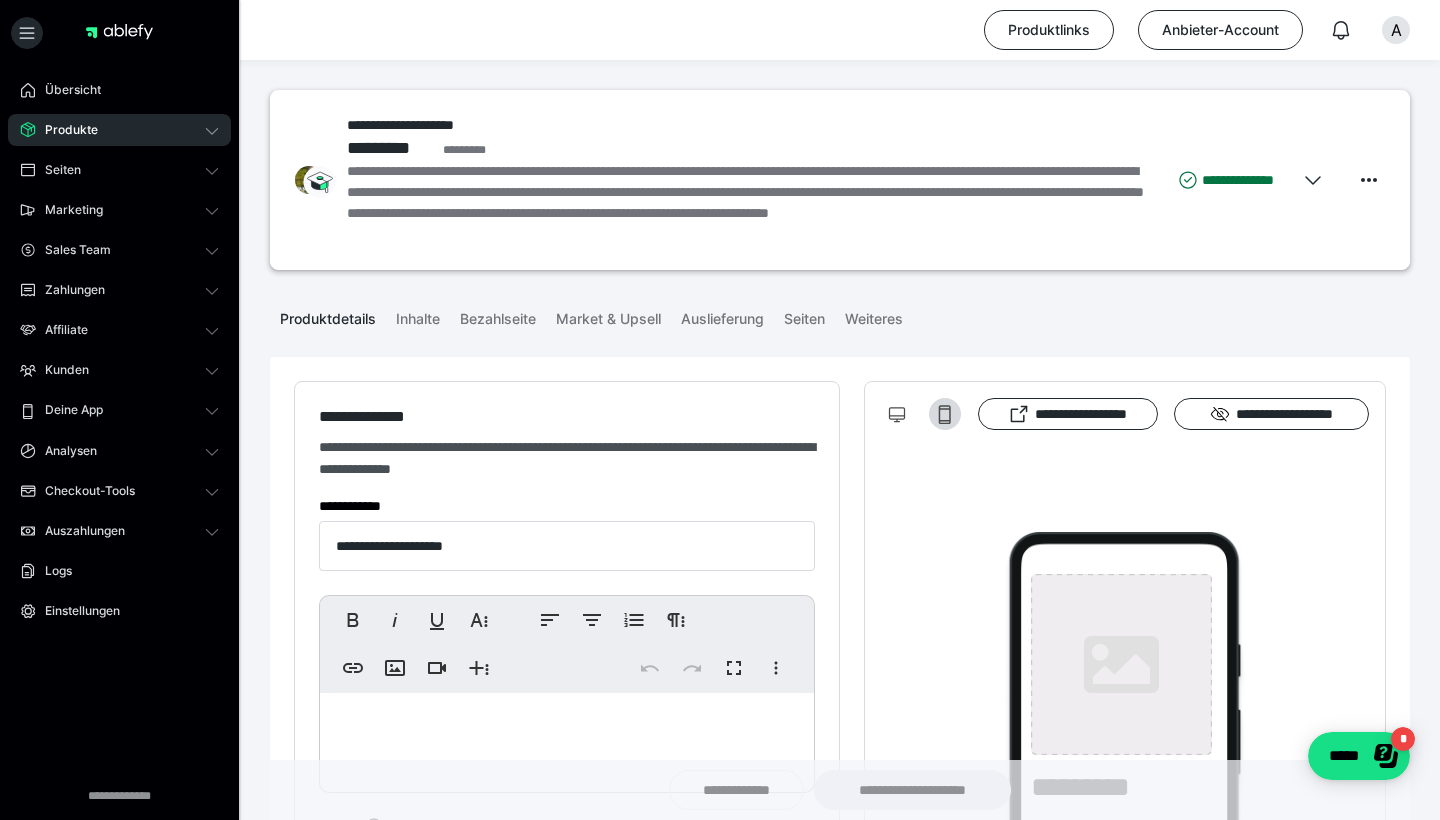 type on "**********" 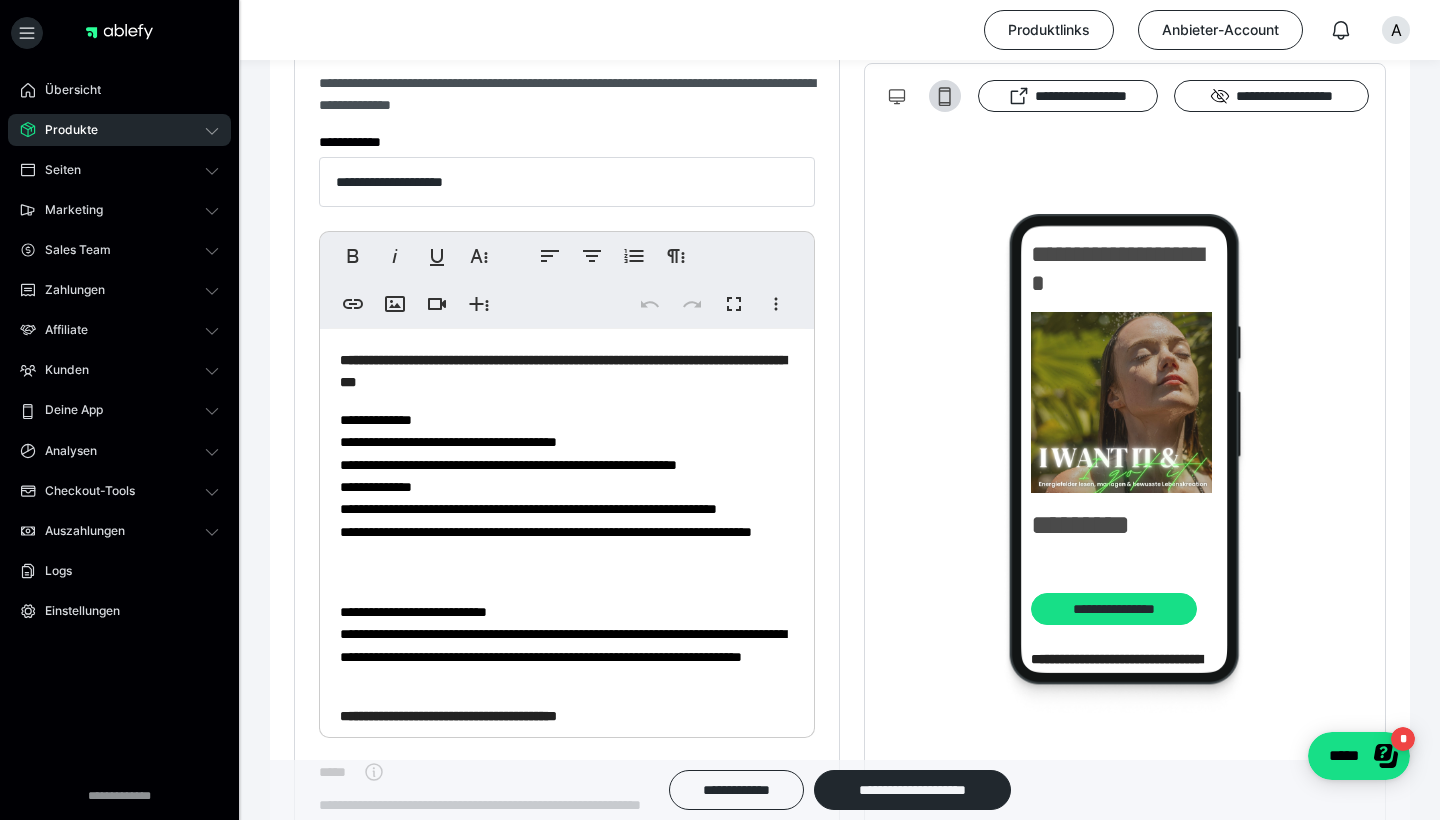 scroll, scrollTop: 373, scrollLeft: 0, axis: vertical 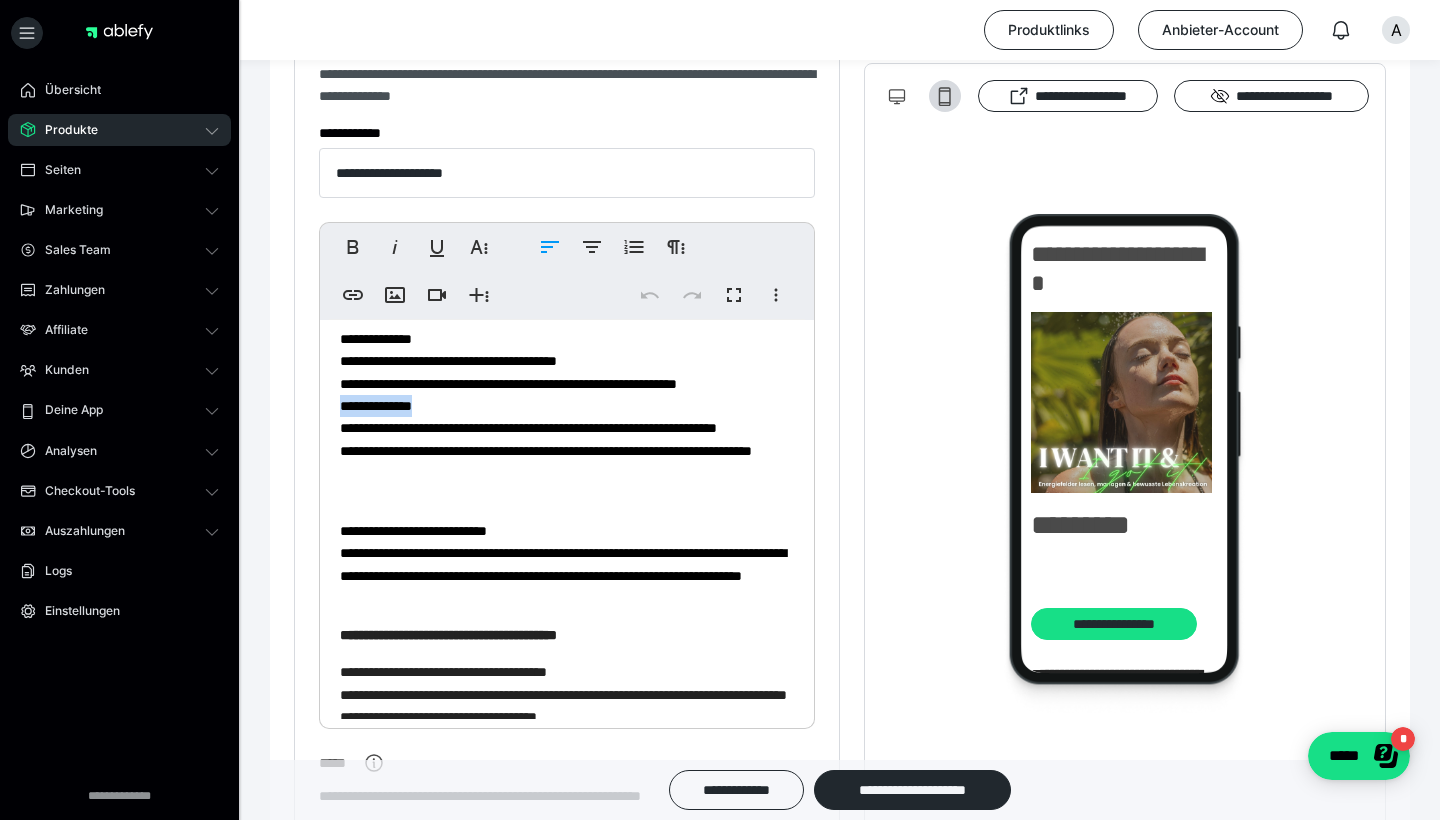 drag, startPoint x: 426, startPoint y: 404, endPoint x: 340, endPoint y: 399, distance: 86.145226 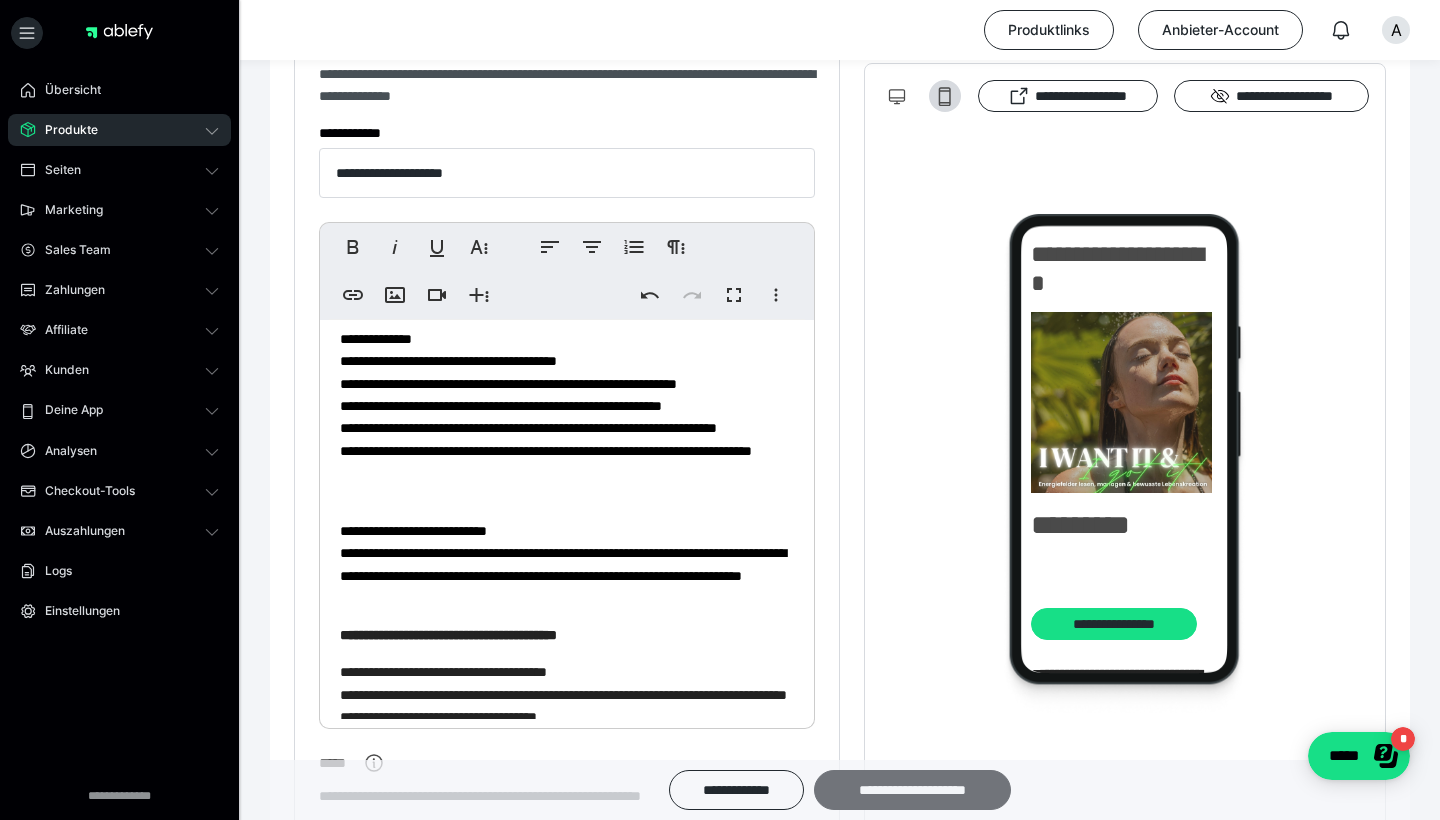 click on "**********" at bounding box center [912, 790] 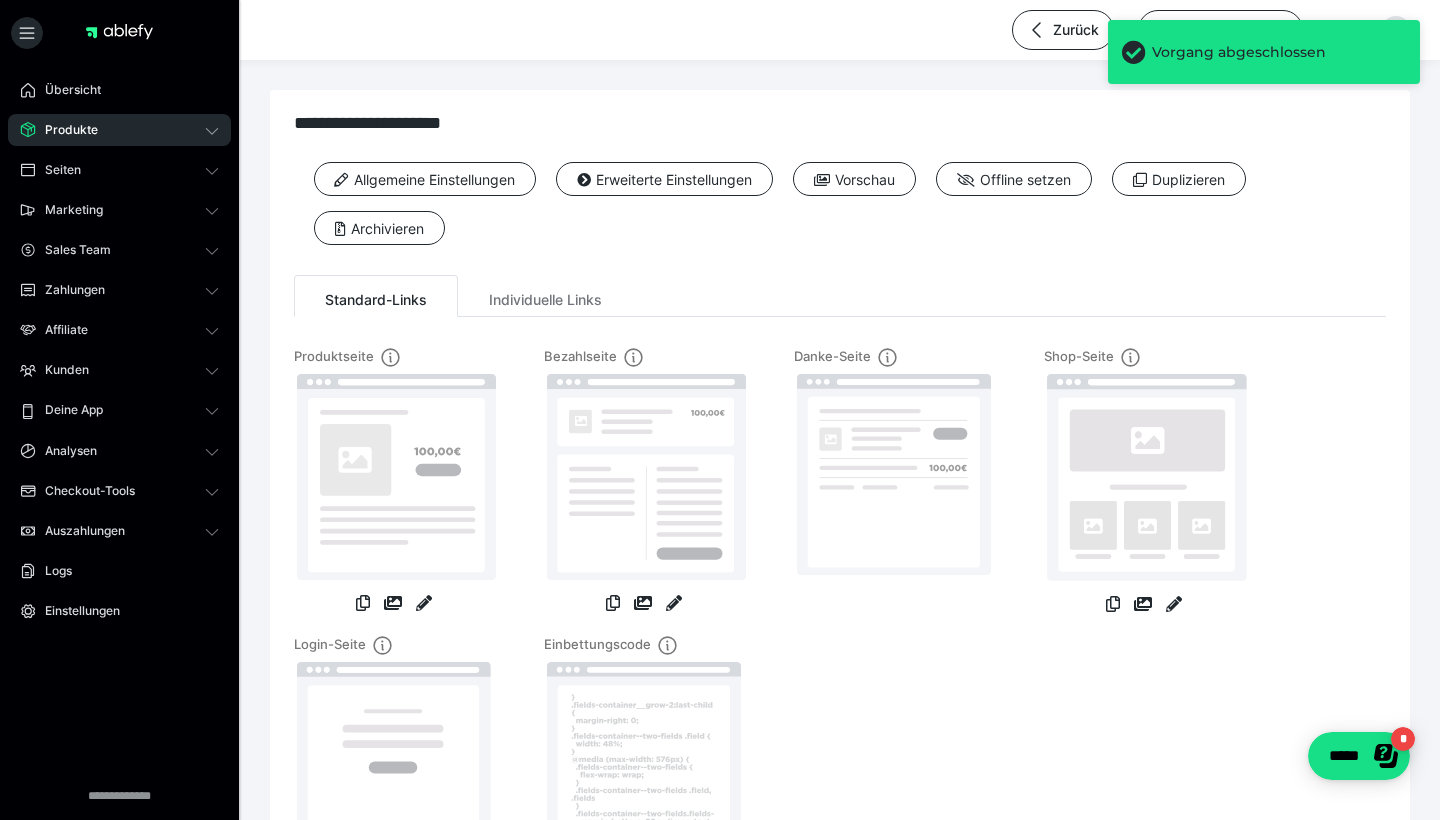 click on "Produkte" at bounding box center [119, 130] 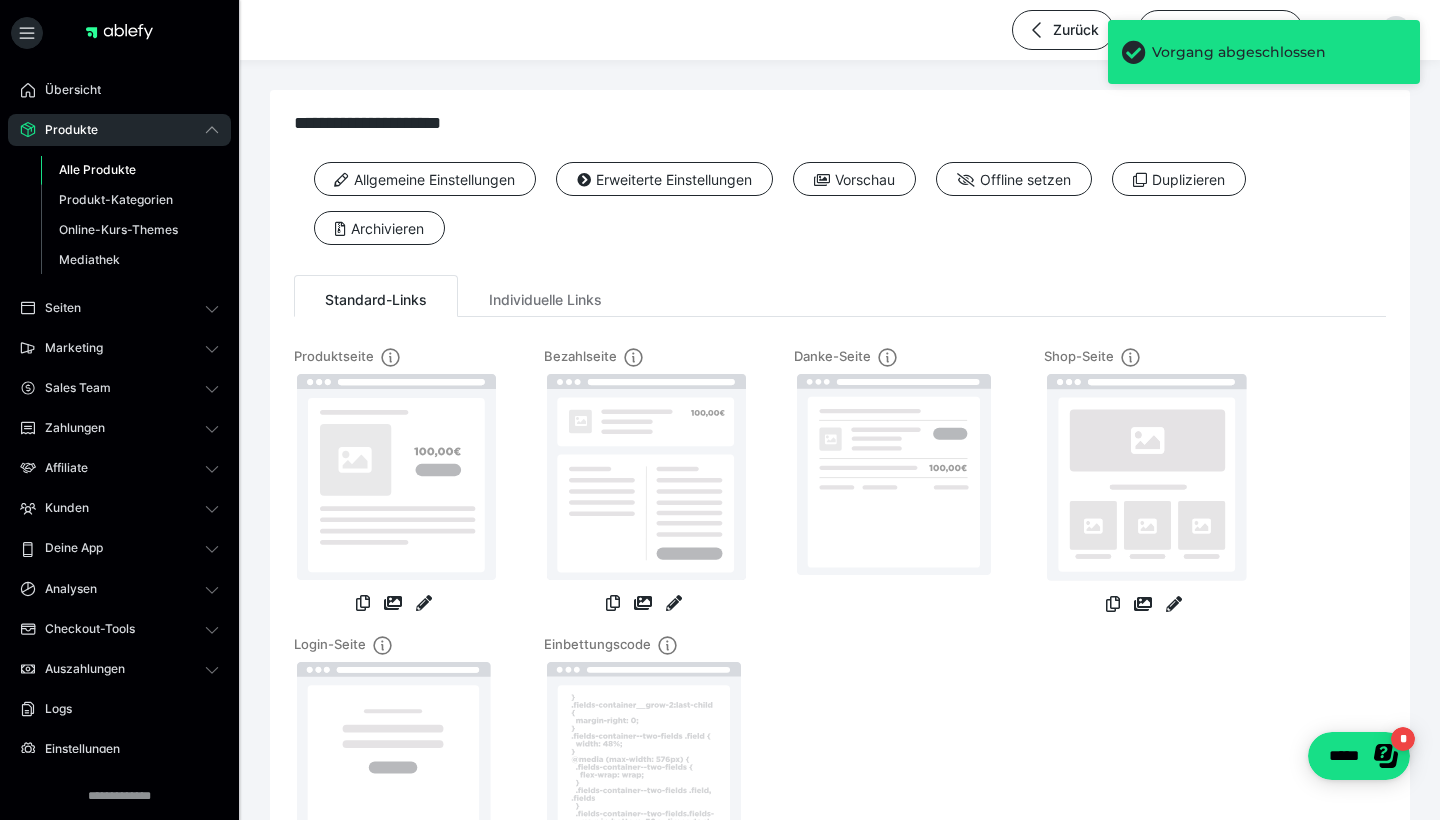 click on "Alle Produkte" at bounding box center (130, 170) 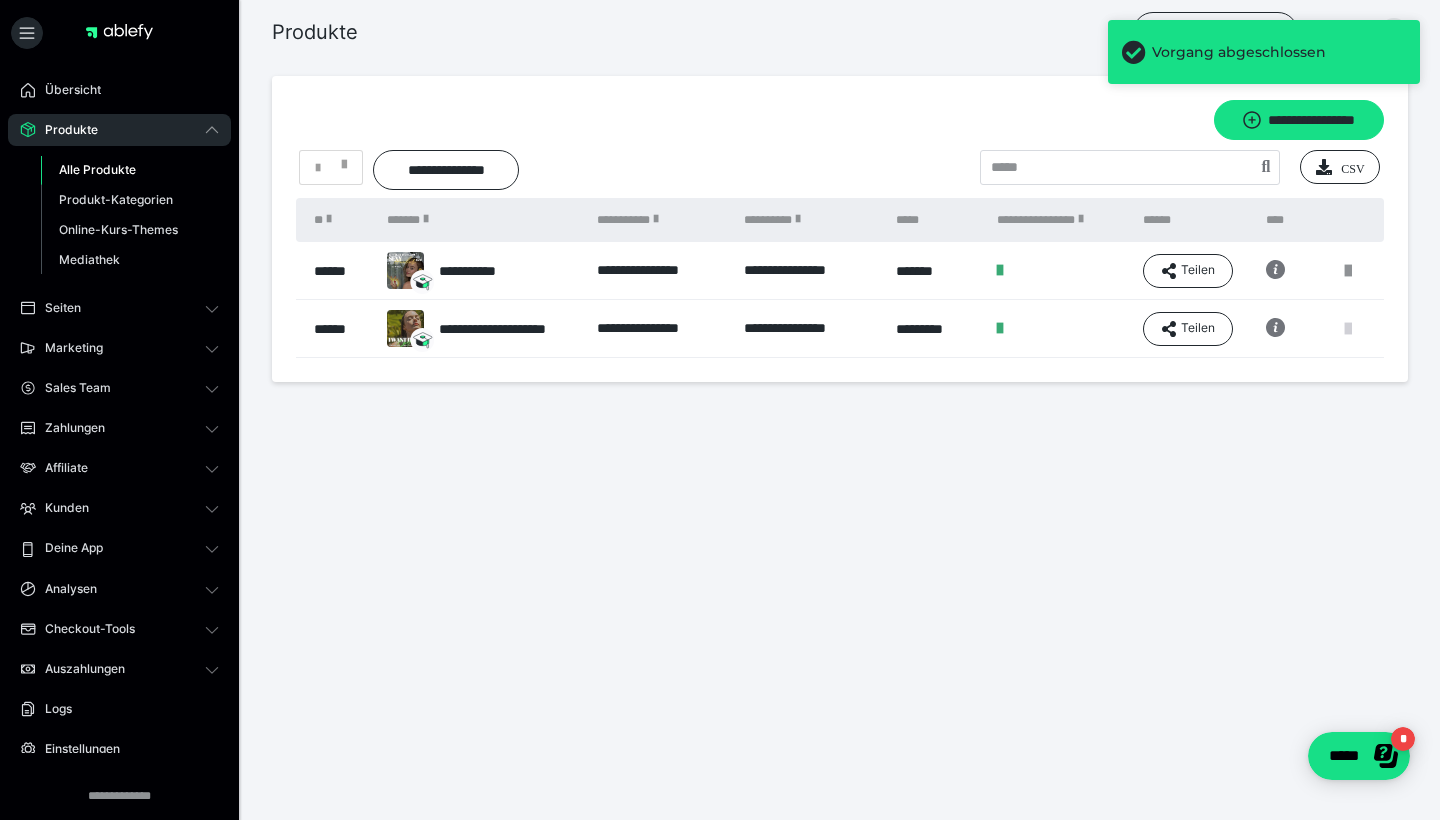 click at bounding box center (1348, 329) 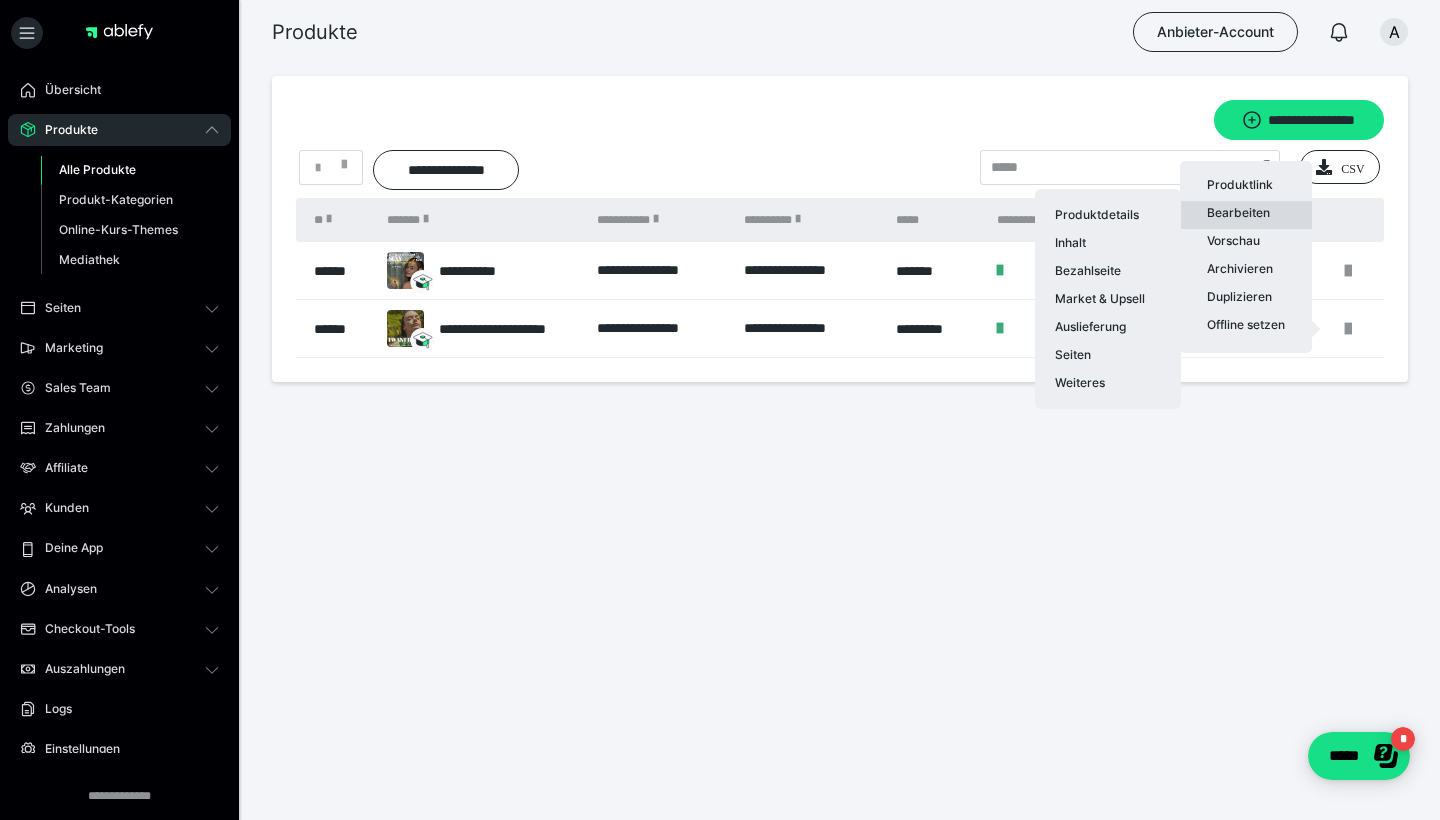 click on "Bearbeiten Produktdetails Inhalt Bezahlseite Market & Upsell Auslieferung Seiten Weiteres" at bounding box center (1246, 215) 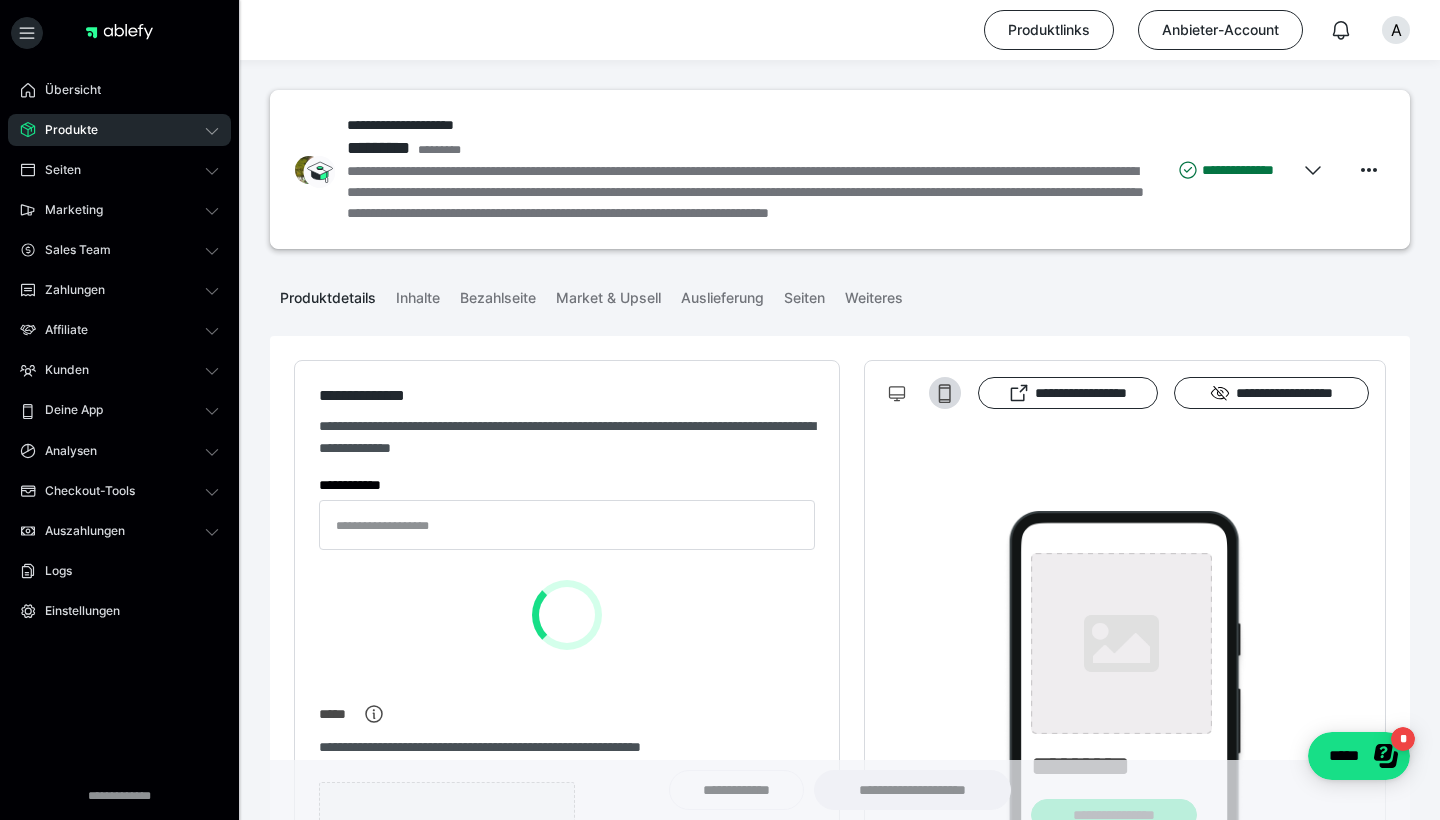 type on "**********" 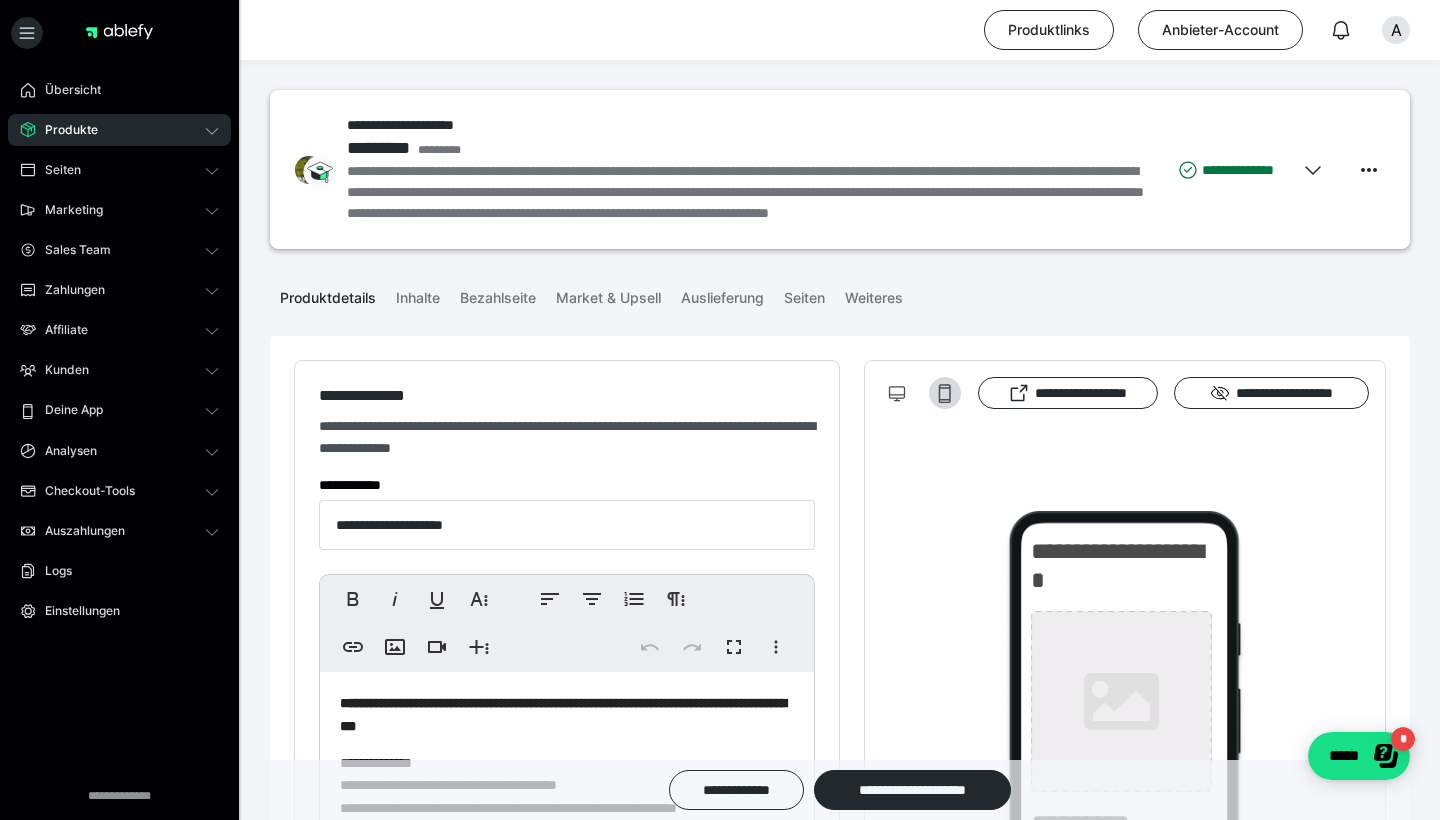 type on "**********" 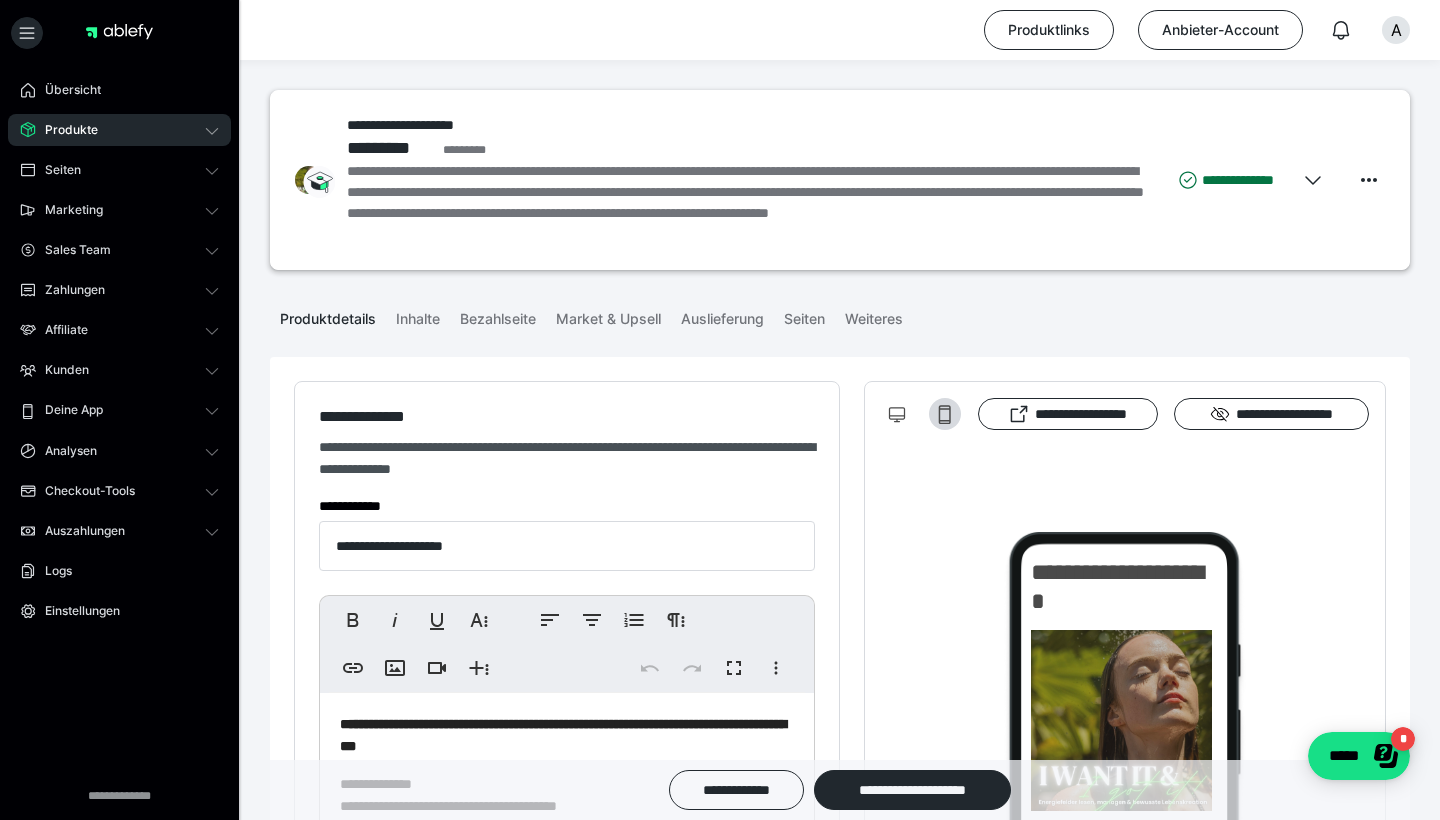 scroll, scrollTop: 0, scrollLeft: 0, axis: both 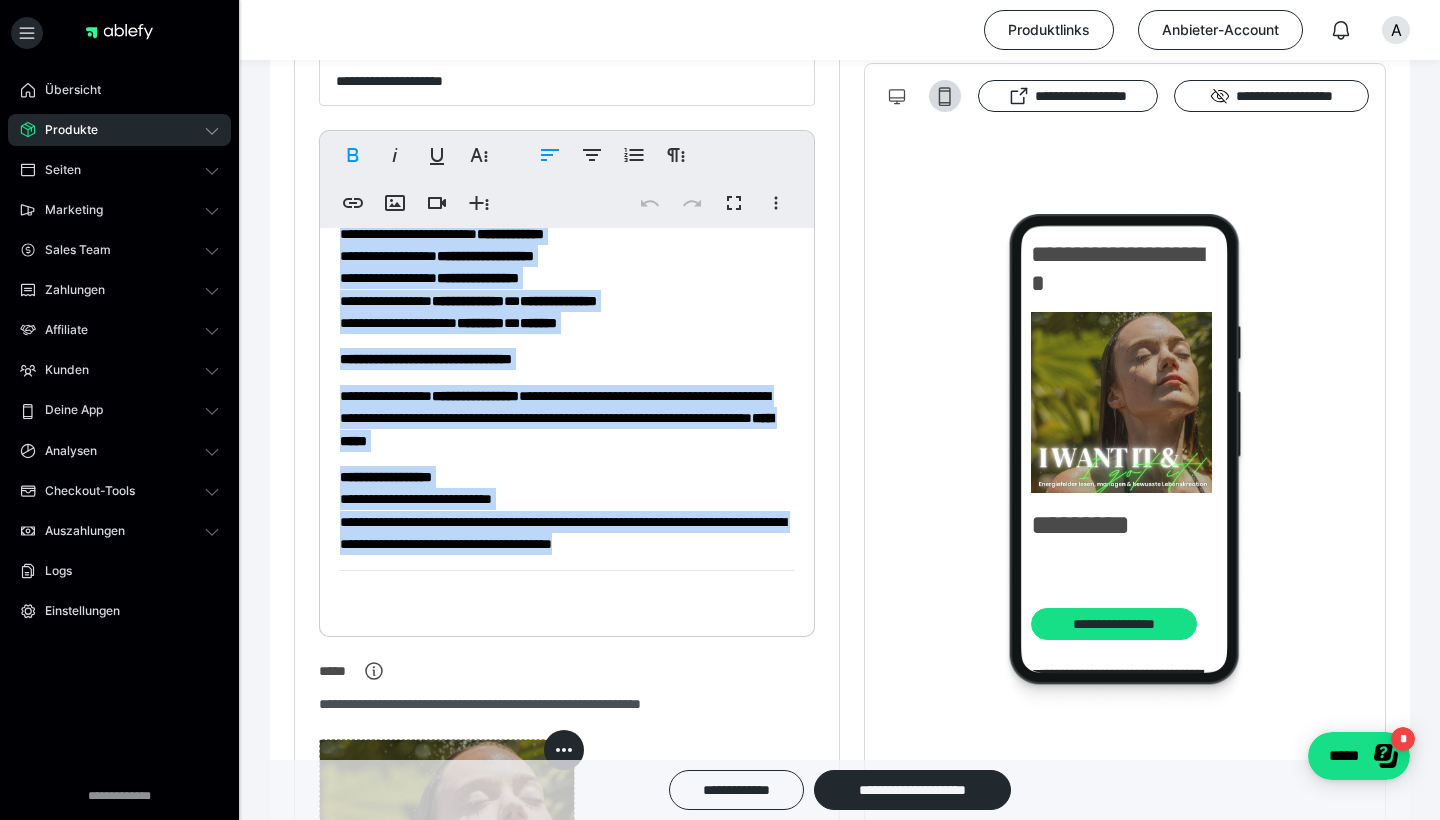 drag, startPoint x: 338, startPoint y: 425, endPoint x: 535, endPoint y: 819, distance: 440.5054 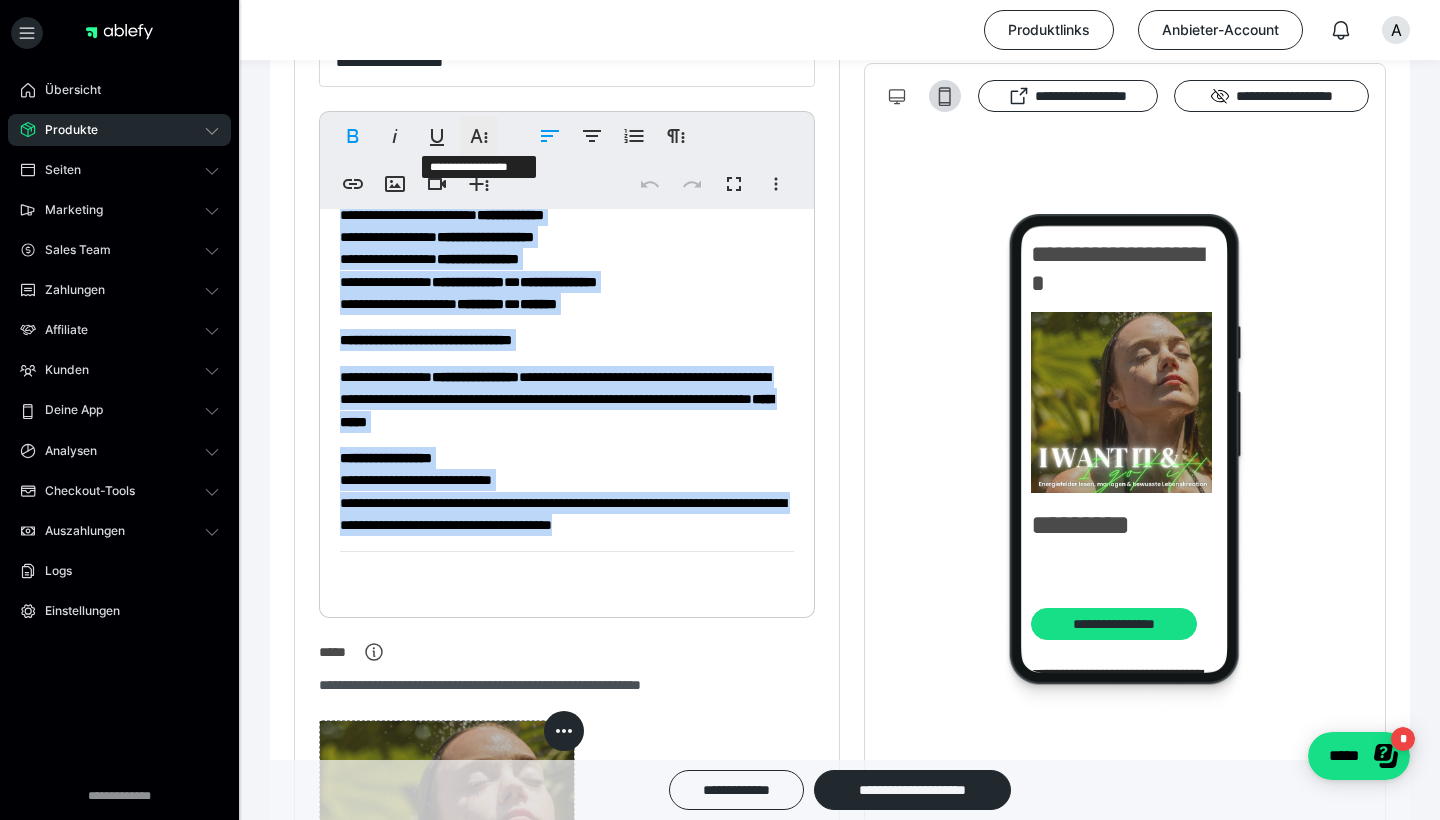 click 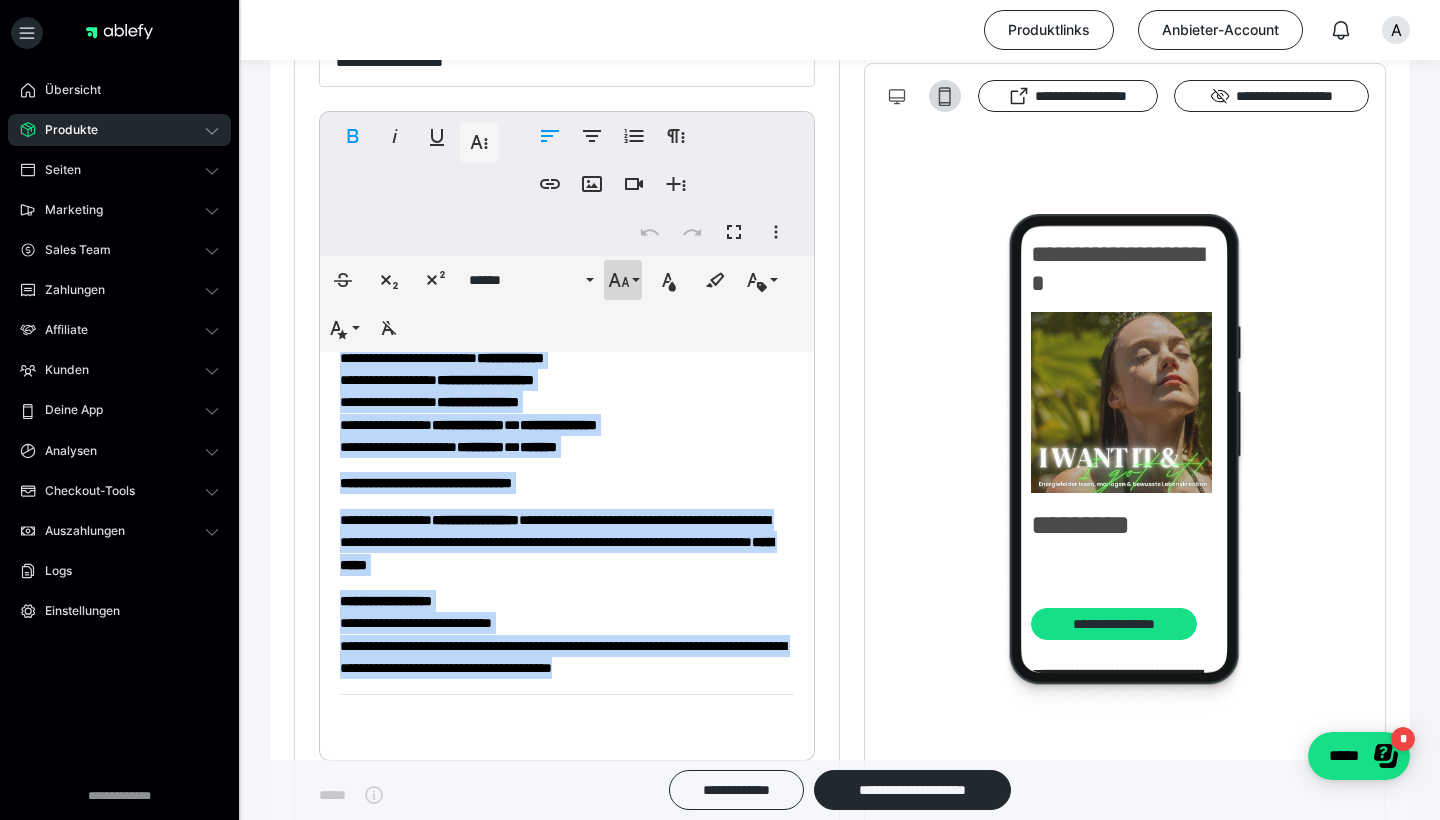 click on "**********" at bounding box center [623, 280] 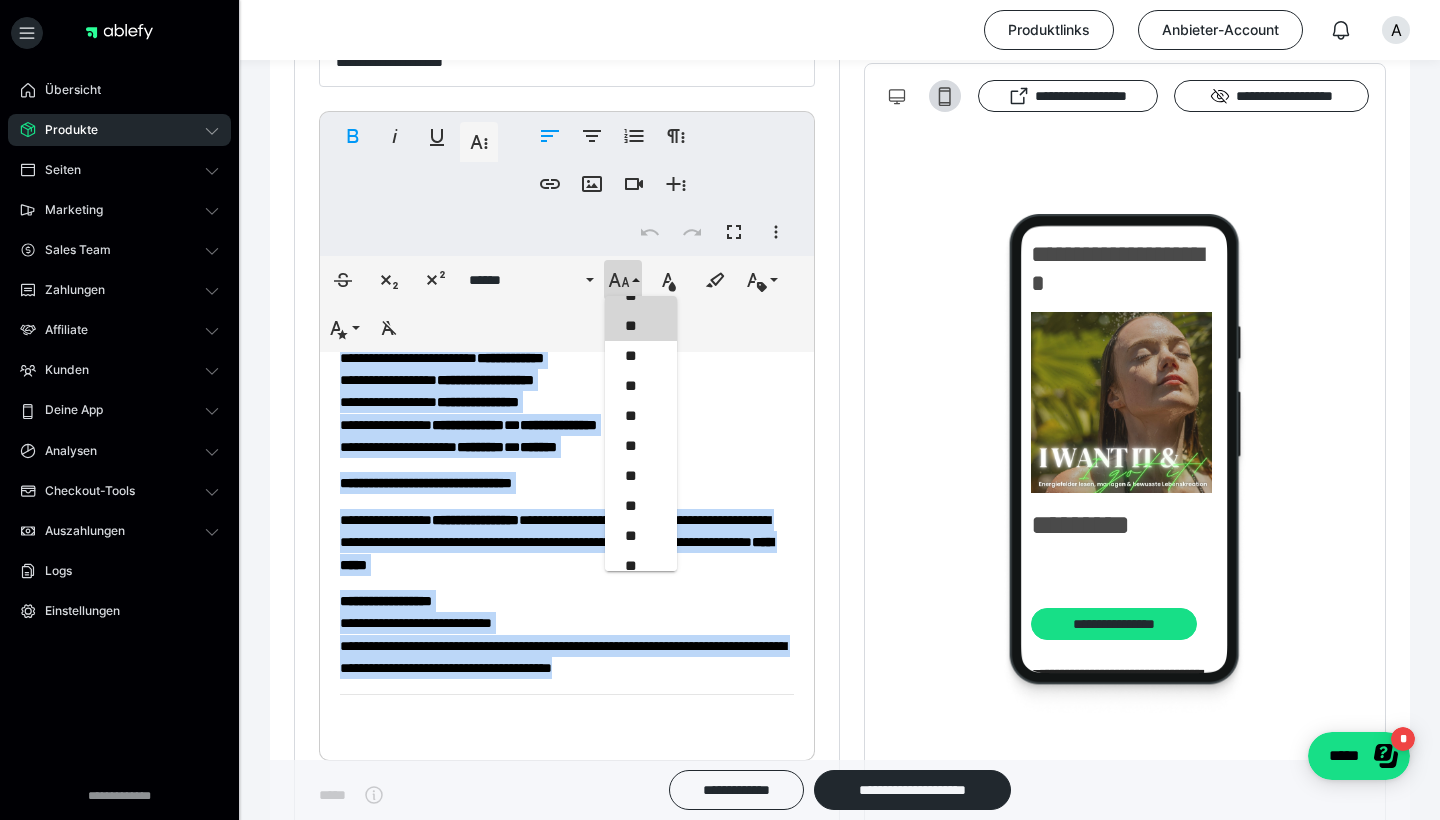 click on "**" at bounding box center [641, 326] 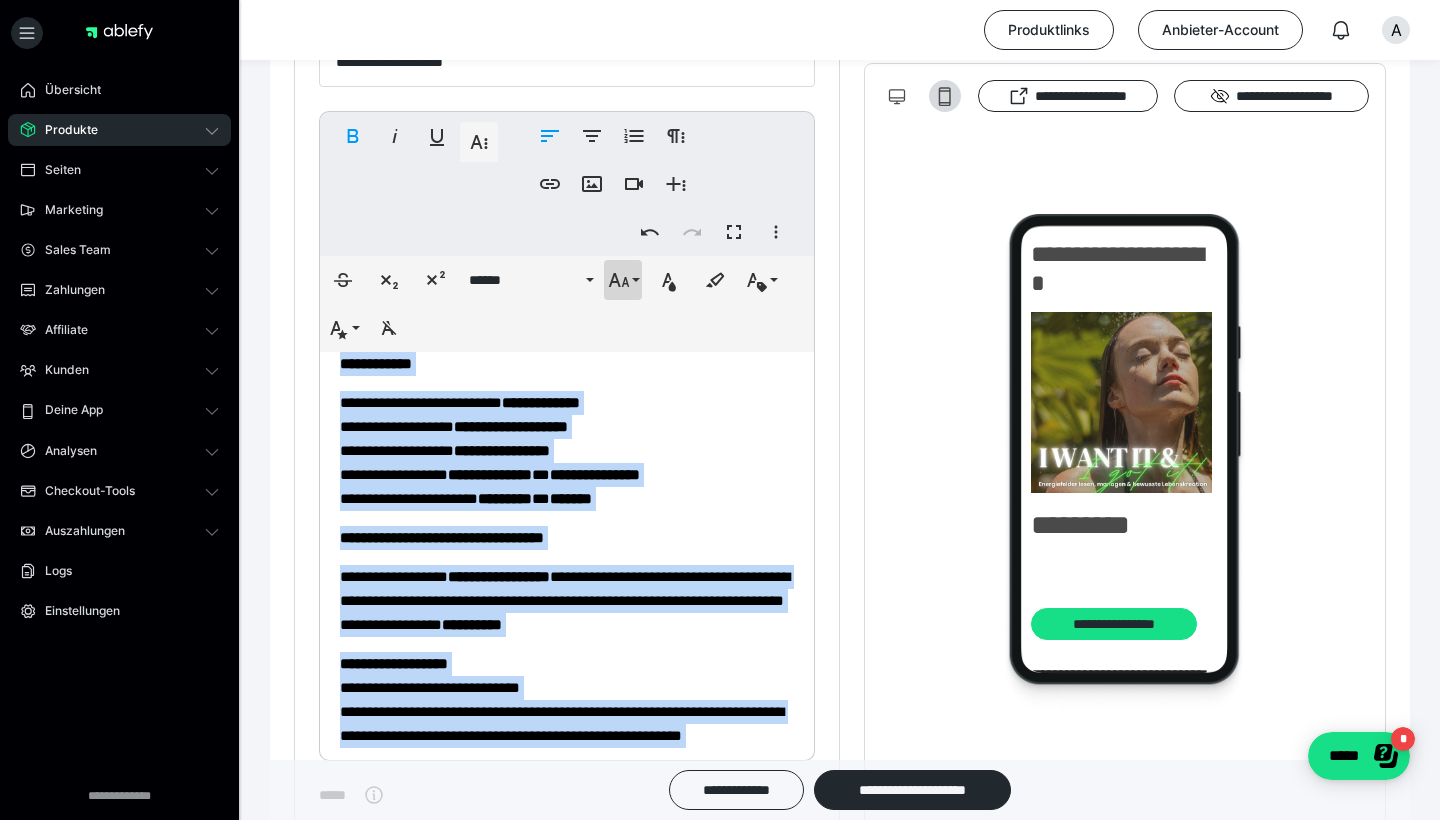 click on "**********" at bounding box center [623, 280] 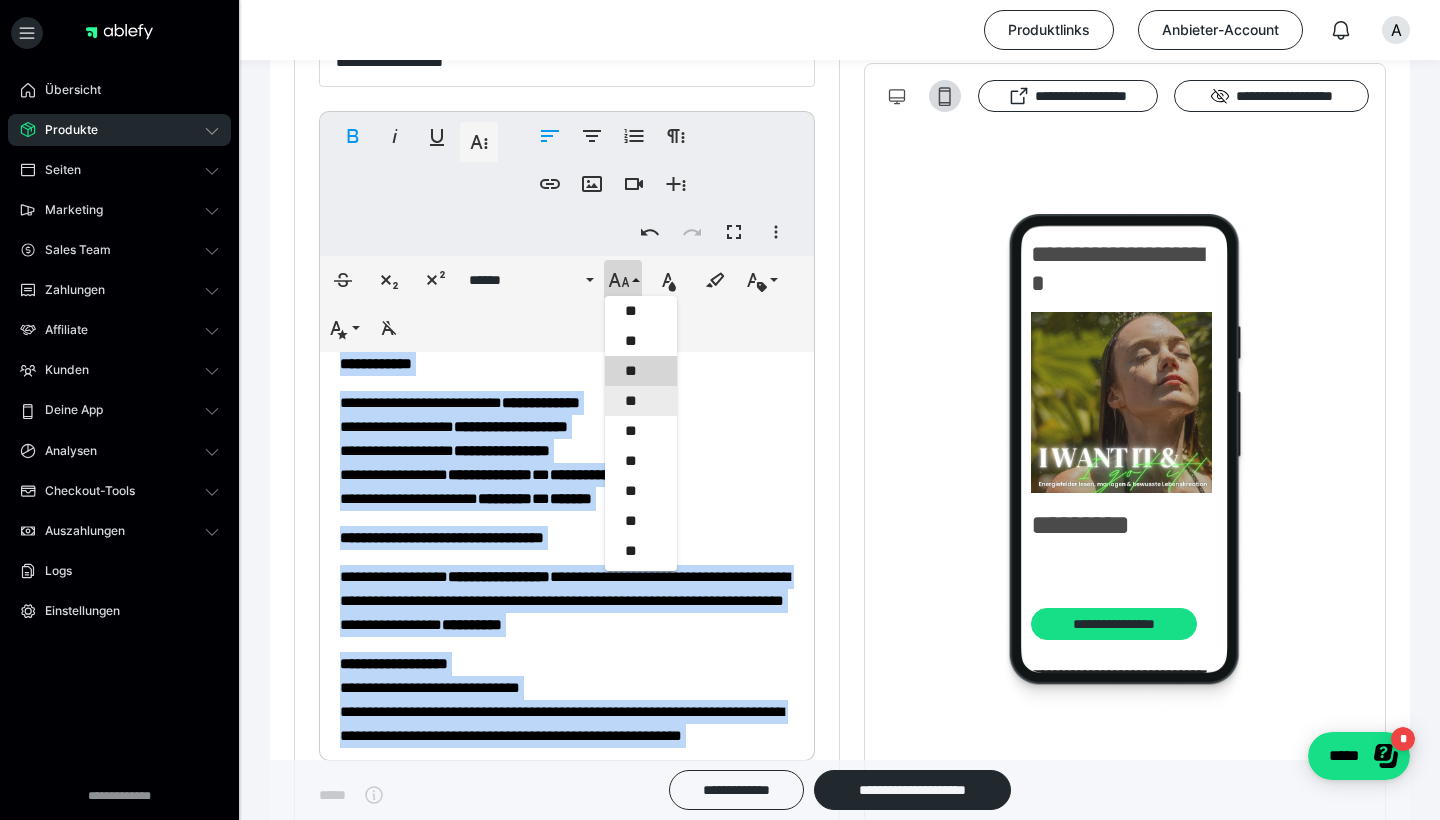 scroll, scrollTop: 362, scrollLeft: 0, axis: vertical 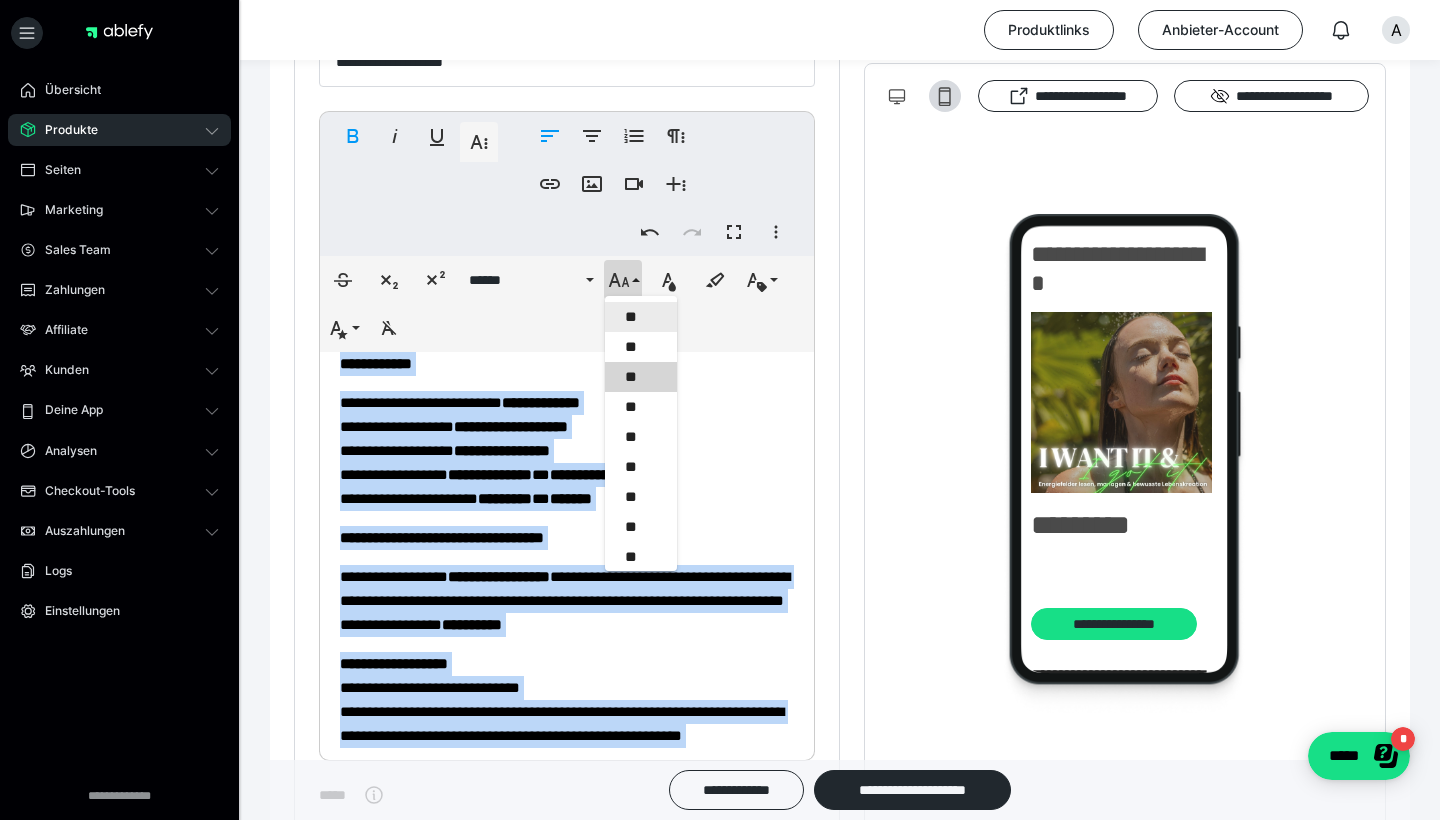 click on "**" at bounding box center (641, 317) 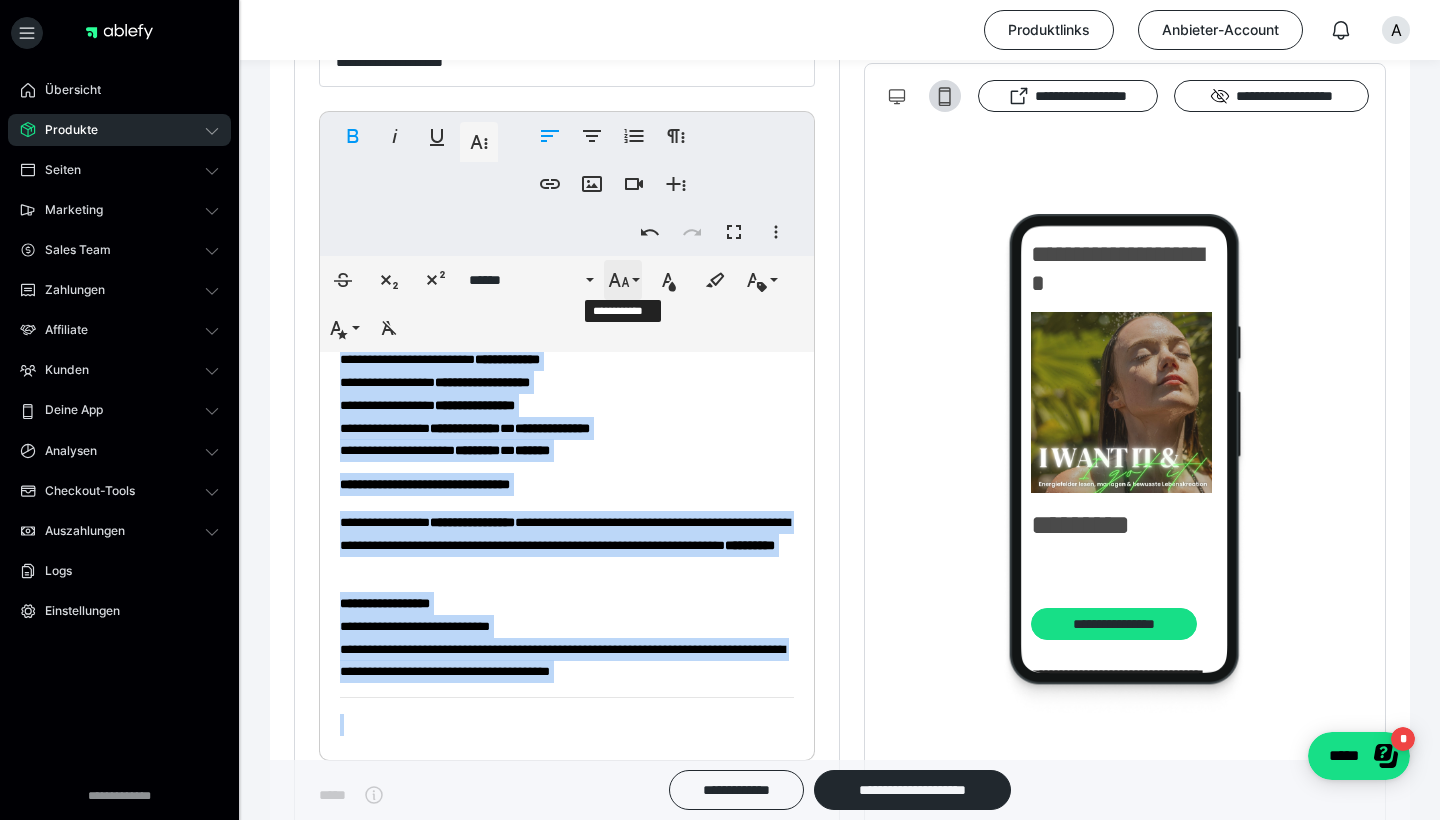 click 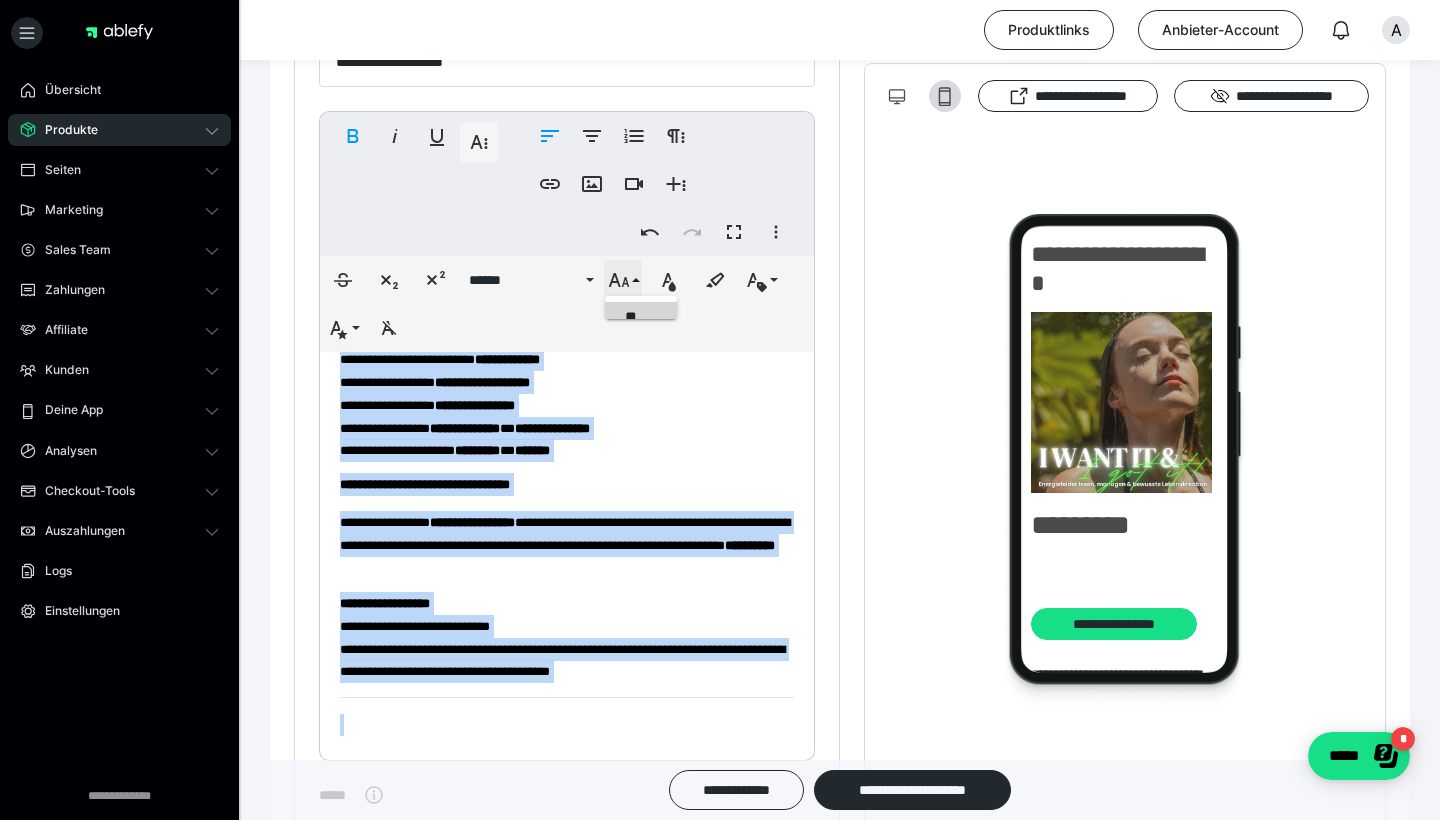 scroll, scrollTop: 383, scrollLeft: 0, axis: vertical 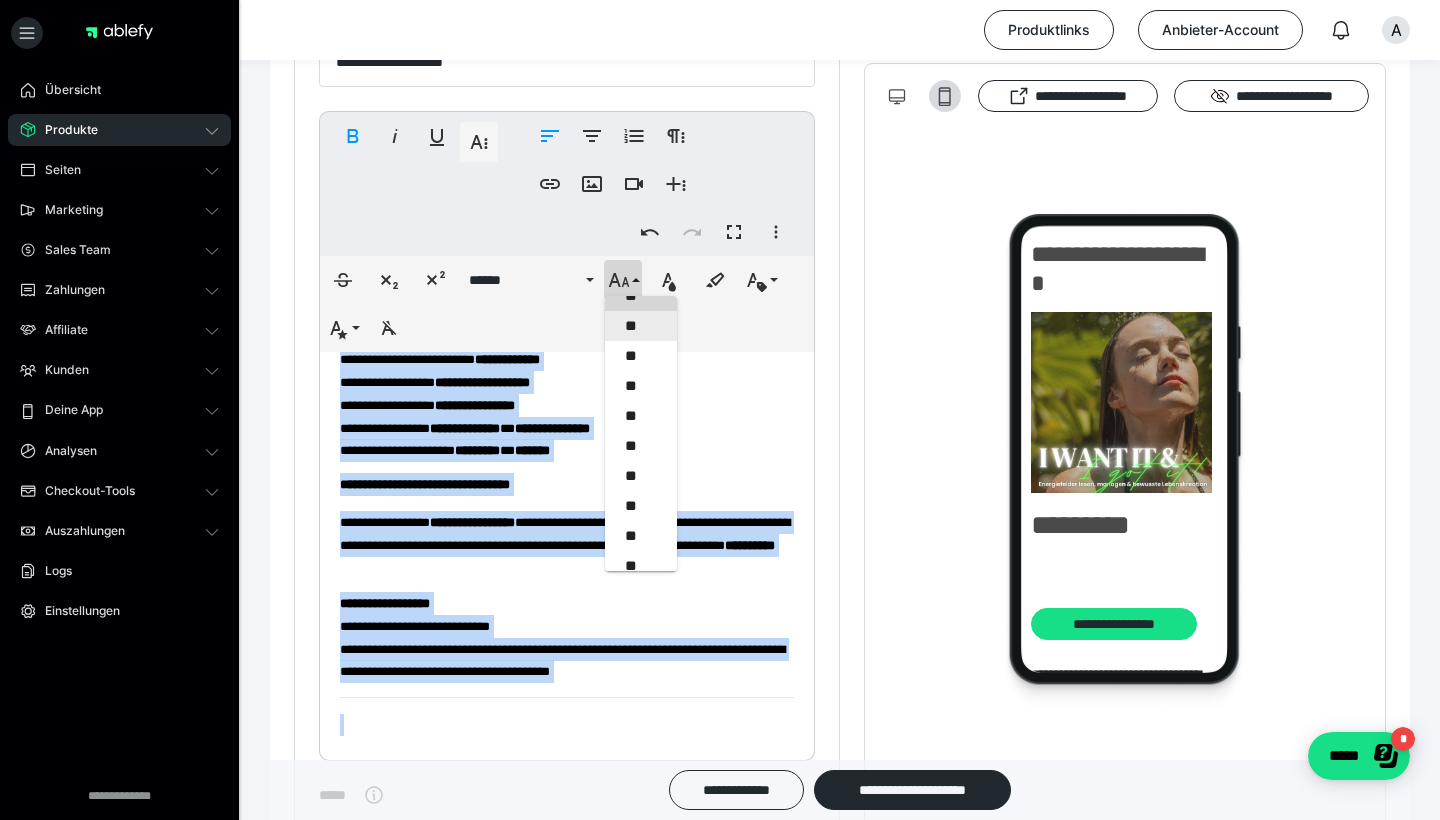 click on "**" at bounding box center (641, 326) 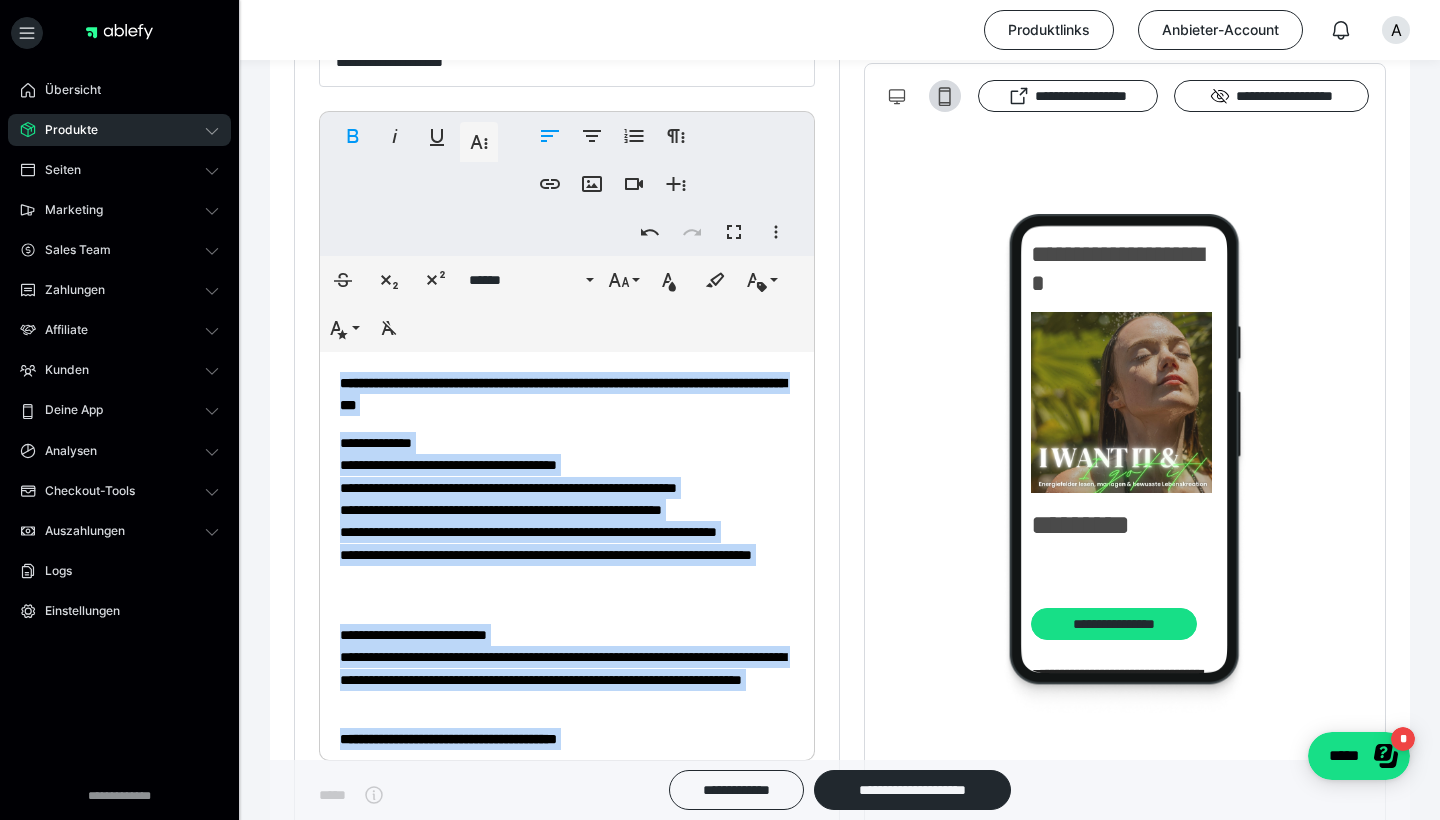 scroll, scrollTop: 0, scrollLeft: 0, axis: both 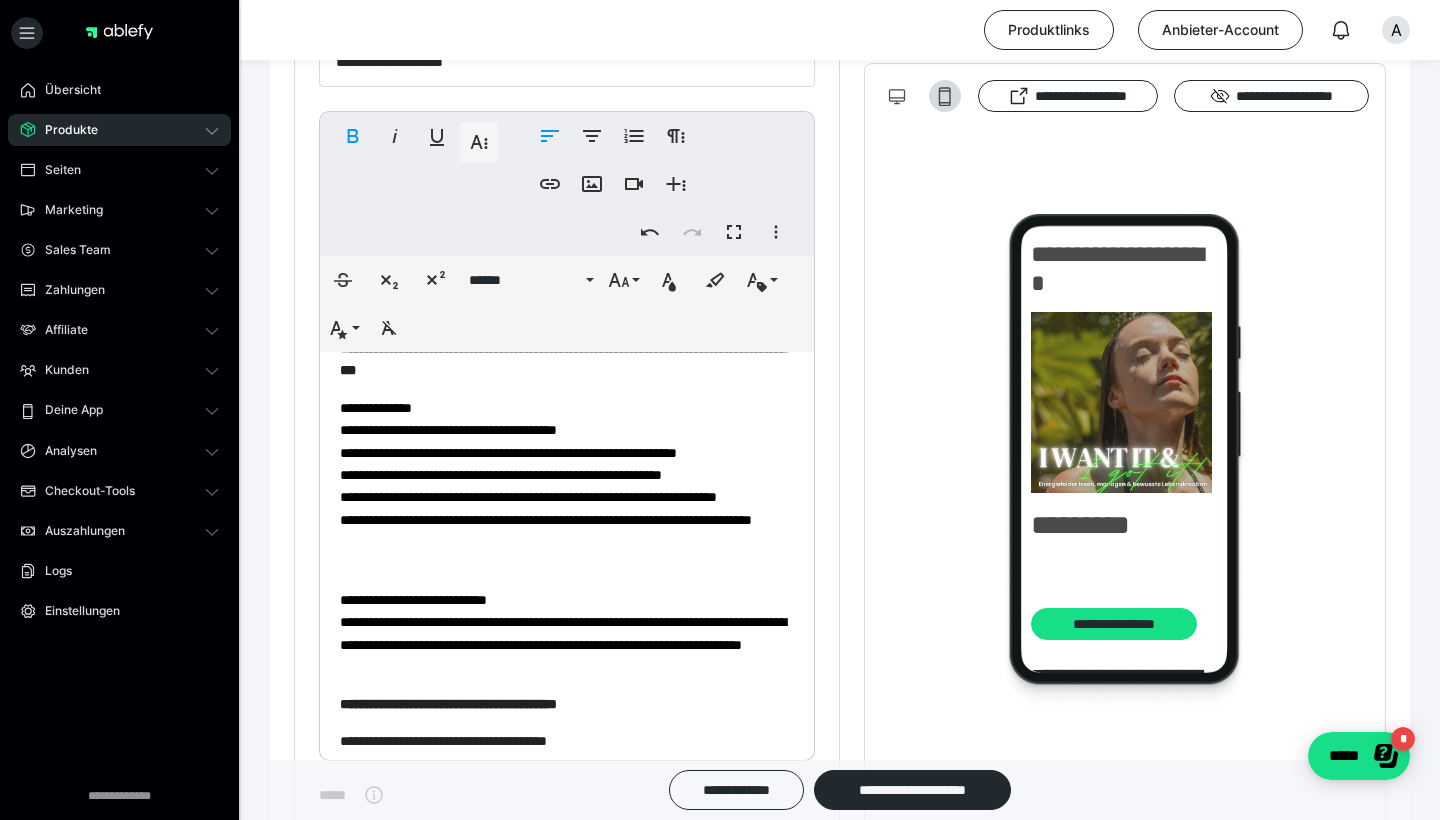 click on "**********" at bounding box center (567, 485) 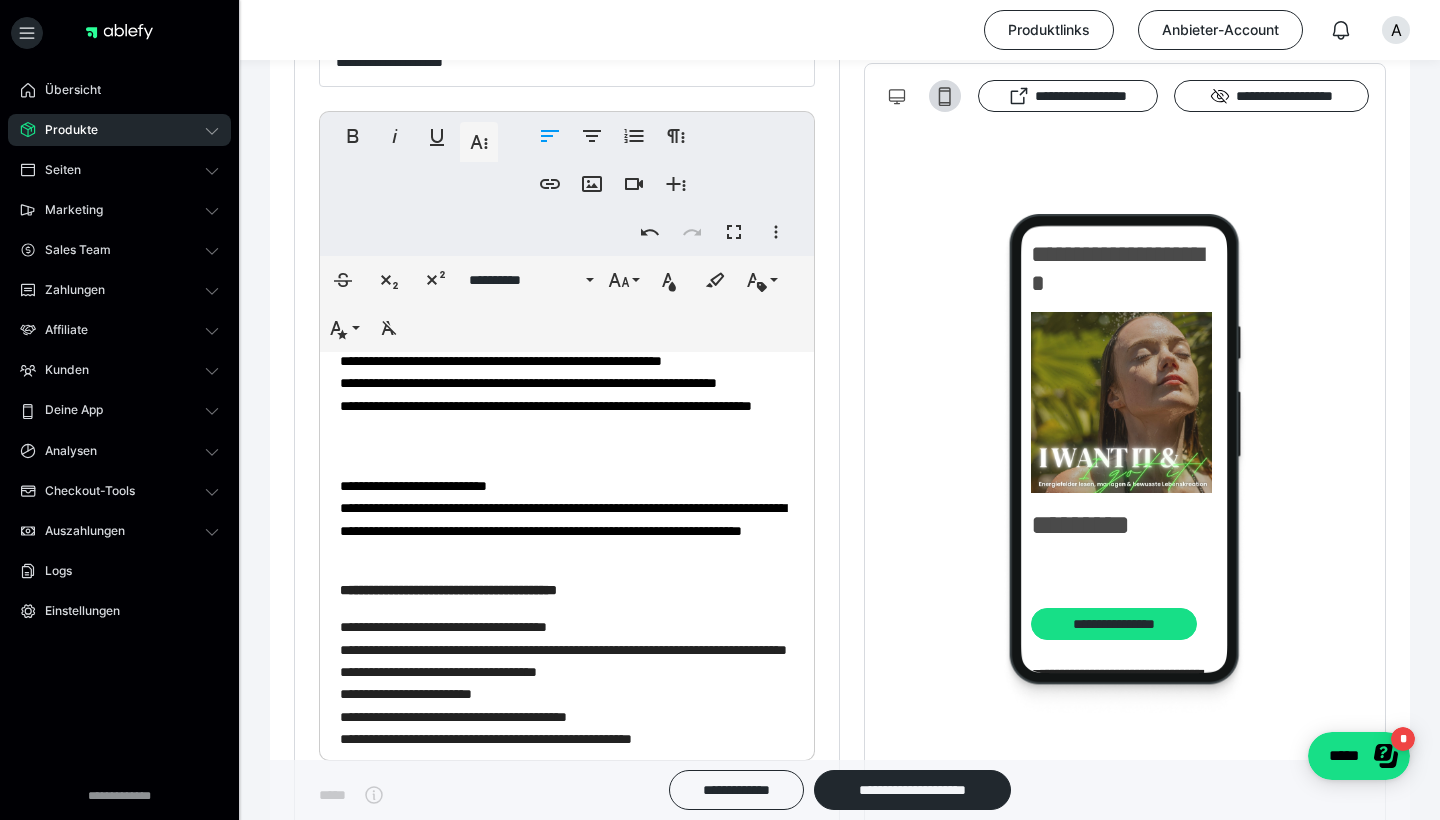 scroll, scrollTop: 147, scrollLeft: 0, axis: vertical 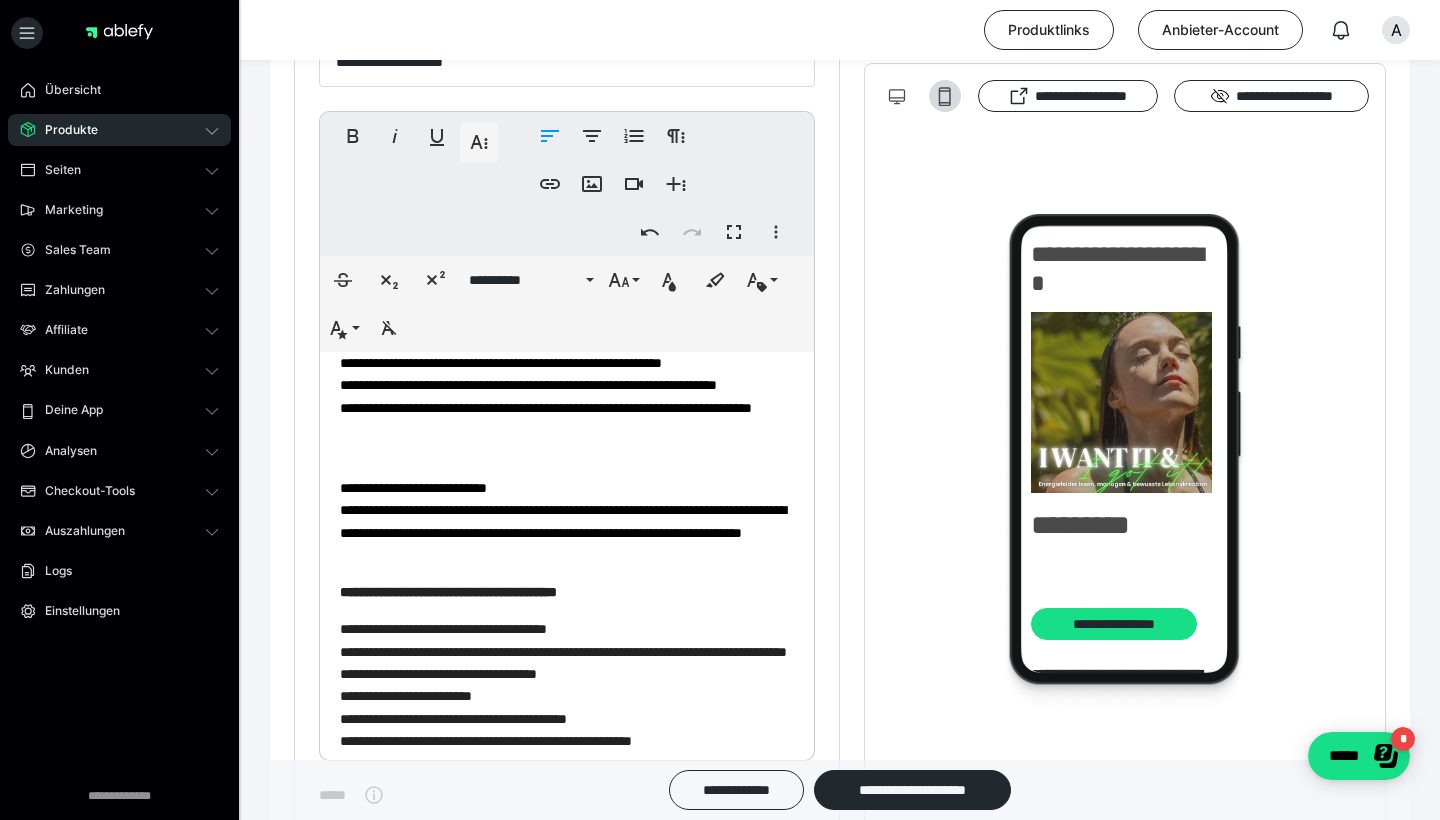 click on "**********" at bounding box center [546, 352] 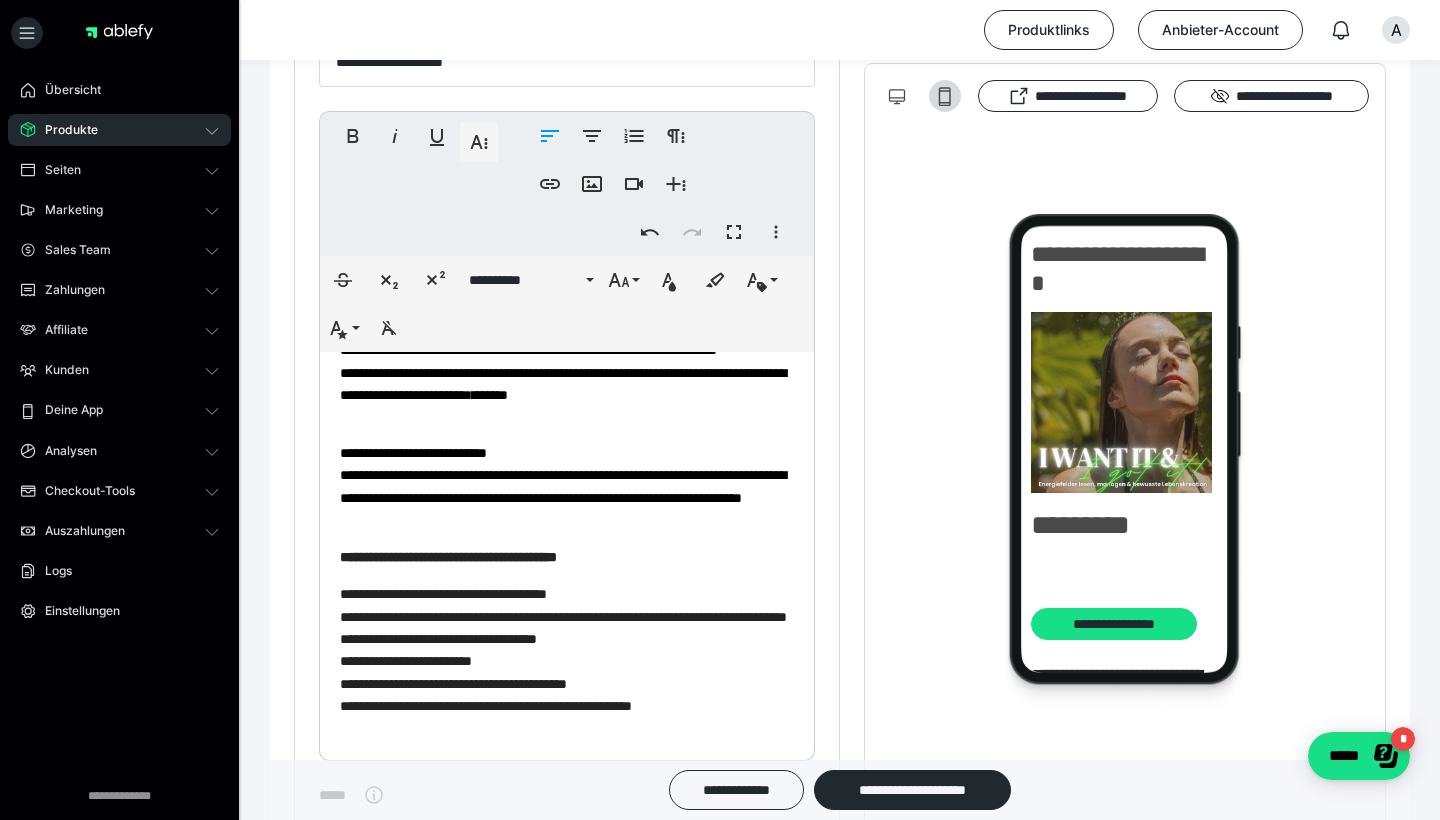 scroll, scrollTop: 176, scrollLeft: 0, axis: vertical 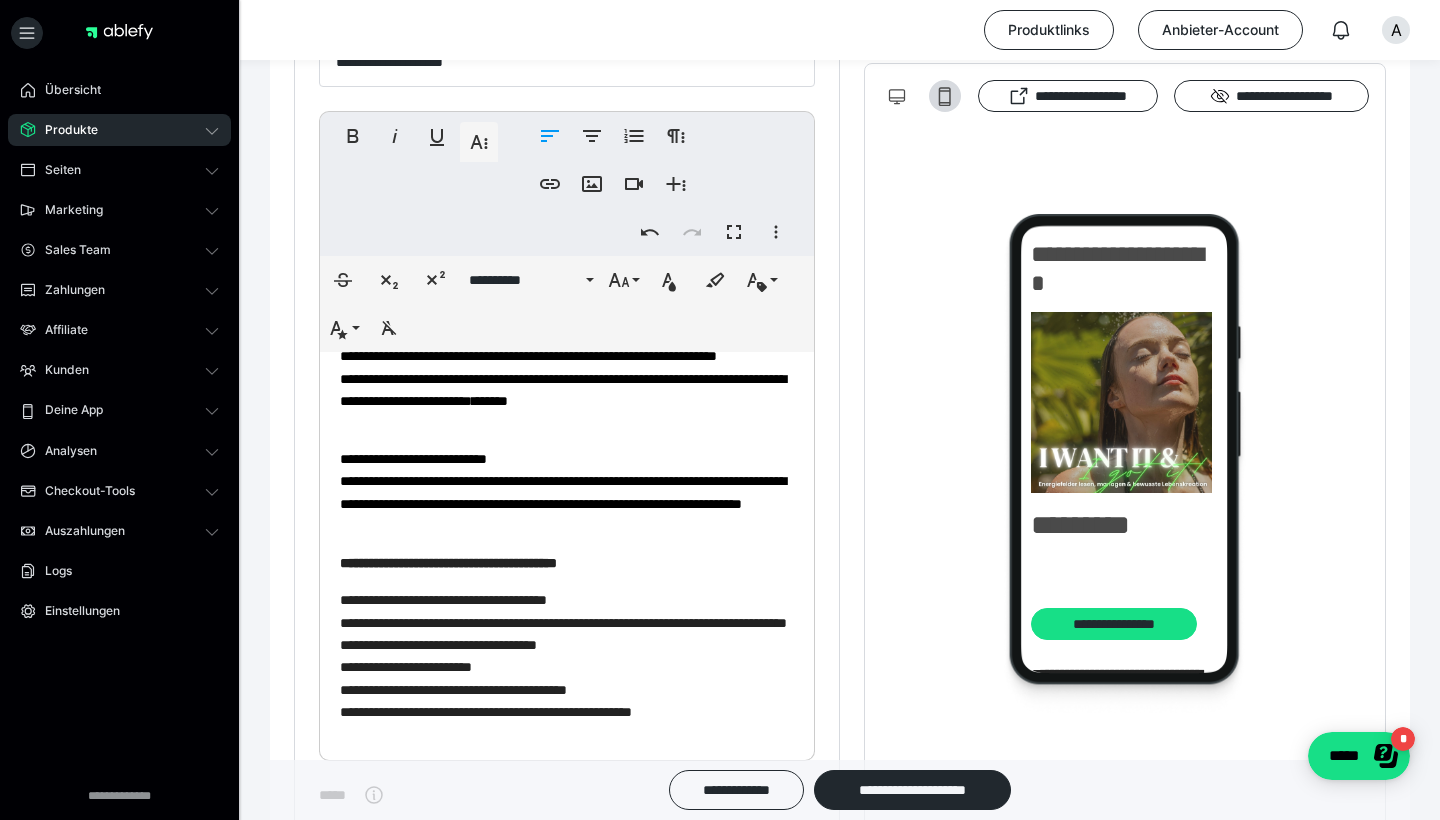 click on "**********" at bounding box center (567, 492) 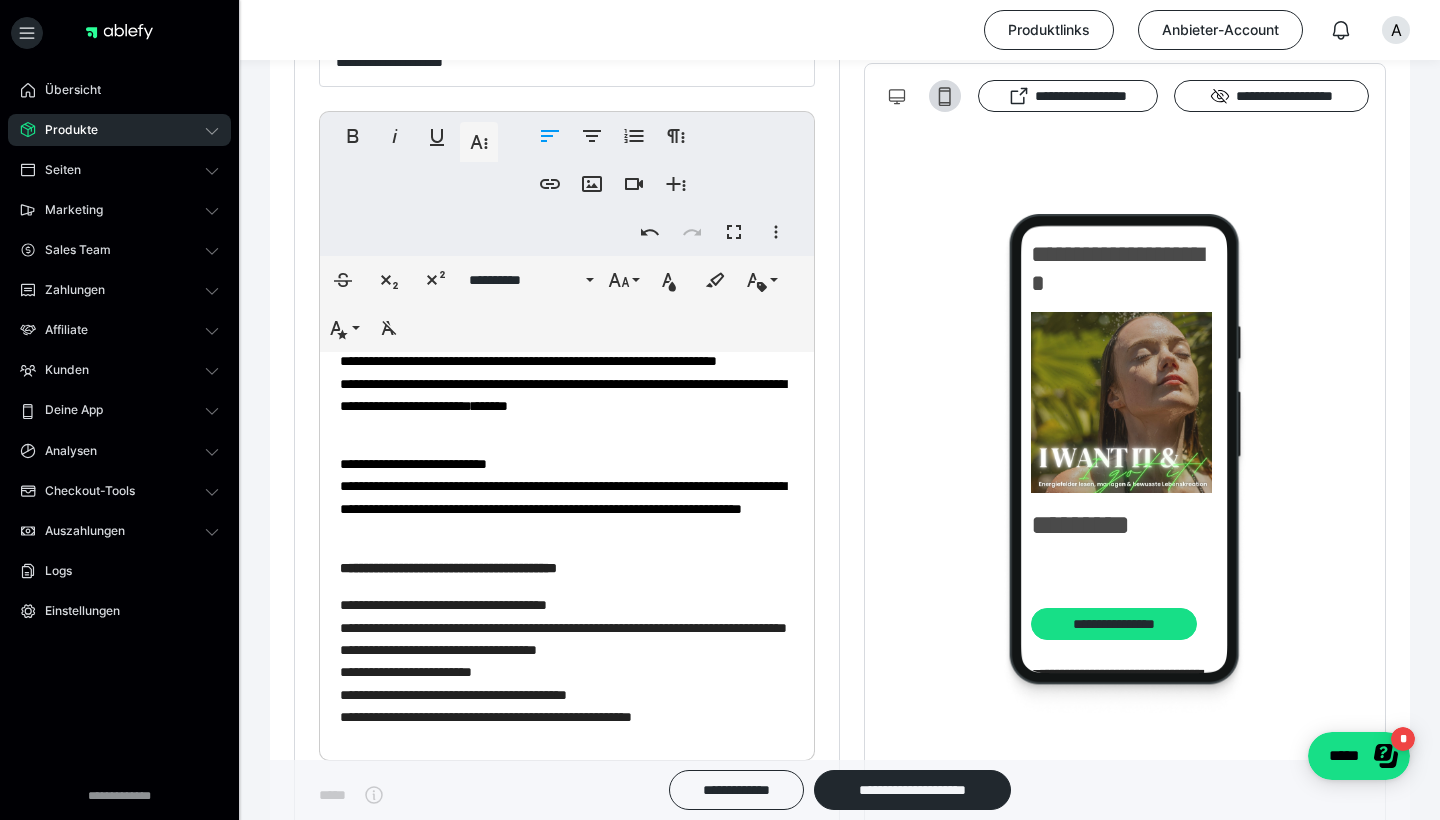 scroll, scrollTop: 174, scrollLeft: 0, axis: vertical 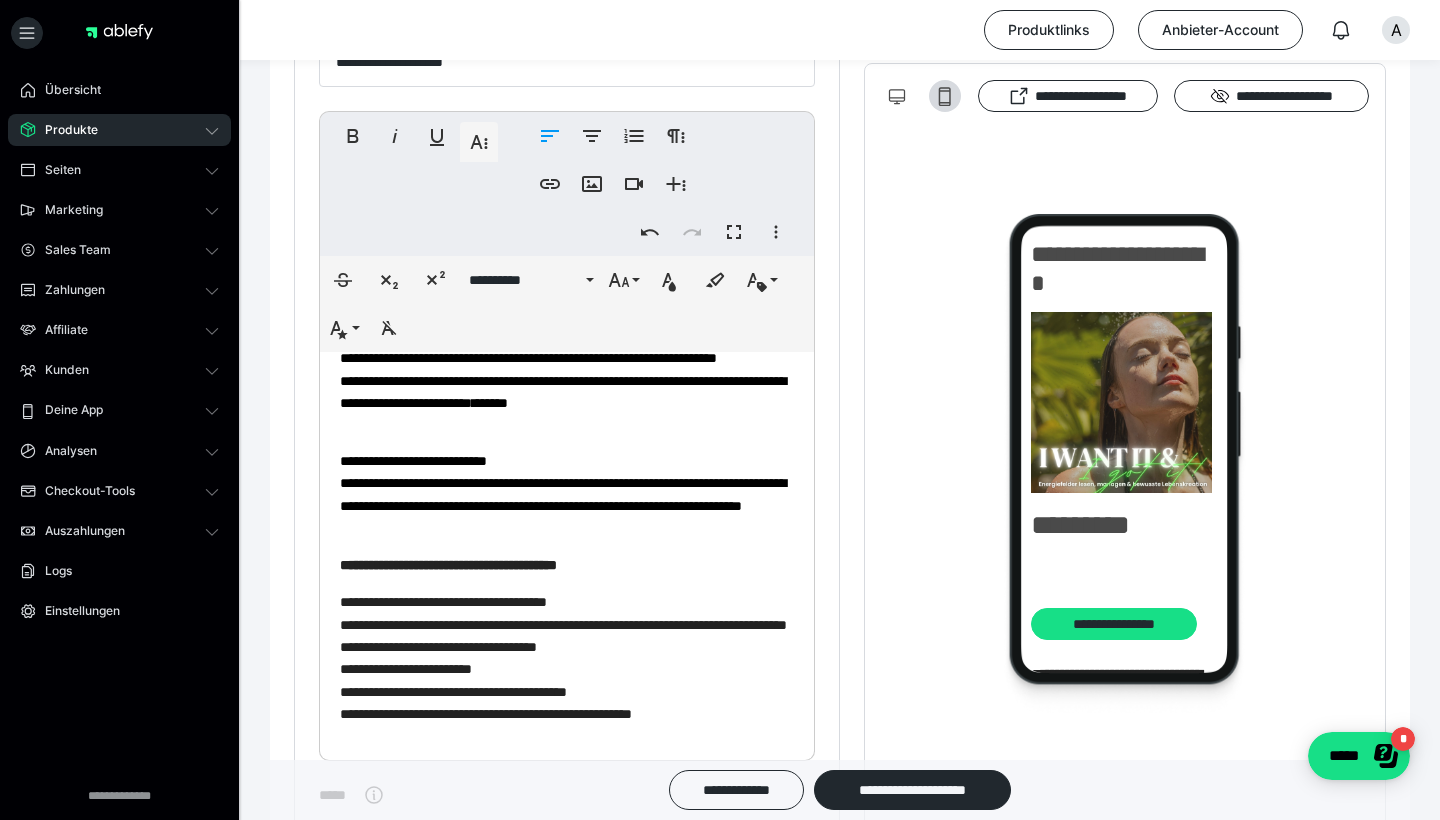 click on "**********" at bounding box center [563, 483] 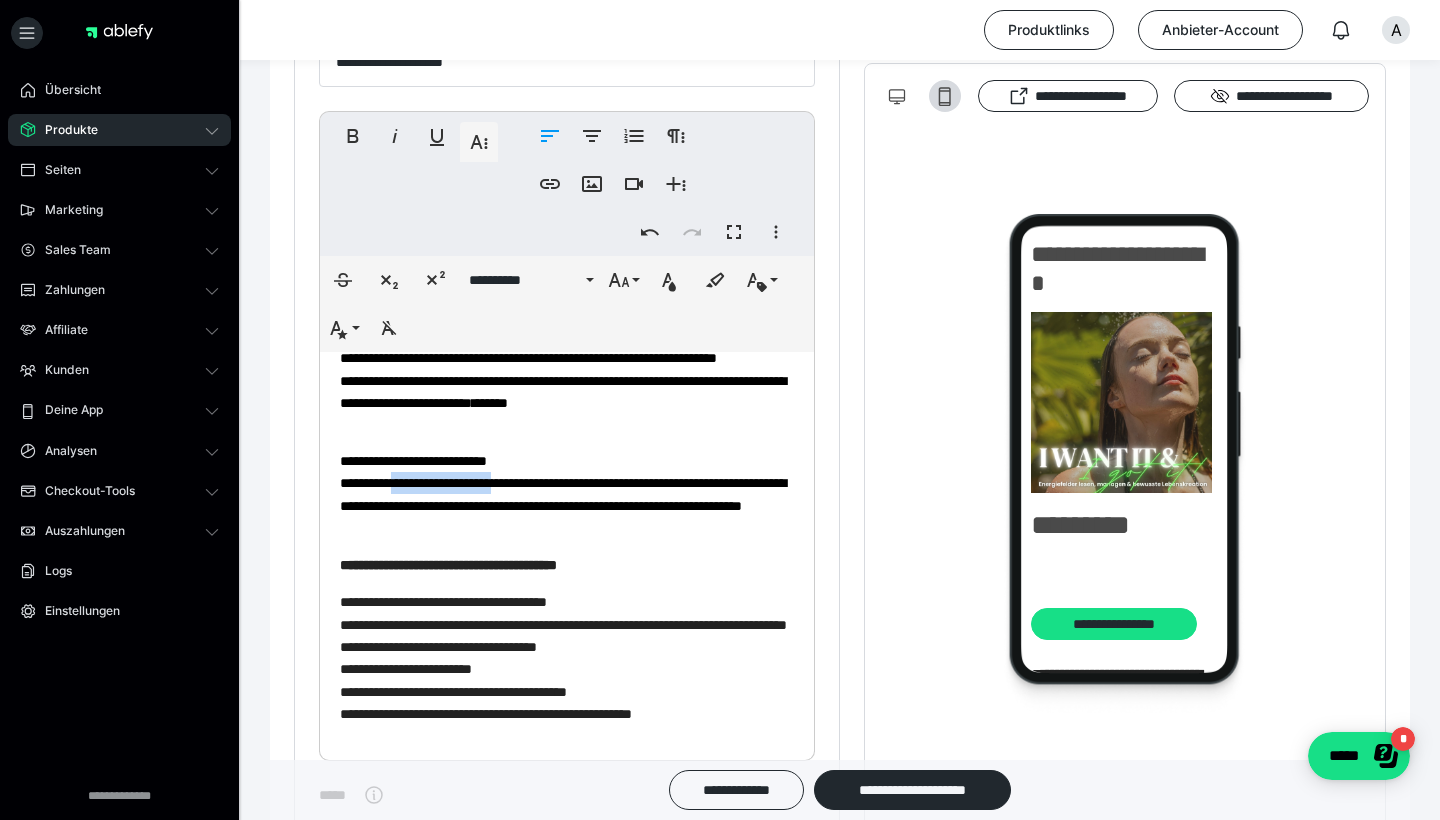 drag, startPoint x: 530, startPoint y: 483, endPoint x: 410, endPoint y: 489, distance: 120.14991 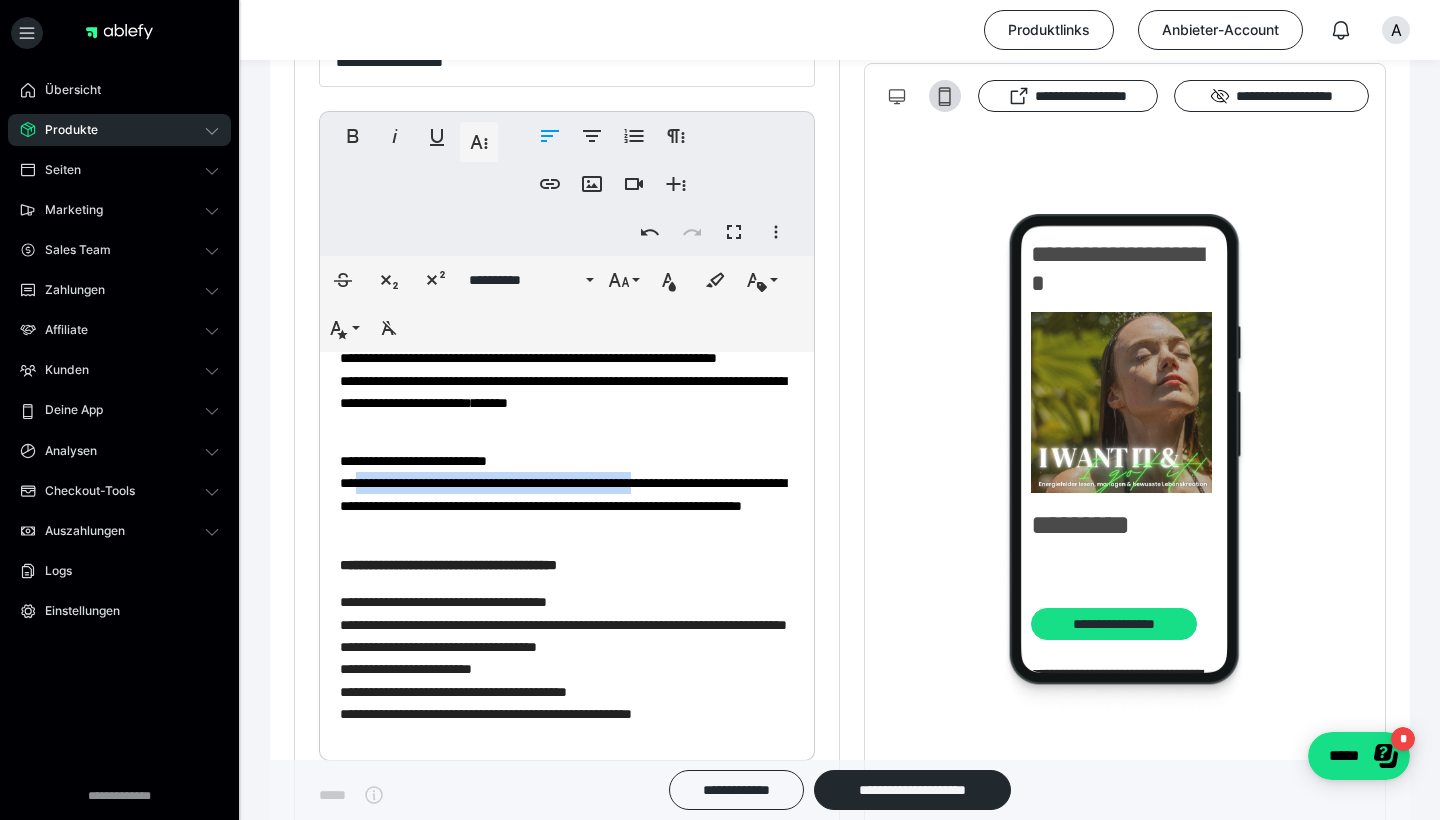 drag, startPoint x: 702, startPoint y: 482, endPoint x: 364, endPoint y: 487, distance: 338.037 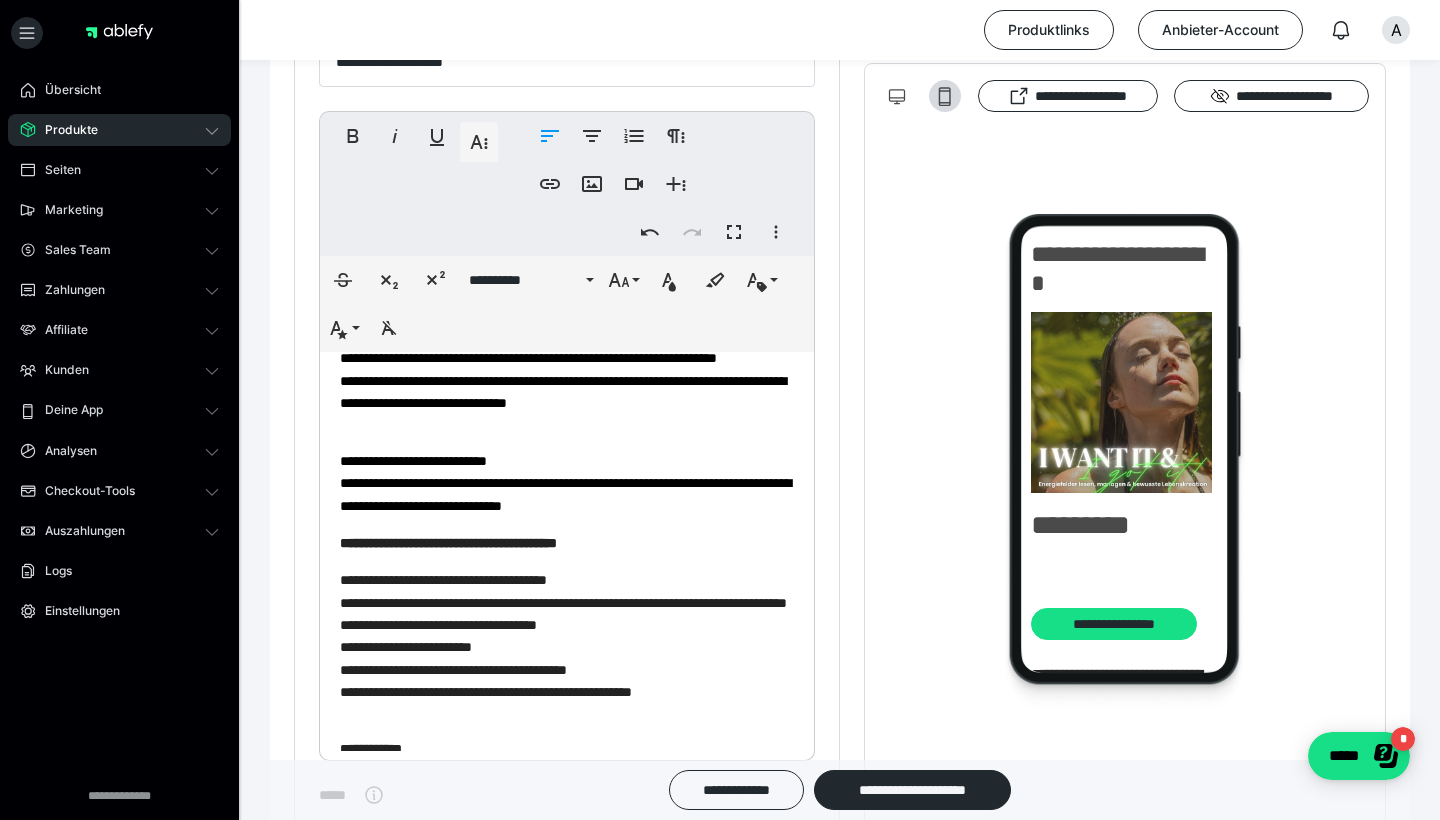 click on "**********" at bounding box center [565, 483] 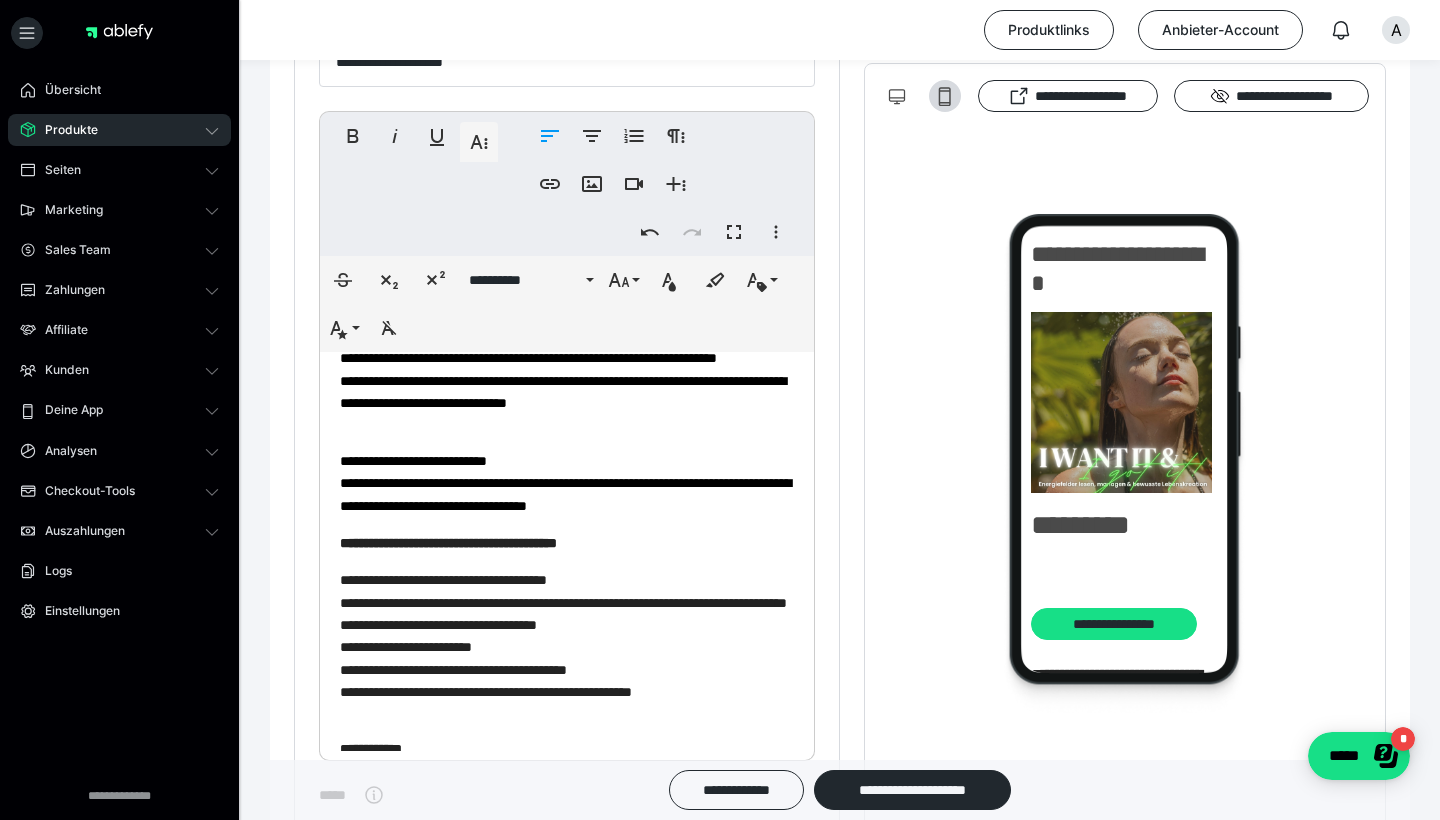 click on "**********" at bounding box center [565, 483] 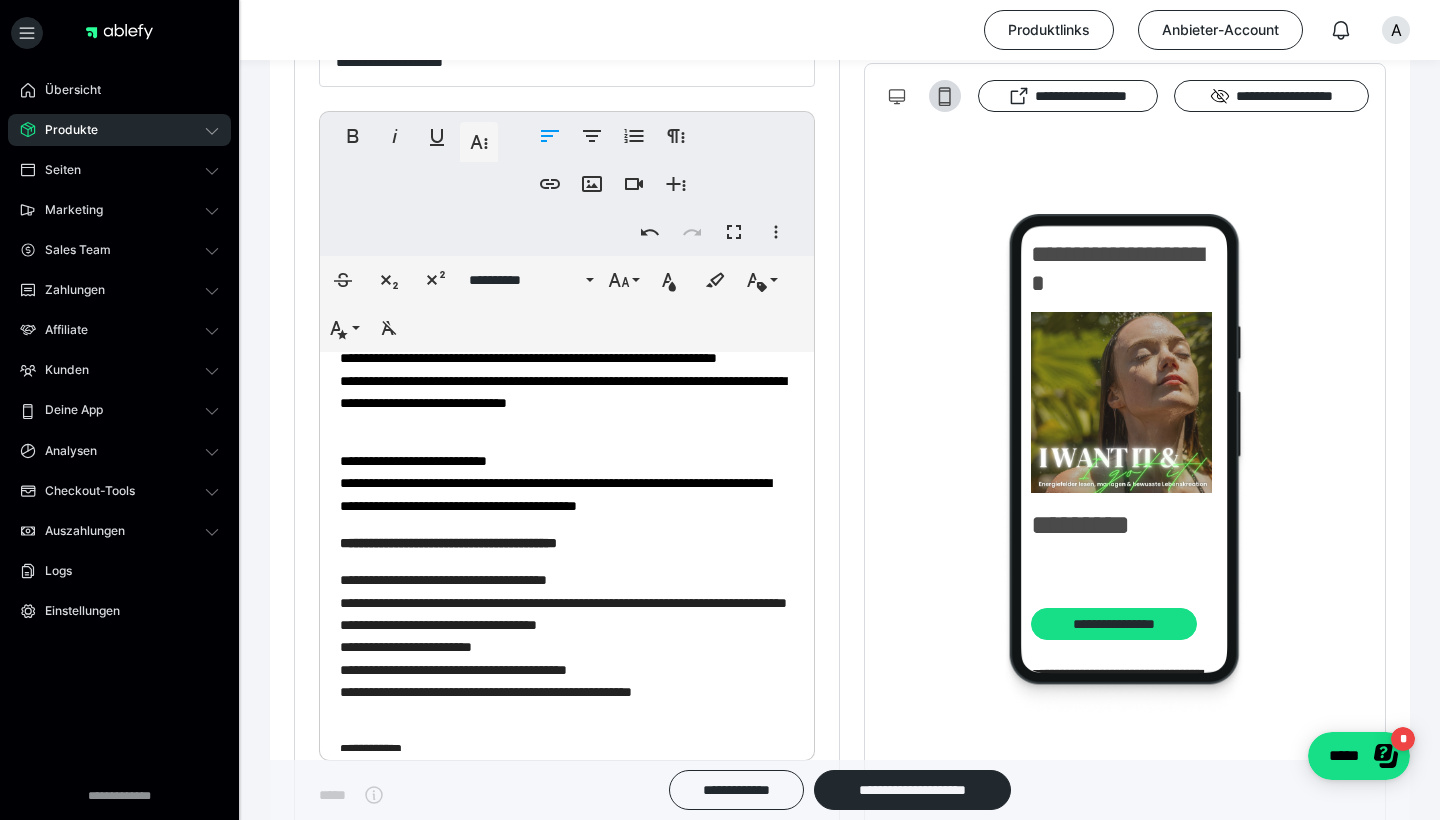 click on "**********" at bounding box center (555, 483) 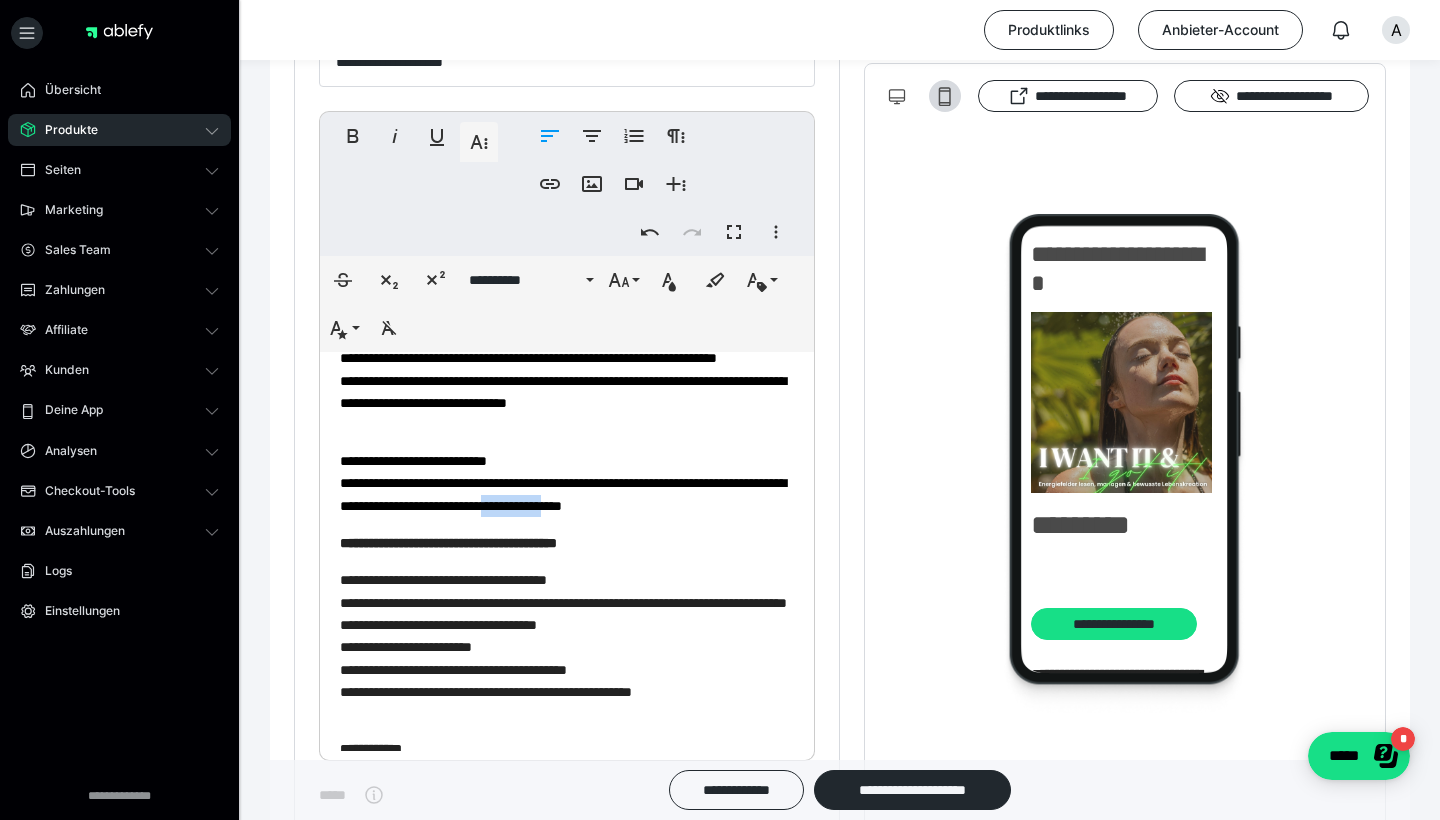 drag, startPoint x: 735, startPoint y: 507, endPoint x: 662, endPoint y: 506, distance: 73.00685 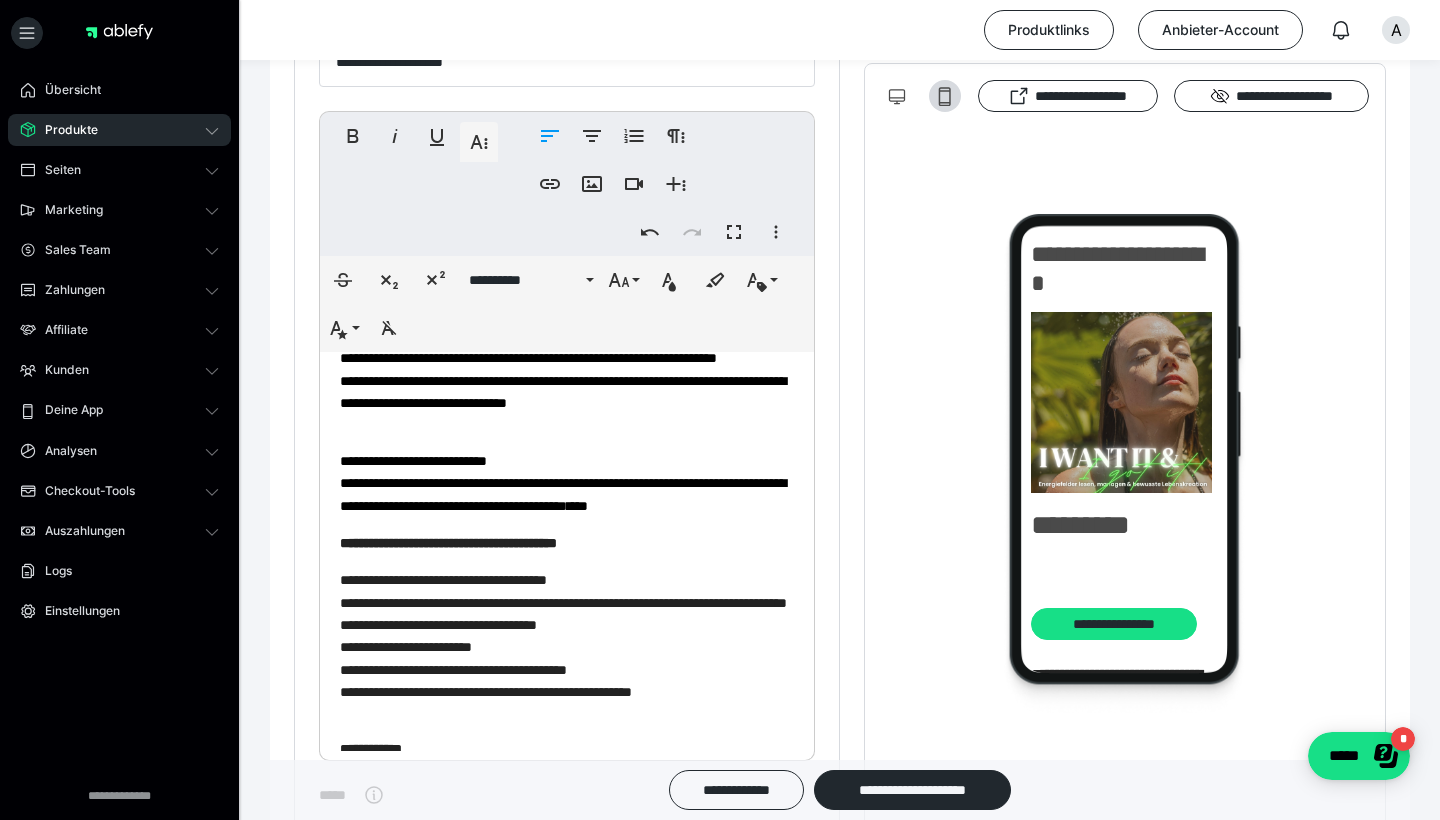 click on "**********" at bounding box center [567, 646] 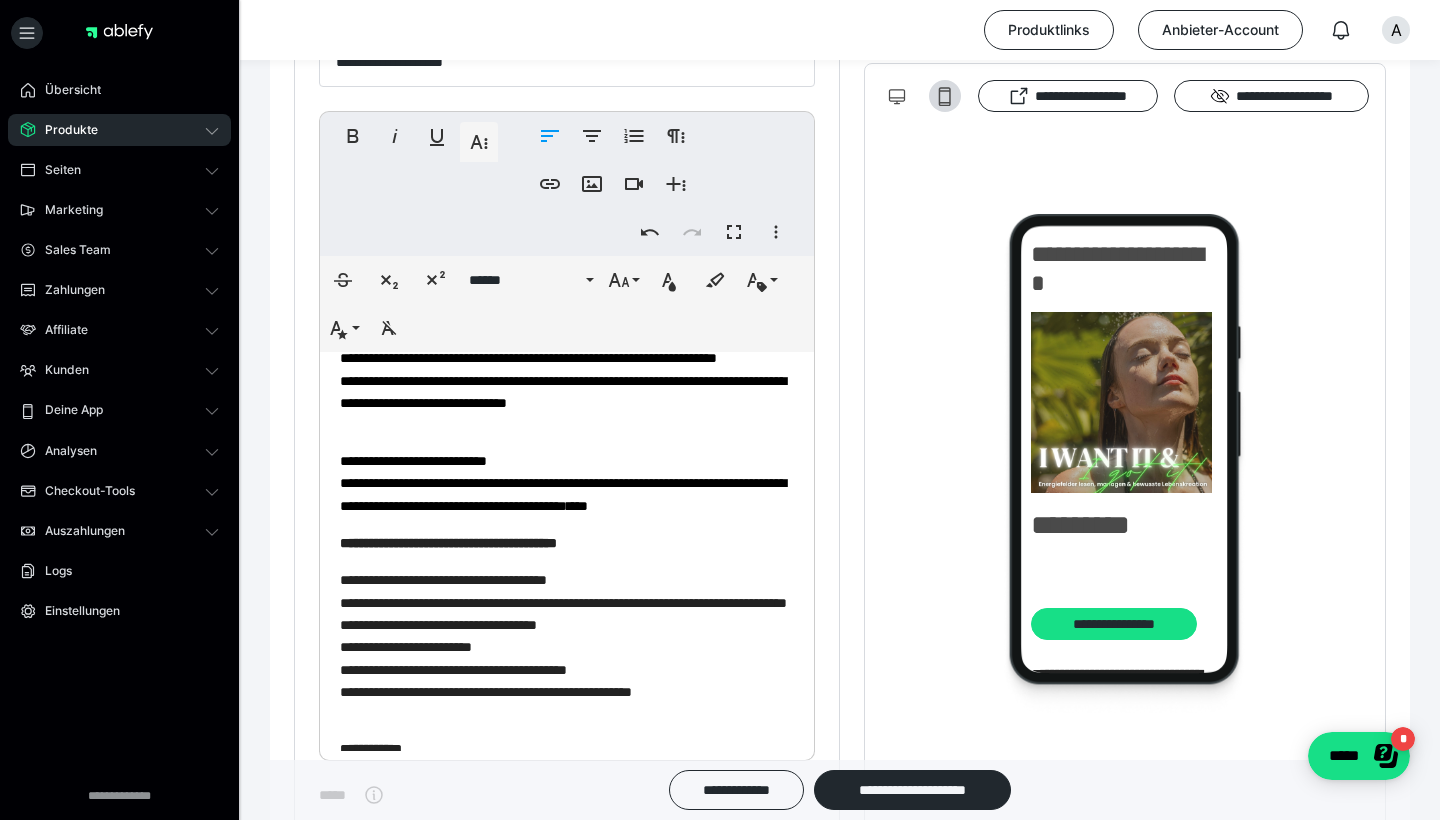 click on "**********" at bounding box center [448, 543] 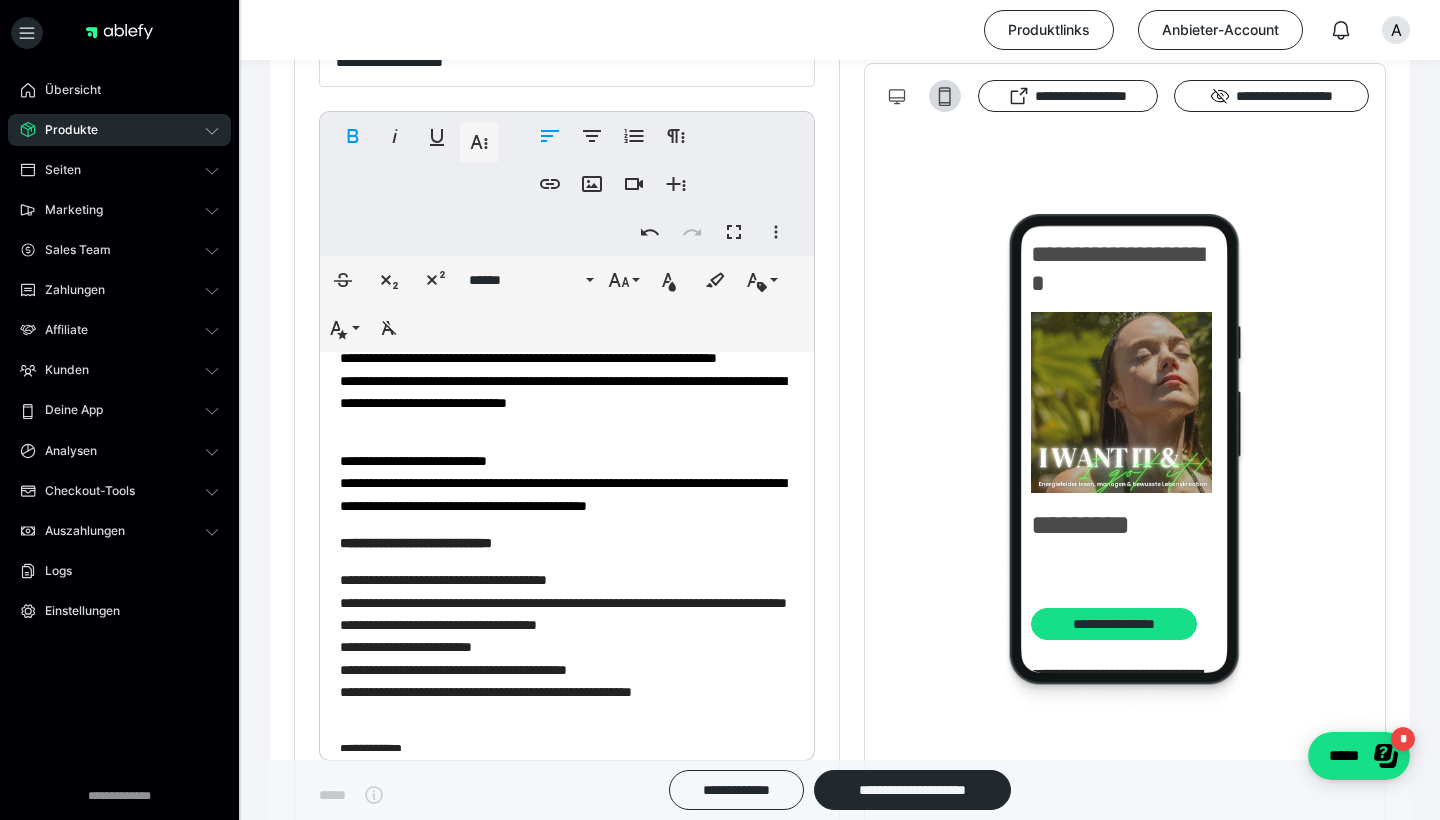 click on "**********" at bounding box center (563, 636) 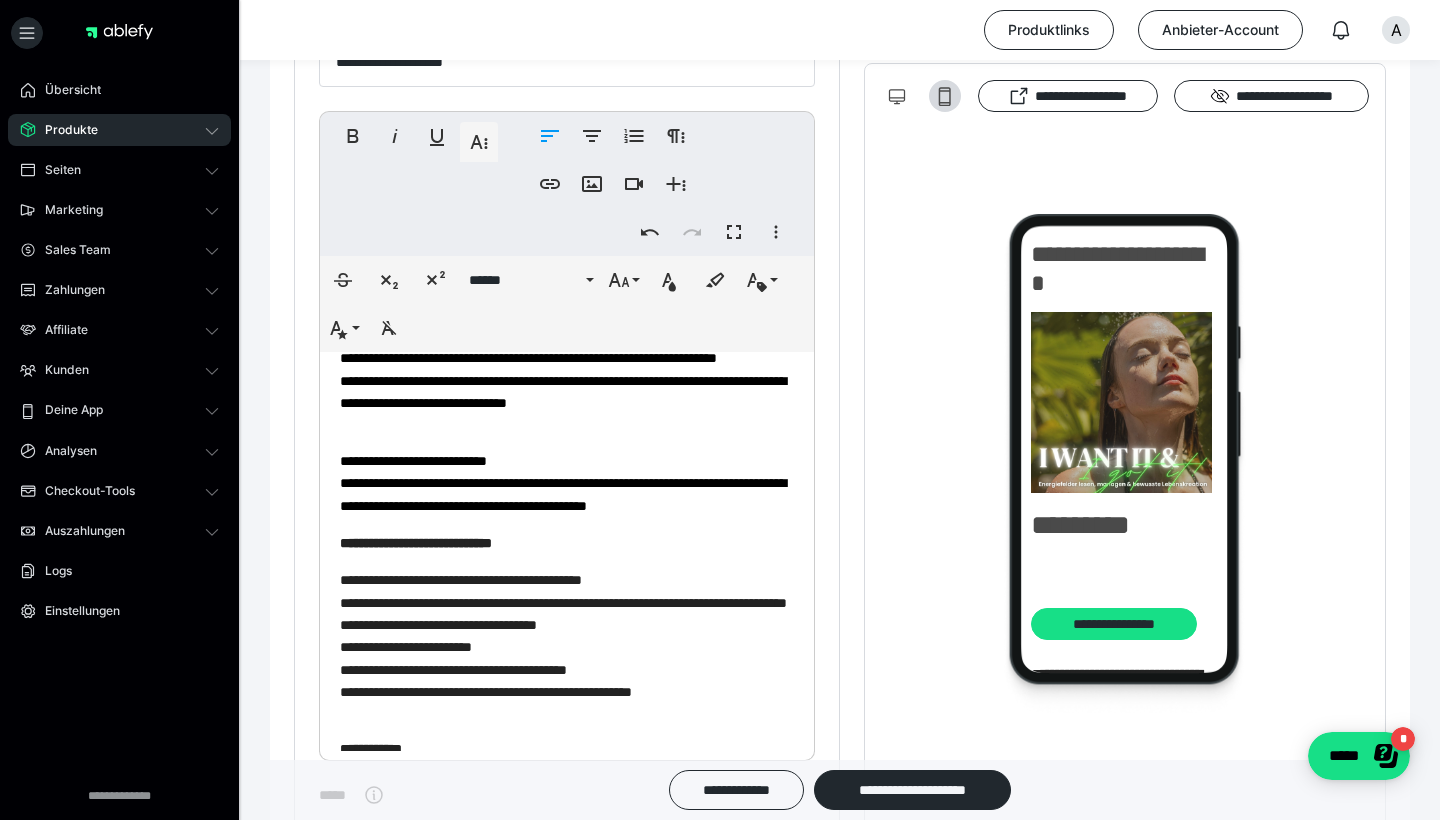click on "**********" at bounding box center (567, 646) 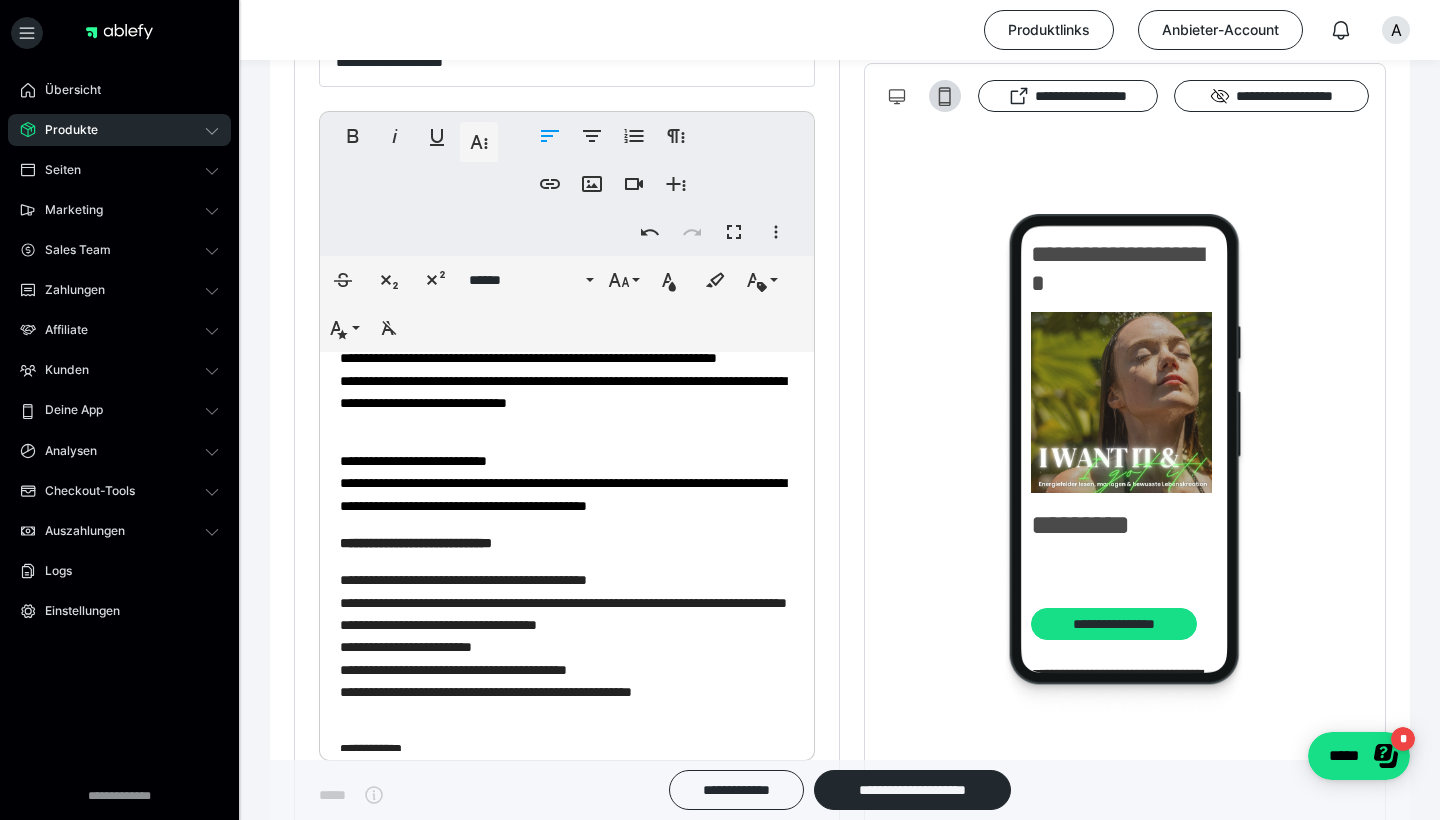 click on "**********" at bounding box center [563, 636] 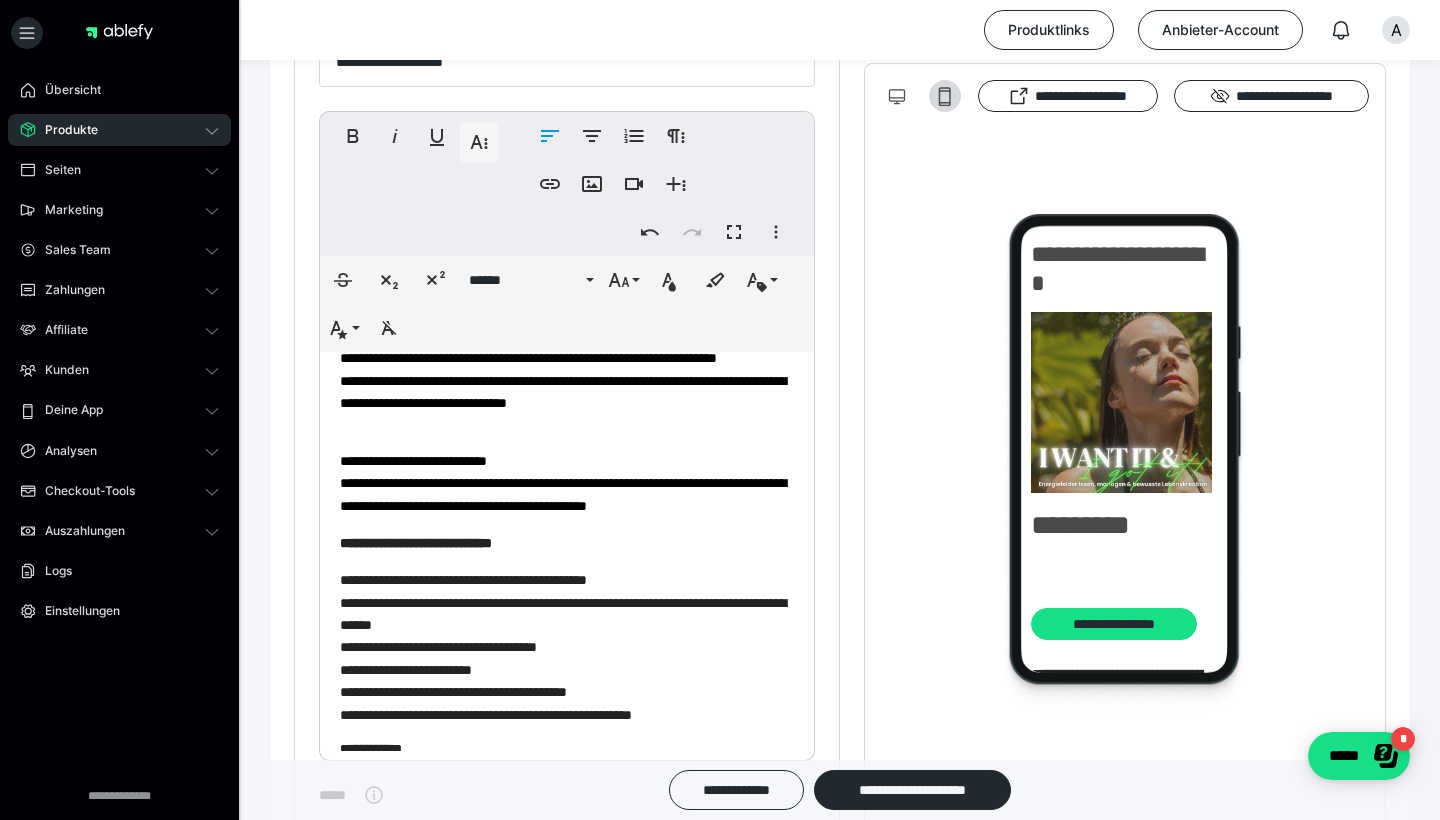 click on "**********" at bounding box center [563, 647] 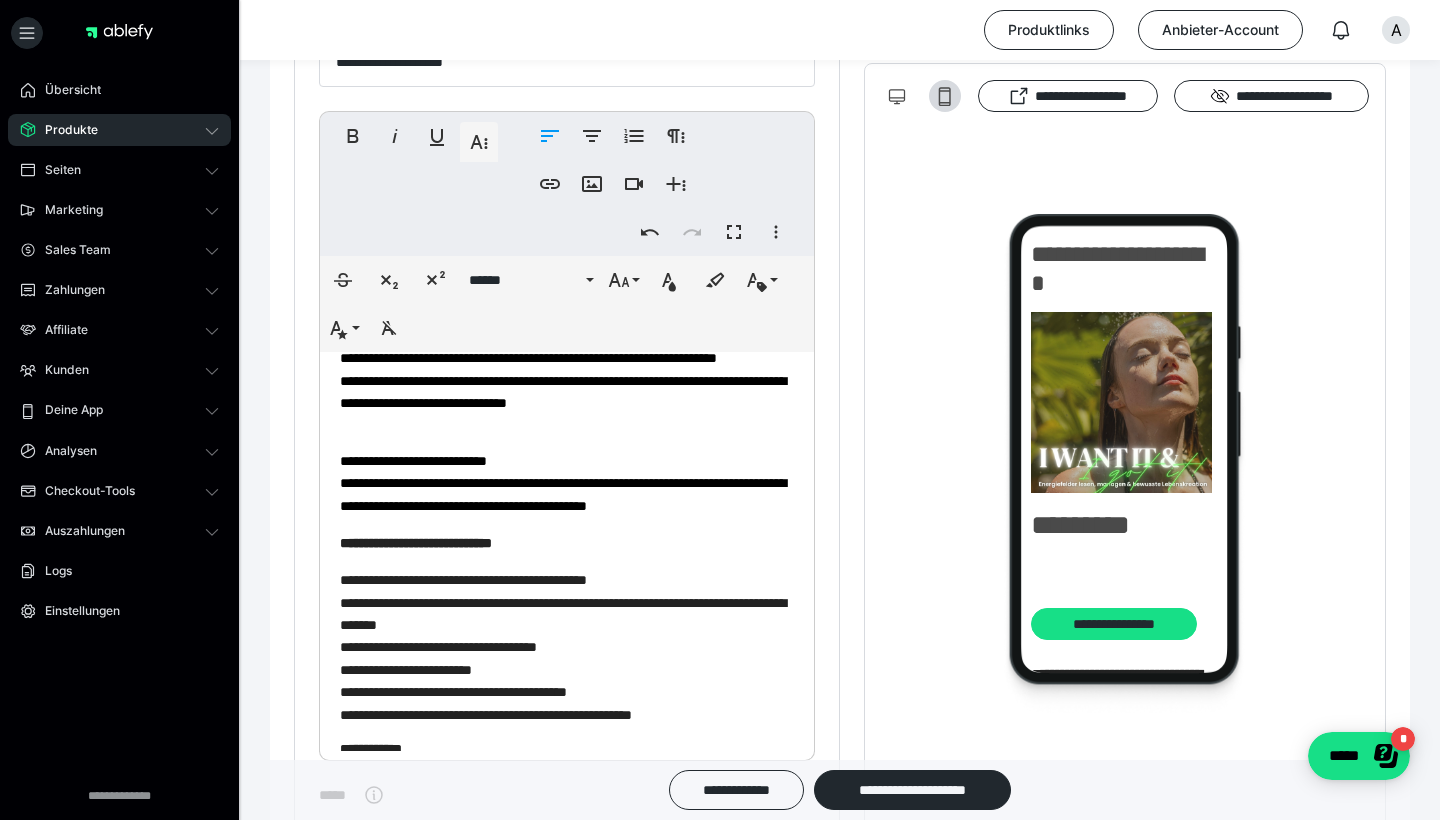 click on "**********" at bounding box center [563, 647] 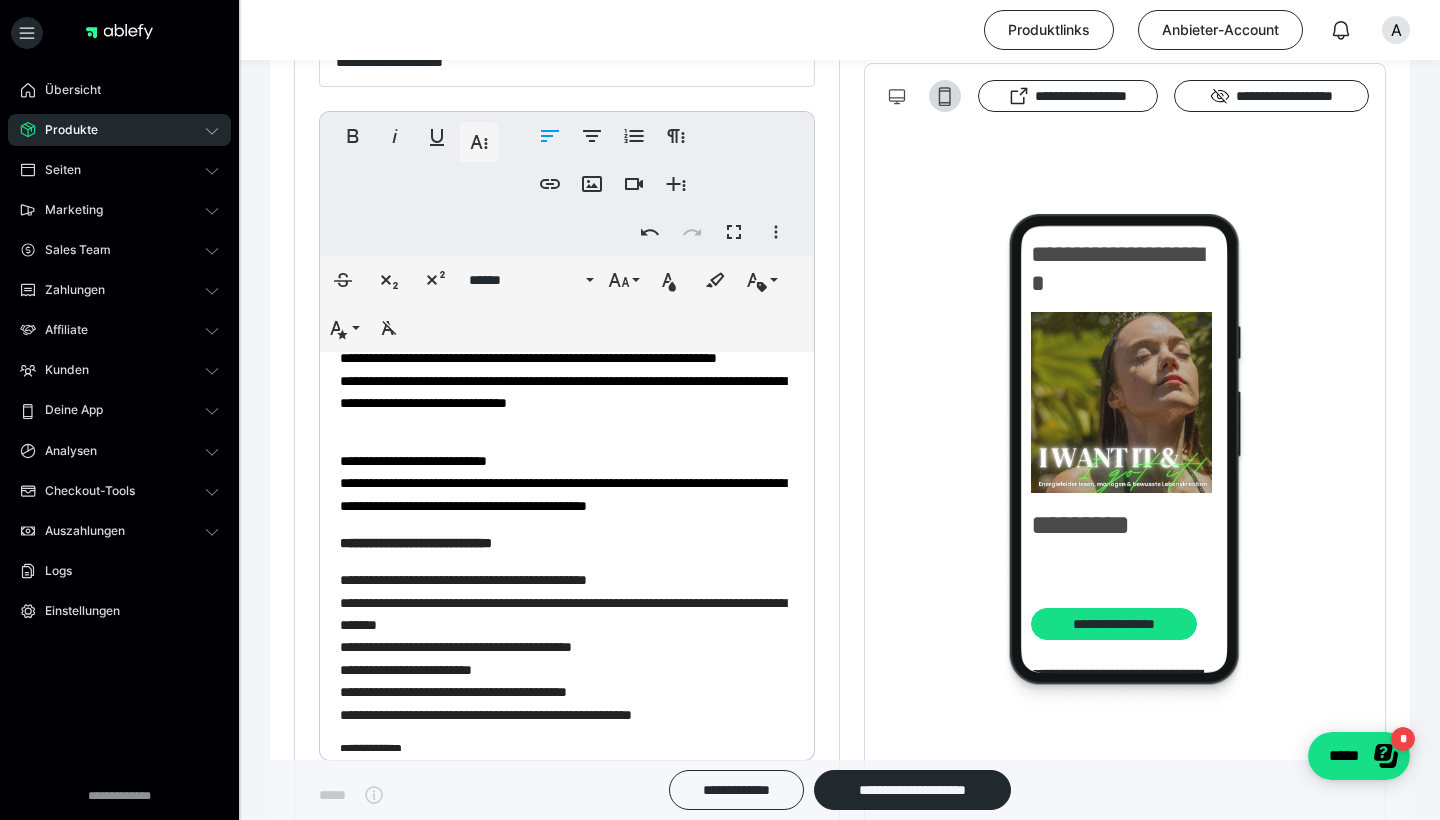 click on "**********" at bounding box center (567, 646) 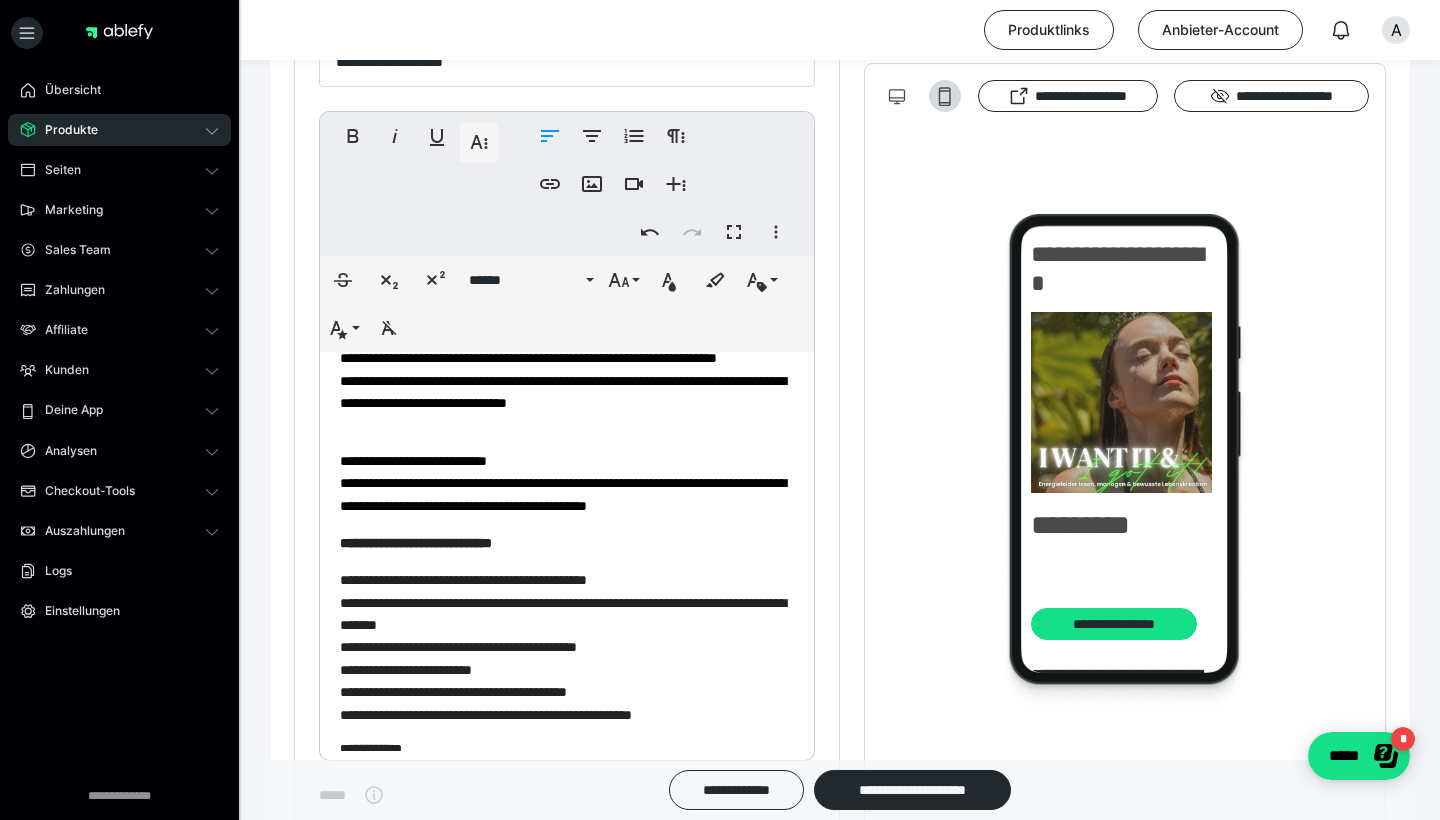 click on "**********" at bounding box center (563, 647) 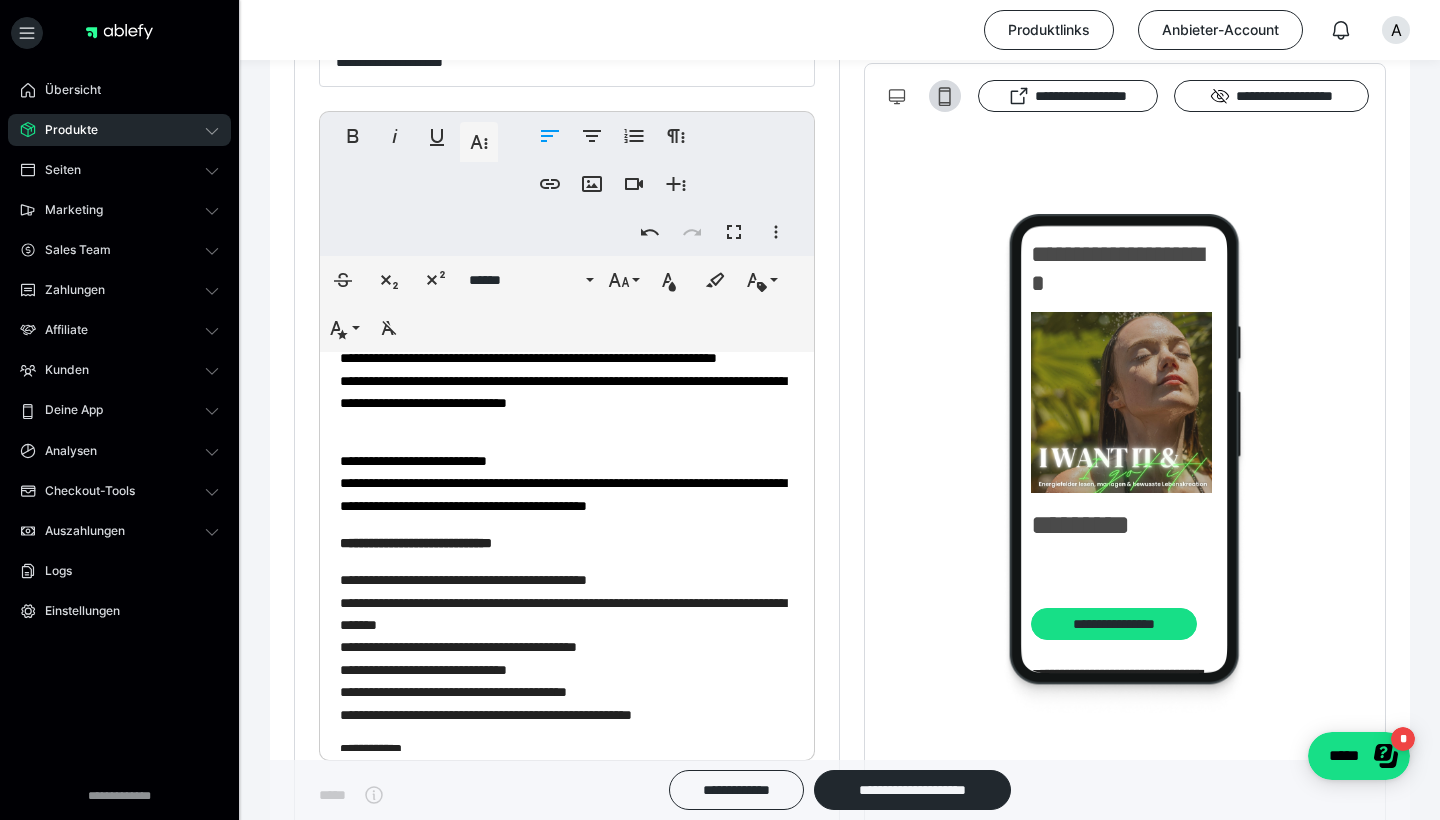 click on "**********" at bounding box center (567, 646) 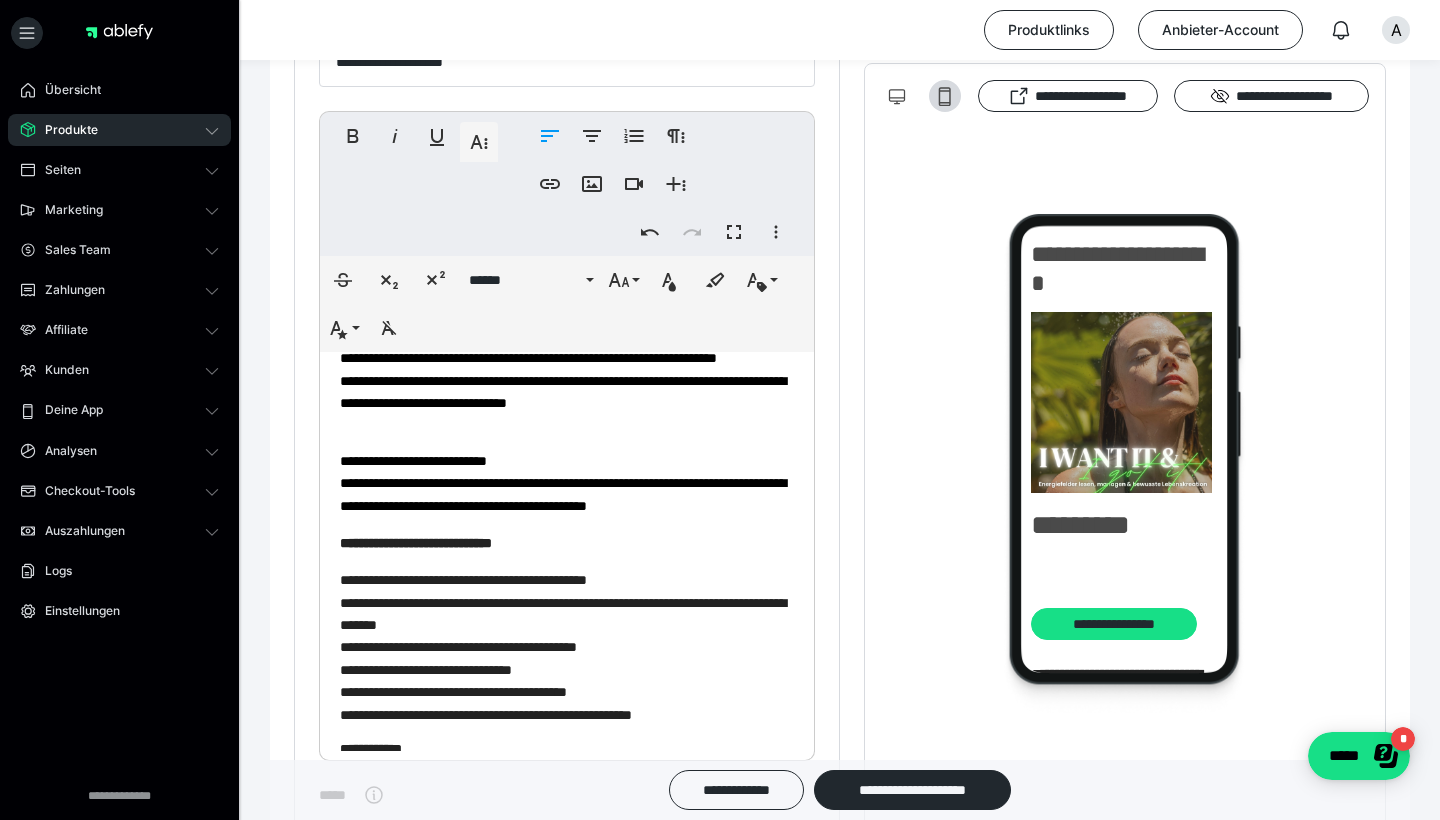 click on "**********" at bounding box center (563, 647) 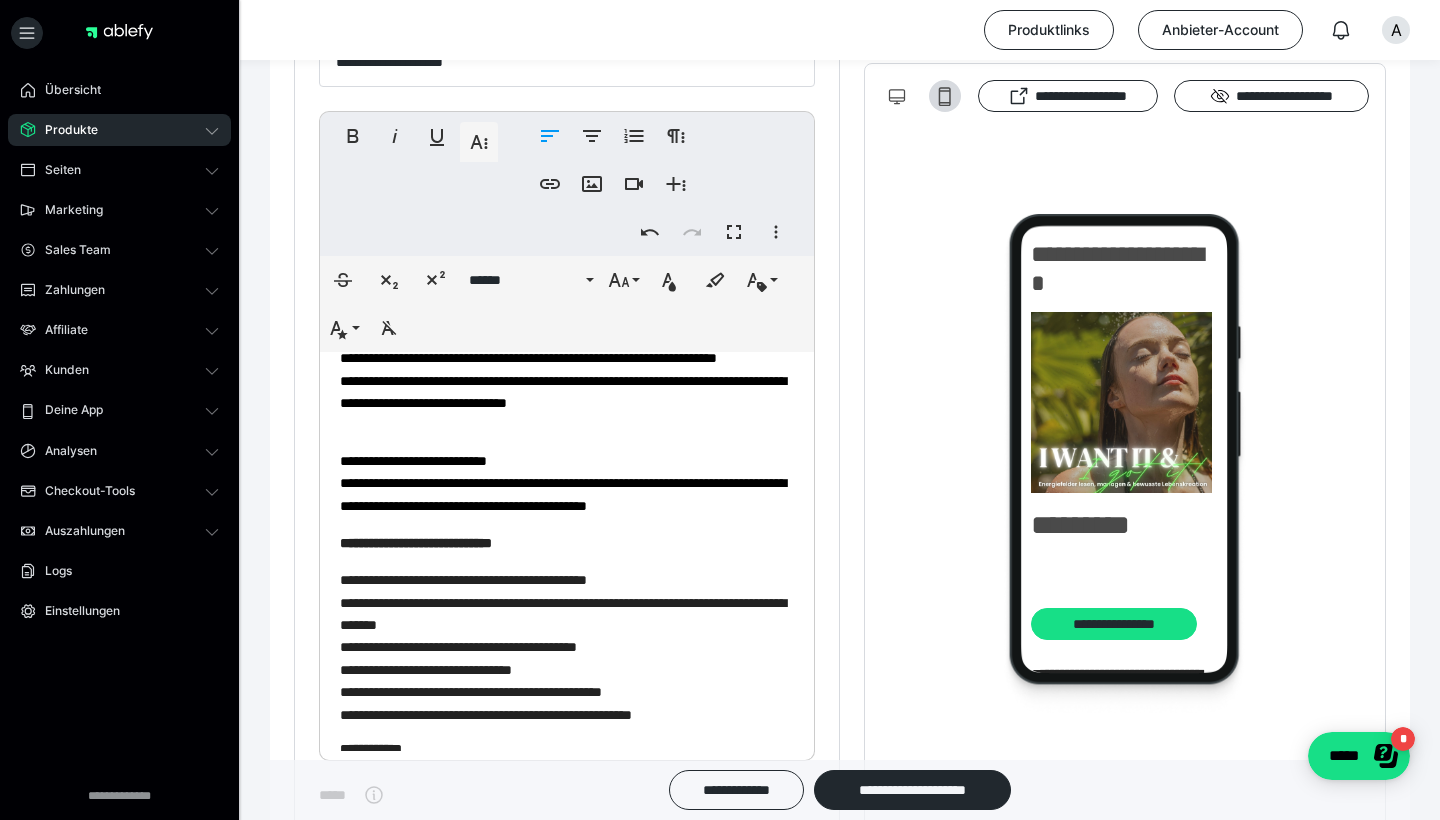 click on "**********" at bounding box center [563, 647] 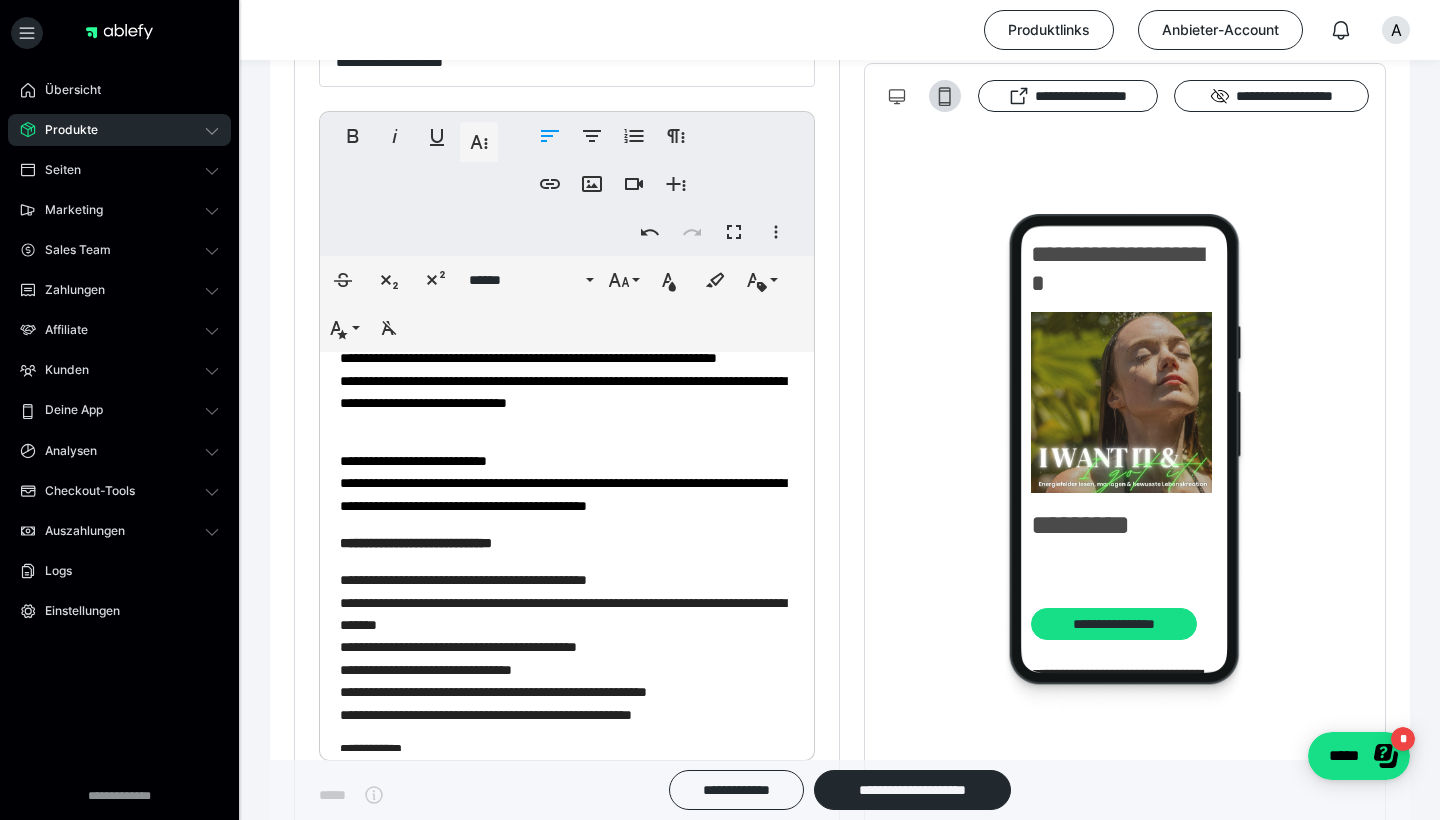 click on "**********" at bounding box center [567, 646] 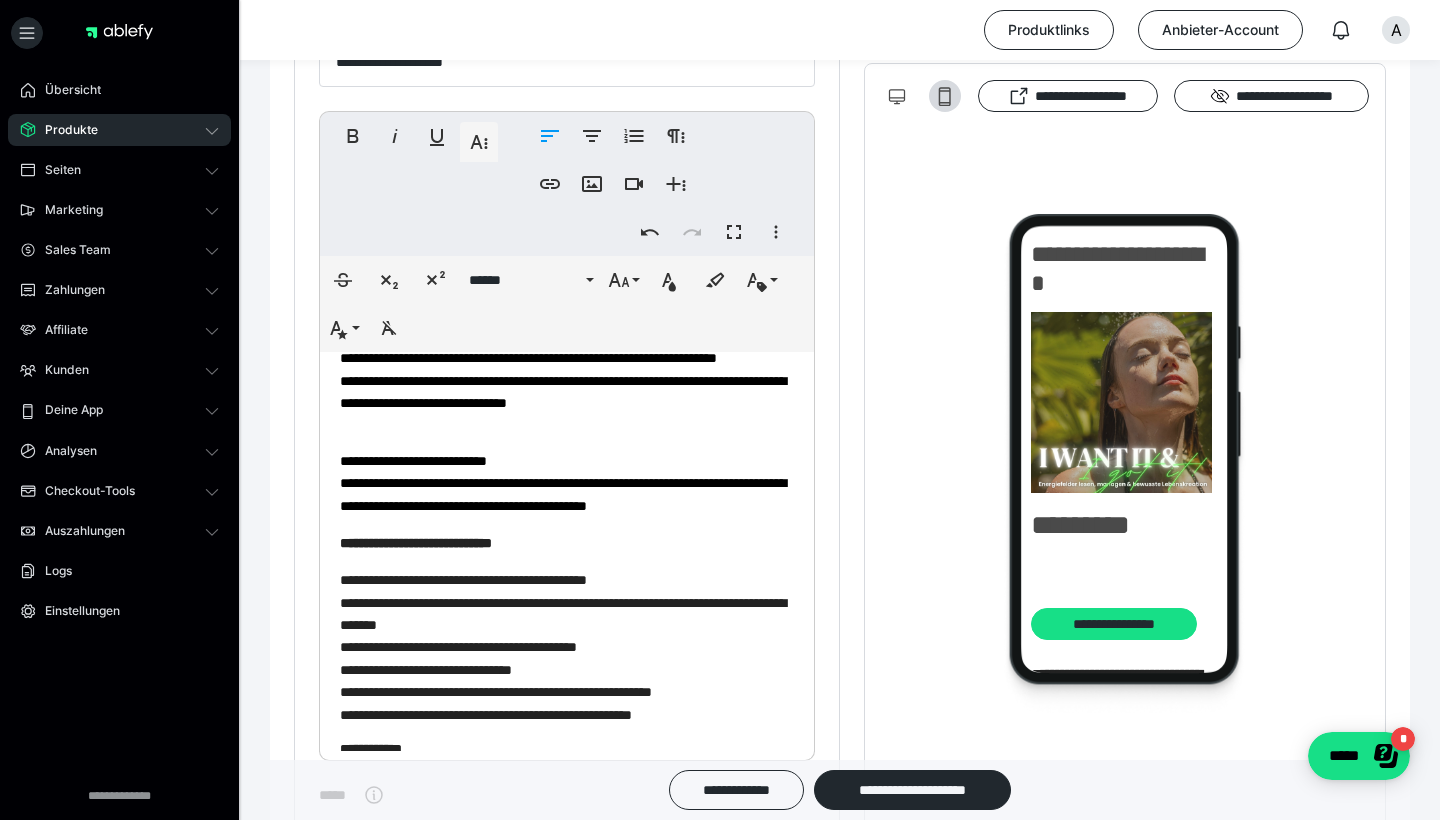click on "**********" at bounding box center [567, 646] 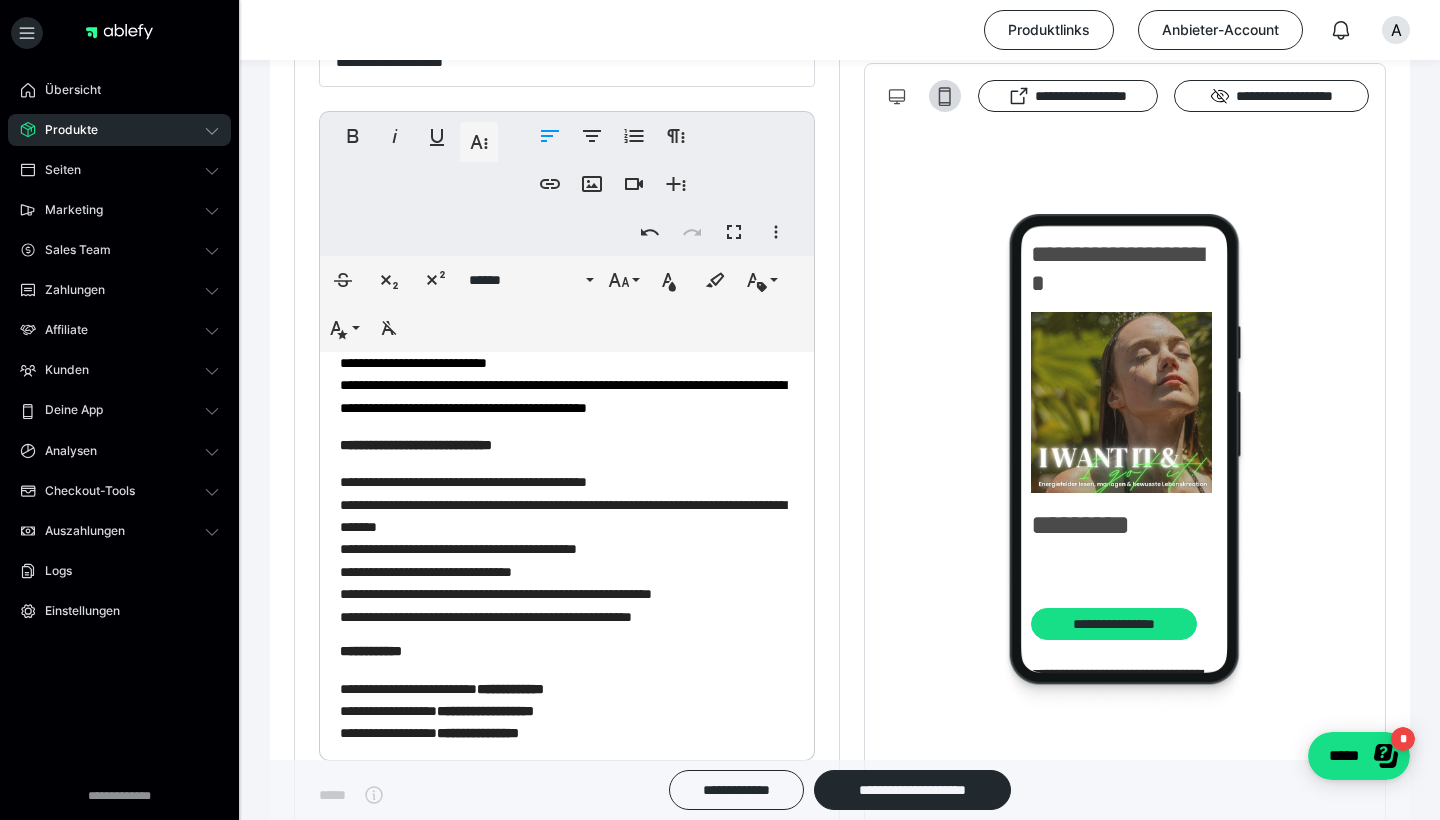 scroll, scrollTop: 274, scrollLeft: 0, axis: vertical 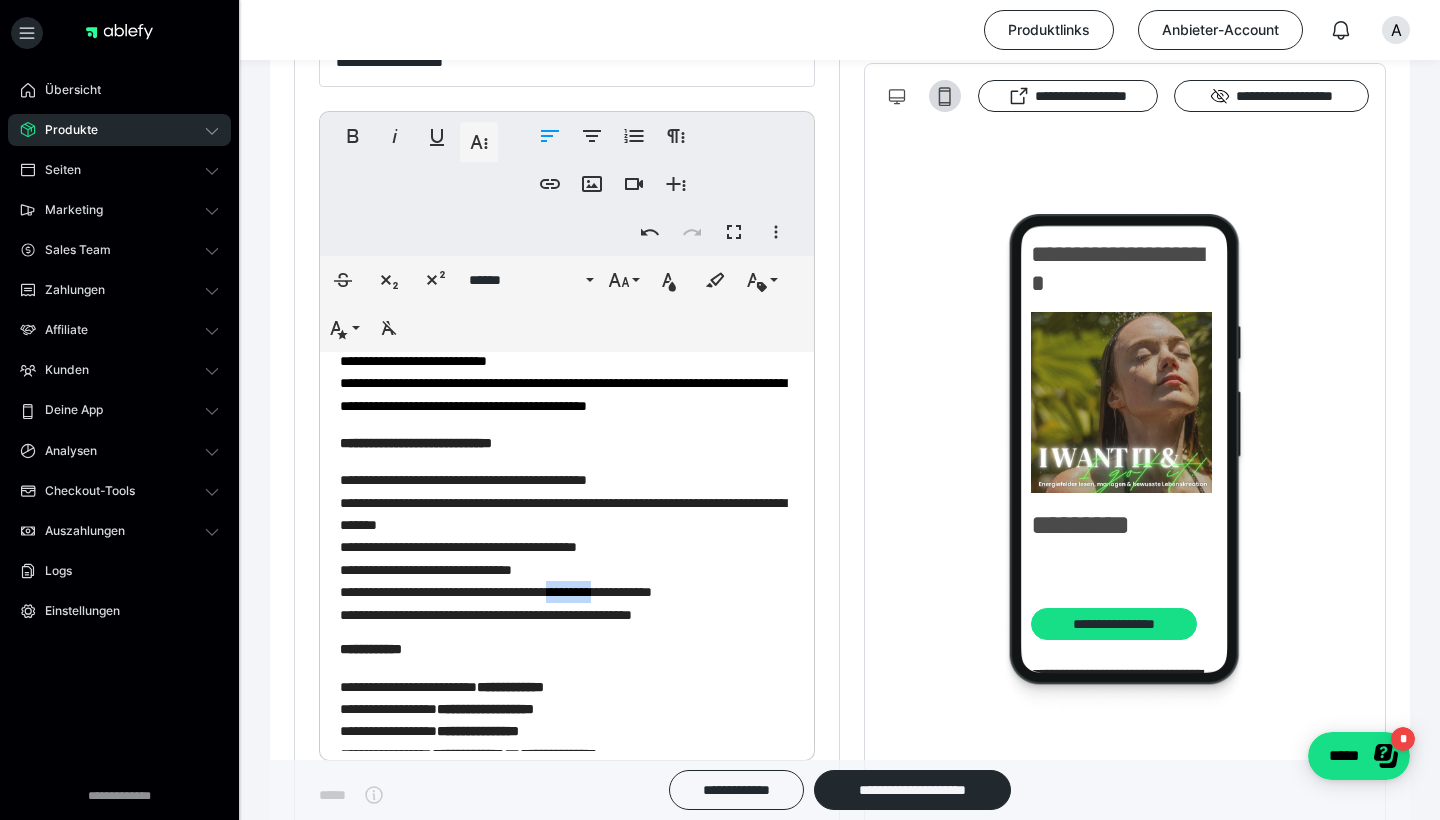 drag, startPoint x: 638, startPoint y: 584, endPoint x: 587, endPoint y: 583, distance: 51.009804 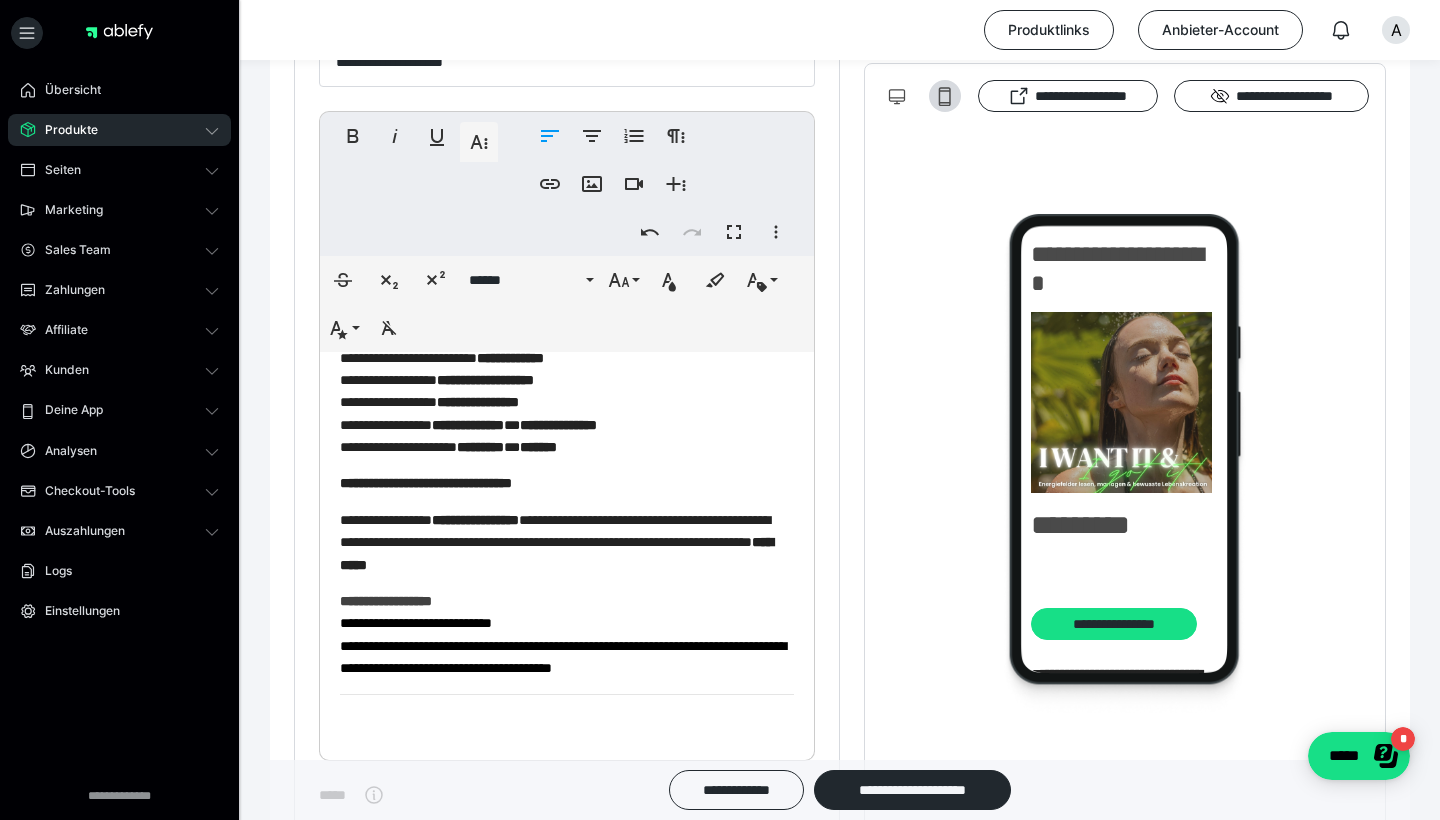 scroll, scrollTop: 603, scrollLeft: 0, axis: vertical 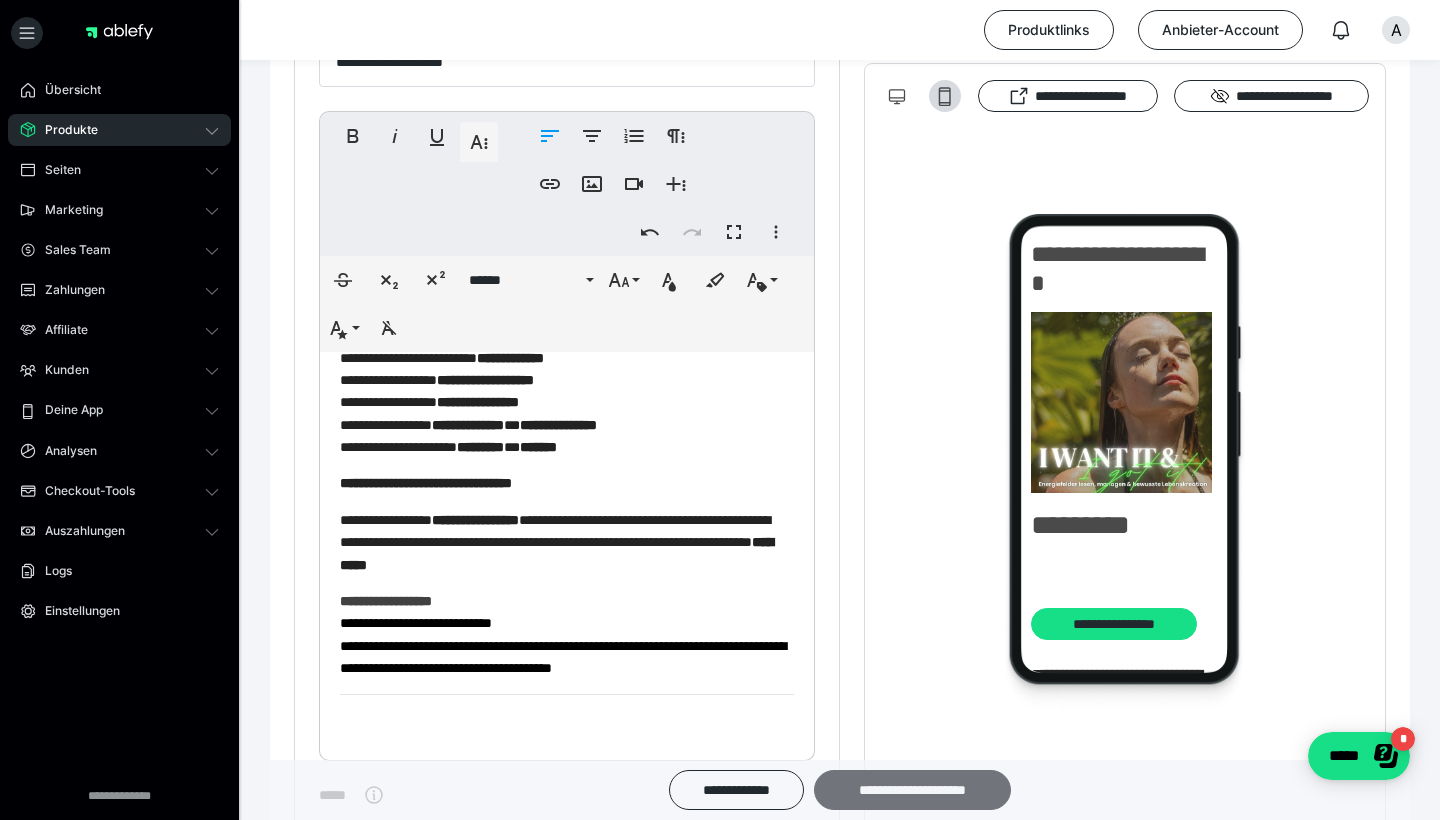 click on "**********" at bounding box center [912, 790] 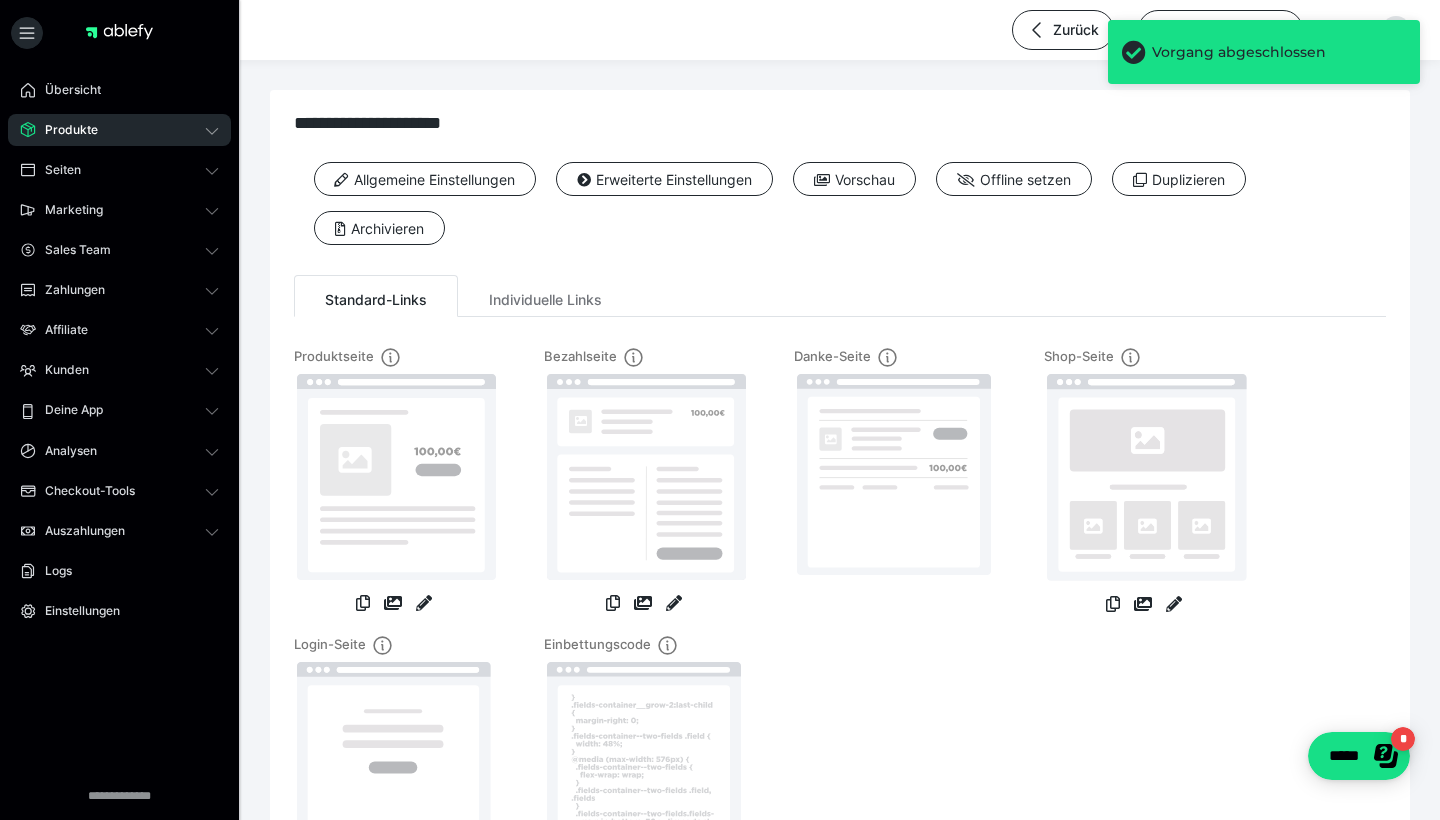 click on "Produkte" at bounding box center (119, 130) 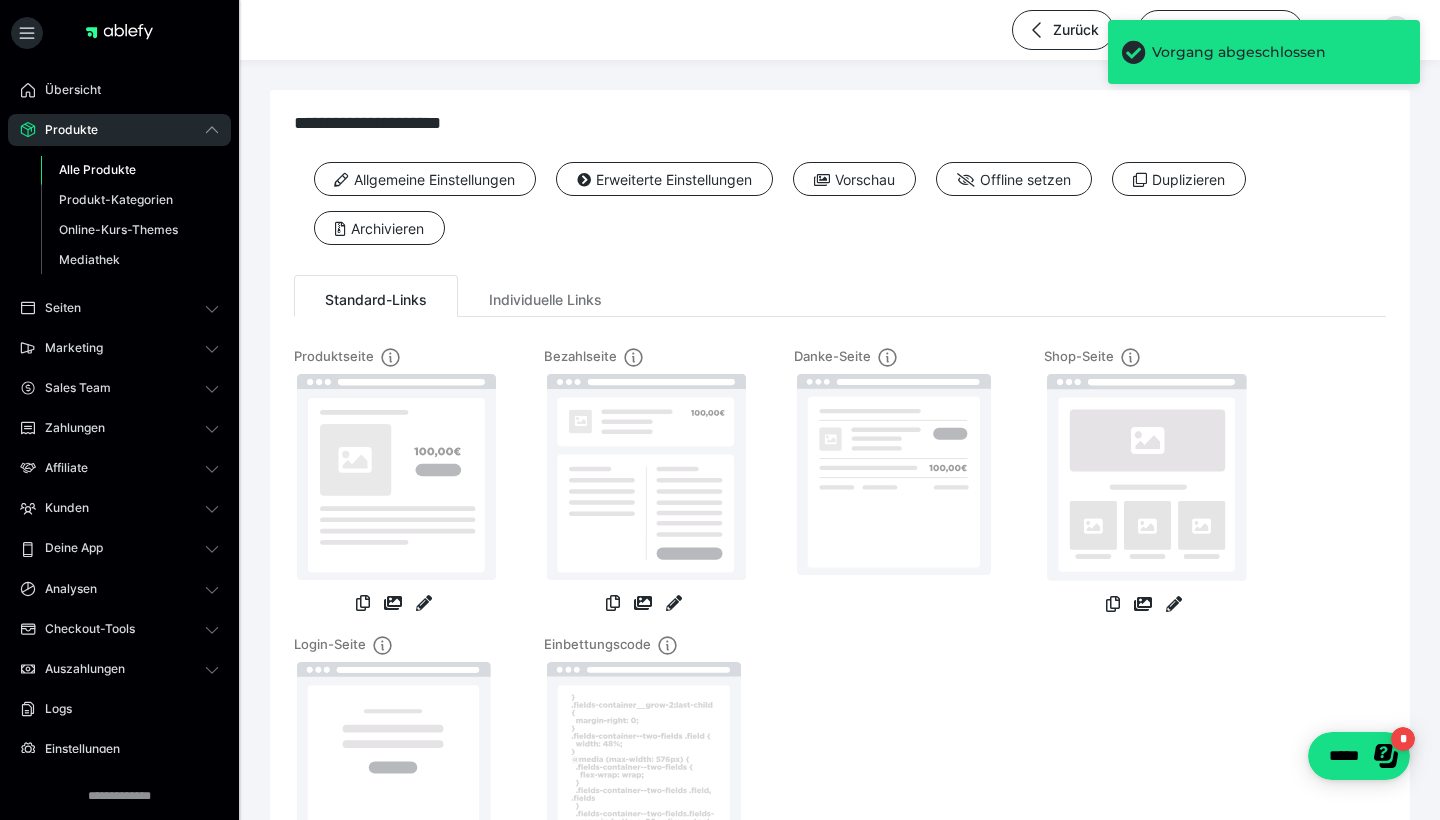 click on "Alle Produkte" at bounding box center (130, 170) 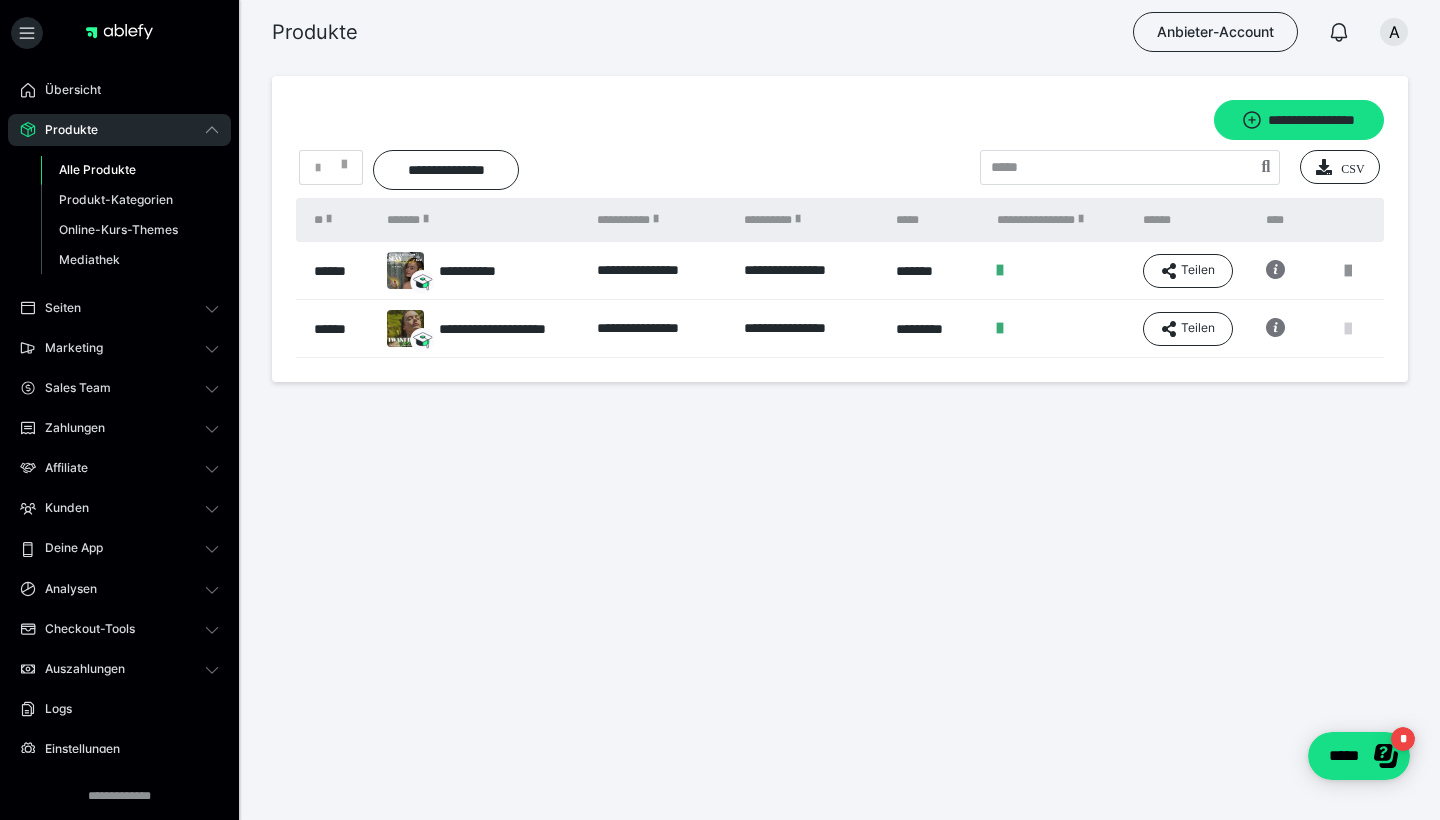 click at bounding box center (1348, 329) 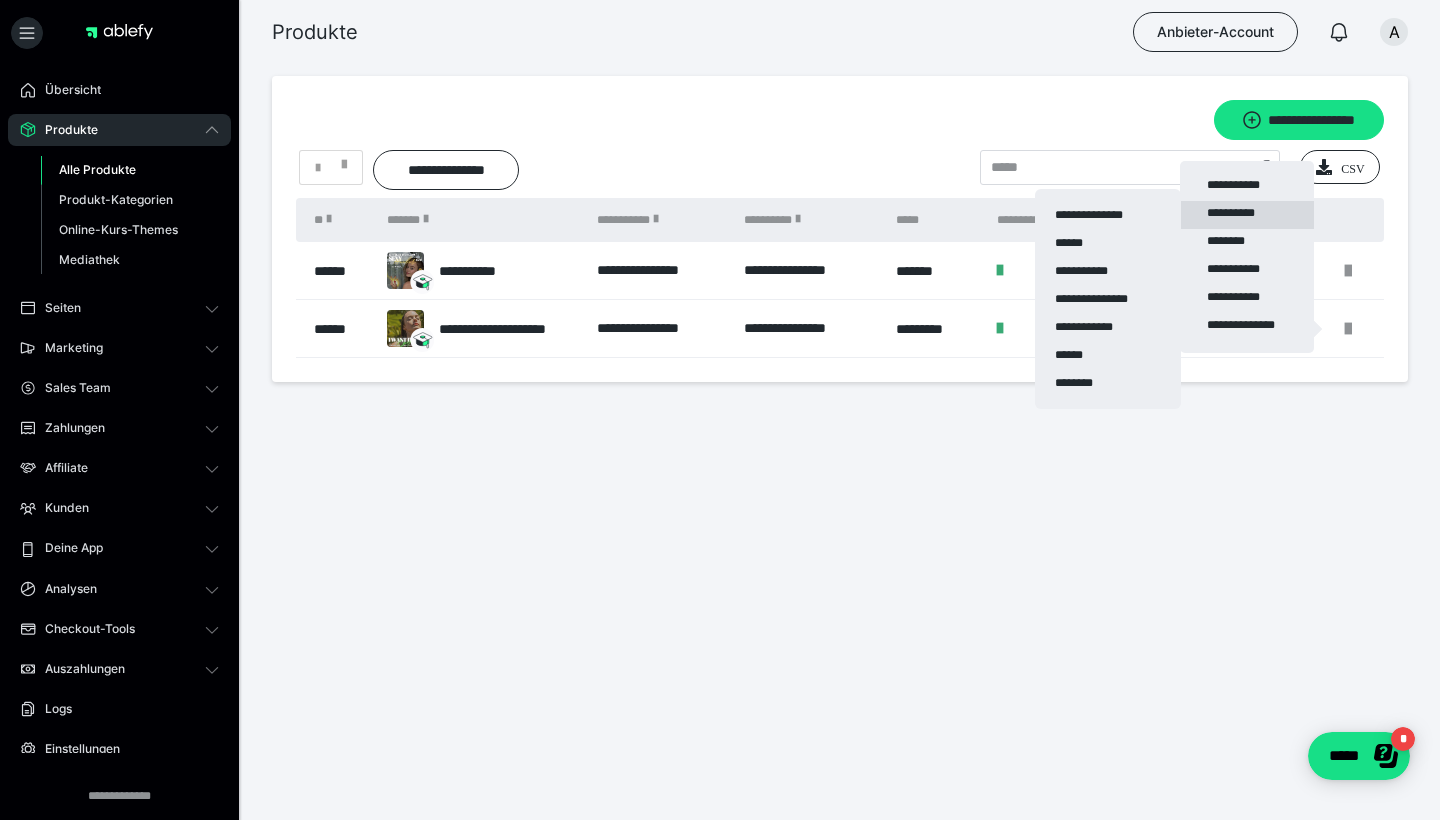 click on "**********" at bounding box center (1247, 215) 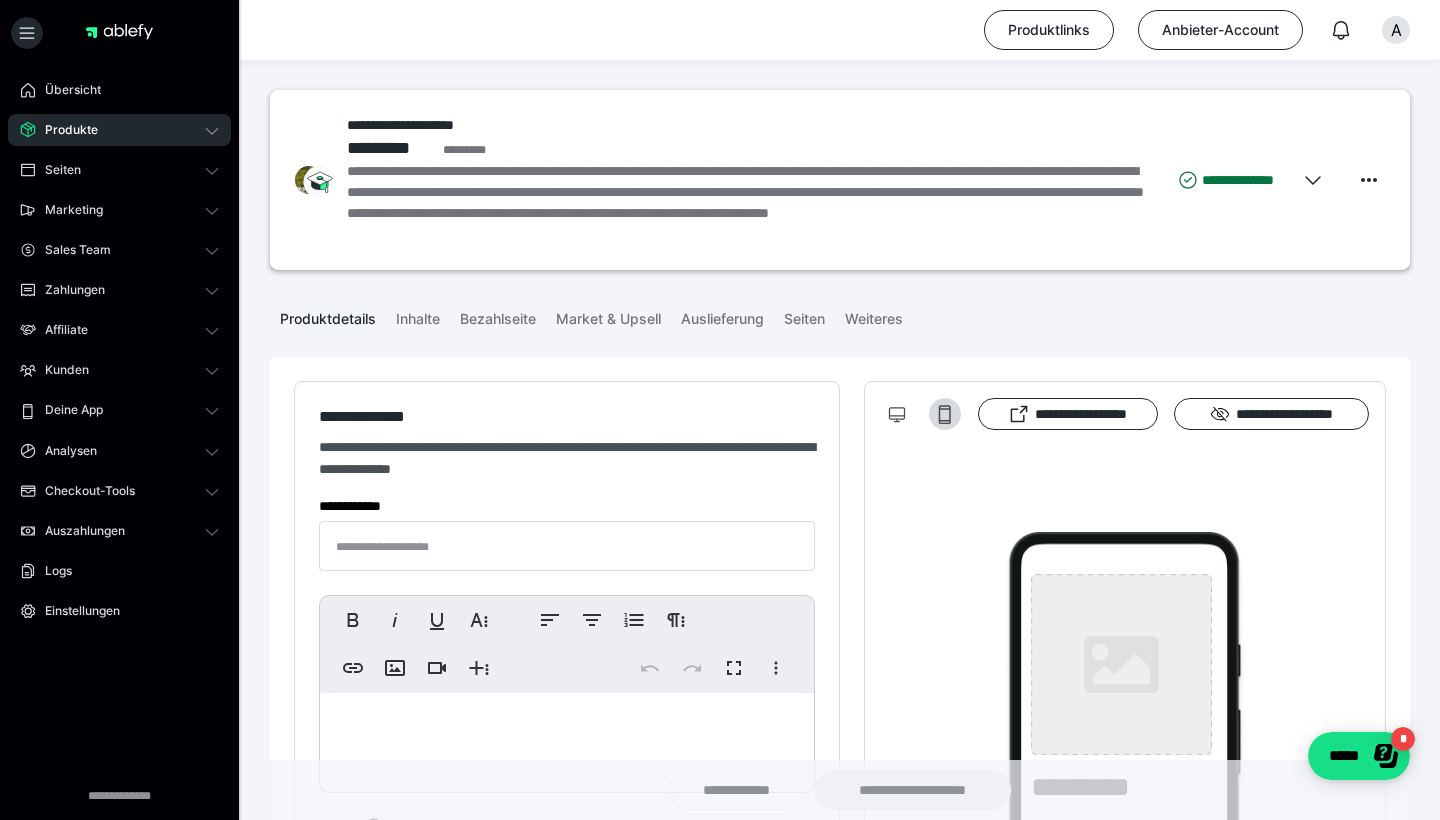 type on "**********" 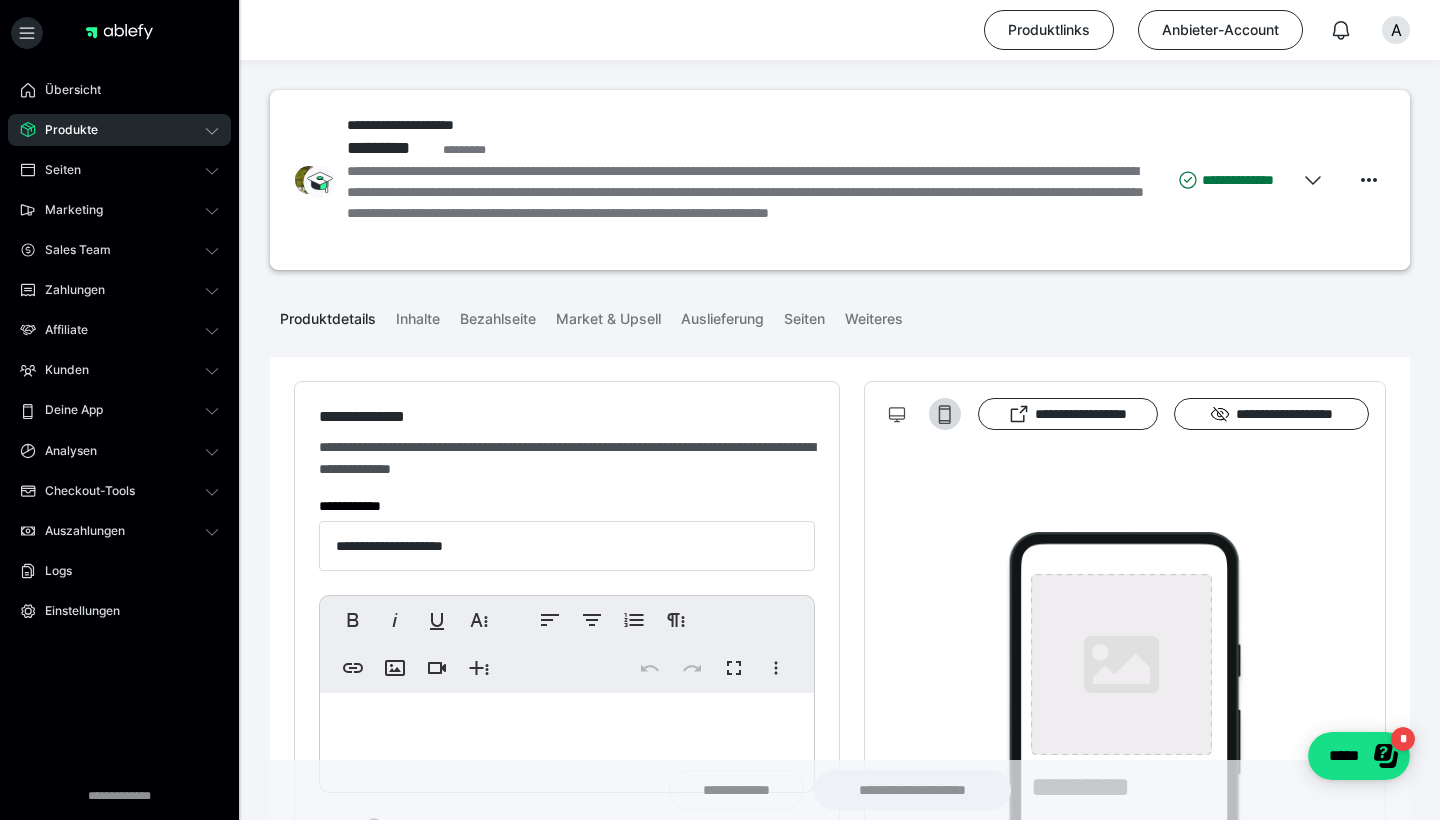 type on "**********" 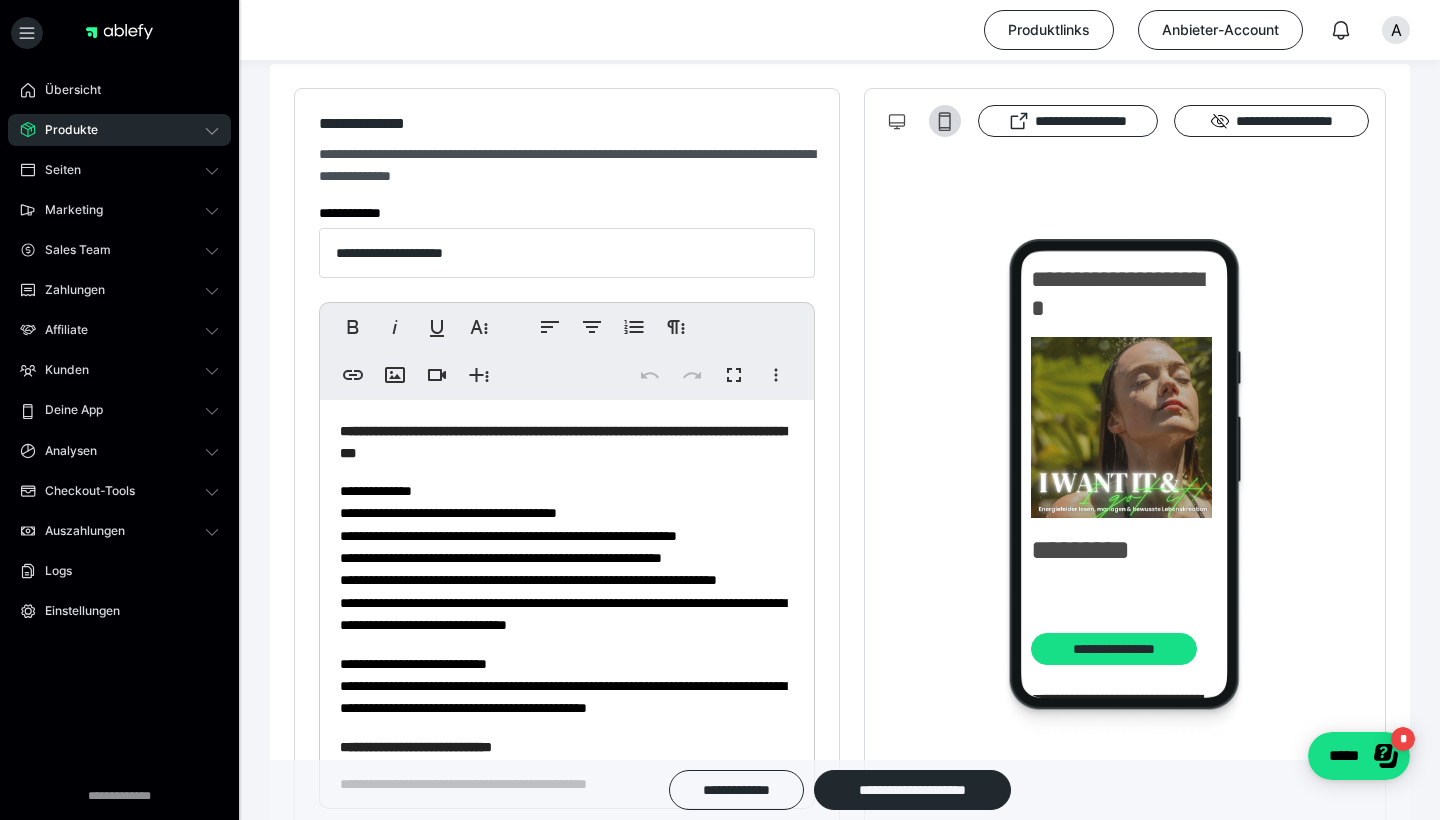 scroll, scrollTop: 295, scrollLeft: 0, axis: vertical 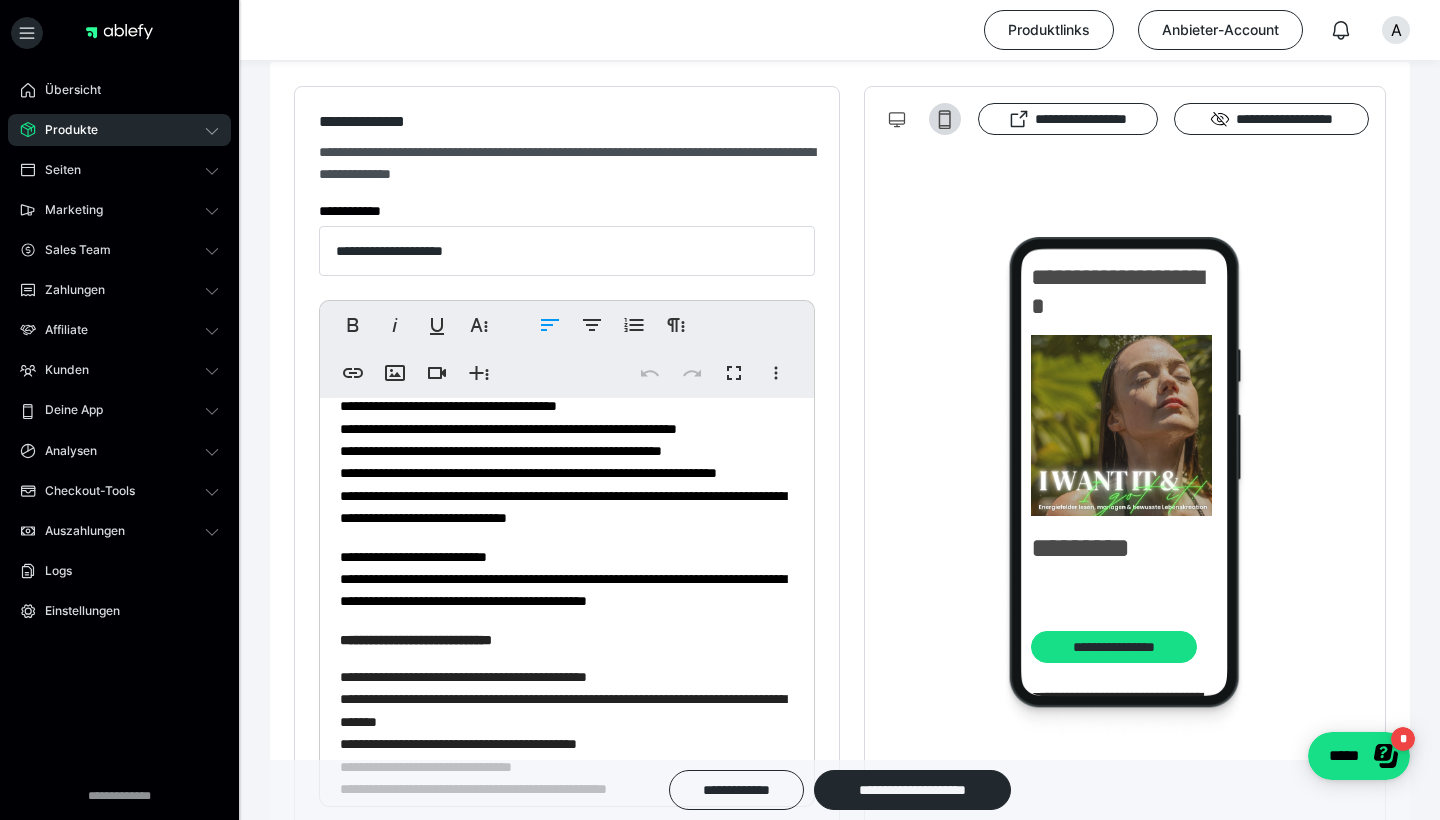 click on "**********" at bounding box center (563, 451) 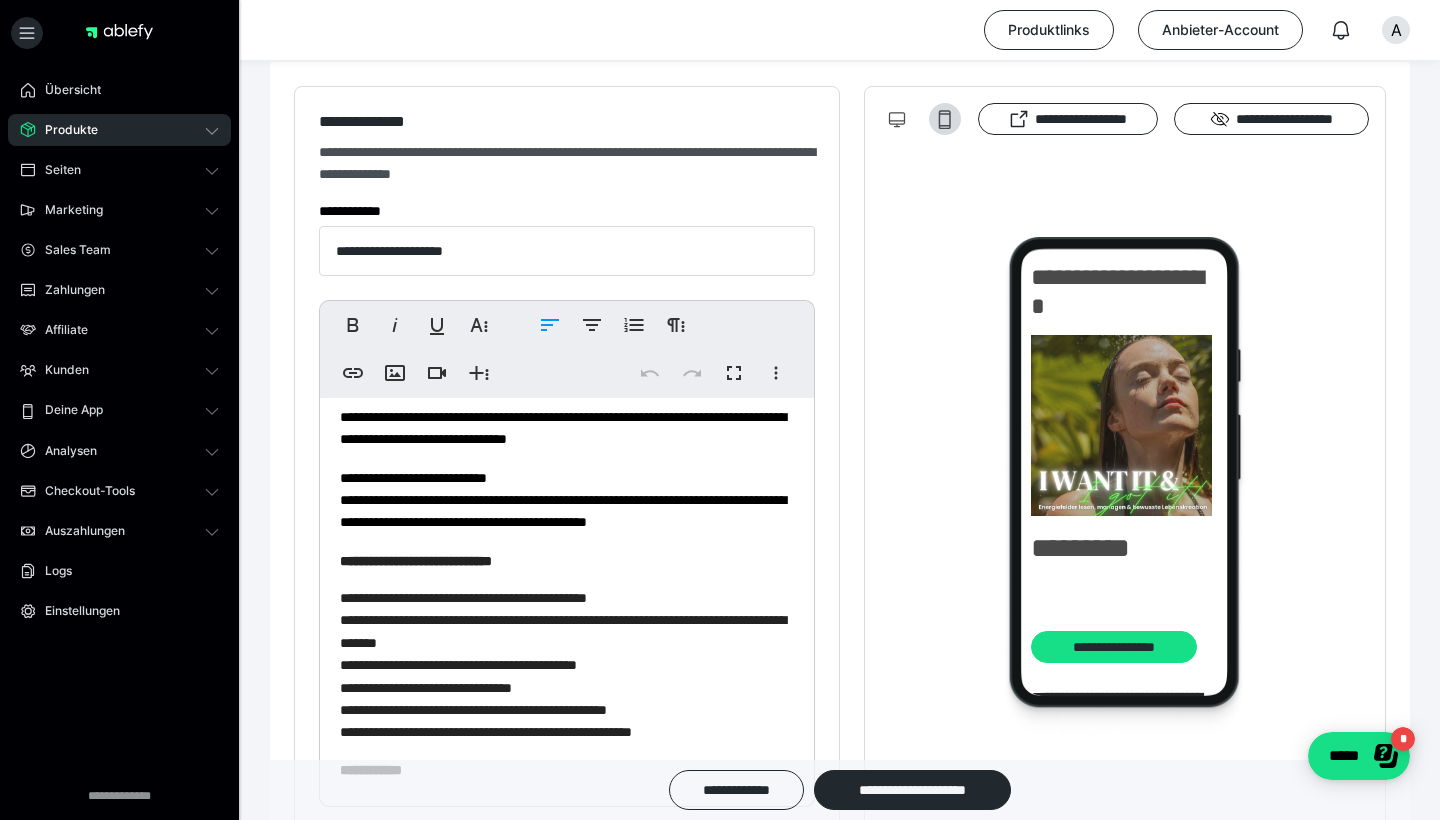 scroll, scrollTop: 185, scrollLeft: 0, axis: vertical 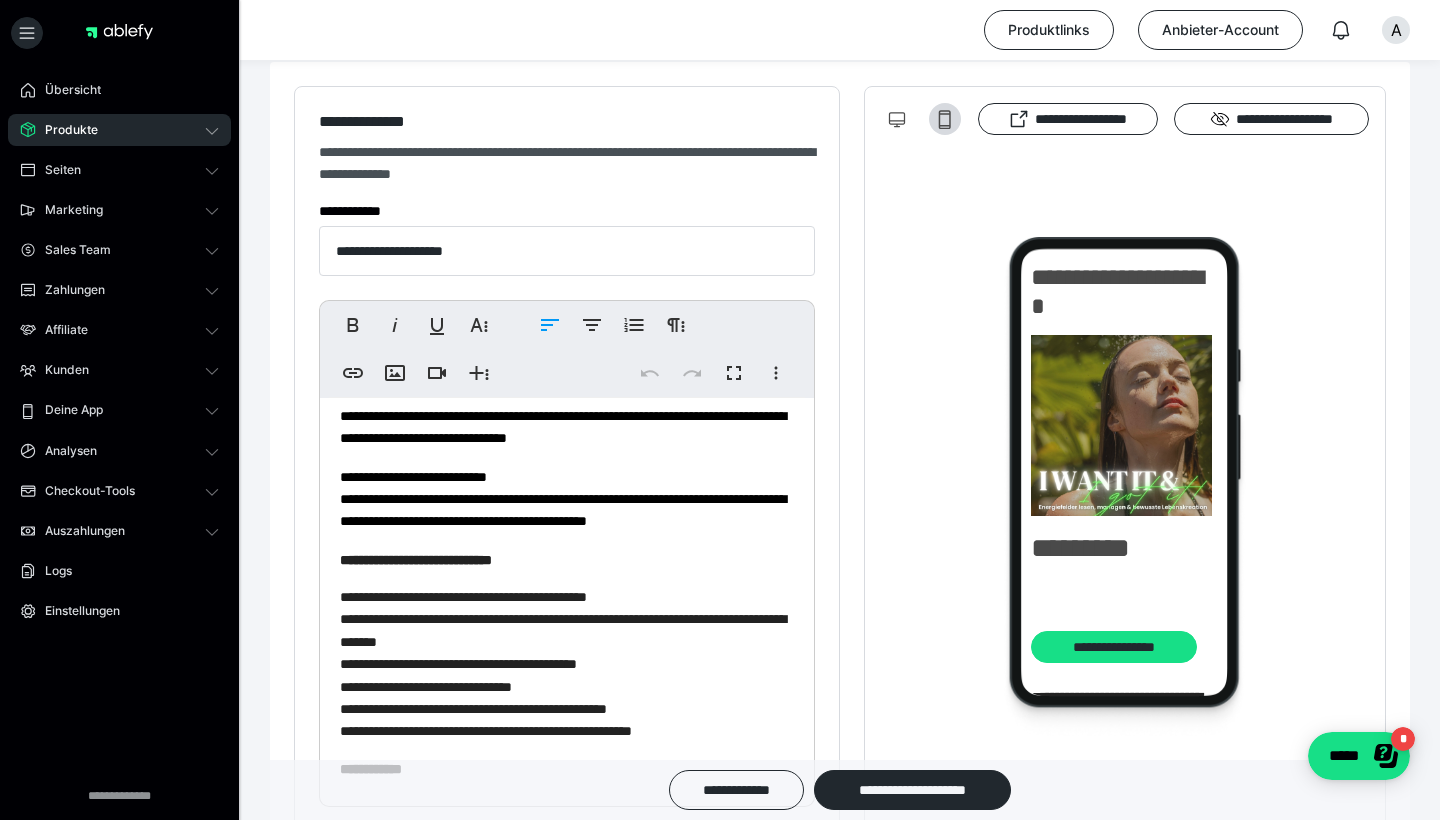 click on "**********" 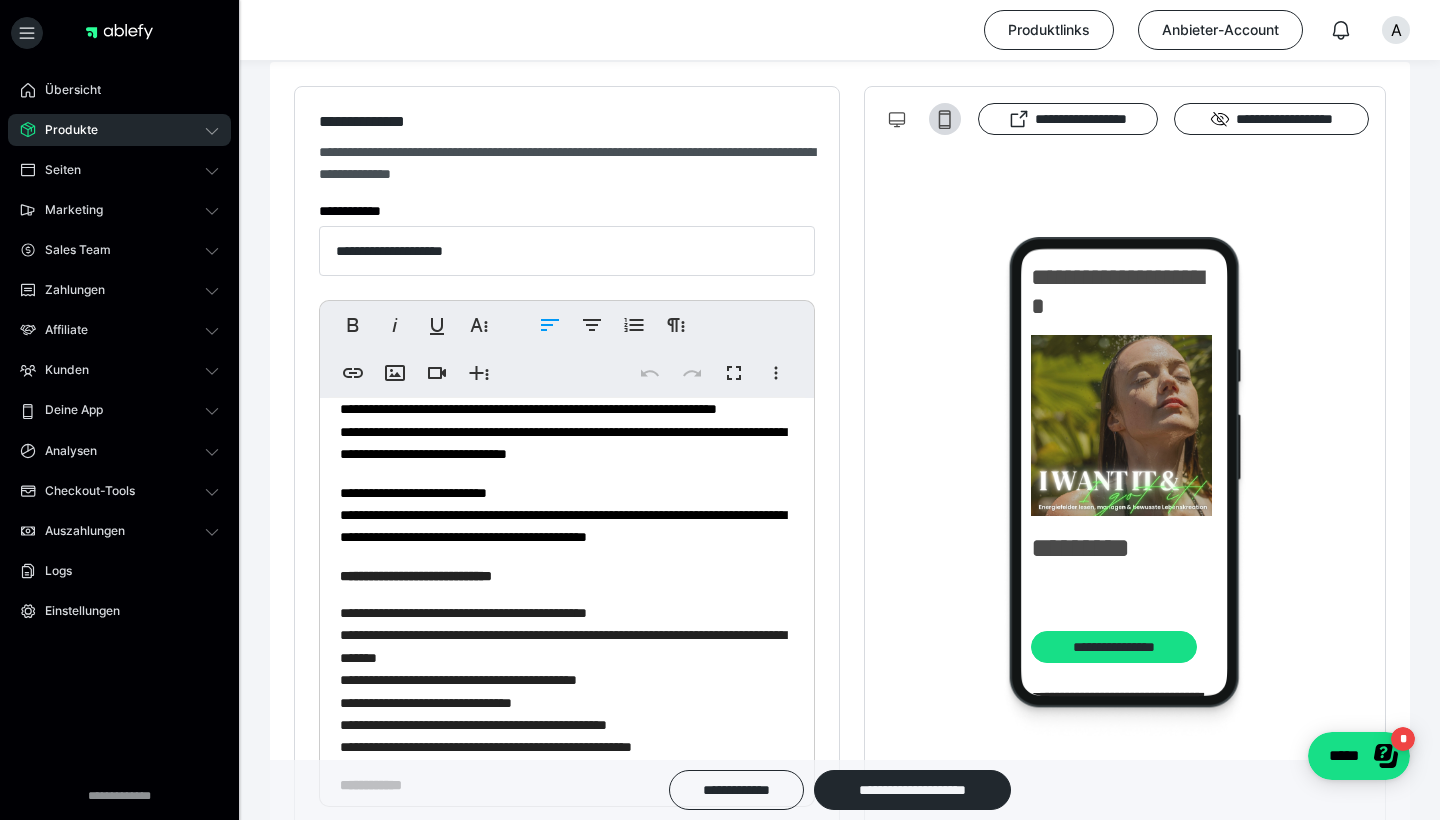 scroll, scrollTop: 163, scrollLeft: 0, axis: vertical 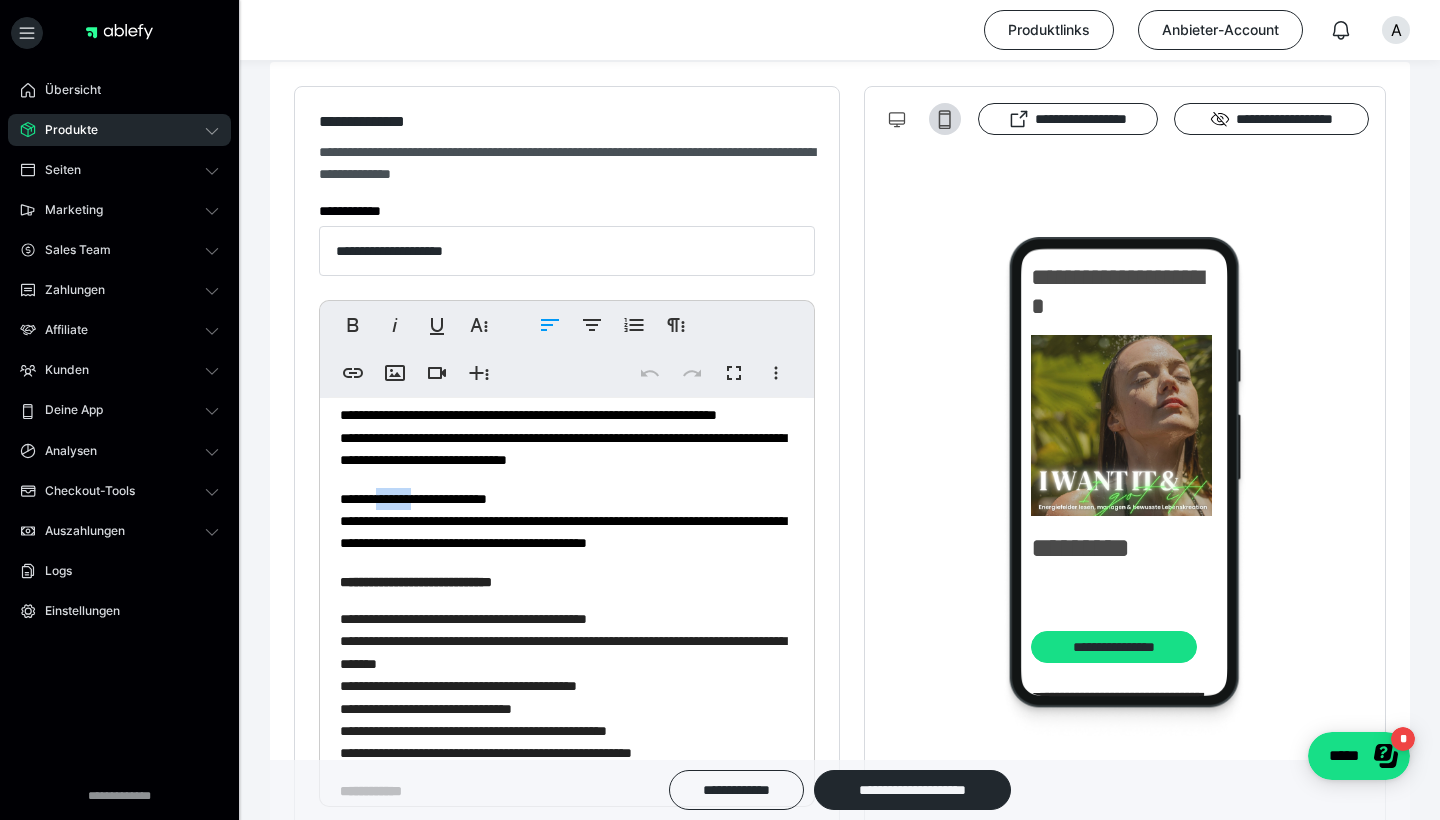 drag, startPoint x: 437, startPoint y: 511, endPoint x: 393, endPoint y: 518, distance: 44.553337 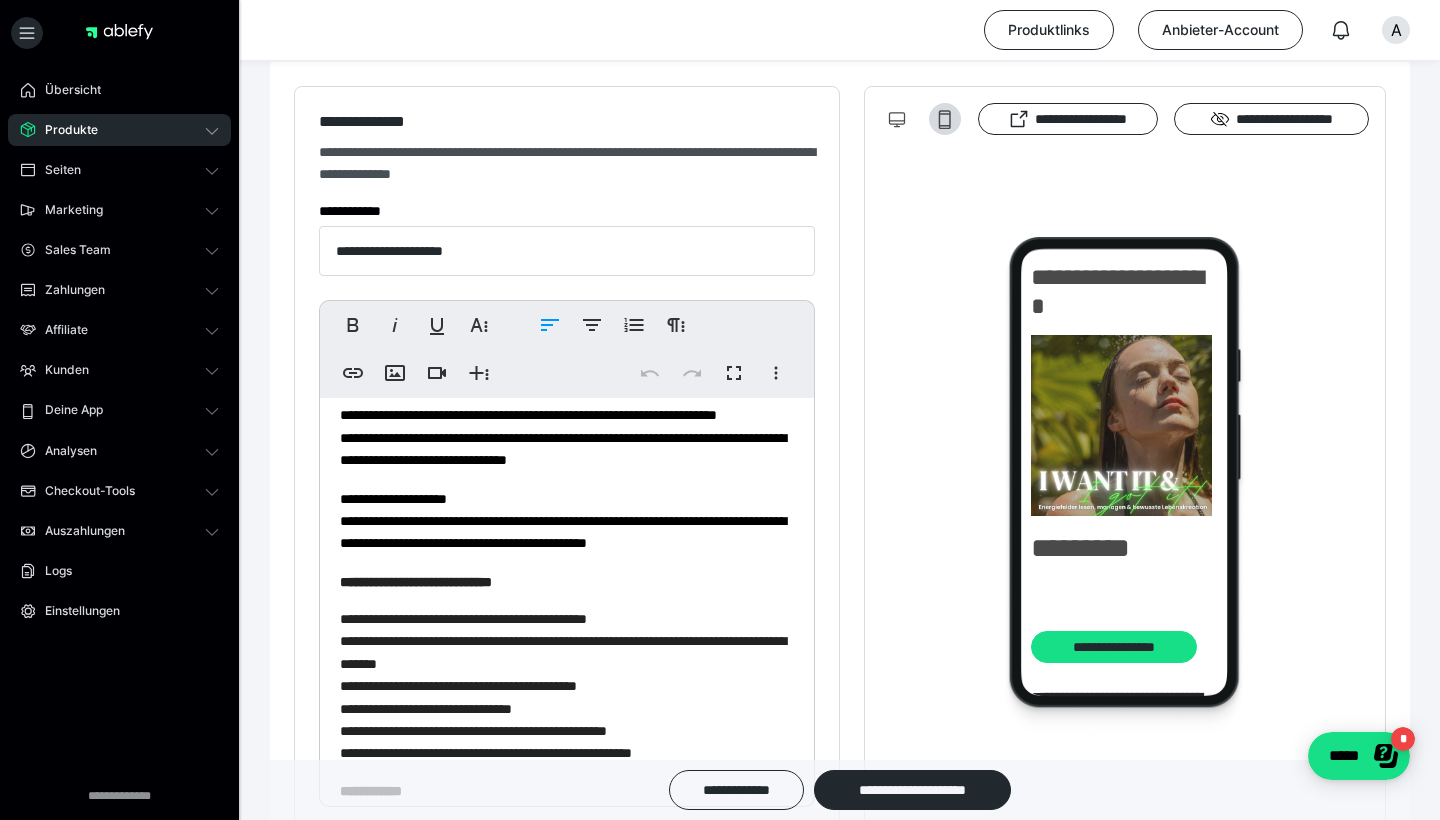 type 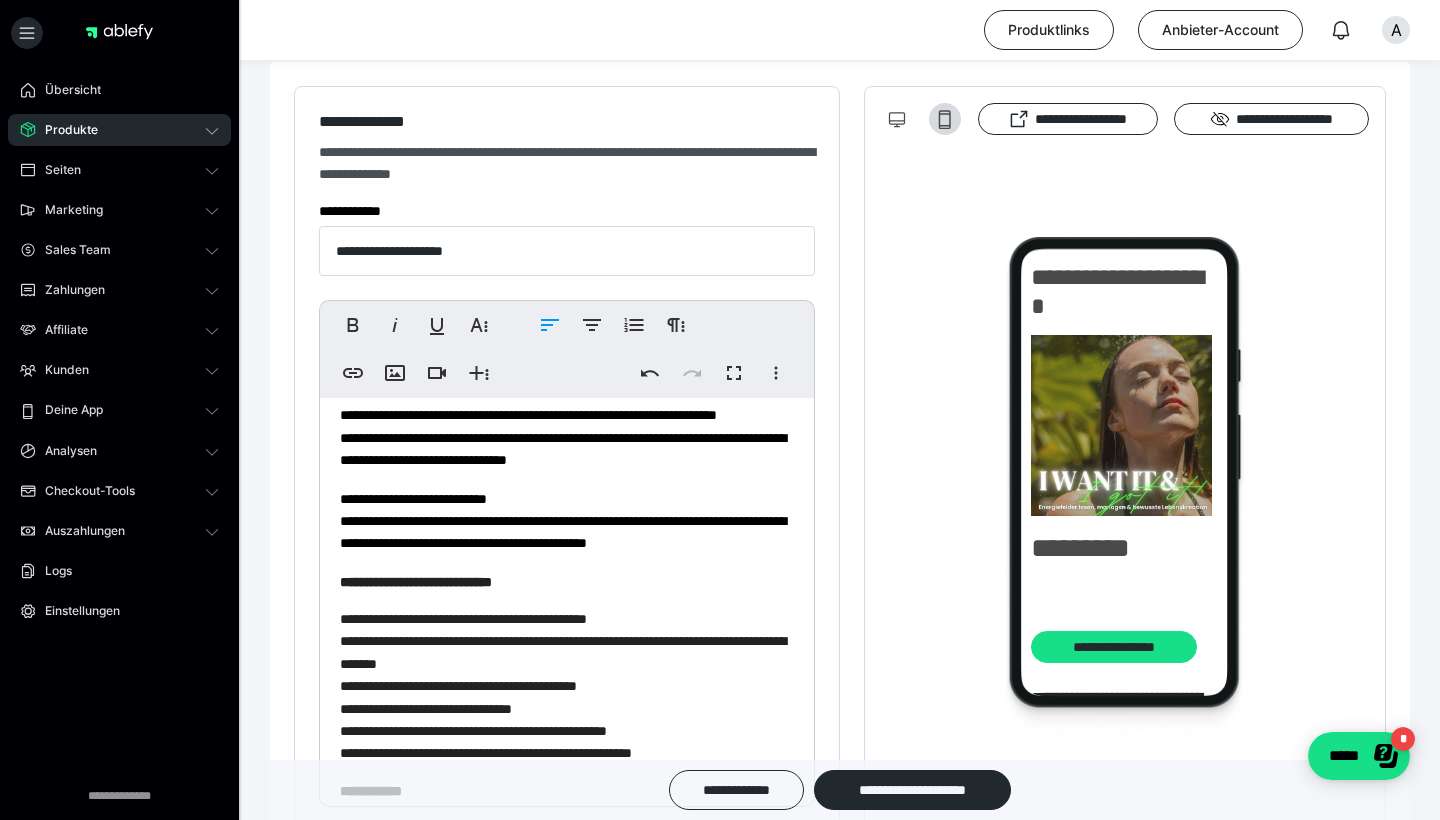 click on "**********" at bounding box center [567, 521] 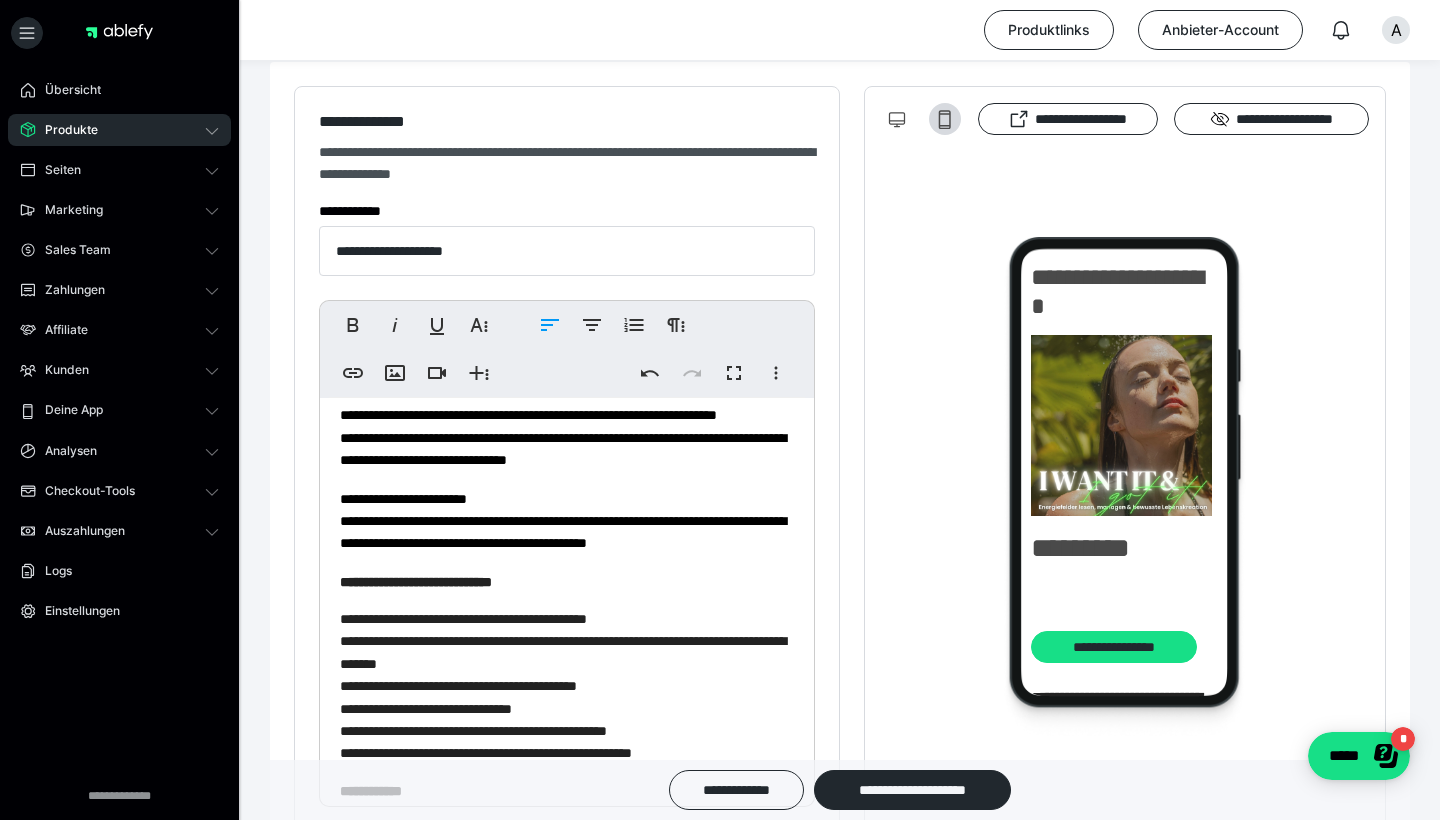 click on "**********" at bounding box center (563, 521) 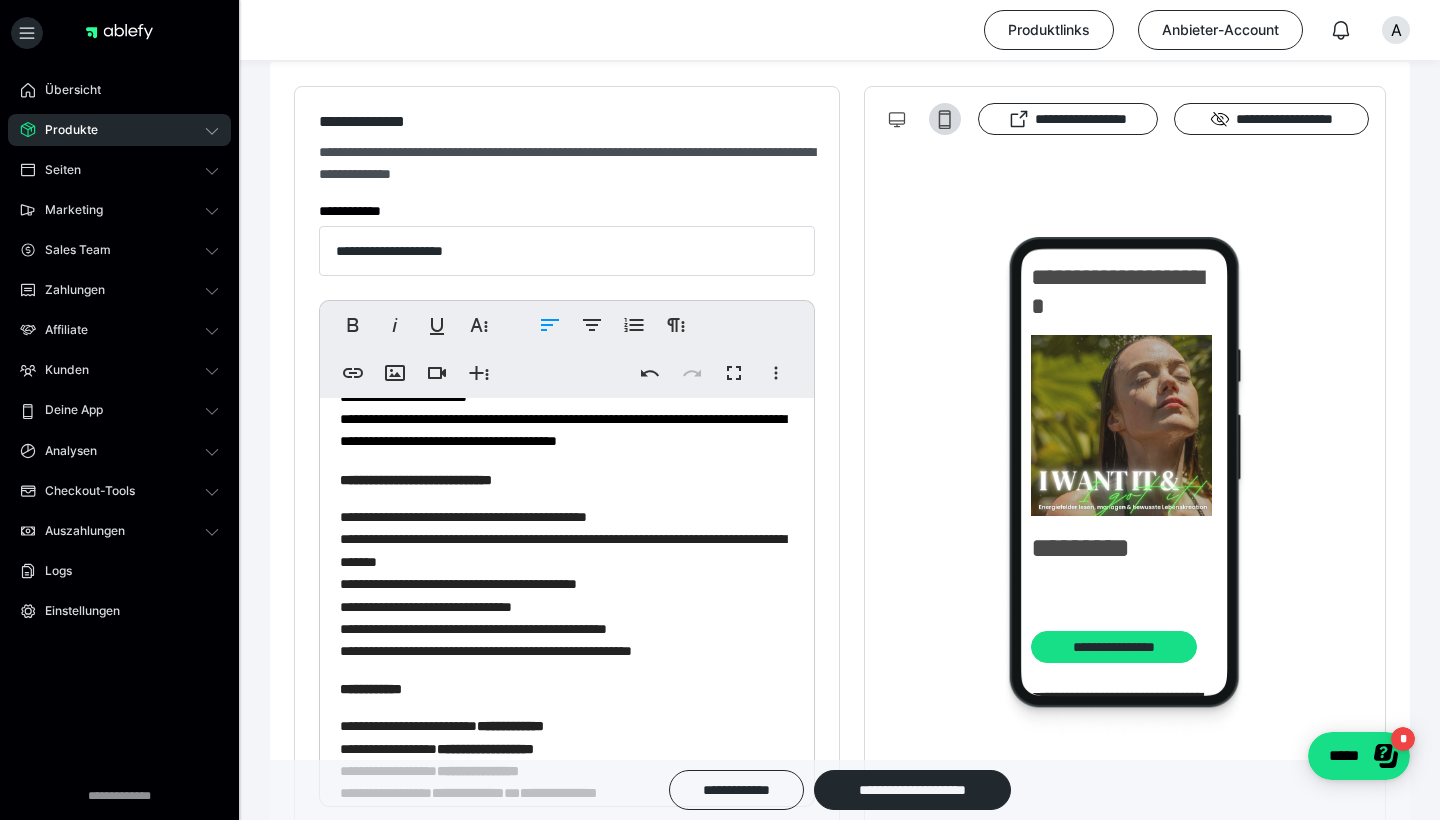 scroll, scrollTop: 271, scrollLeft: 0, axis: vertical 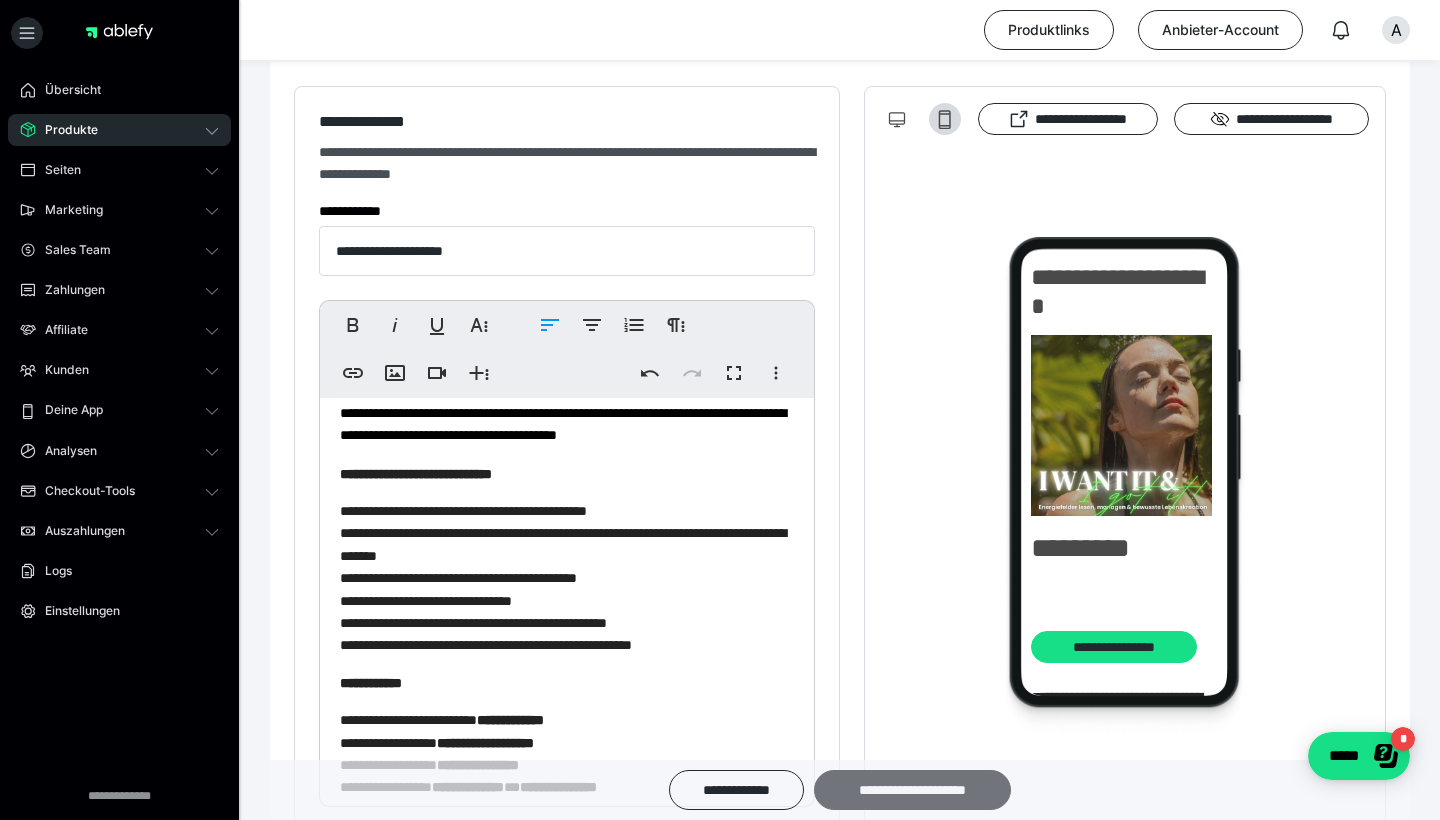 click on "**********" at bounding box center (912, 790) 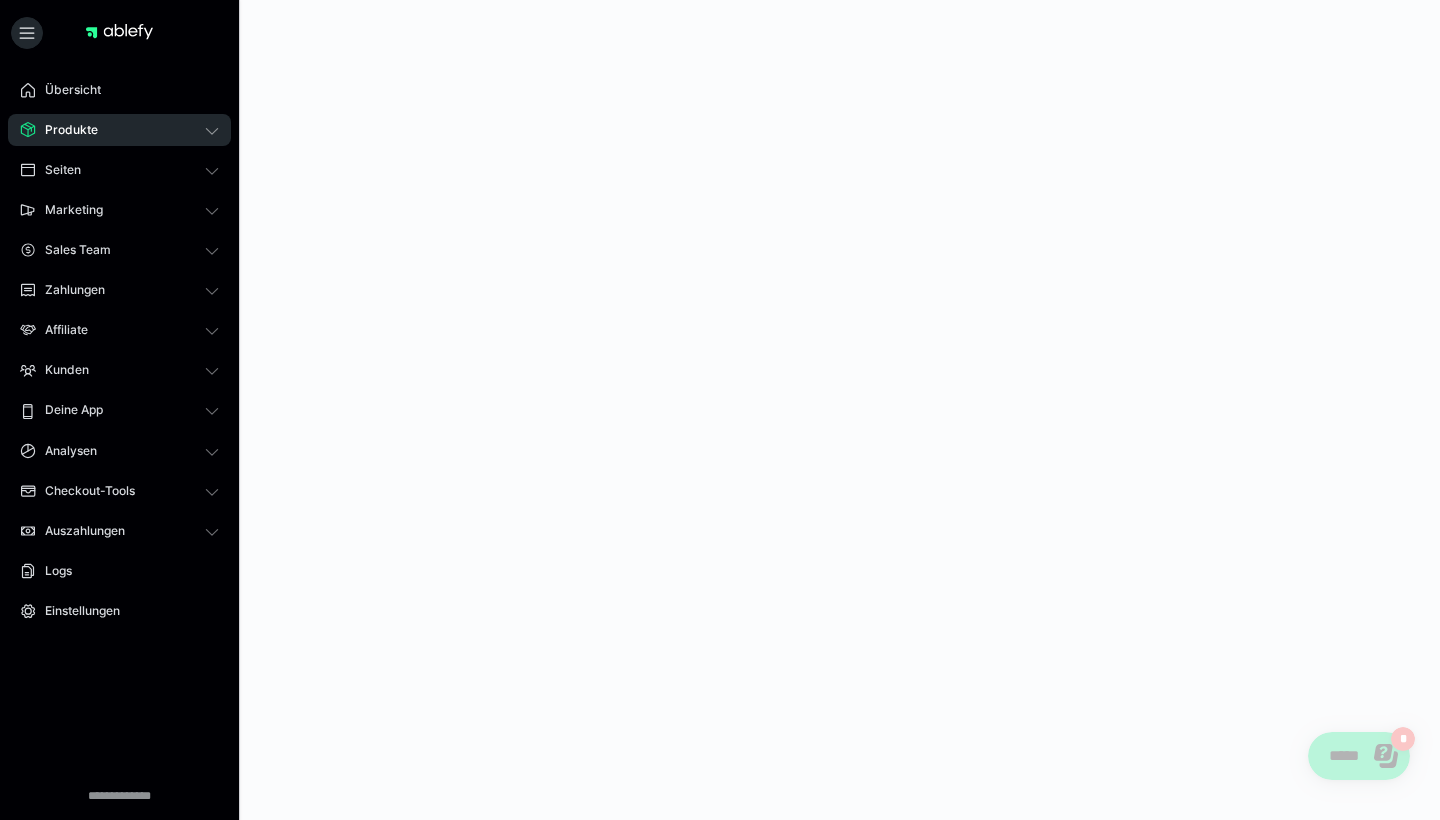 scroll, scrollTop: 0, scrollLeft: 0, axis: both 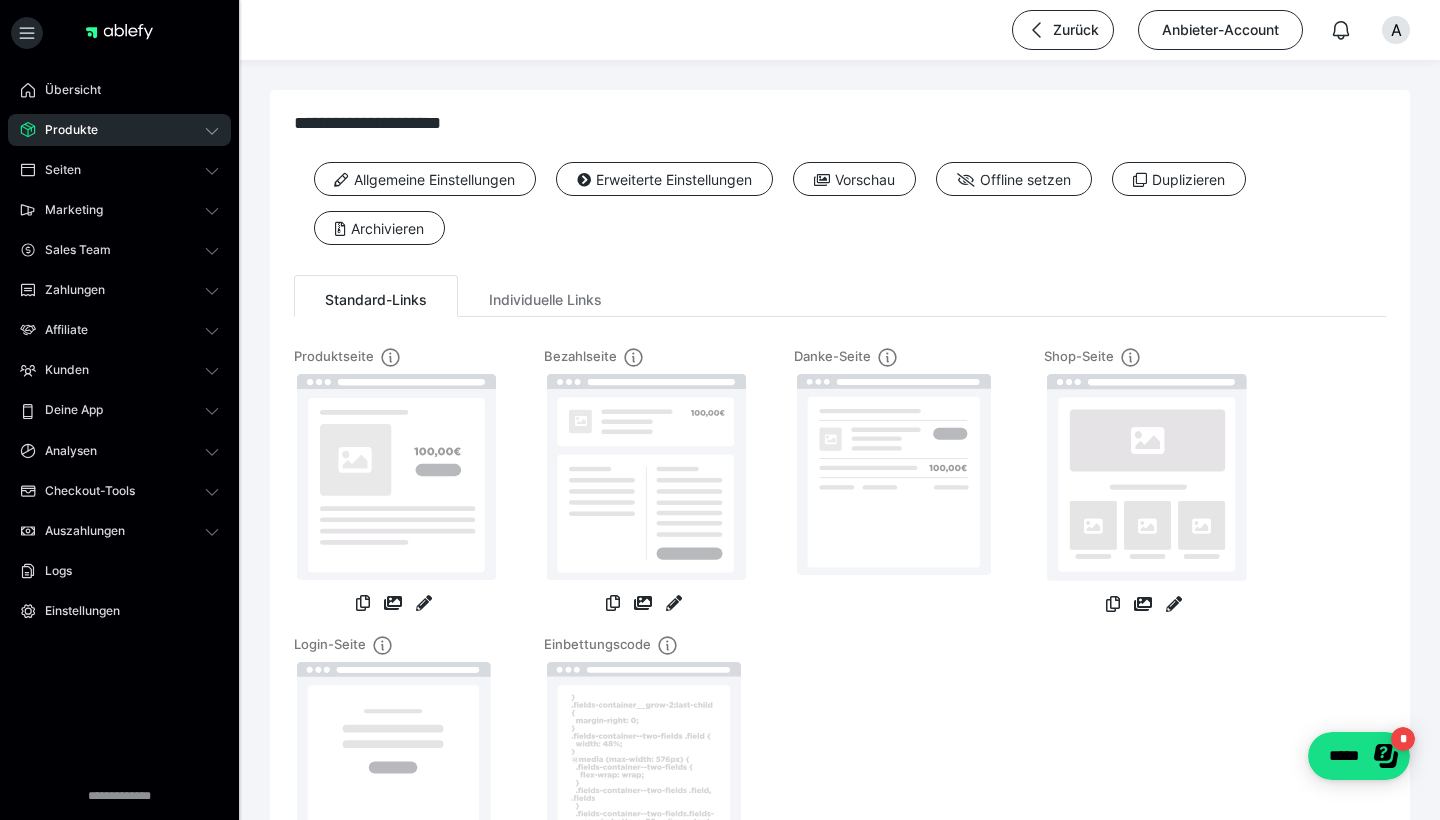 click on "Produkte" at bounding box center (119, 130) 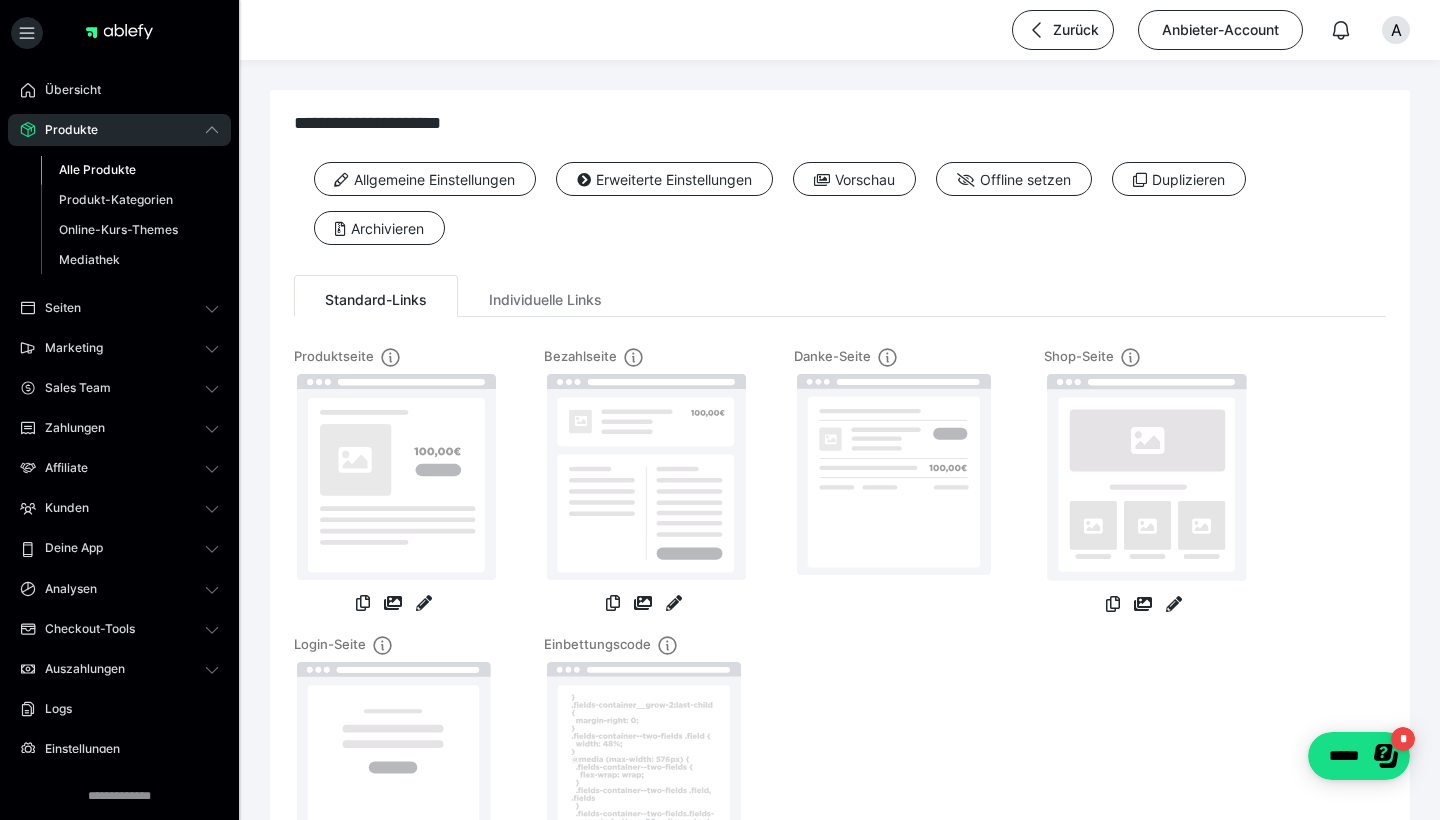 click on "Alle Produkte" at bounding box center (130, 170) 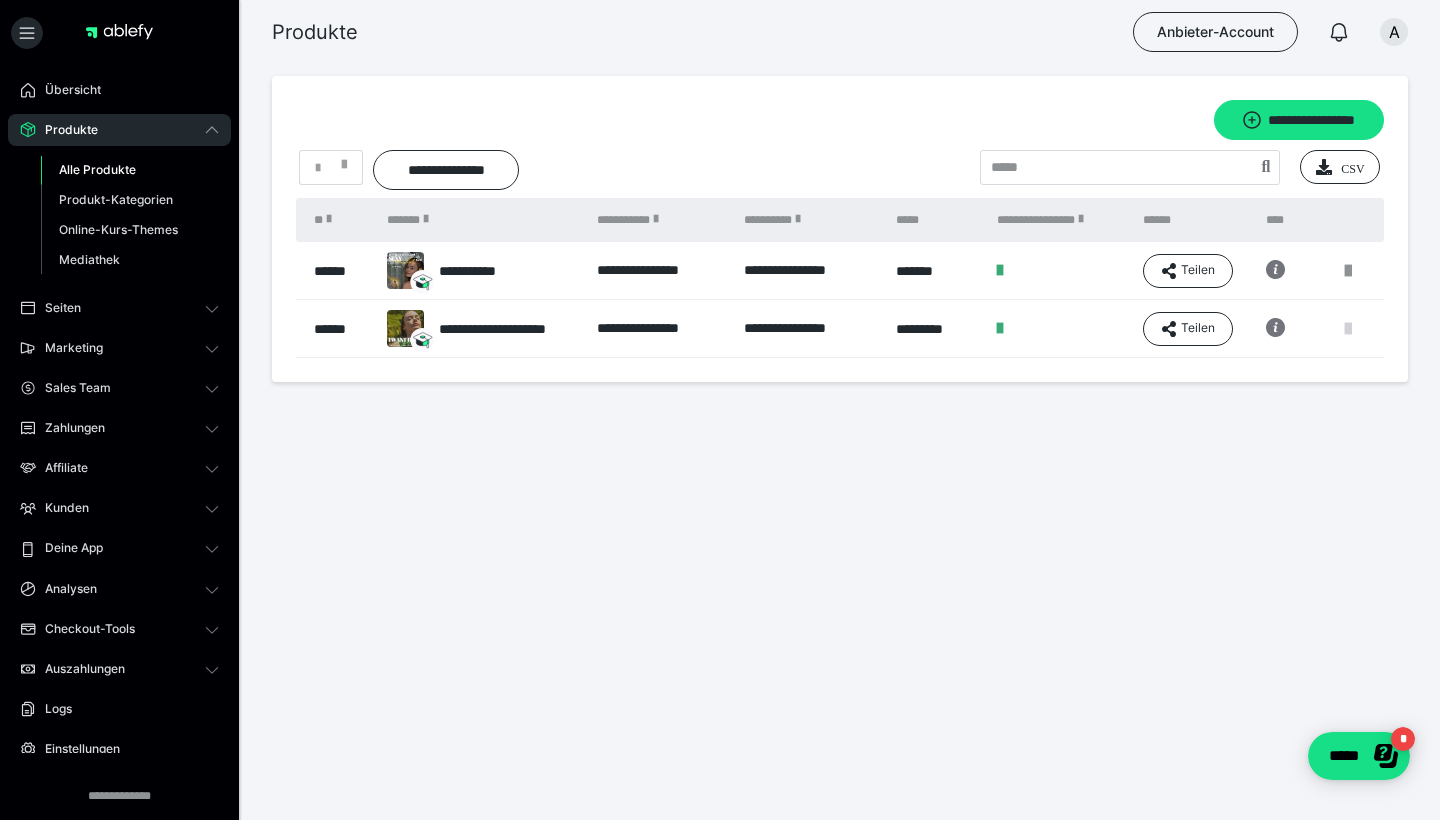 click at bounding box center (1348, 329) 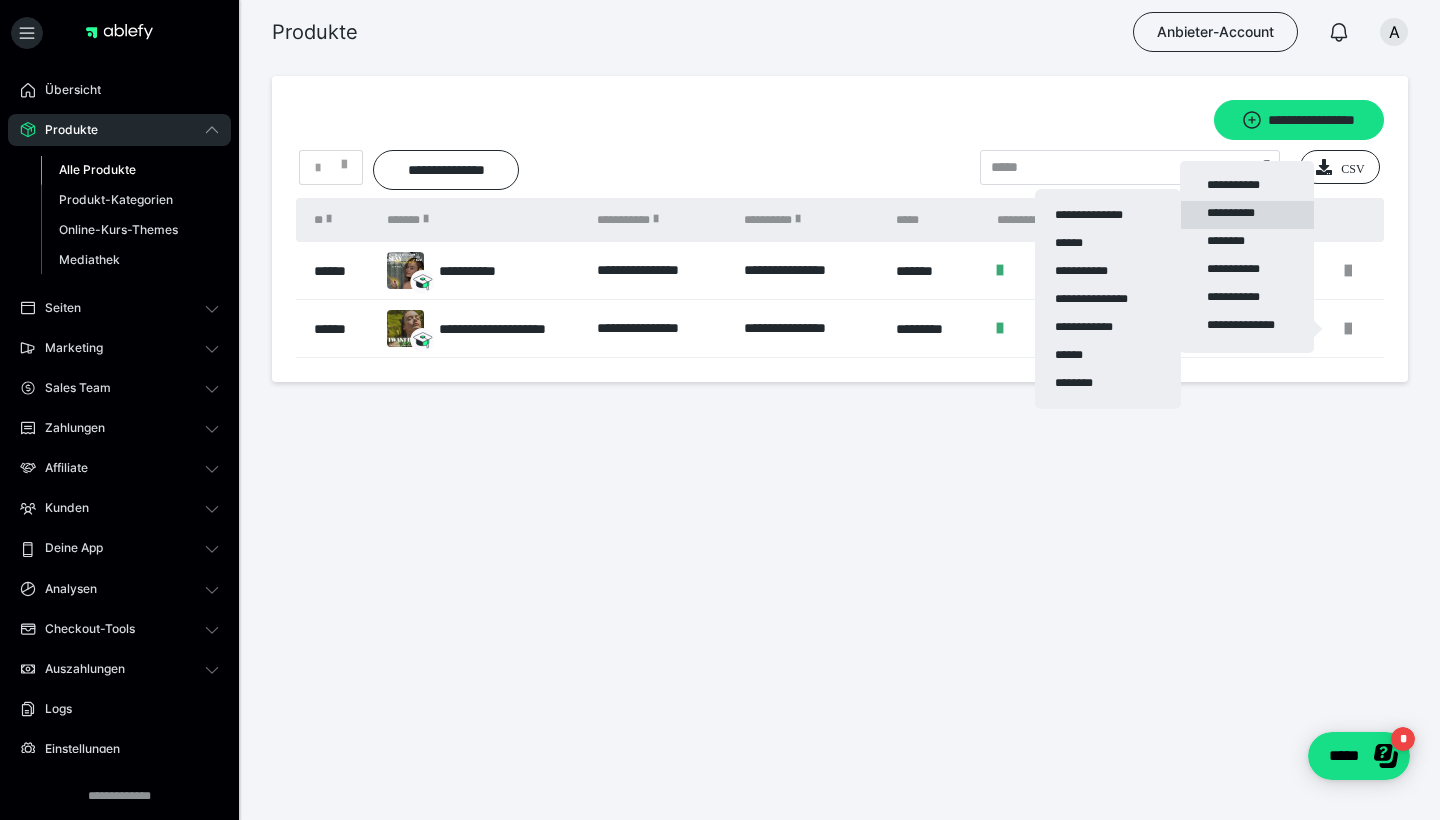 click on "**********" at bounding box center [1247, 215] 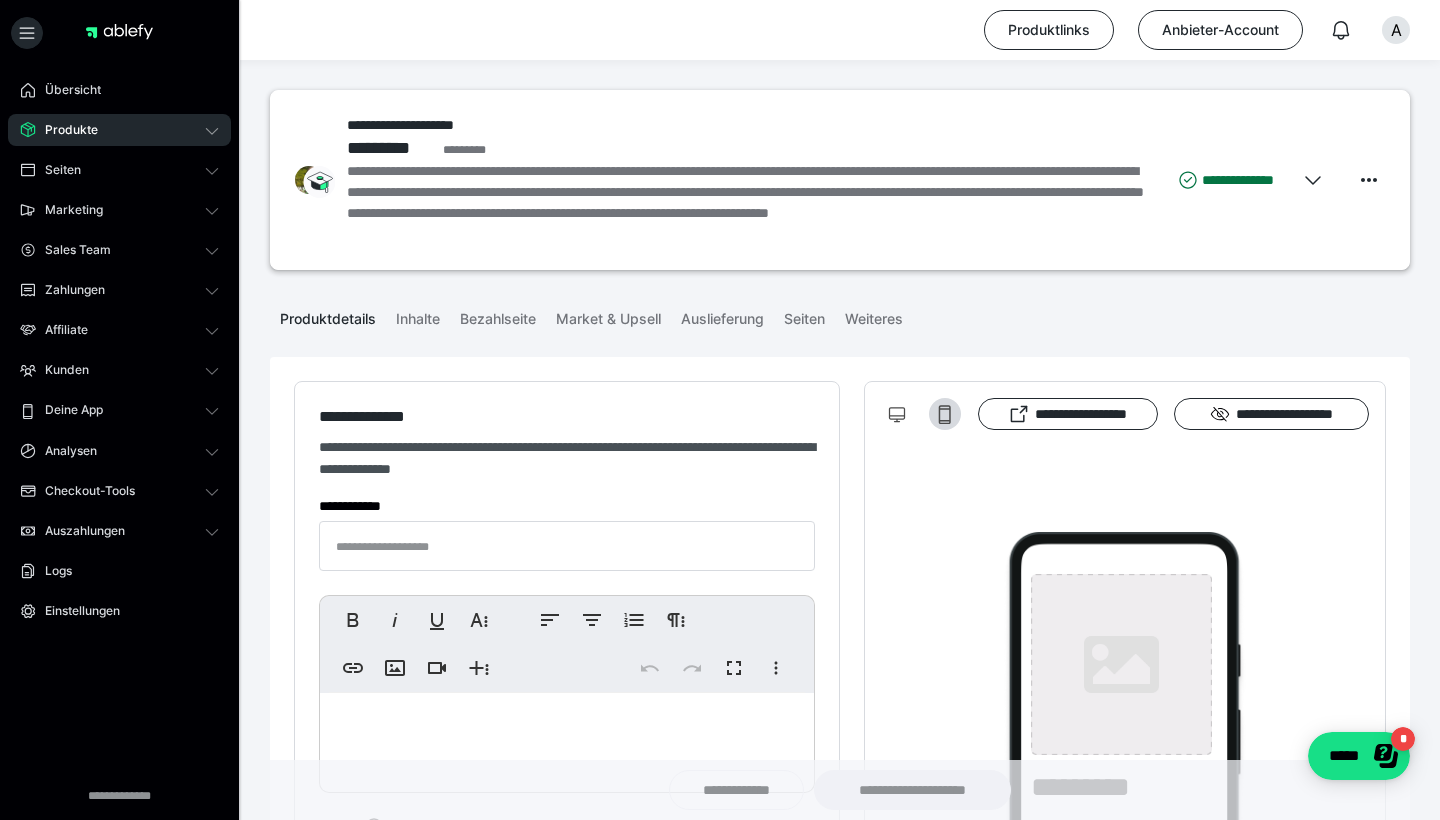 type on "**********" 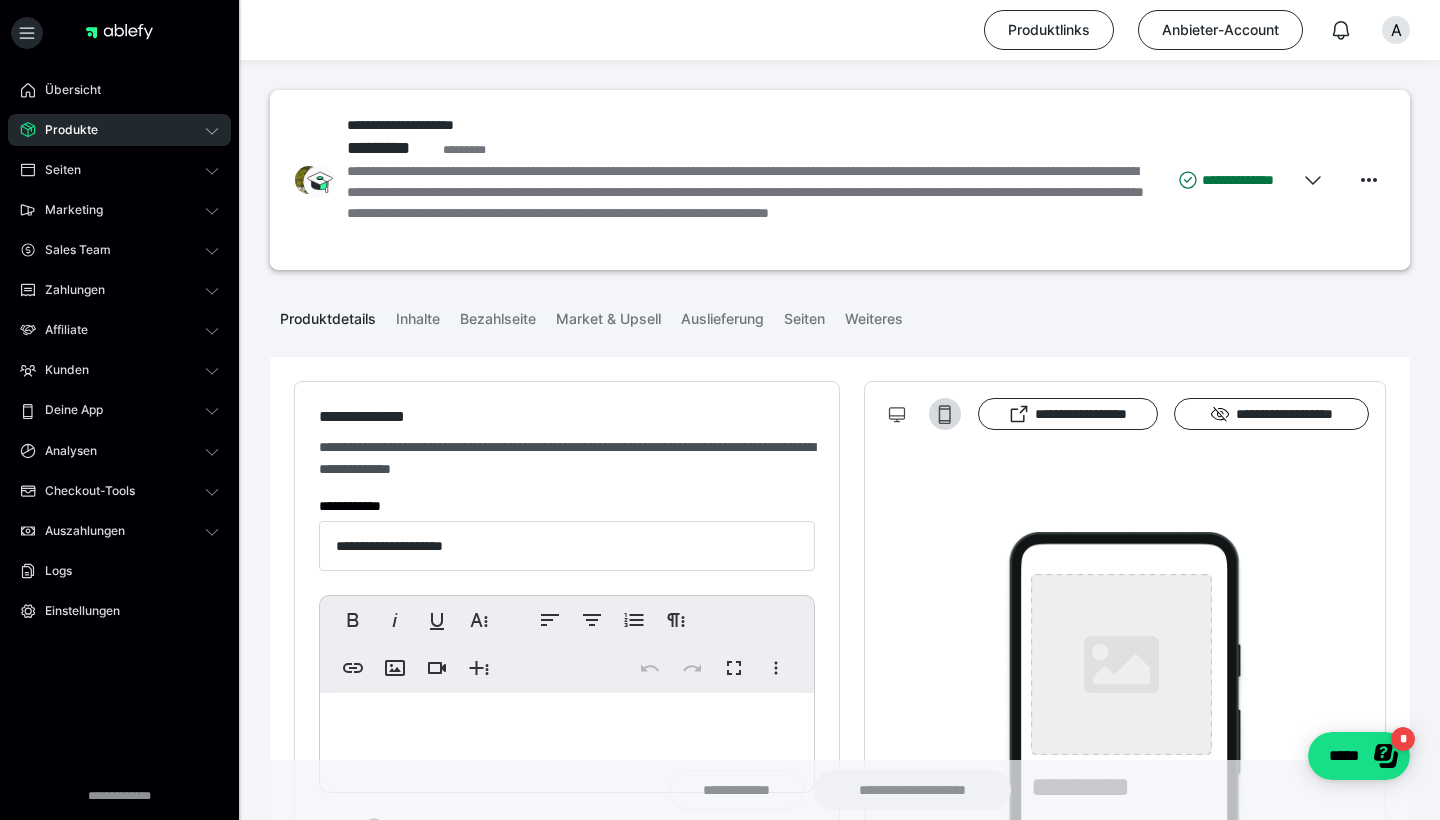 type on "**********" 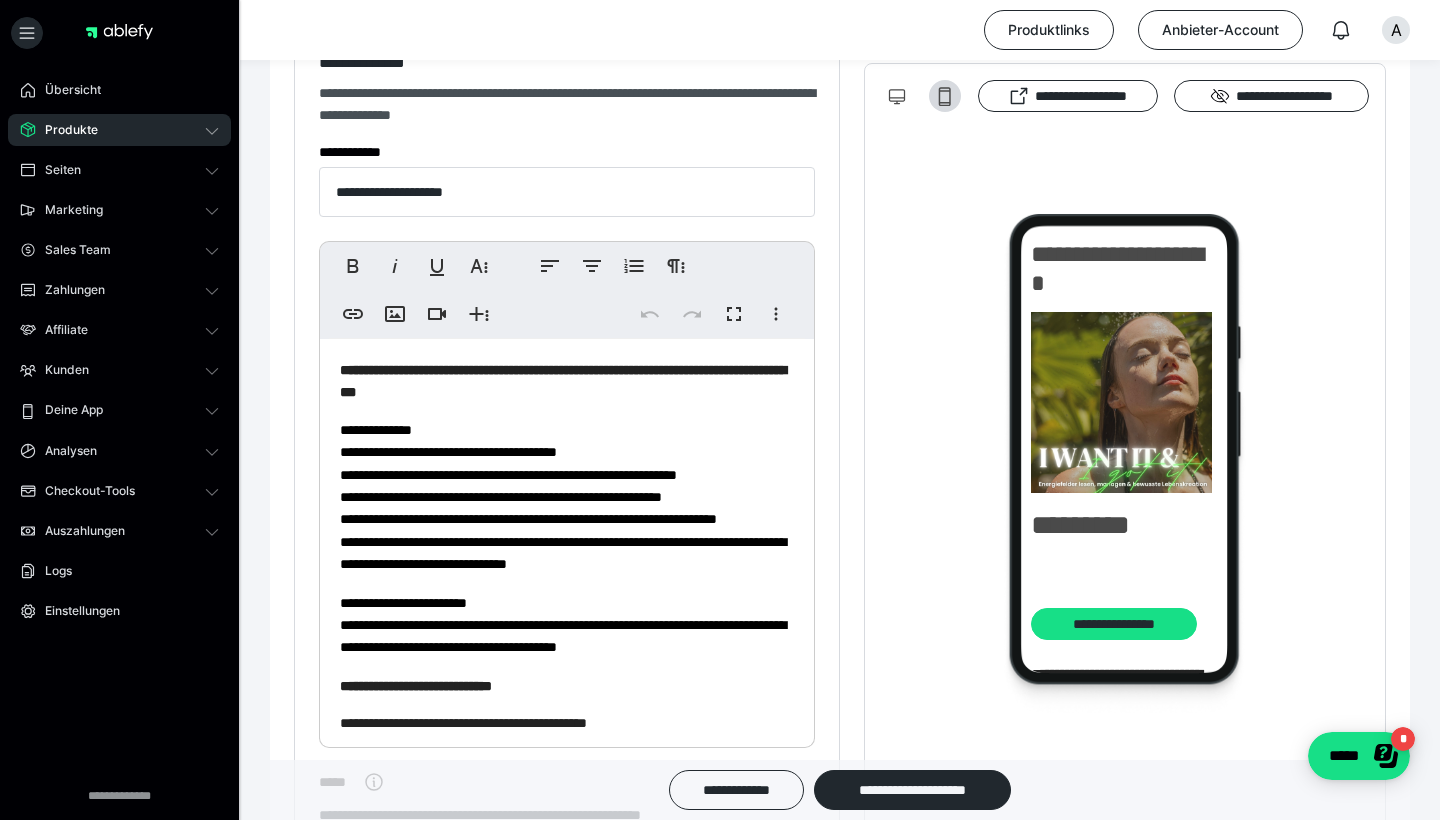 scroll, scrollTop: 373, scrollLeft: 0, axis: vertical 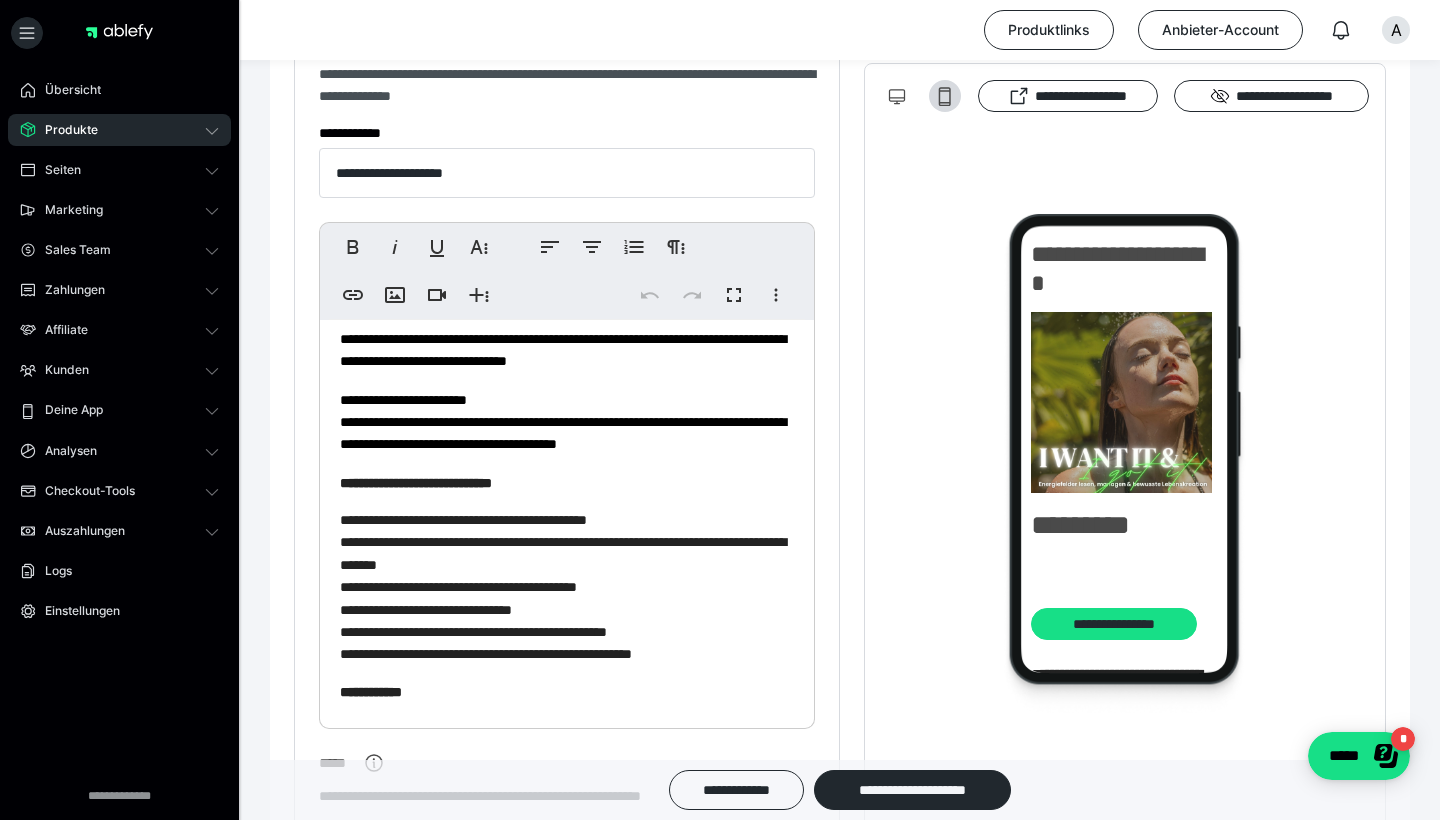 click on "**********" at bounding box center (563, 422) 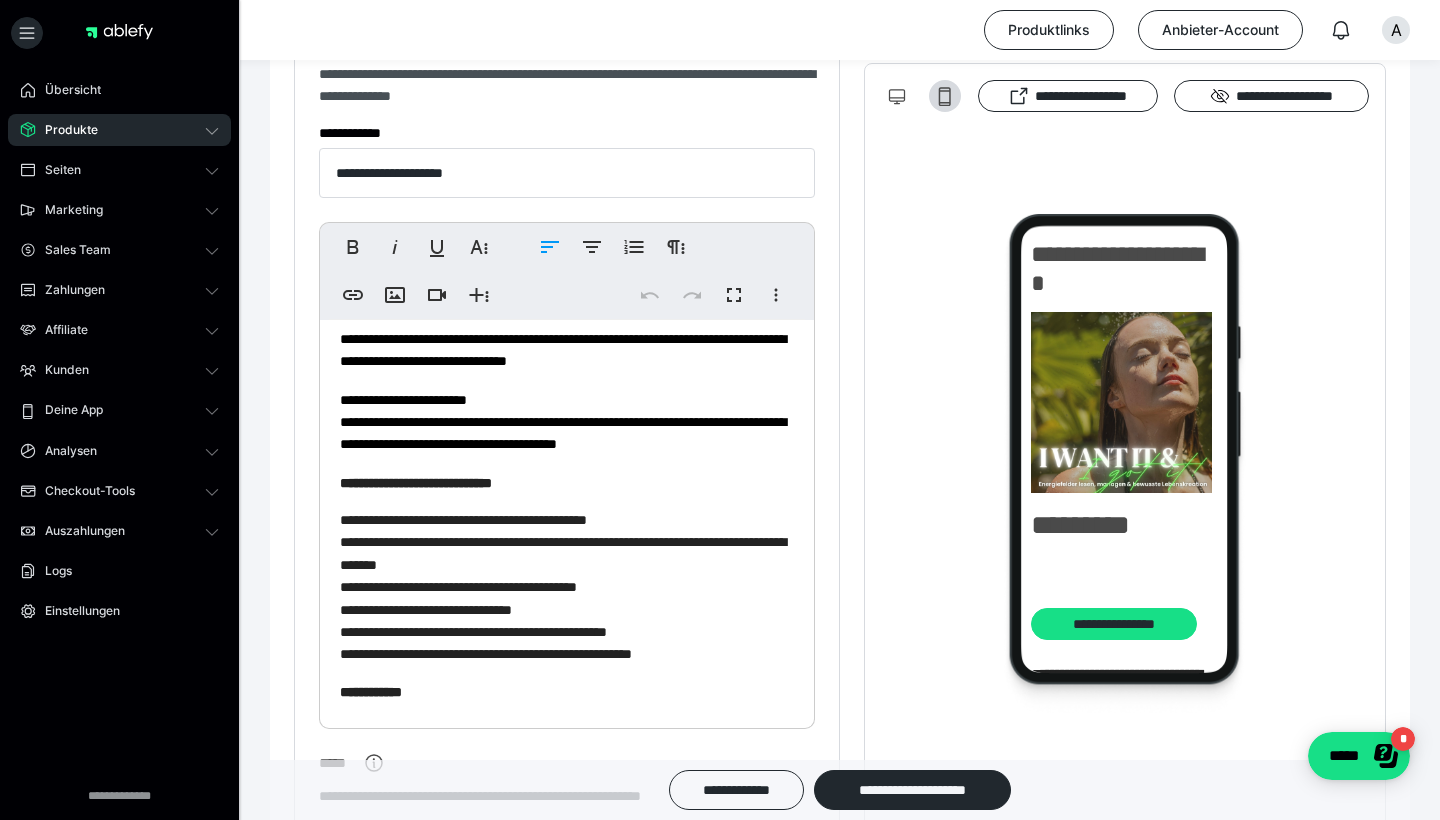 click on "**********" at bounding box center [563, 422] 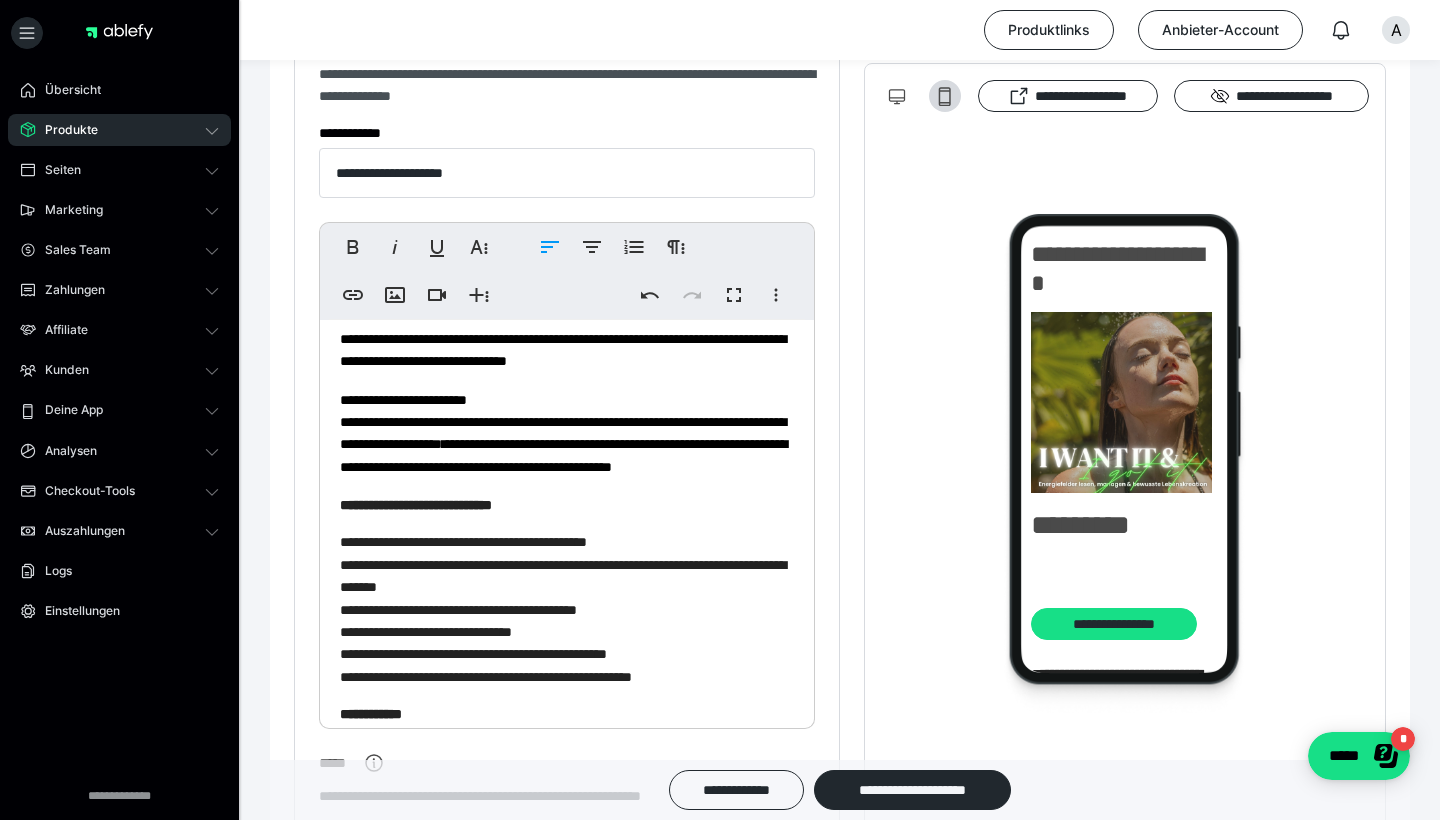 click on "**********" at bounding box center [563, 433] 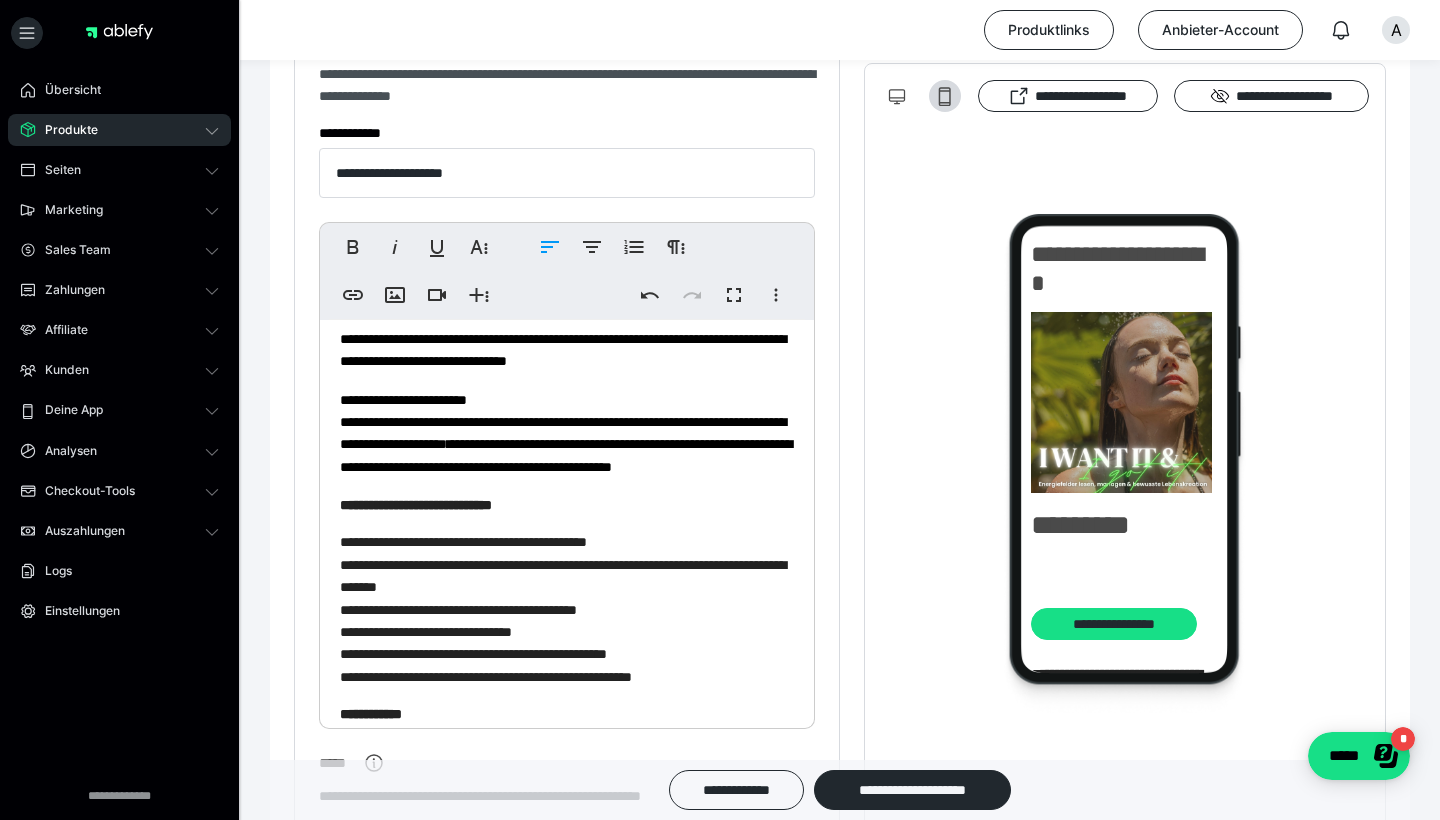 click on "**********" at bounding box center (566, 433) 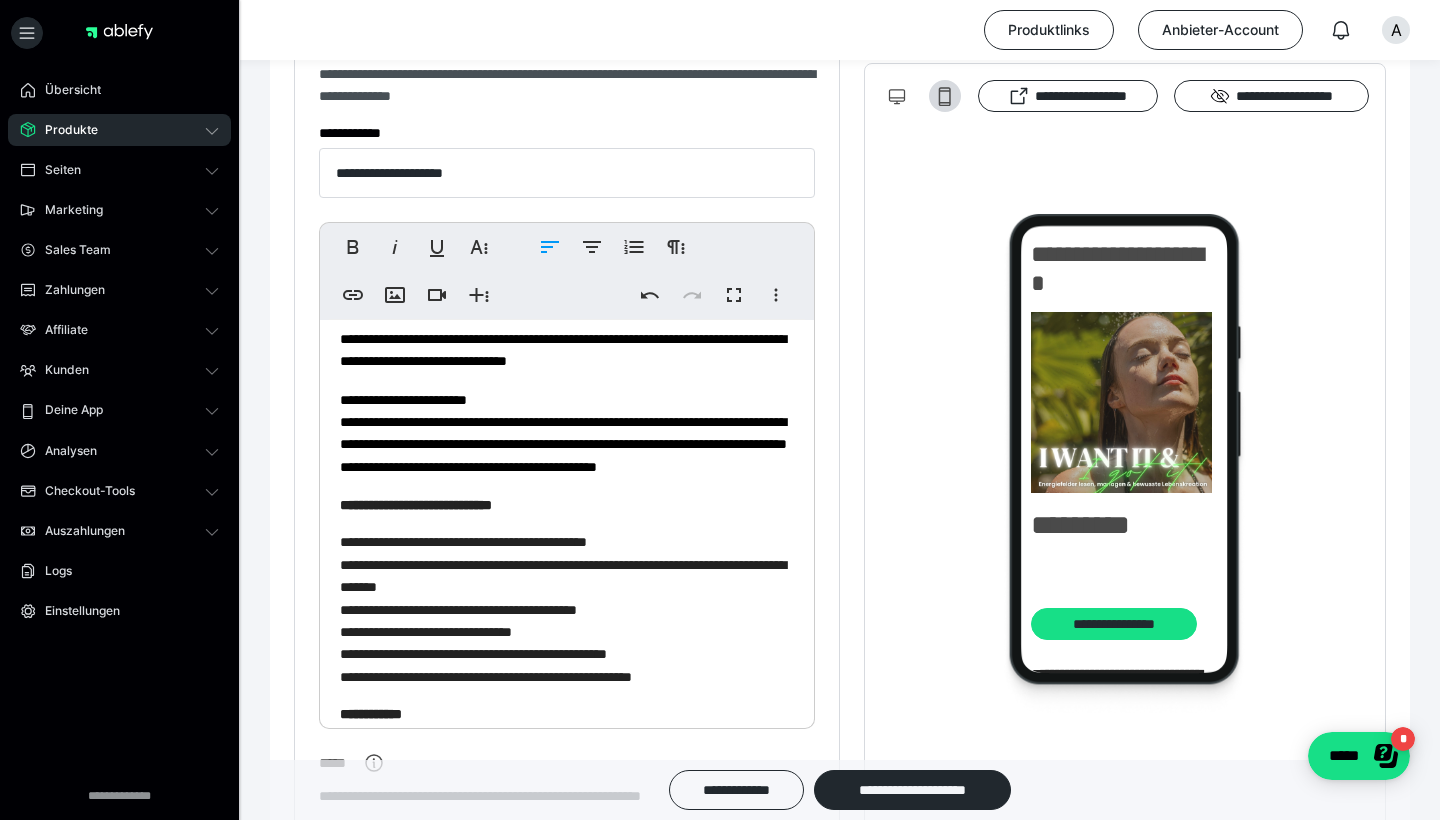 click on "**********" at bounding box center (563, 433) 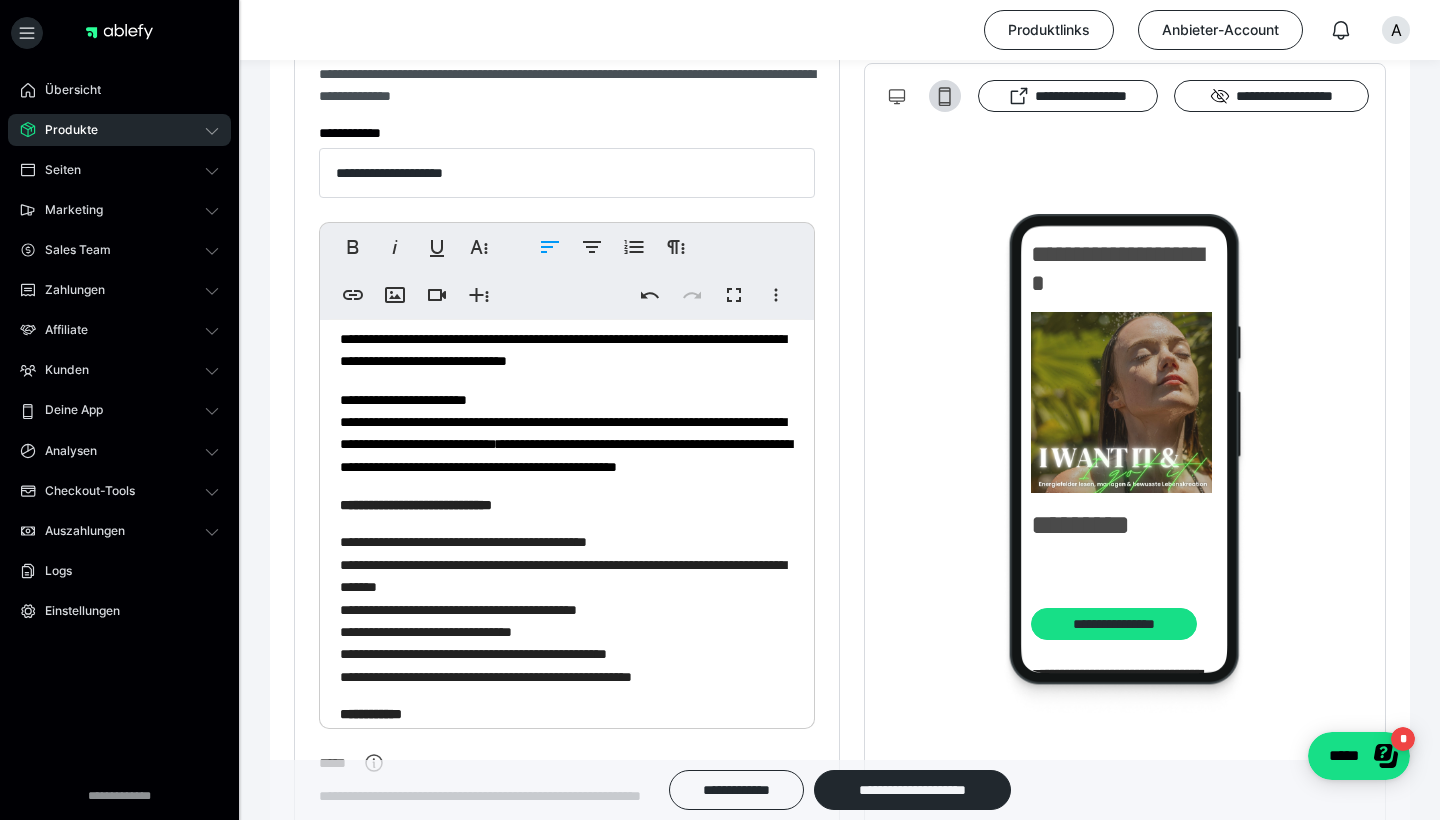 click on "**********" at bounding box center [566, 433] 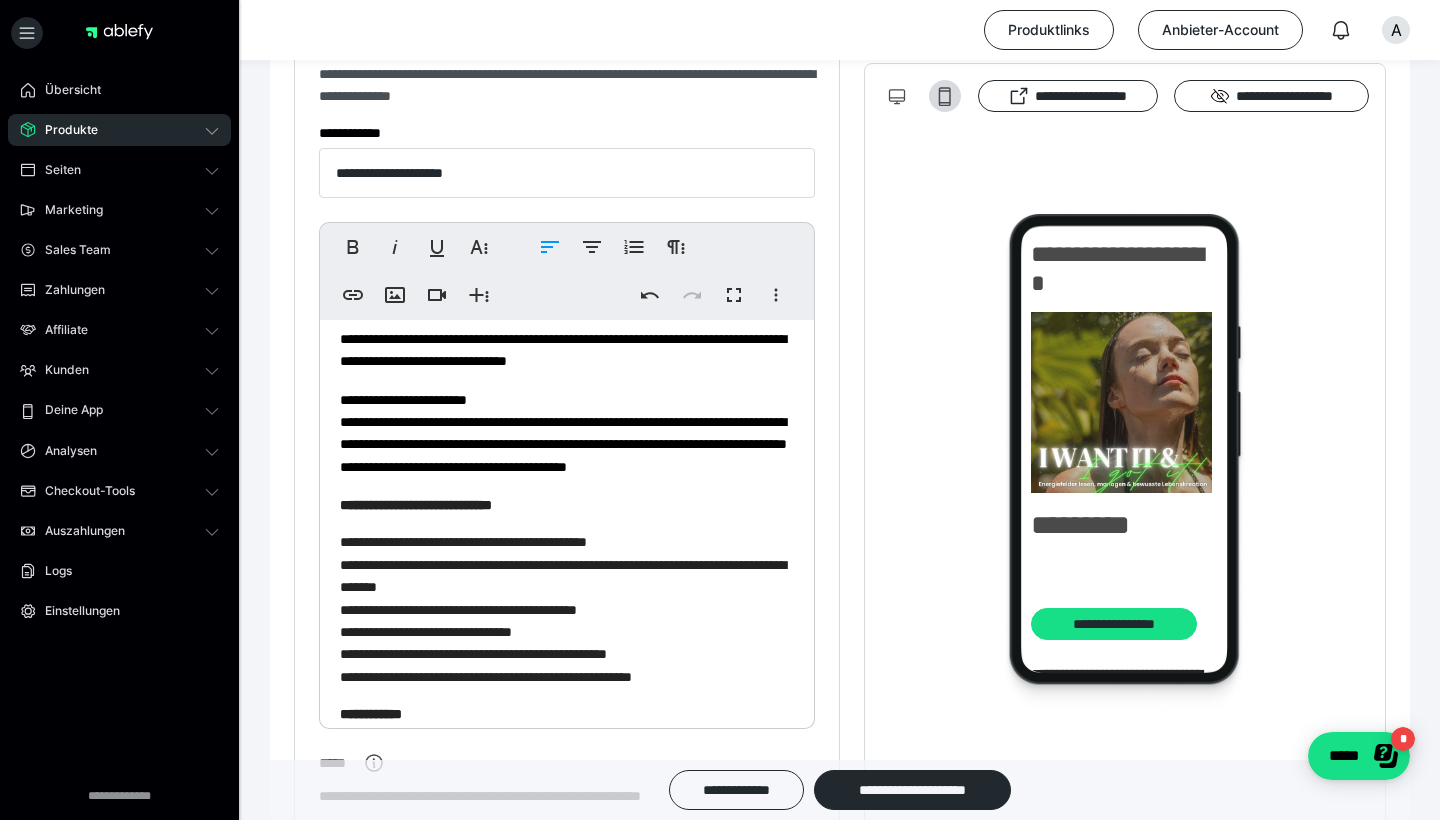 click on "**********" at bounding box center [563, 433] 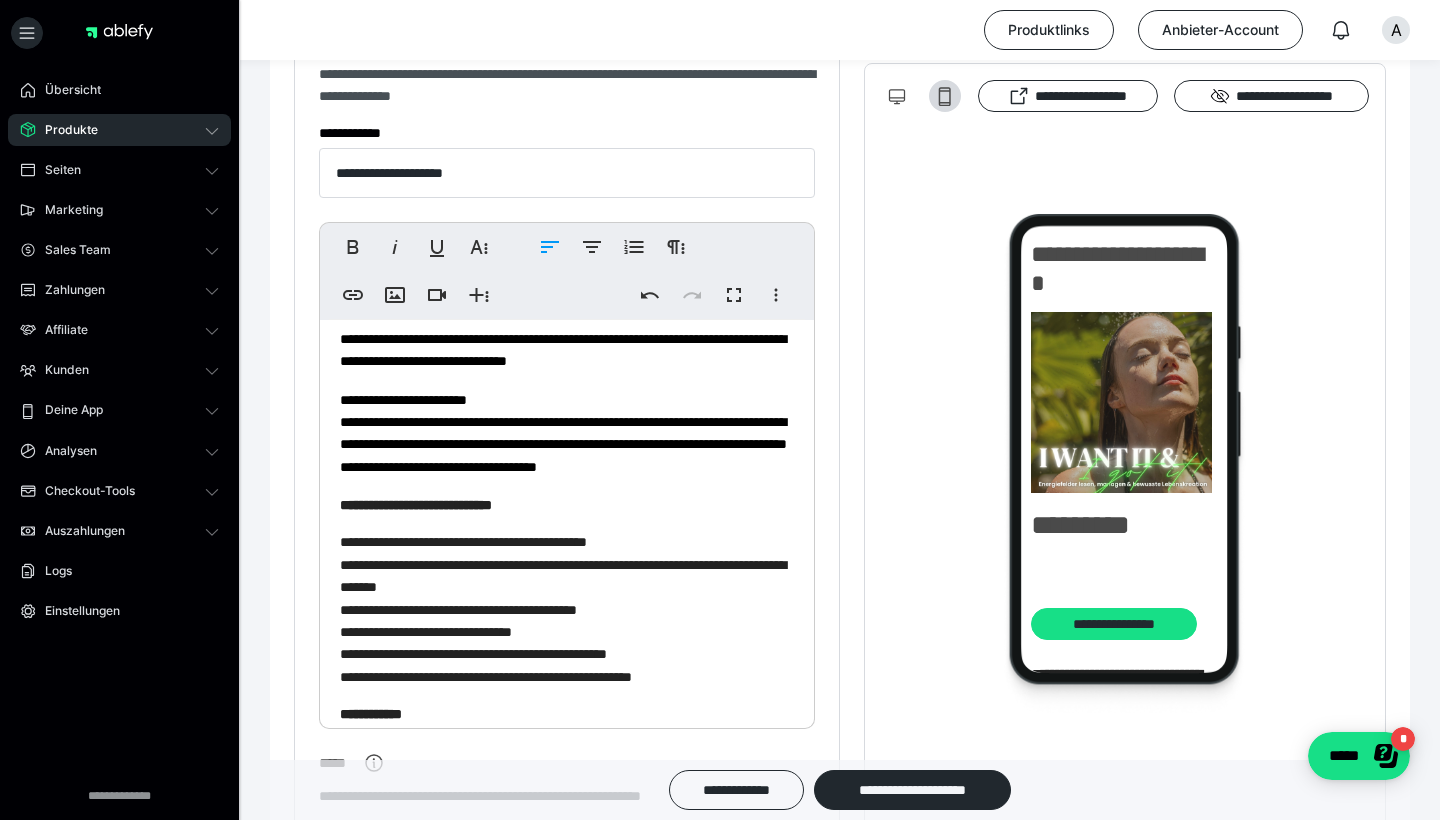 click on "**********" at bounding box center (563, 433) 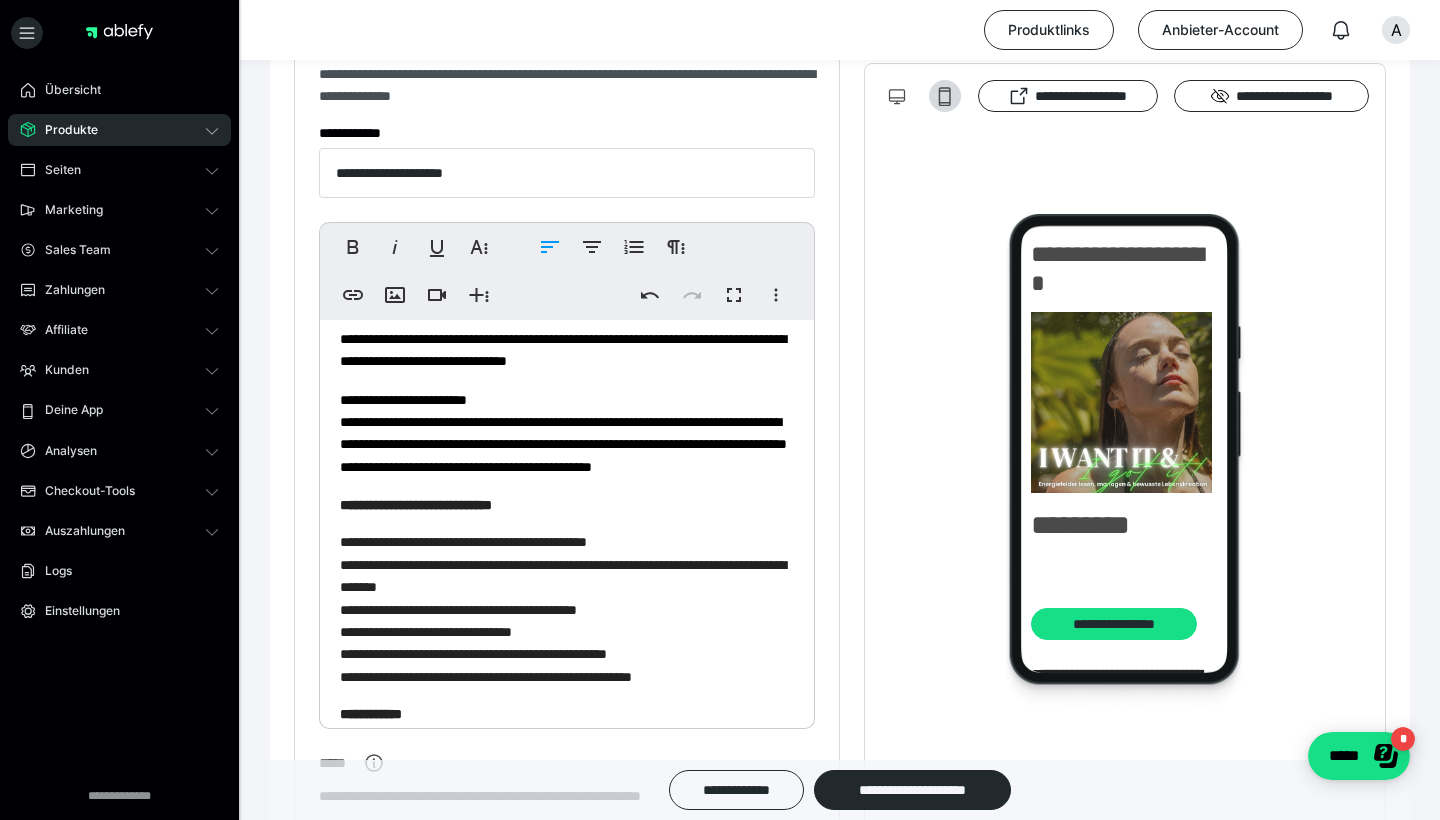 click on "**********" at bounding box center (563, 433) 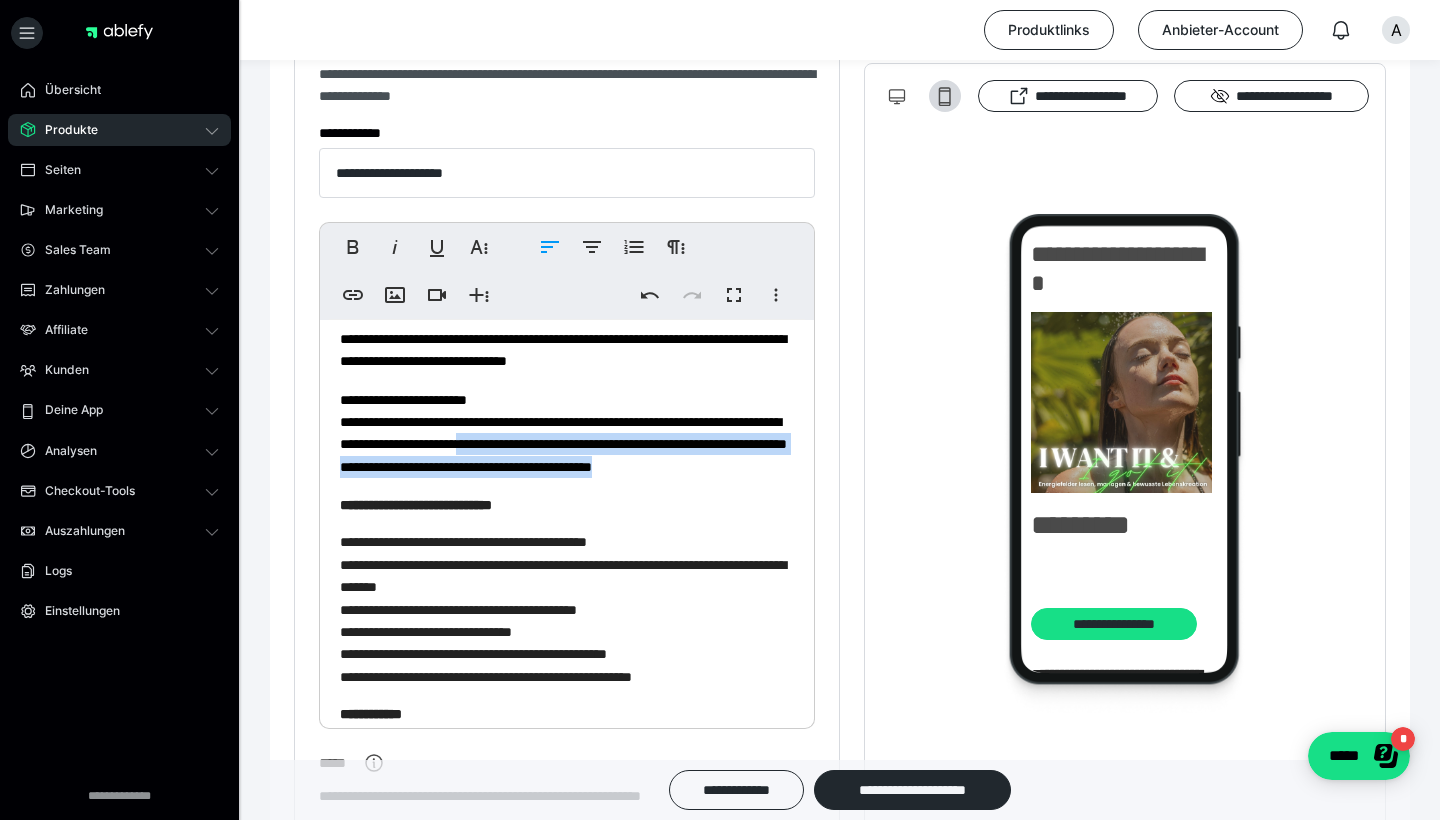 drag, startPoint x: 596, startPoint y: 464, endPoint x: 620, endPoint y: 503, distance: 45.79301 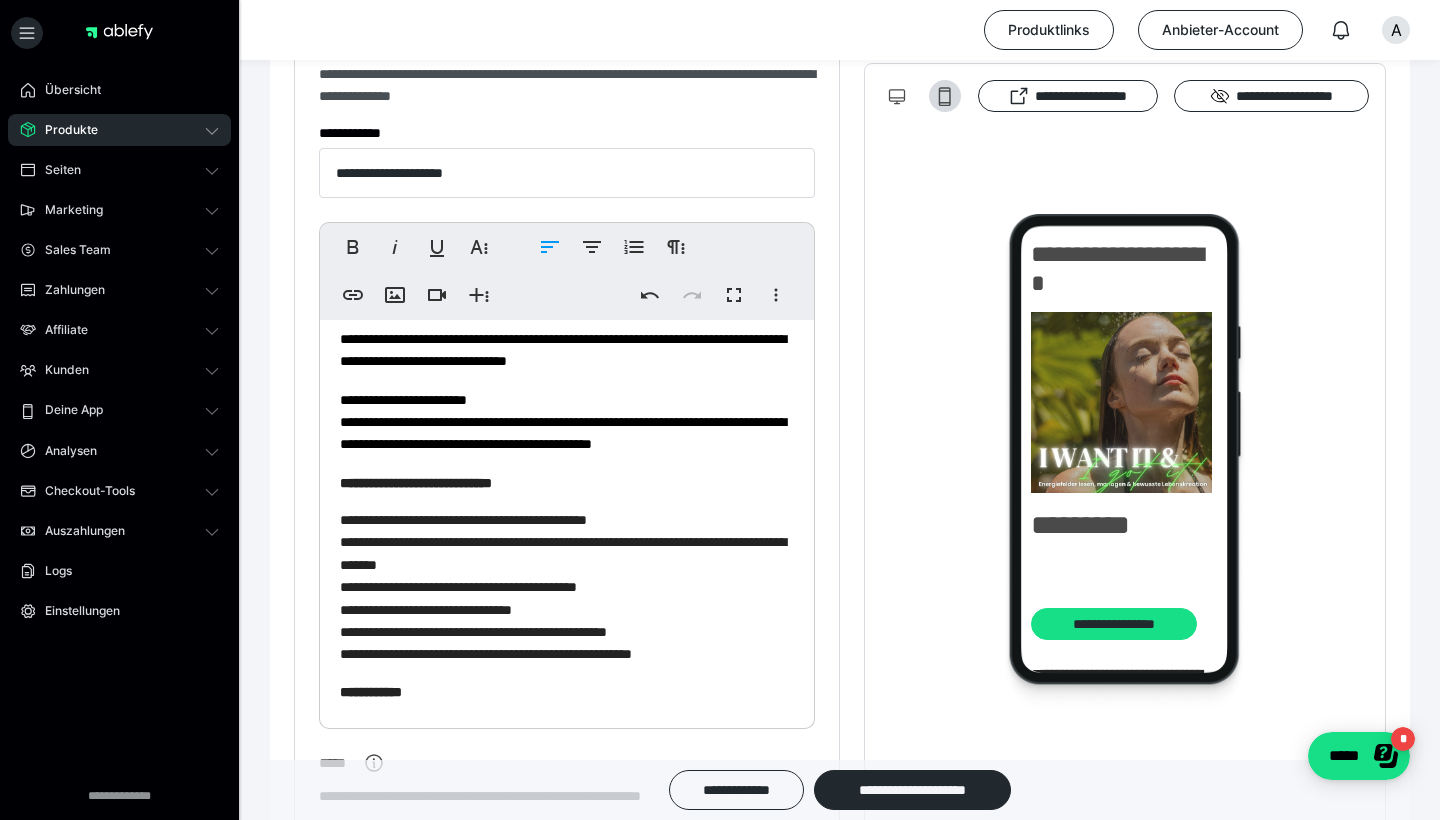 click on "**********" at bounding box center [567, 422] 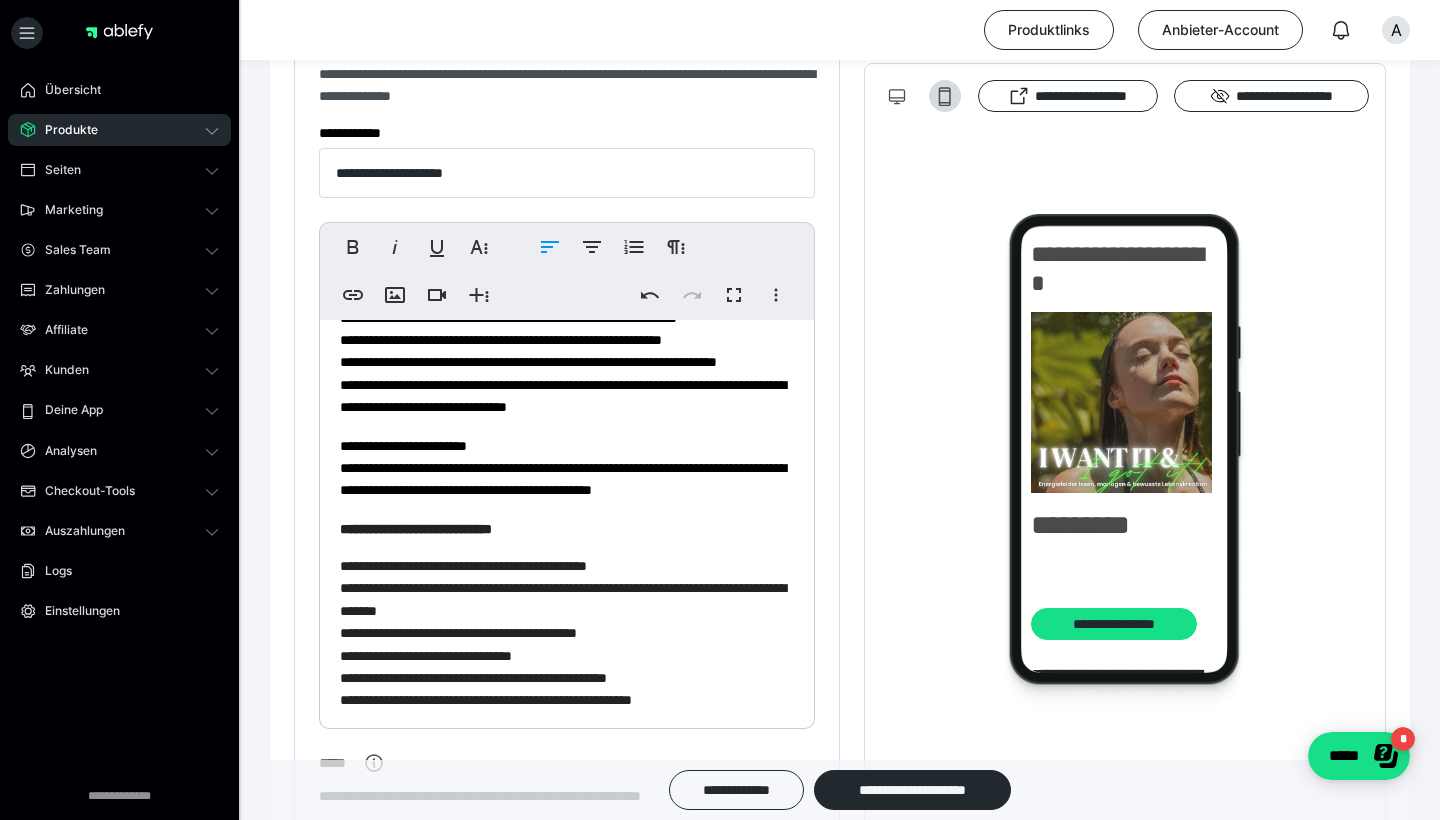 scroll, scrollTop: 142, scrollLeft: 0, axis: vertical 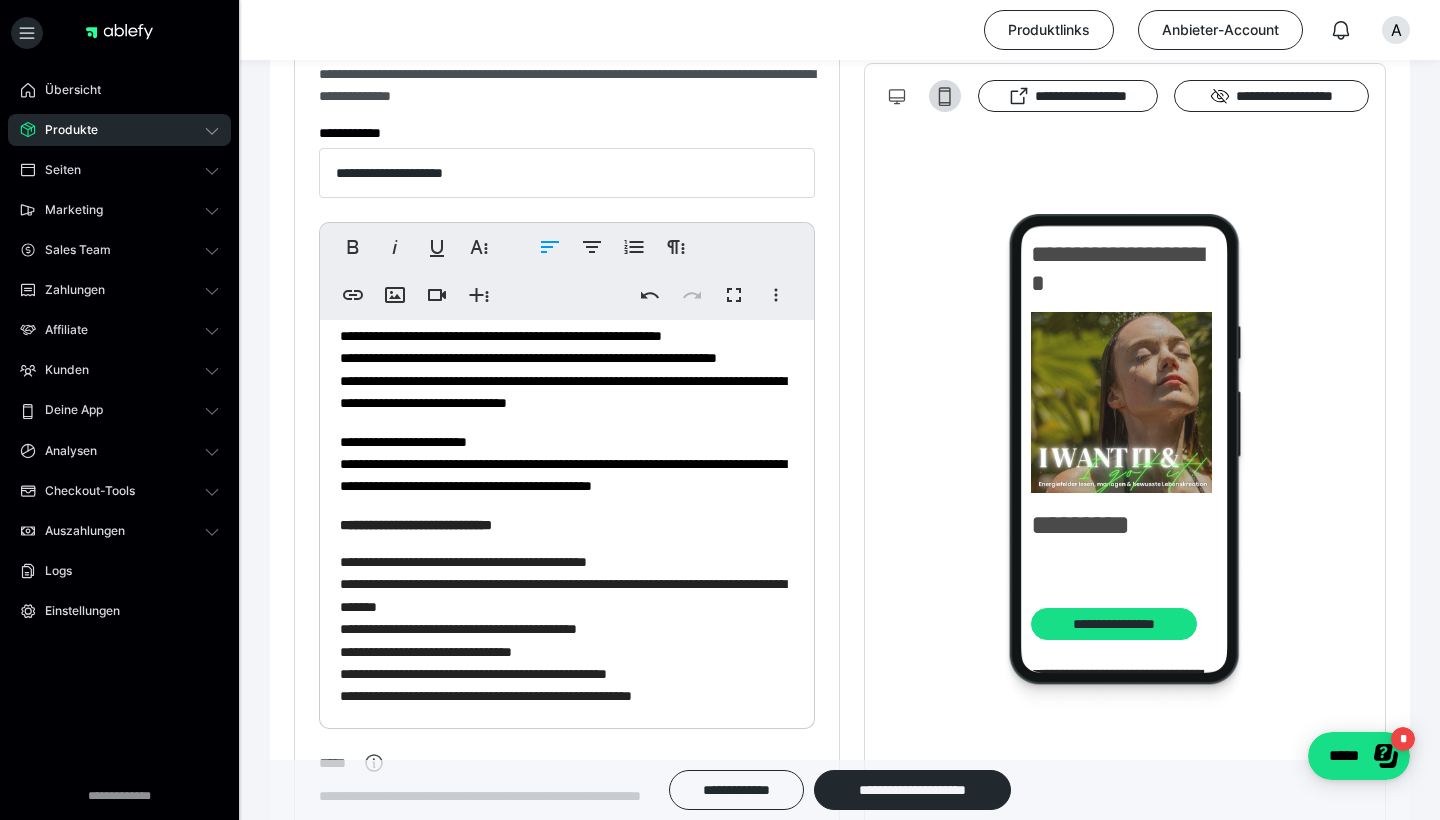 click on "**********" at bounding box center (563, 464) 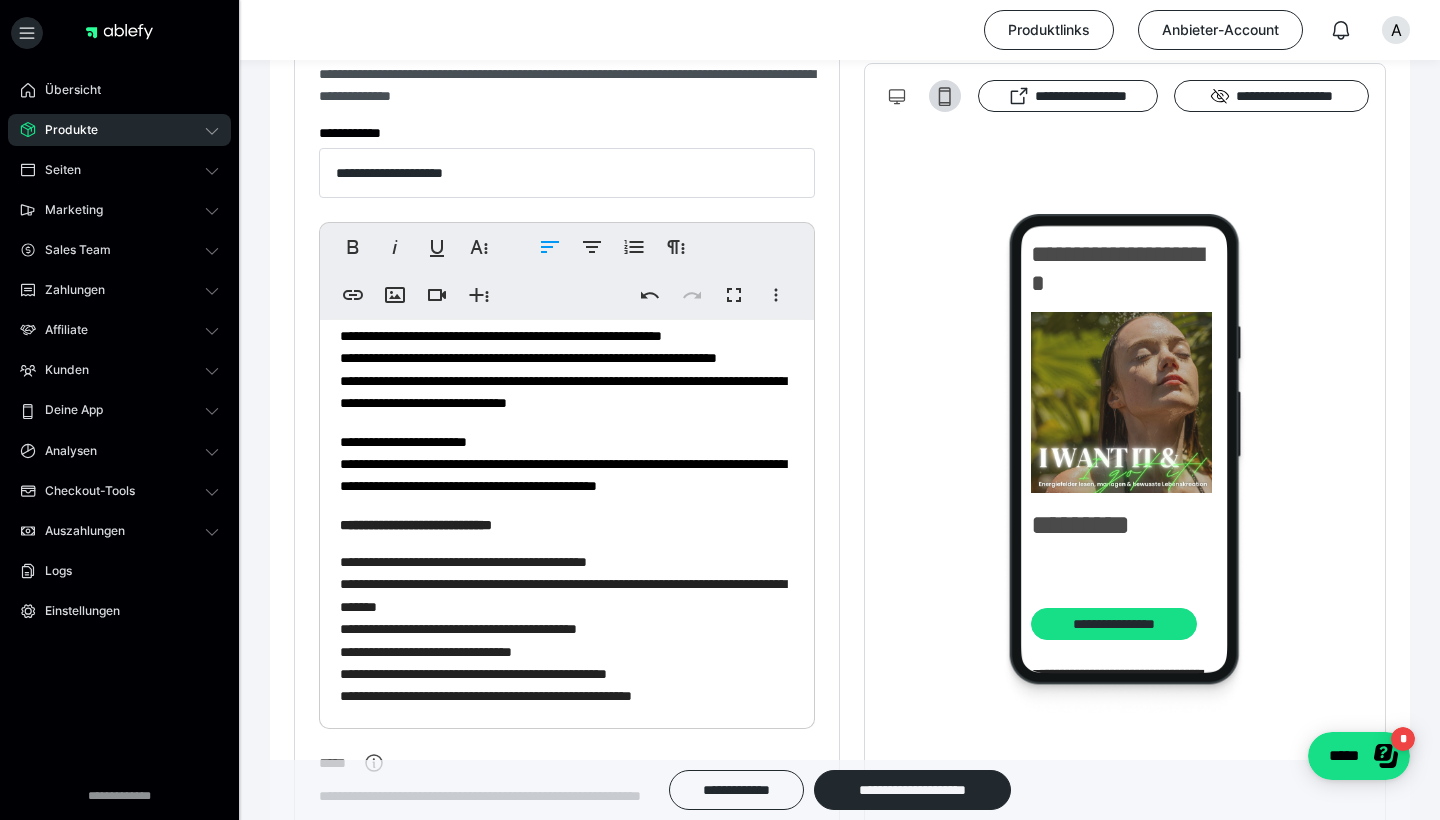 click on "**********" at bounding box center [567, 464] 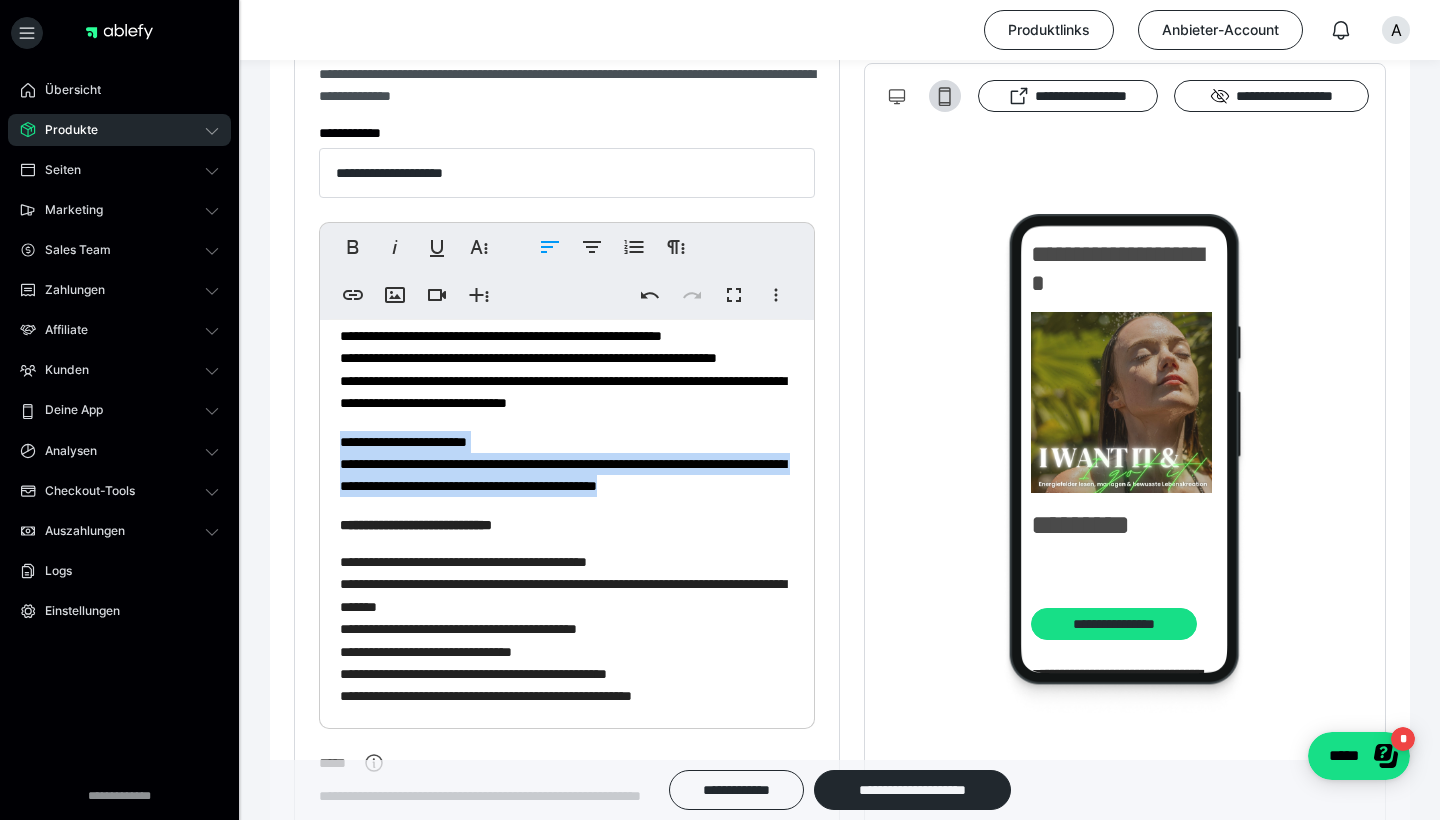 drag, startPoint x: 338, startPoint y: 455, endPoint x: 808, endPoint y: 505, distance: 472.6521 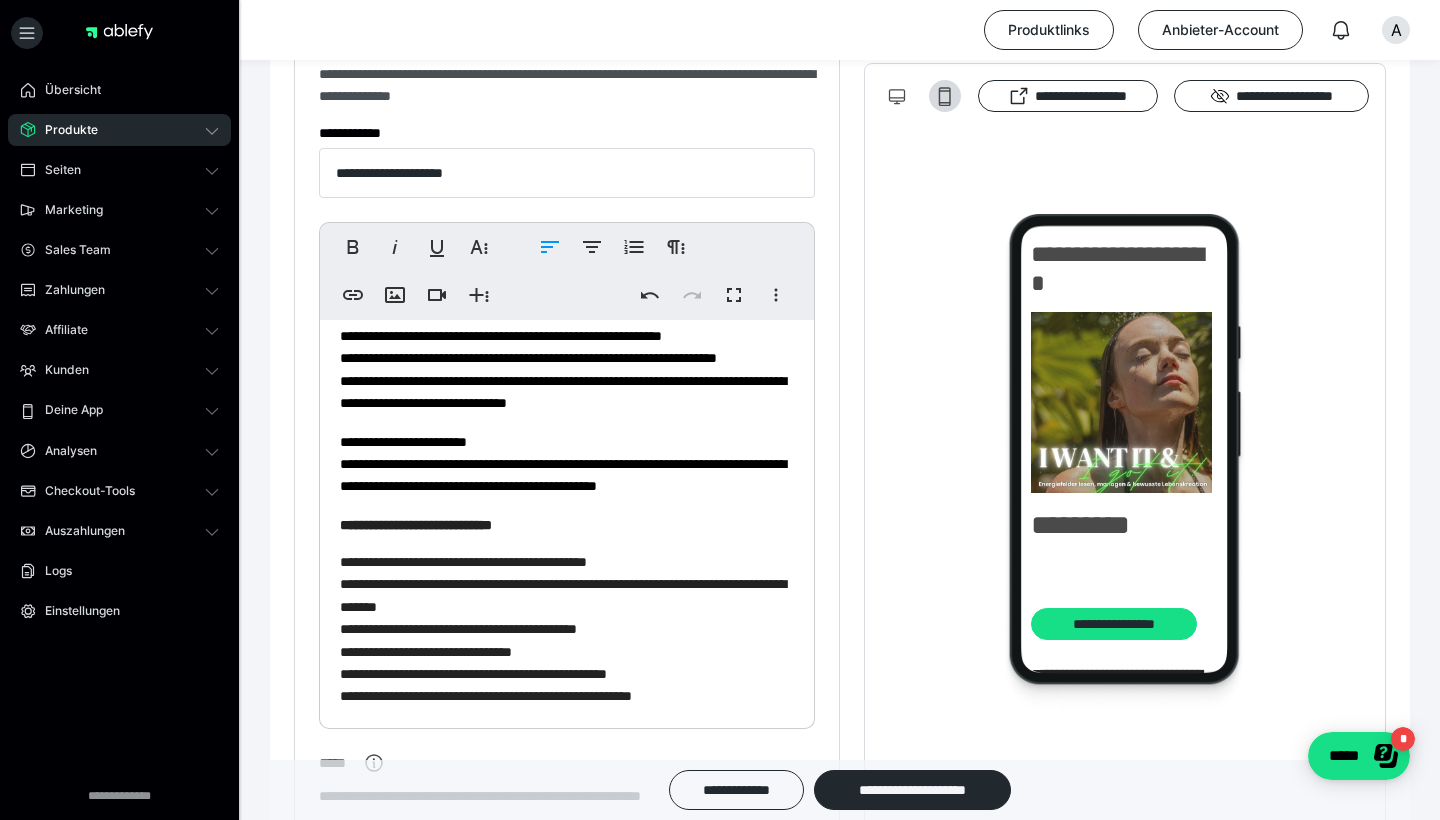 click on "**********" at bounding box center [567, 464] 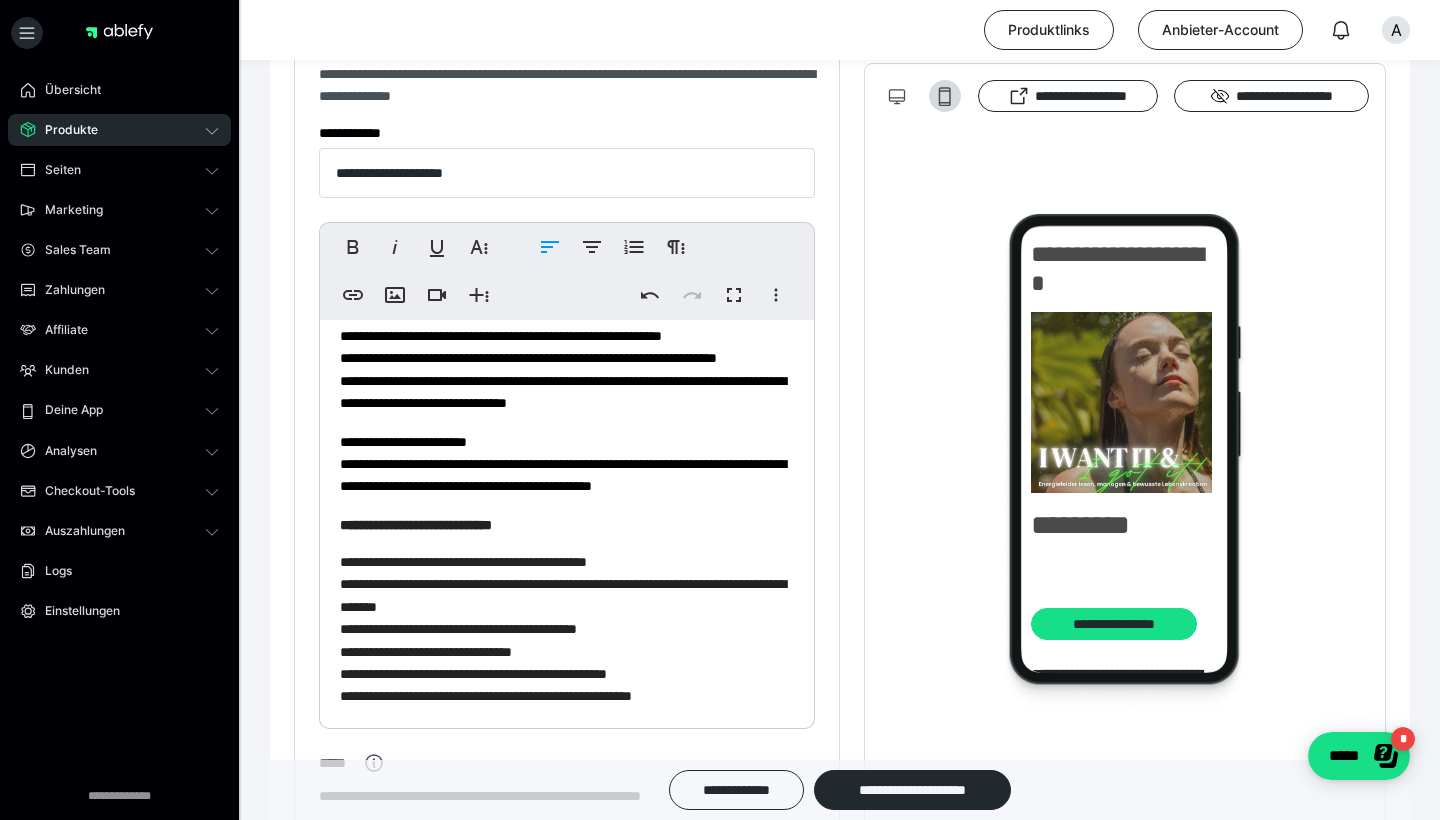 click on "**********" at bounding box center [563, 464] 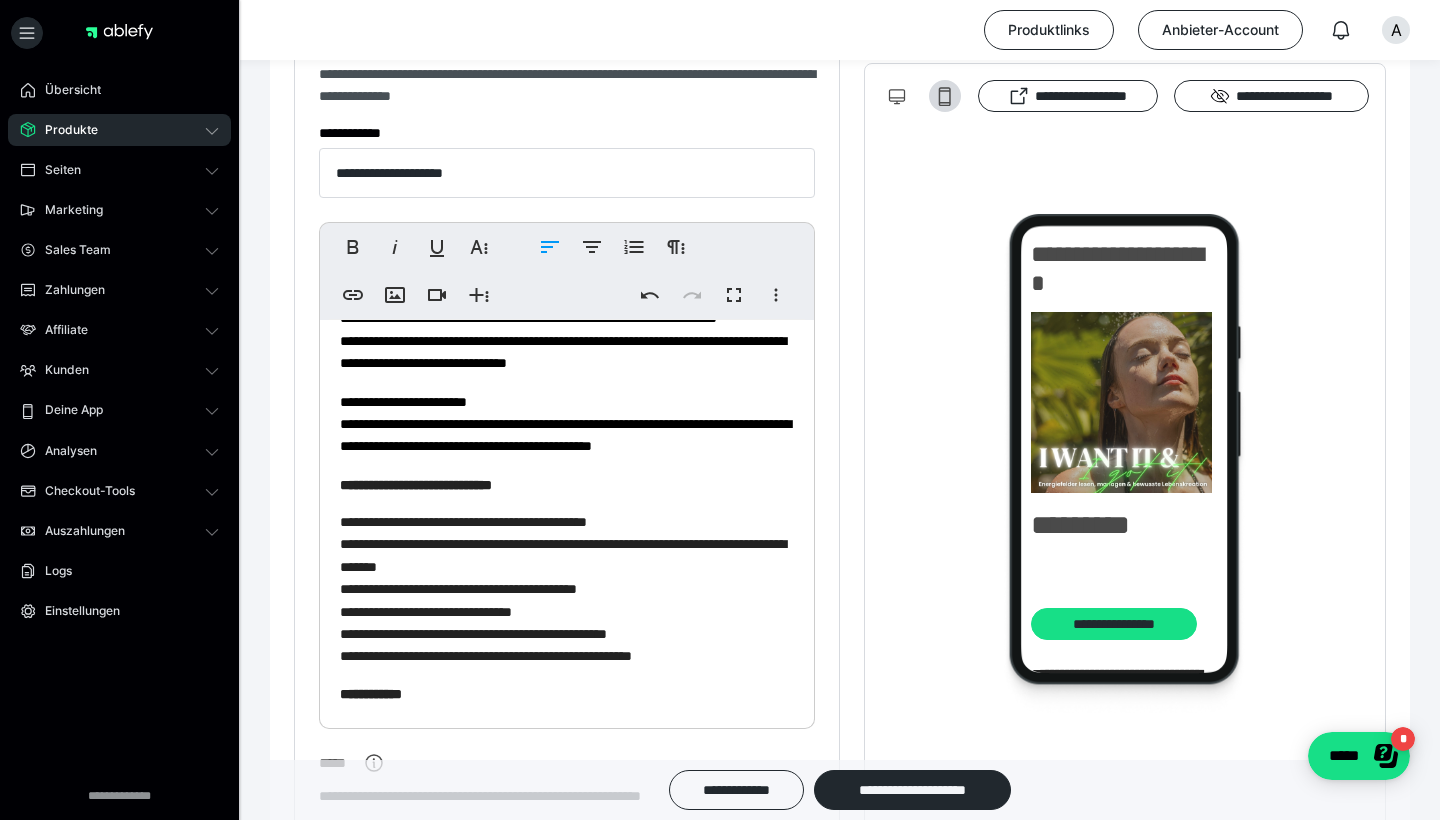 scroll, scrollTop: 174, scrollLeft: 0, axis: vertical 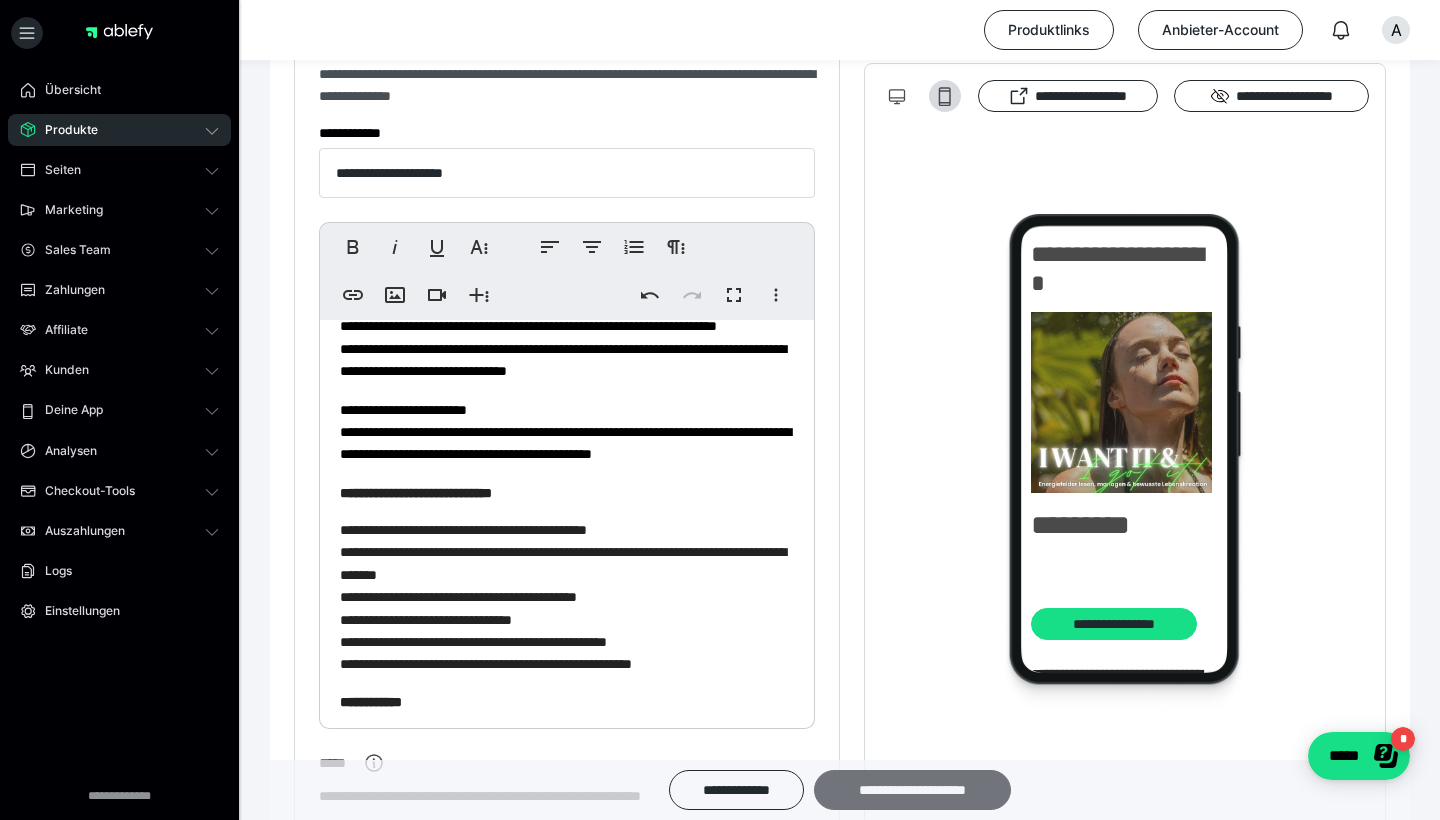 click on "**********" at bounding box center (912, 790) 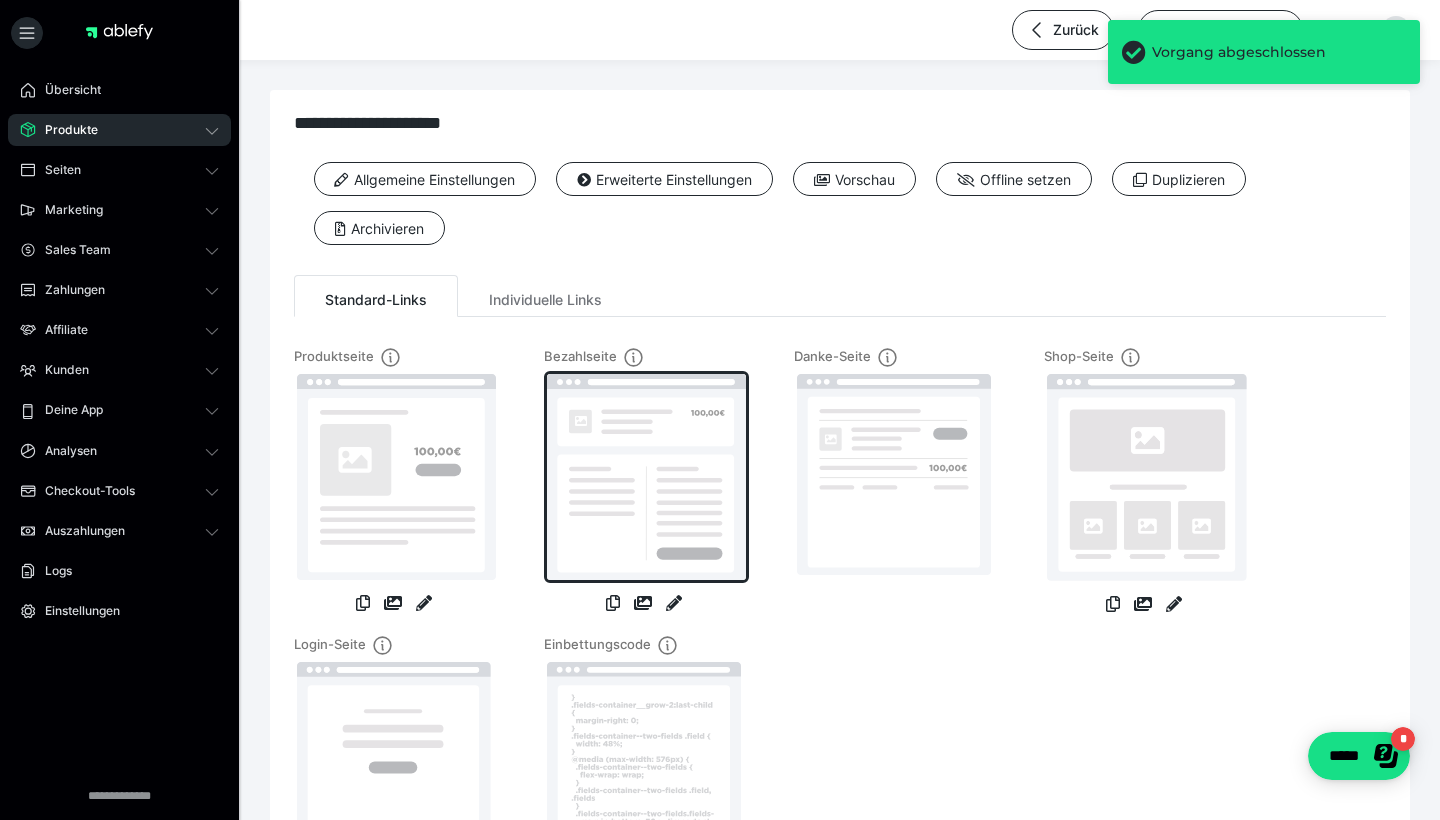 click at bounding box center (646, 477) 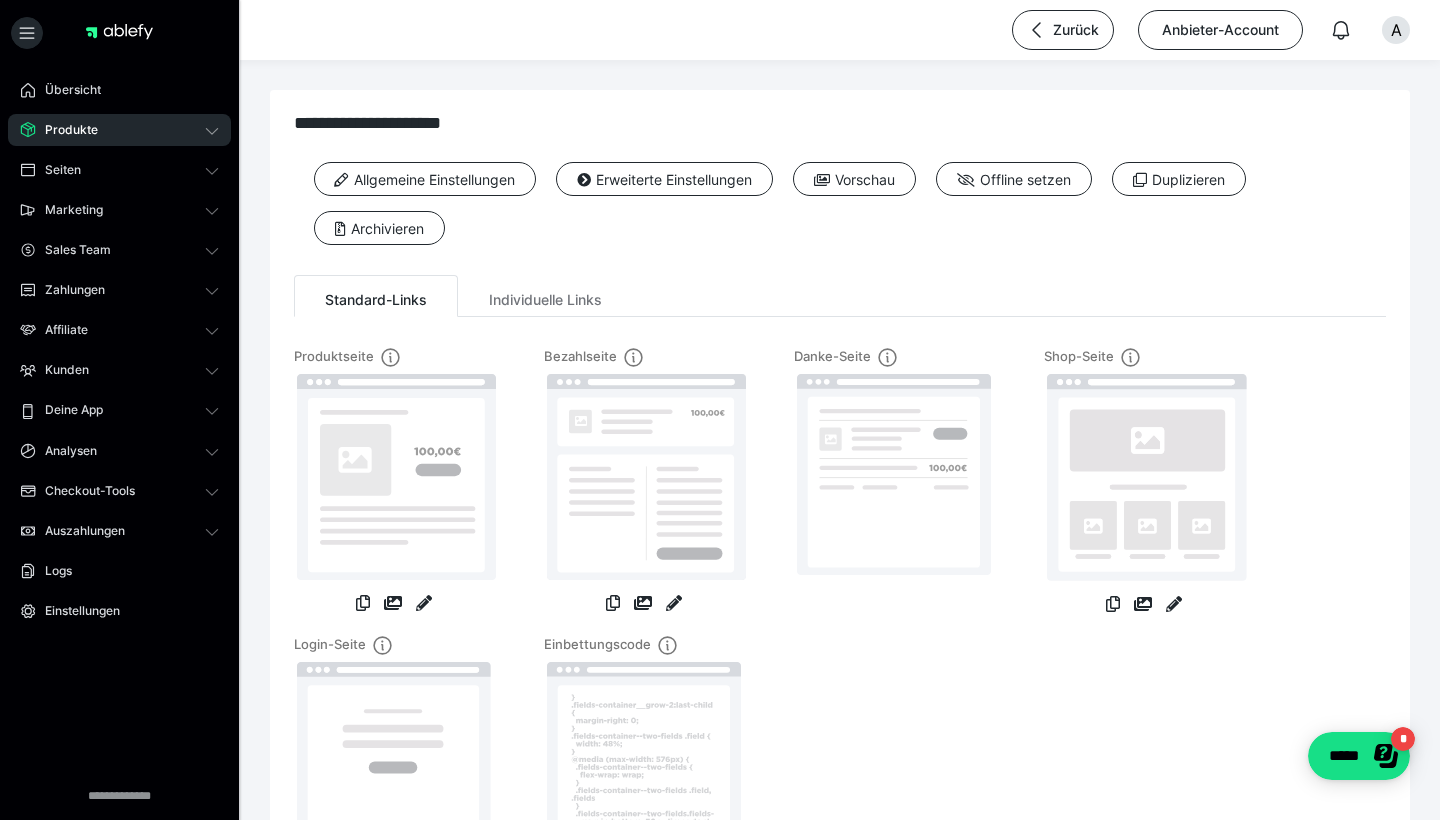 click on "Produkte" at bounding box center (119, 130) 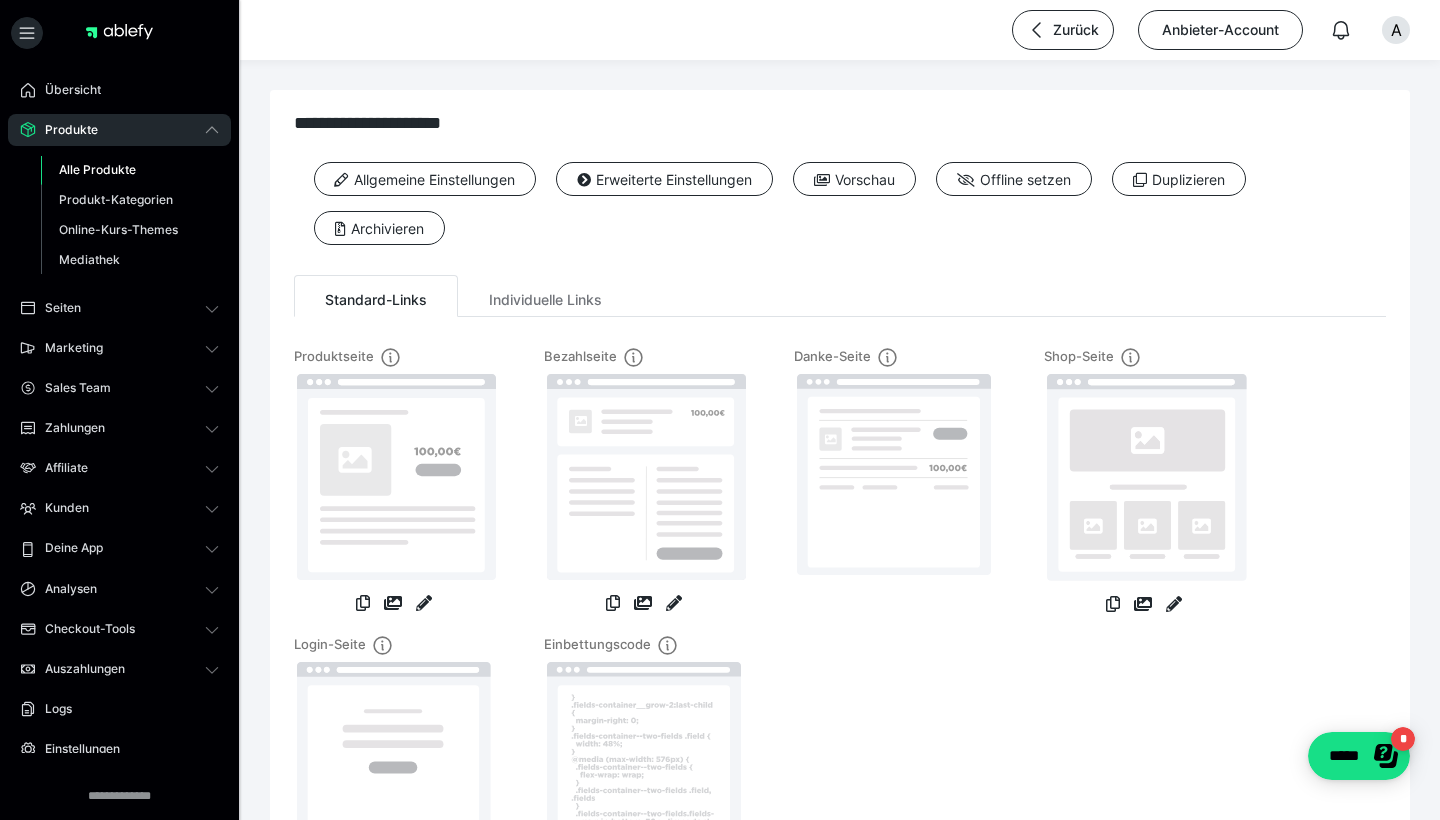 click on "Alle Produkte" at bounding box center [130, 170] 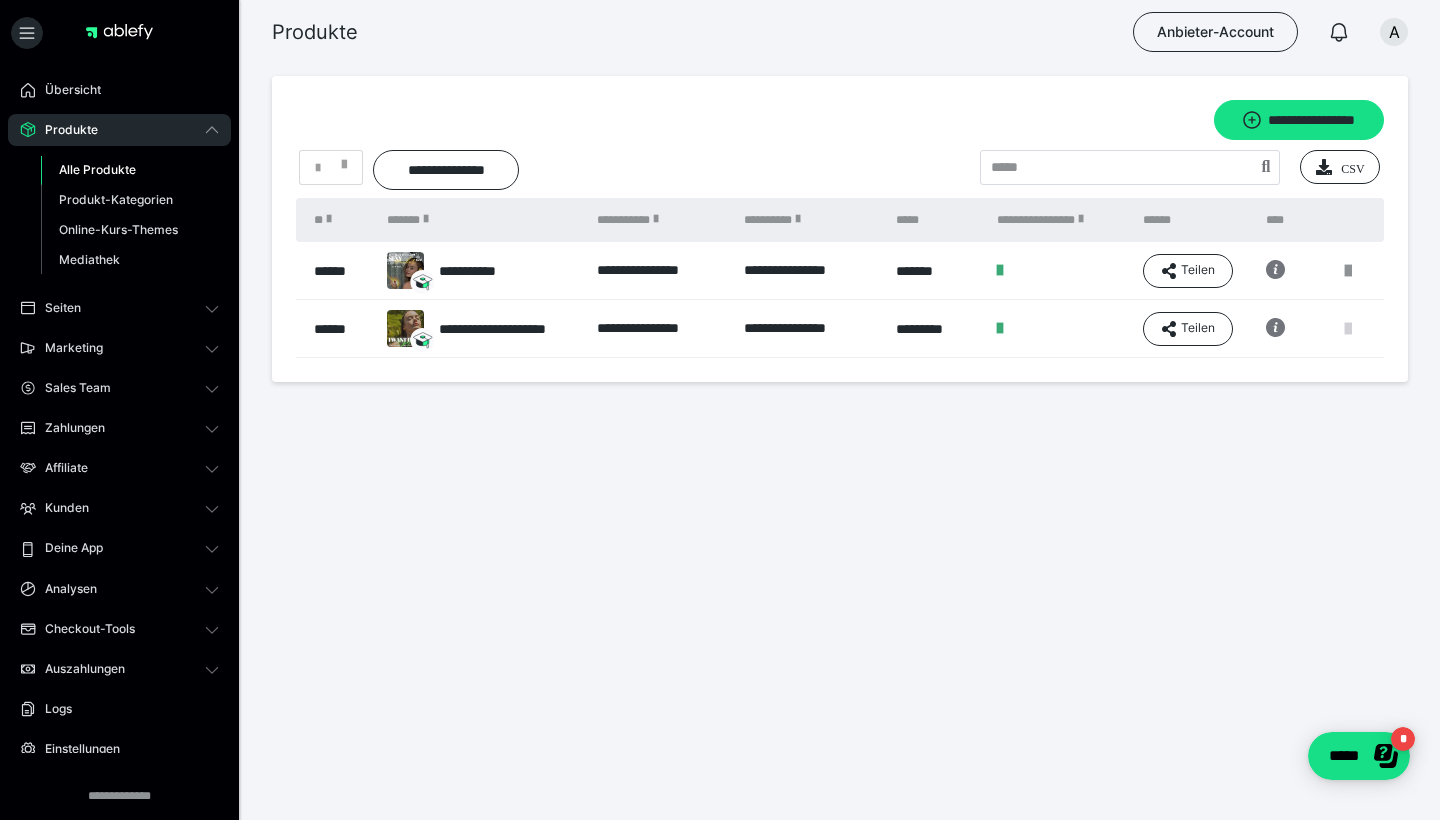 click at bounding box center (1348, 329) 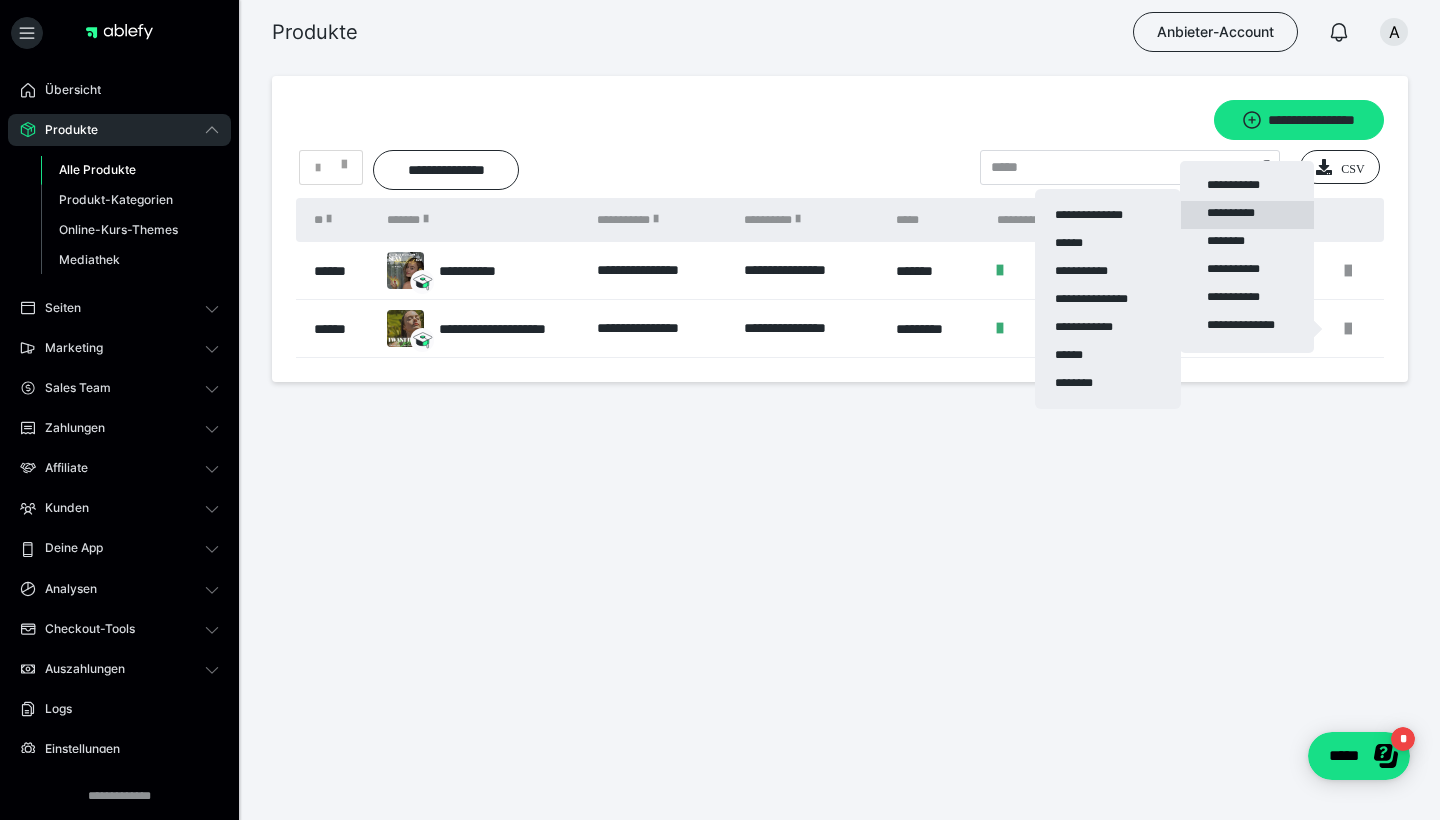 click on "**********" at bounding box center [1247, 215] 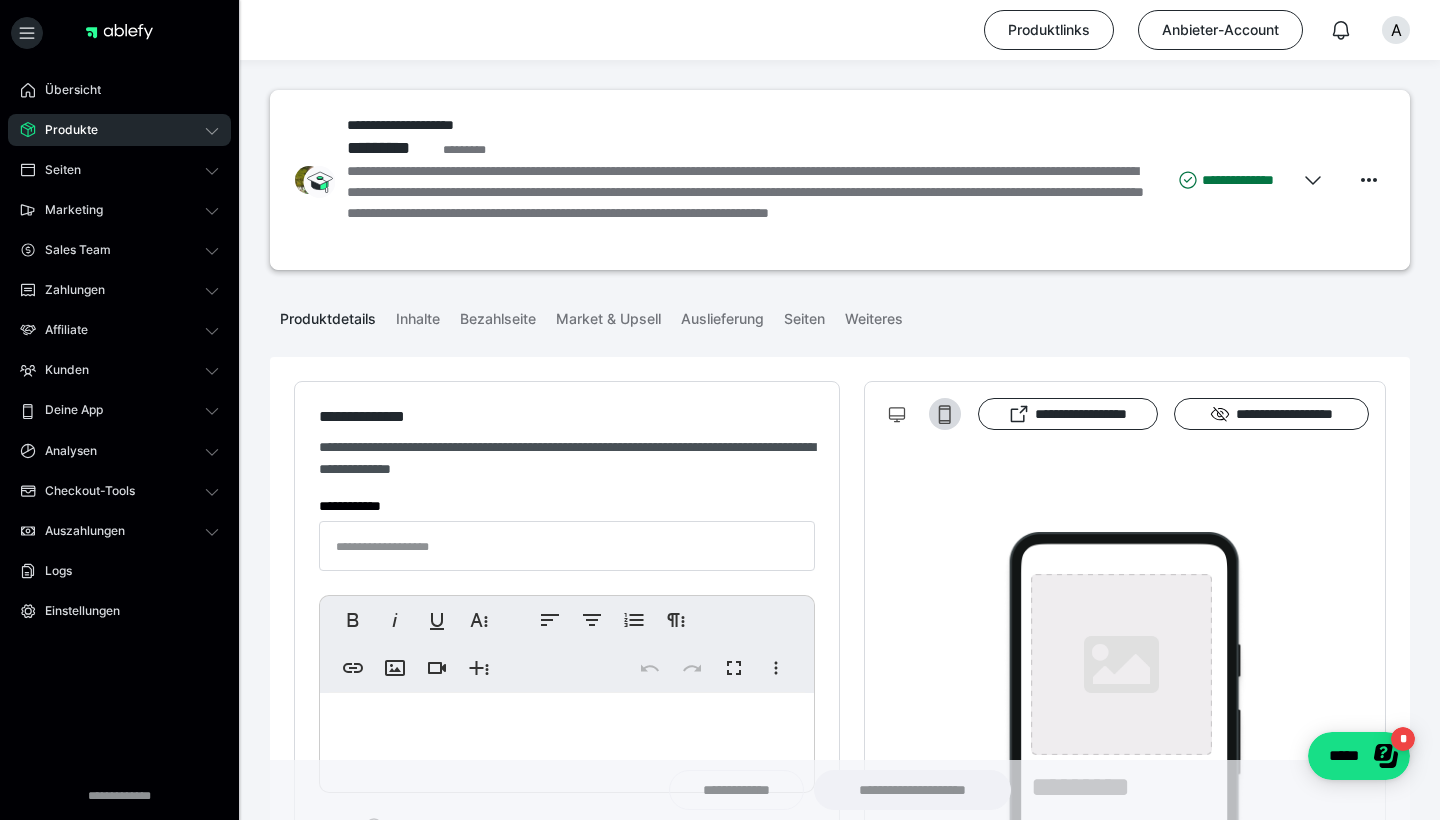 type on "**********" 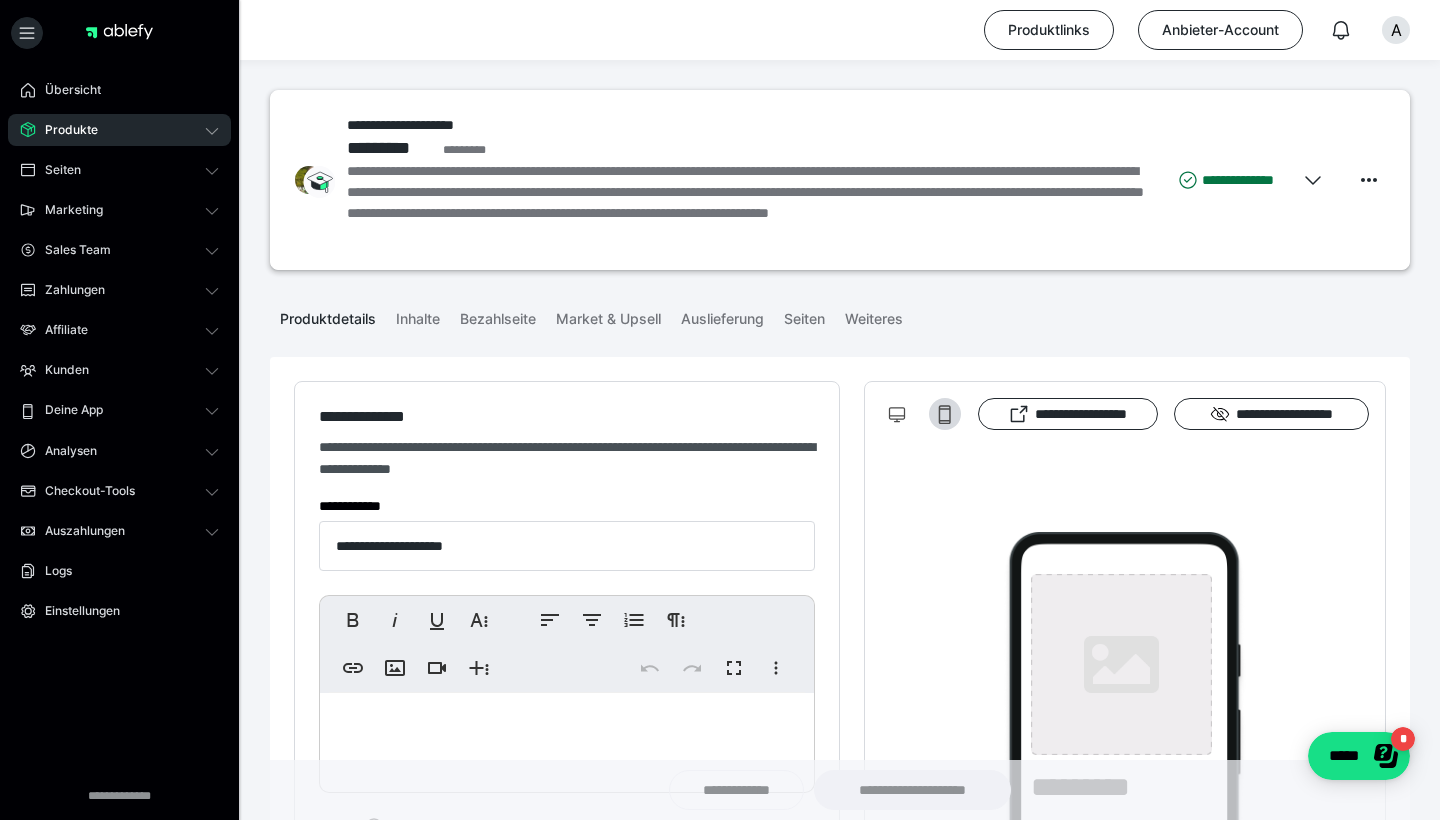 type on "**********" 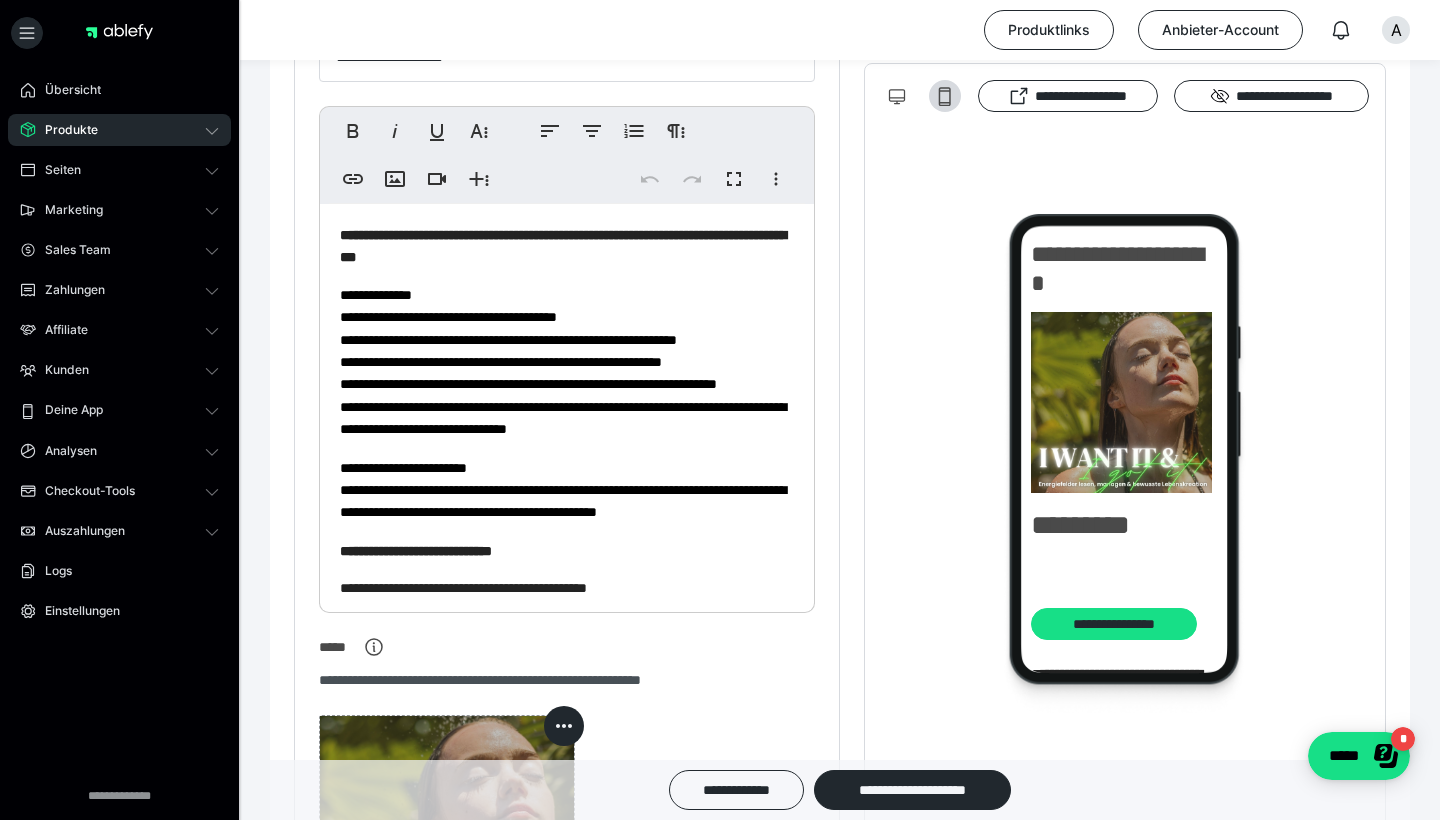 scroll, scrollTop: 492, scrollLeft: 0, axis: vertical 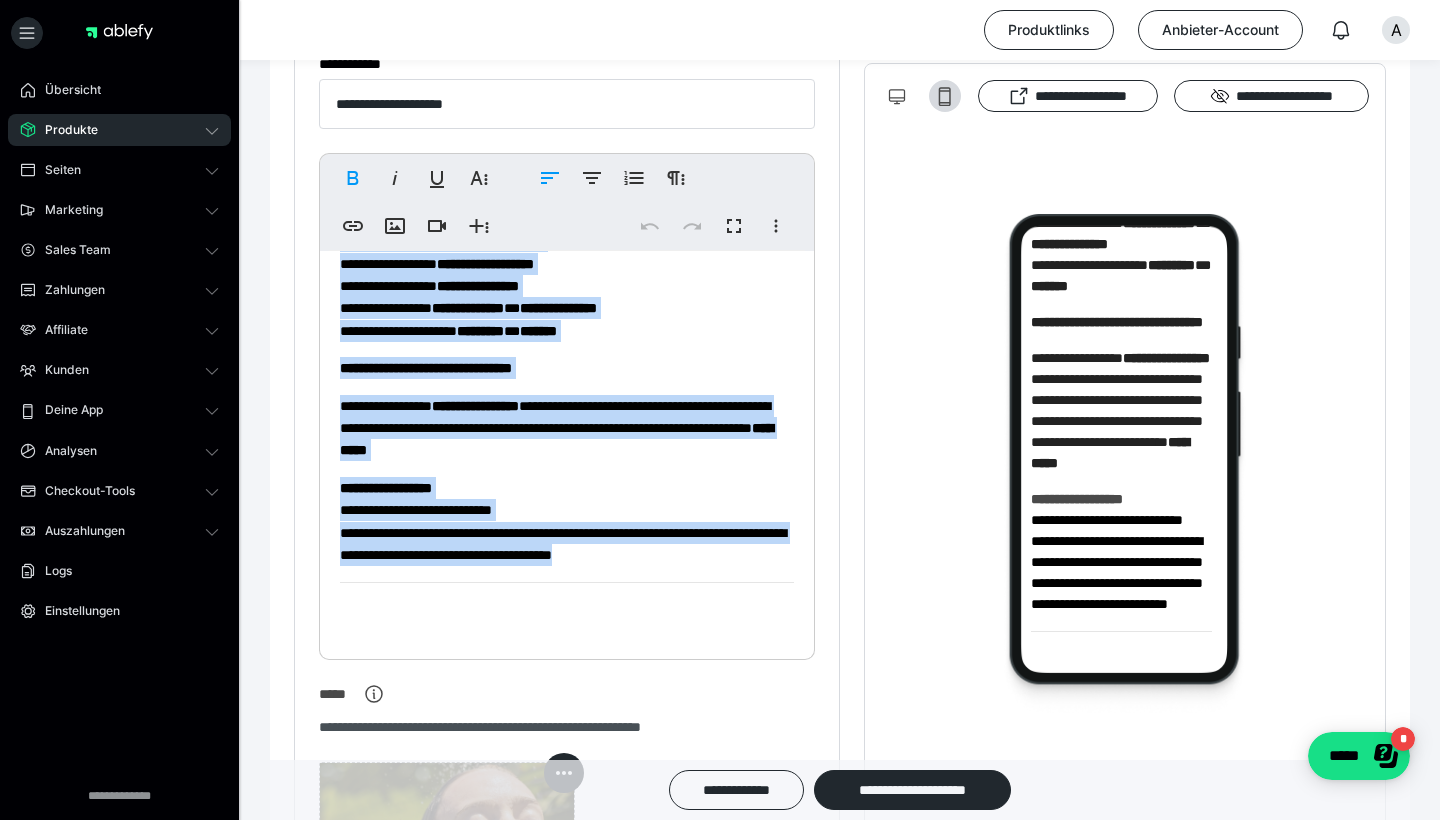 drag, startPoint x: 337, startPoint y: 342, endPoint x: 603, endPoint y: 810, distance: 538.3122 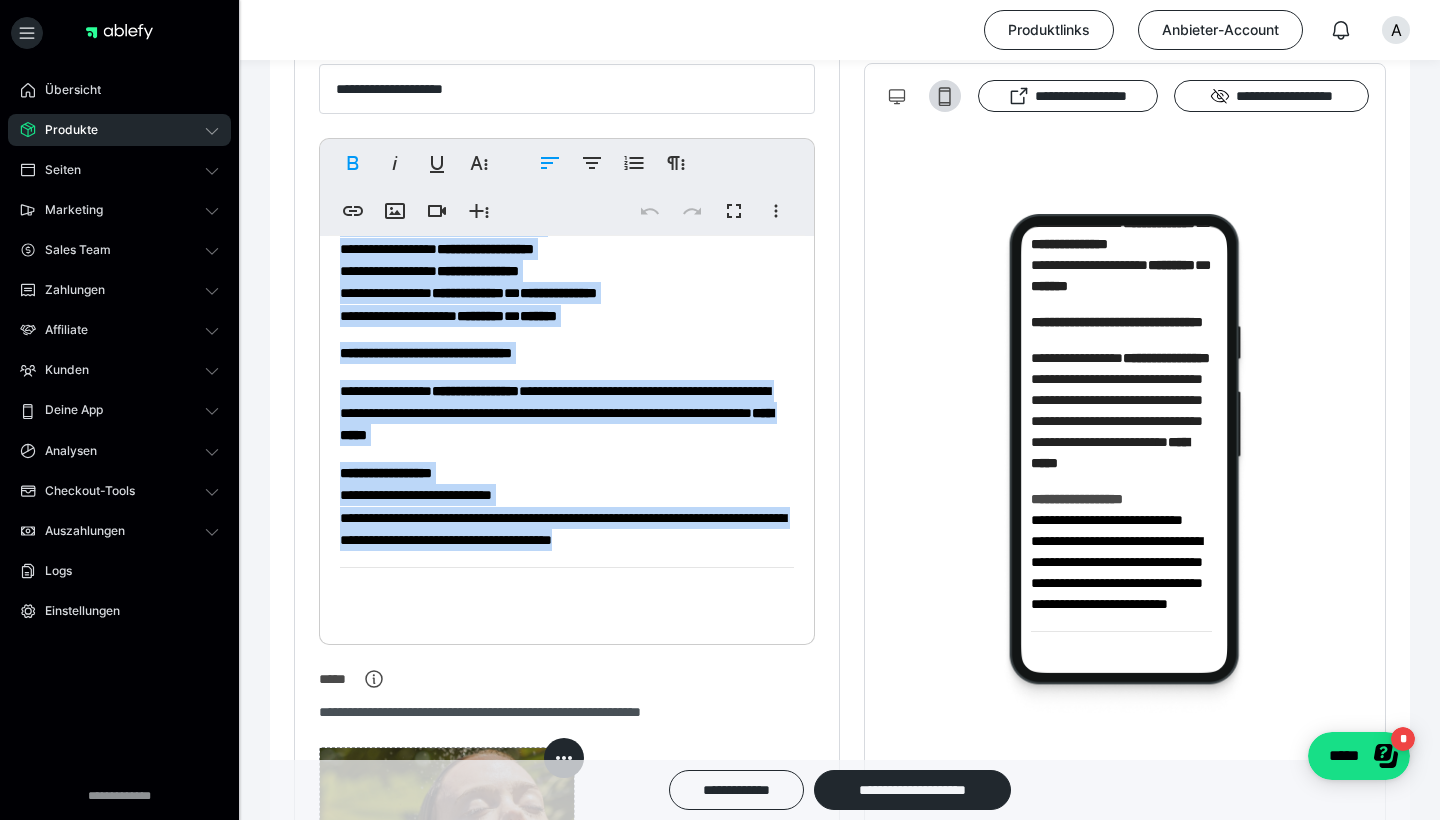 click on "**********" 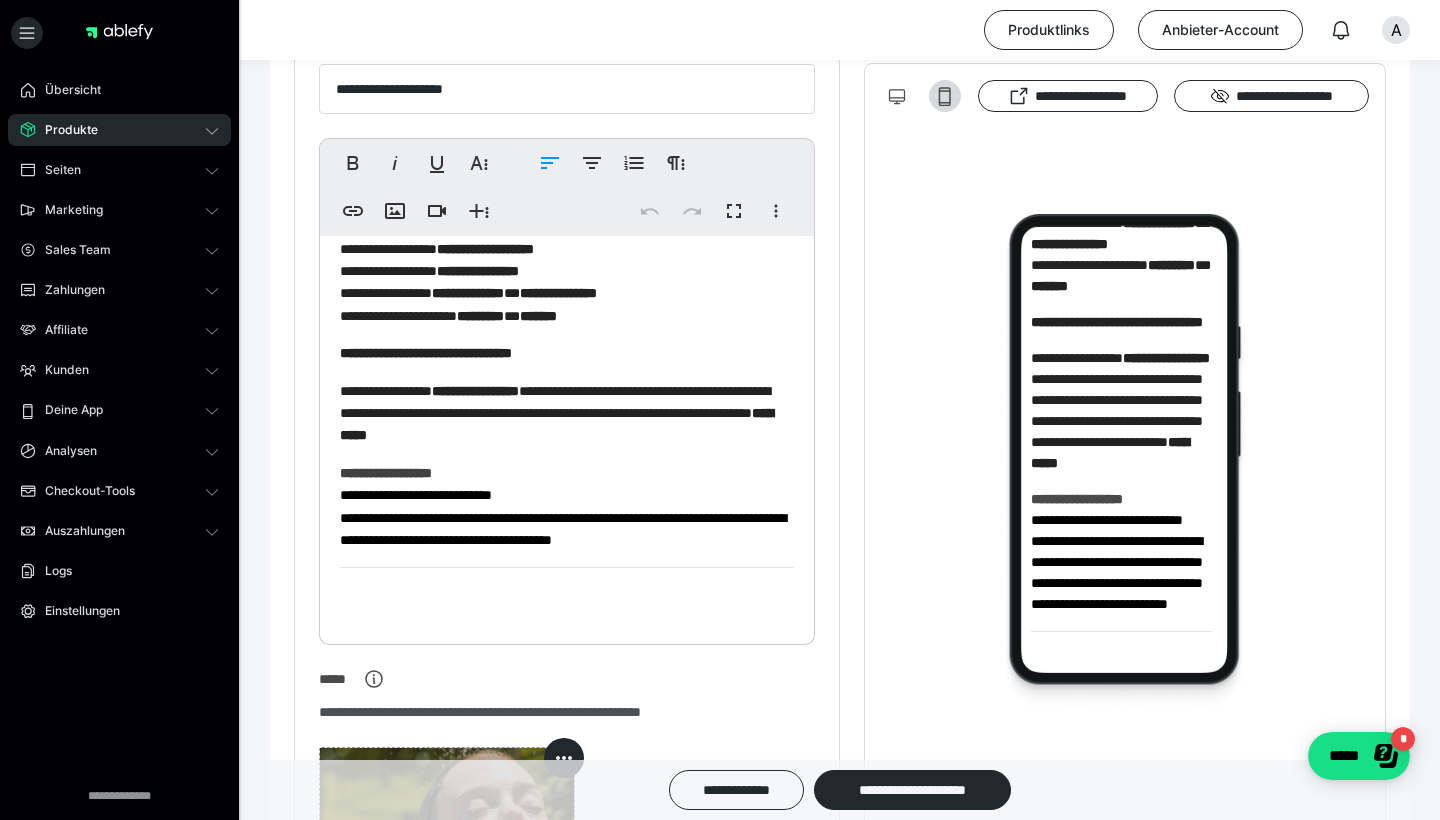 click on "**********" at bounding box center [567, 134] 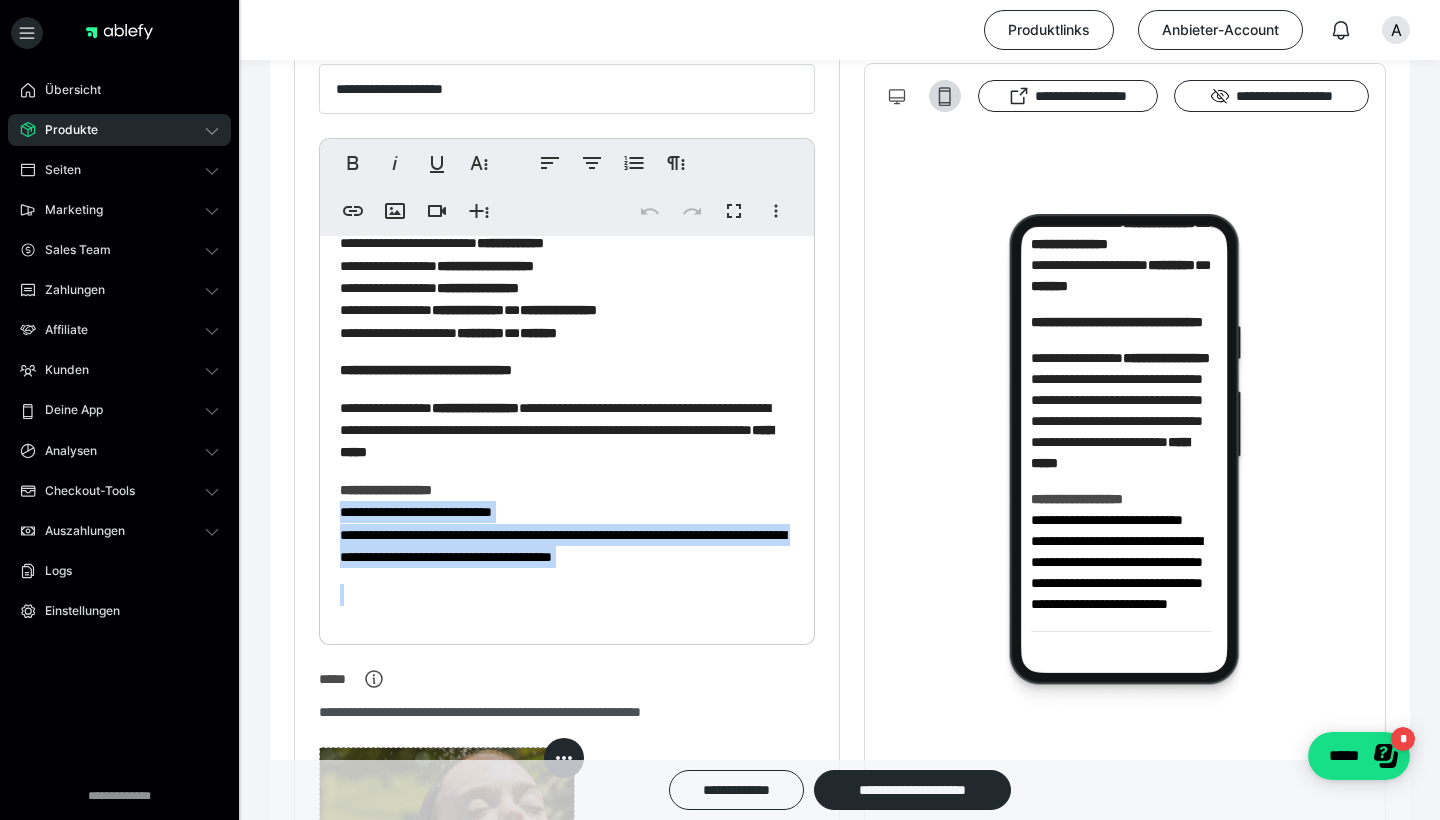 scroll, scrollTop: 586, scrollLeft: 0, axis: vertical 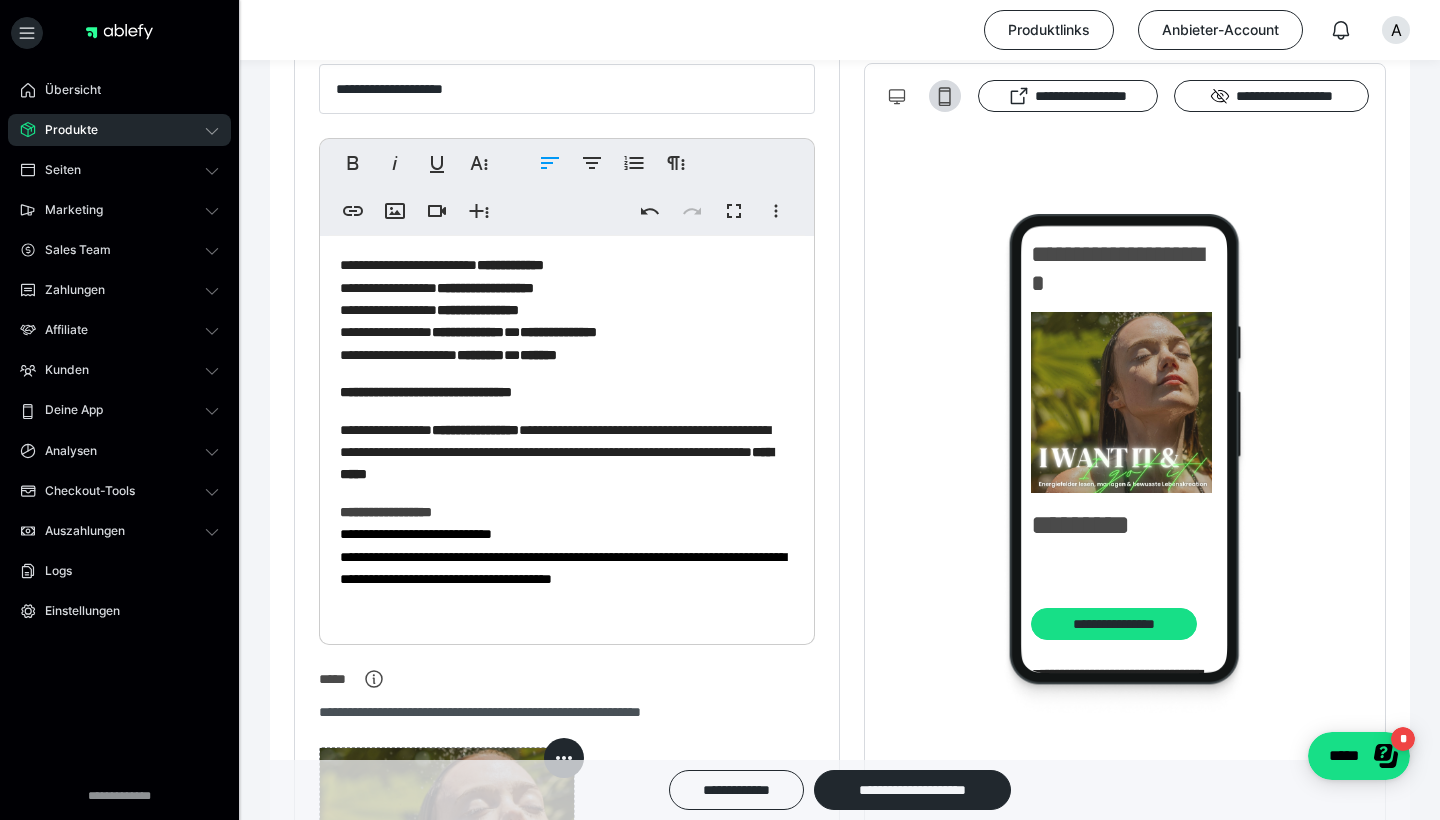 click on "**********" at bounding box center (567, 153) 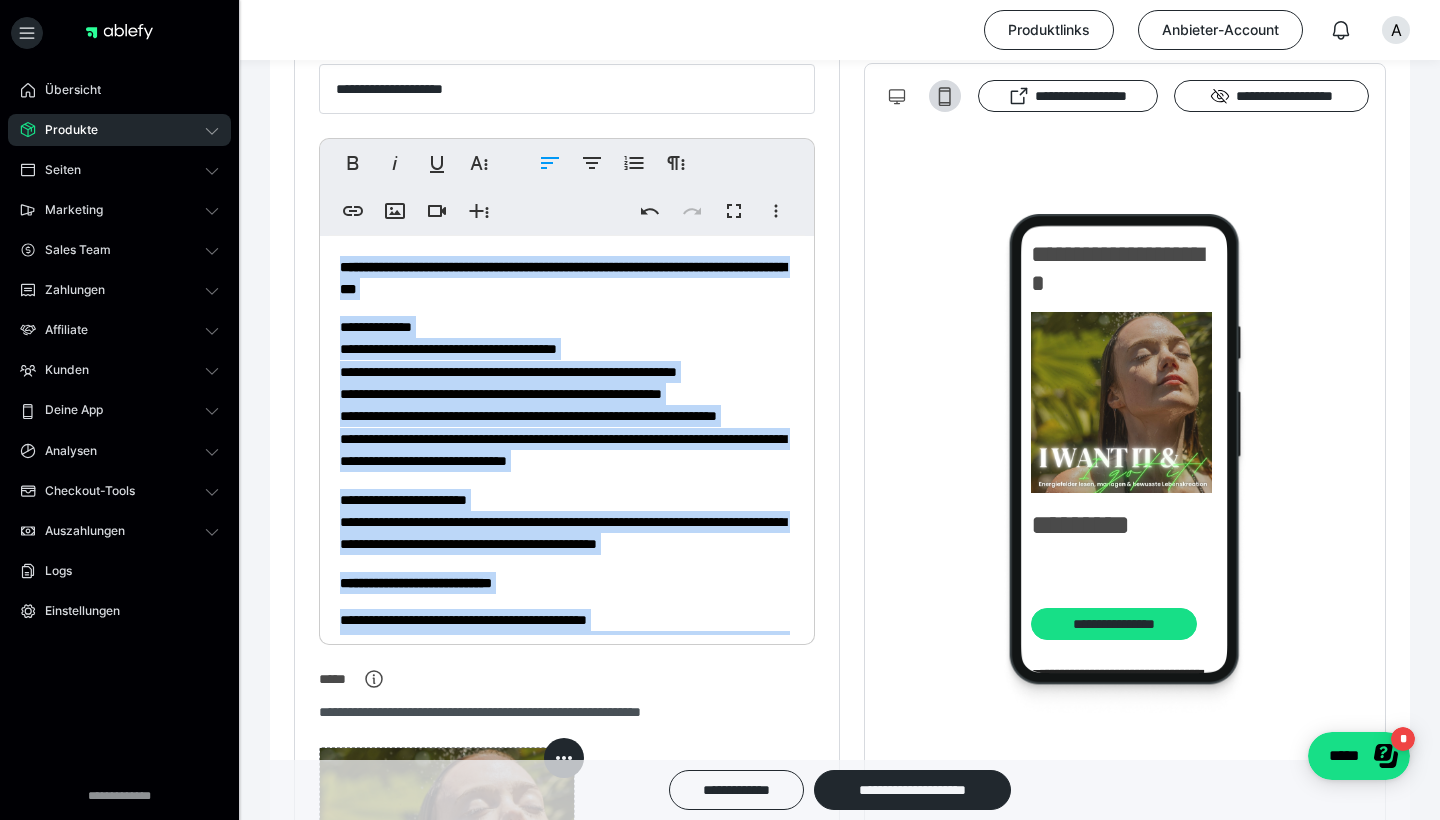 scroll, scrollTop: 0, scrollLeft: 0, axis: both 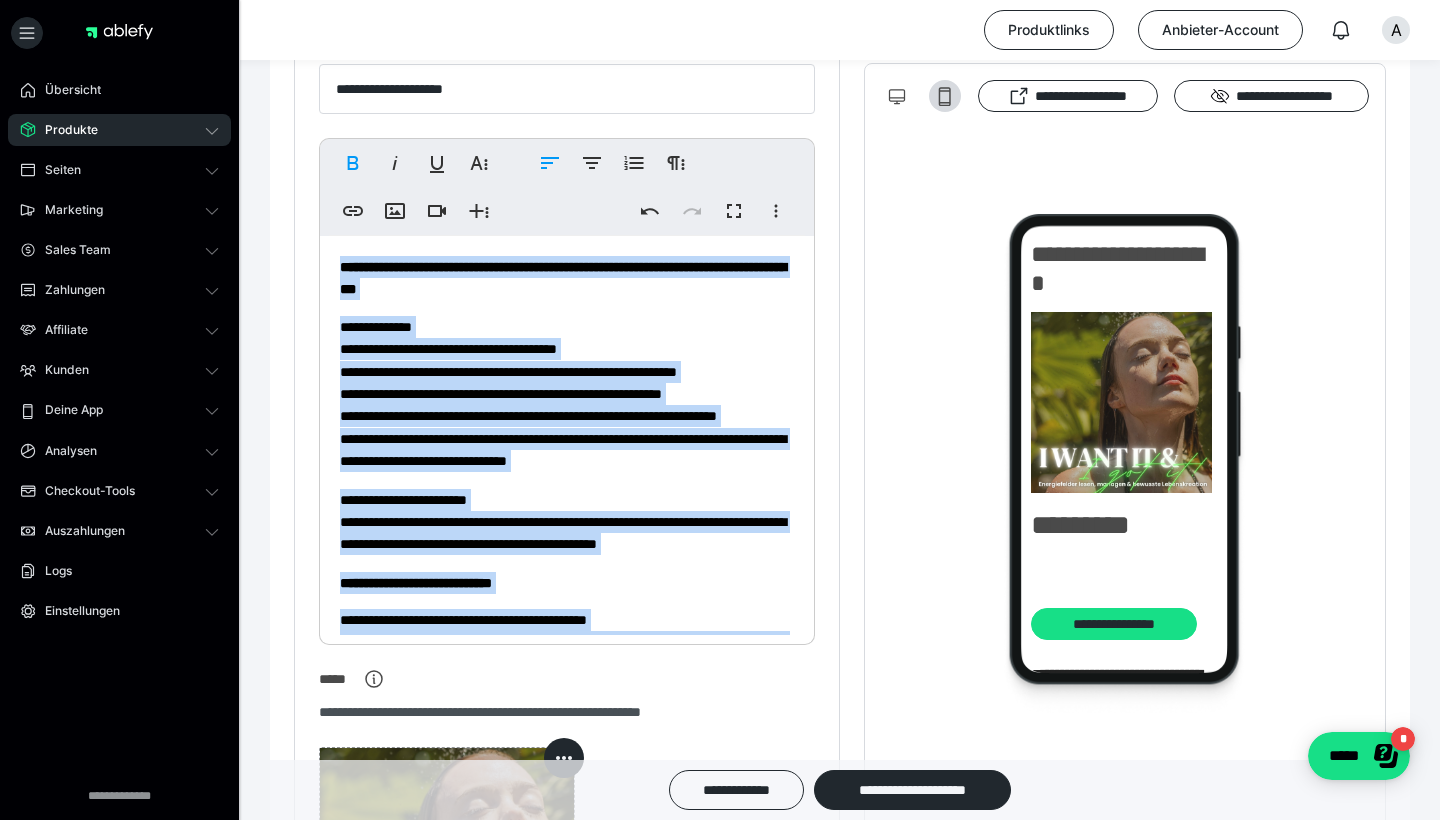 copy on "**********" 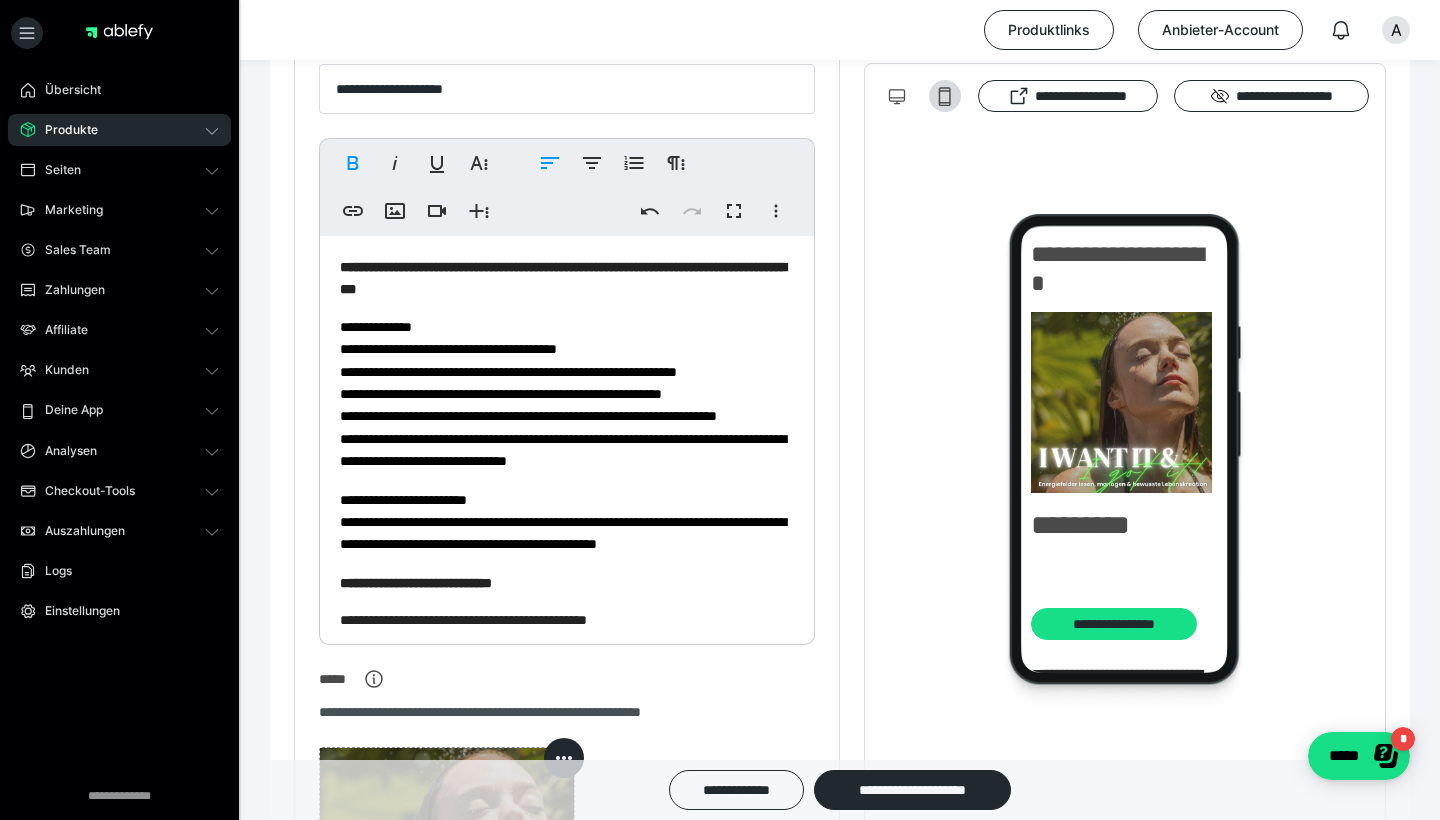 click on "**********" at bounding box center (567, 498) 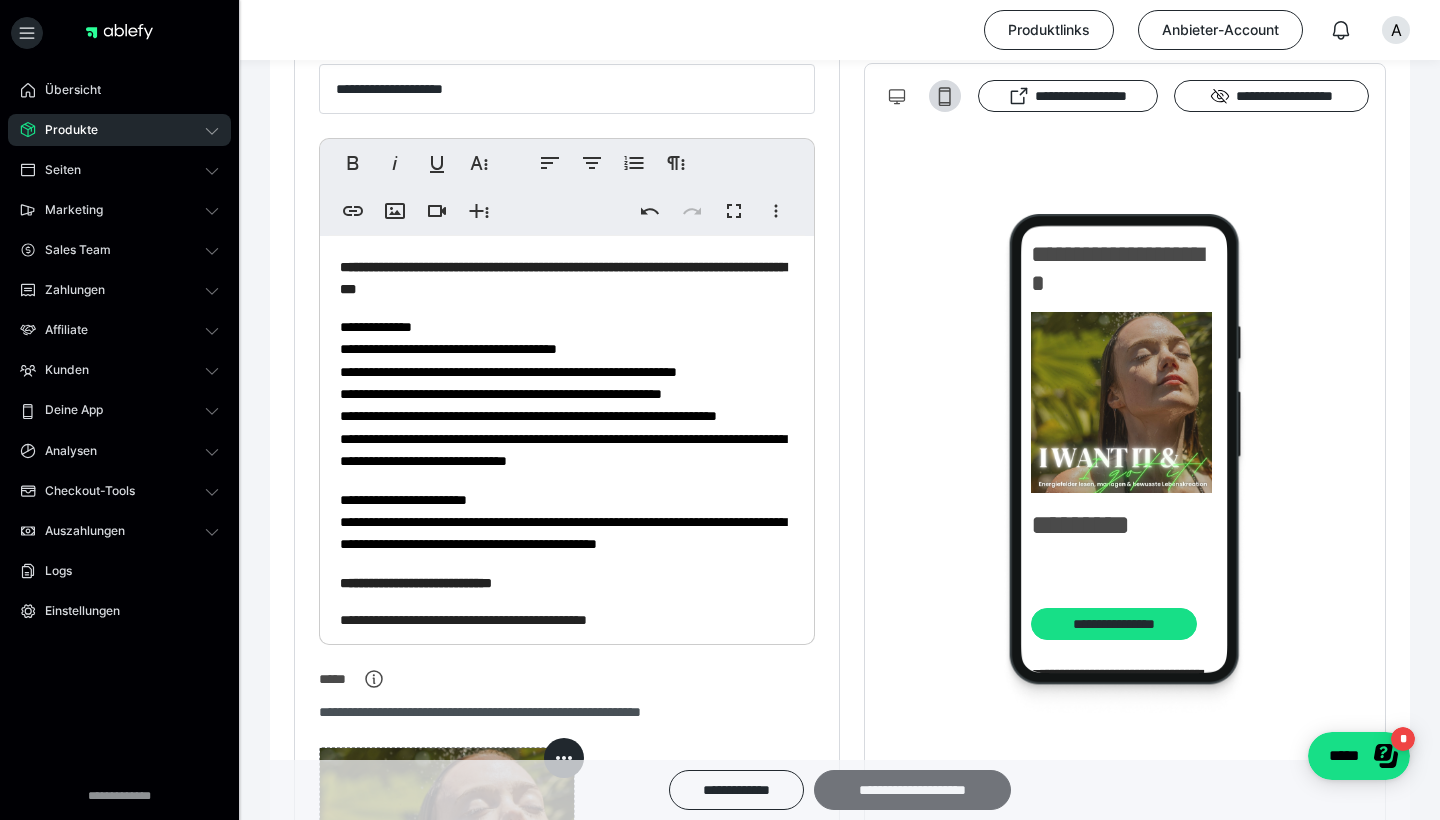 click on "**********" at bounding box center (912, 790) 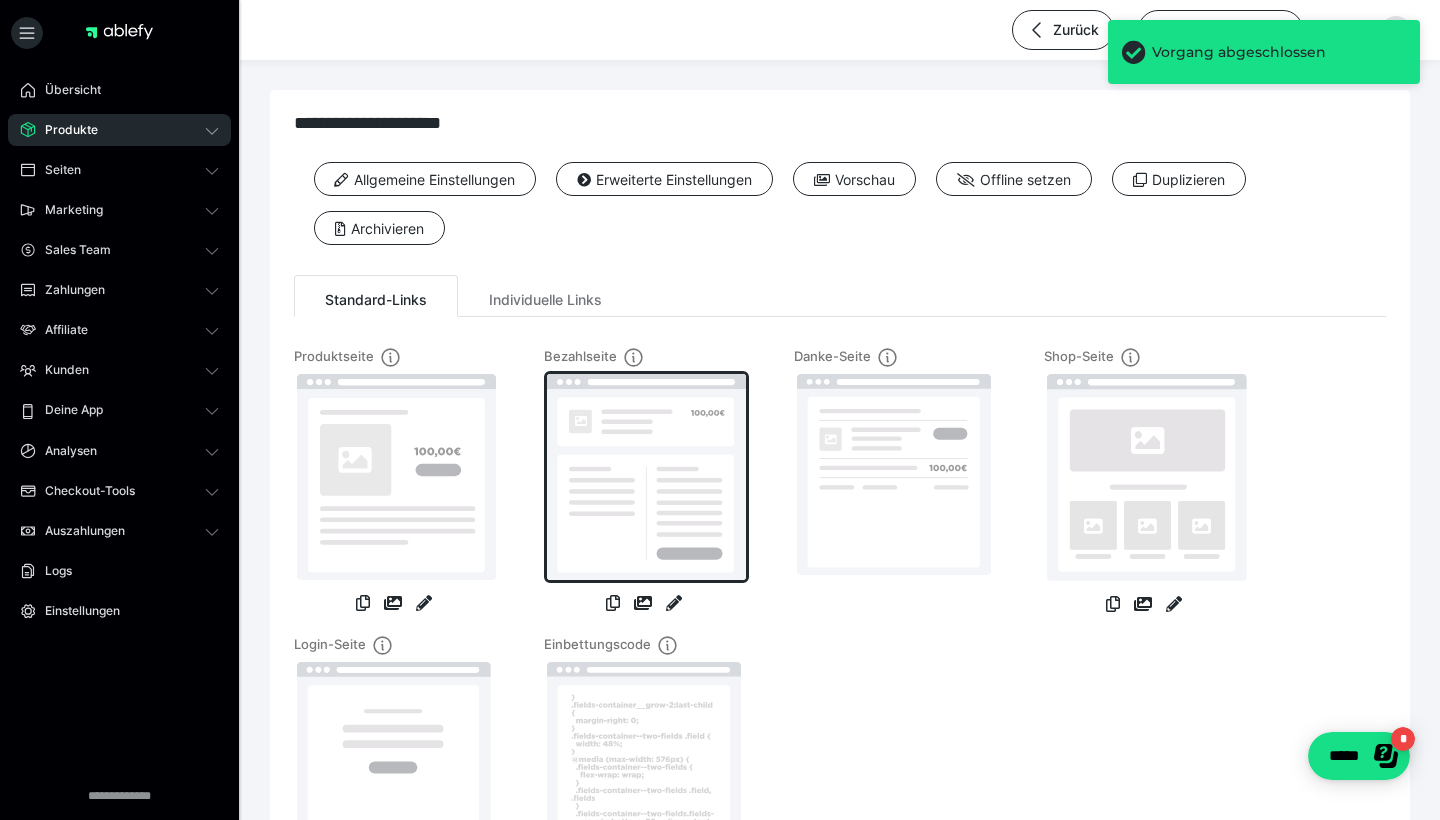 click at bounding box center (646, 477) 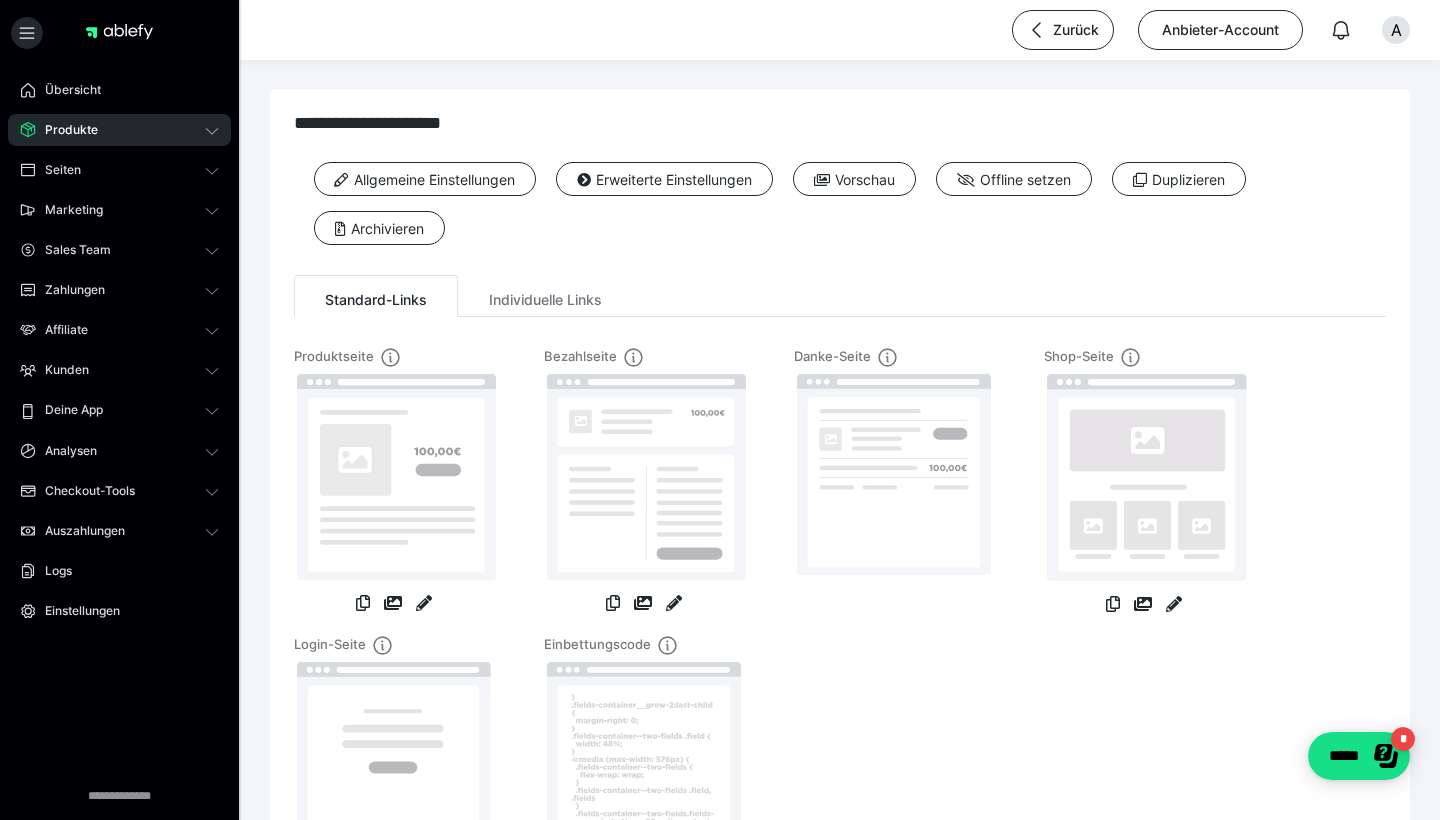 click on "Produkte" at bounding box center [119, 130] 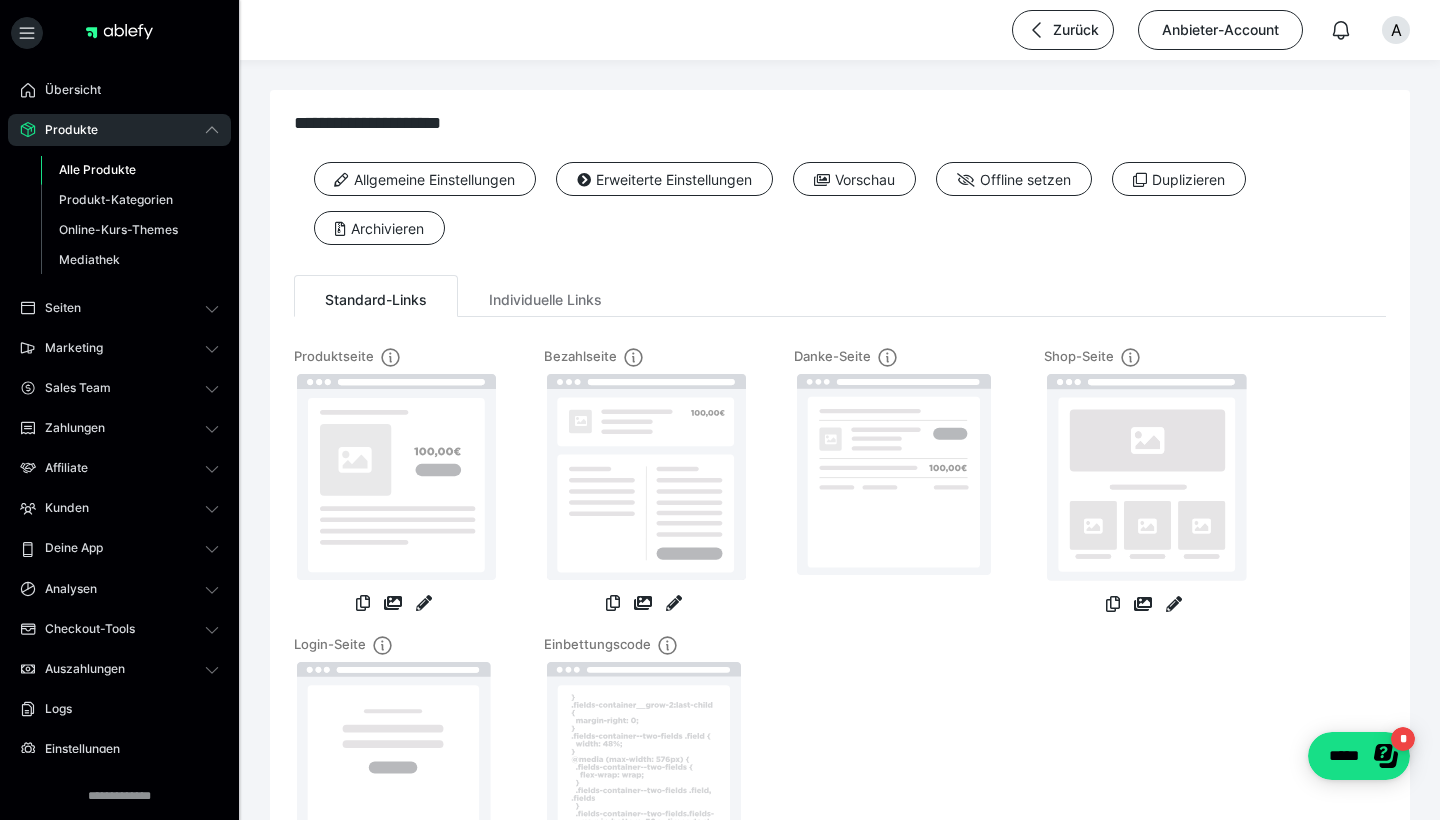 click on "Alle Produkte" at bounding box center [130, 170] 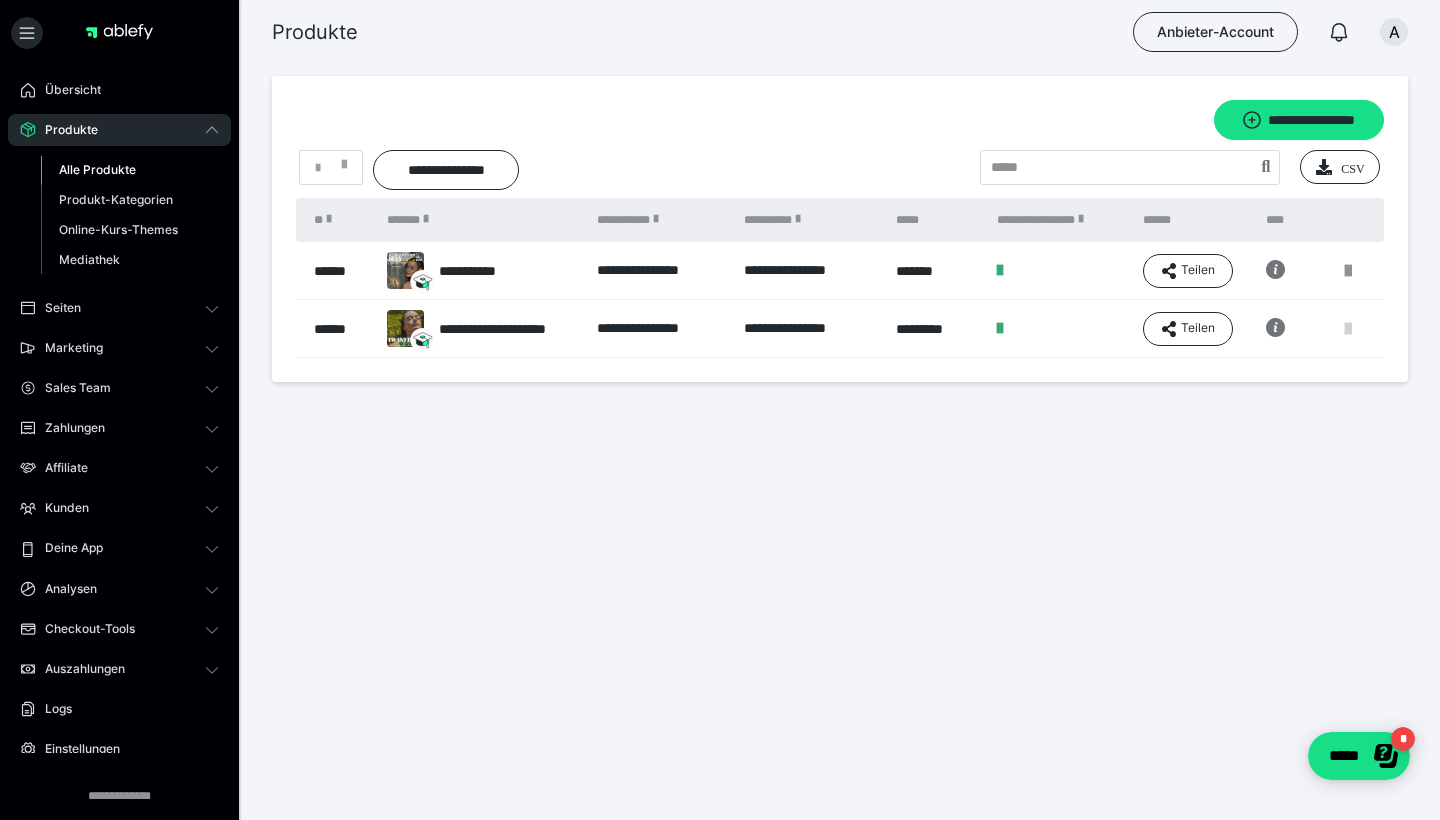 click at bounding box center [1348, 329] 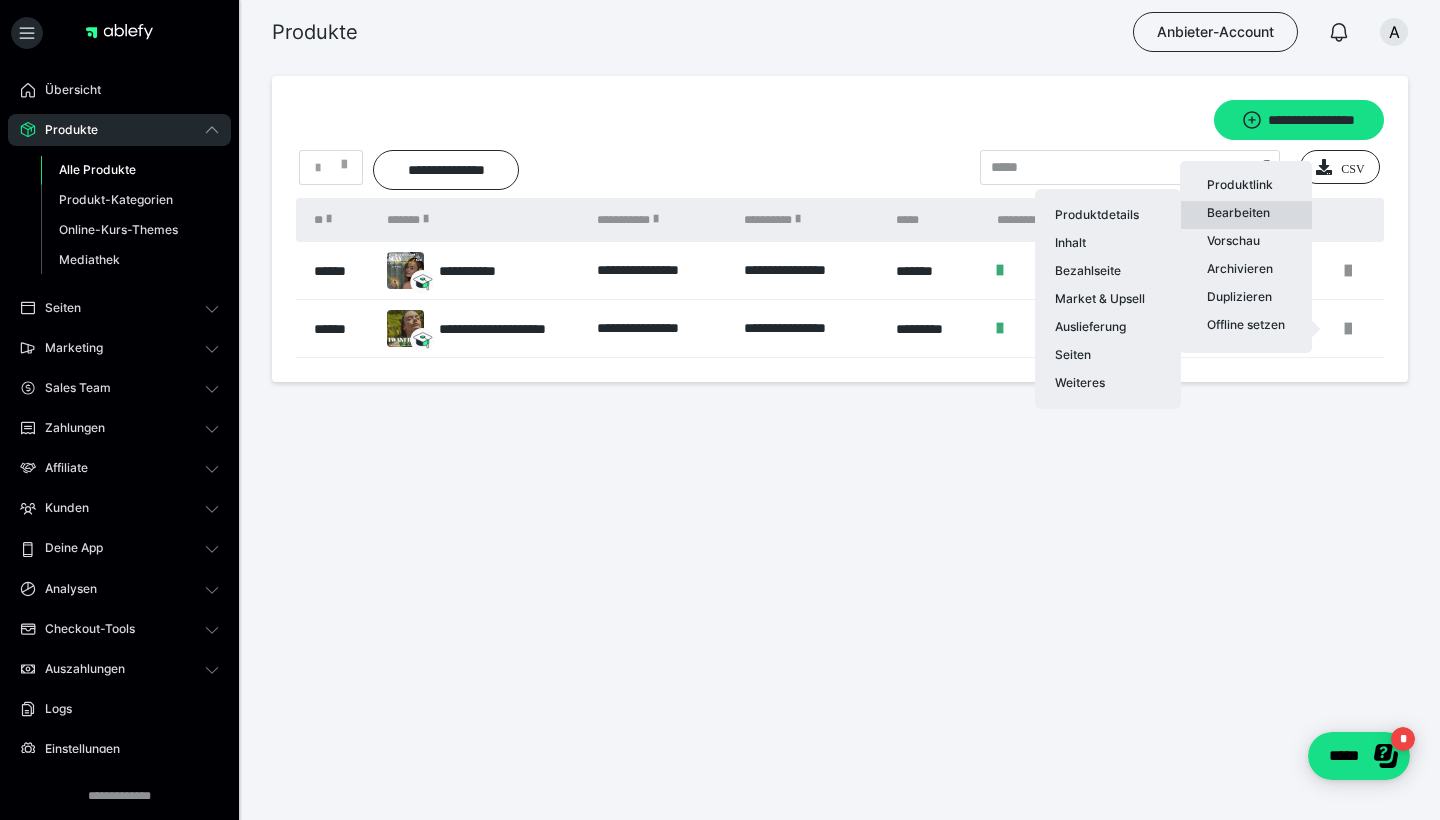 click on "Bearbeiten Produktdetails Inhalt Bezahlseite Market & Upsell Auslieferung Seiten Weiteres" at bounding box center (1246, 215) 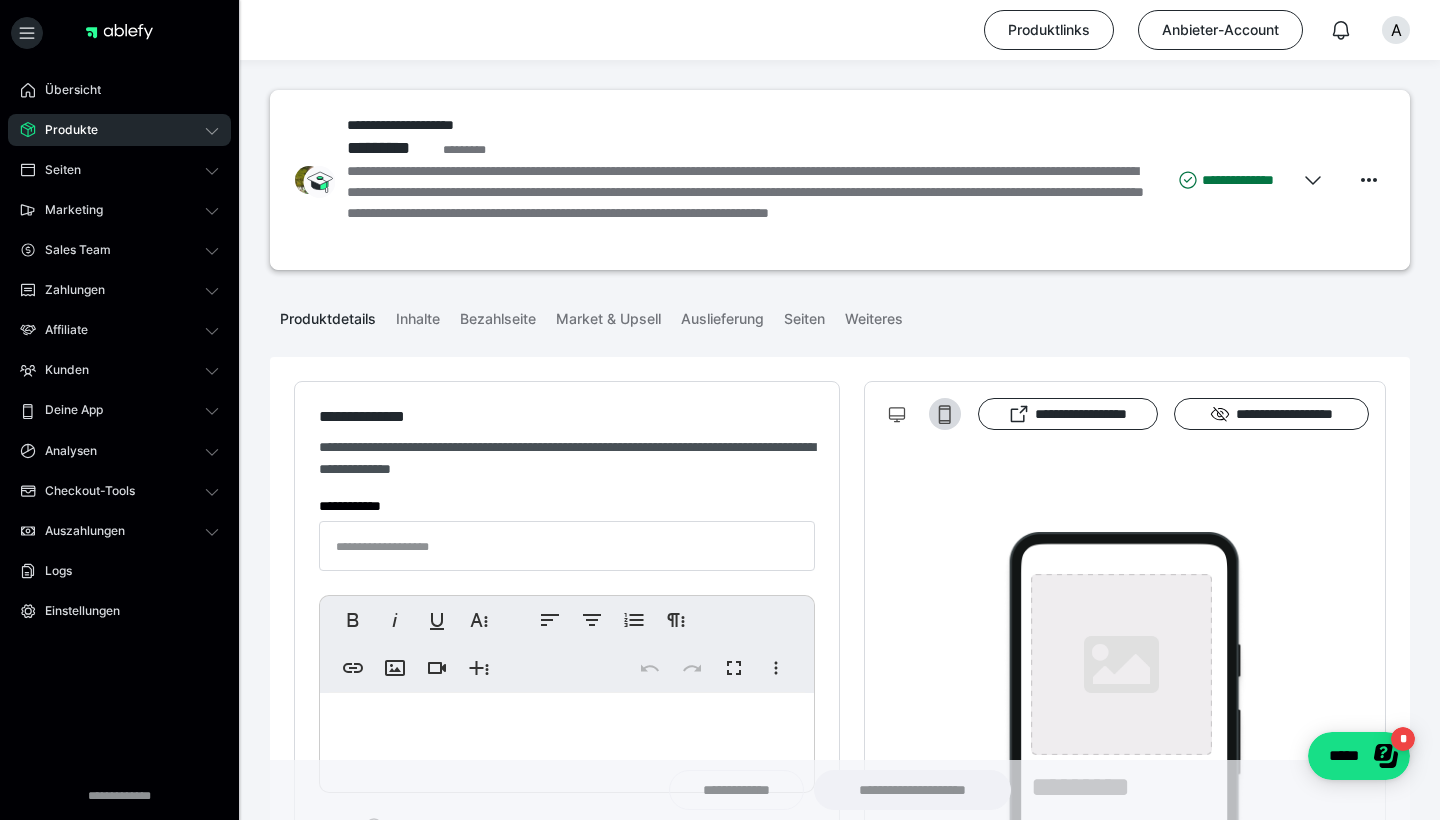 type on "**********" 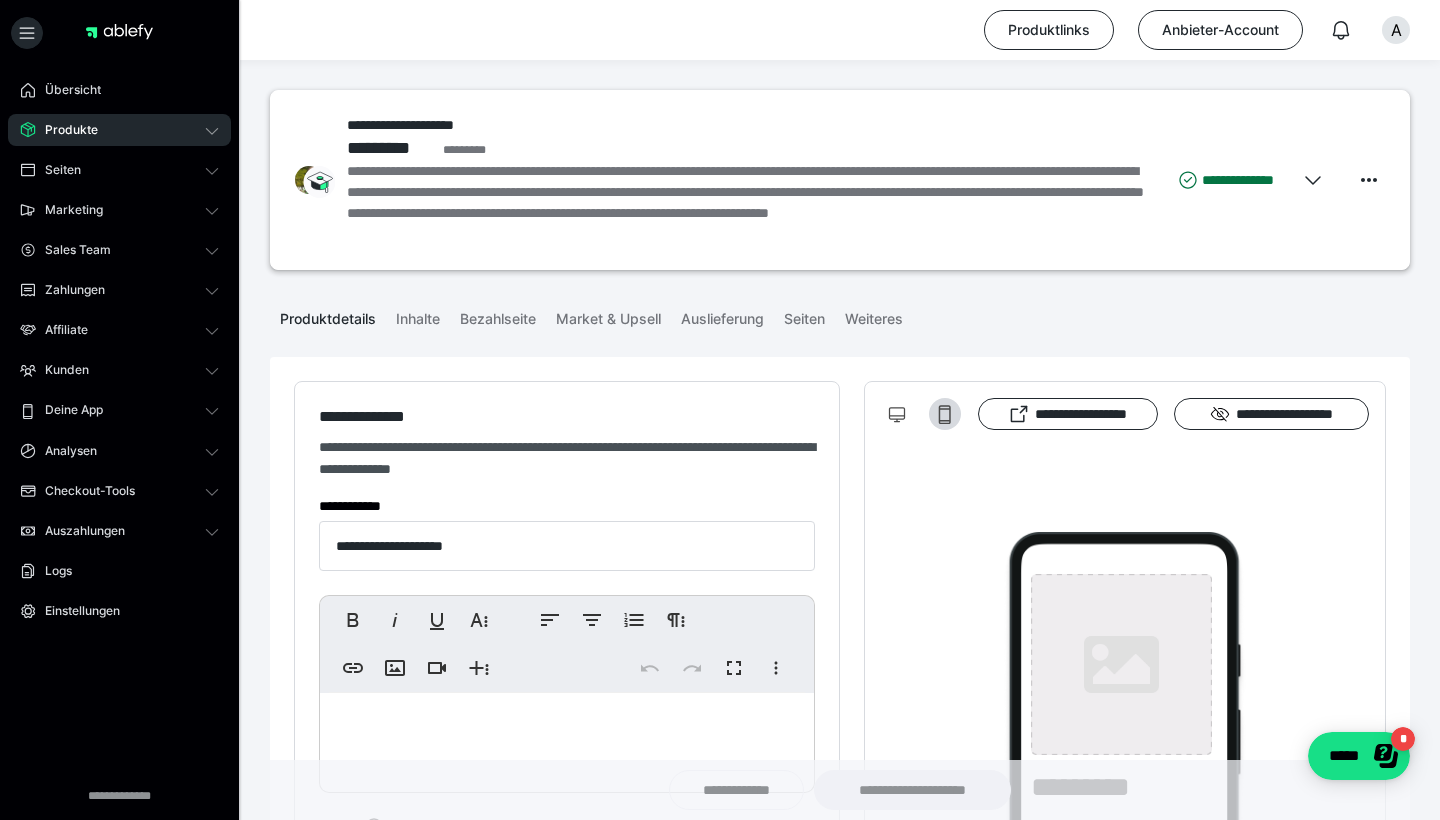 type on "**********" 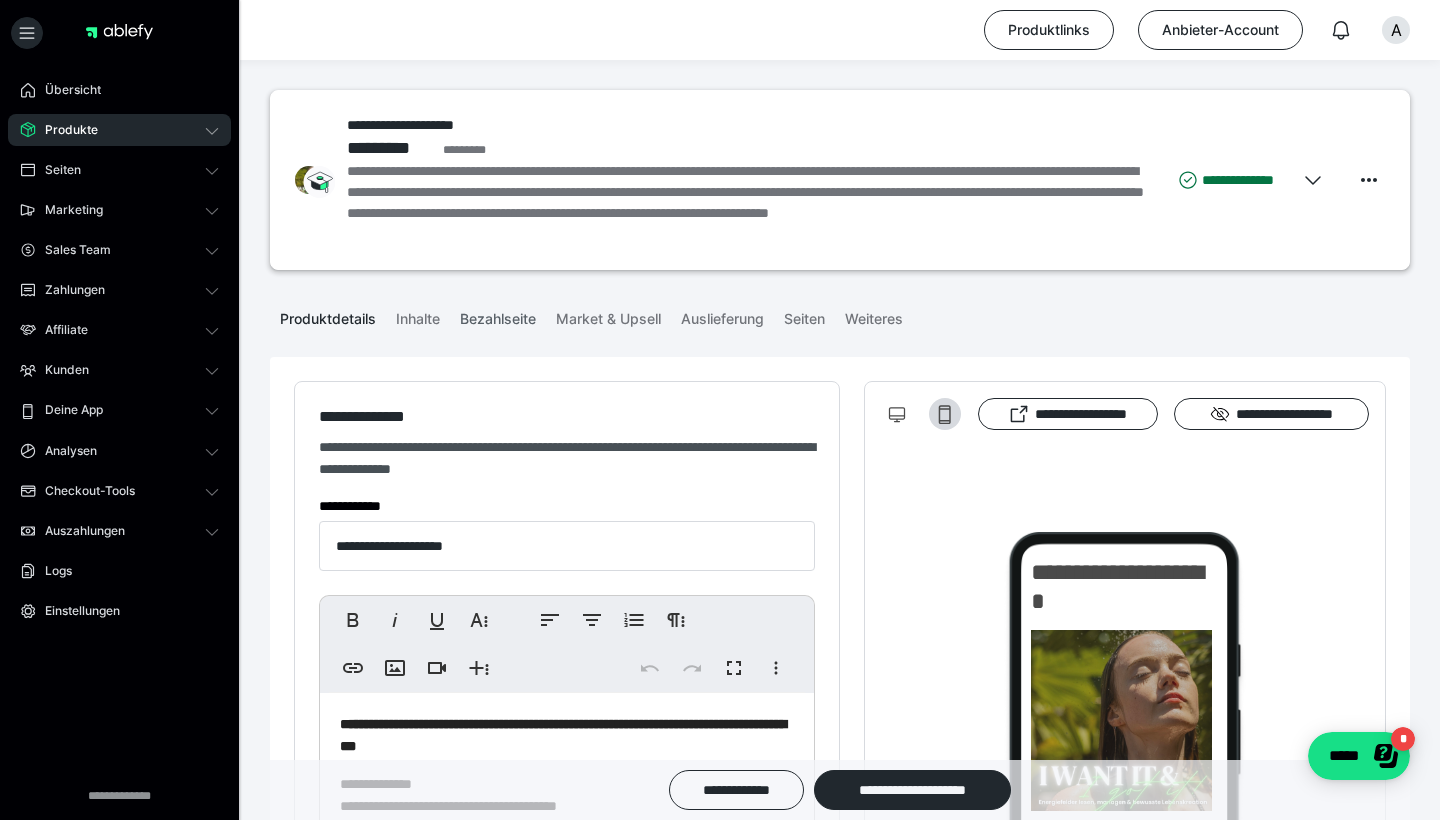 click on "Bezahlseite" at bounding box center (498, 315) 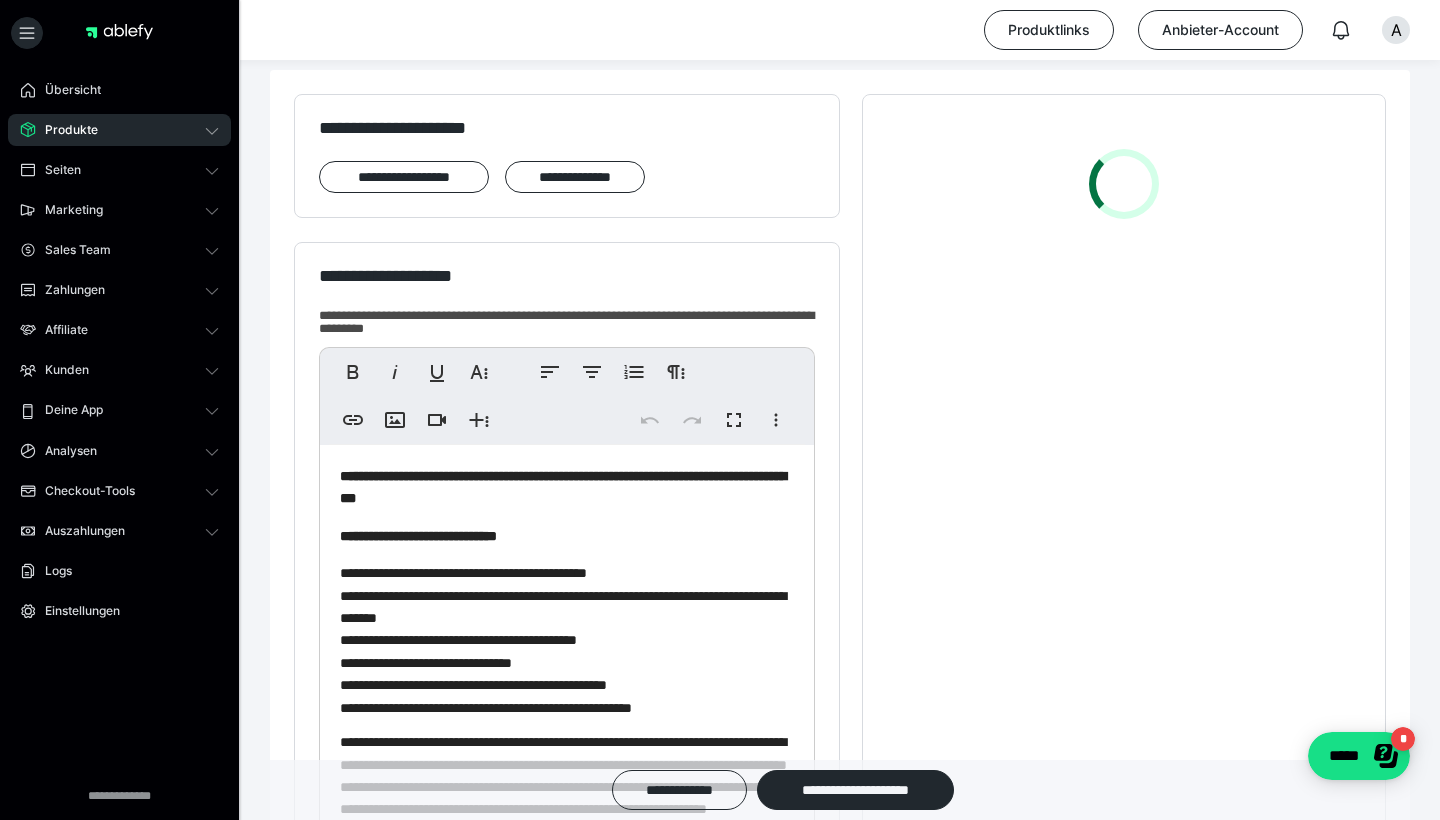 scroll, scrollTop: 304, scrollLeft: 0, axis: vertical 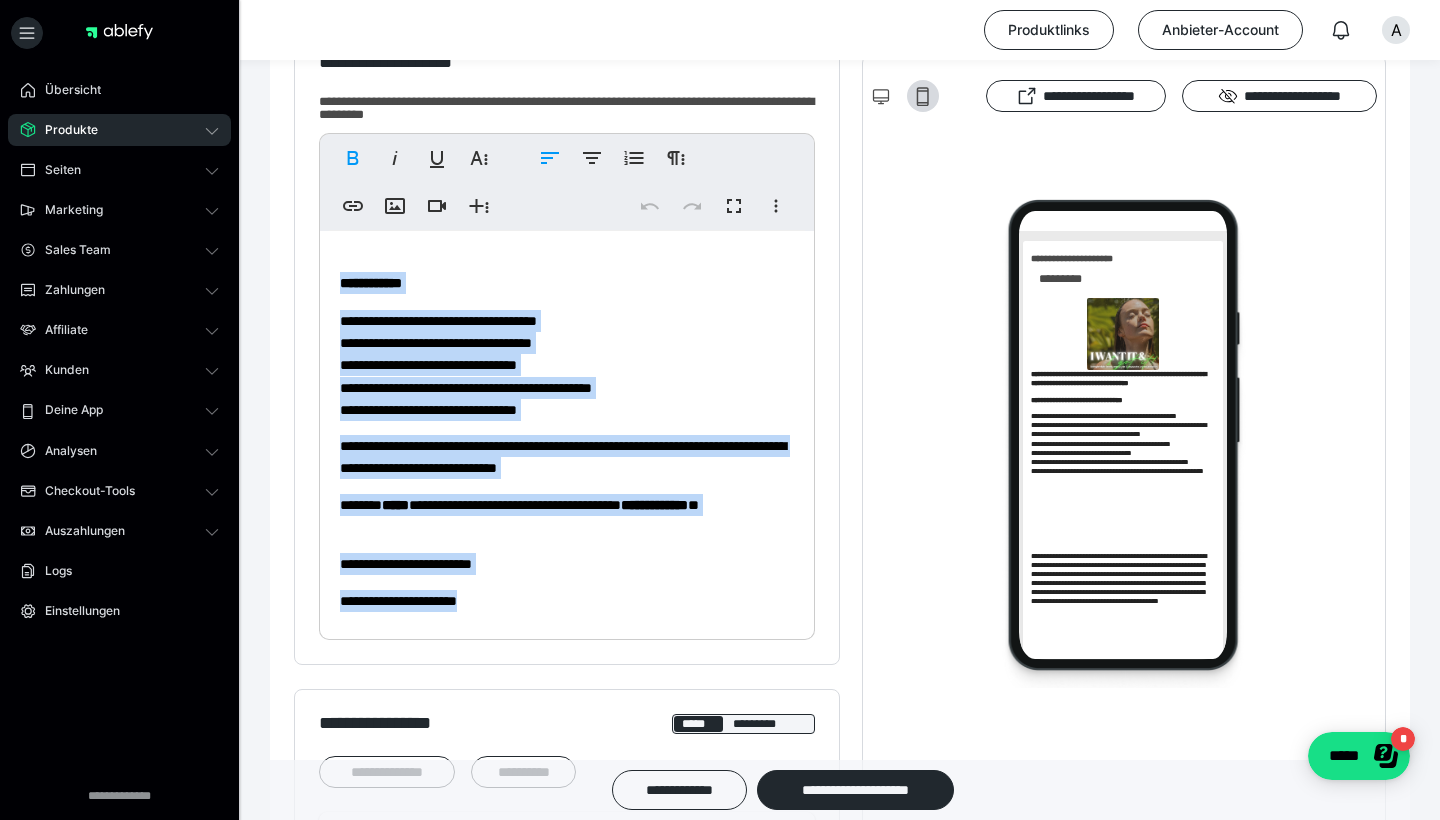 drag, startPoint x: 336, startPoint y: 453, endPoint x: 616, endPoint y: 819, distance: 460.821 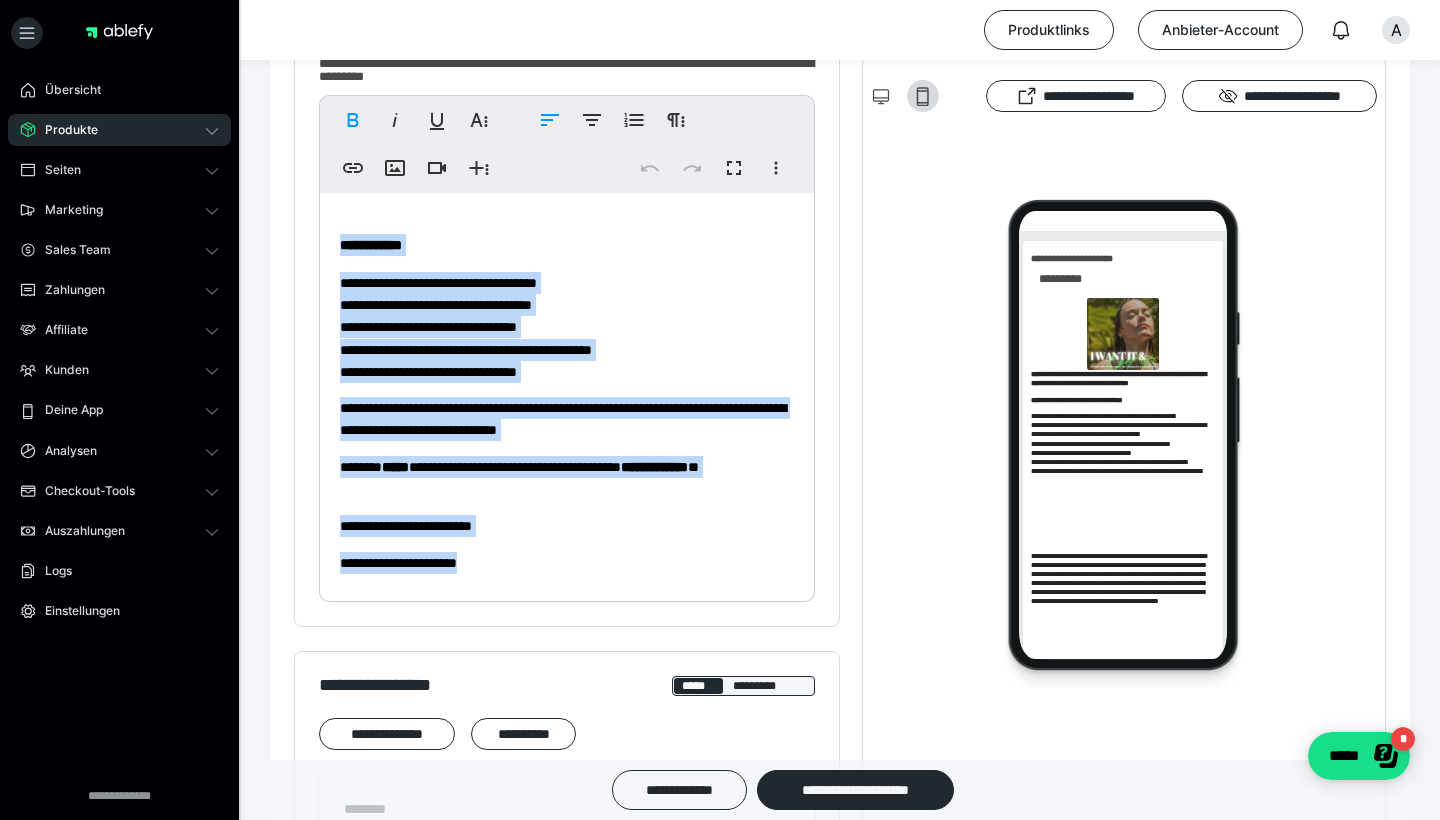 click on "**********" at bounding box center [567, 197] 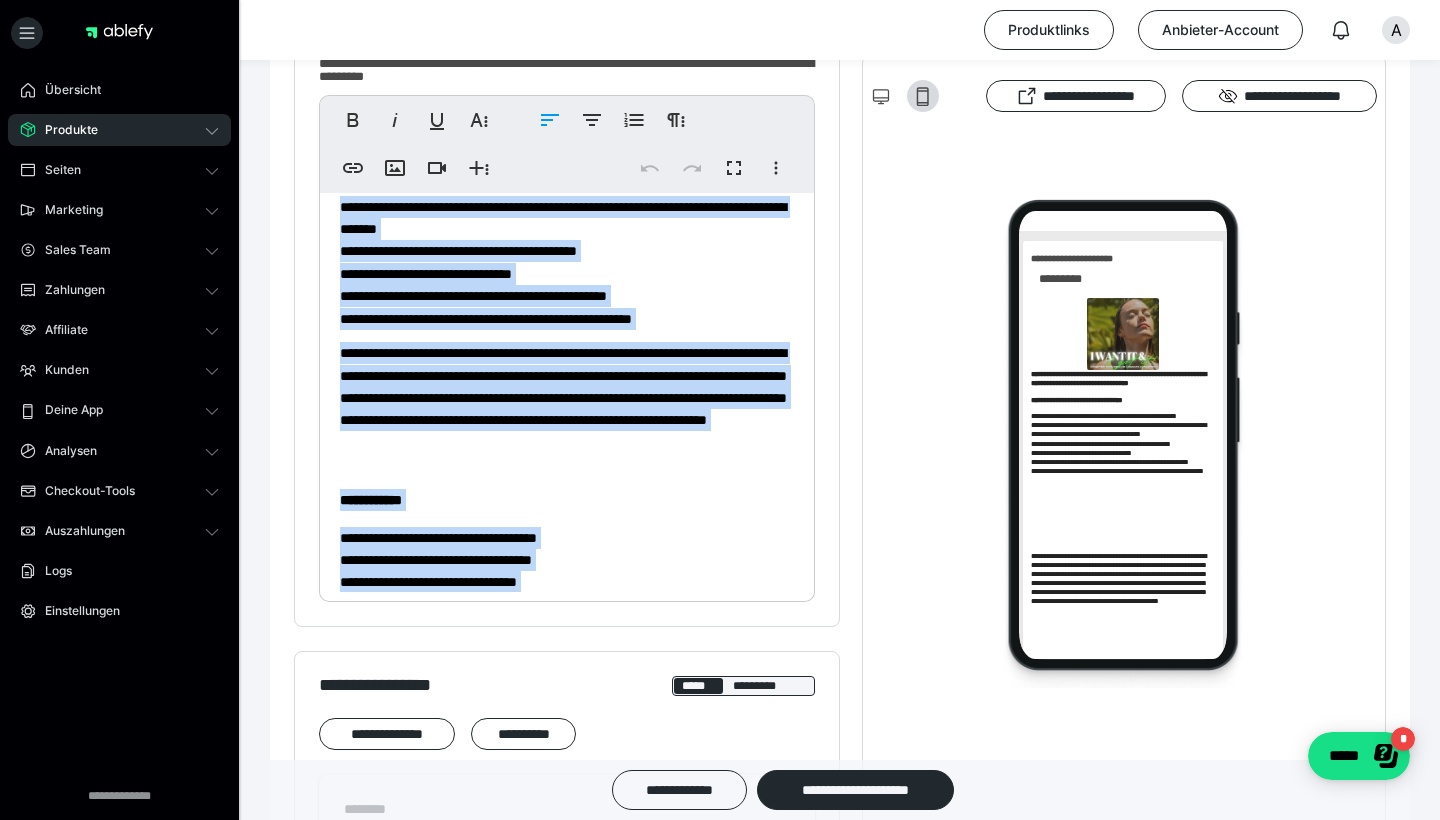 scroll, scrollTop: 0, scrollLeft: 0, axis: both 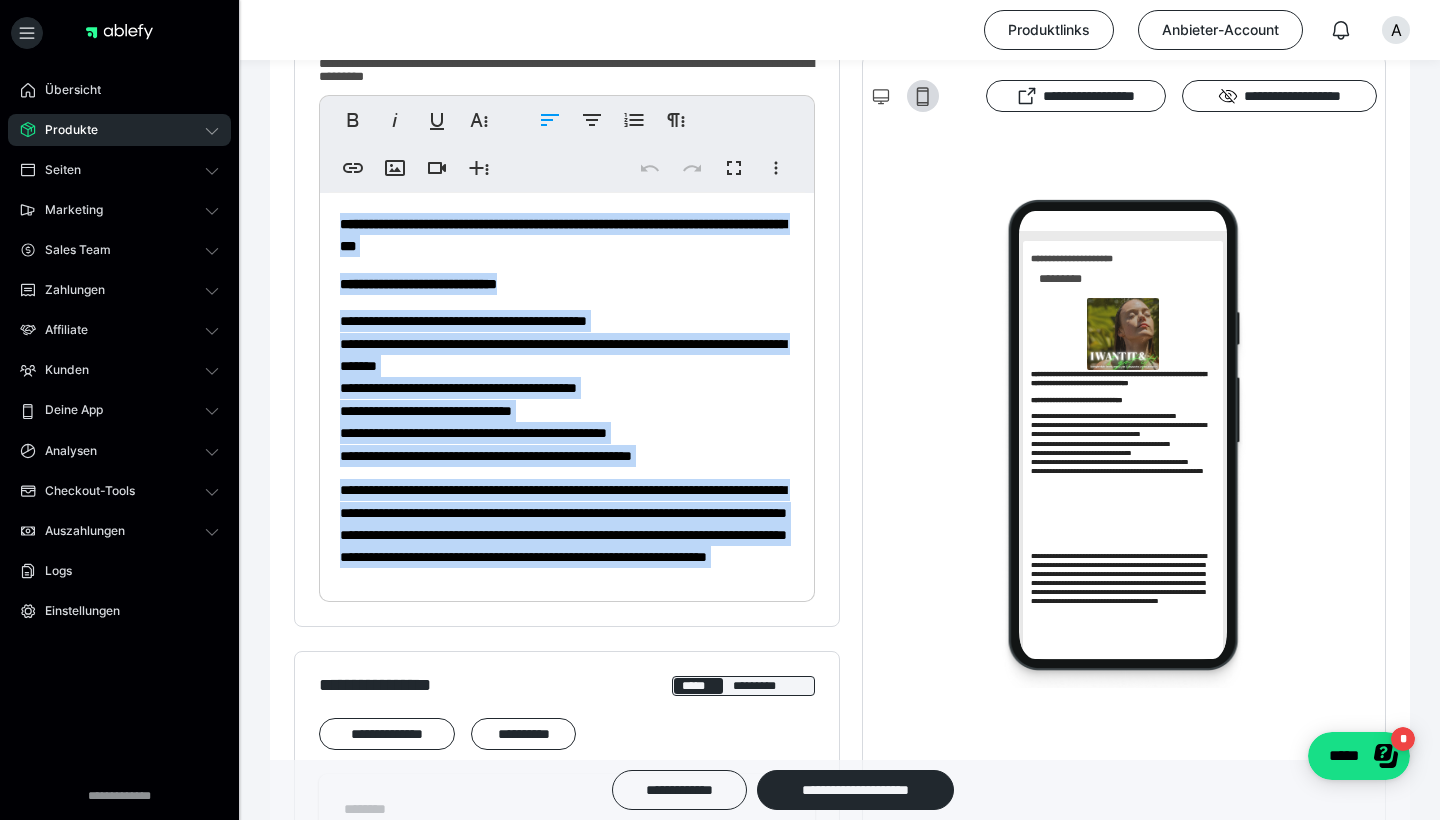 drag, startPoint x: 516, startPoint y: 562, endPoint x: 337, endPoint y: 53, distance: 539.55725 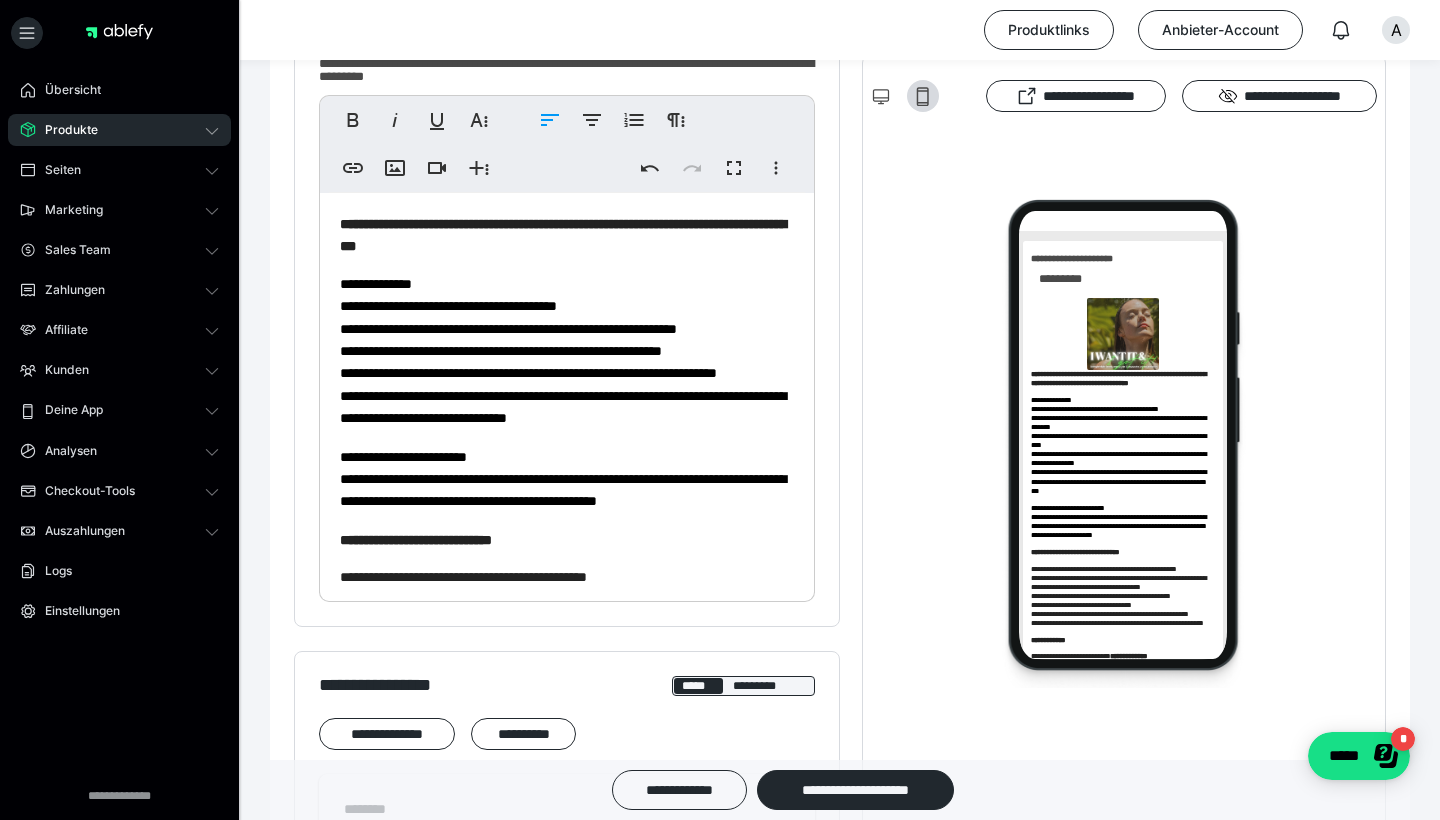 scroll, scrollTop: 0, scrollLeft: 0, axis: both 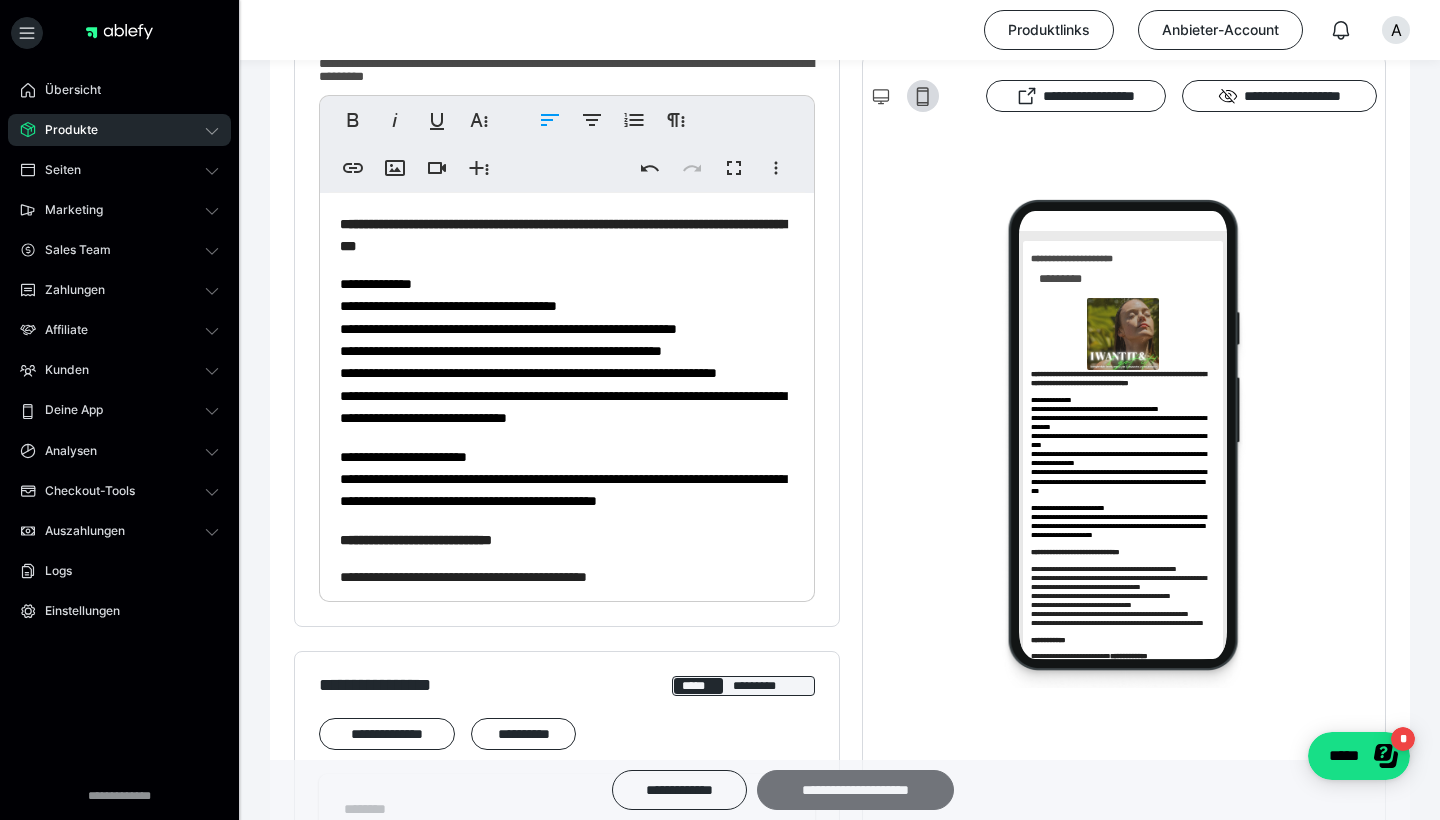 click on "**********" at bounding box center (855, 790) 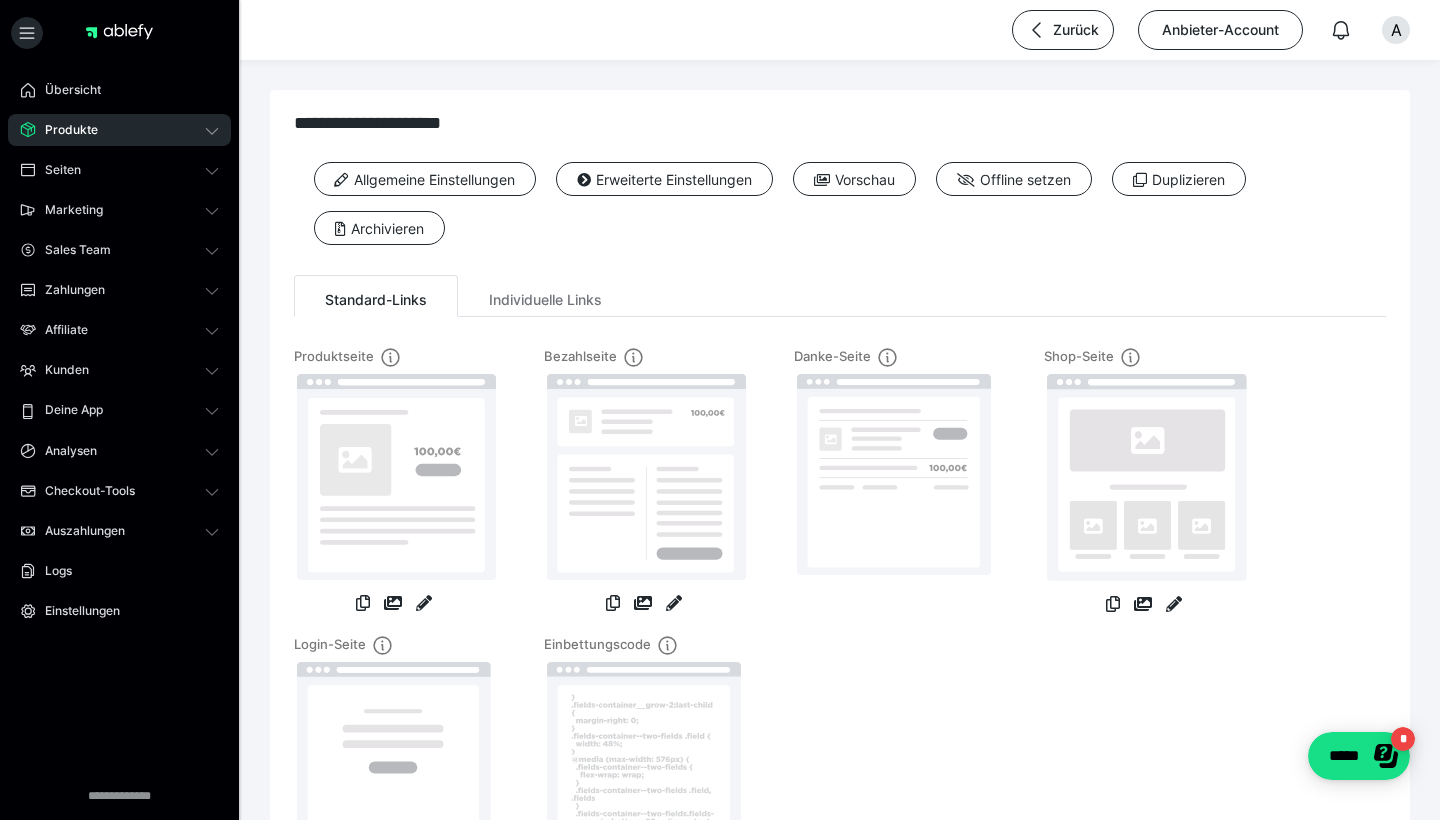 click on "Produkte" at bounding box center [119, 130] 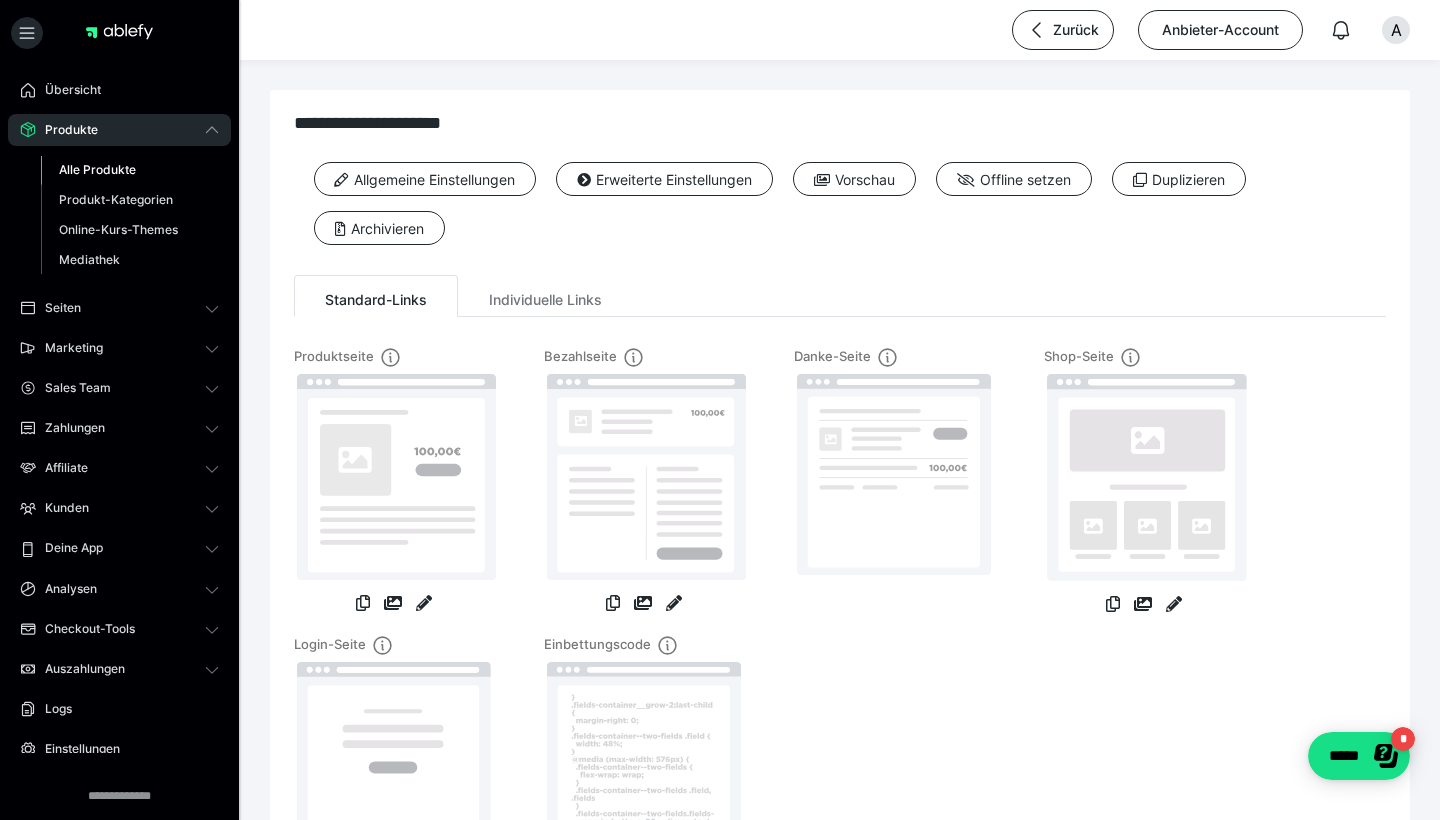 click on "Alle Produkte" at bounding box center (130, 170) 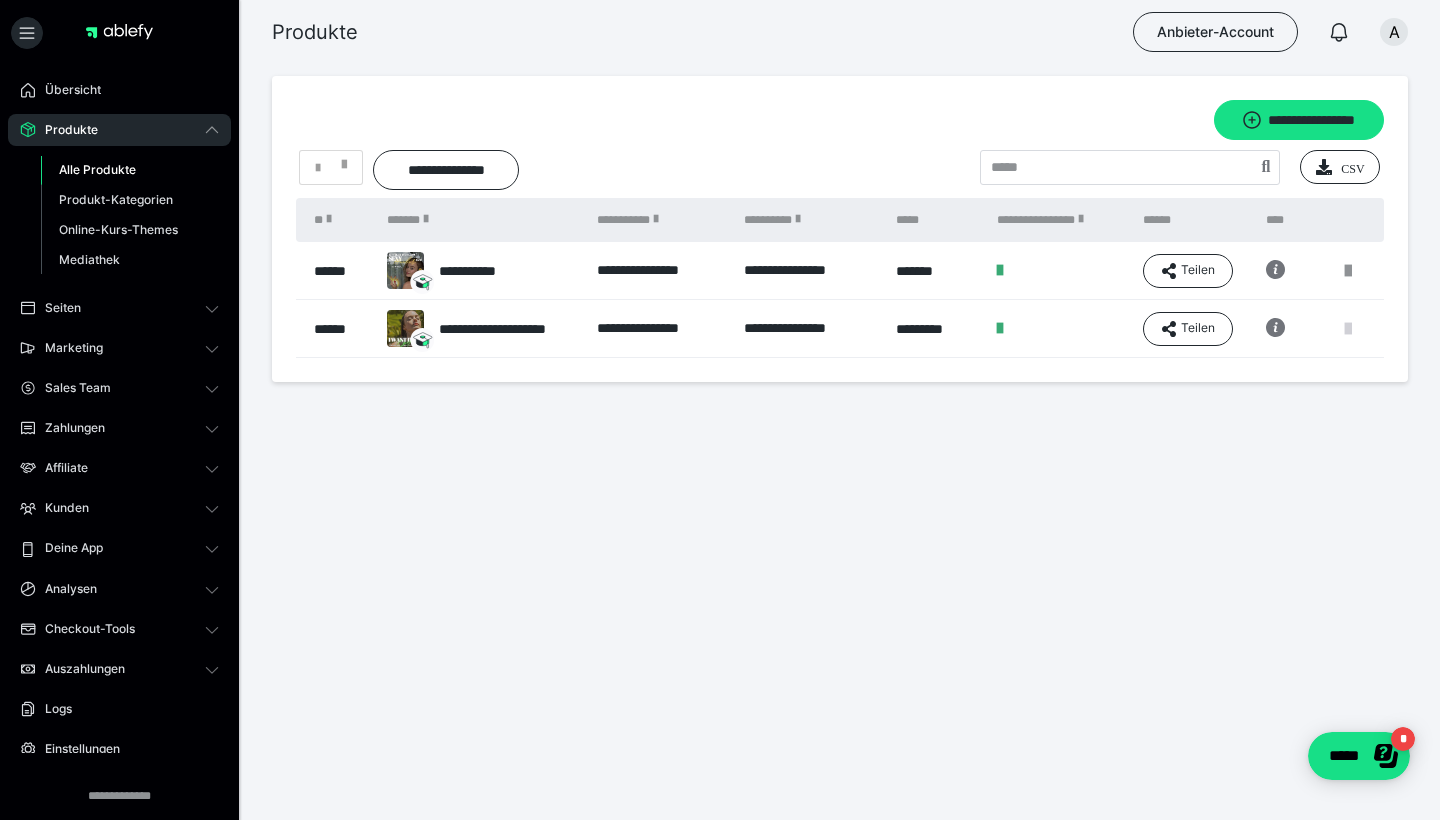 click at bounding box center (1348, 329) 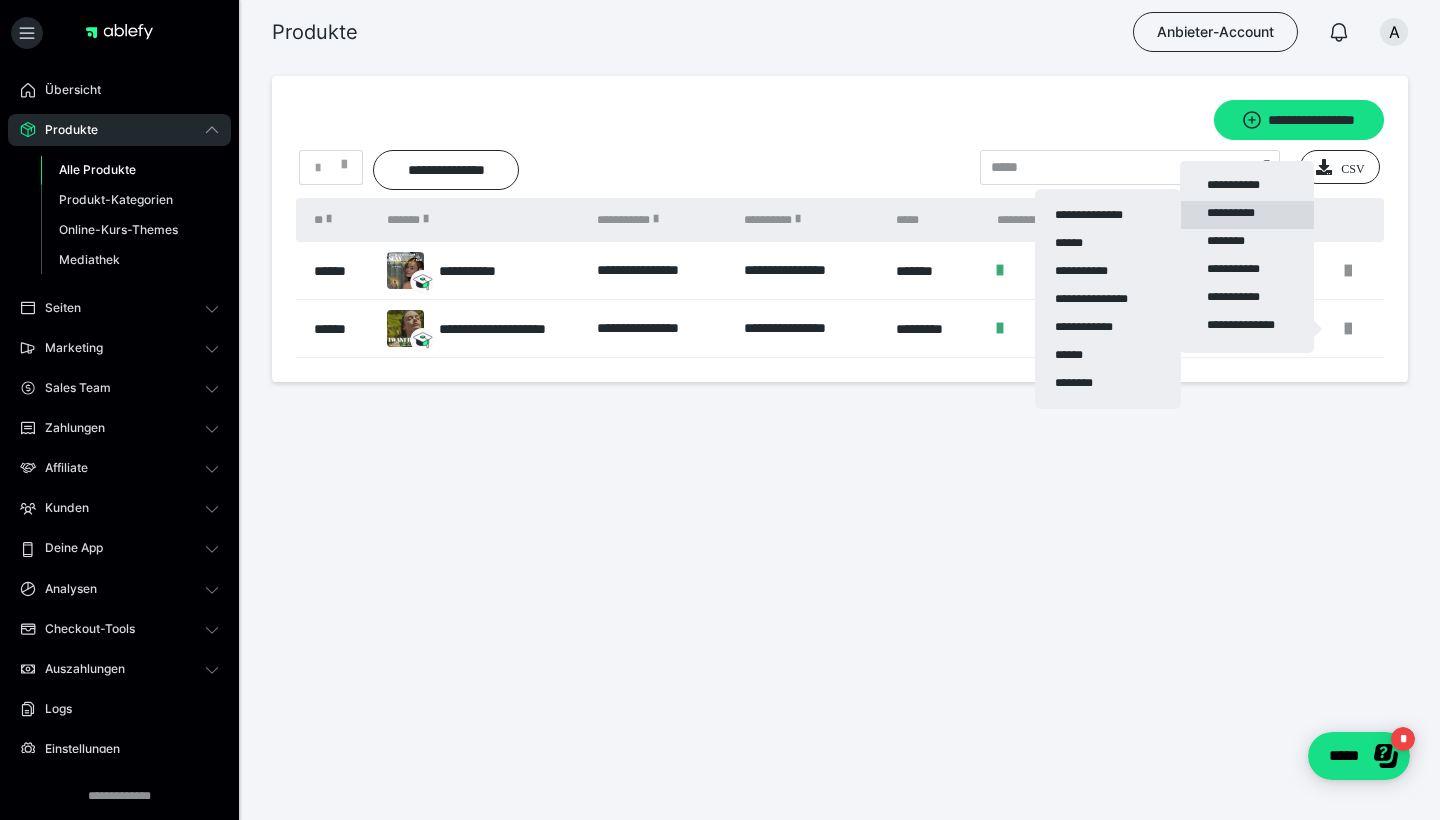 click on "**********" at bounding box center (1247, 215) 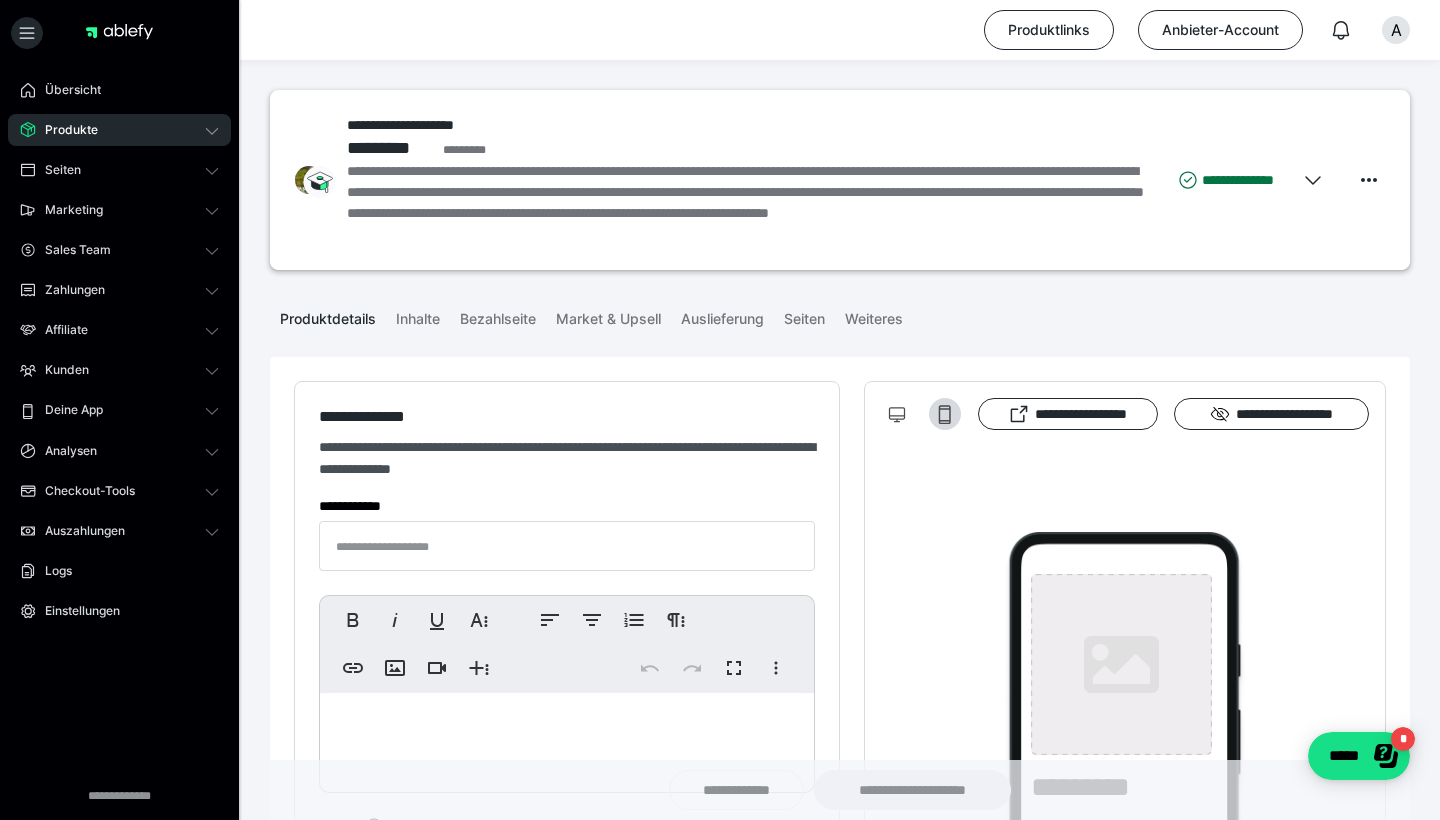 type on "**********" 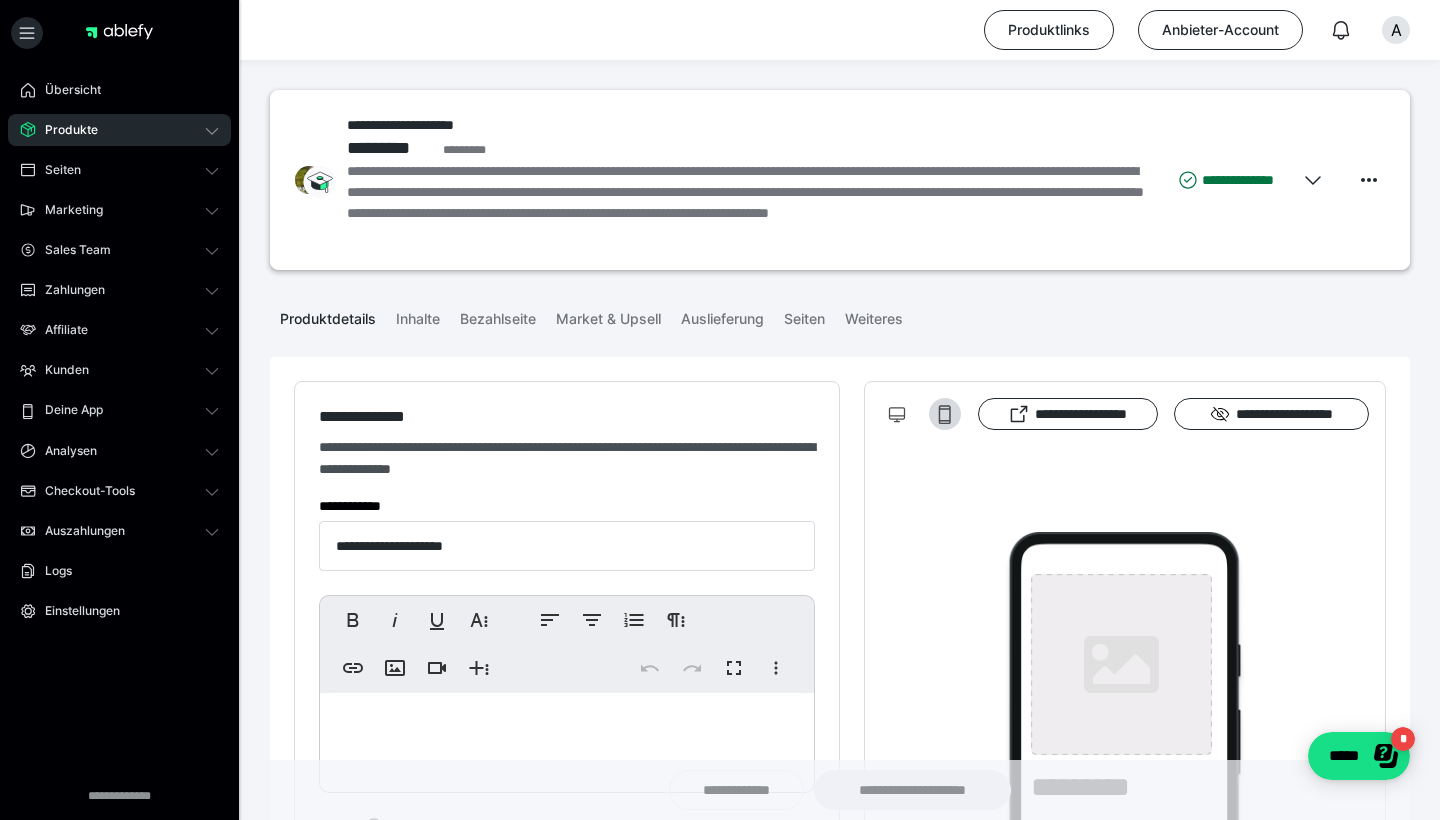 type on "**********" 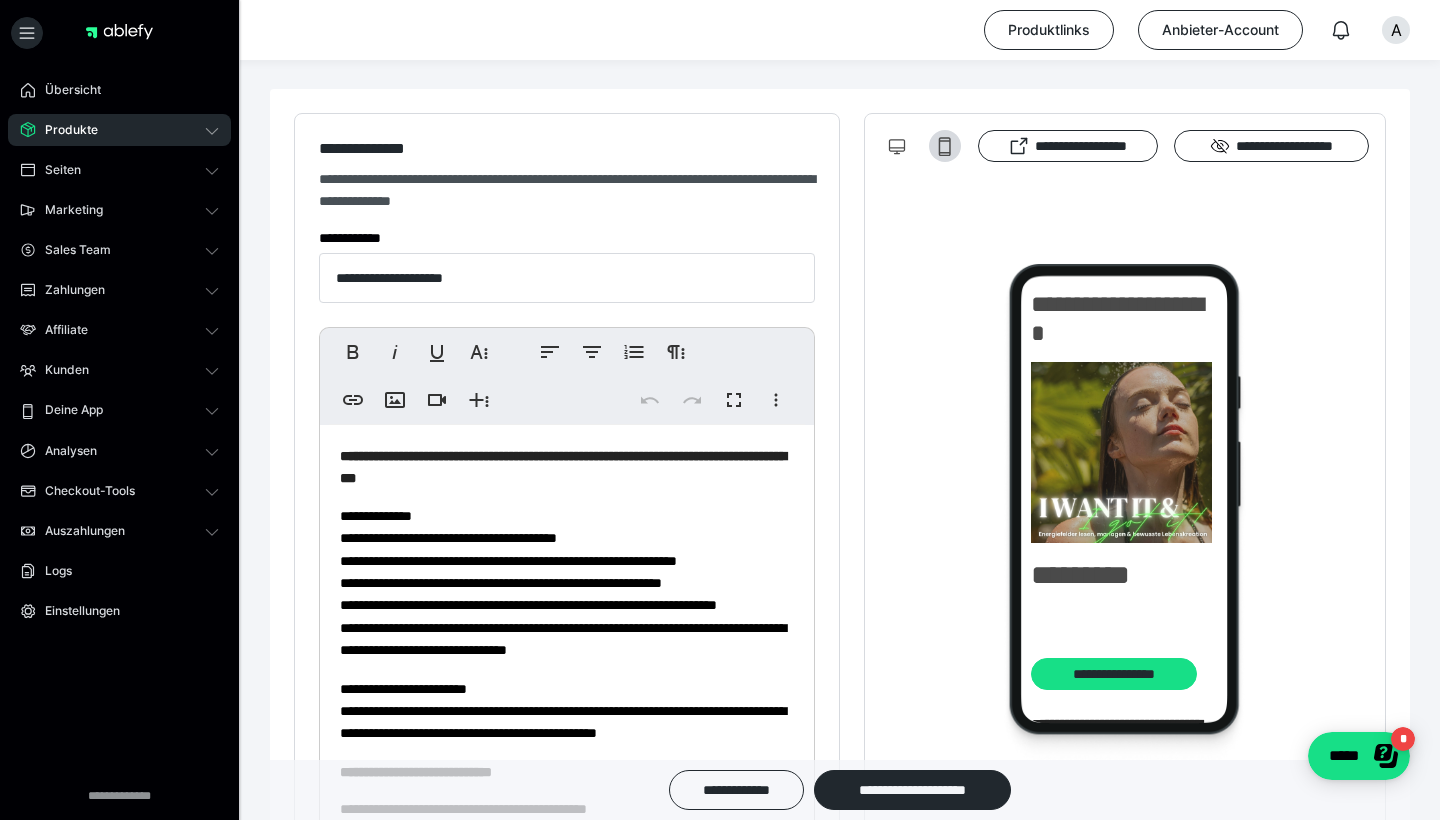 scroll, scrollTop: 330, scrollLeft: 0, axis: vertical 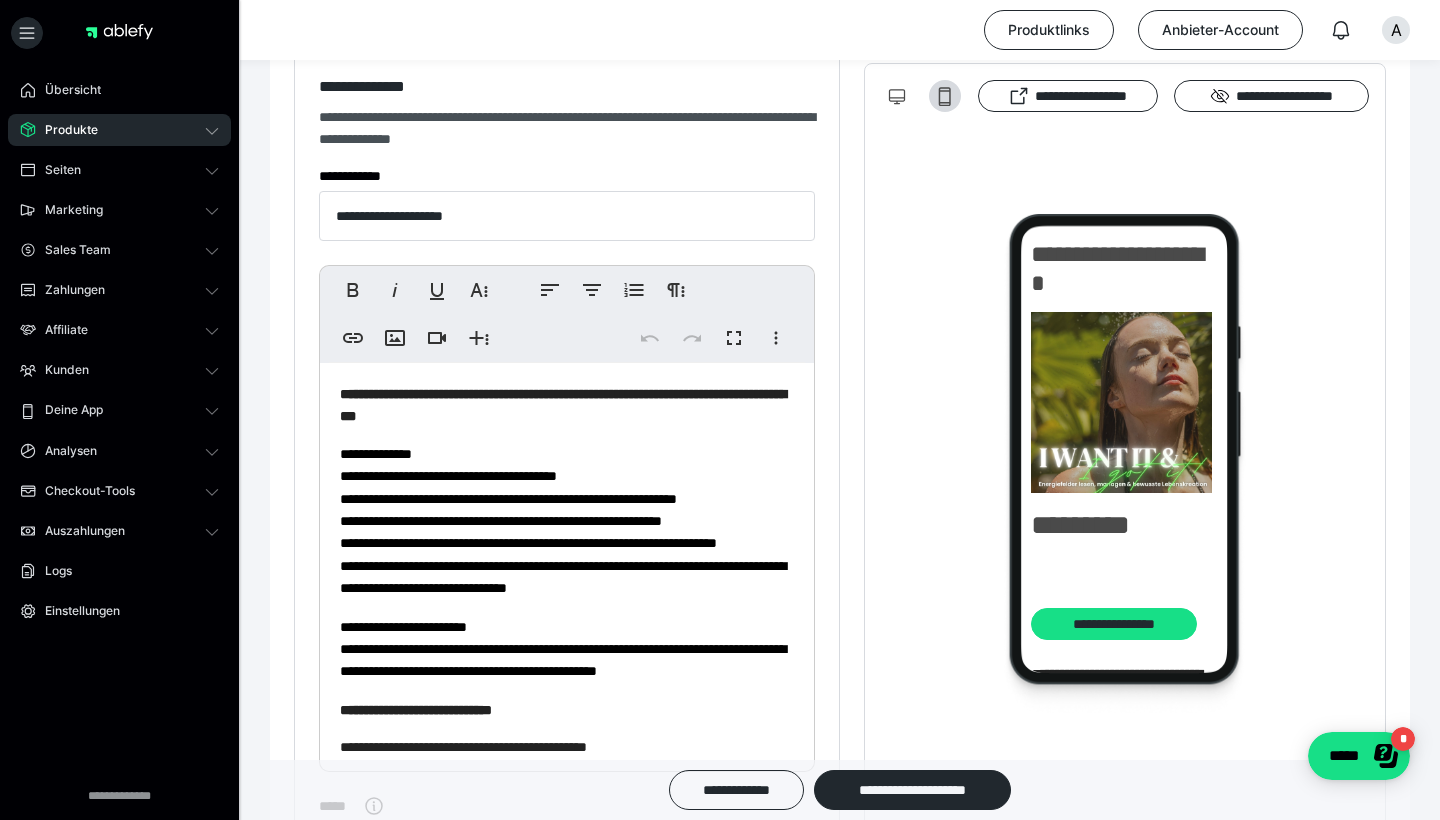 click on "**********" at bounding box center (567, 844) 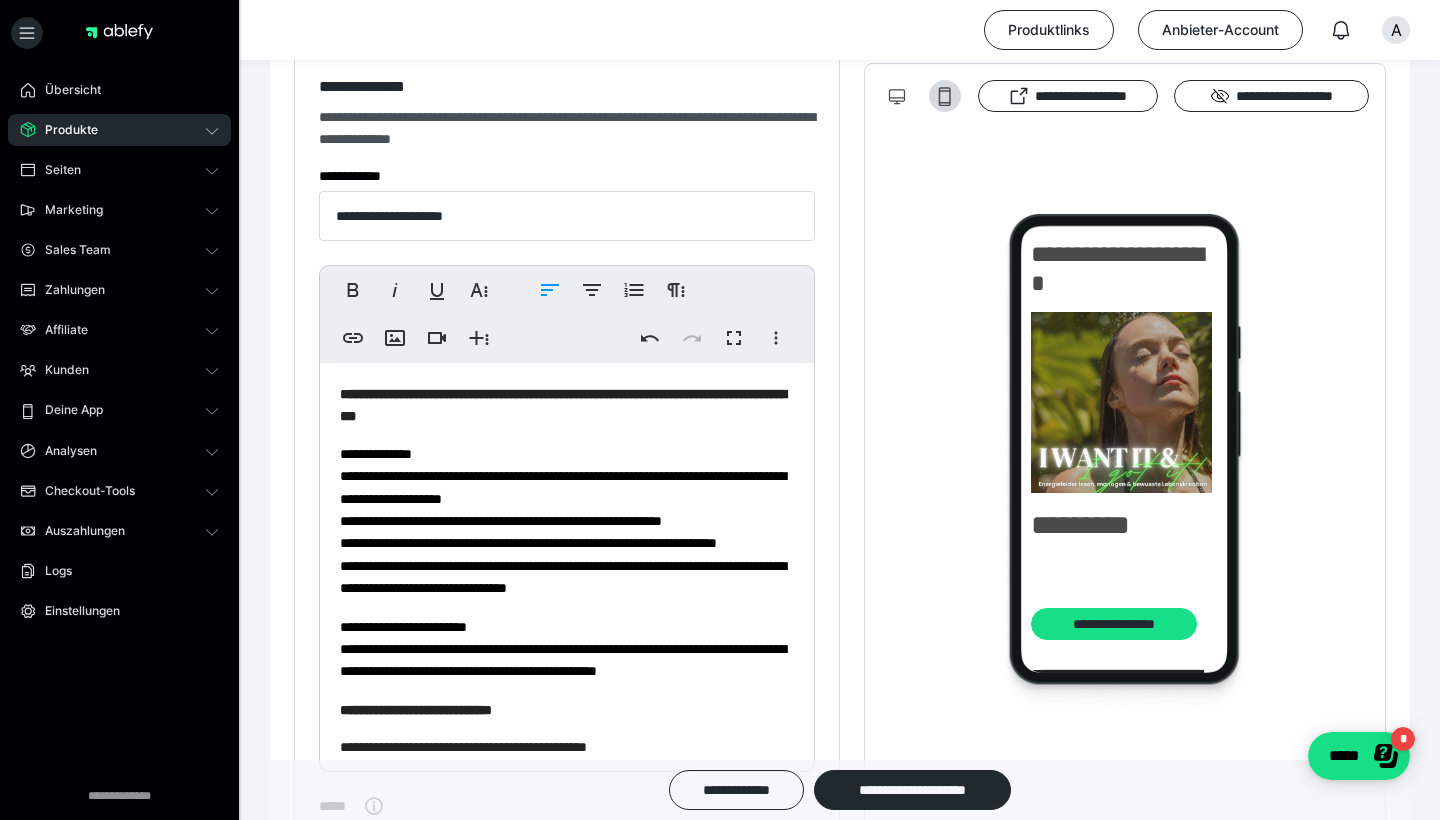 type 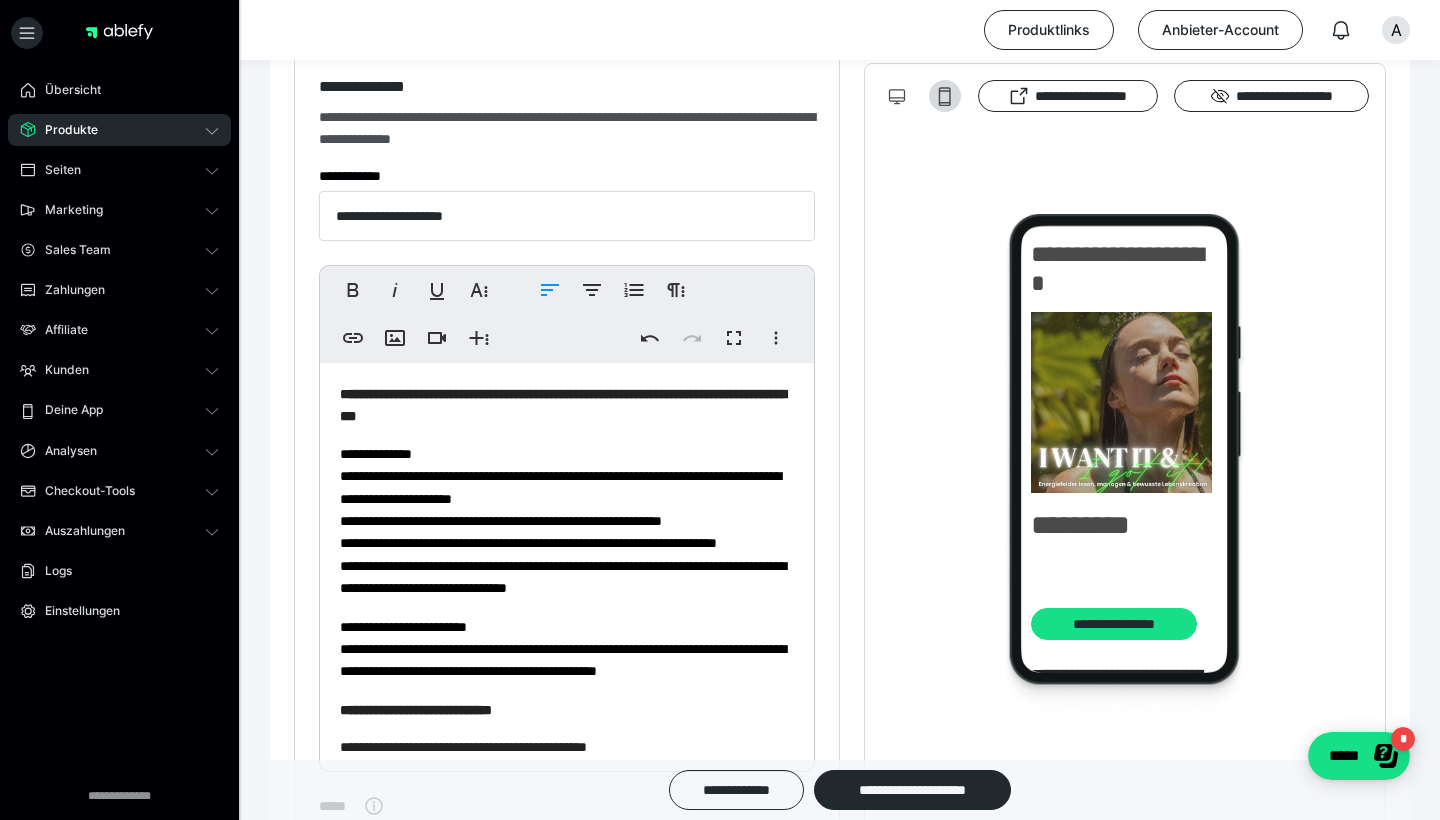 click on "**********" at bounding box center [567, 844] 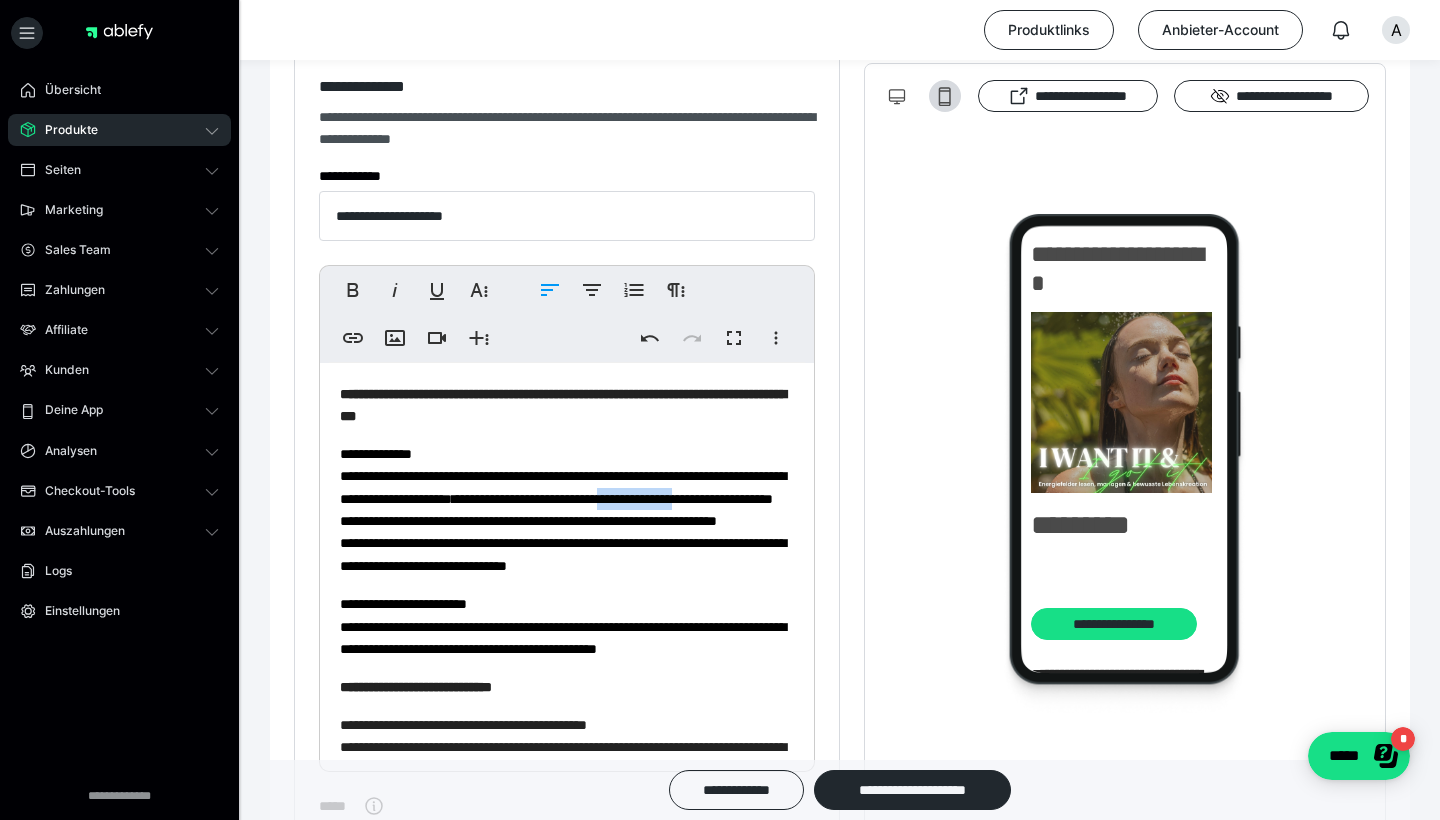 drag, startPoint x: 783, startPoint y: 496, endPoint x: 427, endPoint y: 519, distance: 356.74222 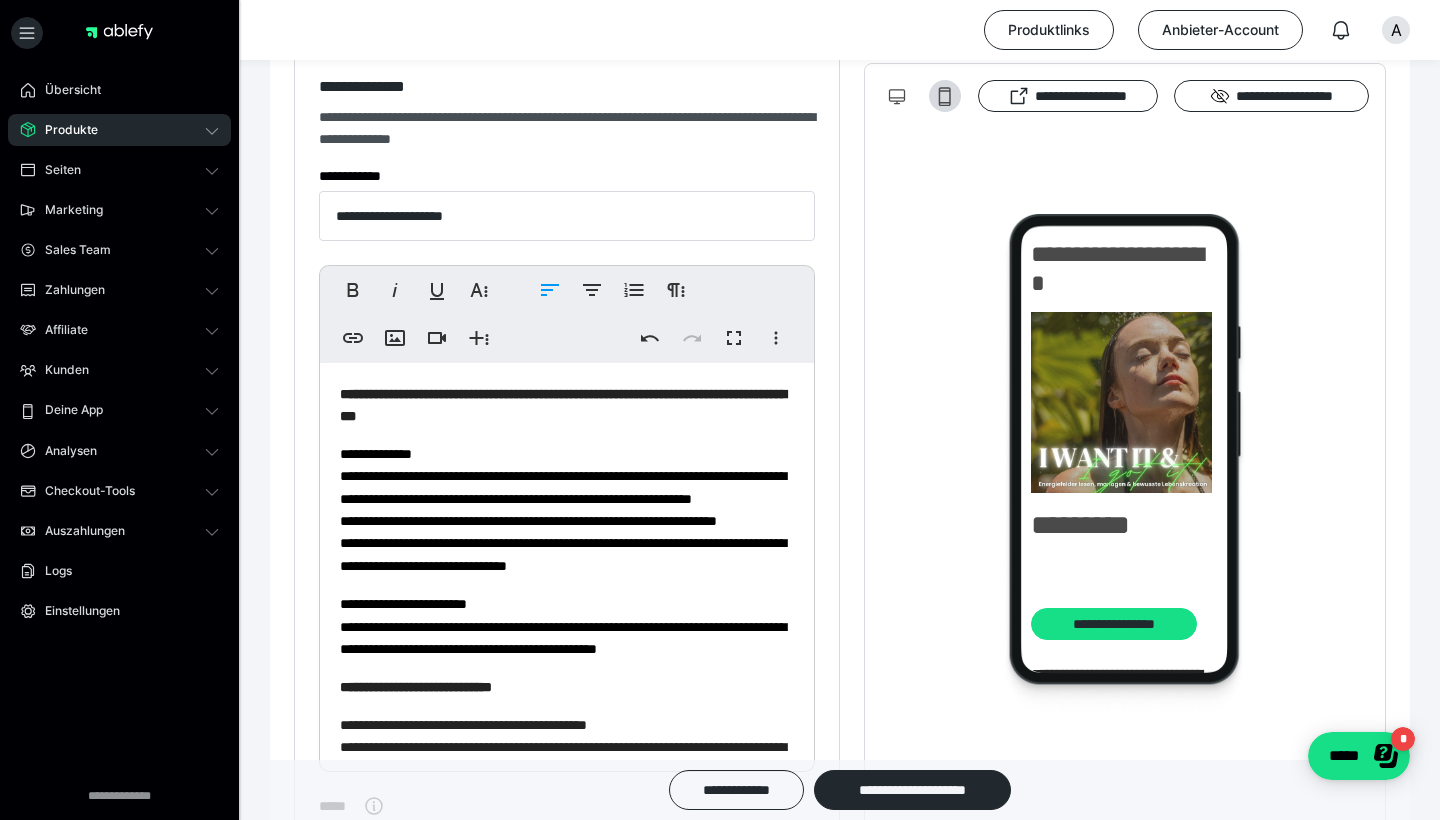click on "**********" at bounding box center [563, 510] 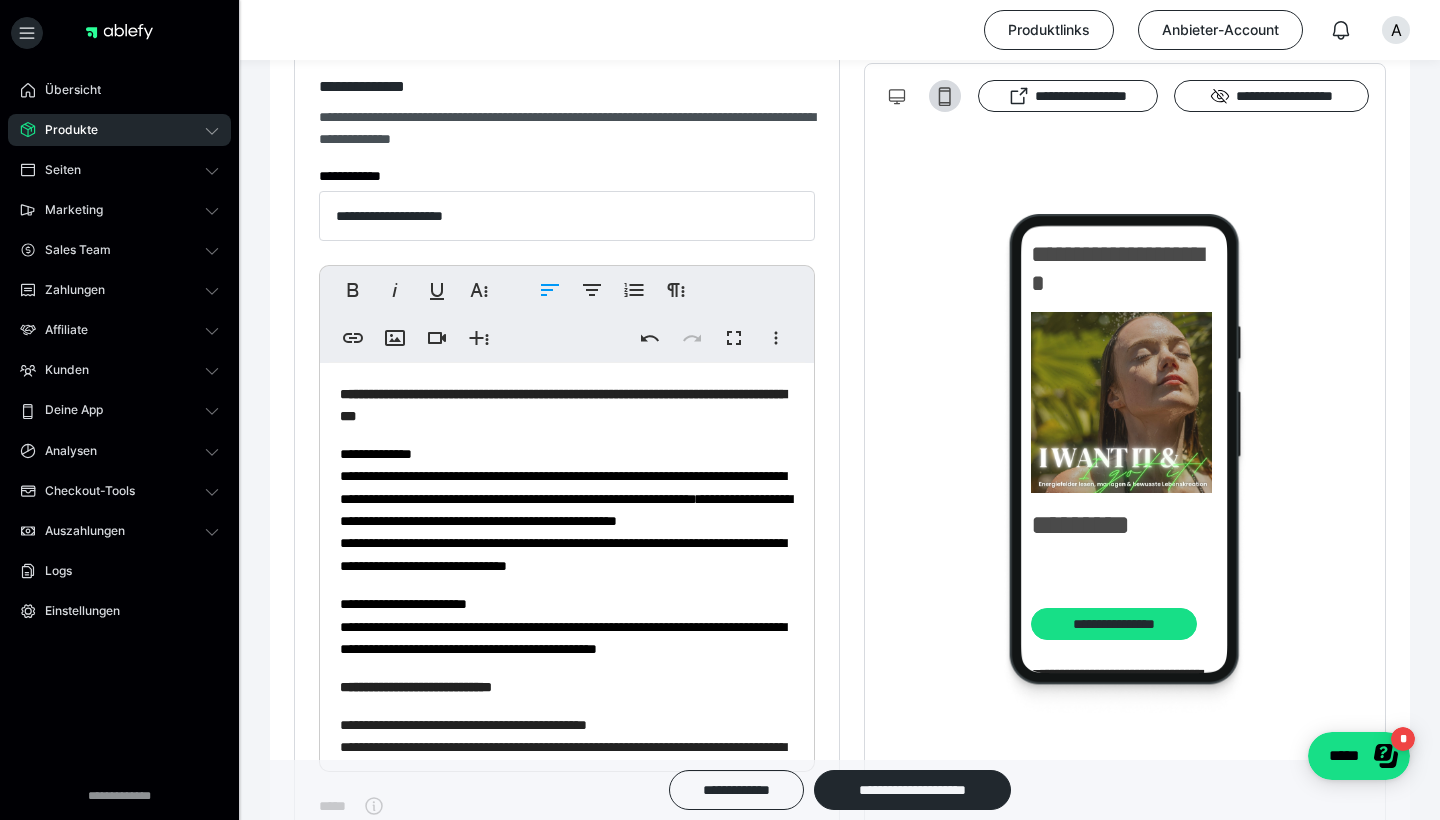 click on "**********" at bounding box center (566, 510) 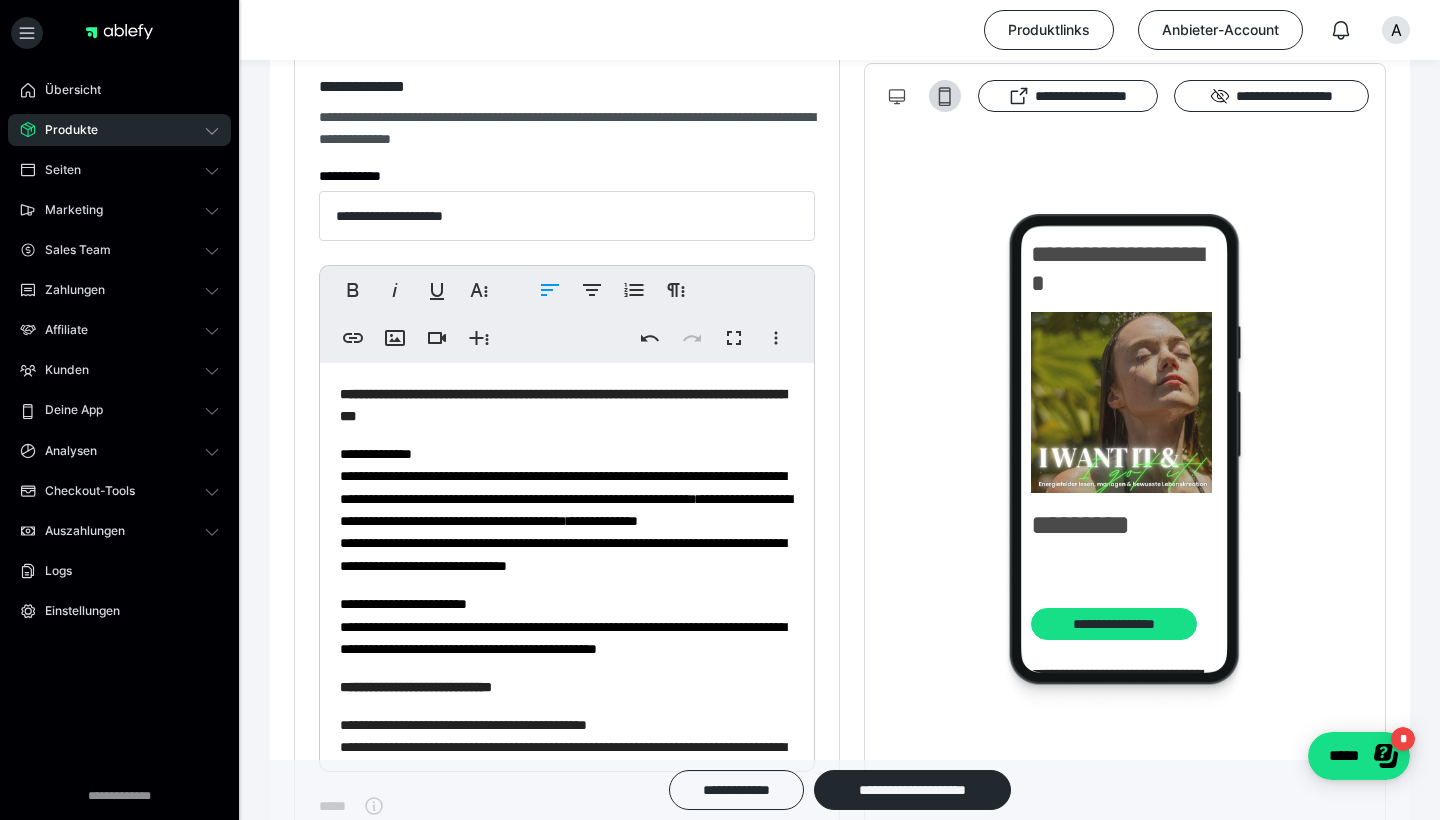 click on "**********" at bounding box center [567, 510] 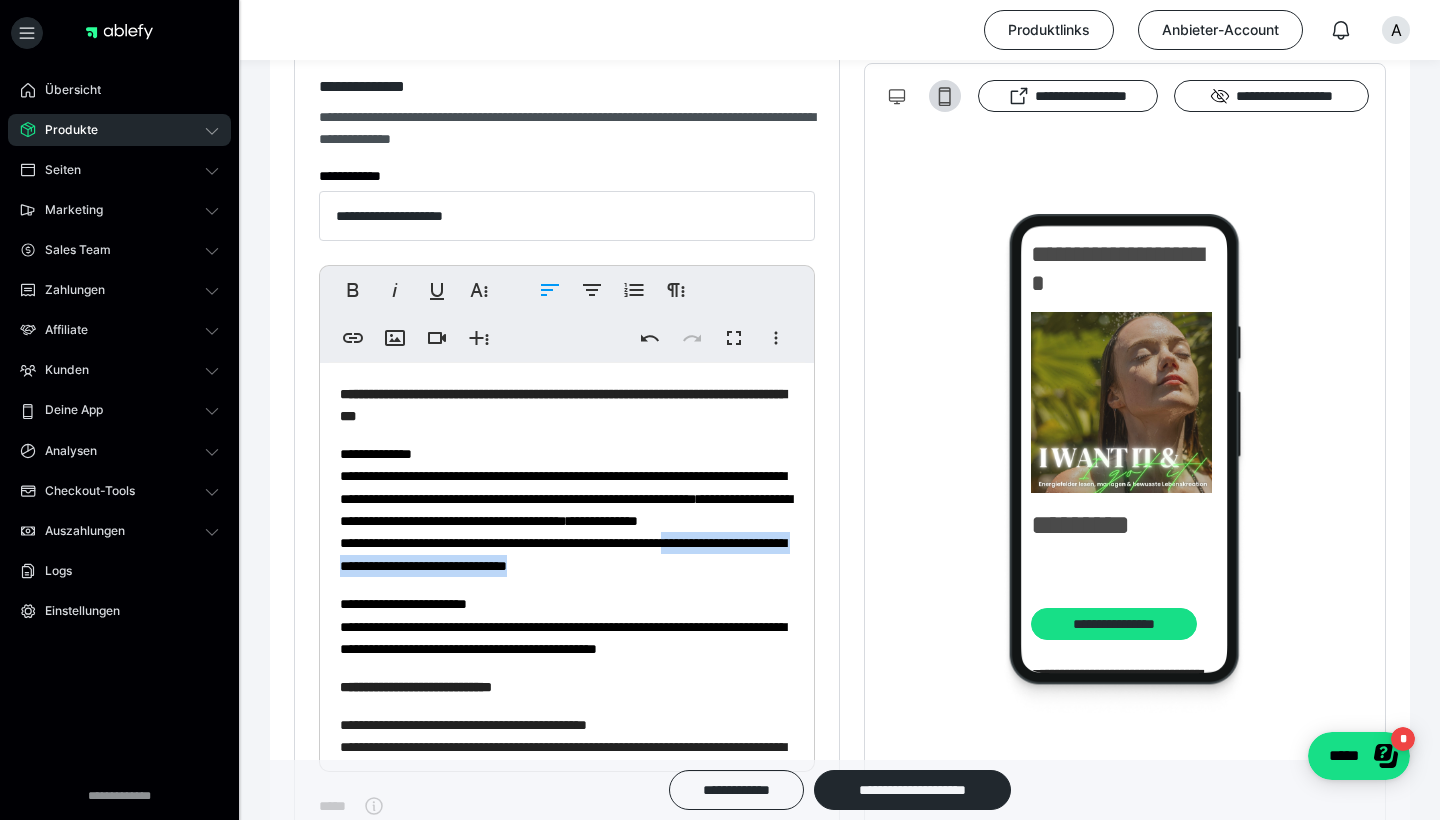drag, startPoint x: 759, startPoint y: 564, endPoint x: 763, endPoint y: 580, distance: 16.492422 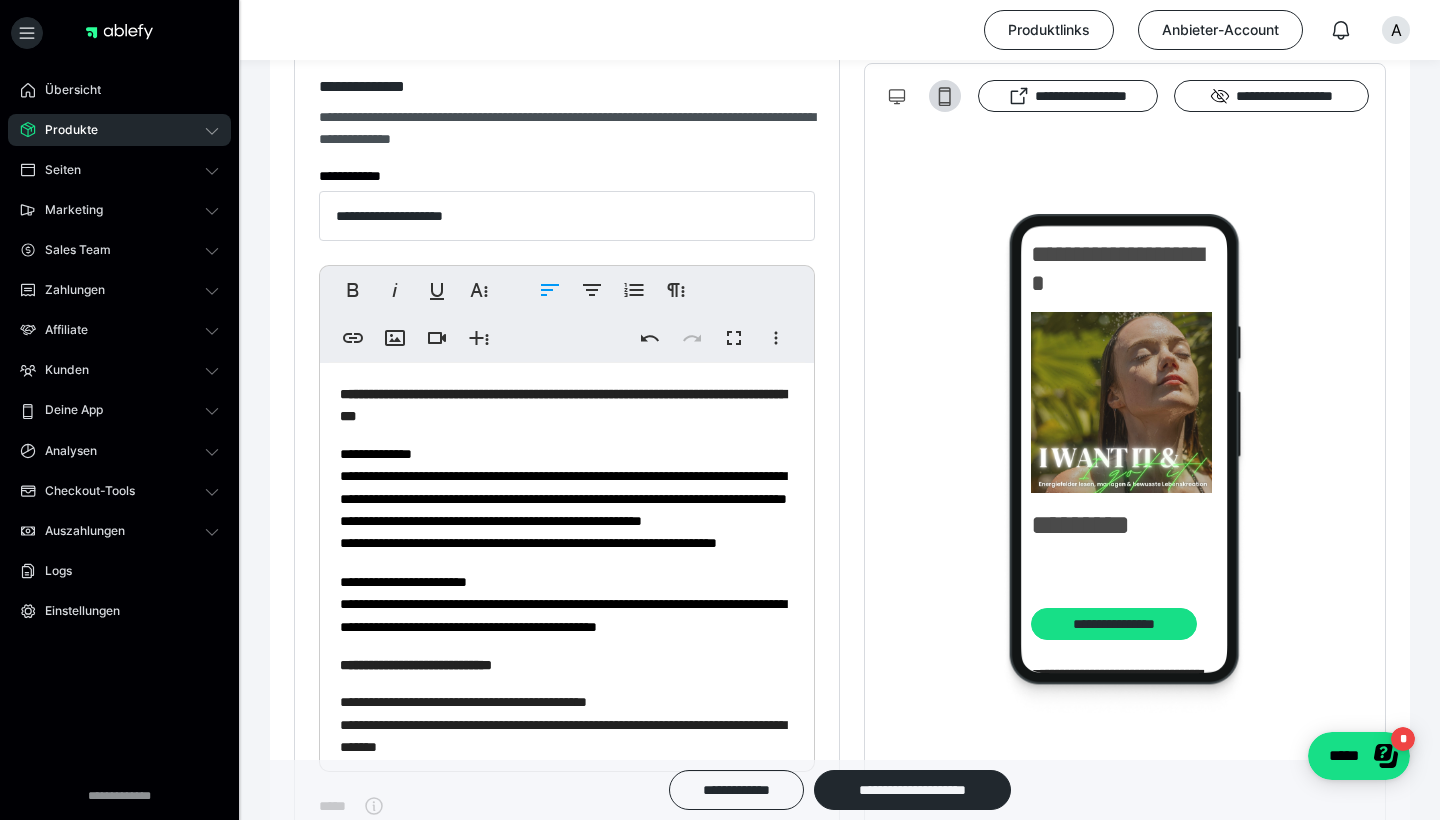 click on "**********" at bounding box center [563, 499] 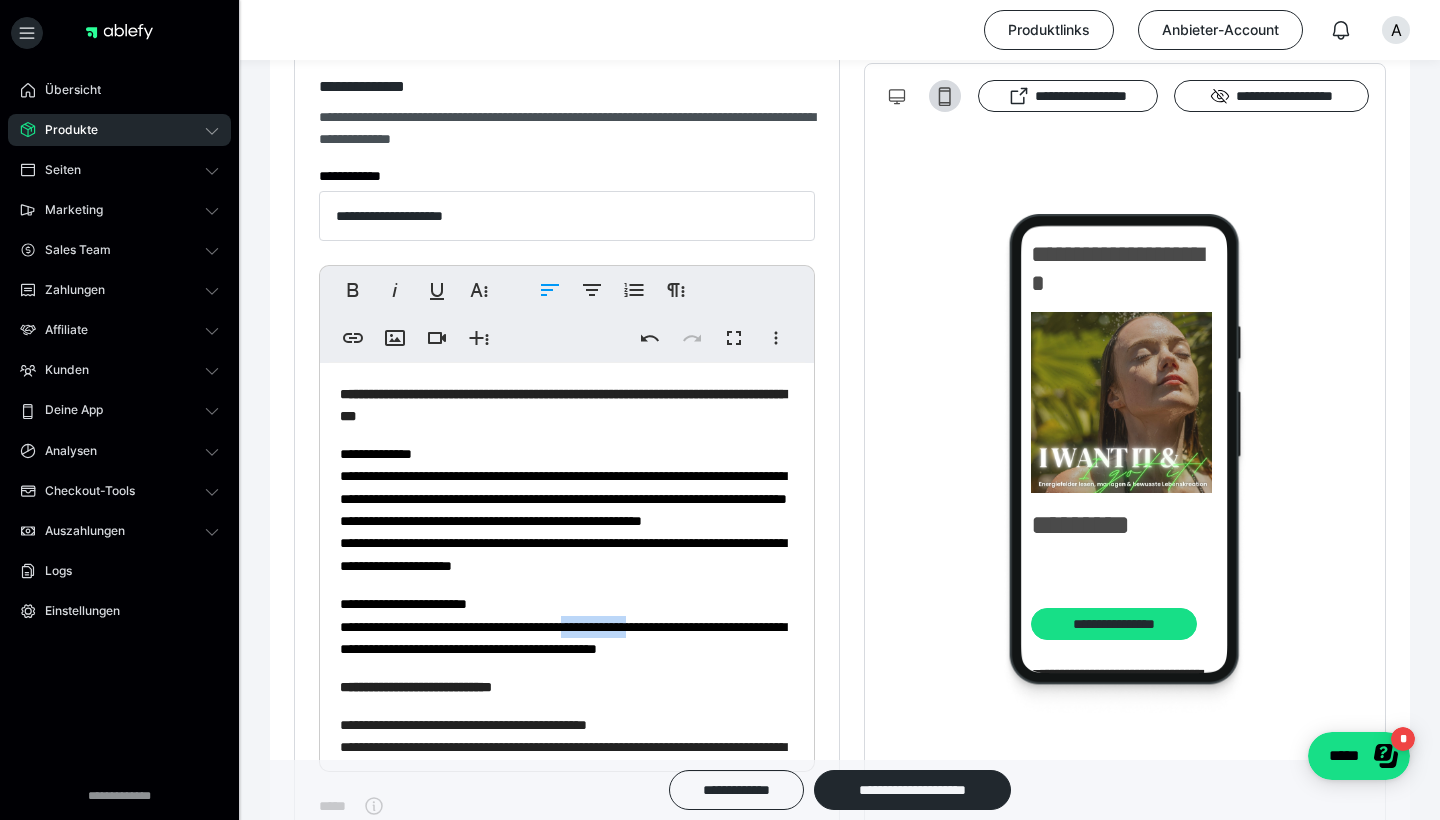 drag, startPoint x: 686, startPoint y: 645, endPoint x: 609, endPoint y: 643, distance: 77.02597 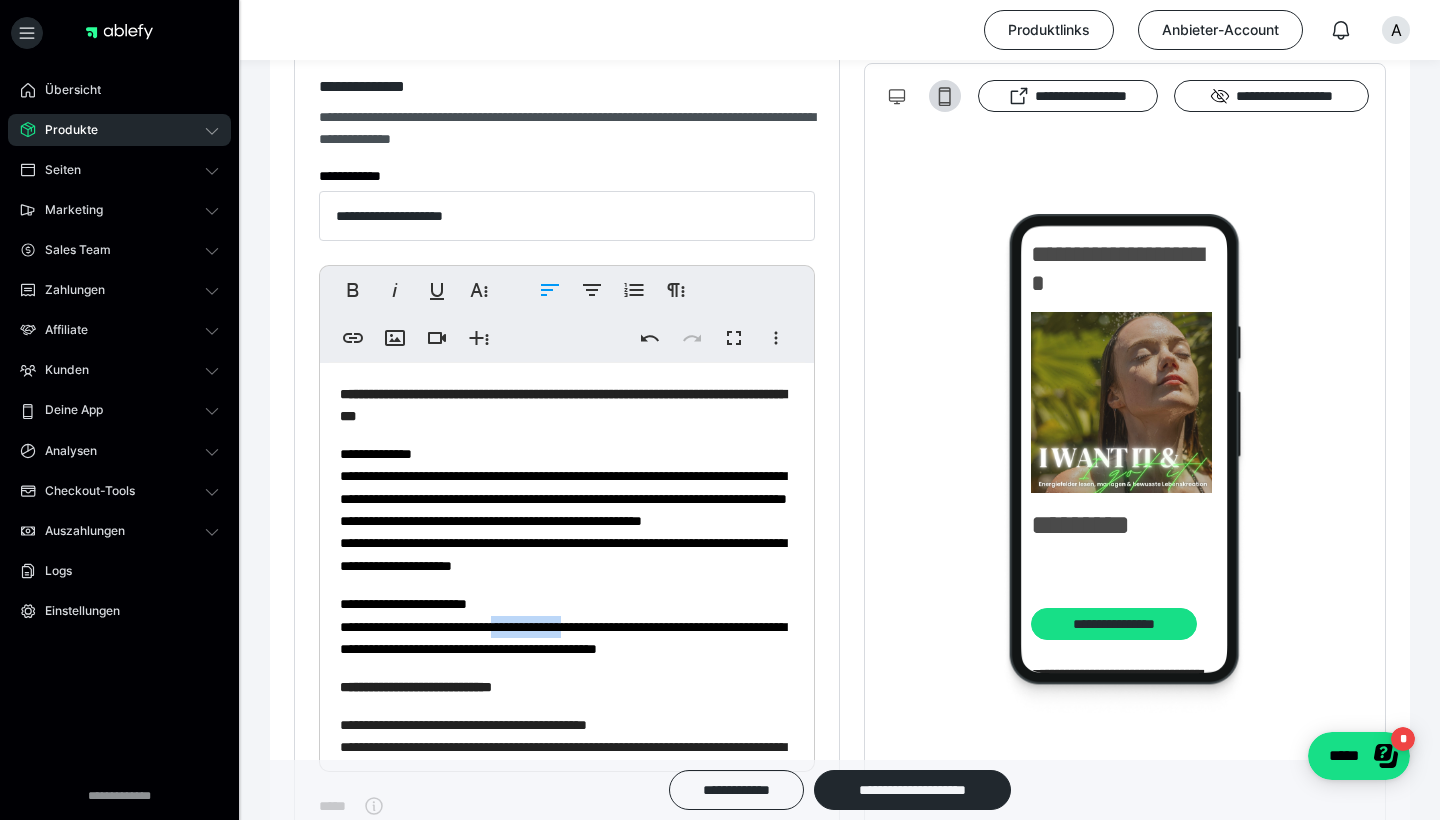 drag, startPoint x: 604, startPoint y: 644, endPoint x: 528, endPoint y: 645, distance: 76.00658 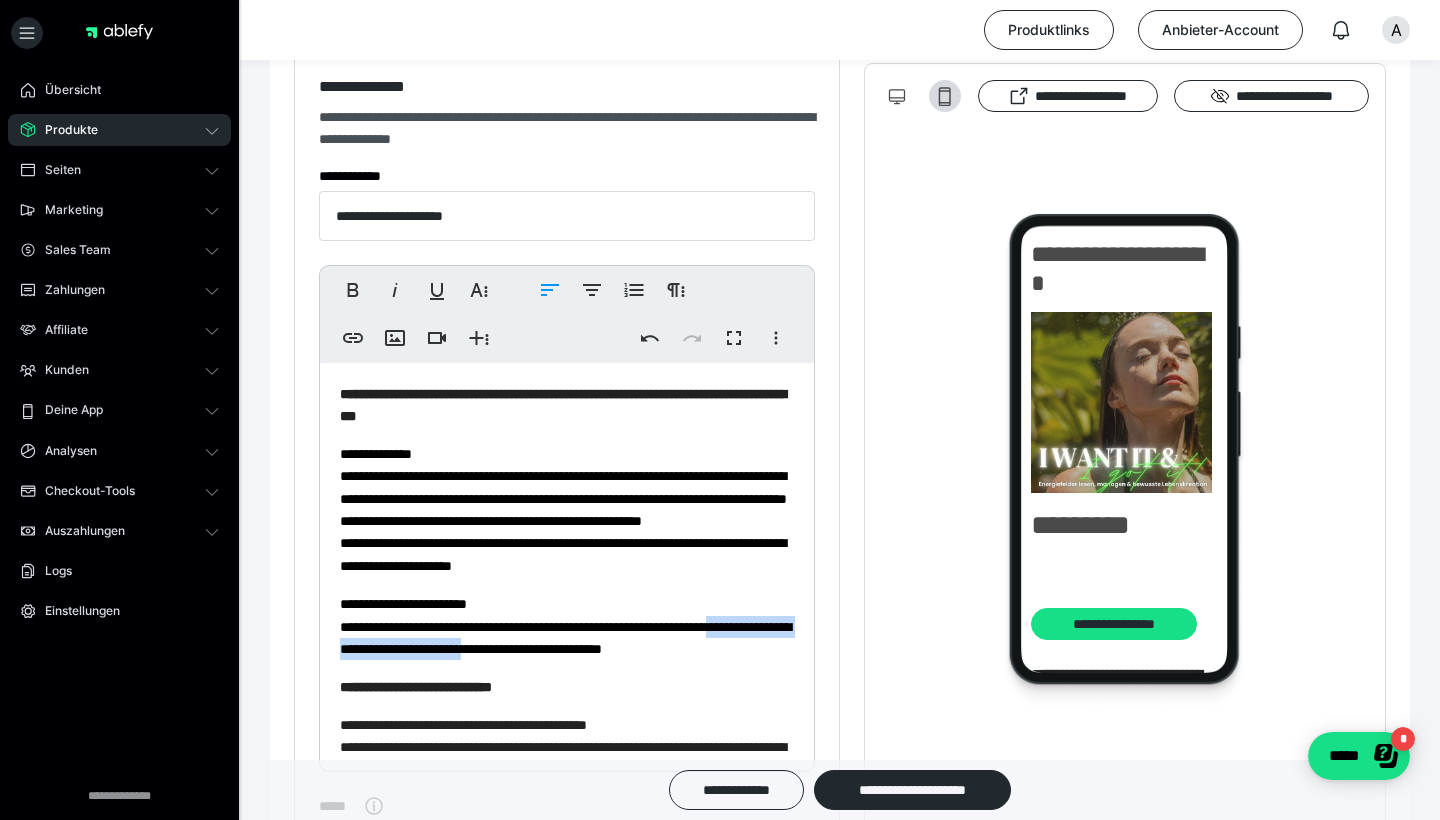 drag, startPoint x: 668, startPoint y: 667, endPoint x: 406, endPoint y: 671, distance: 262.03052 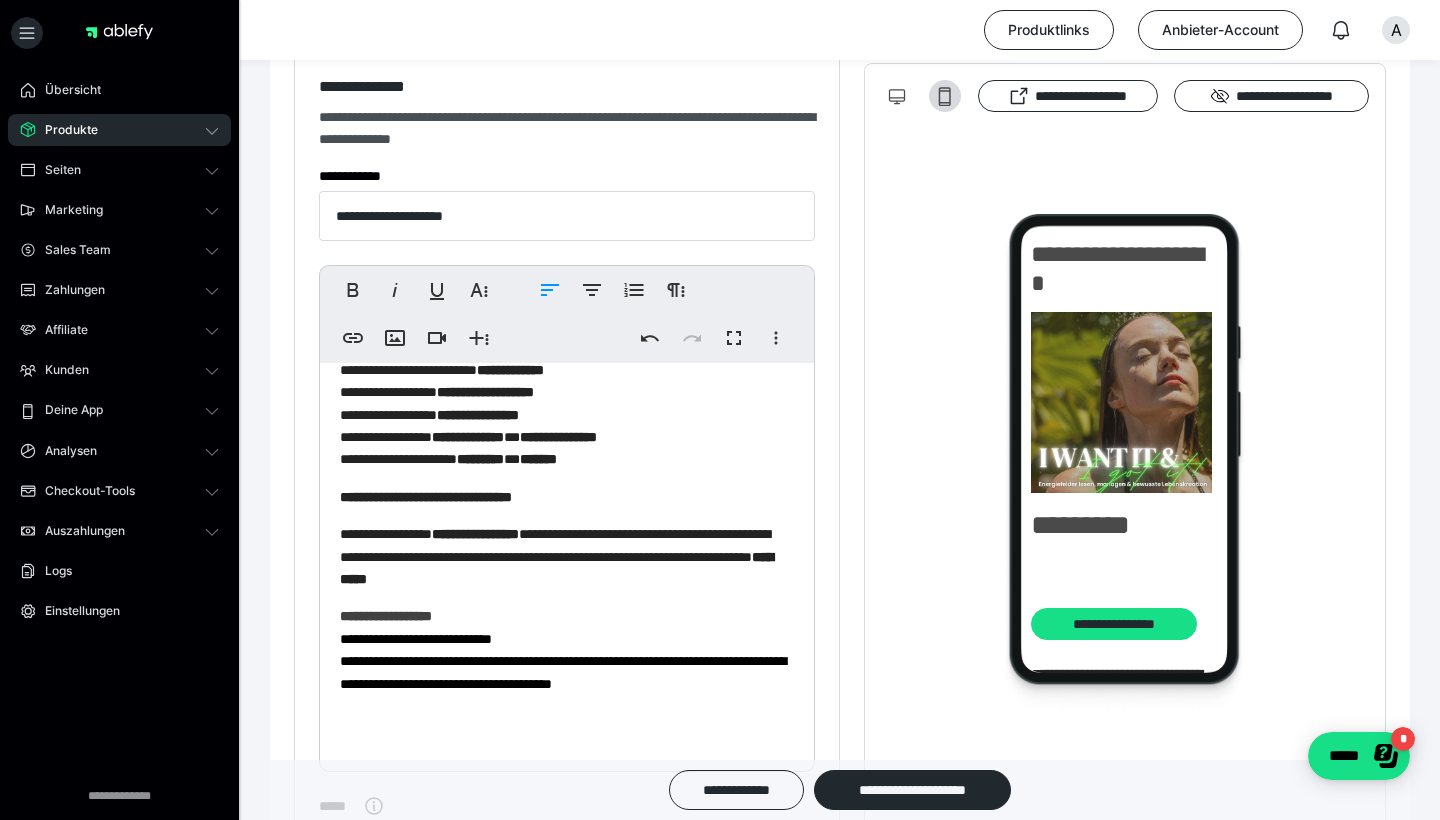 scroll, scrollTop: 564, scrollLeft: 0, axis: vertical 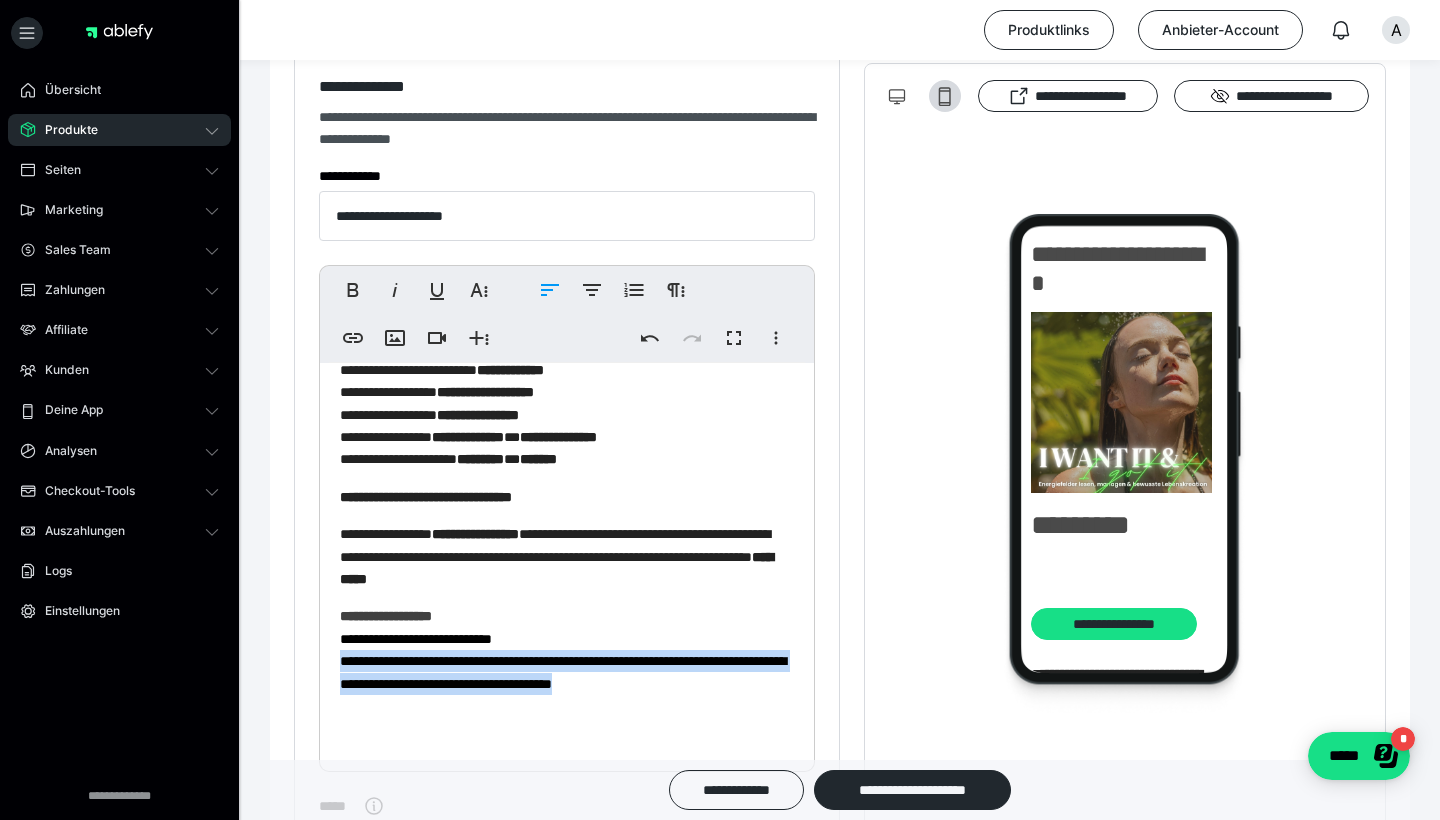drag, startPoint x: 338, startPoint y: 689, endPoint x: 753, endPoint y: 713, distance: 415.6934 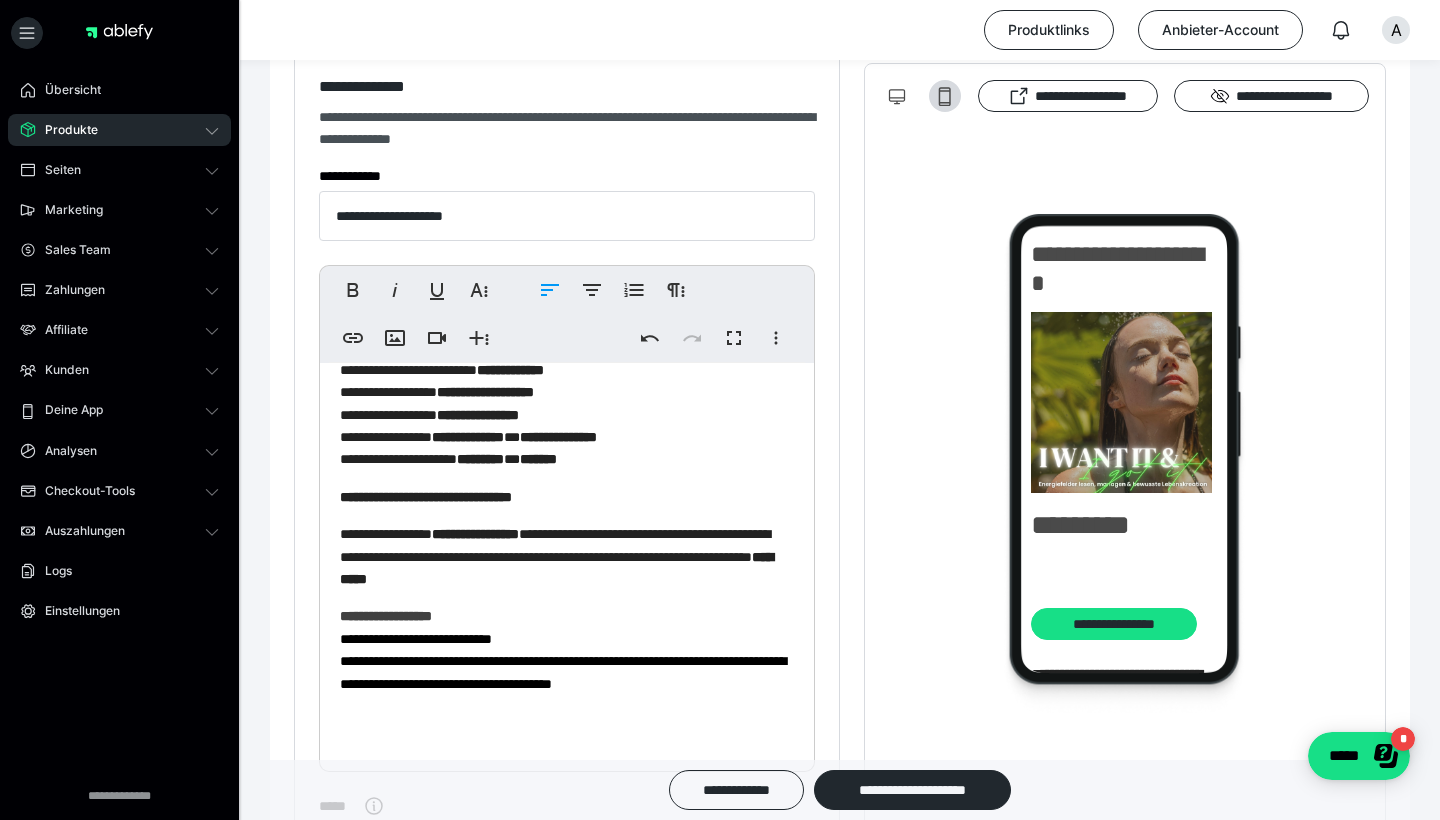 scroll, scrollTop: 520, scrollLeft: 0, axis: vertical 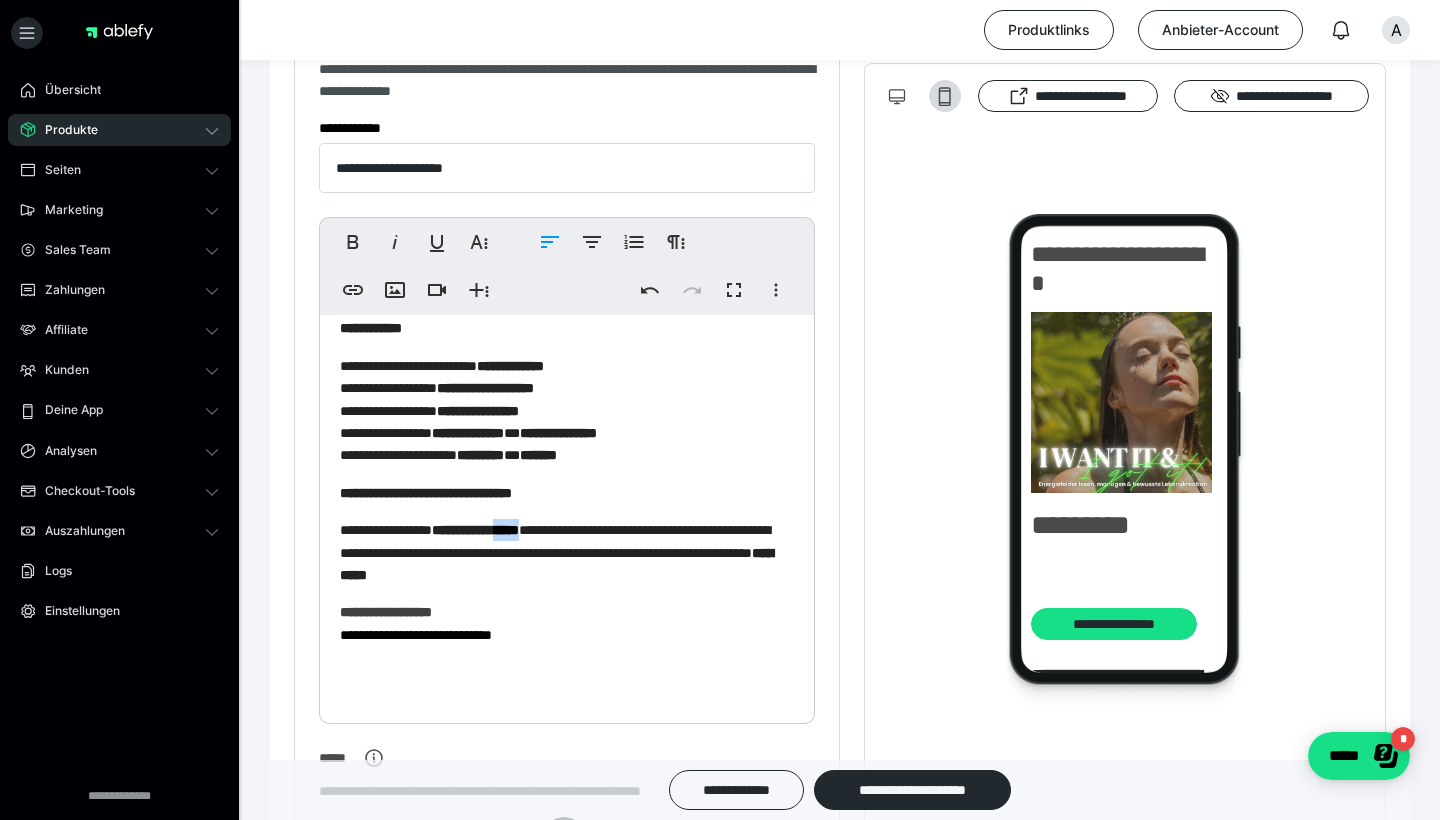 drag, startPoint x: 564, startPoint y: 566, endPoint x: 529, endPoint y: 565, distance: 35.014282 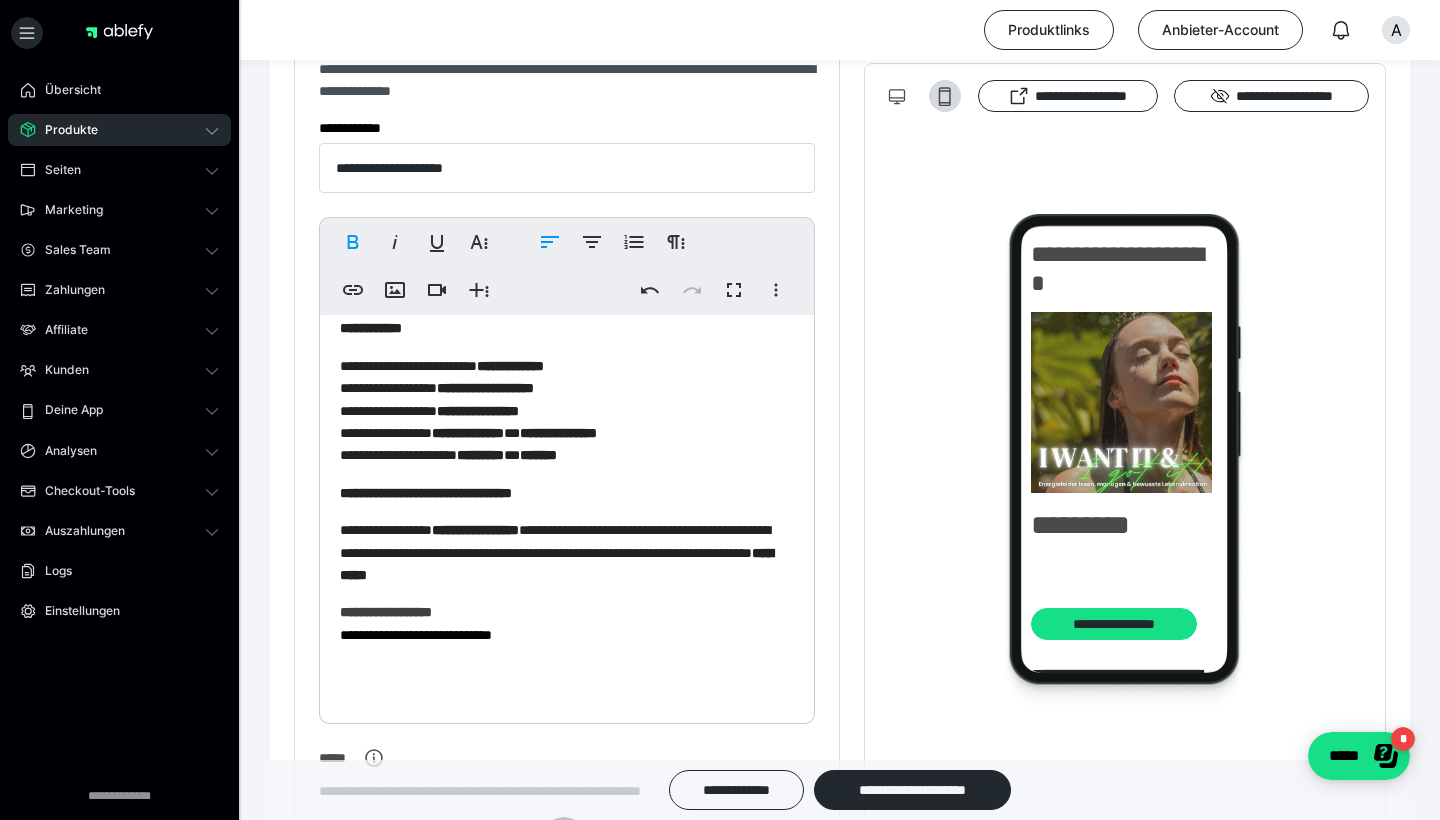click on "**********" at bounding box center (567, 552) 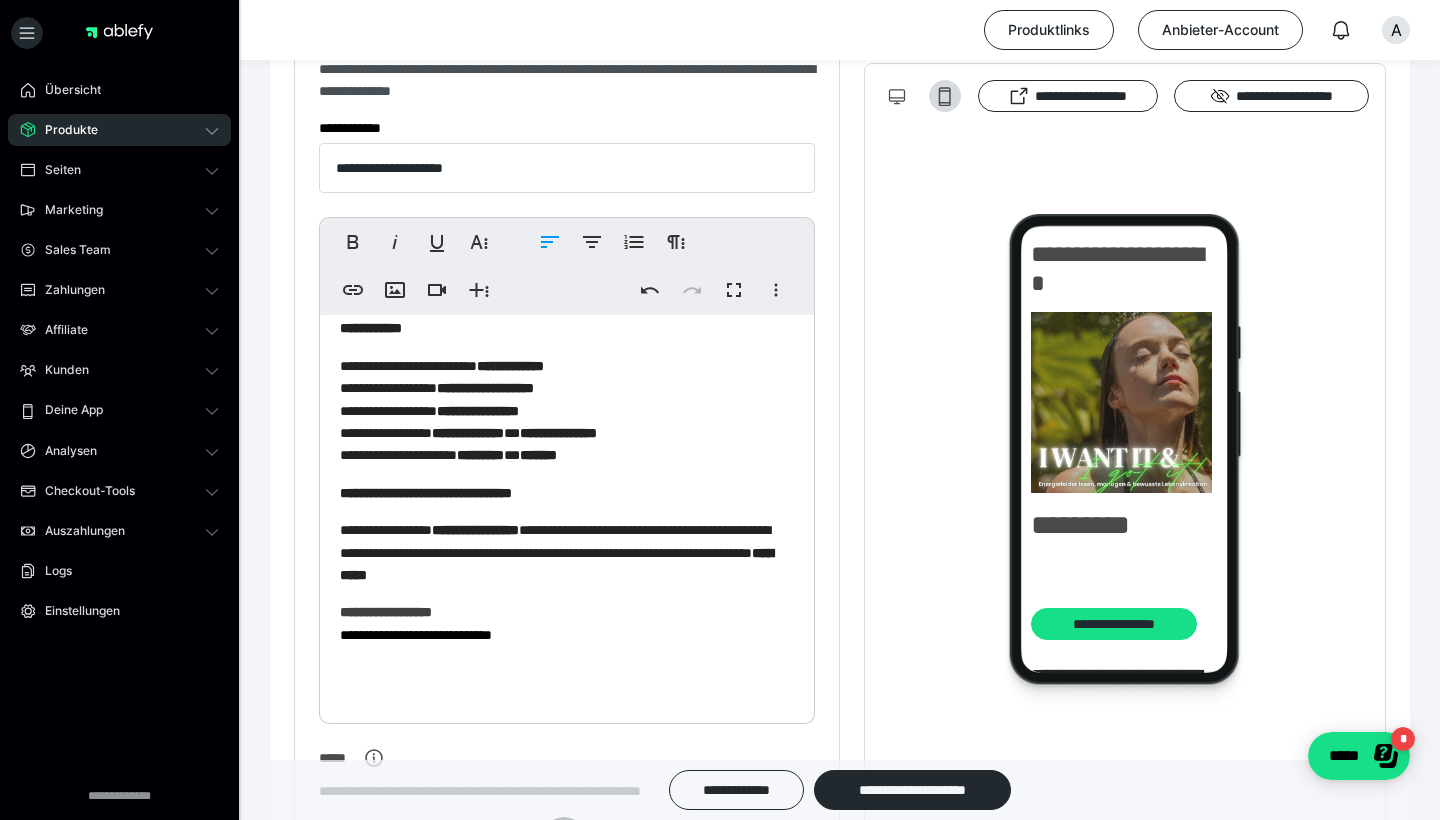 click on "**********" at bounding box center (567, 552) 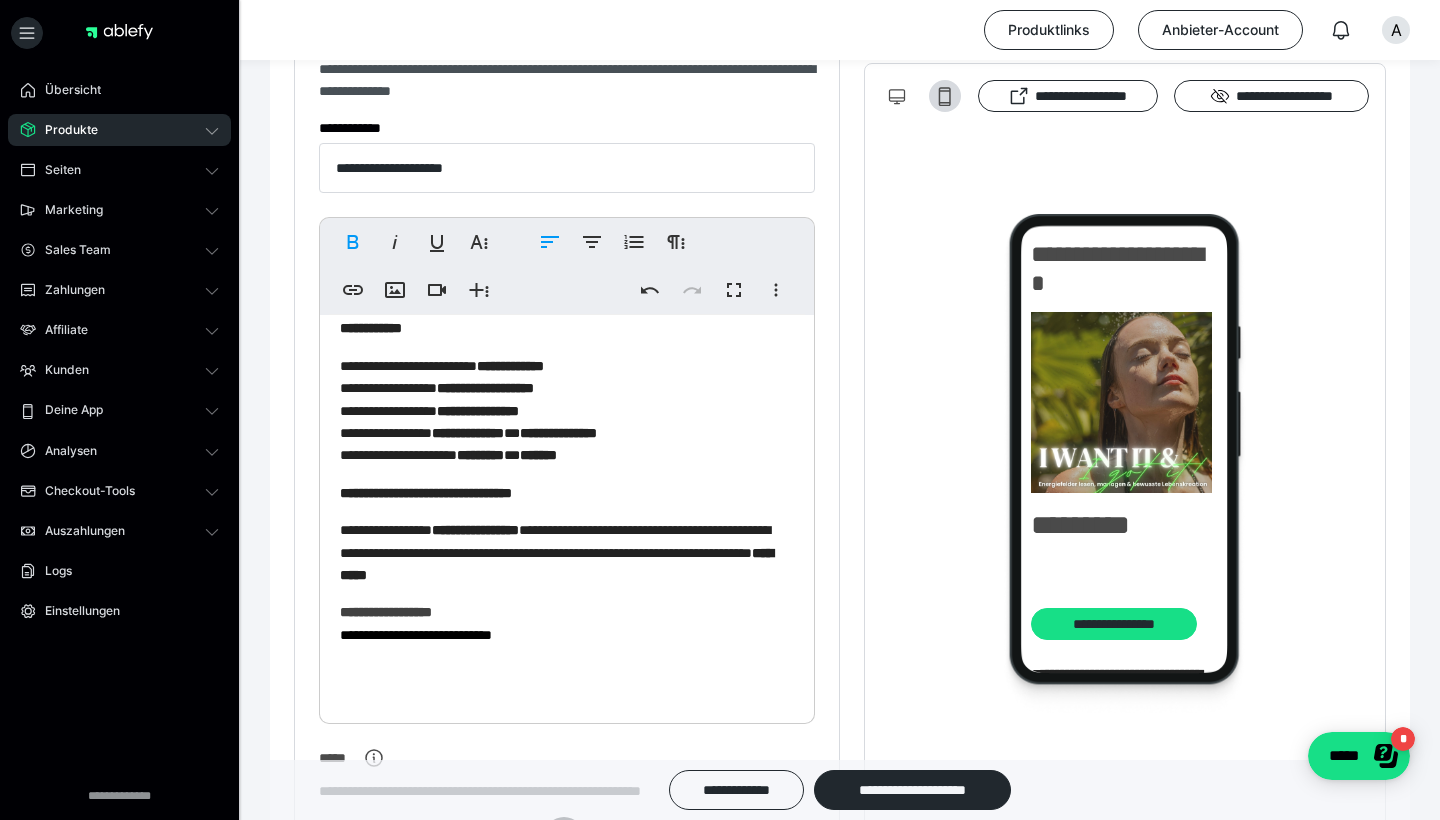 click on "**********" at bounding box center (556, 564) 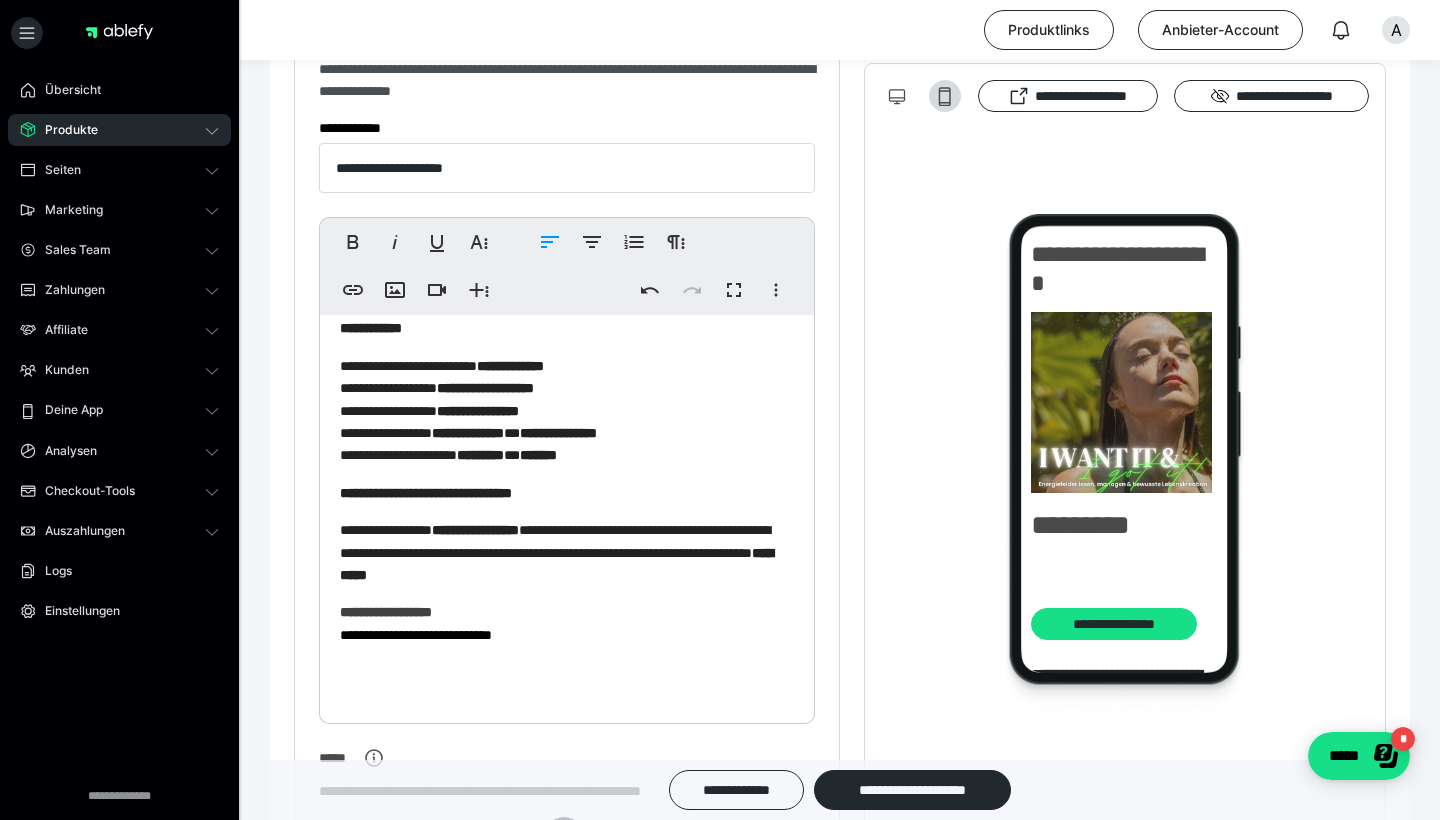 click on "**********" at bounding box center [567, 552] 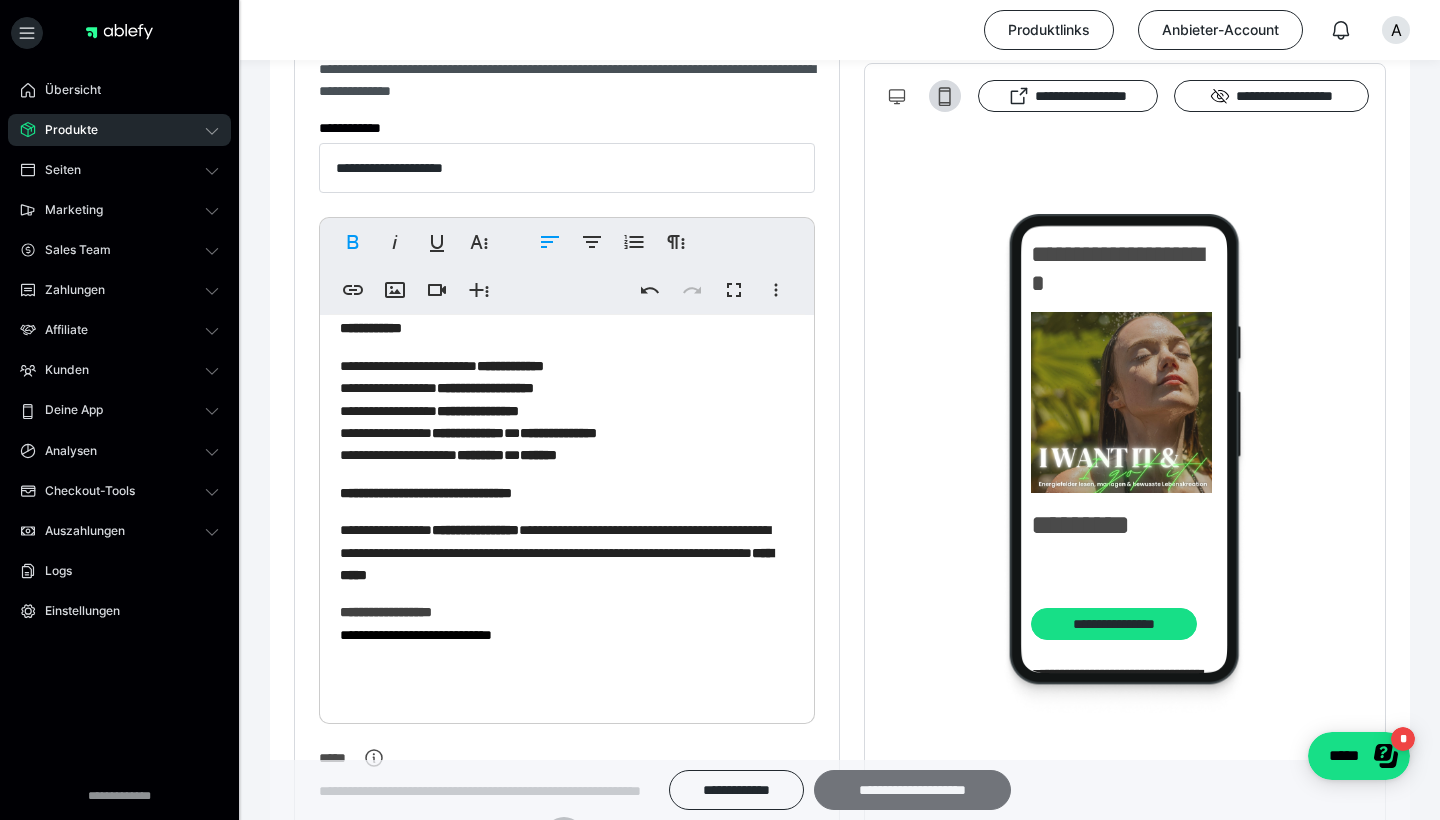 click on "**********" at bounding box center [912, 790] 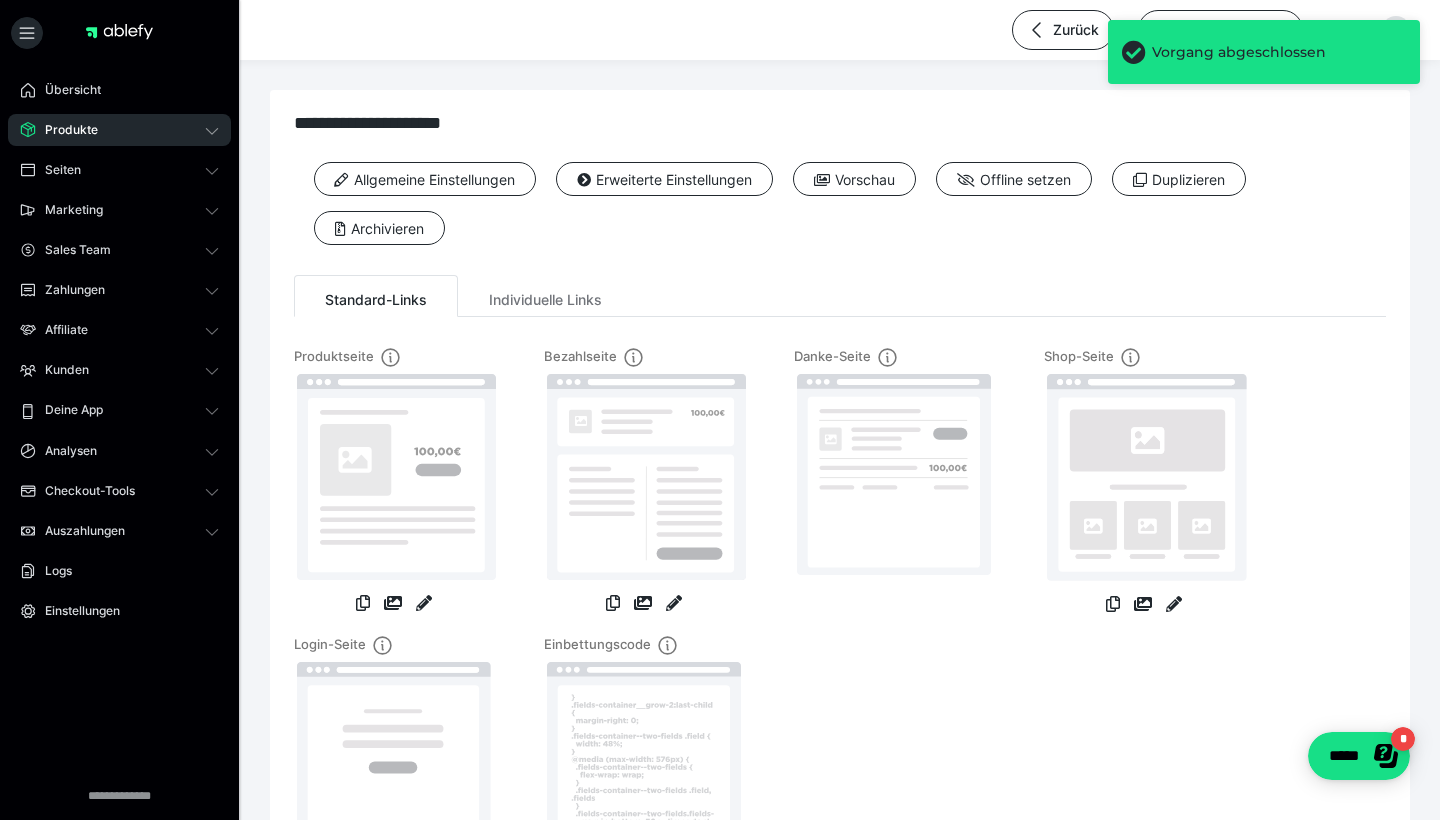 click on "Produkte" at bounding box center (119, 130) 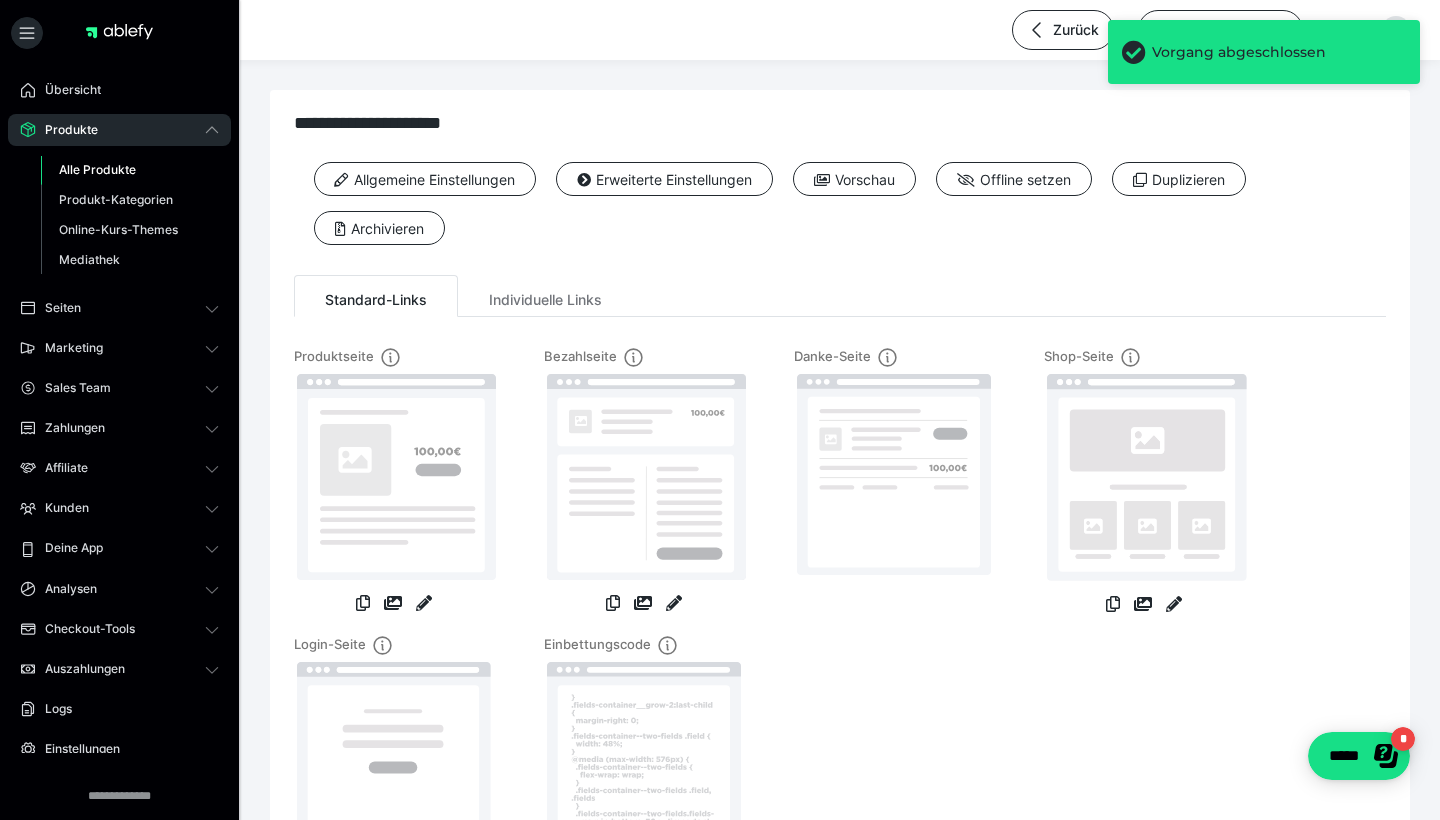 click on "Alle Produkte" at bounding box center [97, 169] 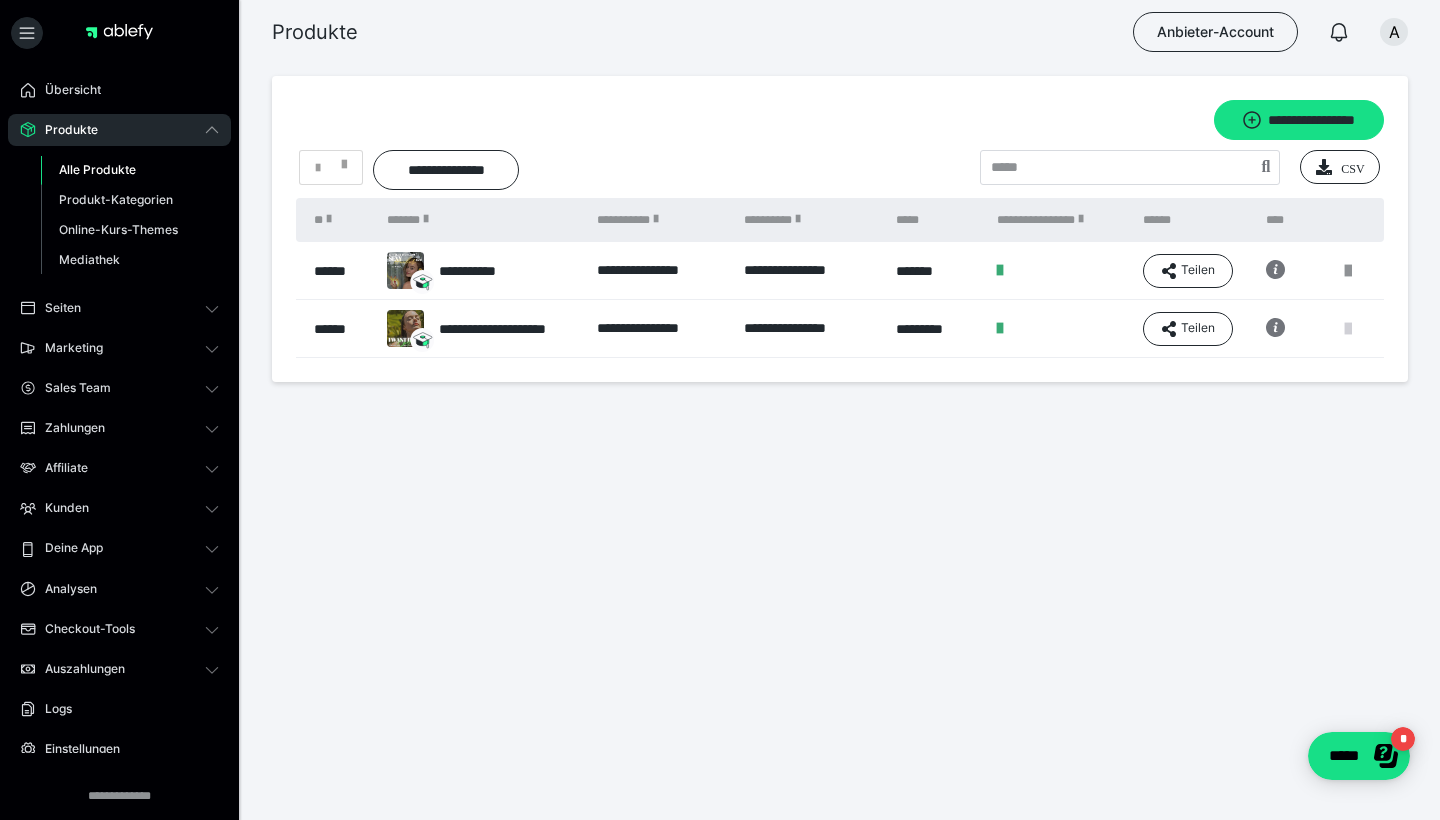click at bounding box center (1348, 329) 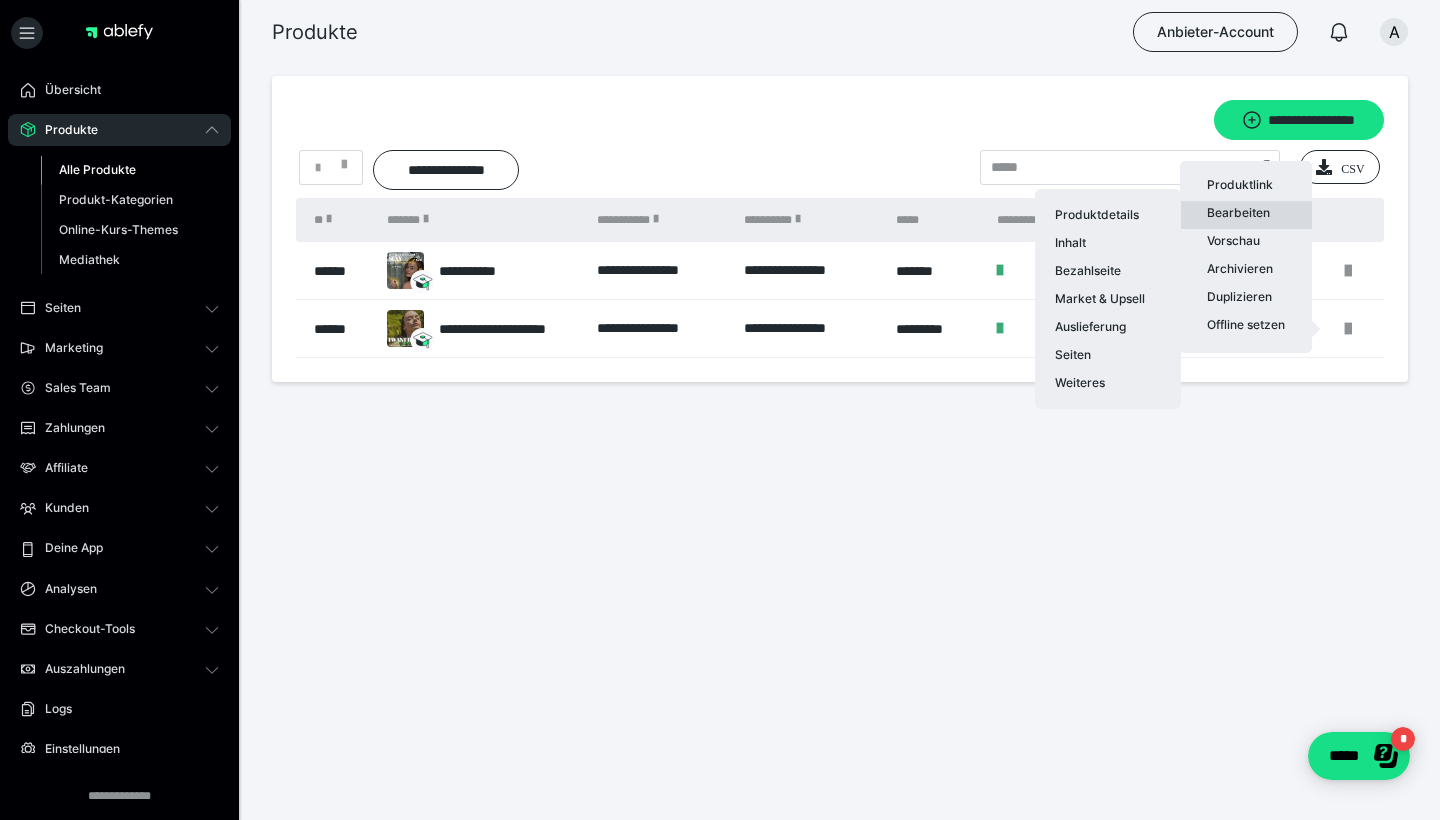 click on "Bearbeiten Produktdetails Inhalt Bezahlseite Market & Upsell Auslieferung Seiten Weiteres" at bounding box center [1246, 215] 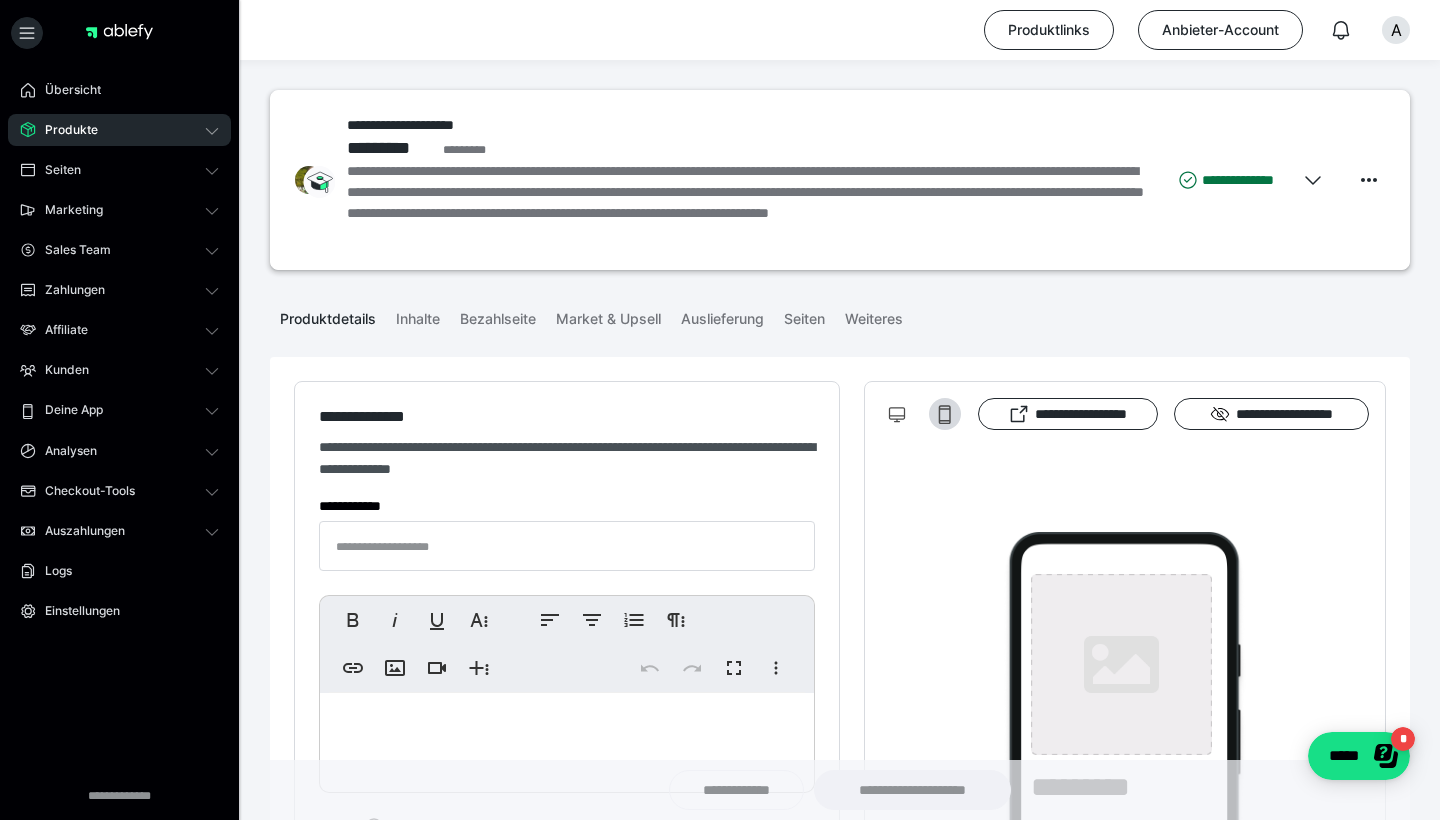 type on "**********" 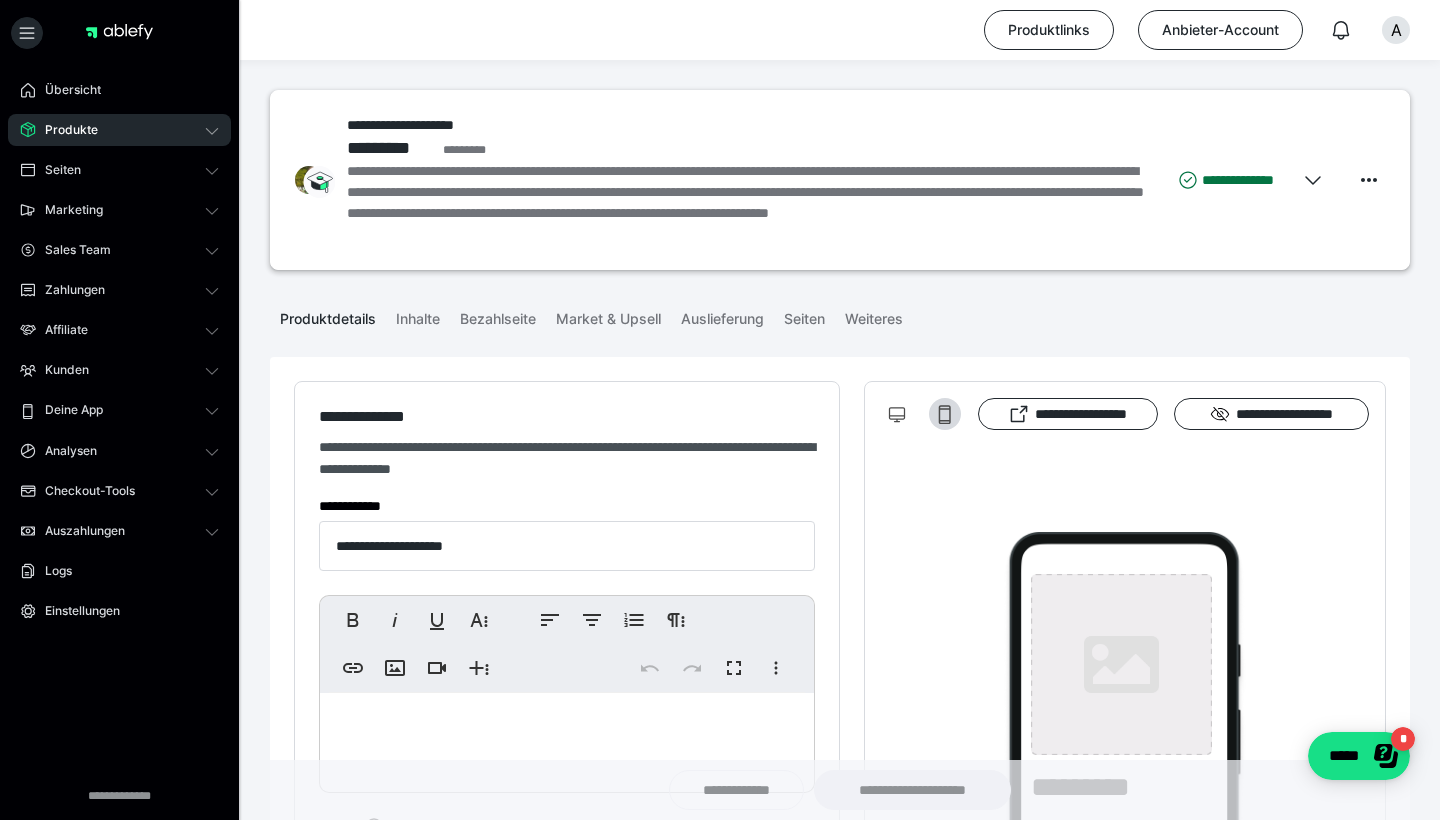 type on "**********" 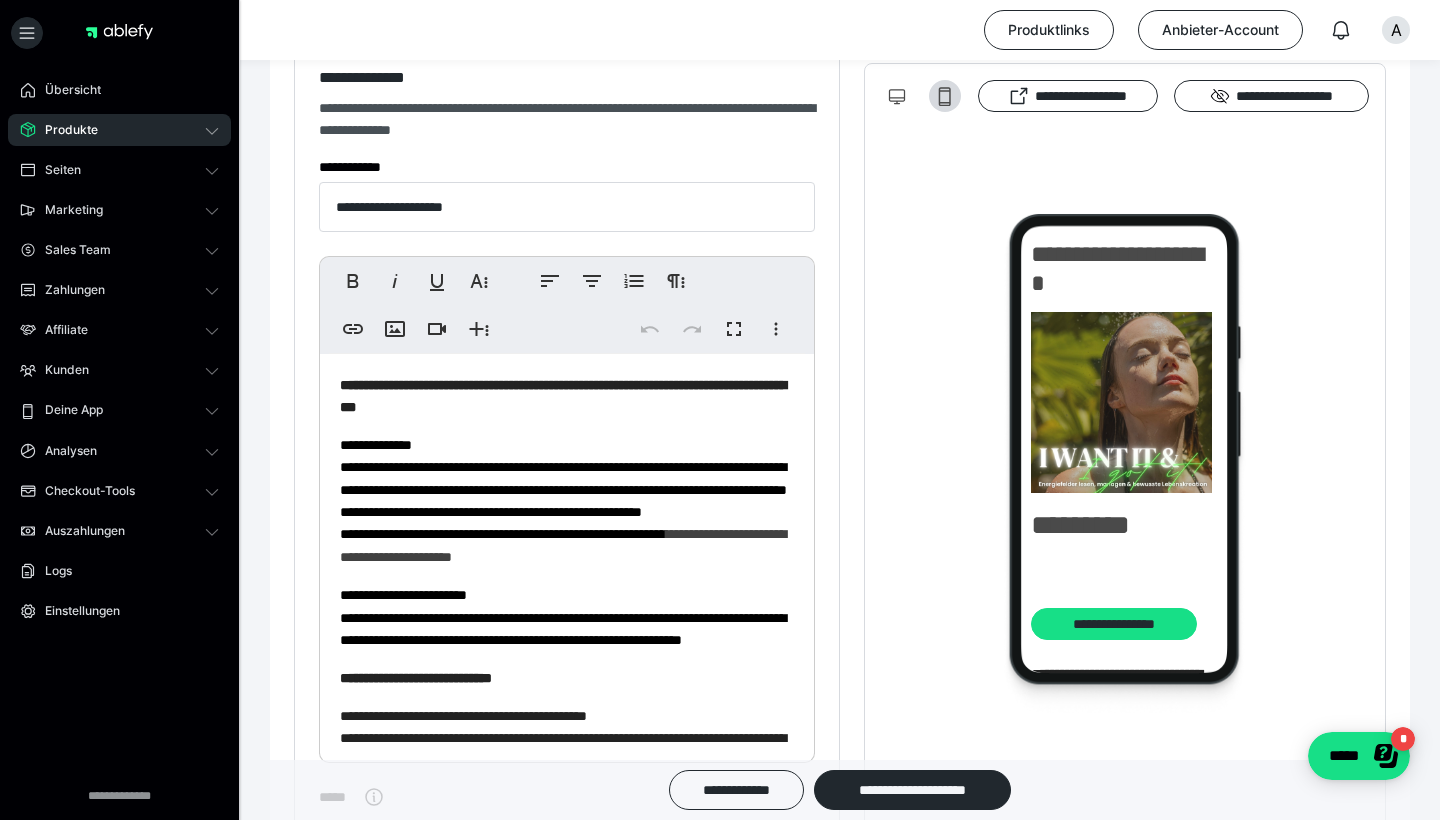 scroll, scrollTop: 339, scrollLeft: 0, axis: vertical 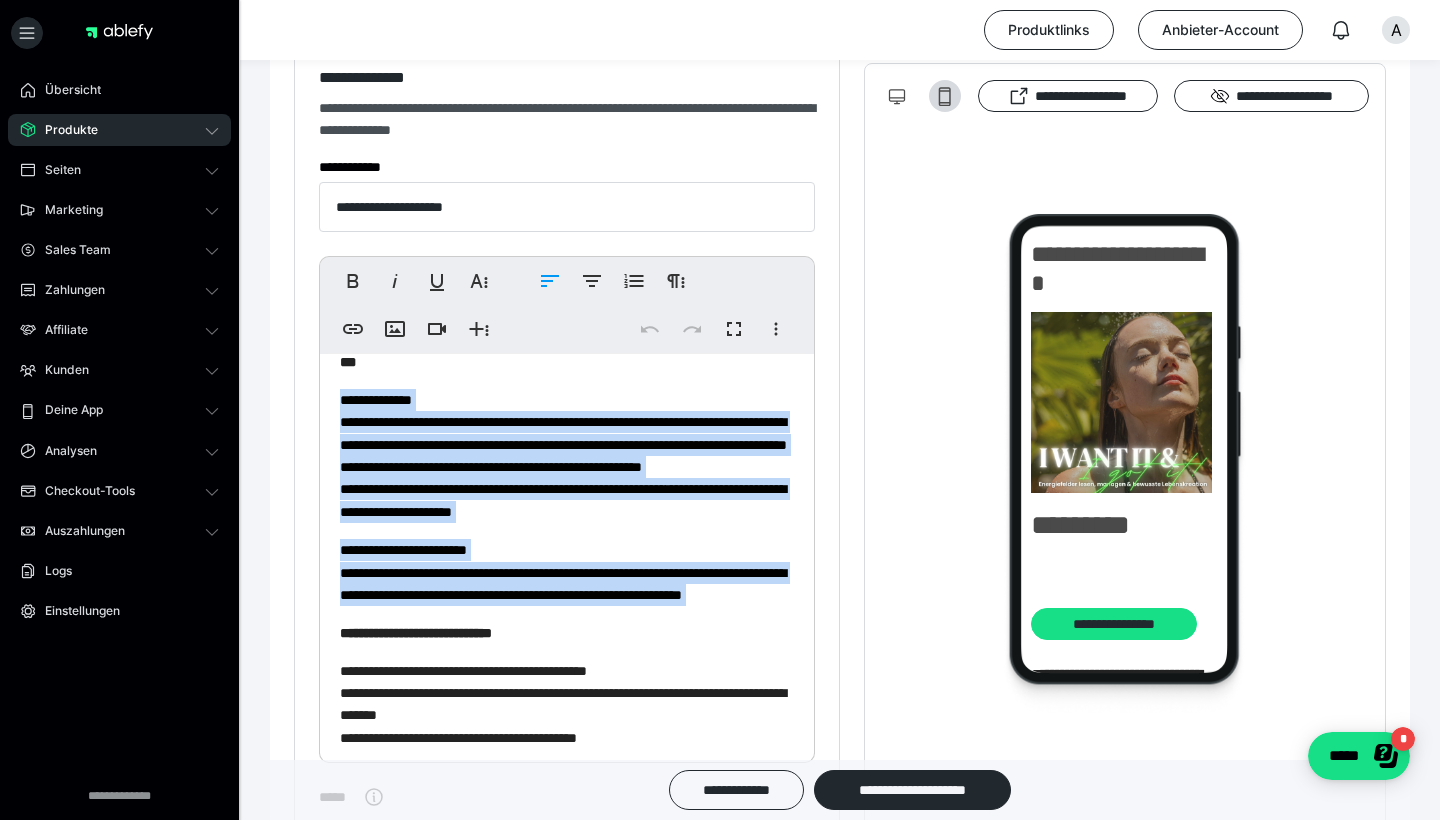 drag, startPoint x: 338, startPoint y: 393, endPoint x: 617, endPoint y: 646, distance: 376.6298 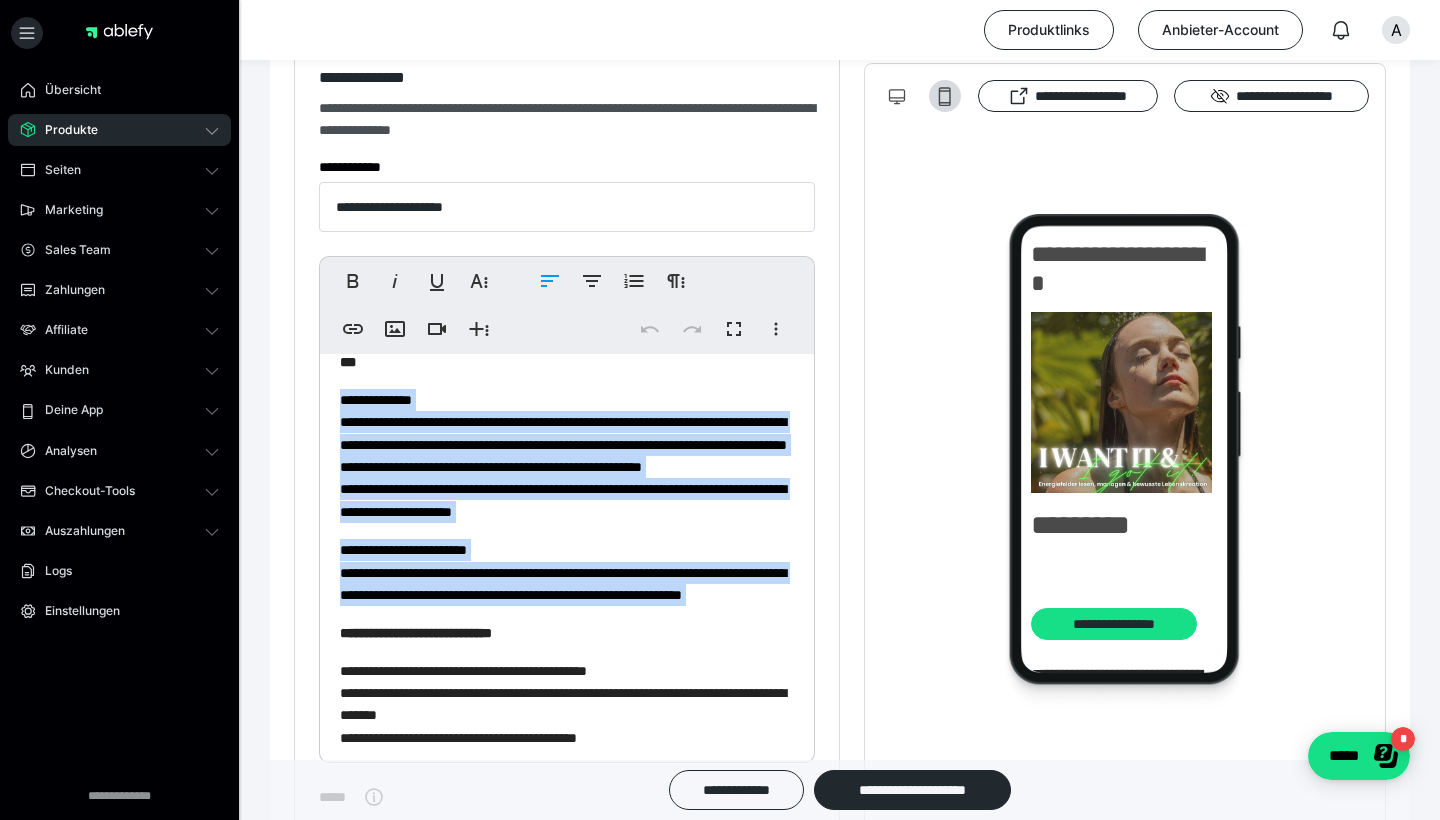 copy on "**********" 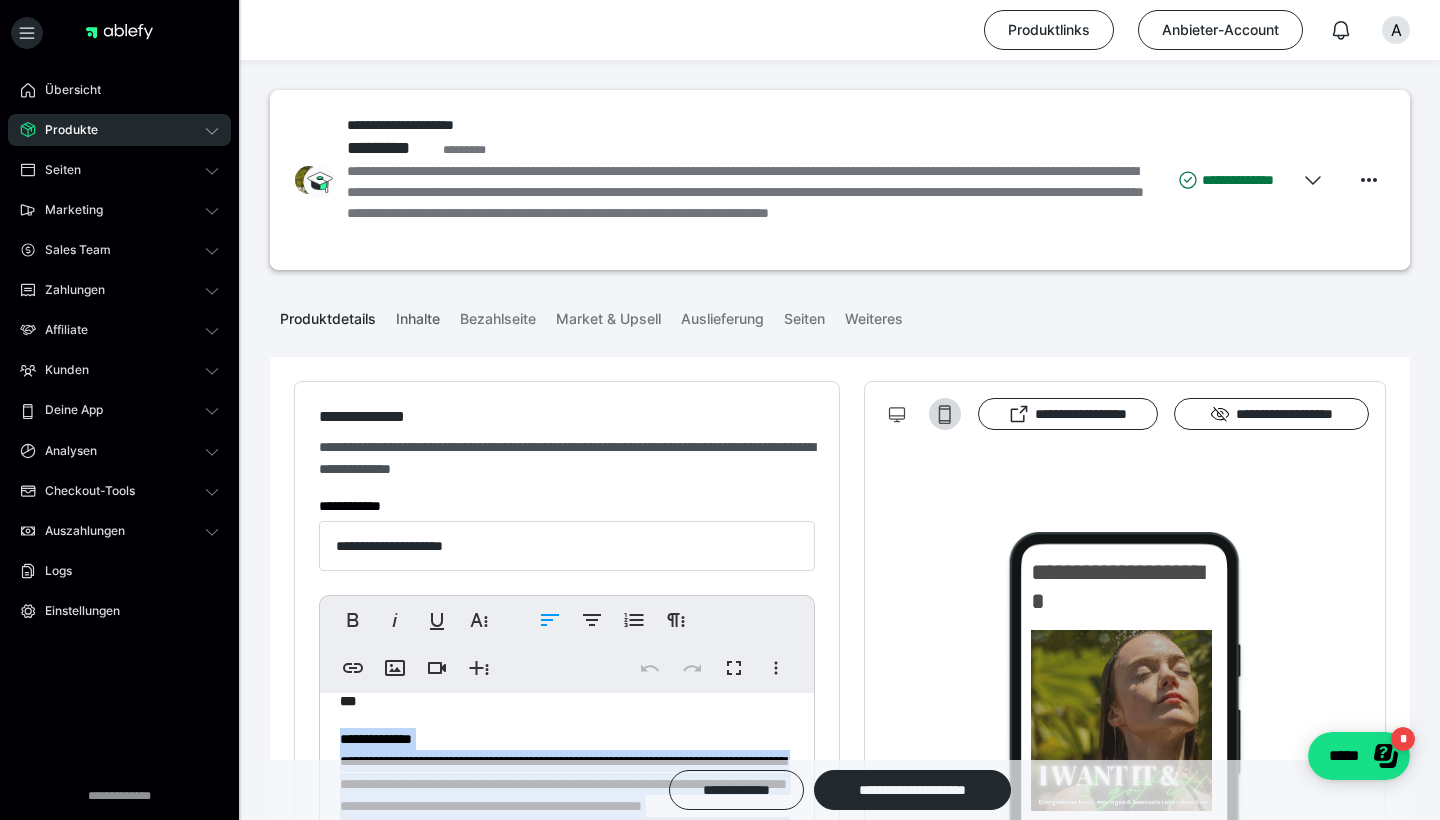 scroll, scrollTop: 0, scrollLeft: 0, axis: both 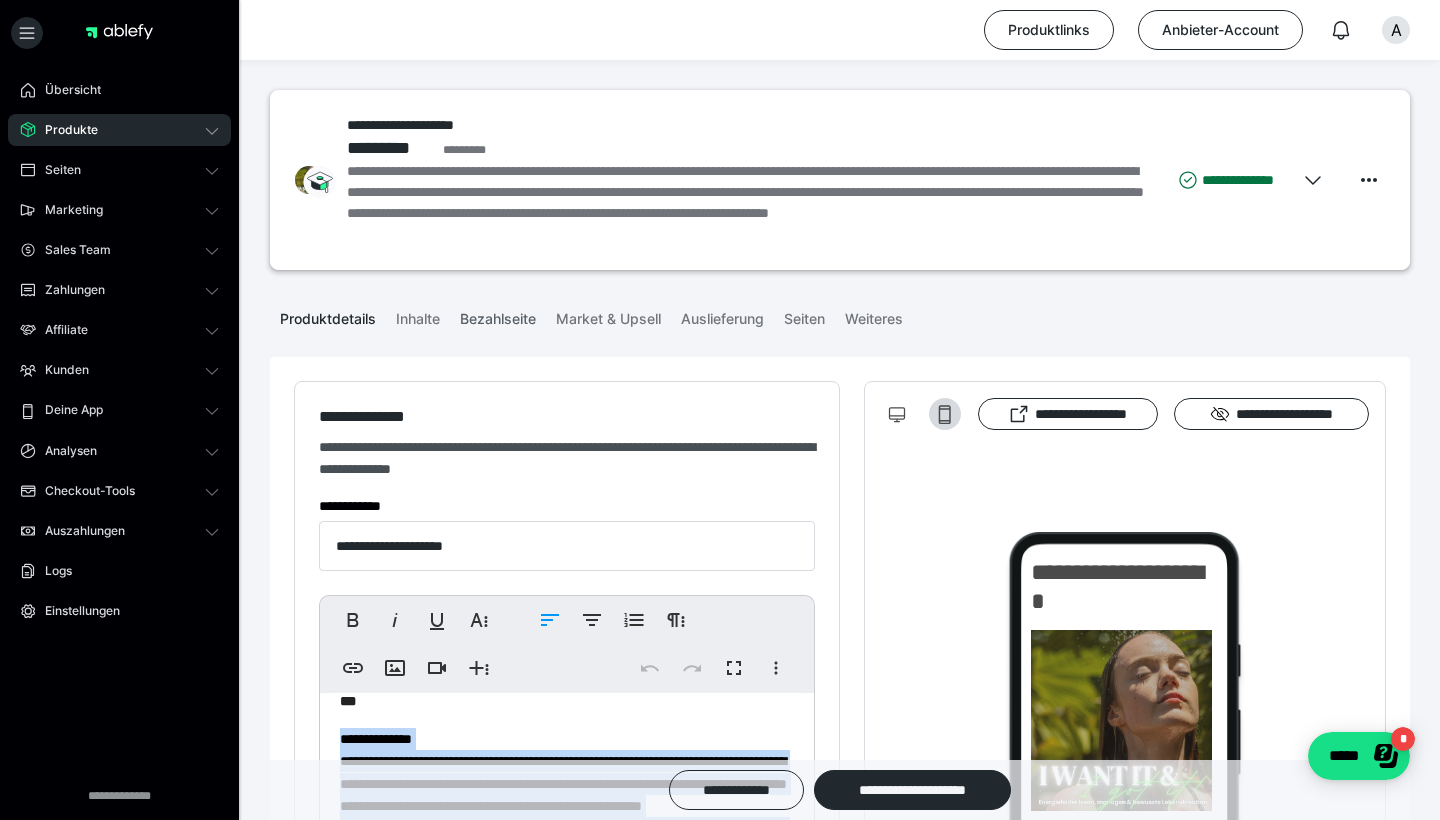 click on "Bezahlseite" at bounding box center [498, 315] 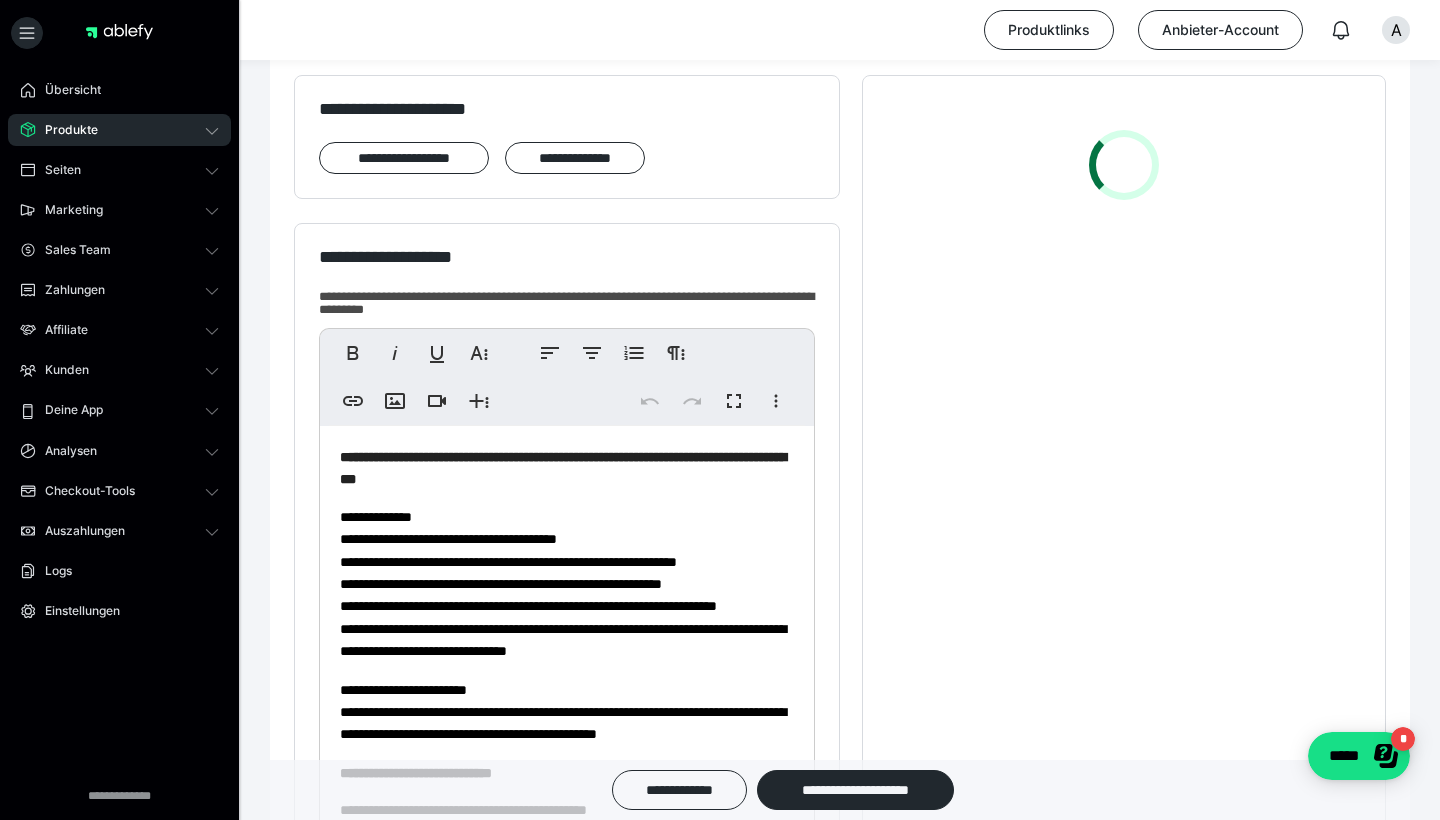 scroll, scrollTop: 311, scrollLeft: 0, axis: vertical 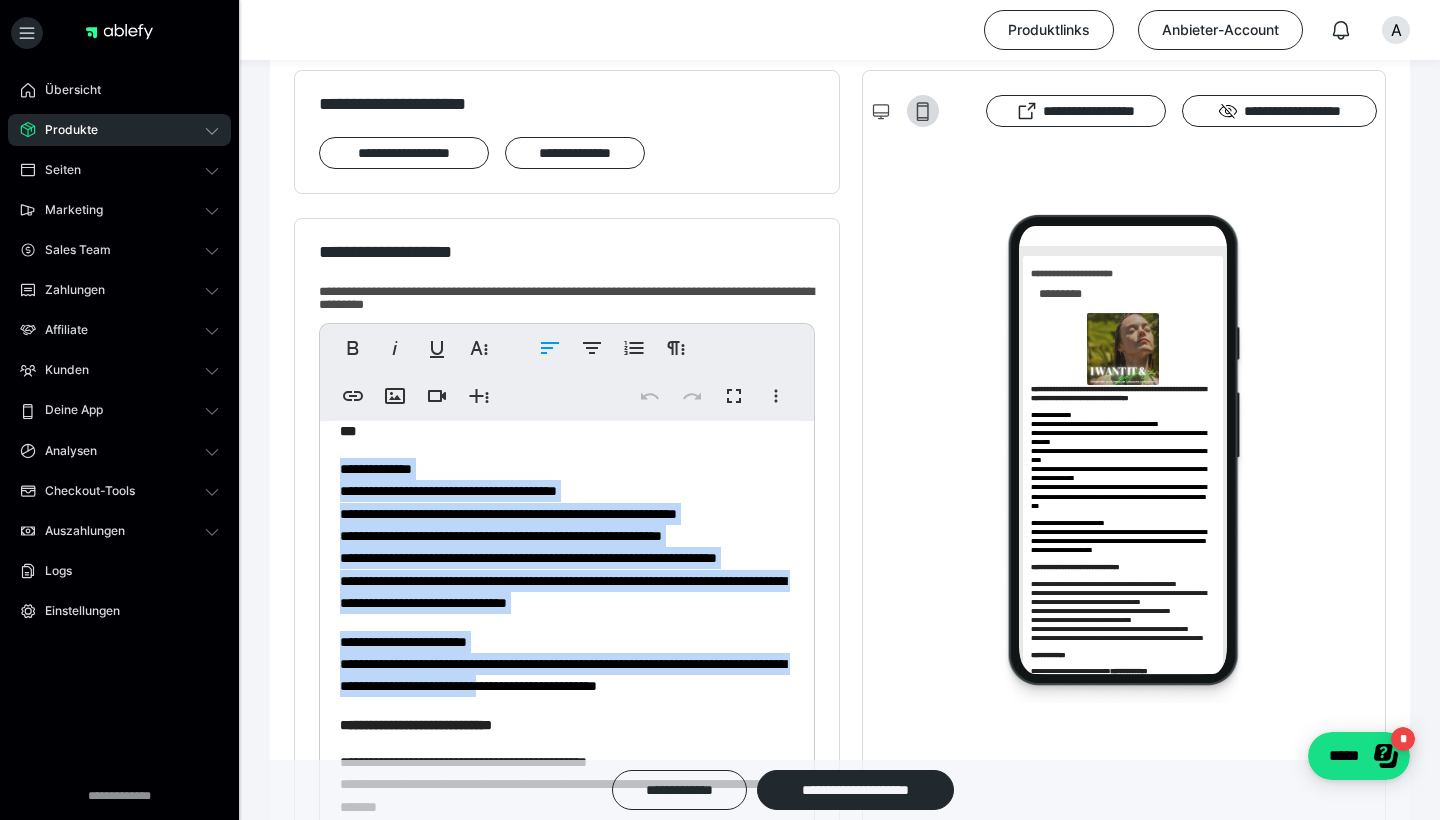 drag, startPoint x: 337, startPoint y: 467, endPoint x: 621, endPoint y: 710, distance: 373.77133 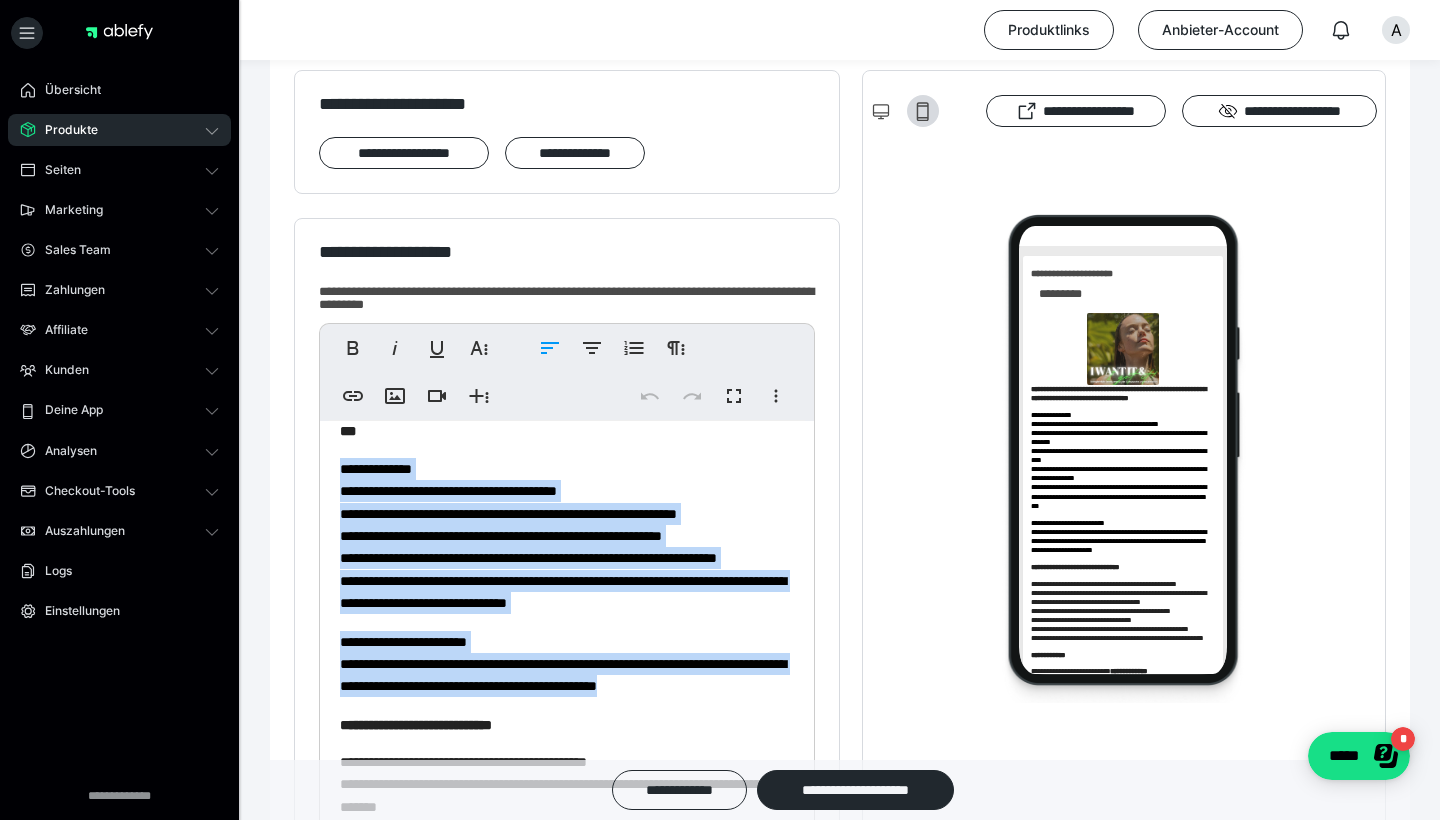 drag, startPoint x: 789, startPoint y: 704, endPoint x: 340, endPoint y: 472, distance: 505.39587 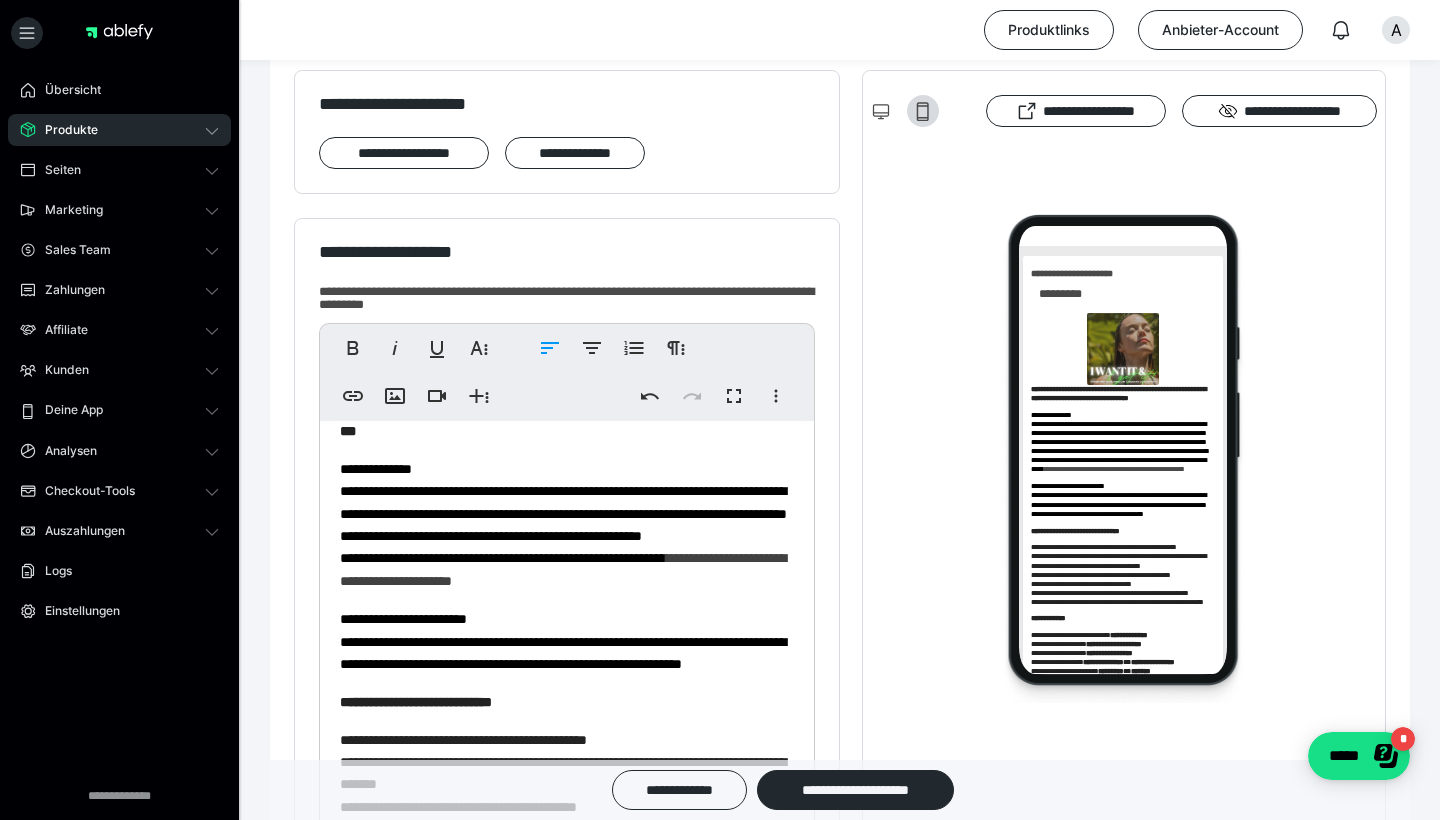 click on "**********" at bounding box center [567, 844] 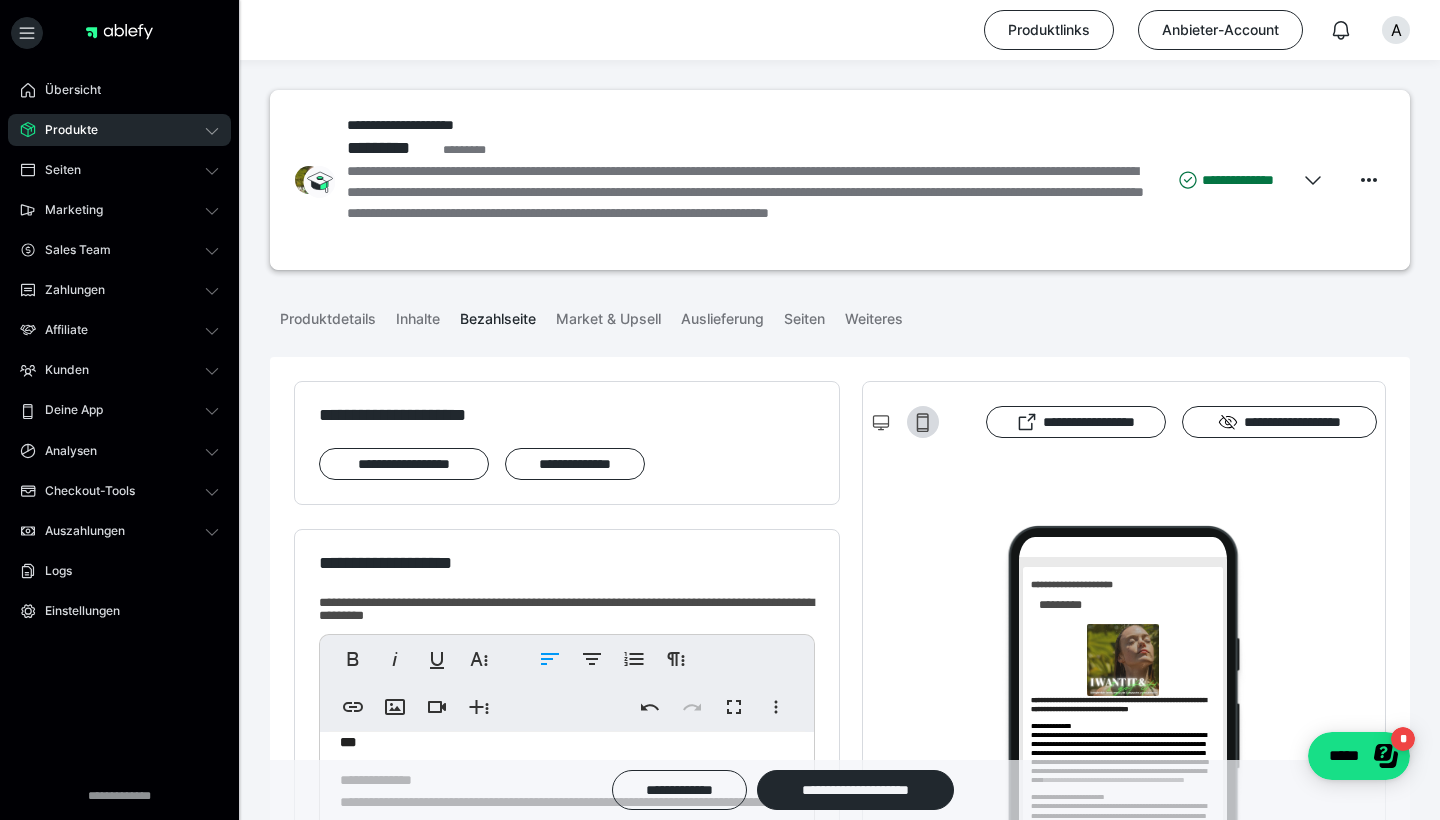 scroll, scrollTop: 0, scrollLeft: 0, axis: both 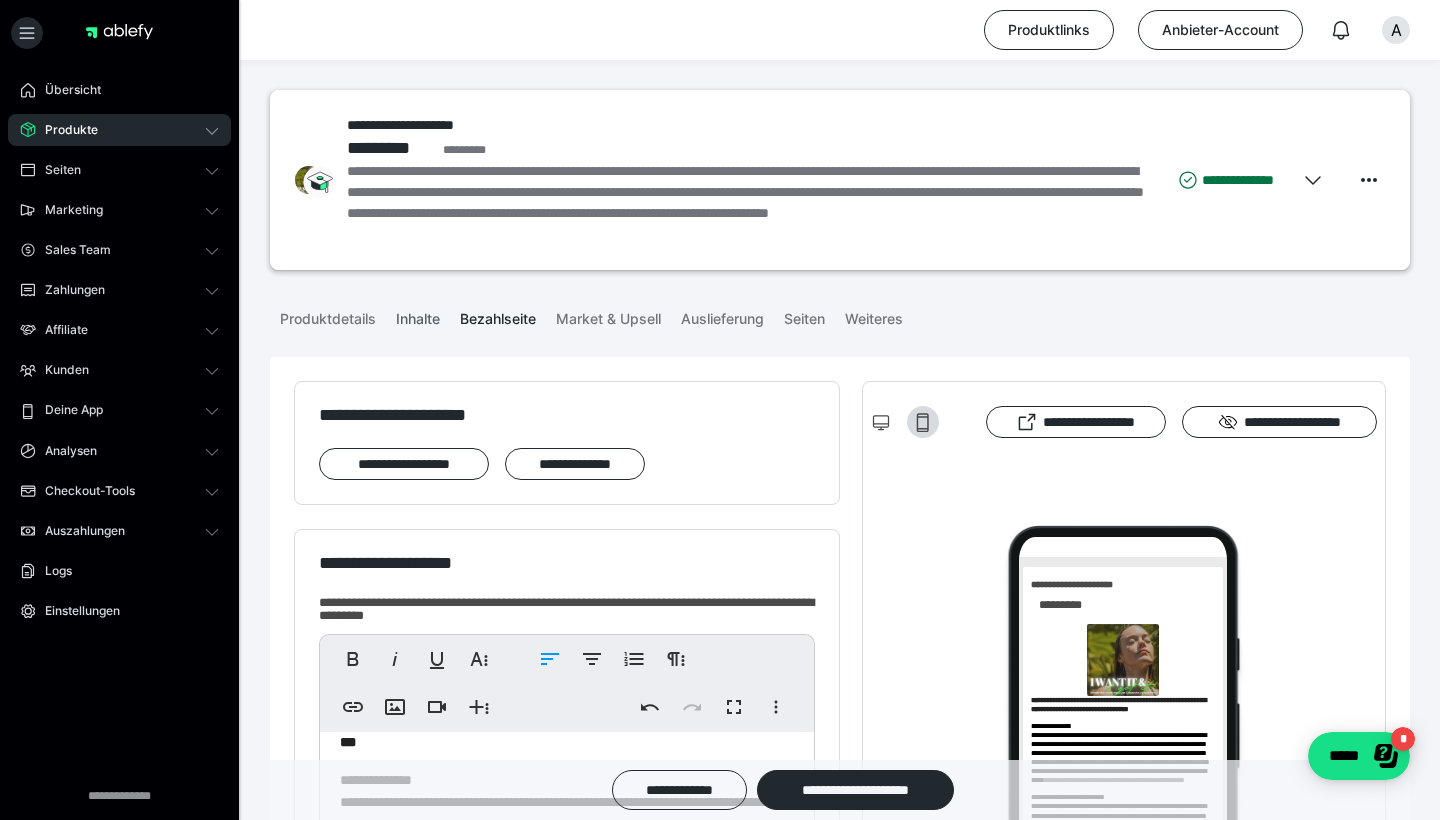 click on "Inhalte" at bounding box center [418, 315] 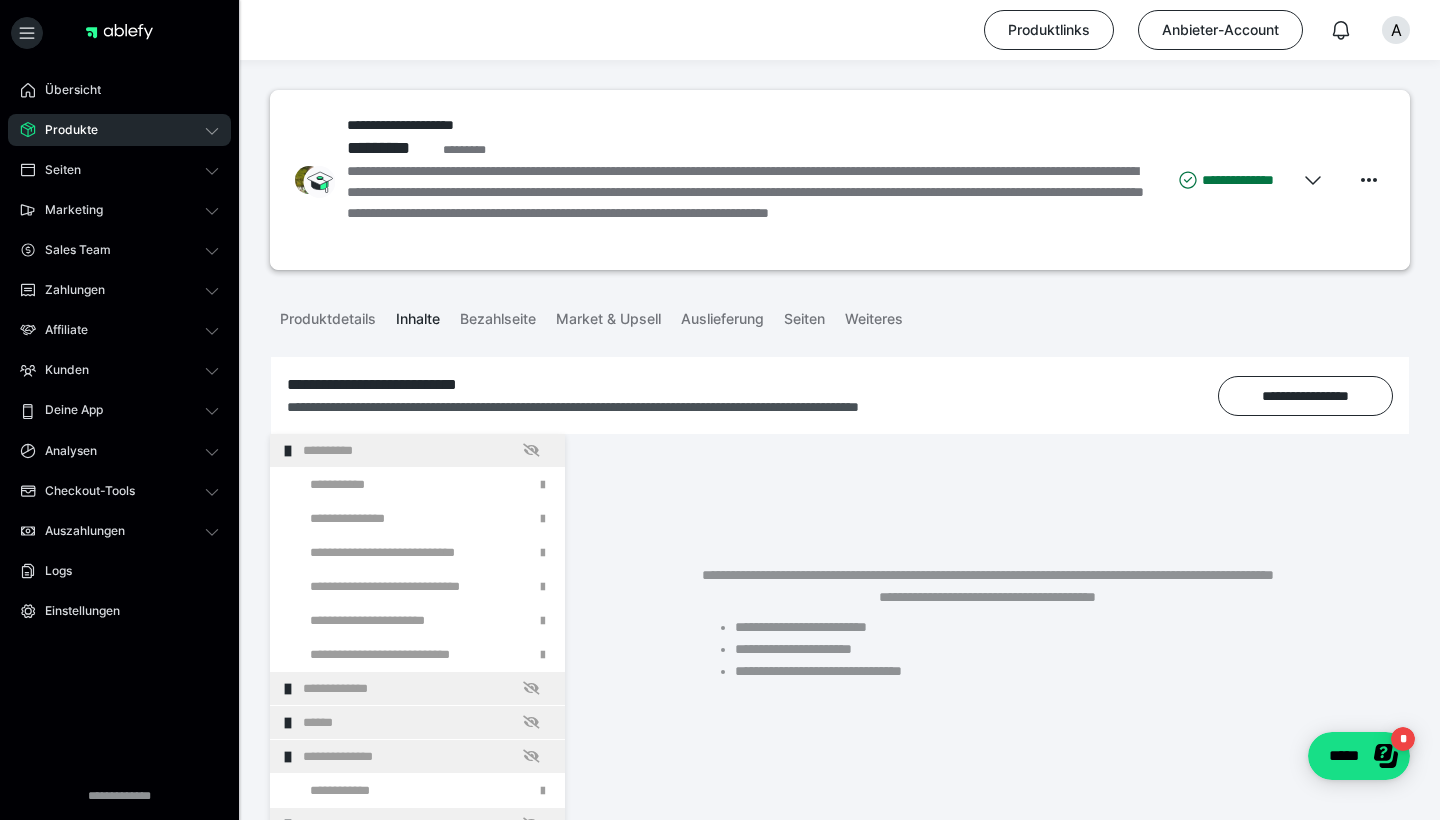 scroll, scrollTop: 0, scrollLeft: 0, axis: both 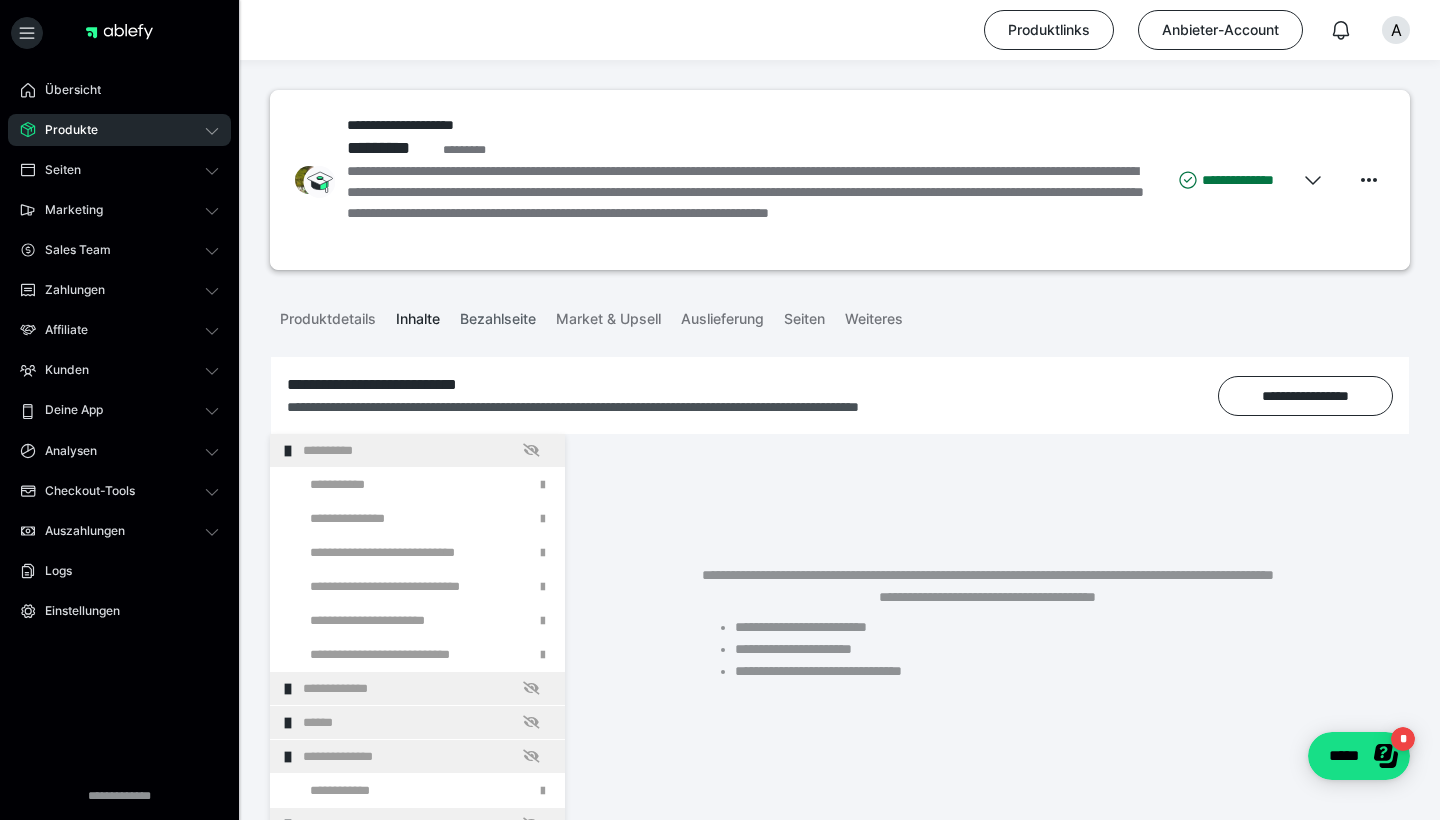 click on "Bezahlseite" at bounding box center [498, 315] 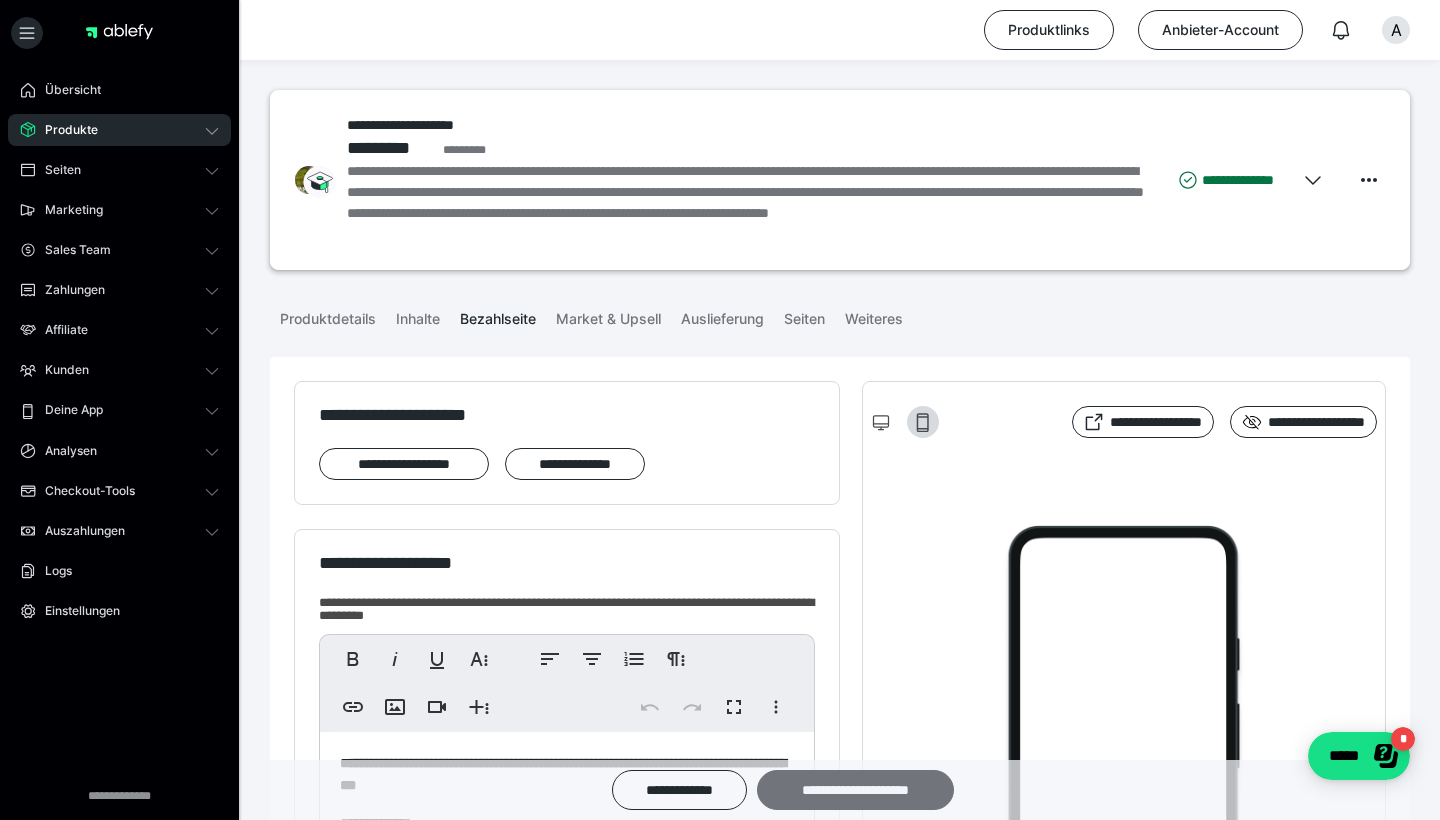 click on "**********" at bounding box center [855, 790] 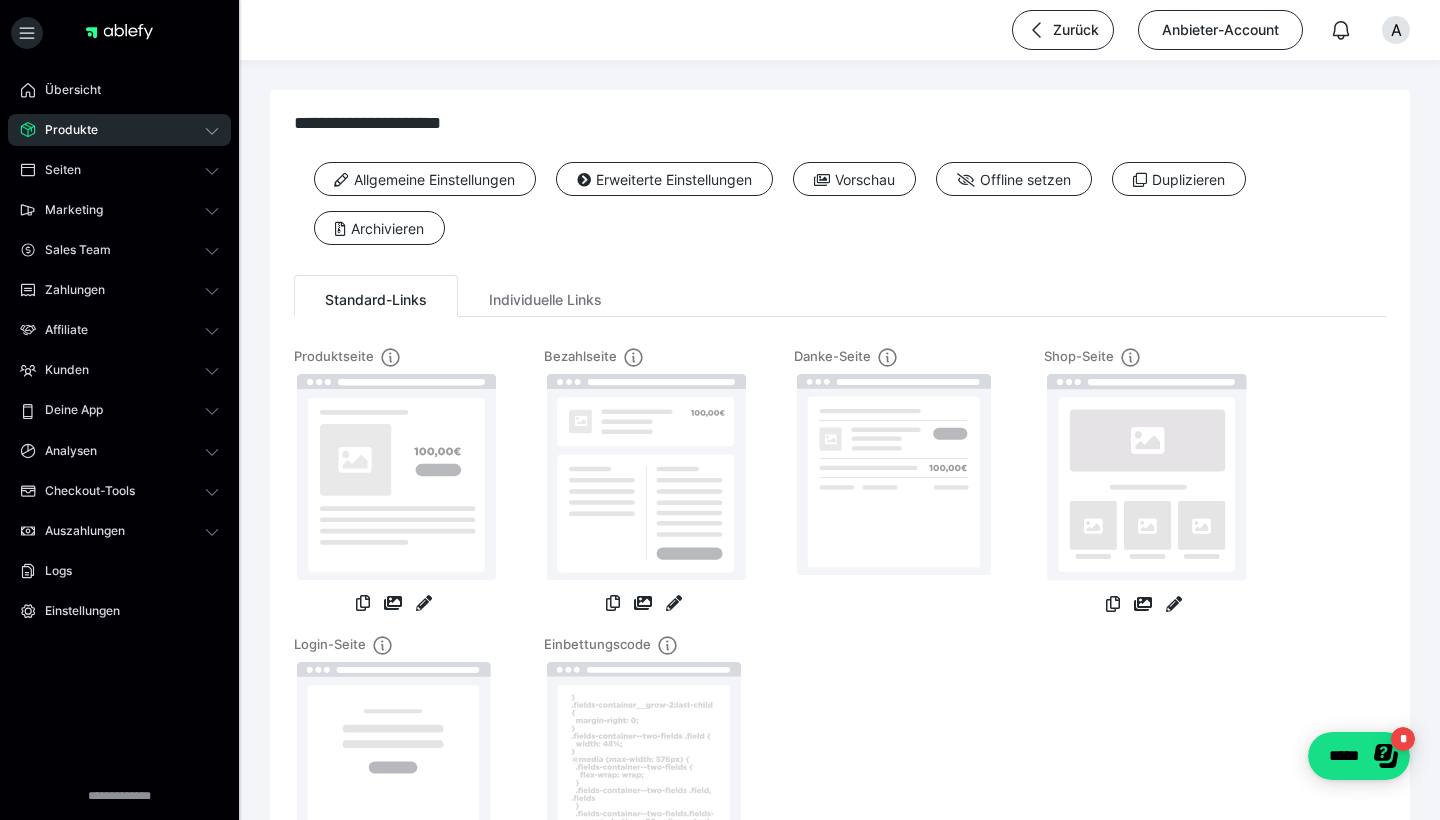 click on "Produkte" at bounding box center (119, 130) 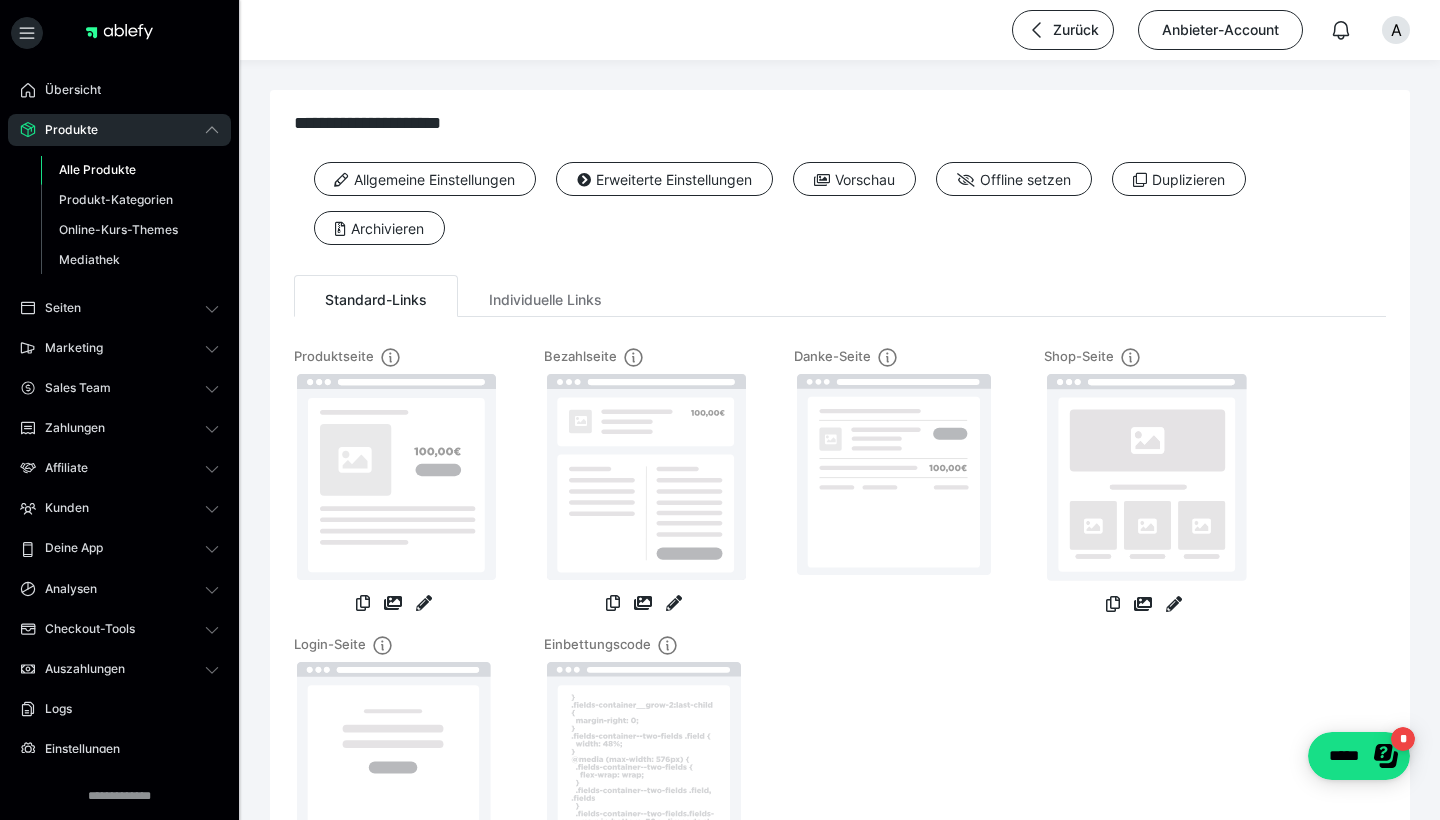 click on "Alle Produkte" at bounding box center (130, 170) 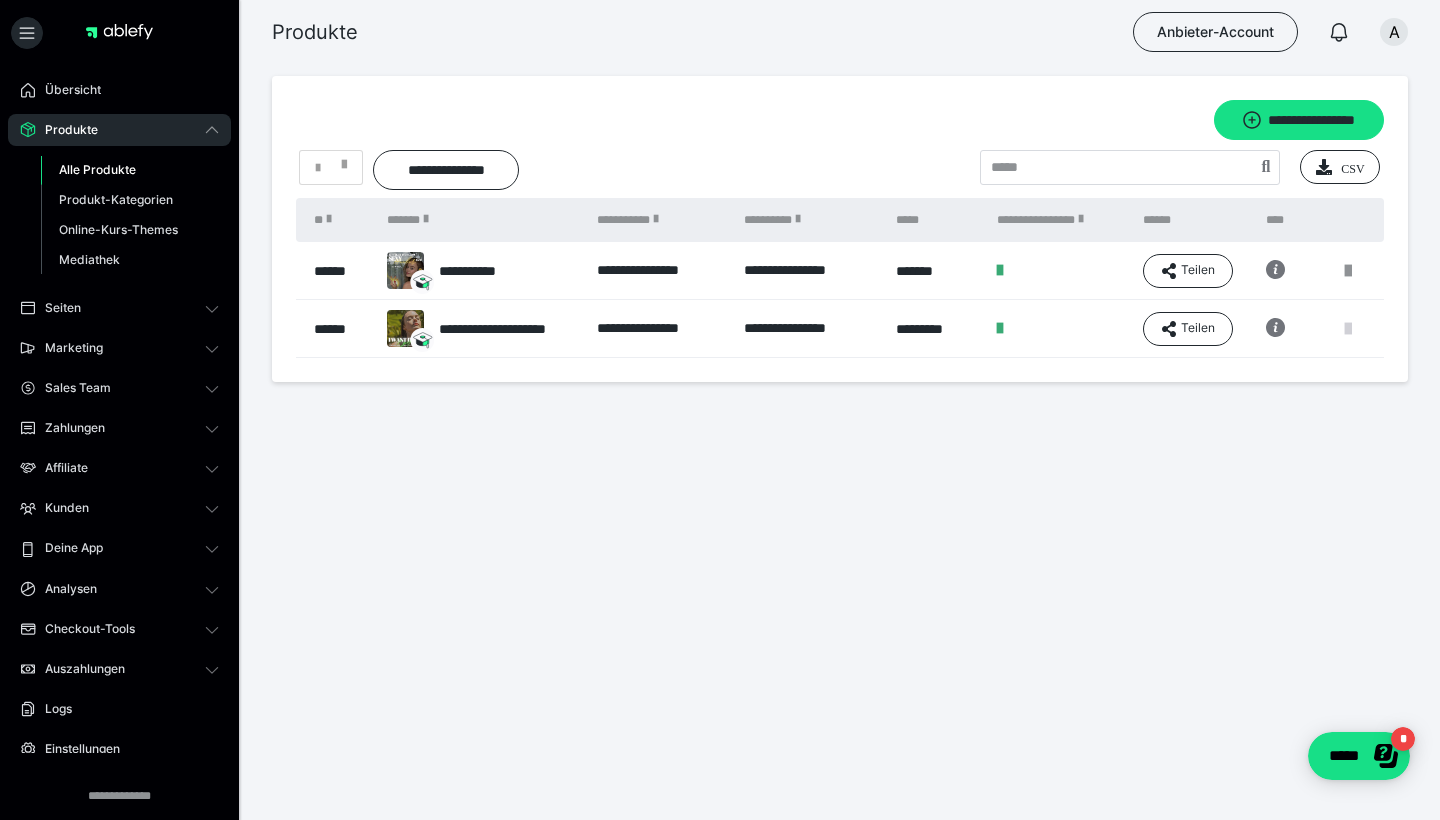 click at bounding box center [1348, 329] 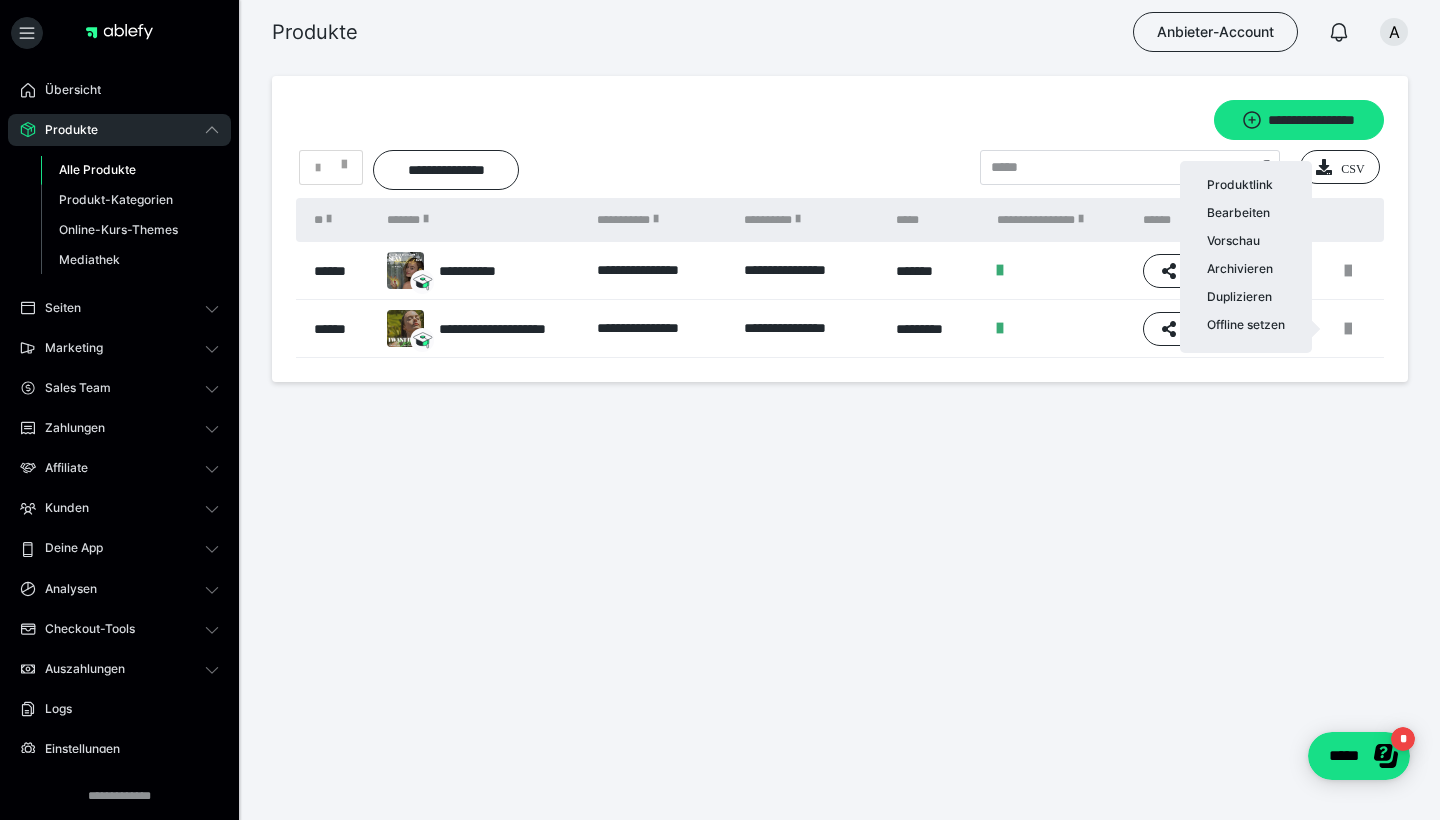 scroll, scrollTop: 0, scrollLeft: 0, axis: both 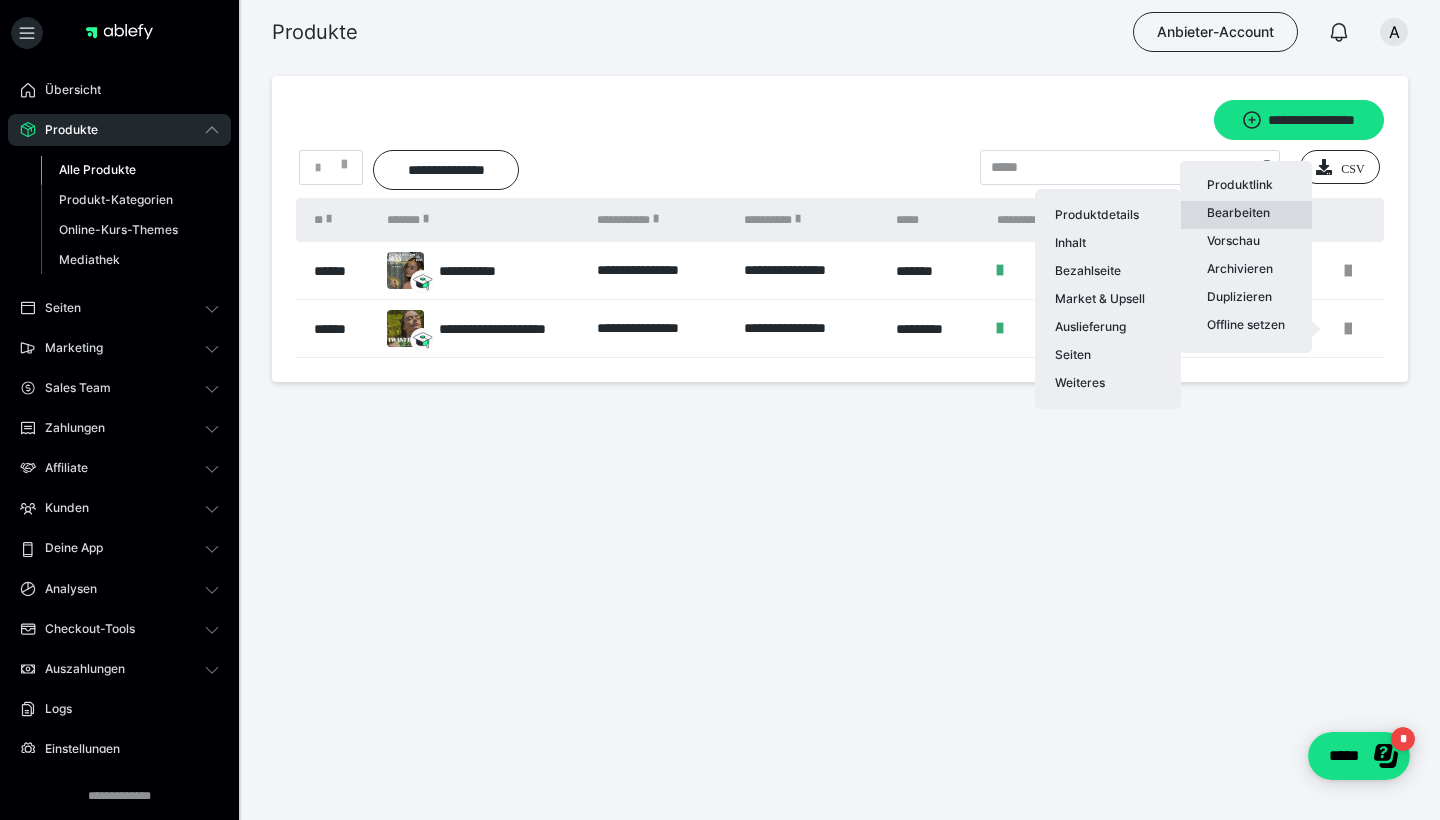 click on "Bearbeiten Produktdetails Inhalt Bezahlseite Market & Upsell Auslieferung Seiten Weiteres" at bounding box center (1246, 215) 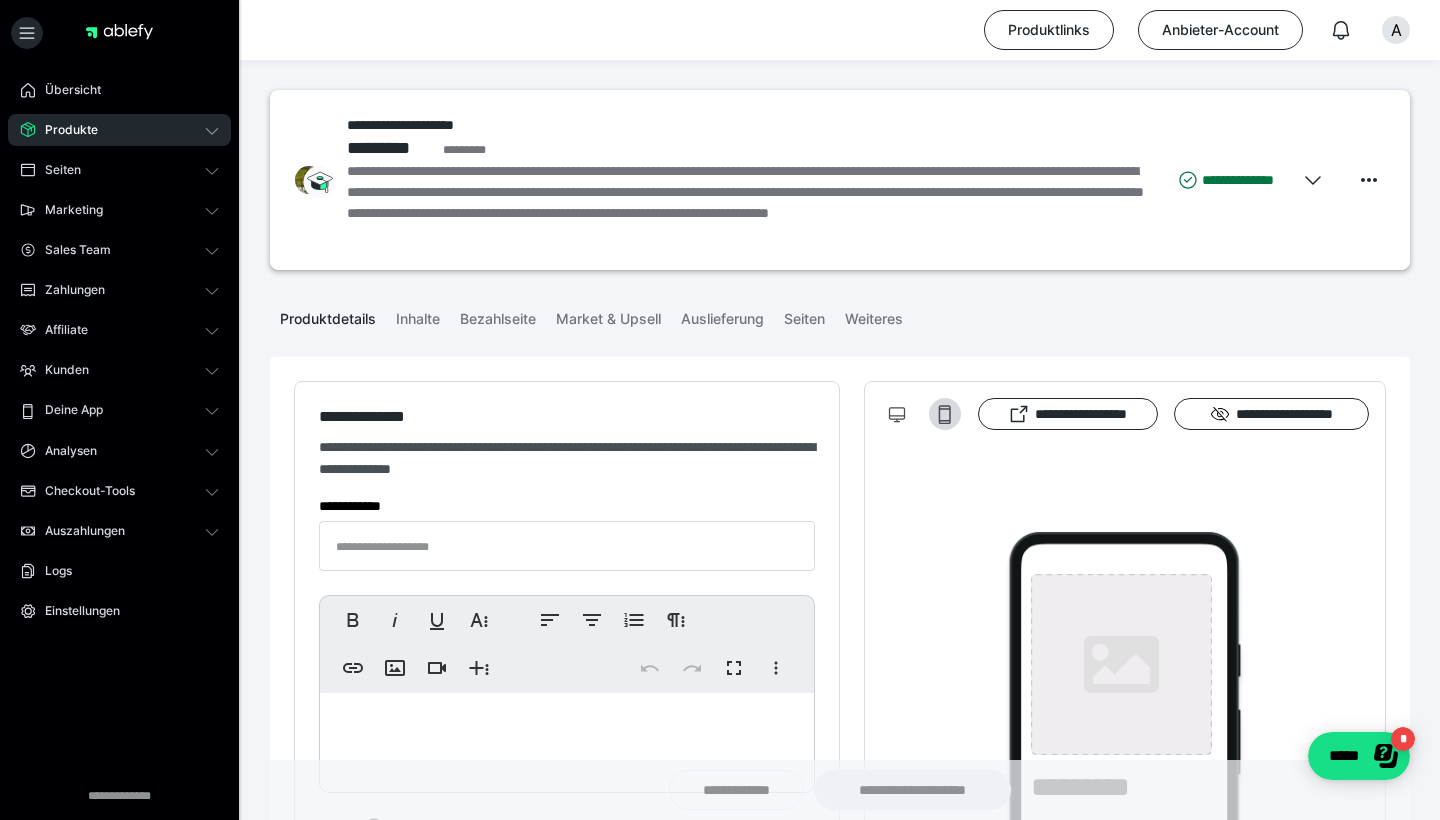 type on "**********" 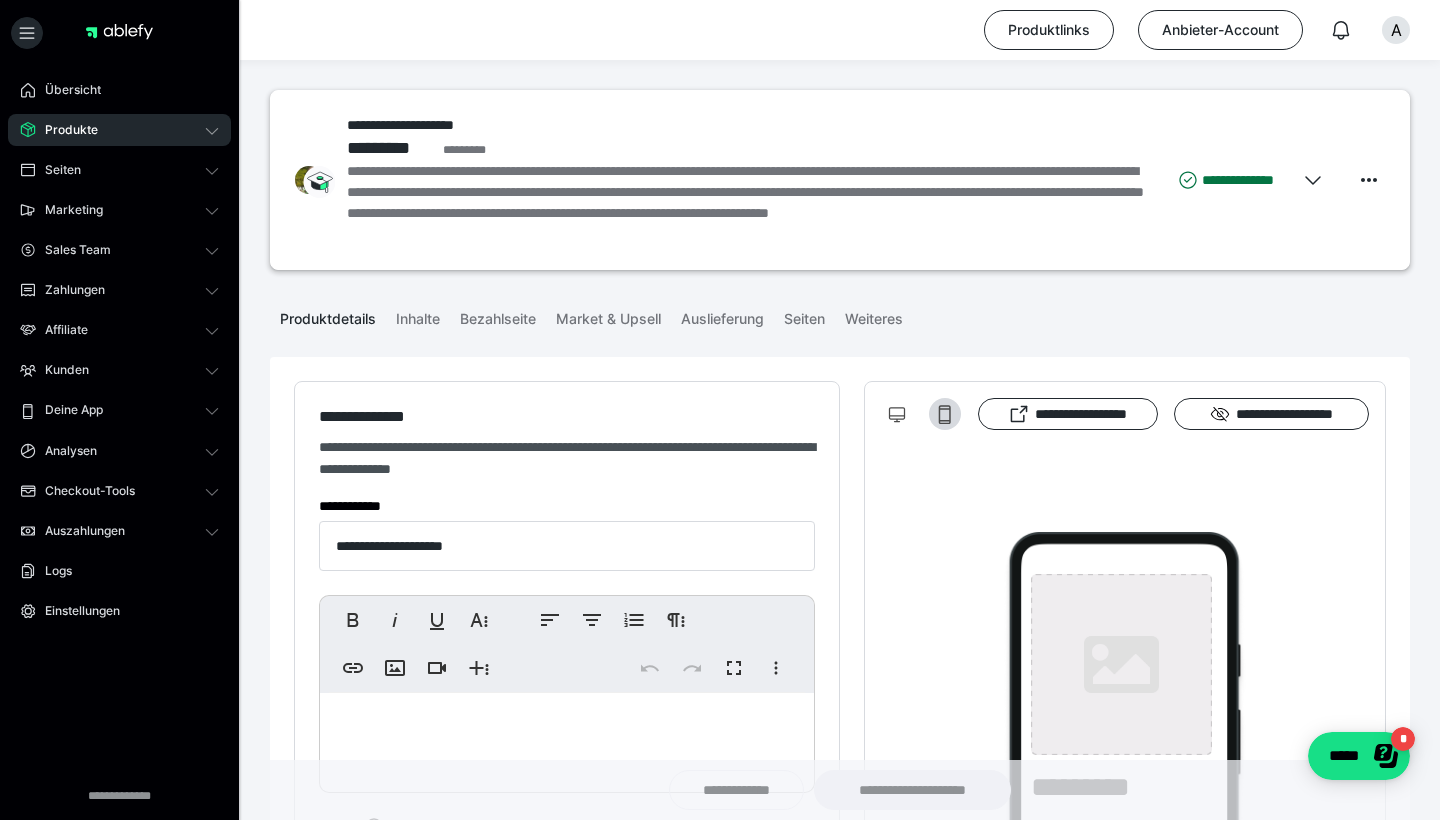 type on "**********" 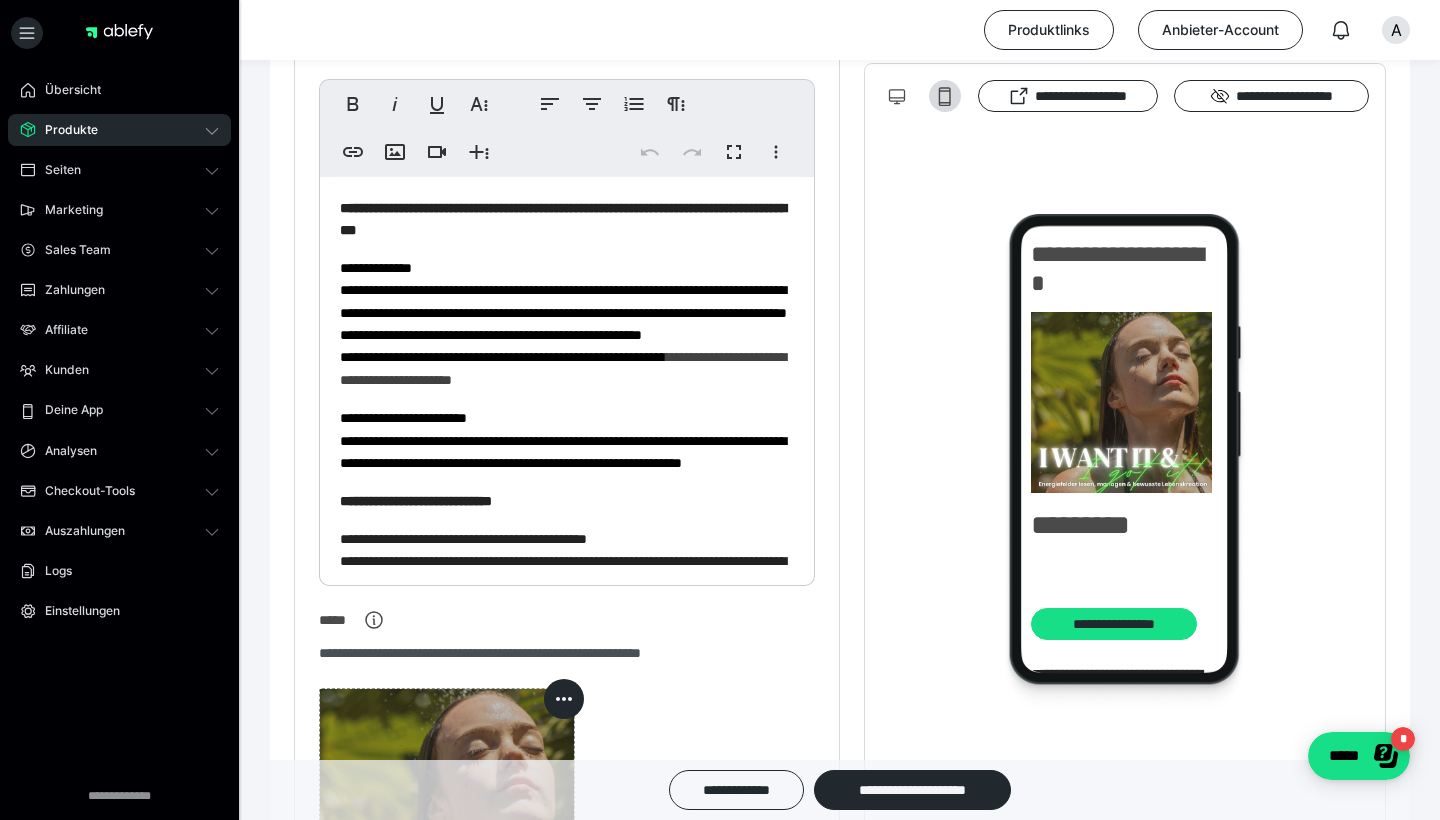 scroll, scrollTop: 515, scrollLeft: 0, axis: vertical 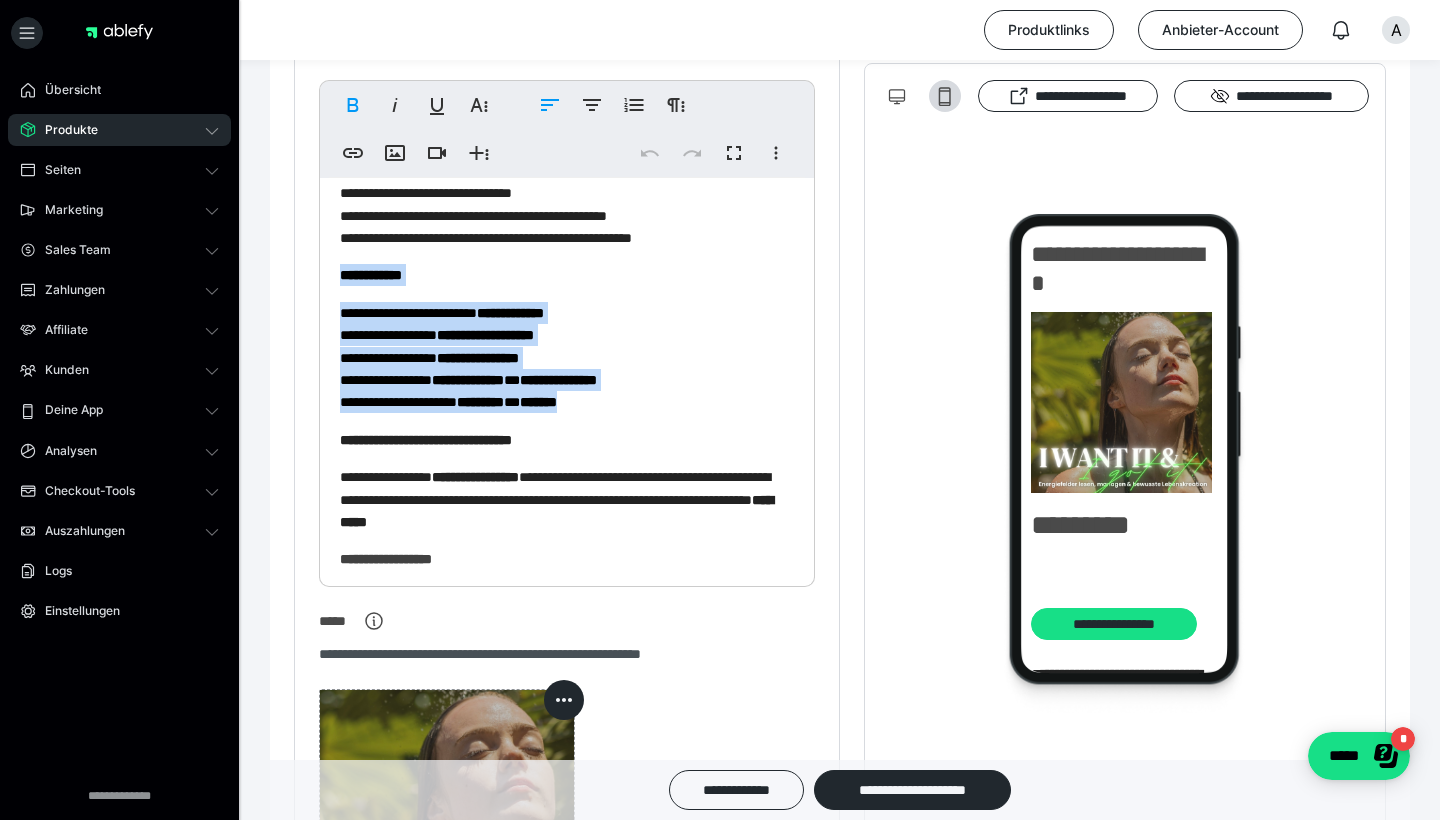 drag, startPoint x: 337, startPoint y: 311, endPoint x: 689, endPoint y: 438, distance: 374.20984 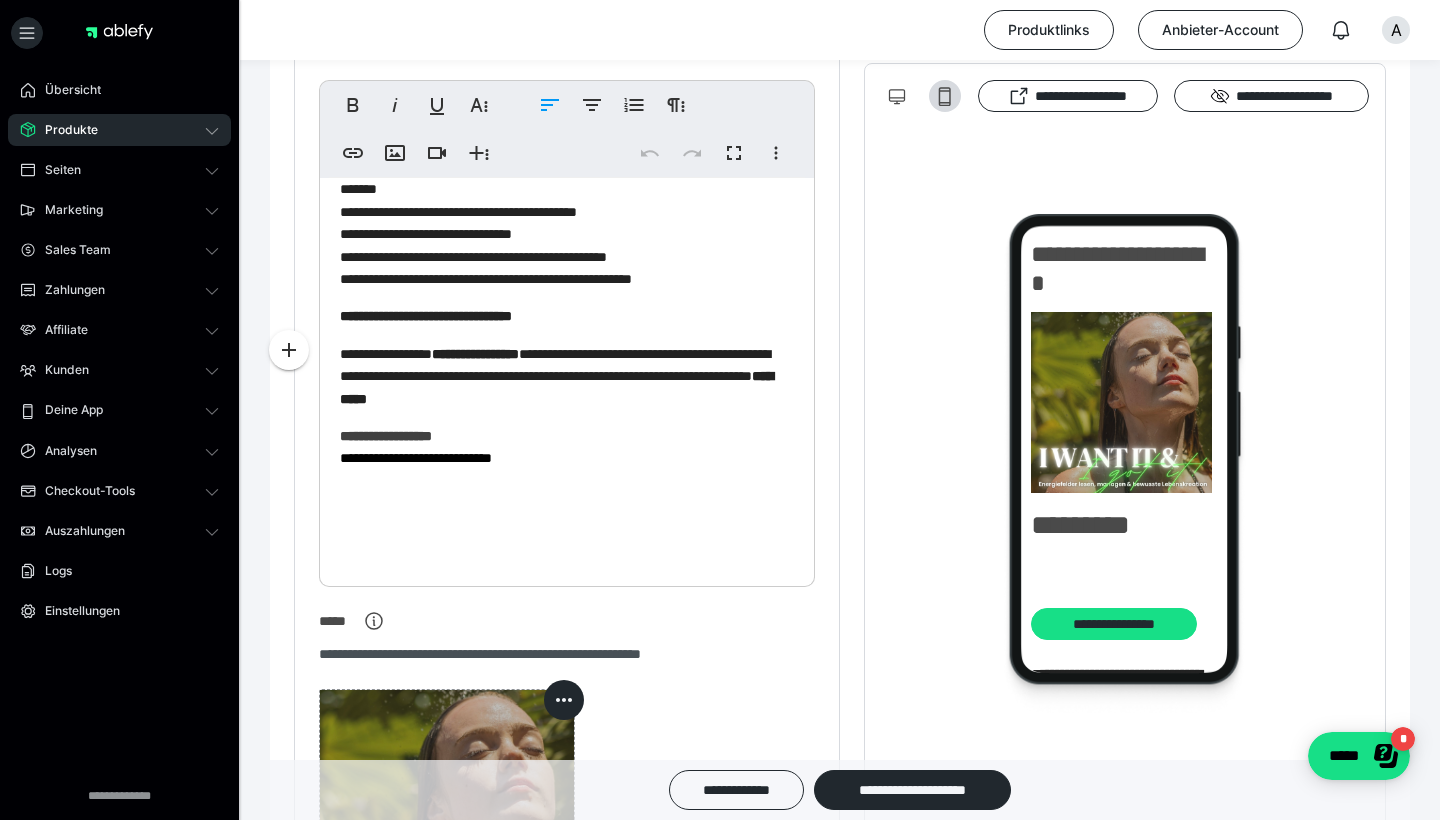 scroll, scrollTop: 358, scrollLeft: 0, axis: vertical 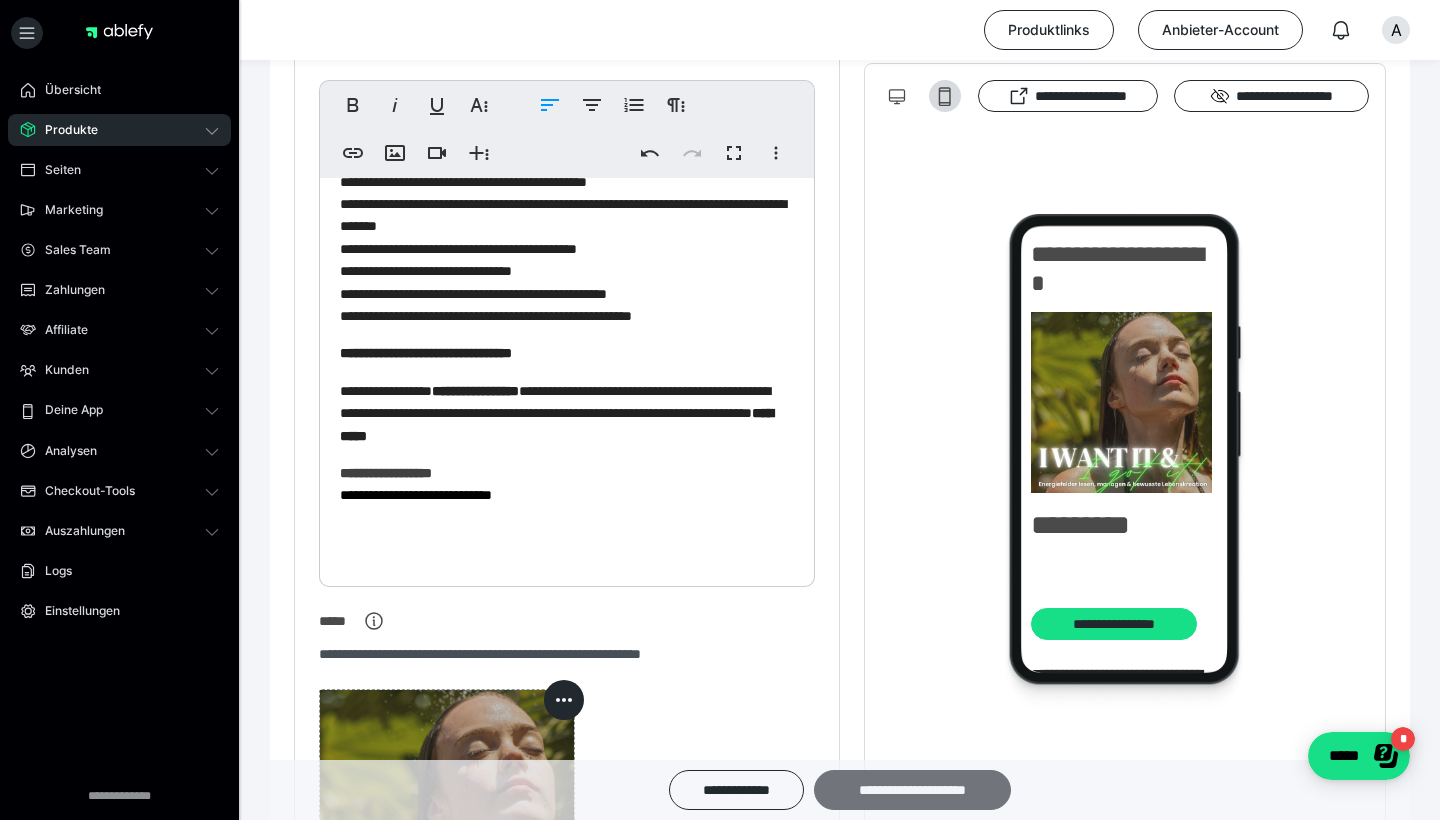 click on "**********" at bounding box center (912, 790) 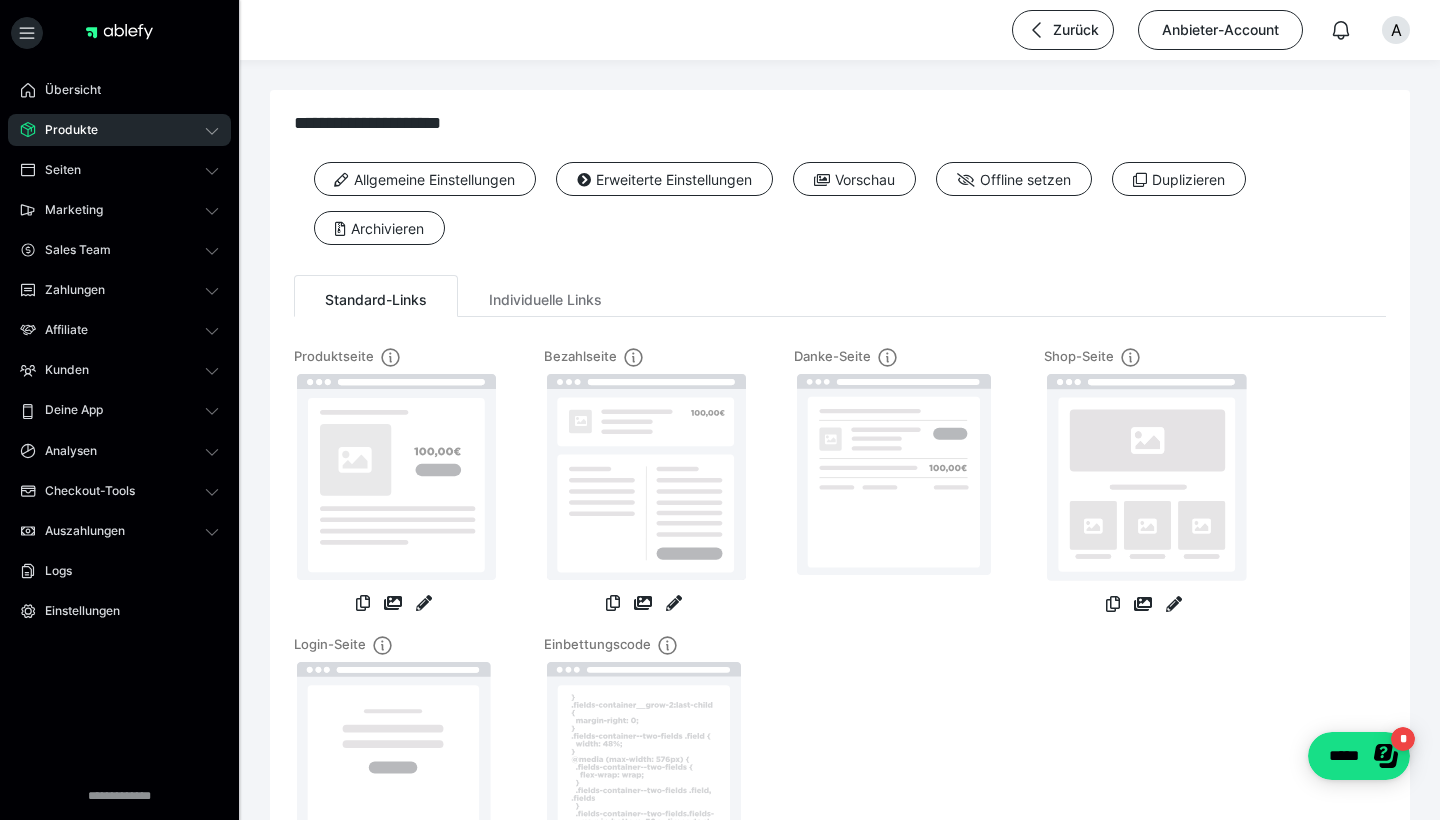 click 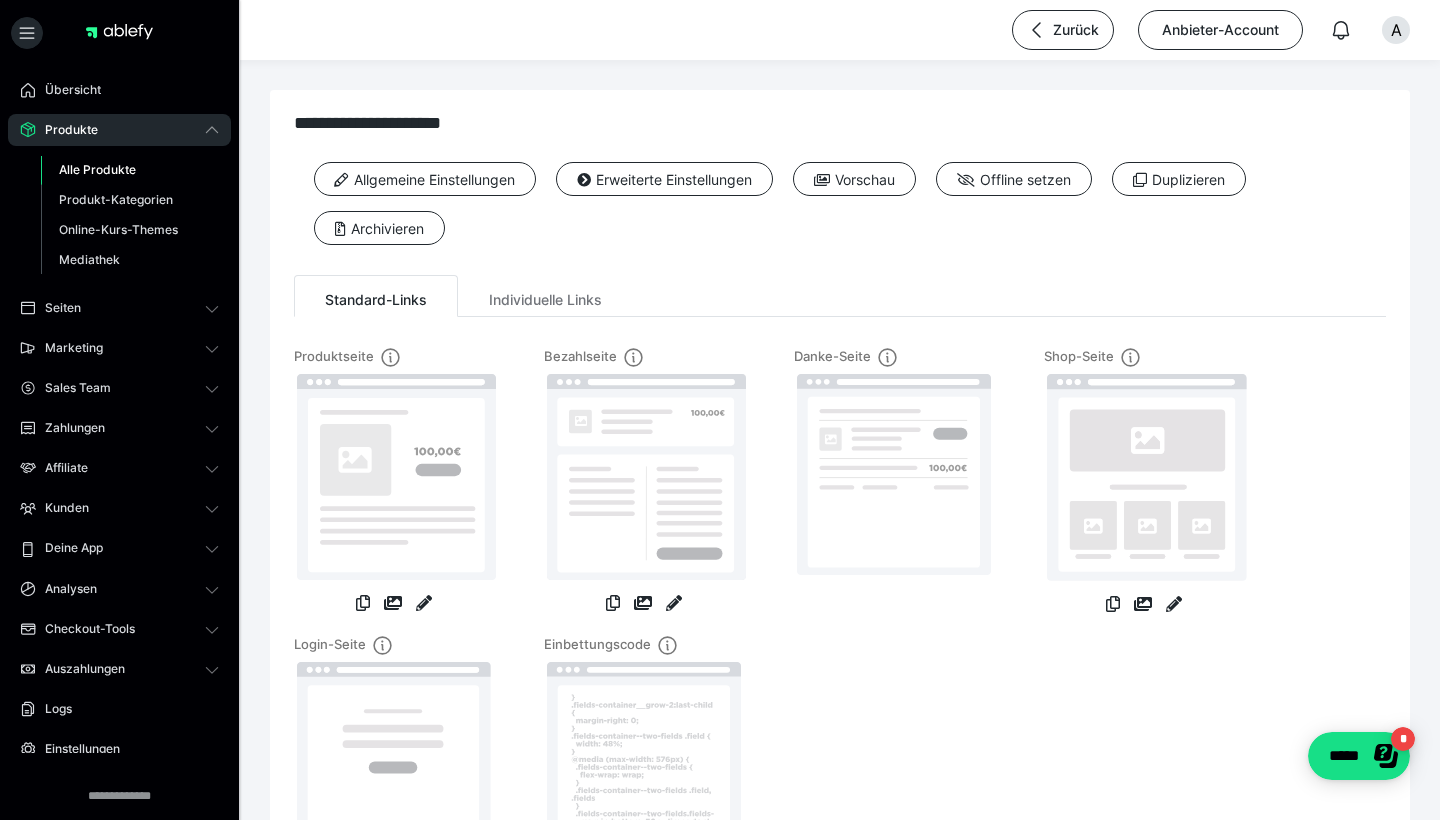click on "Alle Produkte" at bounding box center [130, 170] 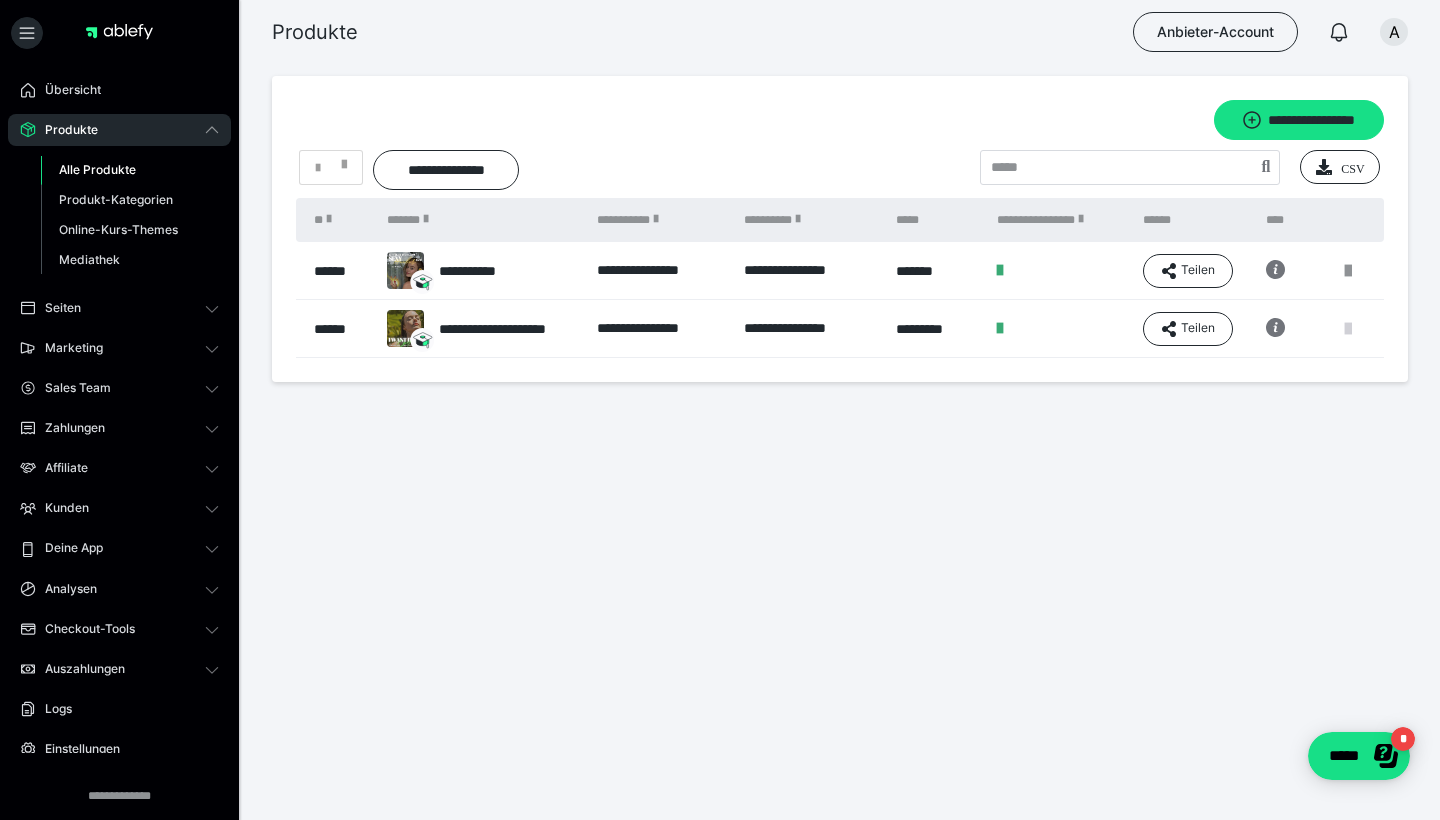 click at bounding box center (1348, 329) 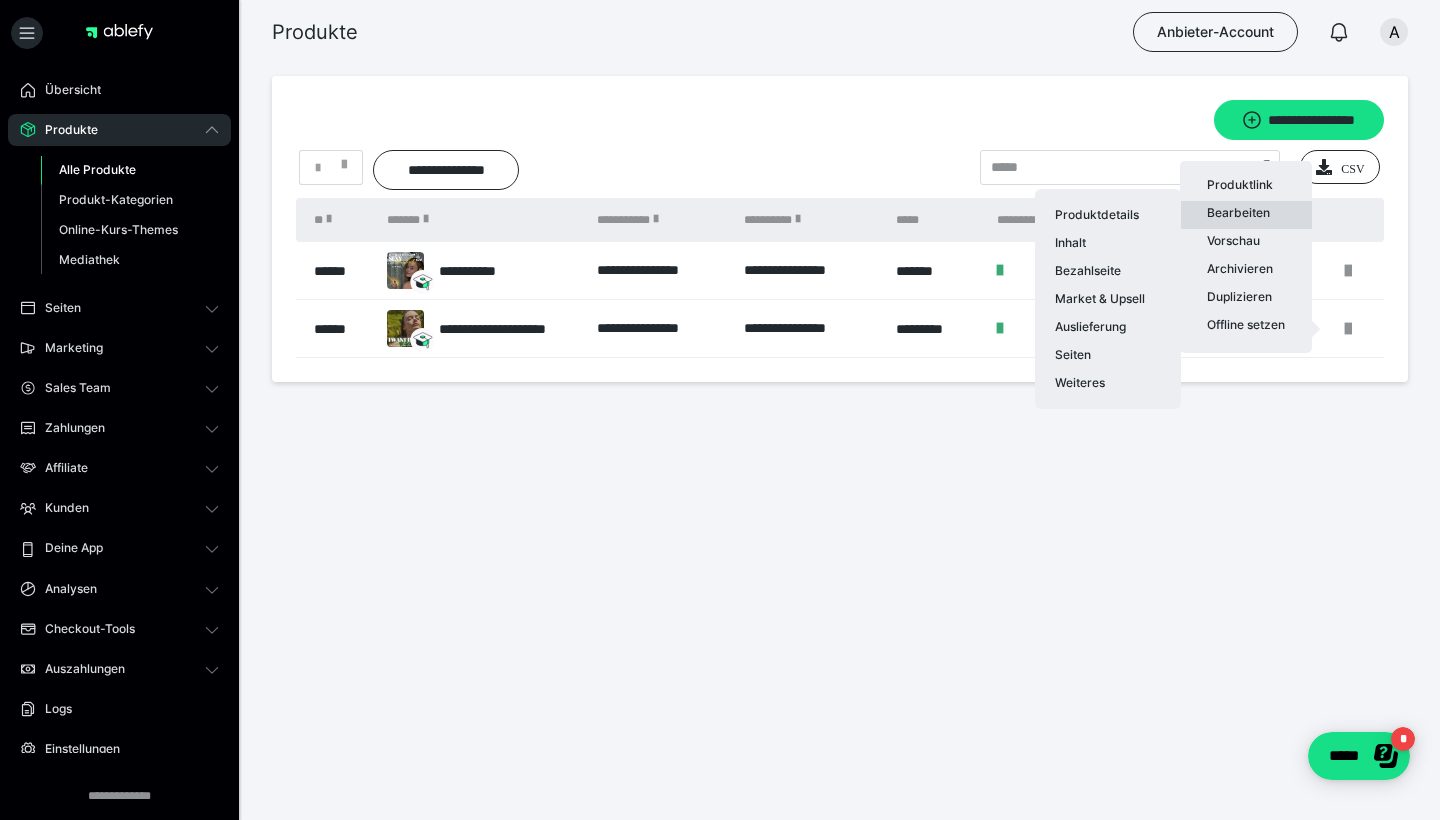 click on "Bearbeiten Produktdetails Inhalt Bezahlseite Market & Upsell Auslieferung Seiten Weiteres" at bounding box center [1246, 215] 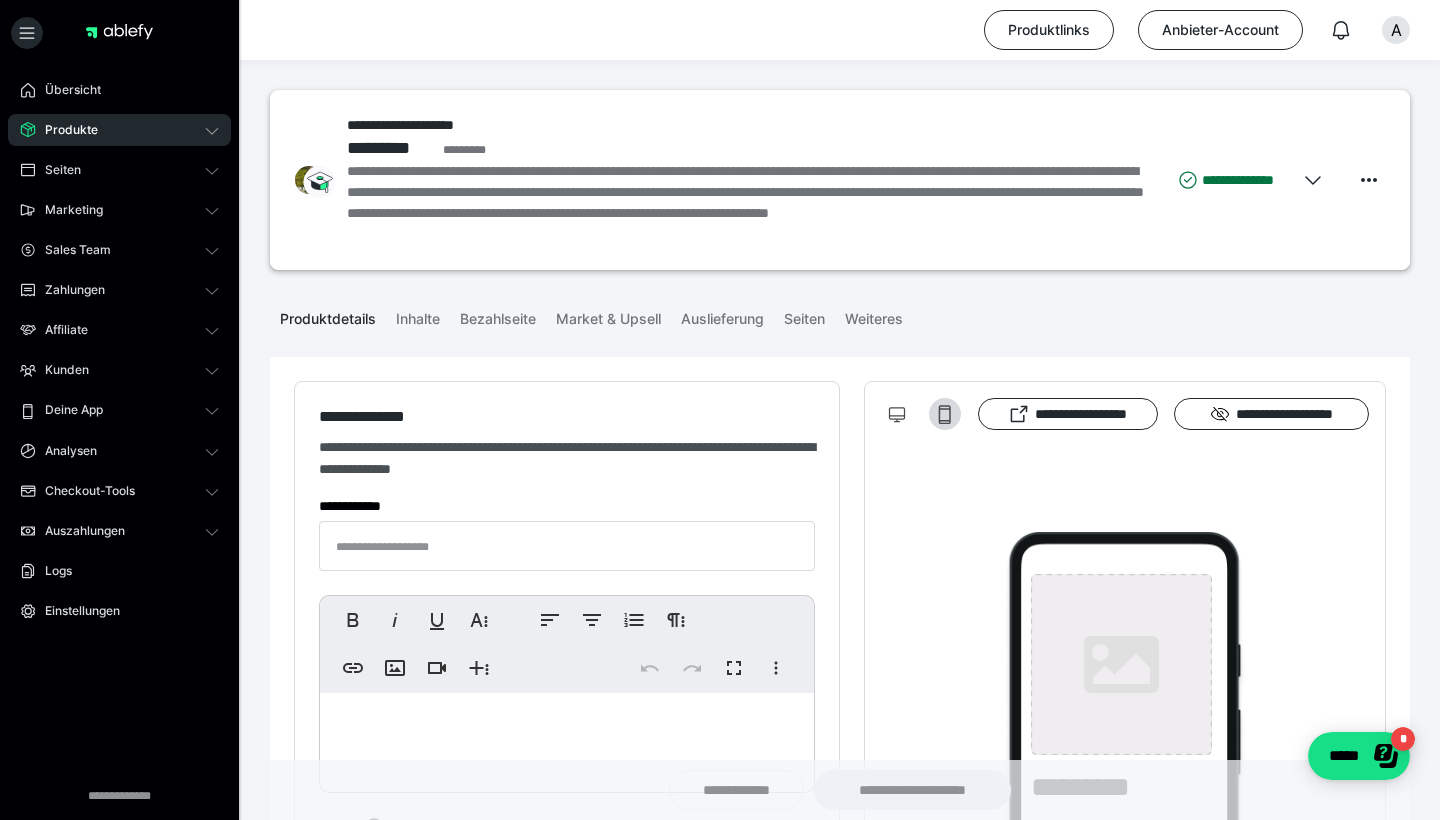 type on "**********" 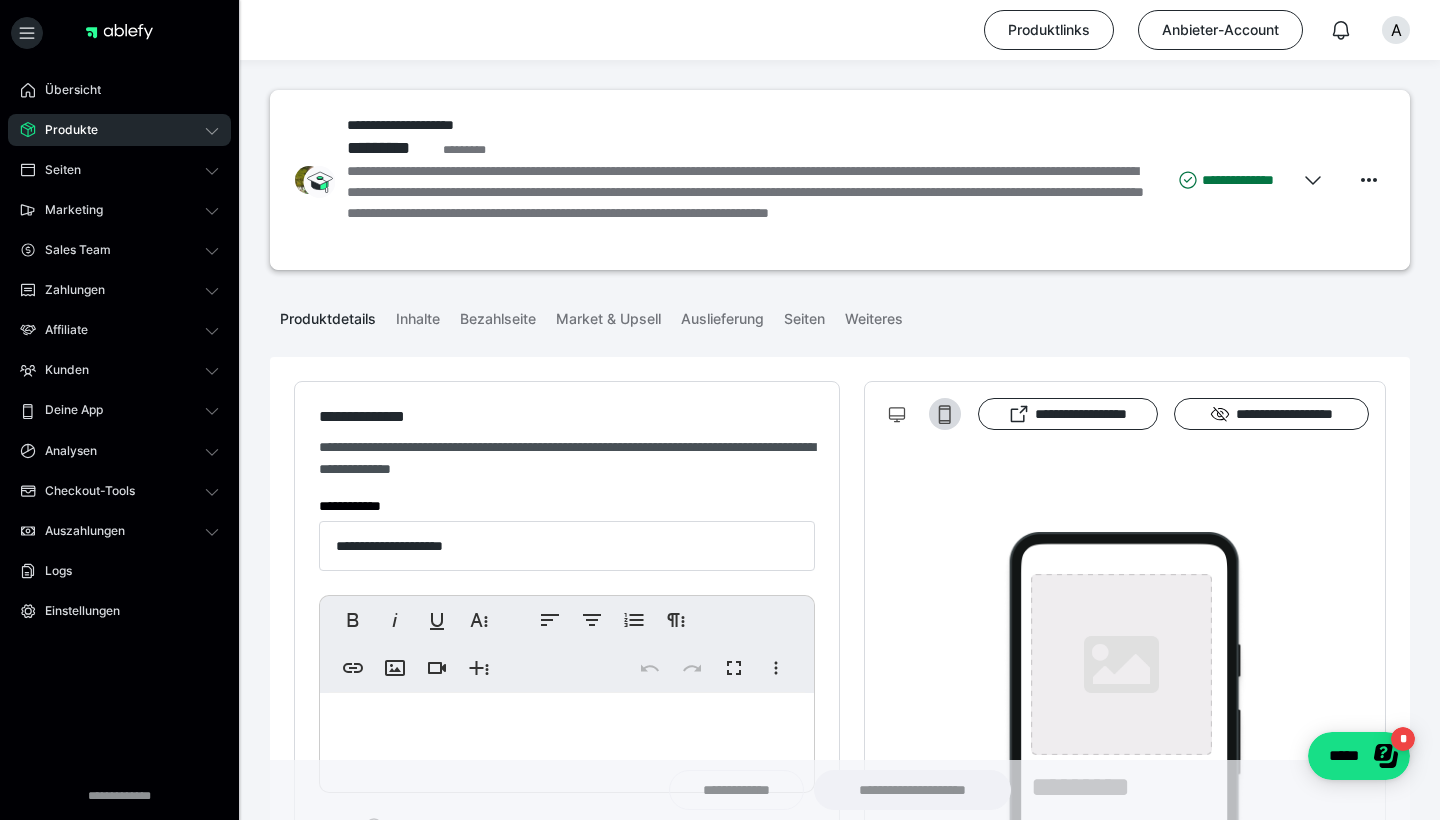 type on "**********" 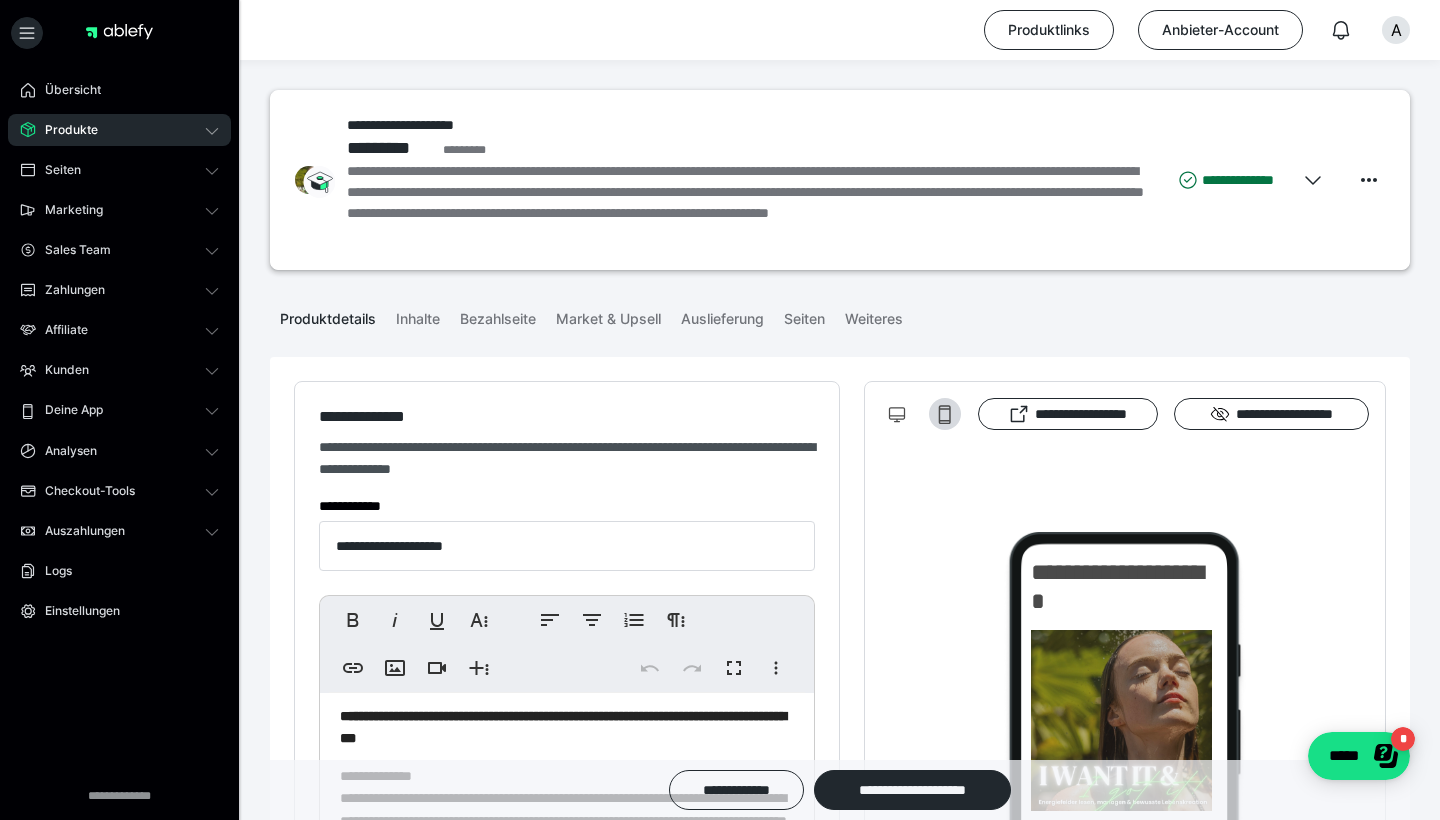 scroll, scrollTop: 7, scrollLeft: 0, axis: vertical 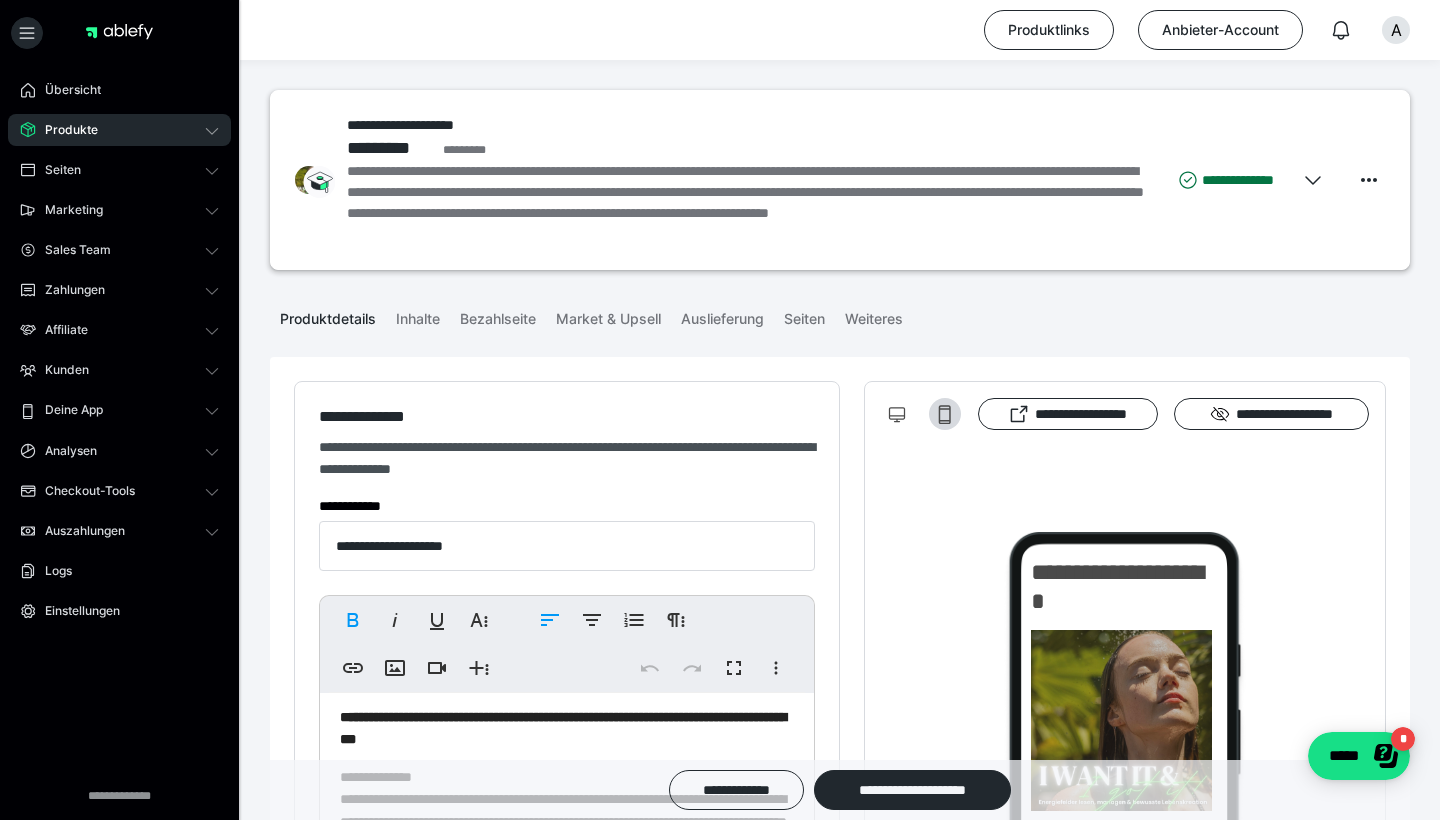 click on "**********" at bounding box center (563, 728) 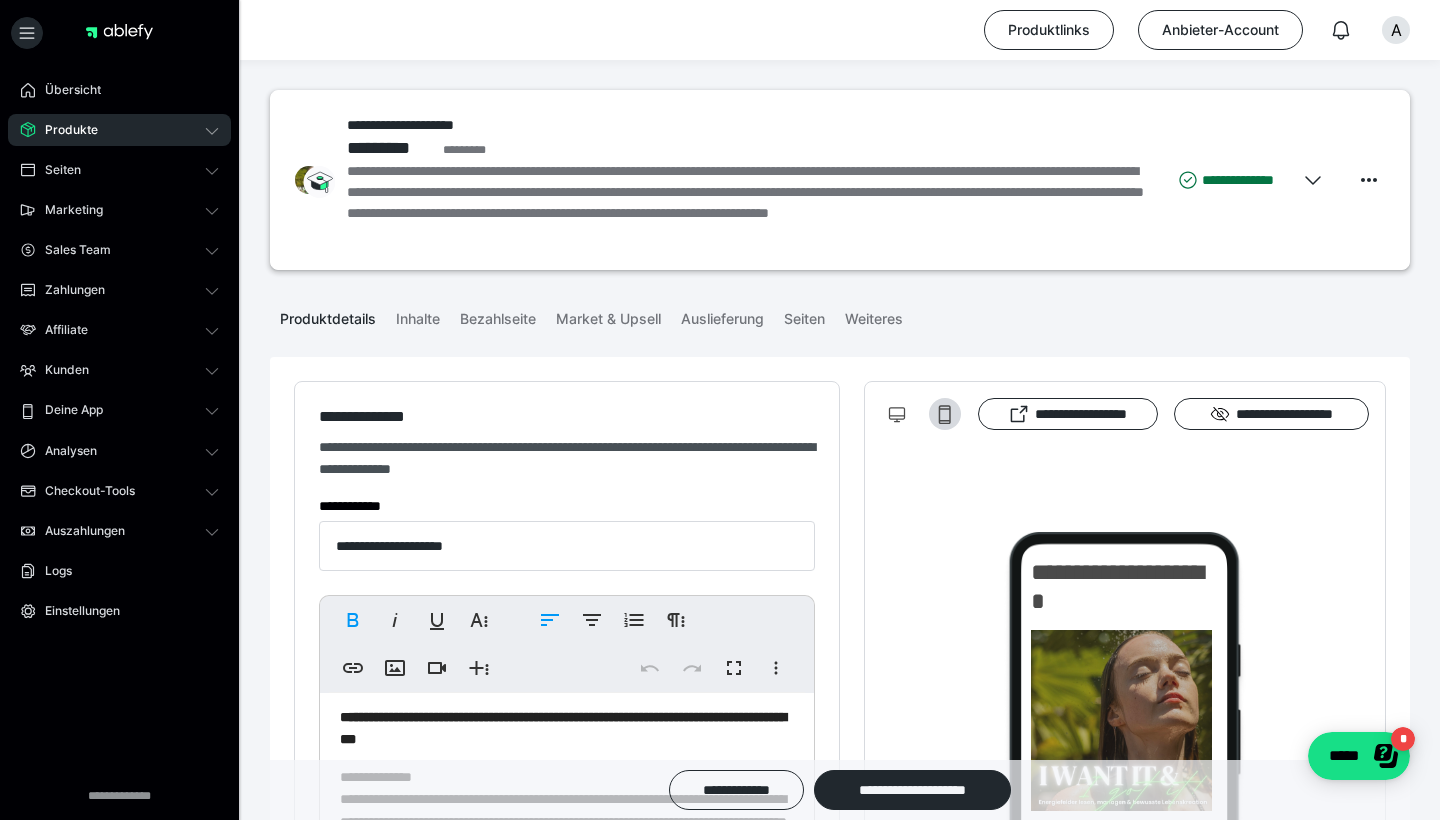click on "**********" at bounding box center [563, 728] 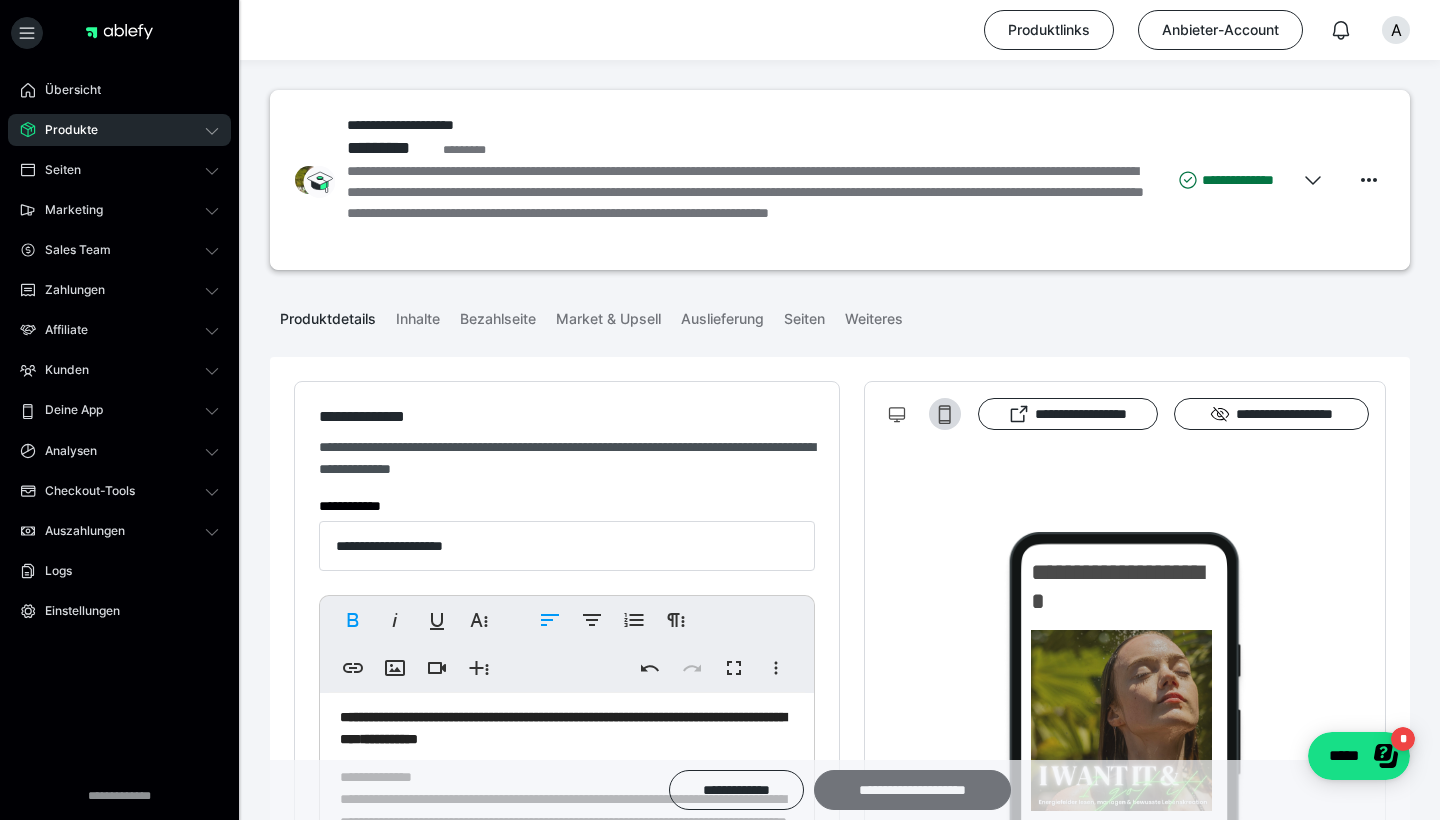 click on "**********" at bounding box center (912, 790) 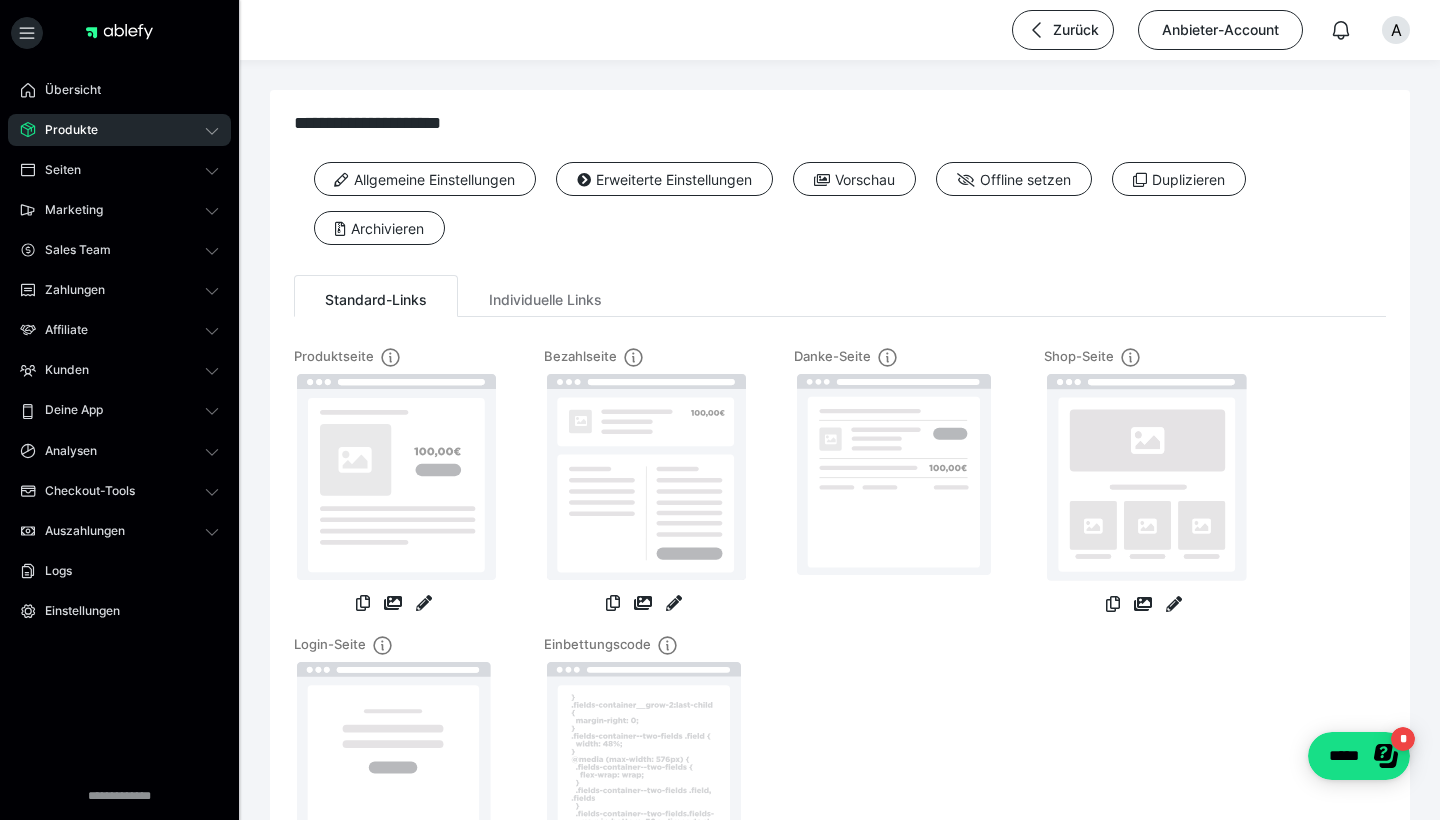 click 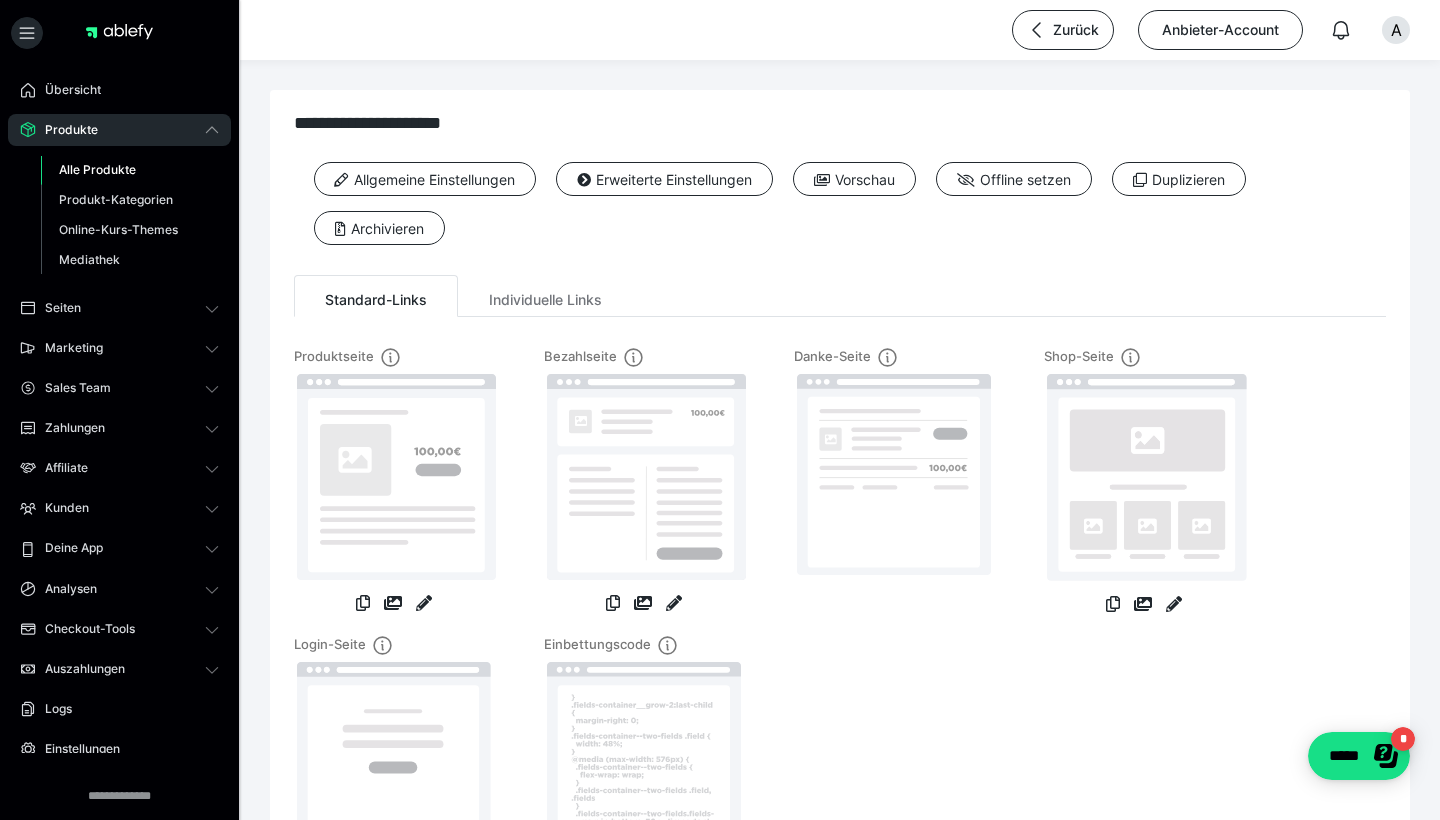 click on "Alle Produkte" at bounding box center [130, 170] 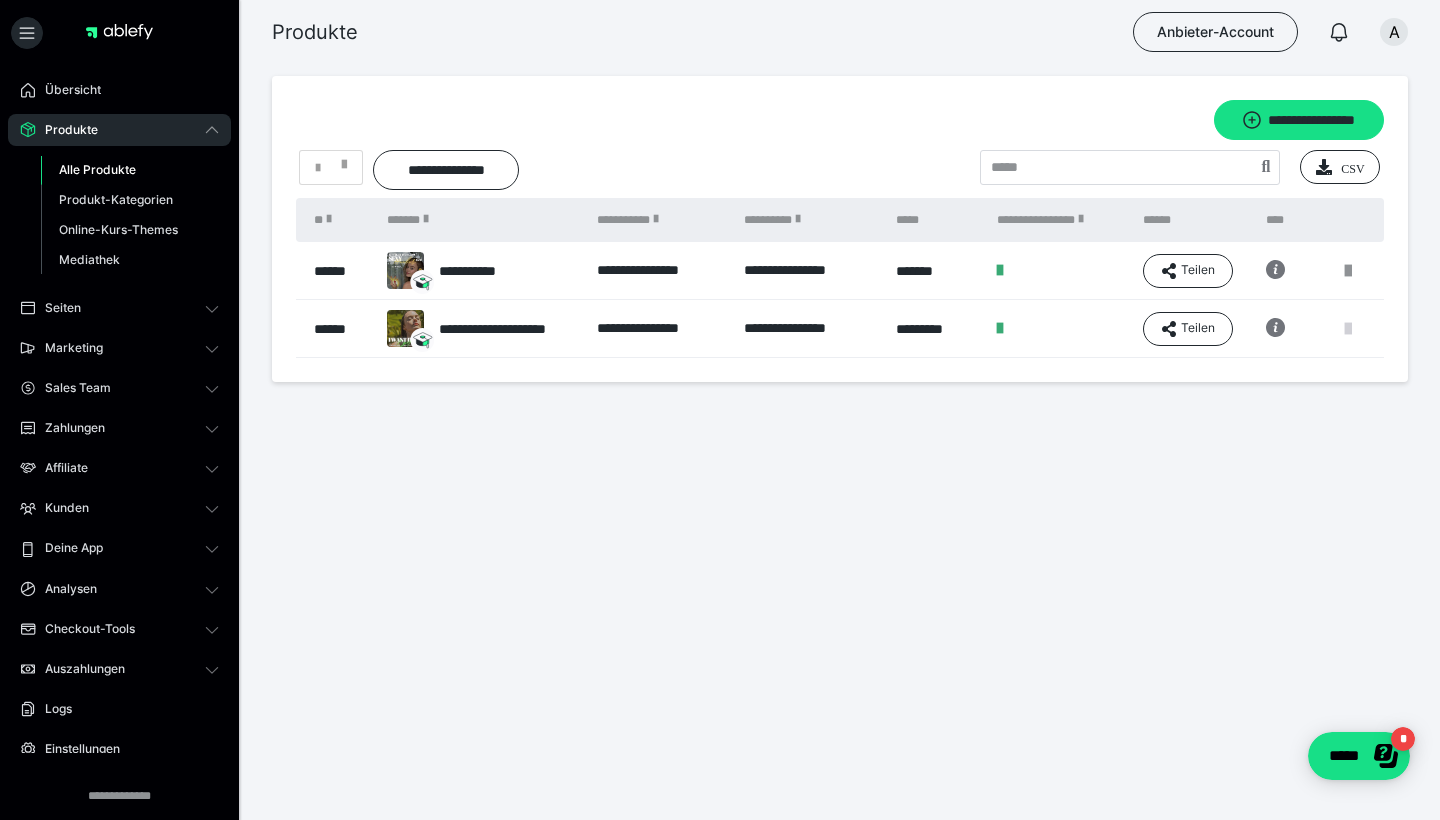 click at bounding box center [1348, 329] 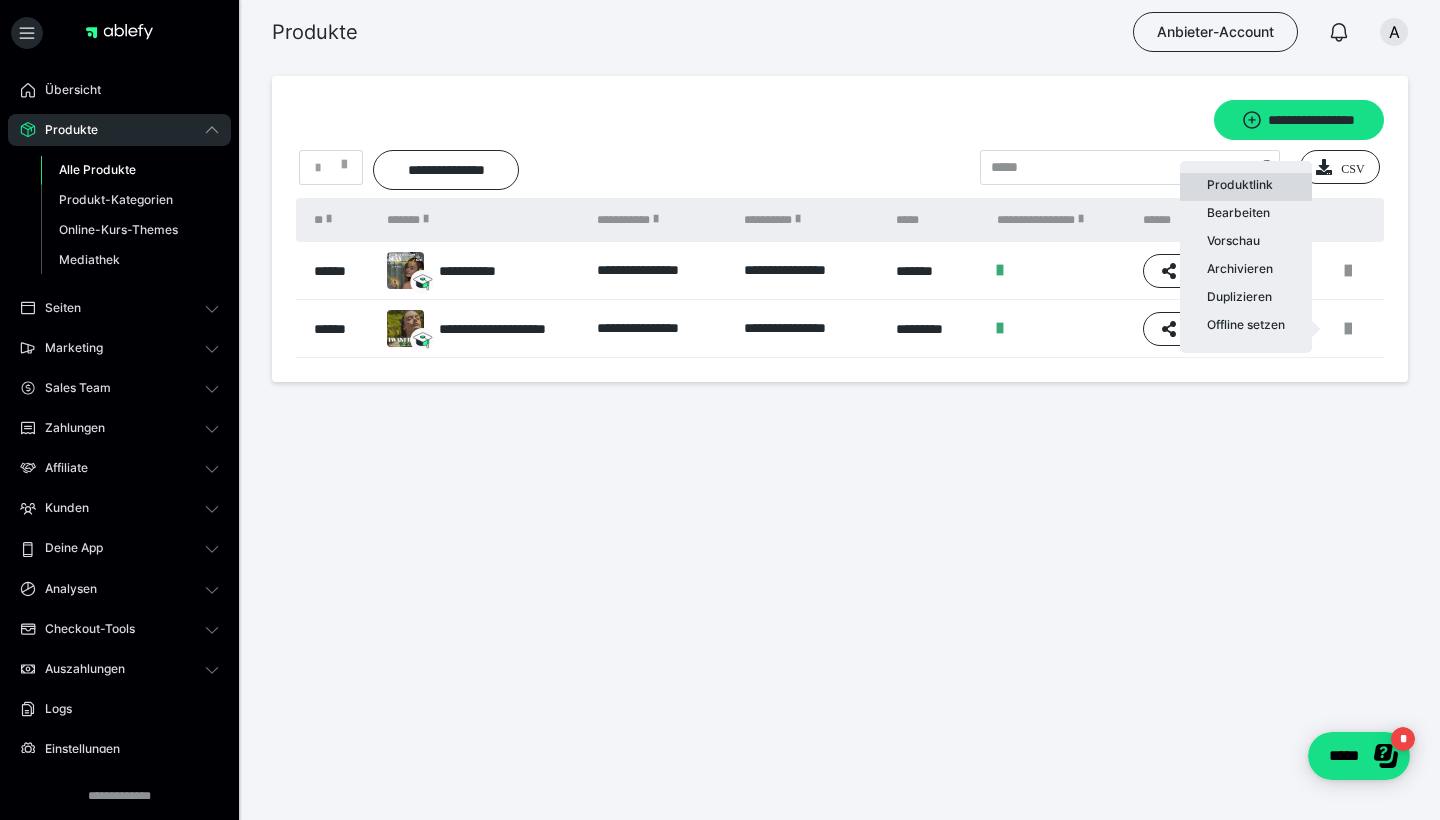 click on "Produktlink" at bounding box center [1246, 187] 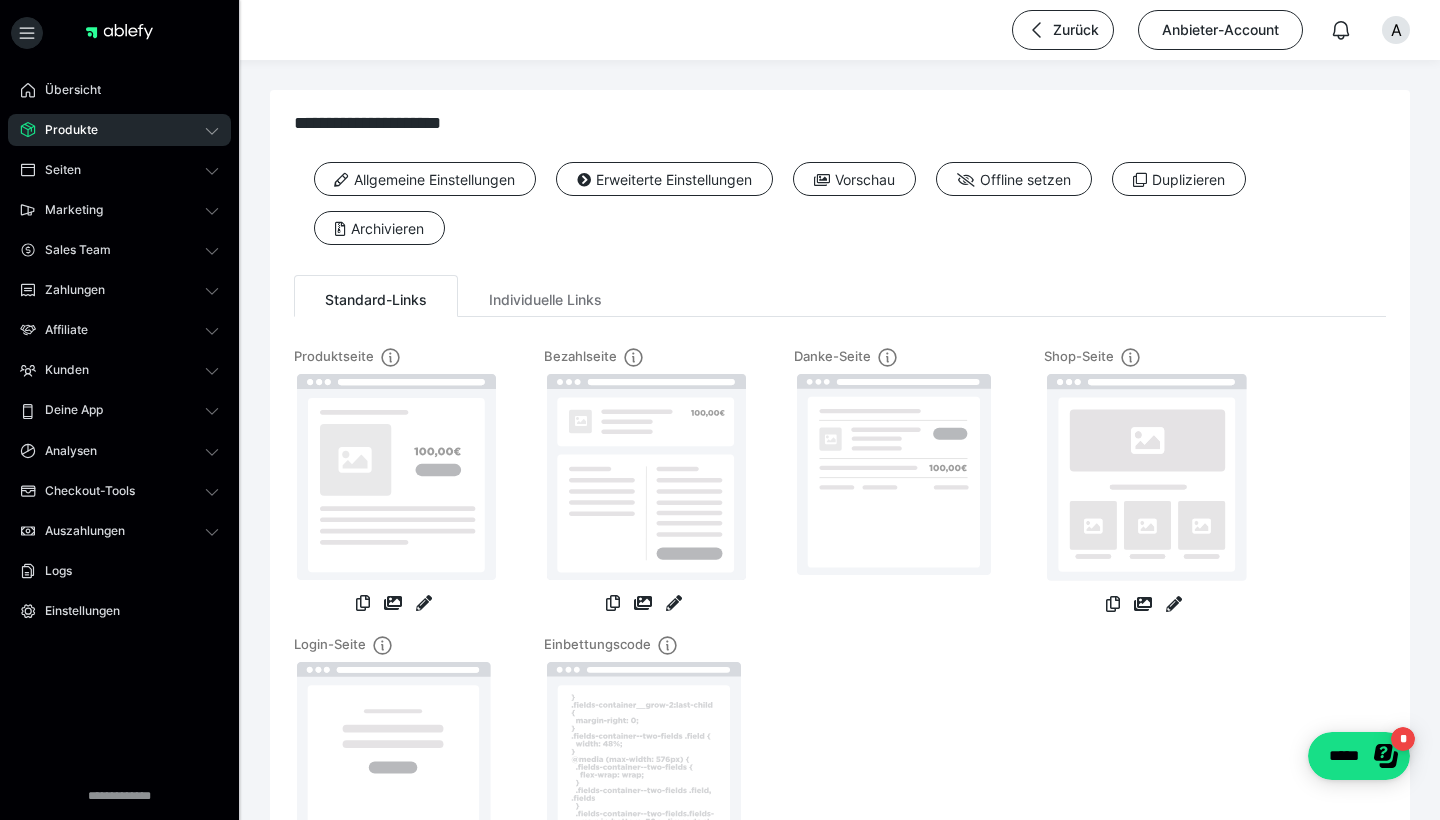 click on "Produkte" at bounding box center (119, 130) 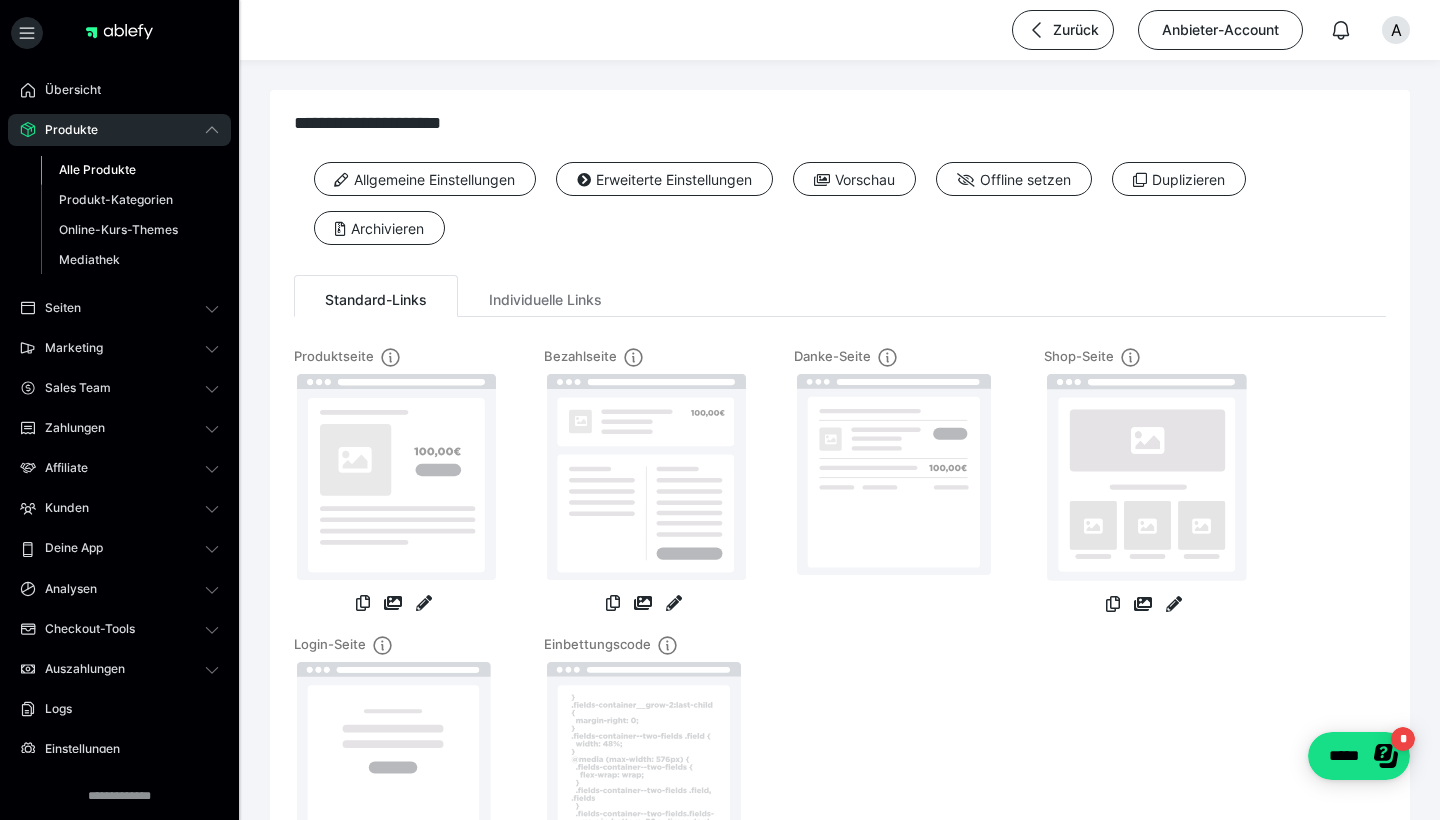 click on "Alle Produkte" at bounding box center (130, 170) 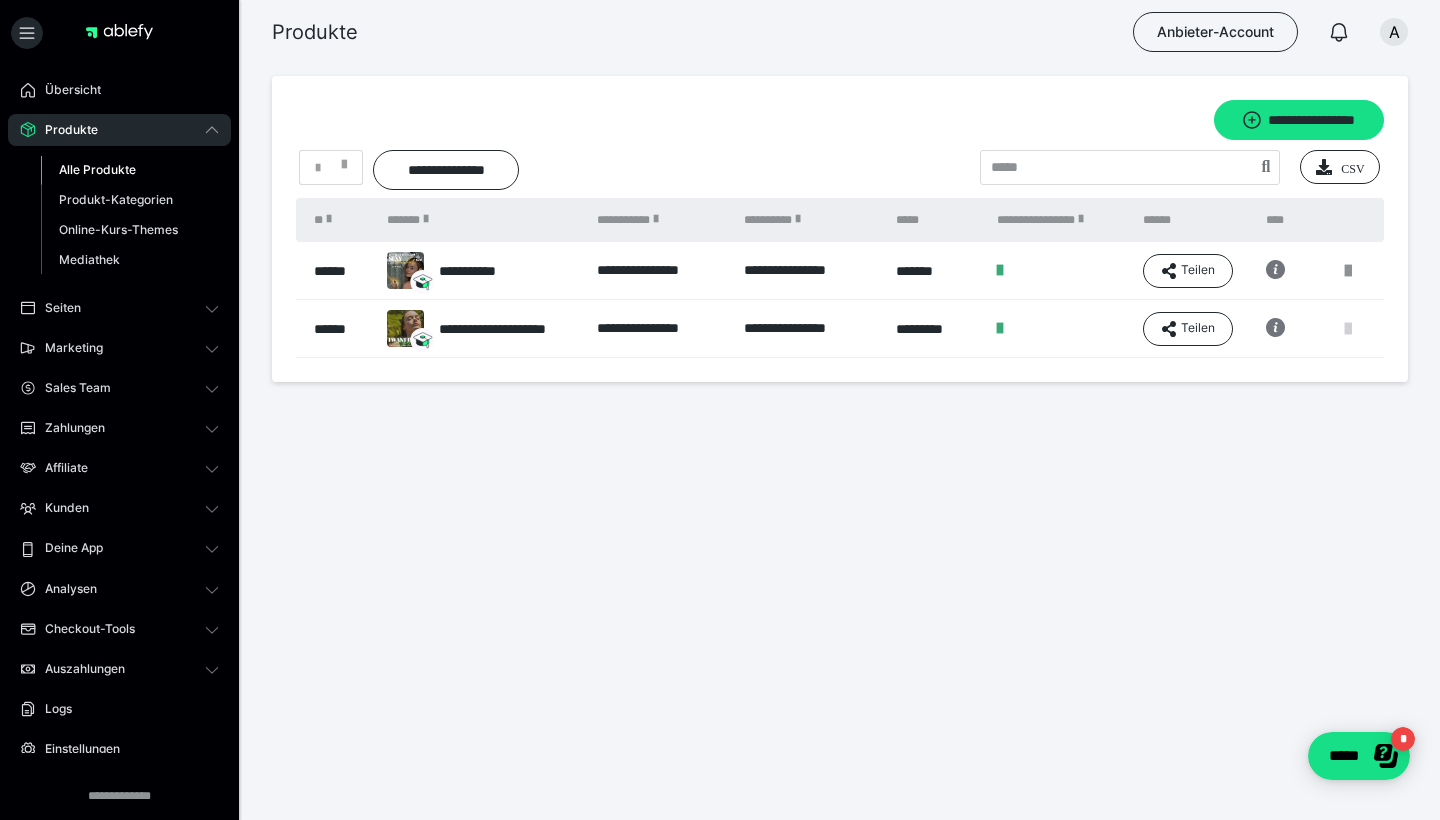click at bounding box center [1348, 329] 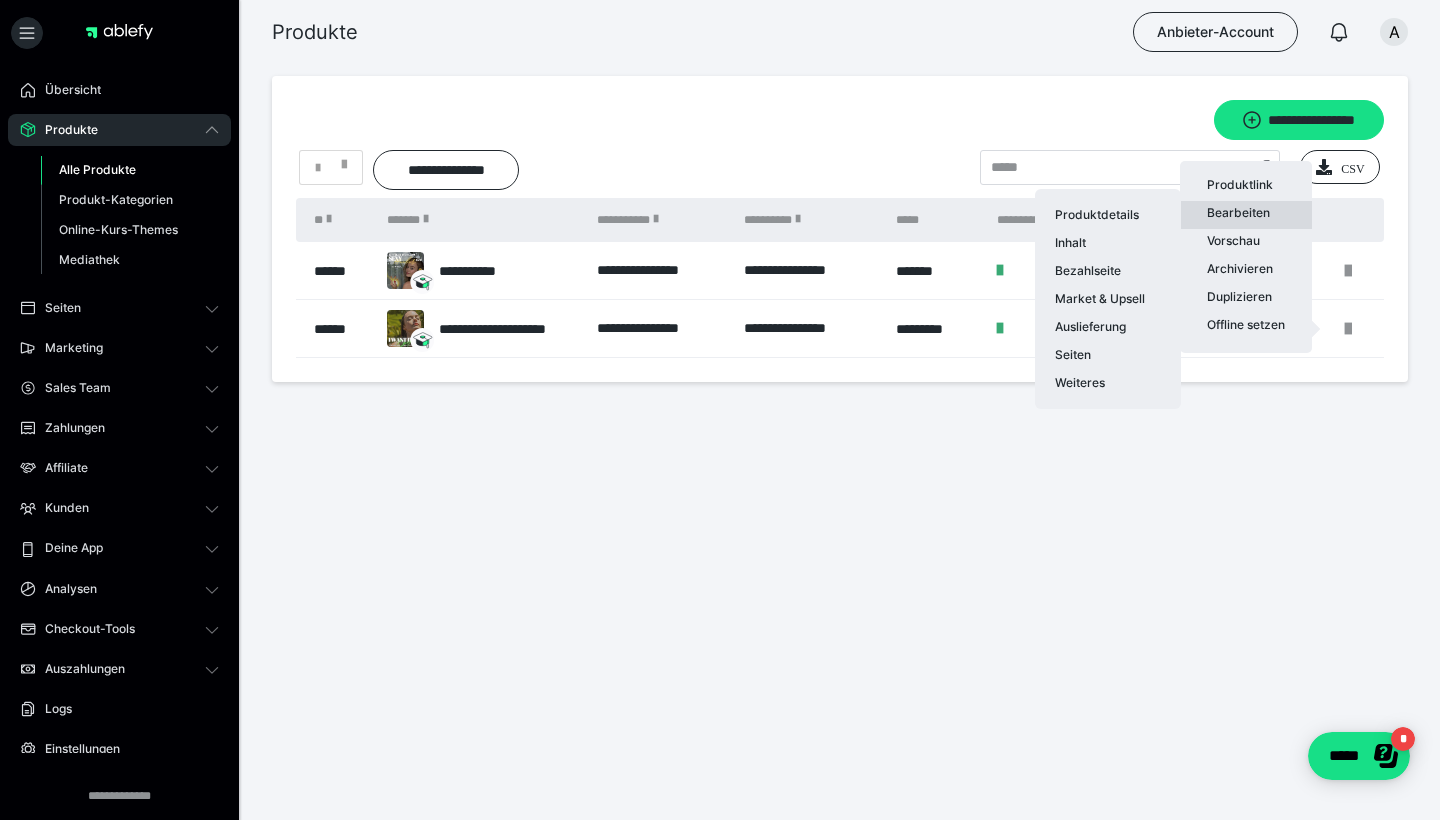 click on "Bearbeiten Produktdetails Inhalt Bezahlseite Market & Upsell Auslieferung Seiten Weiteres" at bounding box center [1246, 215] 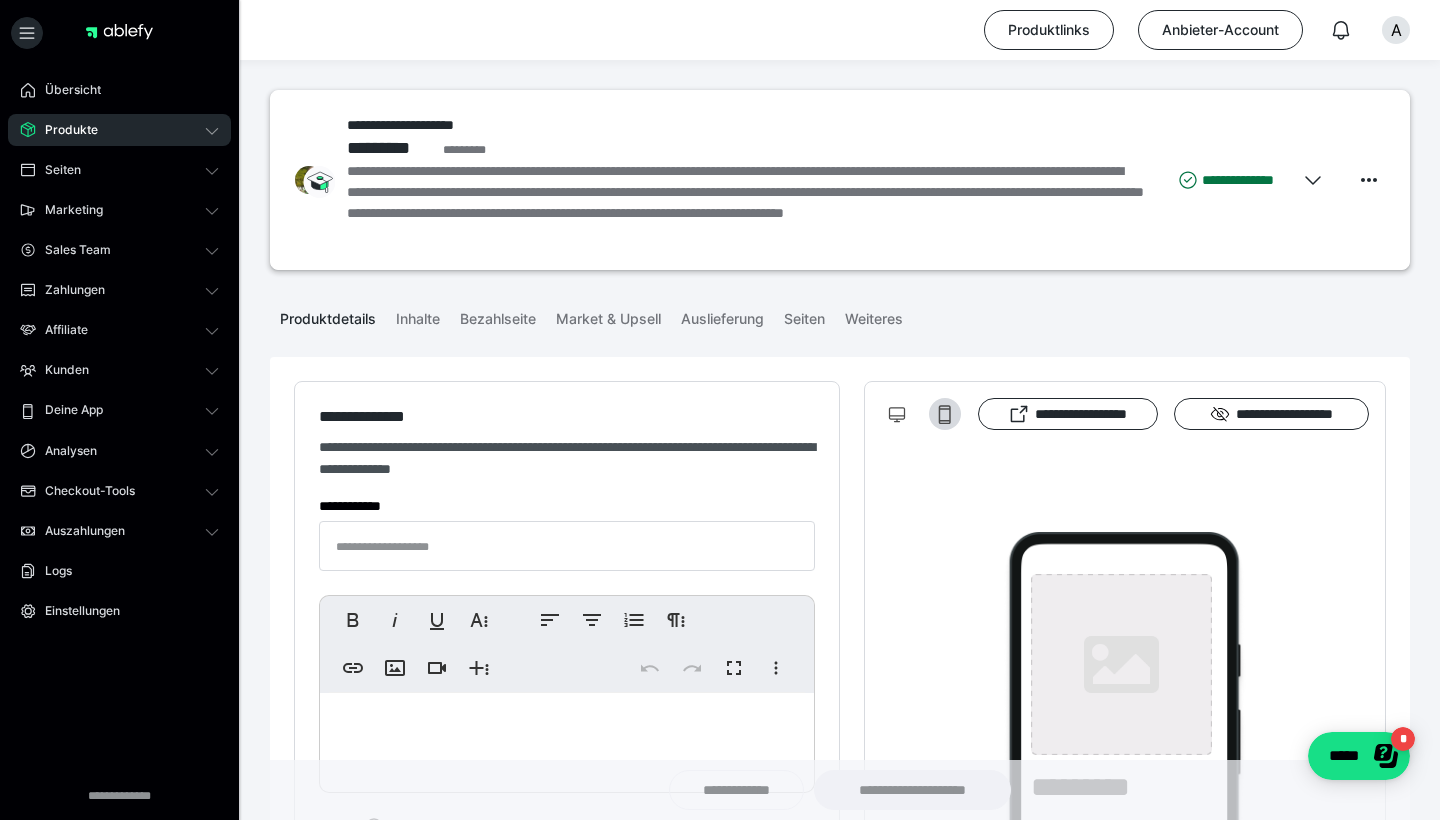 type on "**********" 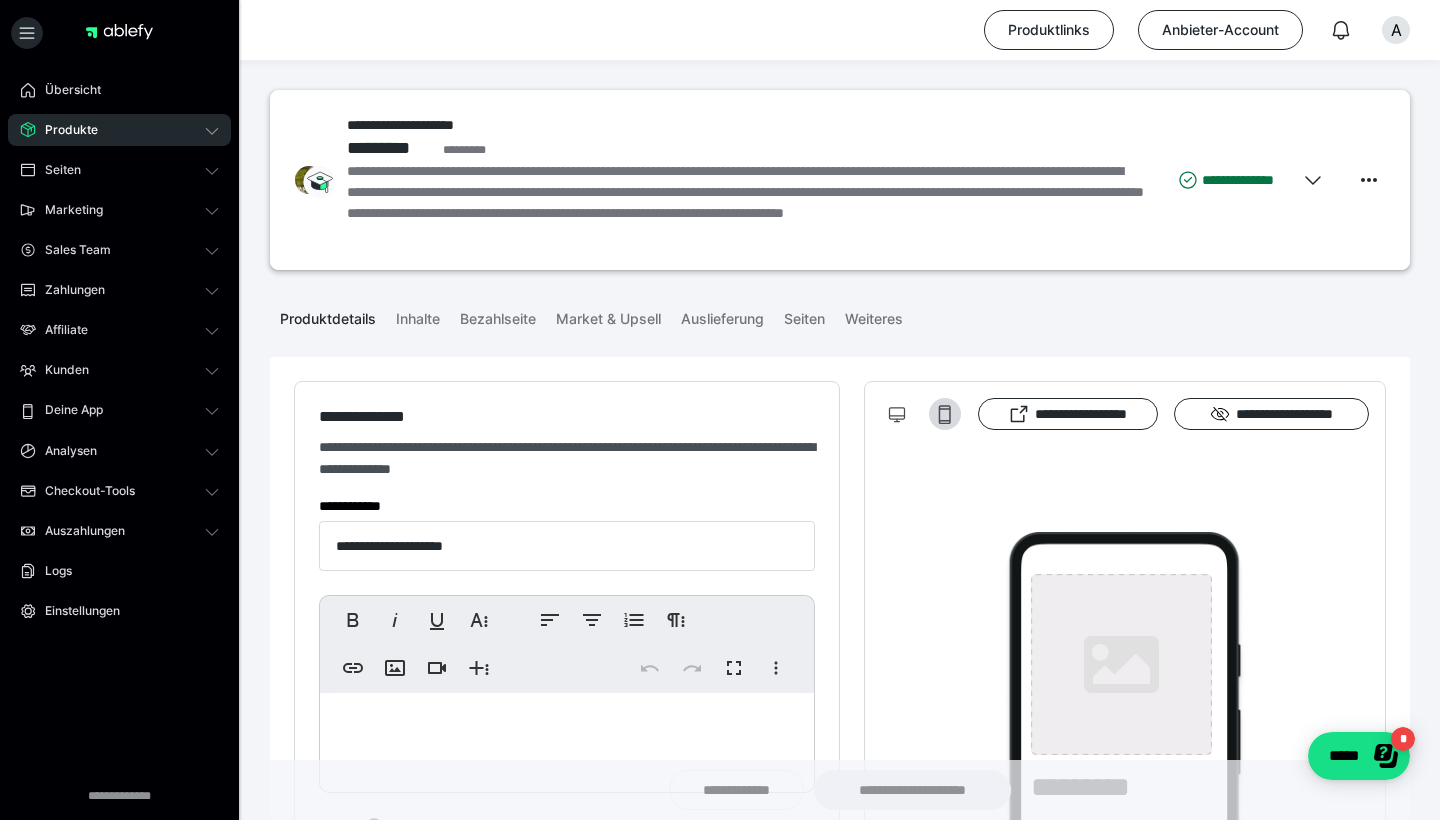 type on "**********" 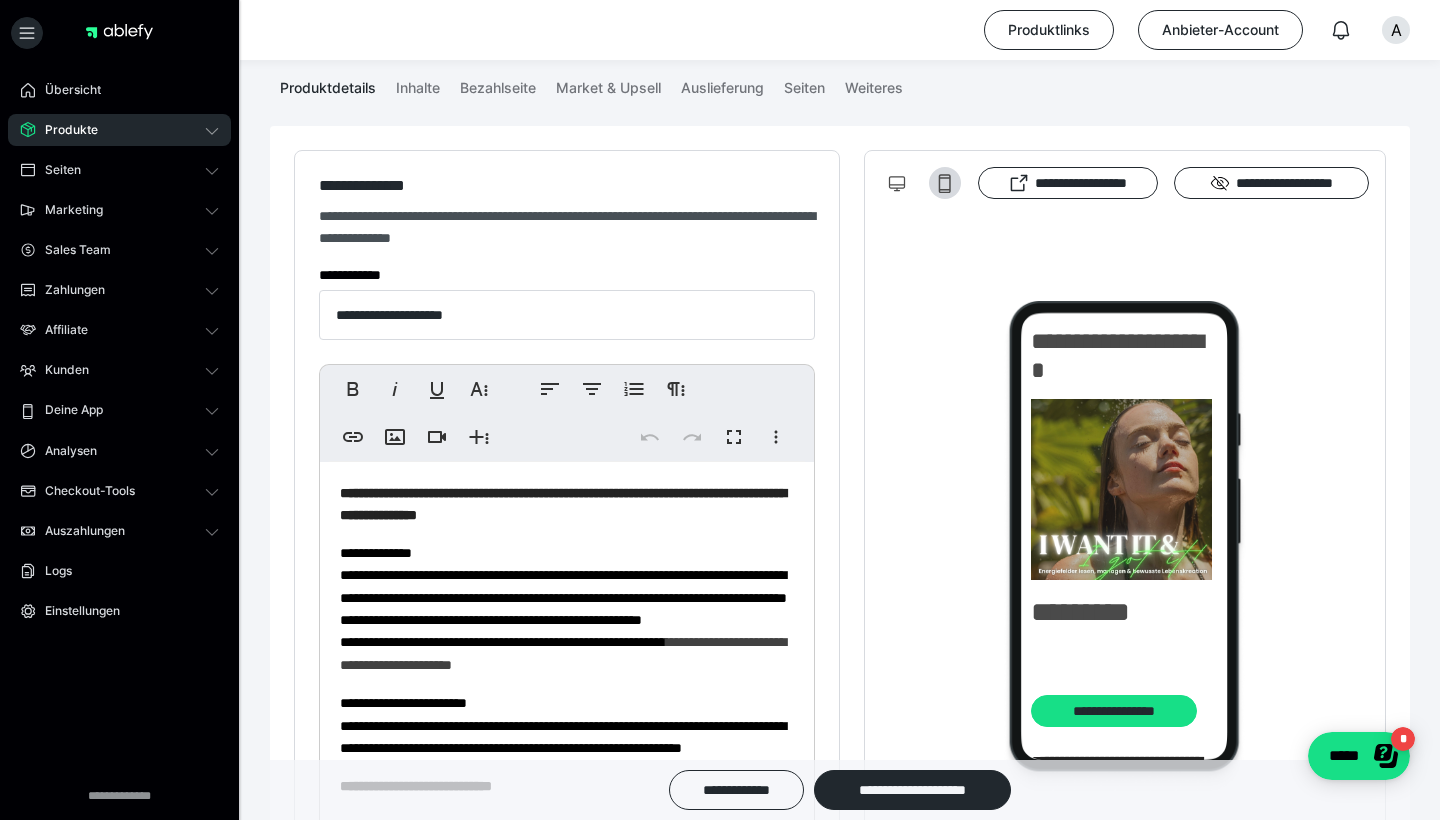 scroll, scrollTop: 301, scrollLeft: 0, axis: vertical 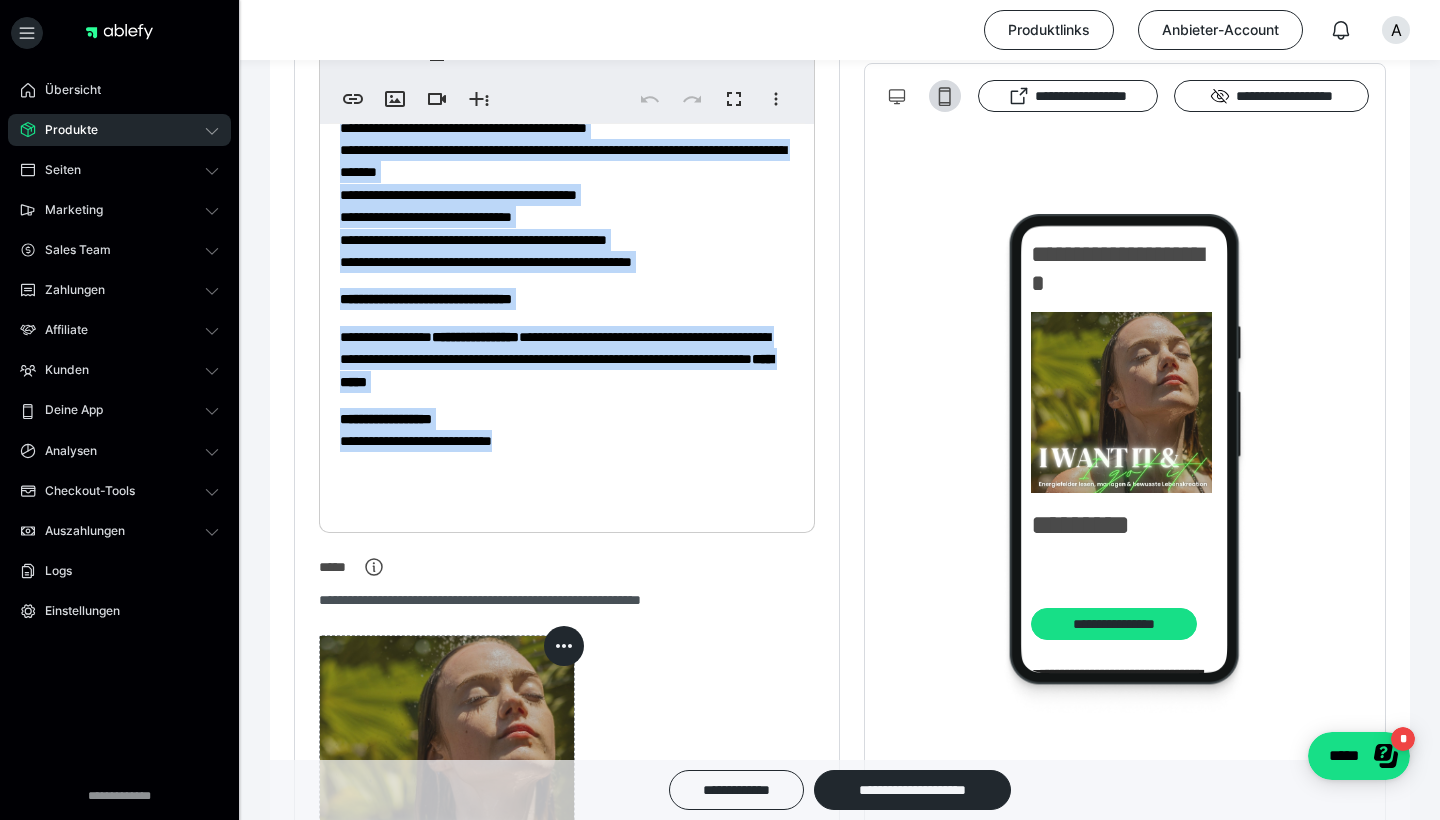 drag, startPoint x: 339, startPoint y: 356, endPoint x: 575, endPoint y: 816, distance: 517.0068 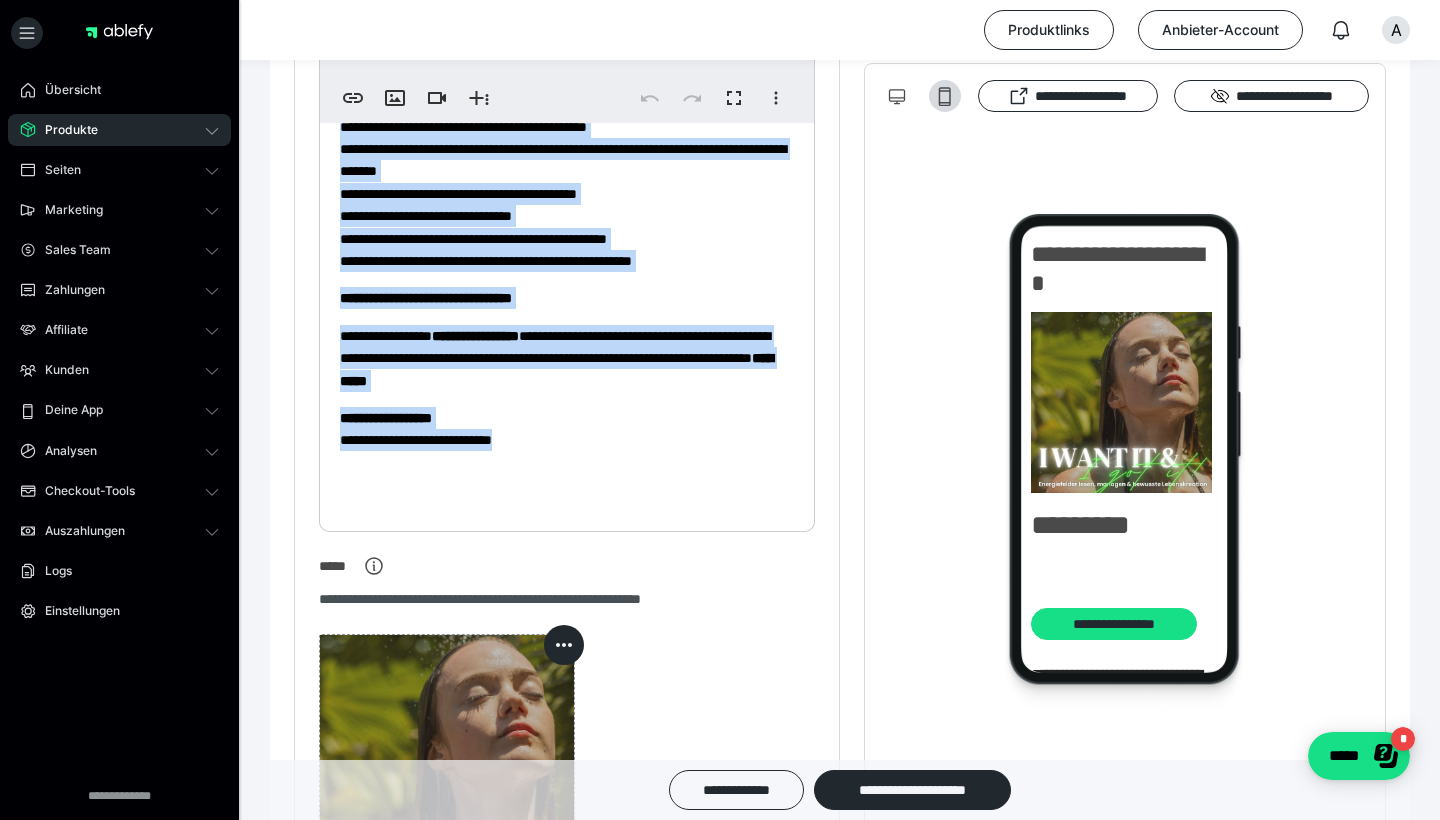 click on "**********" at bounding box center (840, 1245) 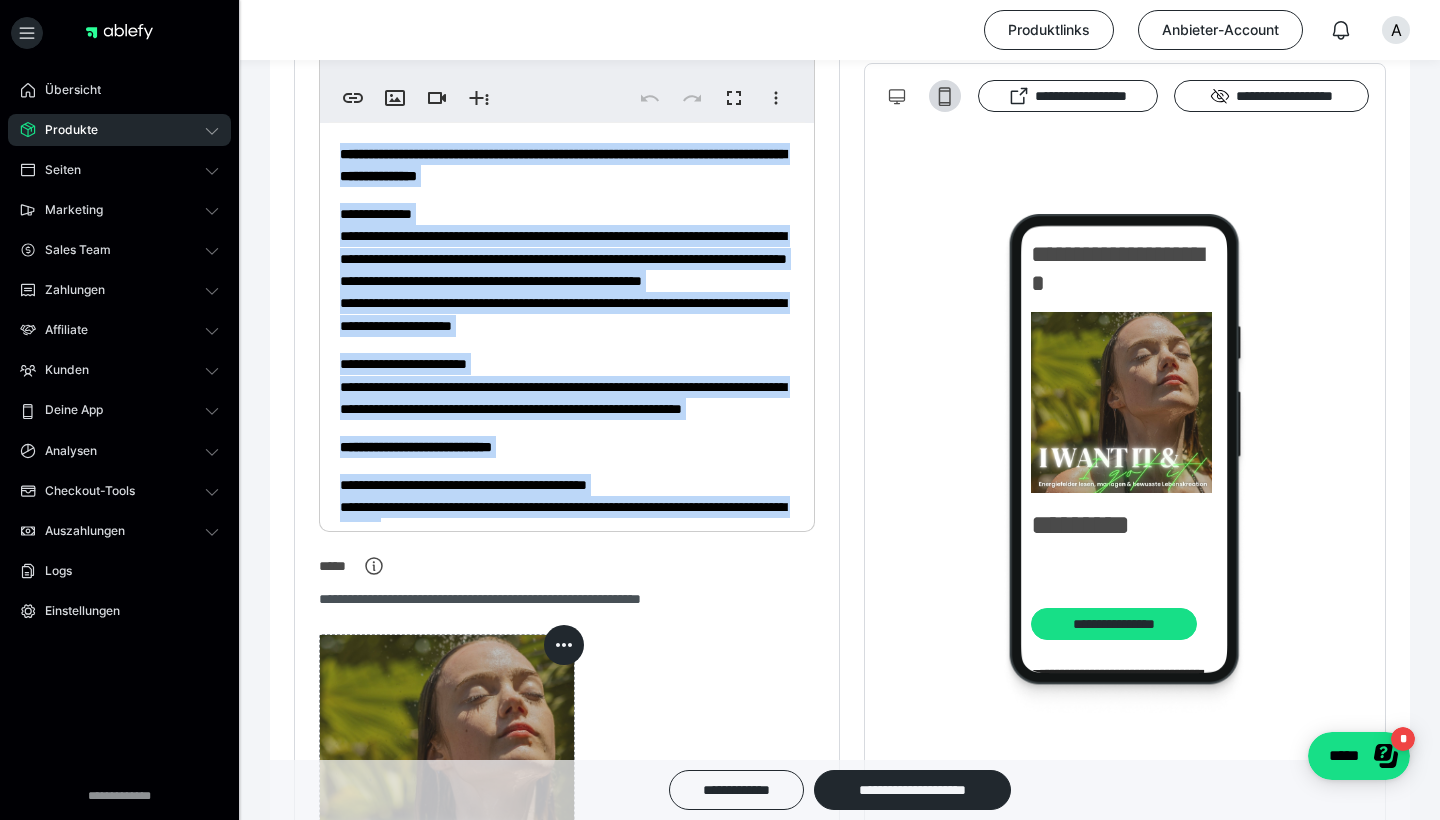 scroll, scrollTop: 0, scrollLeft: 0, axis: both 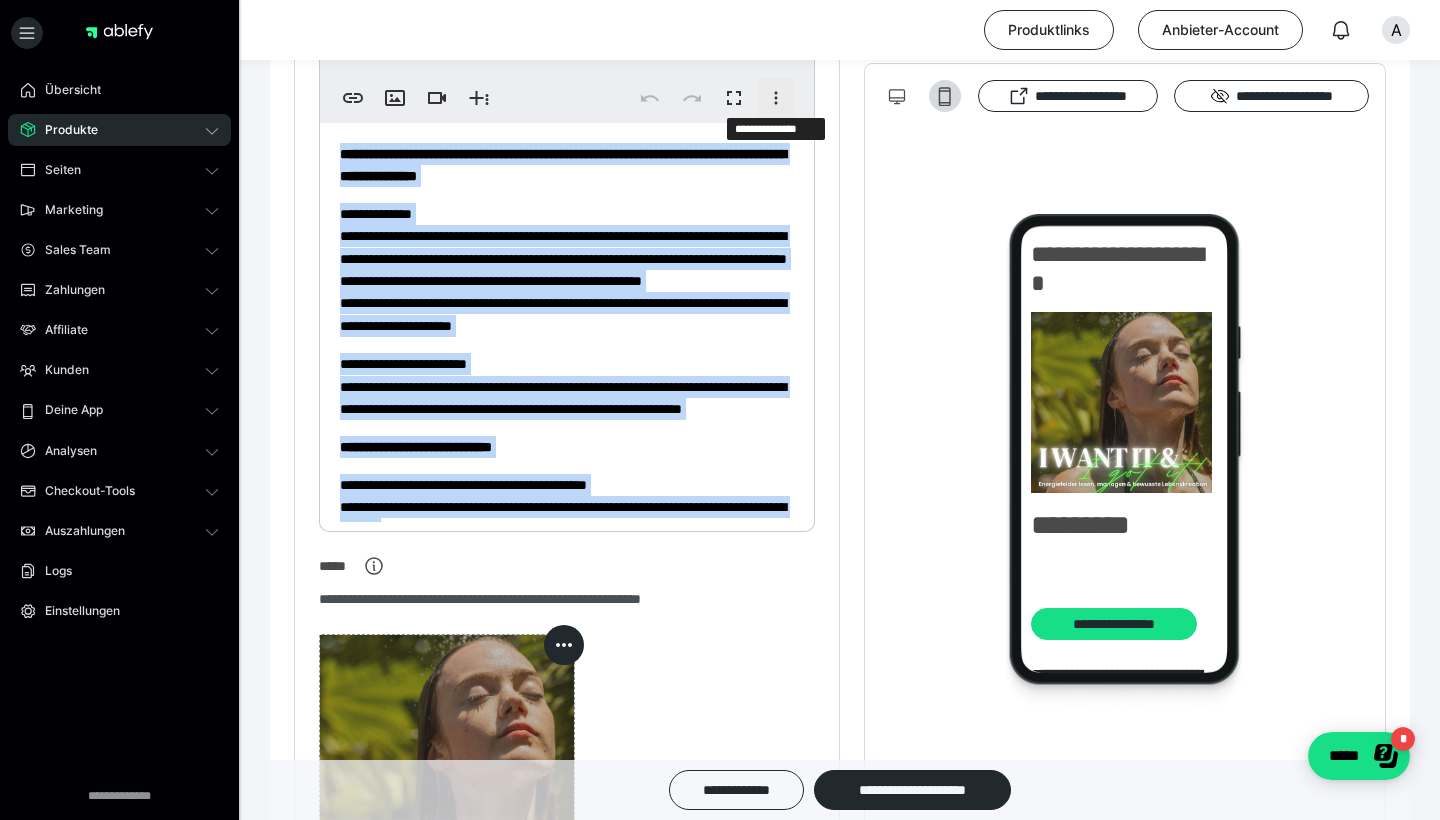 click 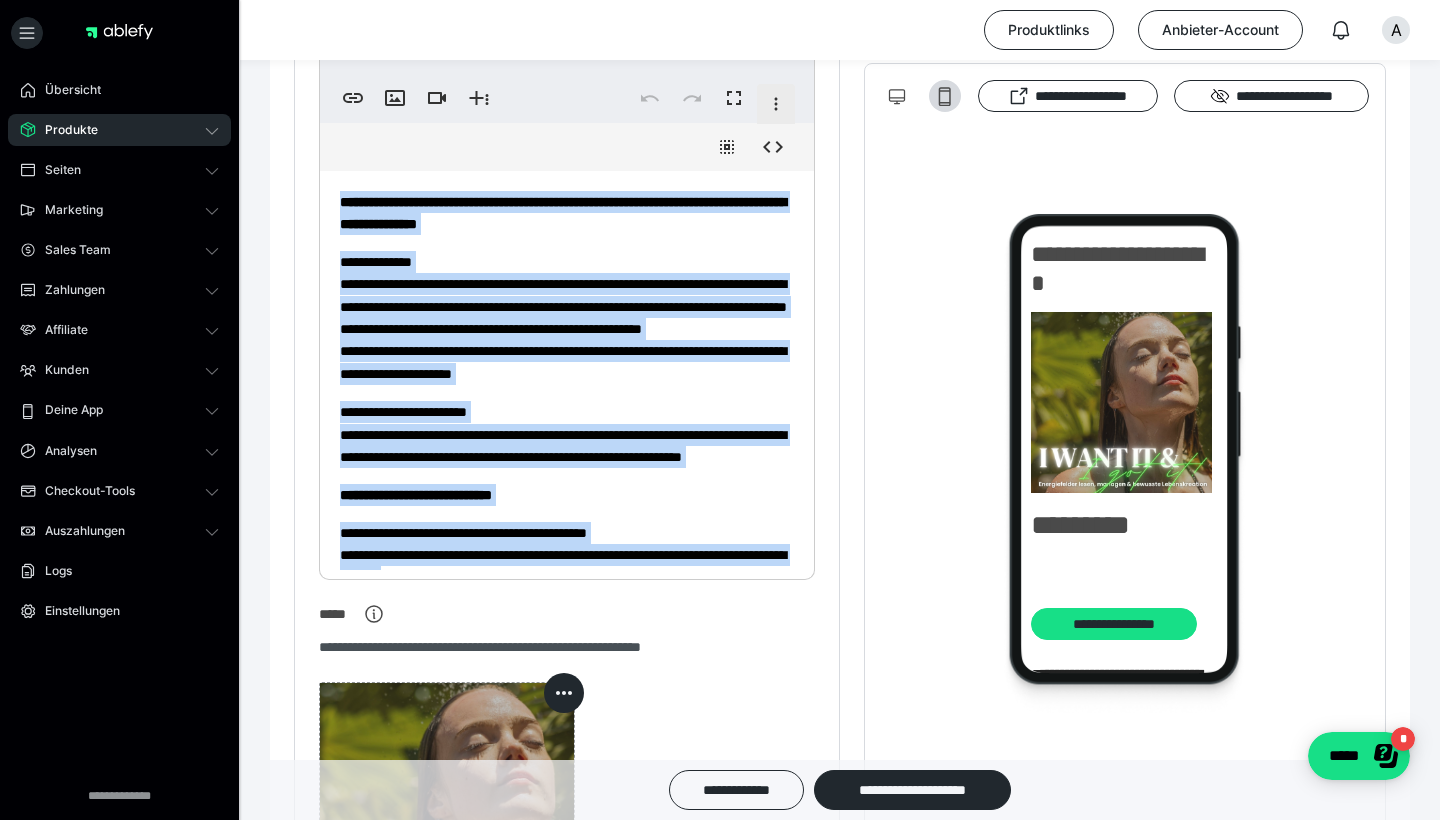 click 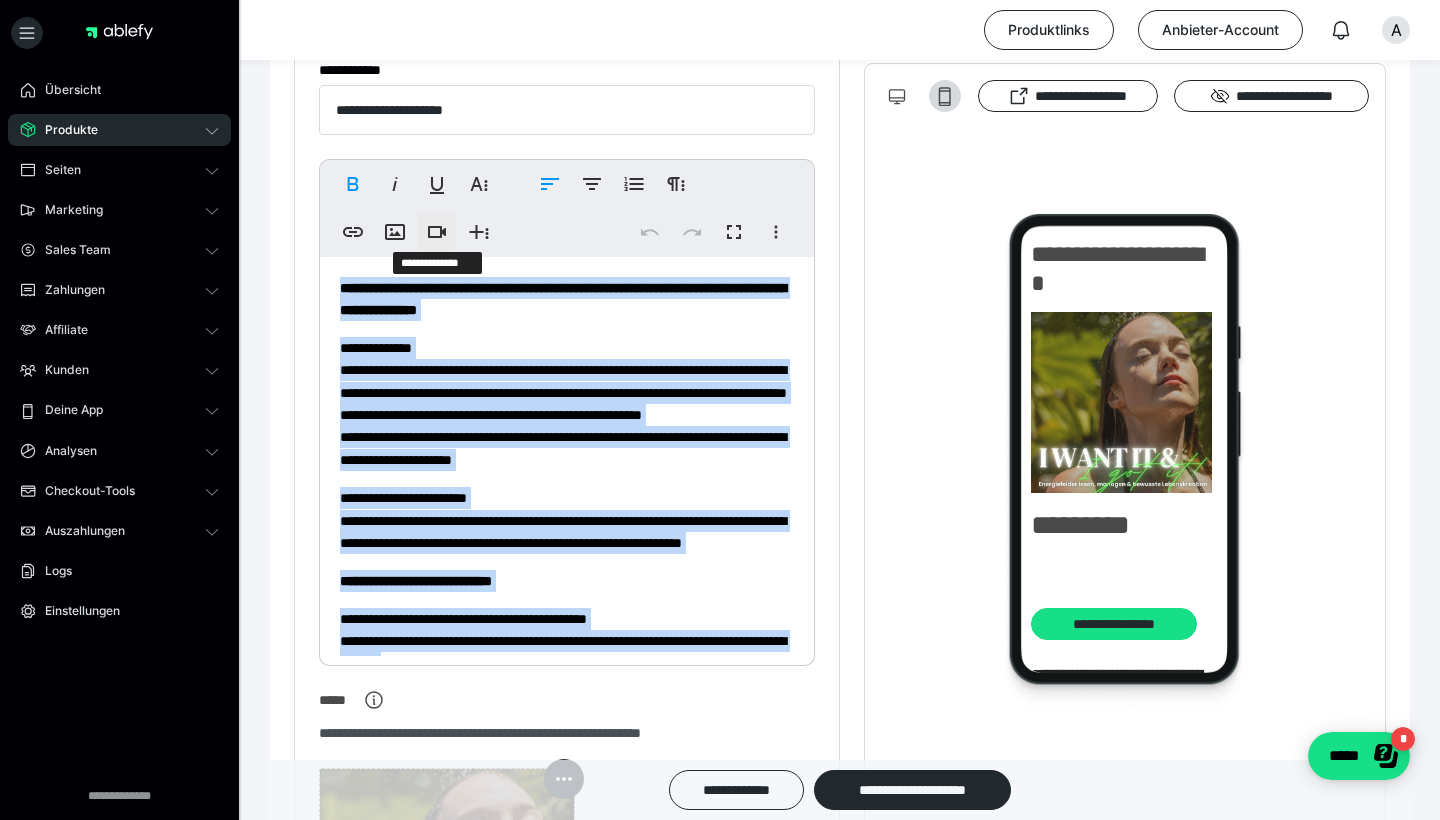 scroll, scrollTop: 376, scrollLeft: 0, axis: vertical 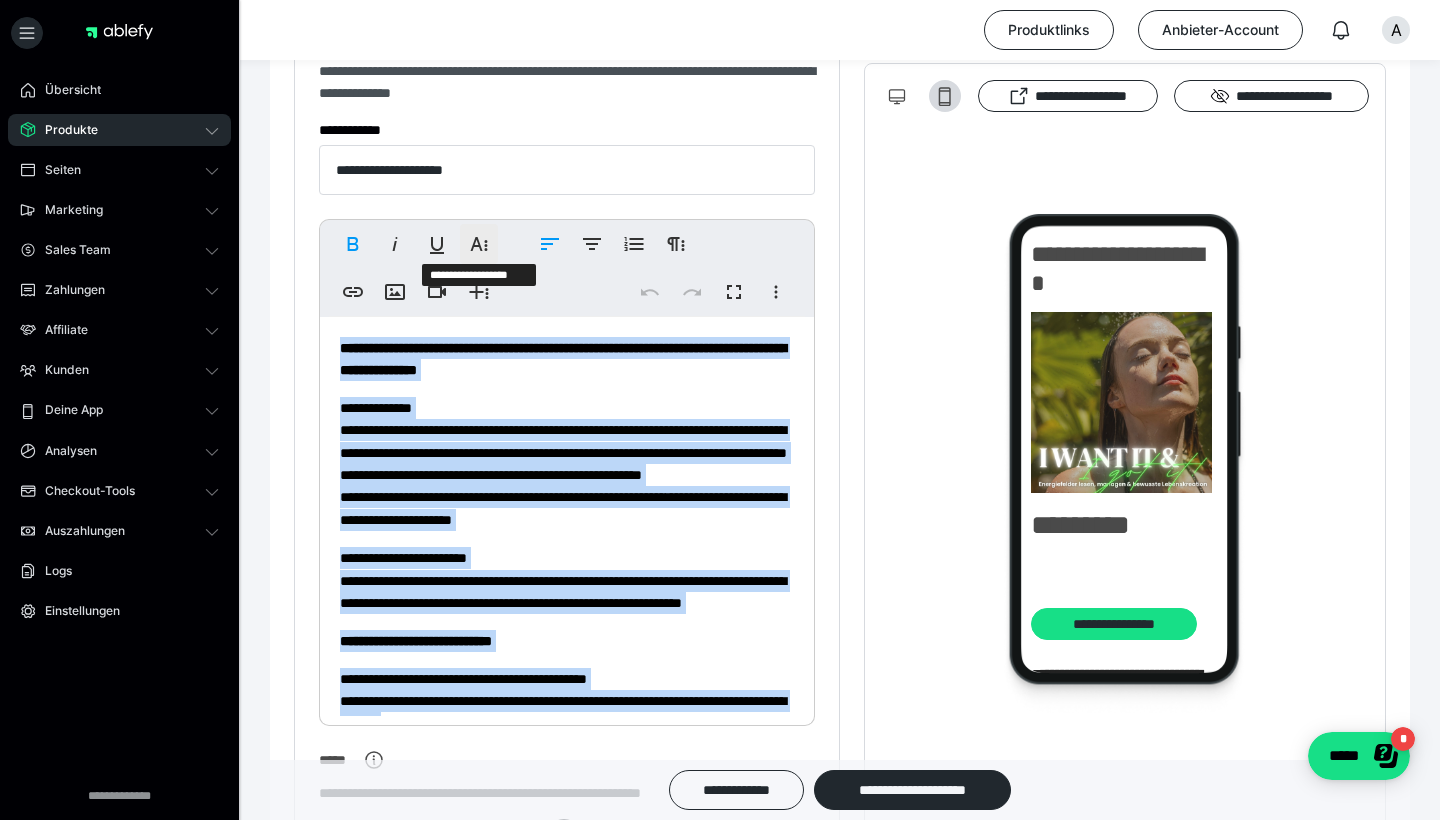 click 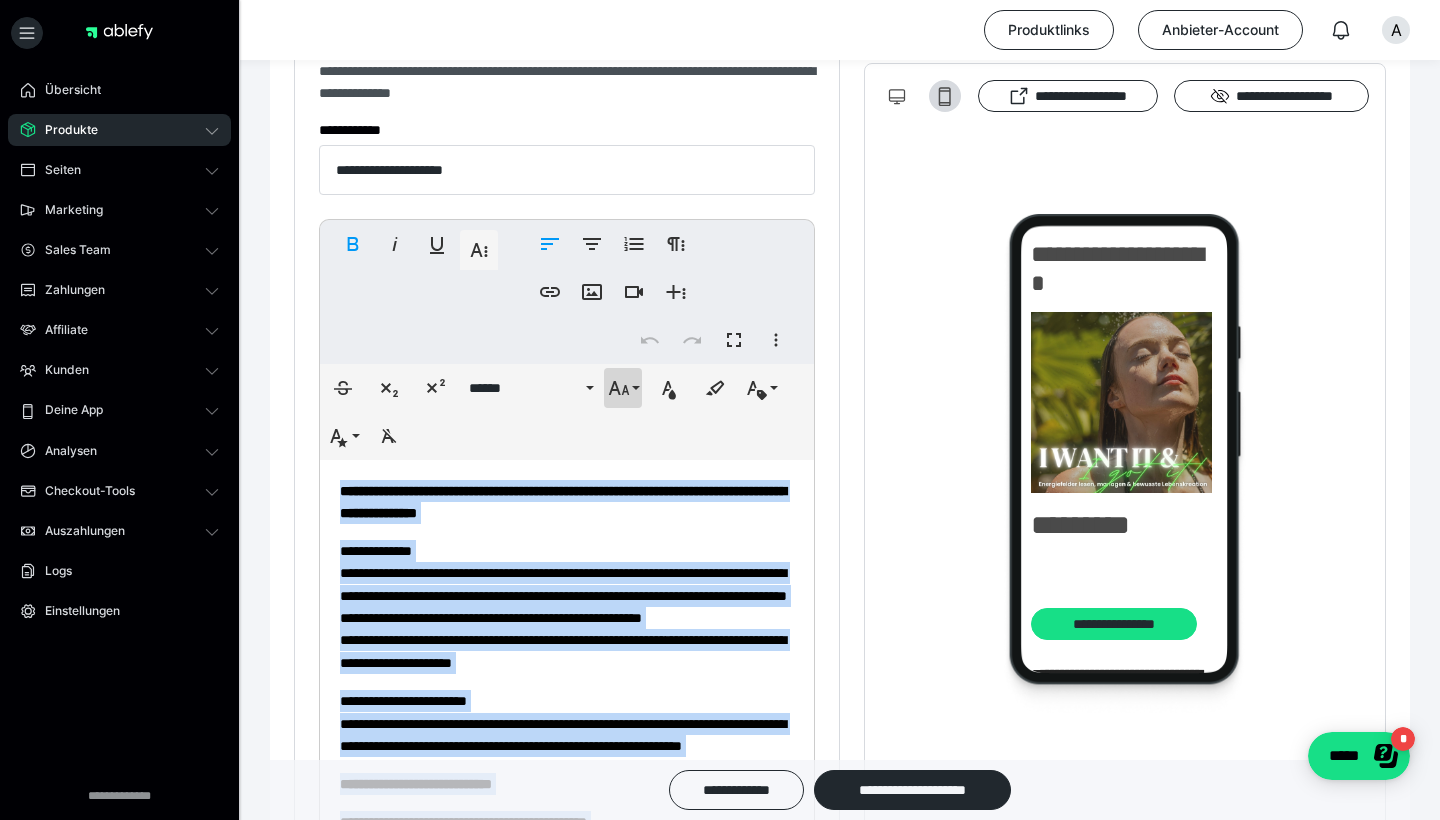 click 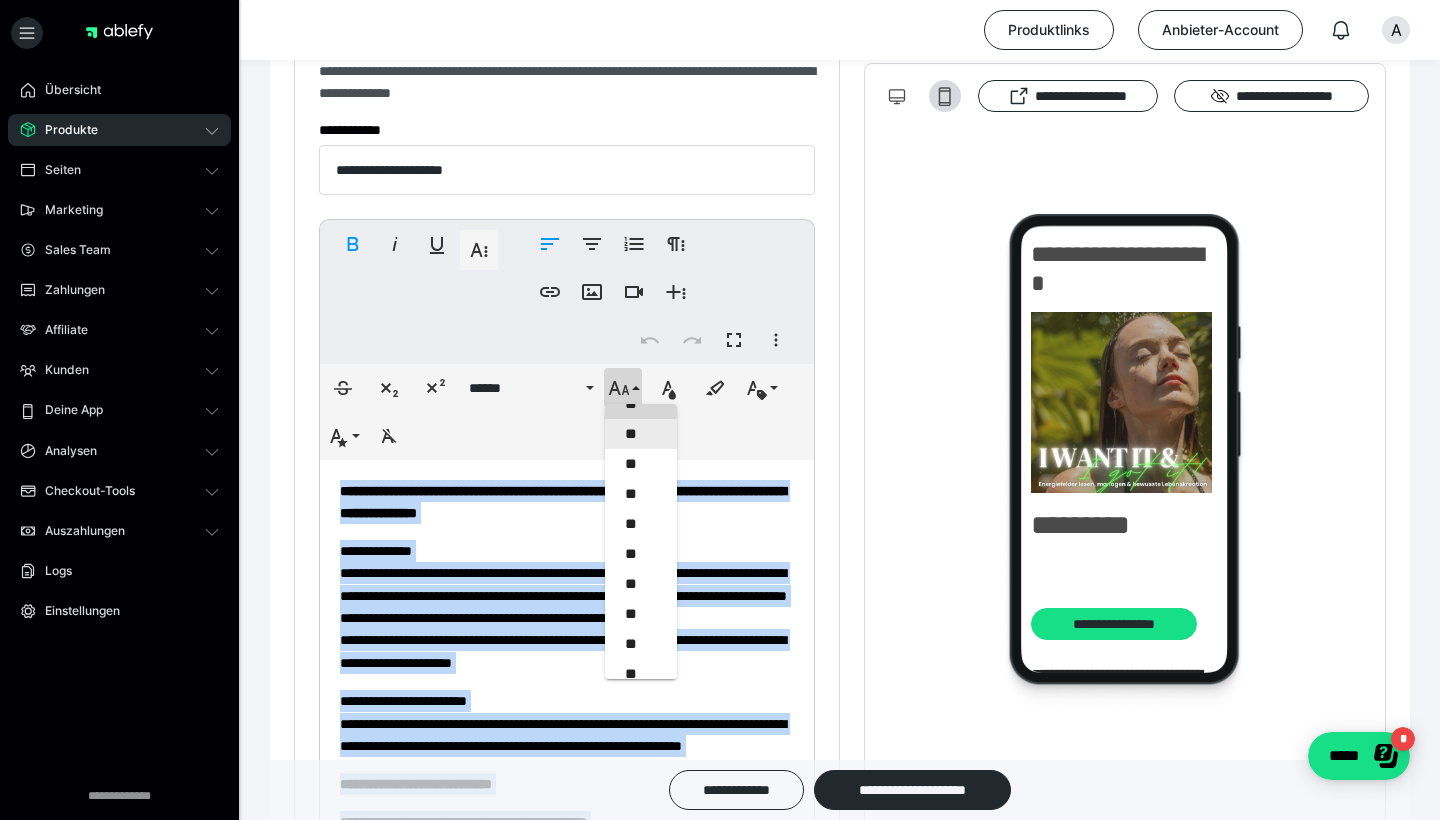 click on "**" at bounding box center [641, 434] 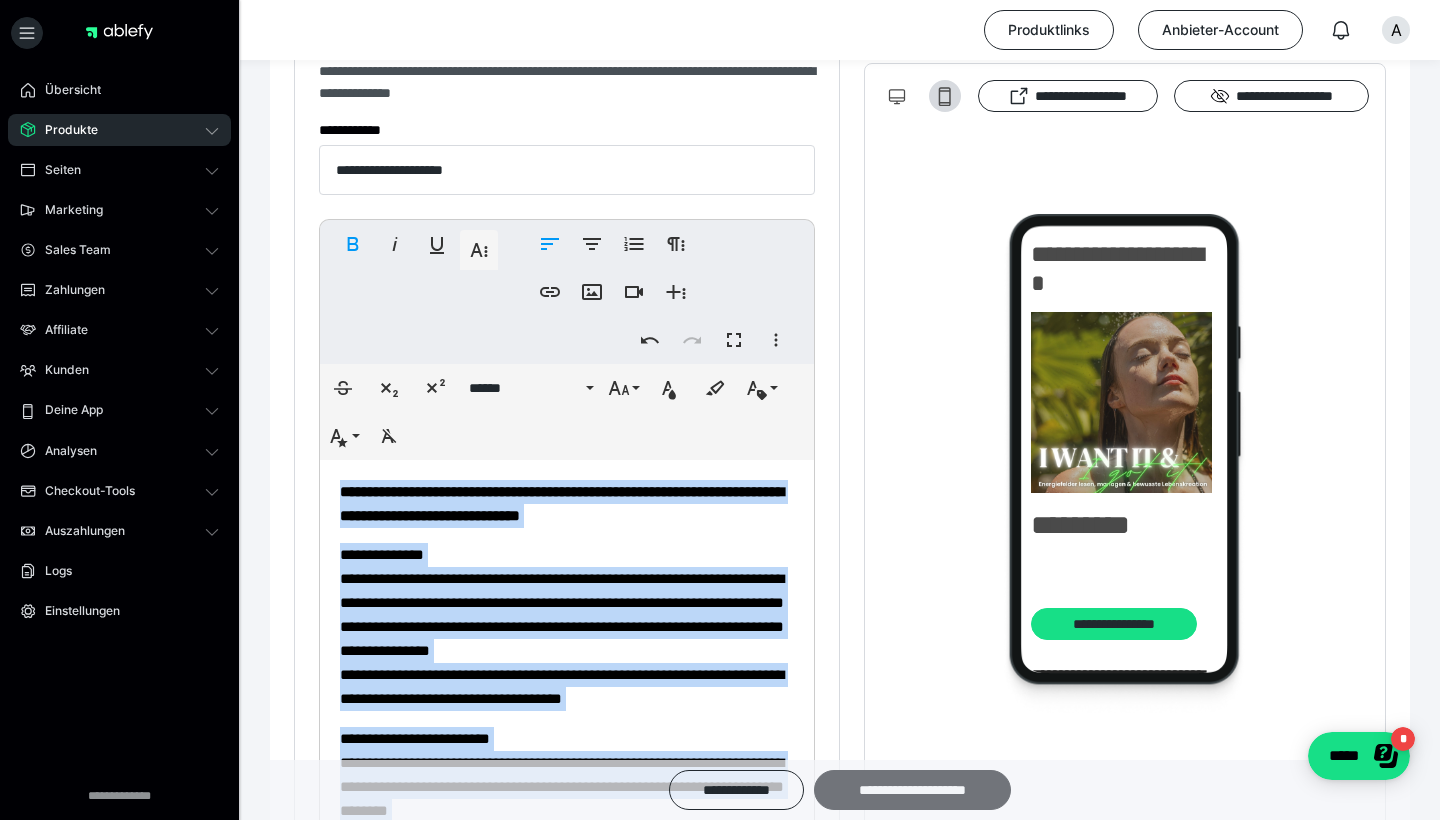 click on "**********" at bounding box center (912, 790) 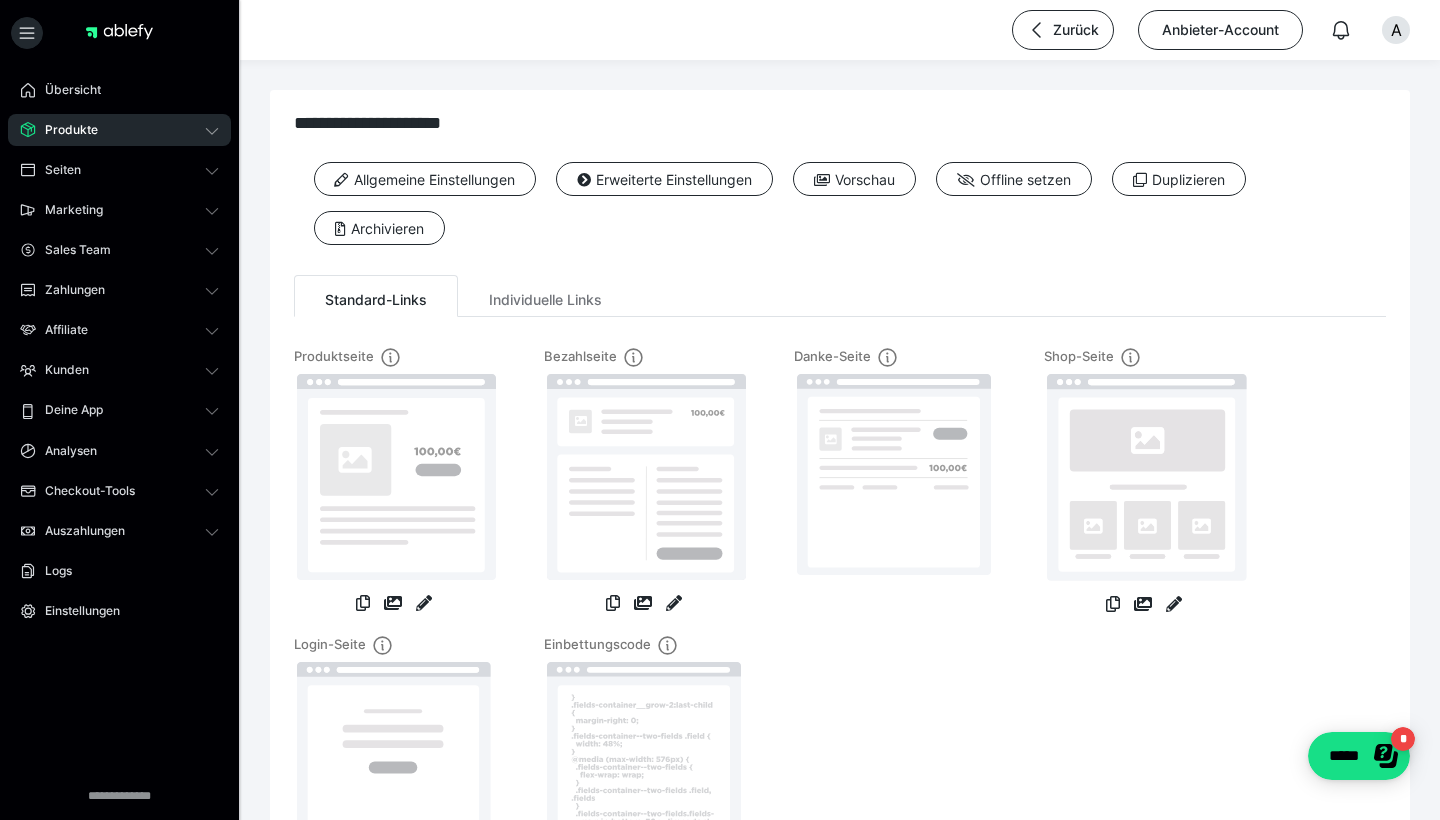 click on "Produkte" at bounding box center (119, 130) 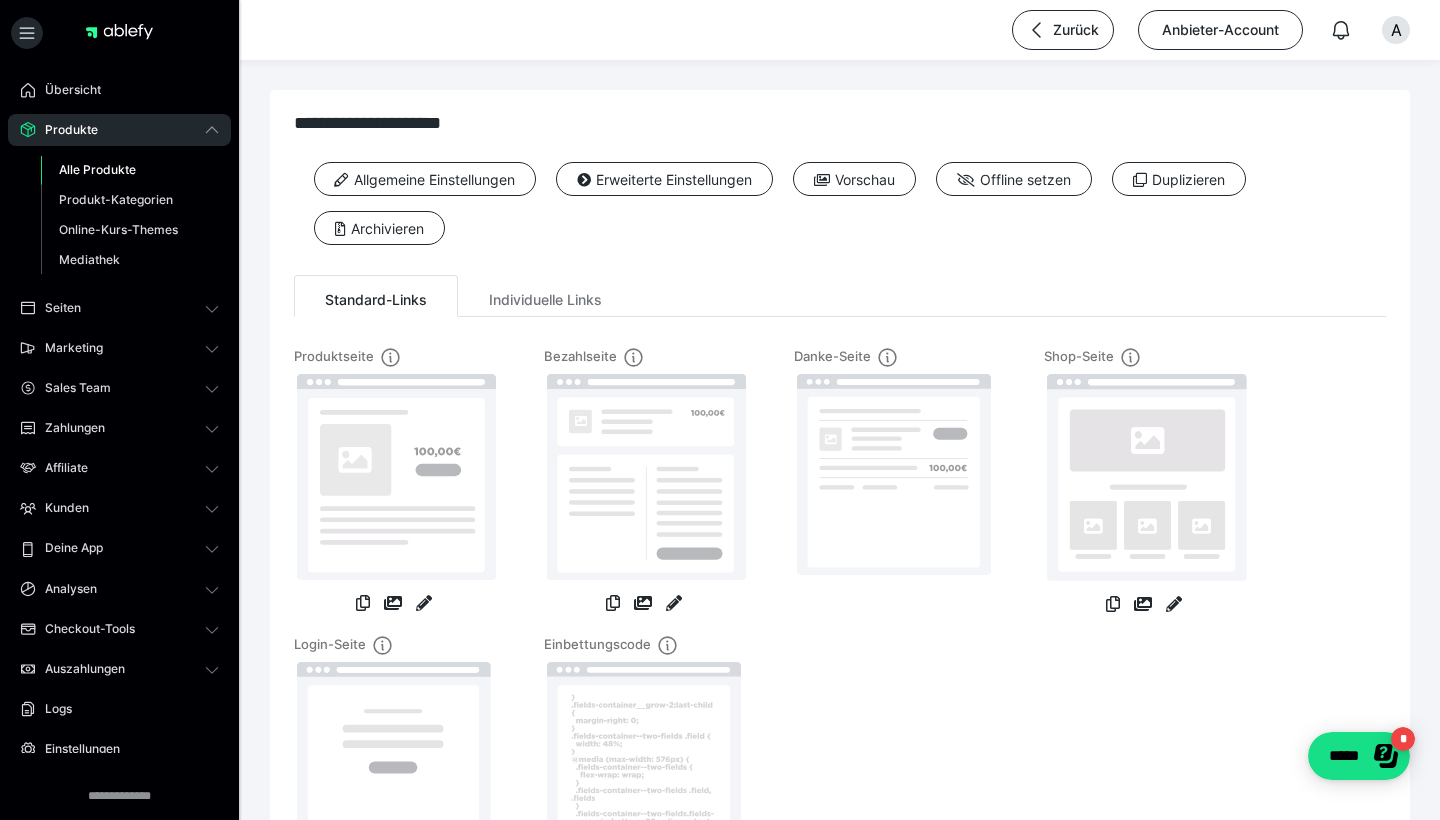 click on "Alle Produkte" at bounding box center (130, 170) 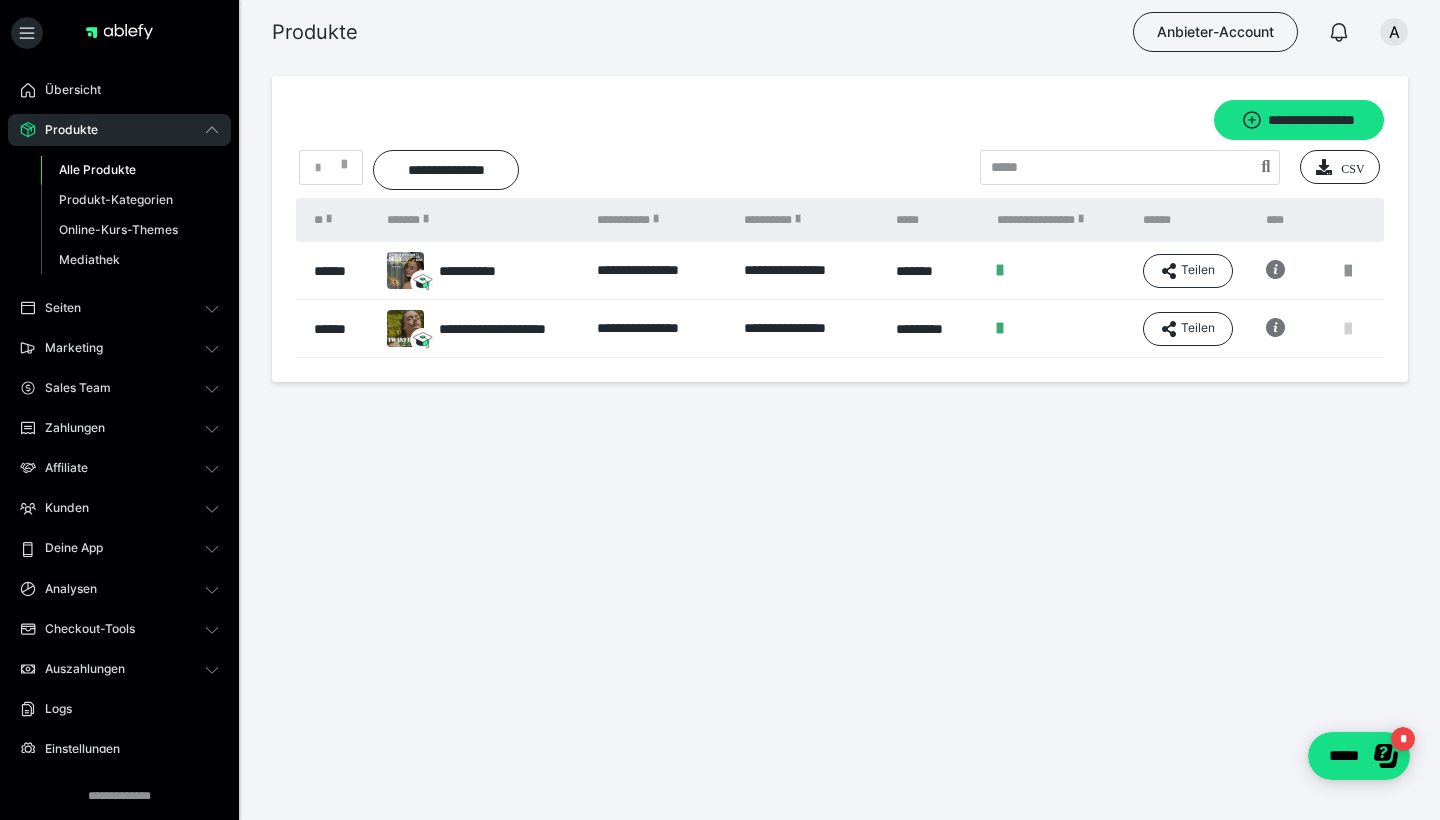click at bounding box center [1348, 329] 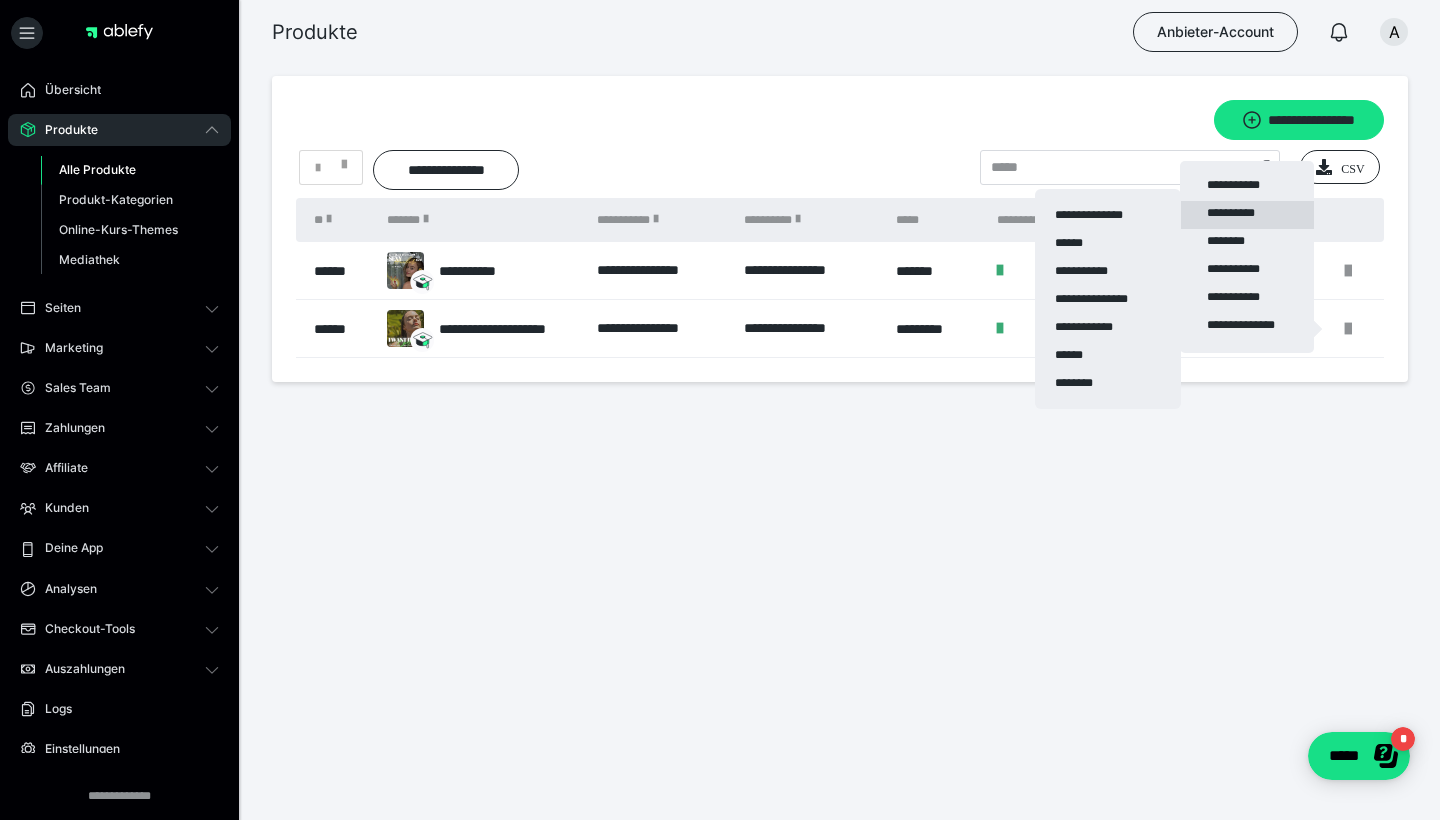 click on "**********" at bounding box center (1247, 215) 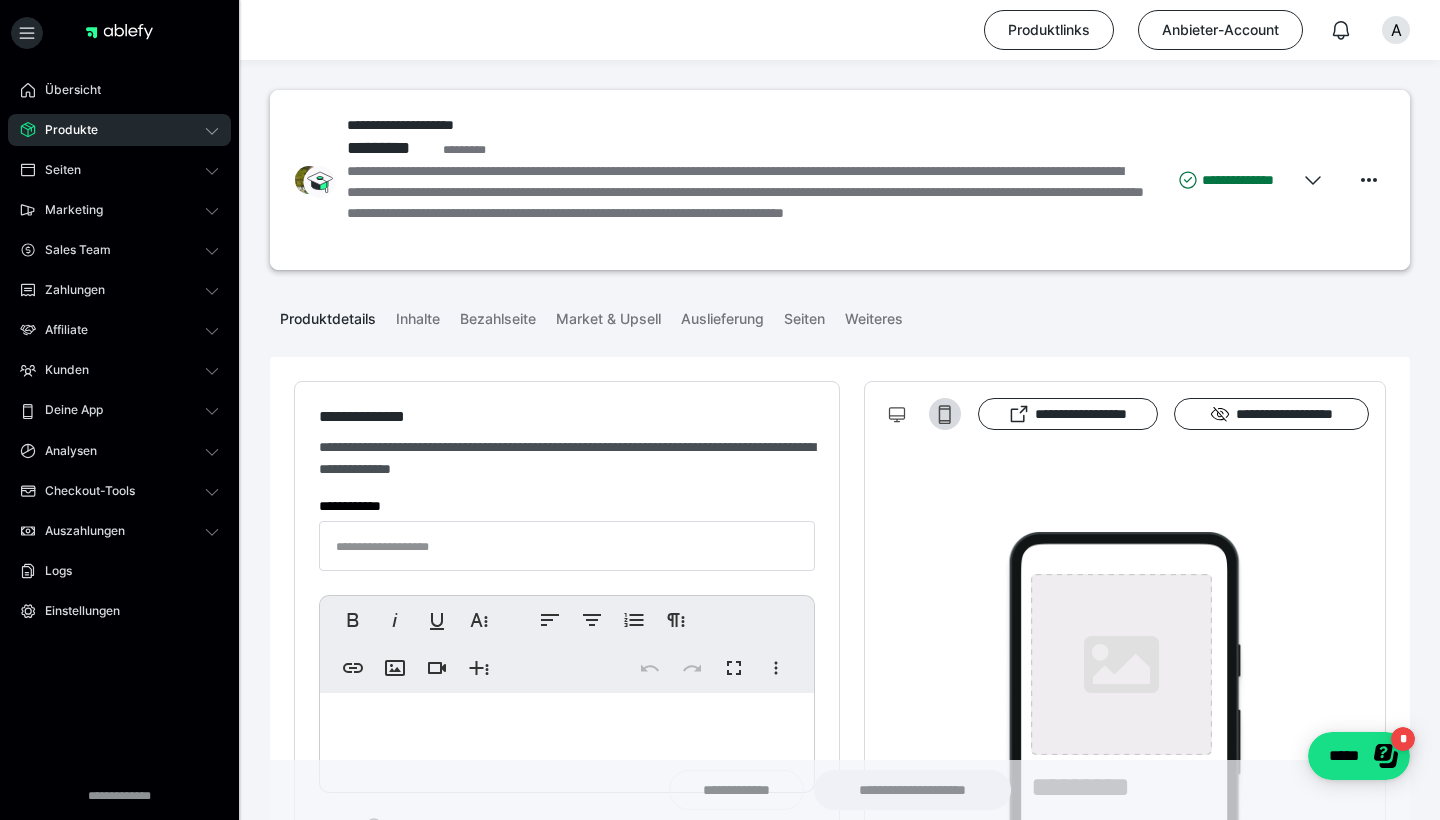type on "**********" 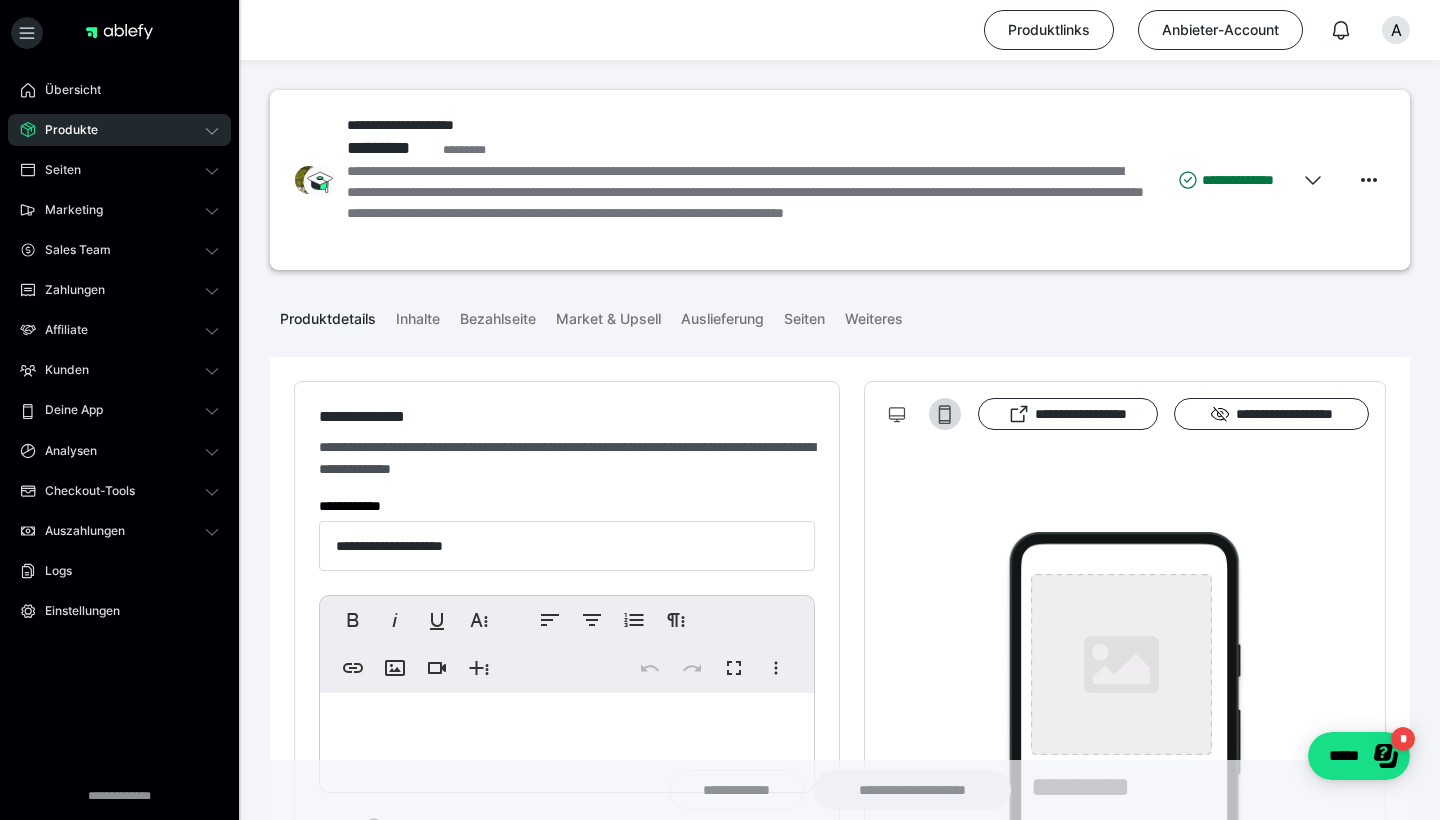 type on "**********" 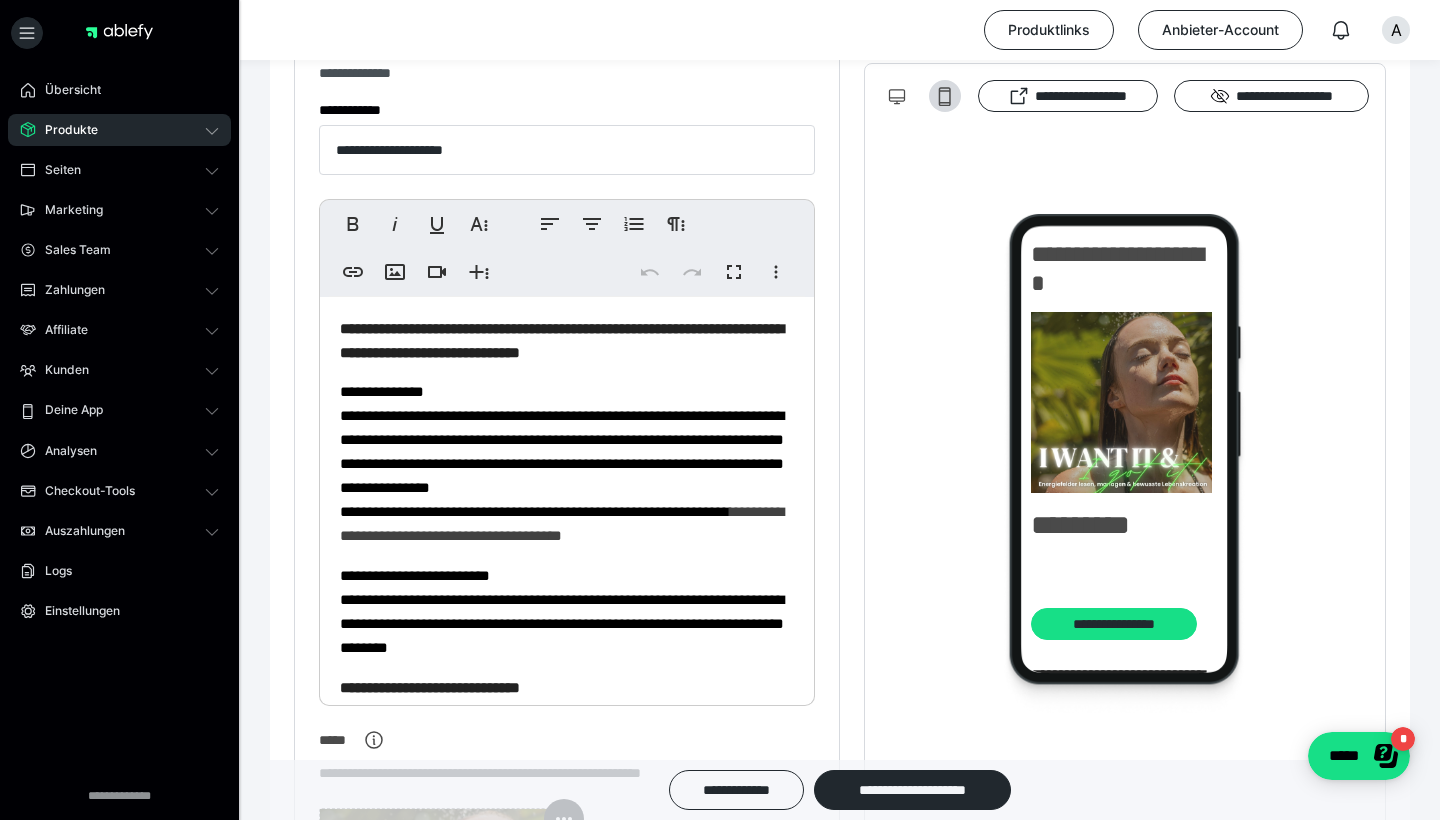 scroll, scrollTop: 395, scrollLeft: 0, axis: vertical 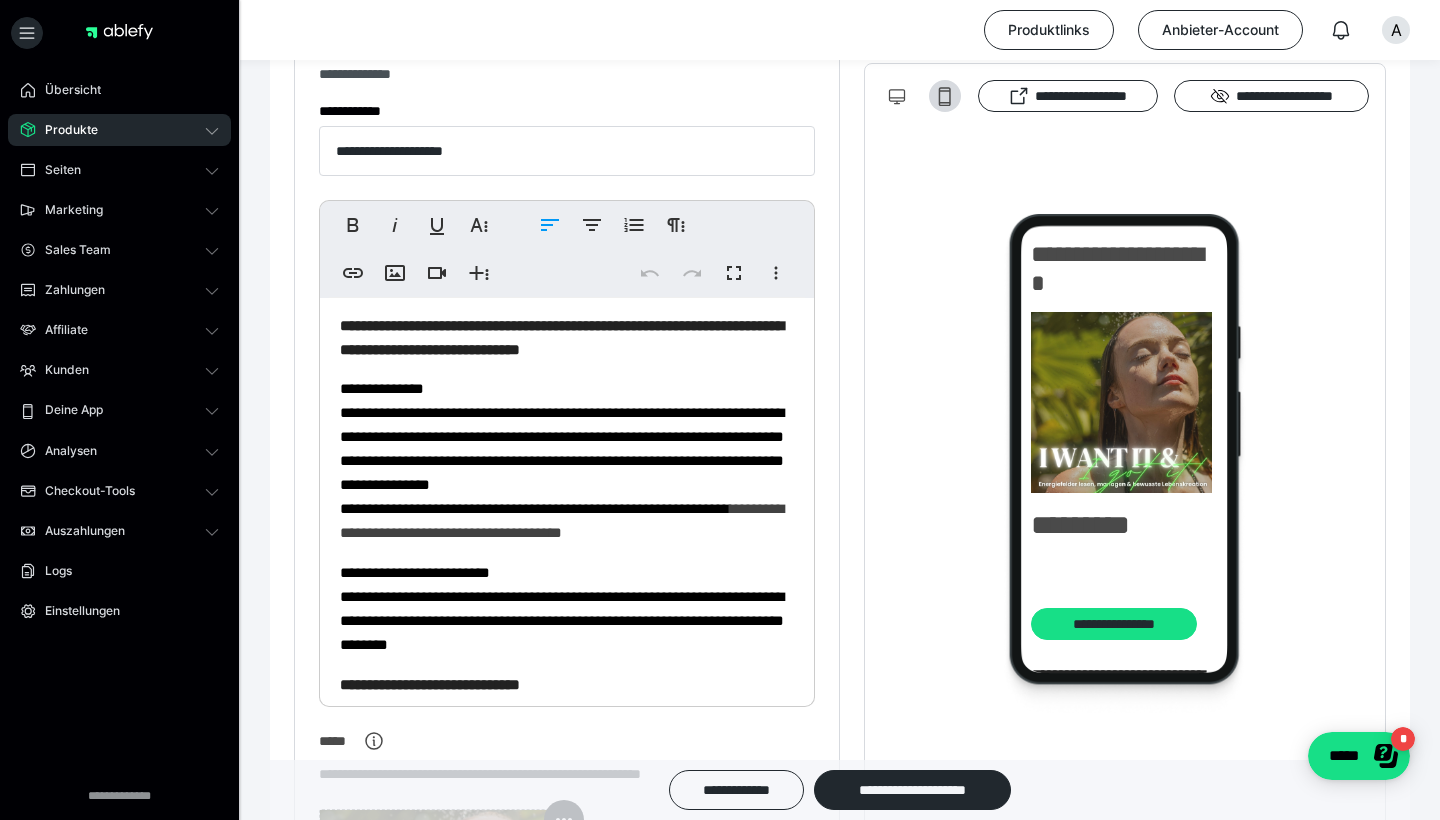 click on "**********" 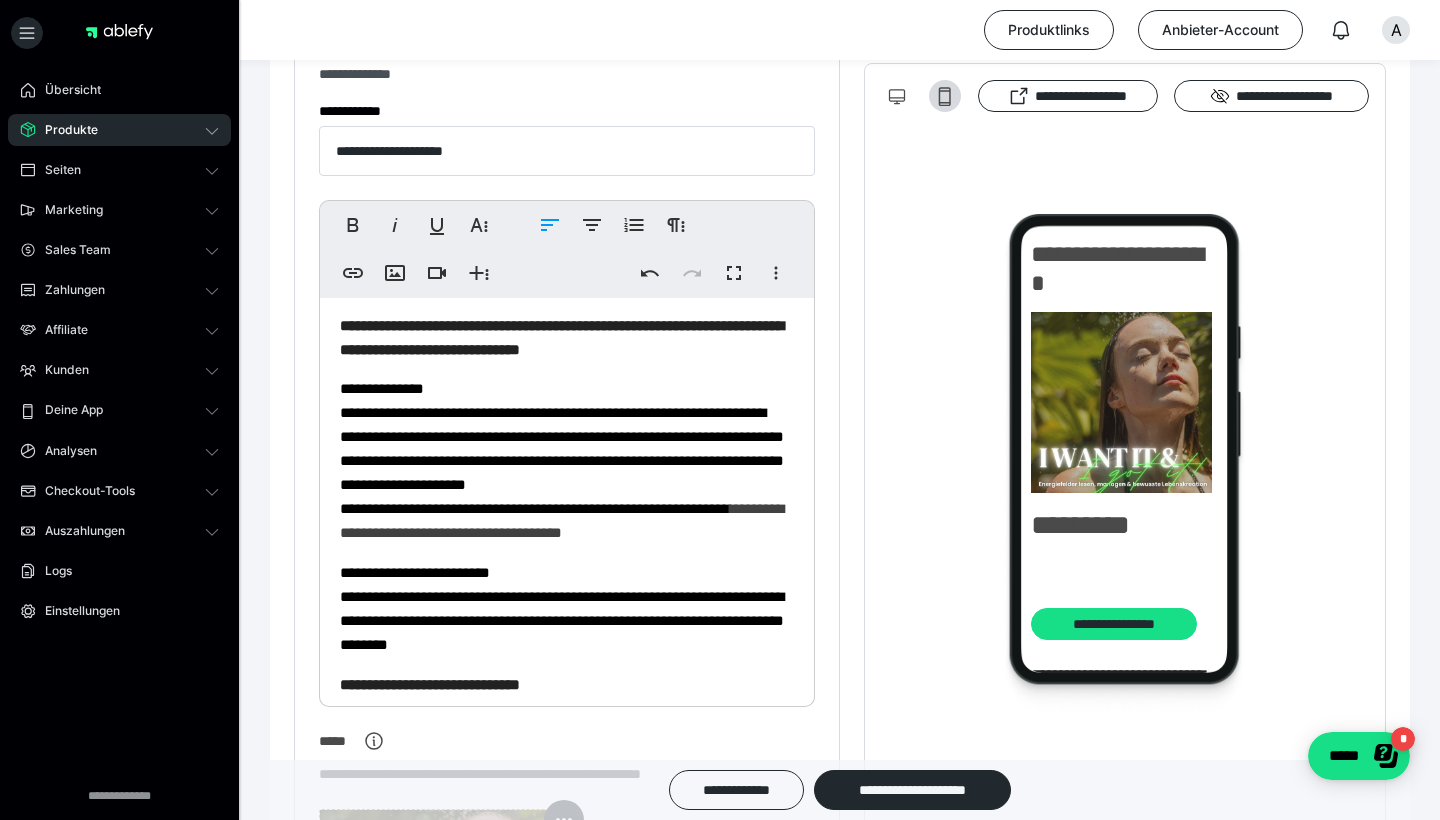 click on "**********" at bounding box center (562, 448) 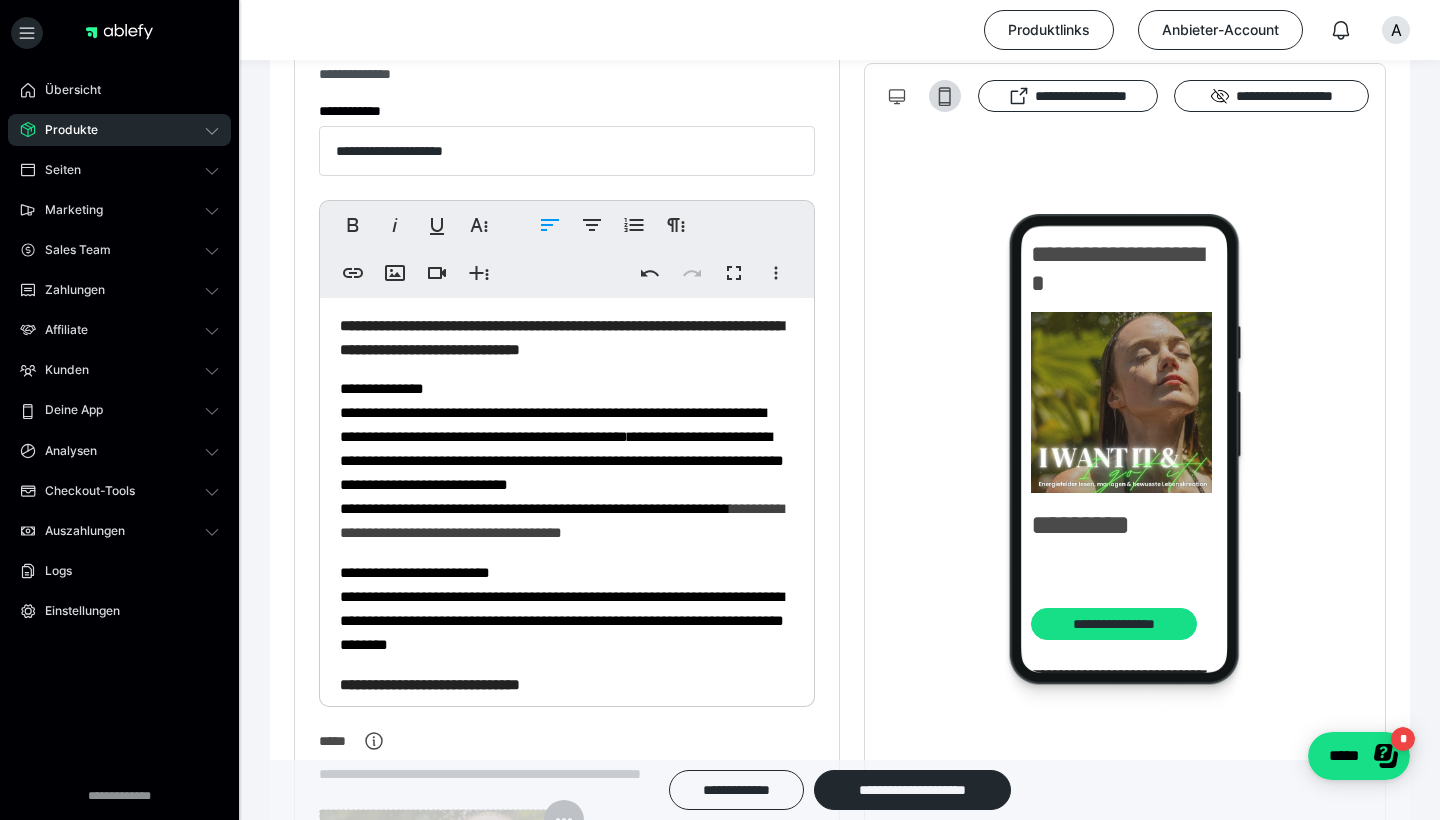 click on "**********" 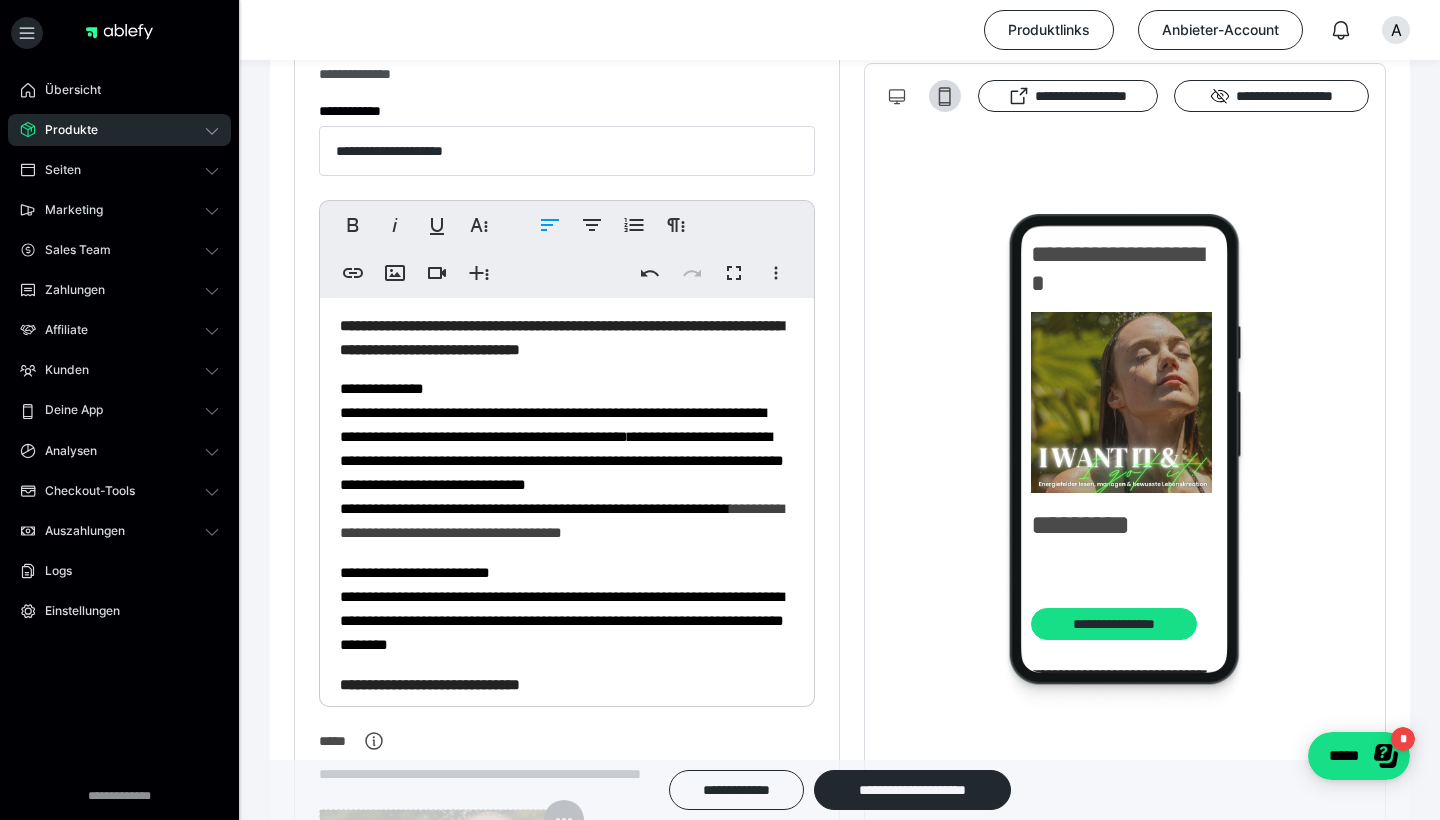 click on "**********" 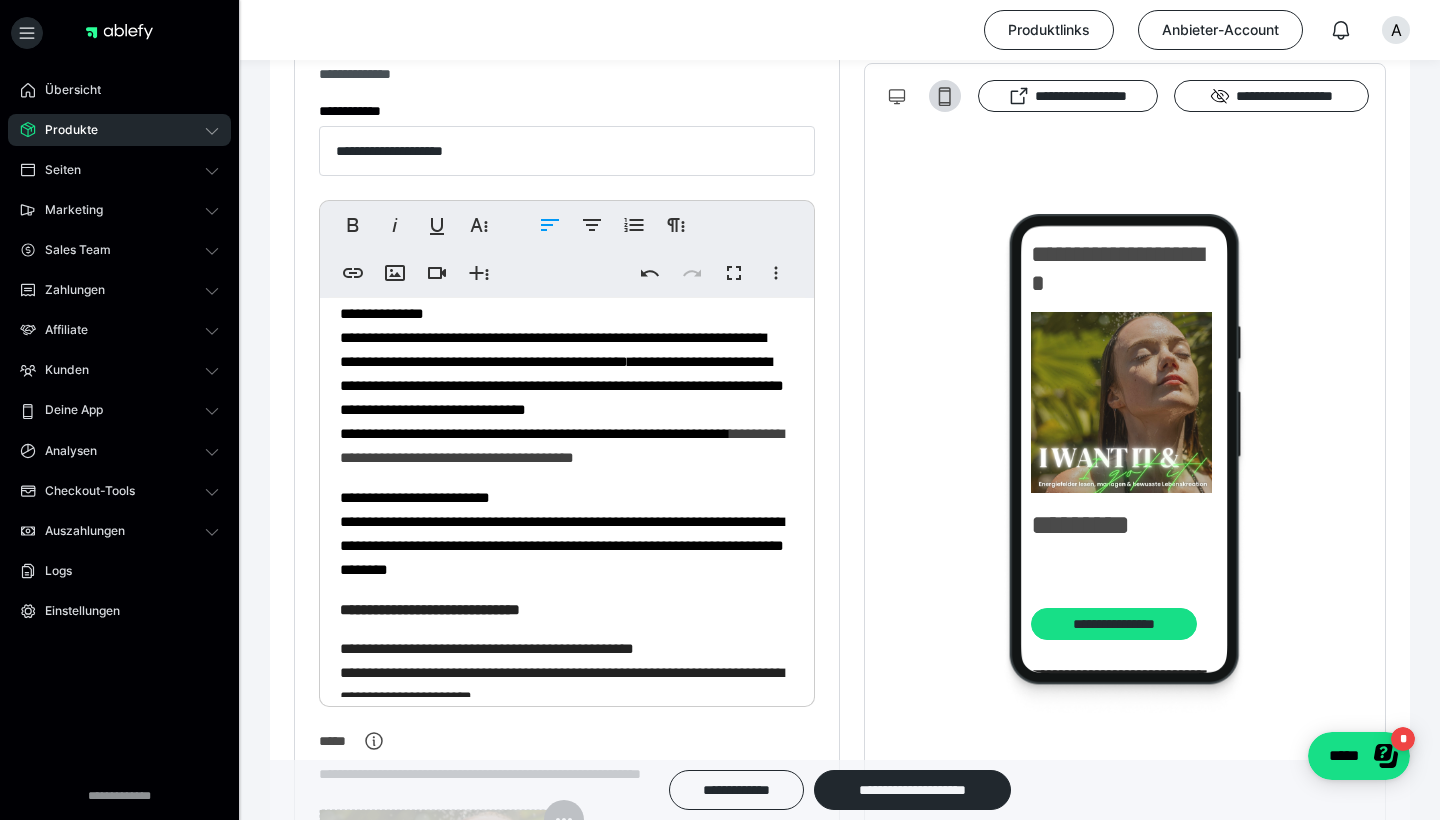 scroll, scrollTop: 82, scrollLeft: 0, axis: vertical 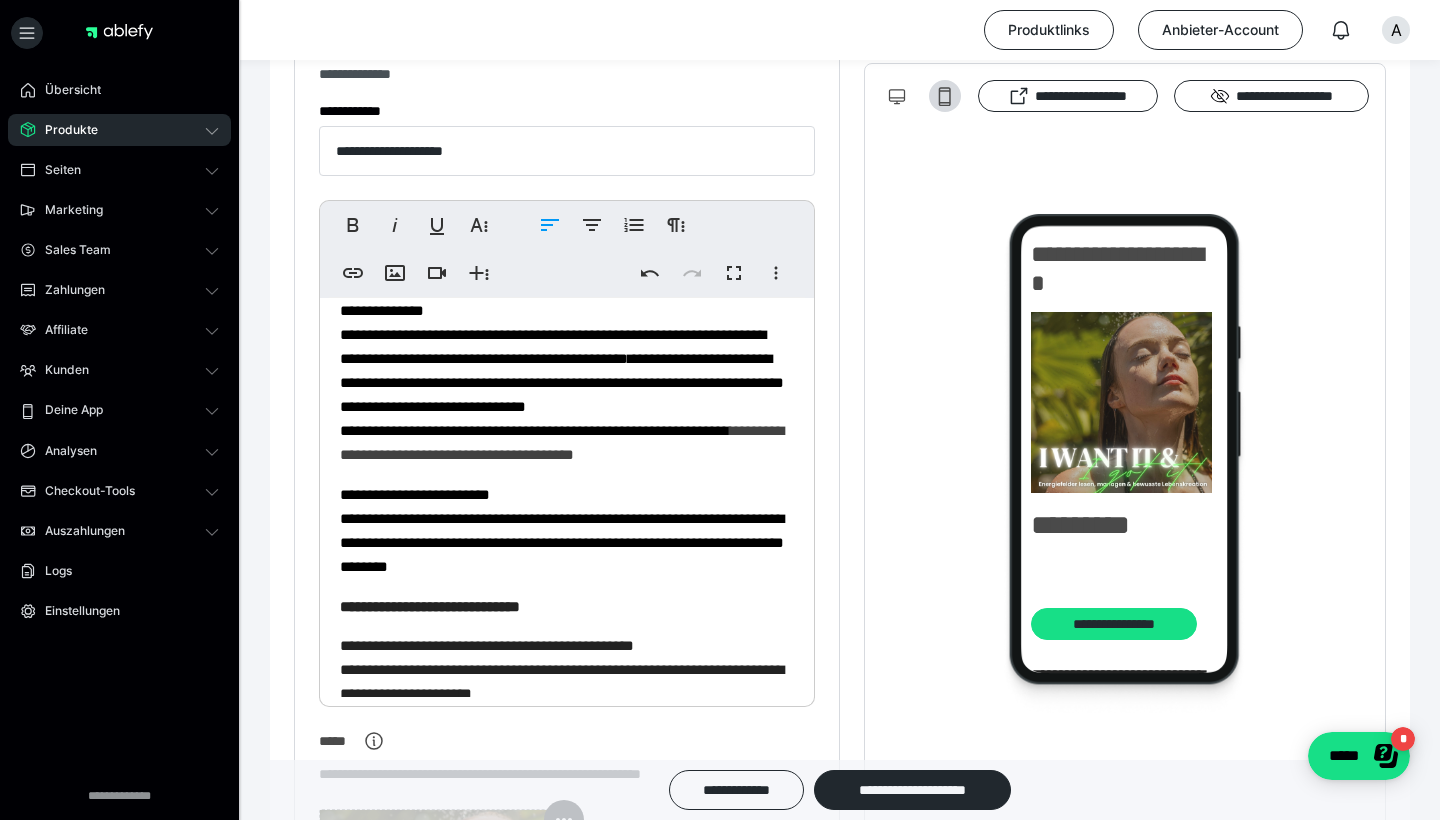 click on "**********" 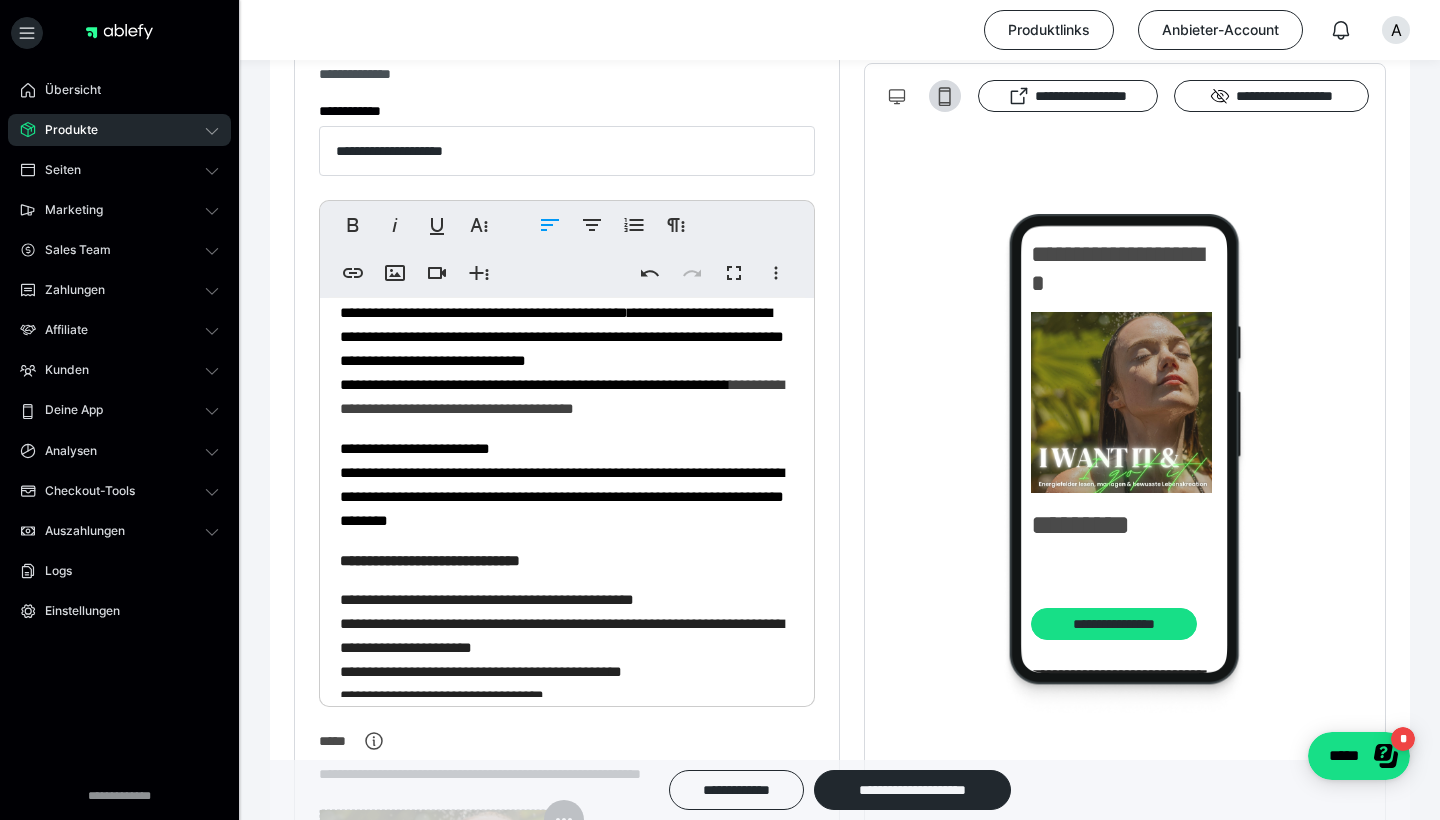 scroll, scrollTop: 132, scrollLeft: 0, axis: vertical 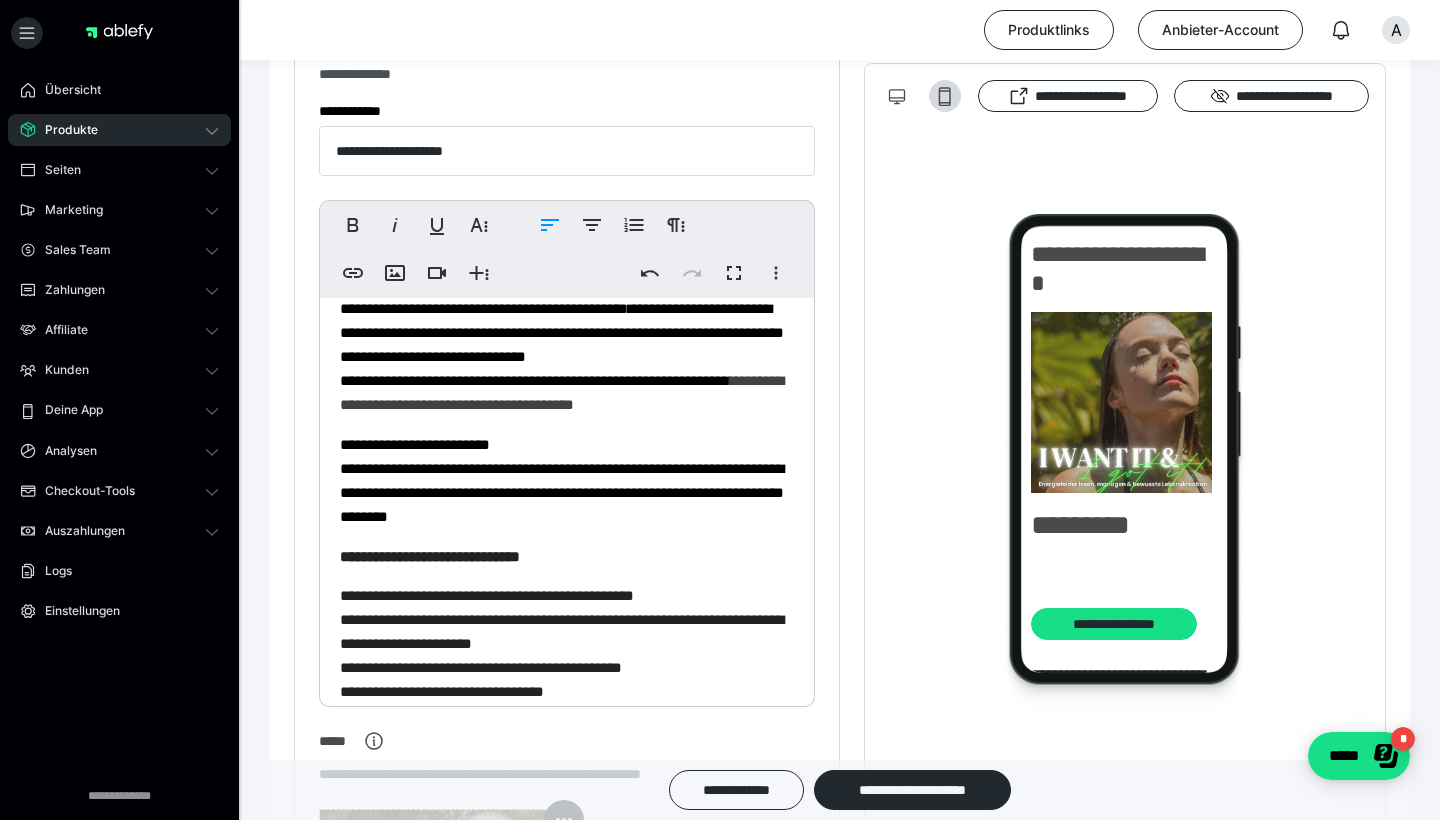 click on "**********" 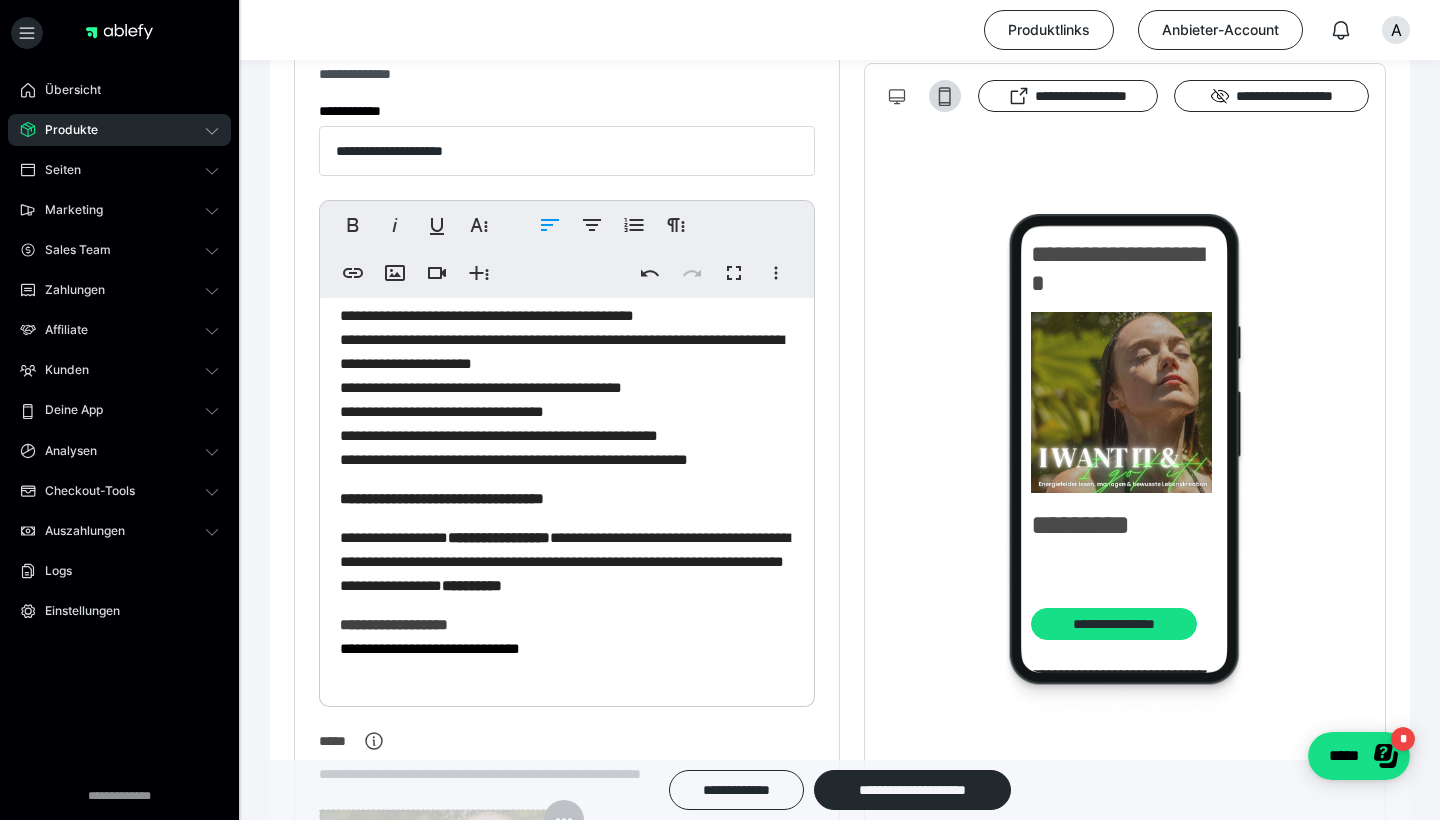scroll, scrollTop: 412, scrollLeft: 0, axis: vertical 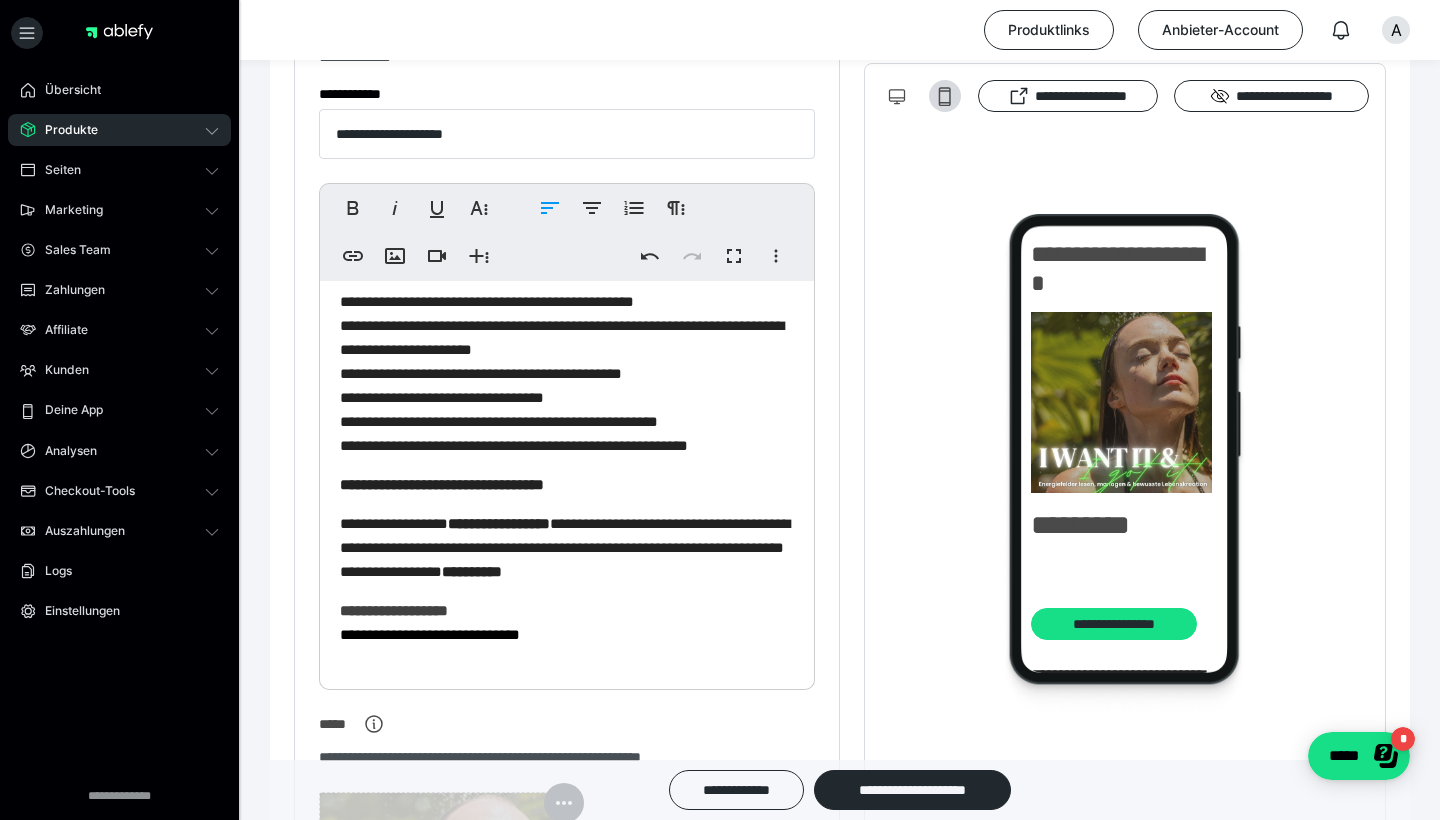 click on "**********" at bounding box center (472, 571) 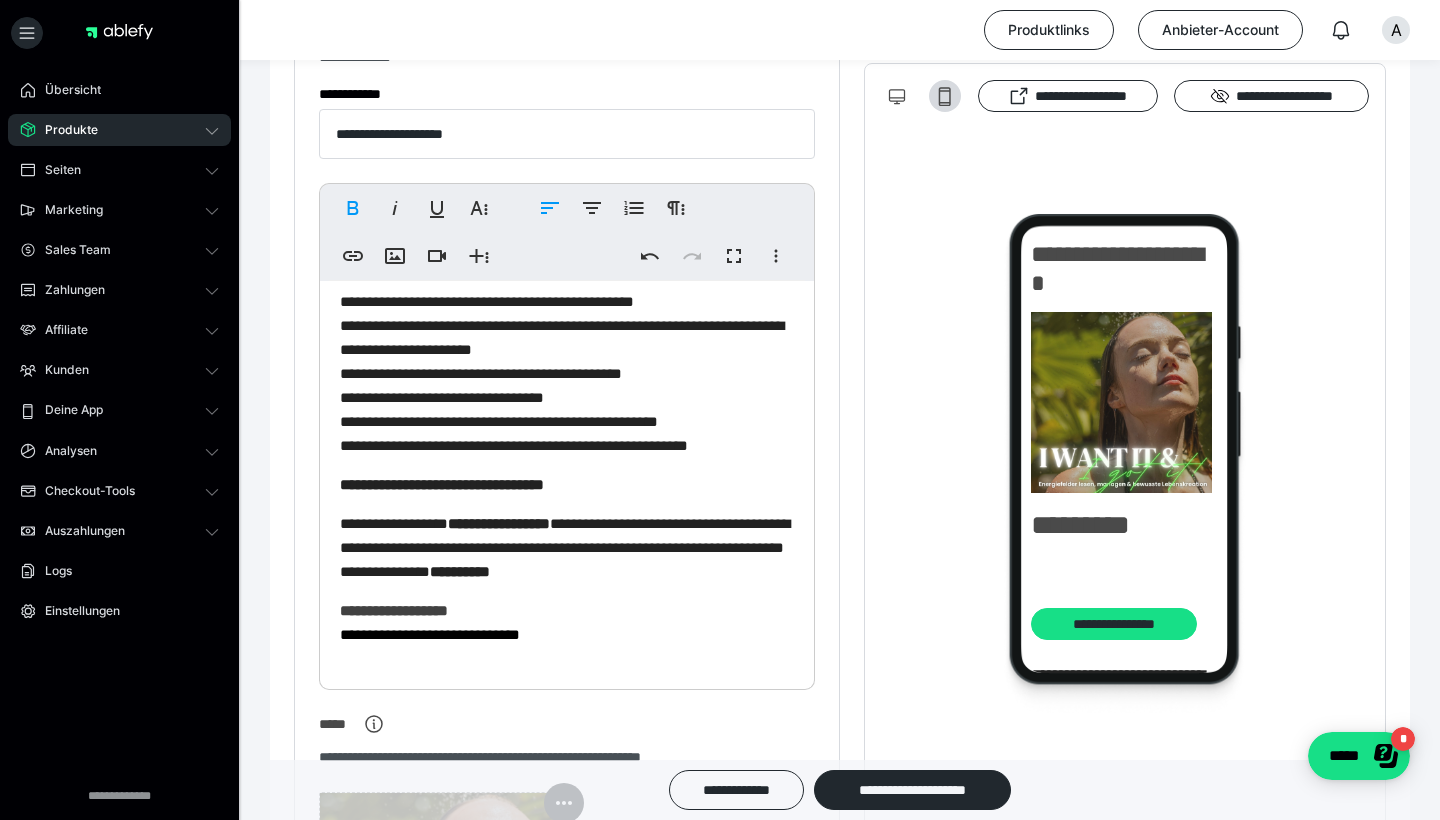 click on "**********" at bounding box center (567, 548) 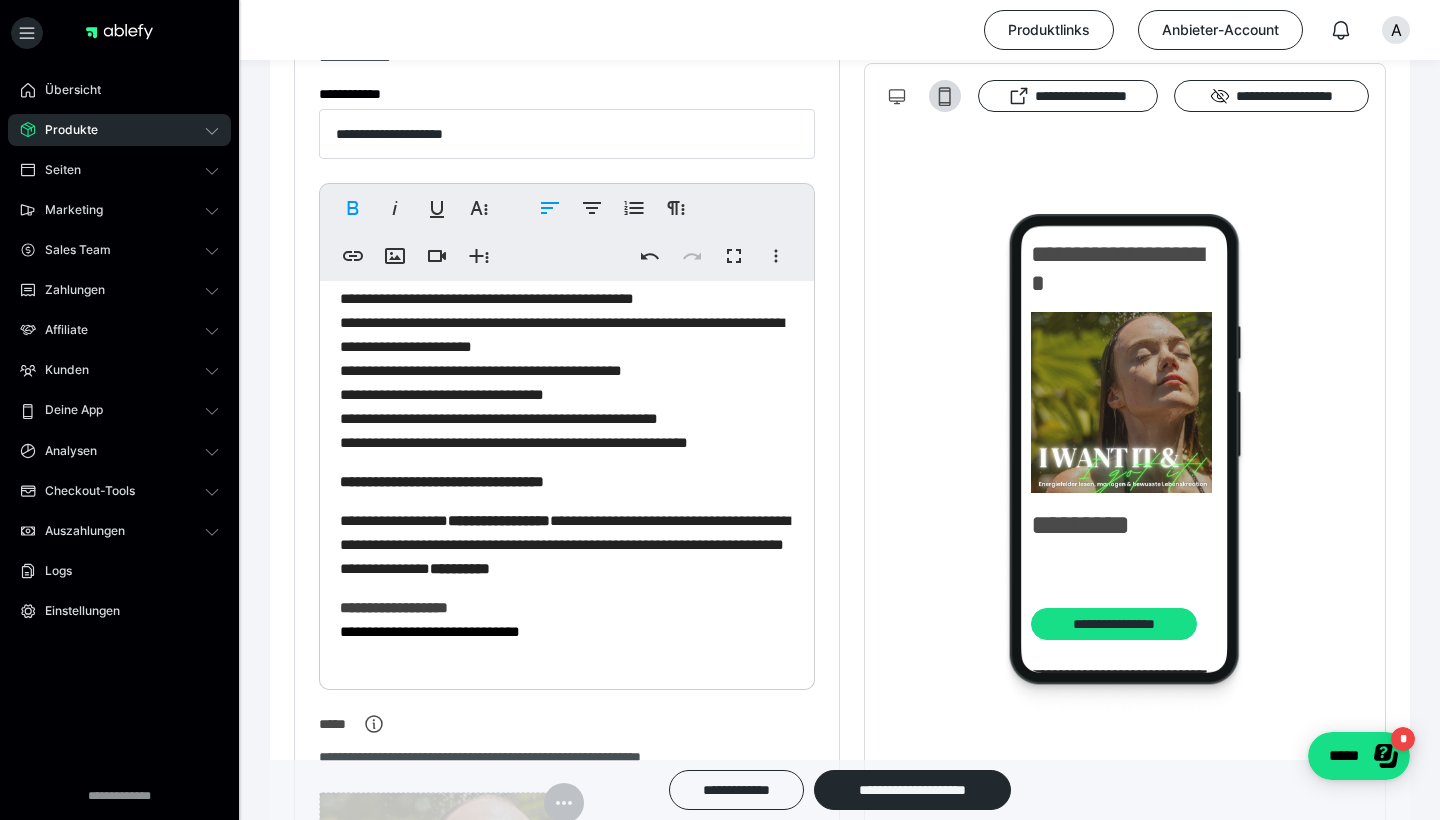 scroll, scrollTop: 412, scrollLeft: 0, axis: vertical 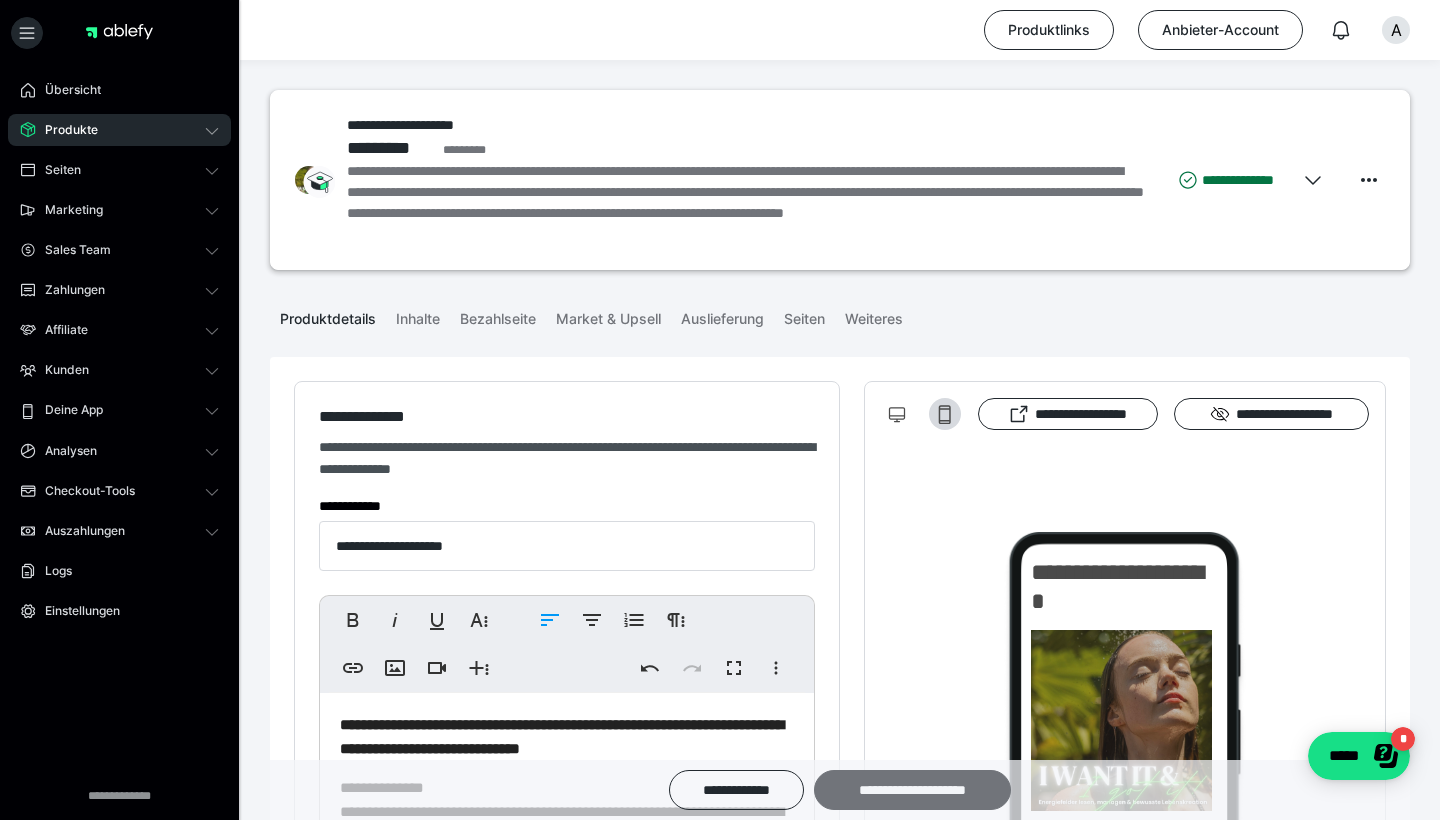 click on "**********" at bounding box center (912, 790) 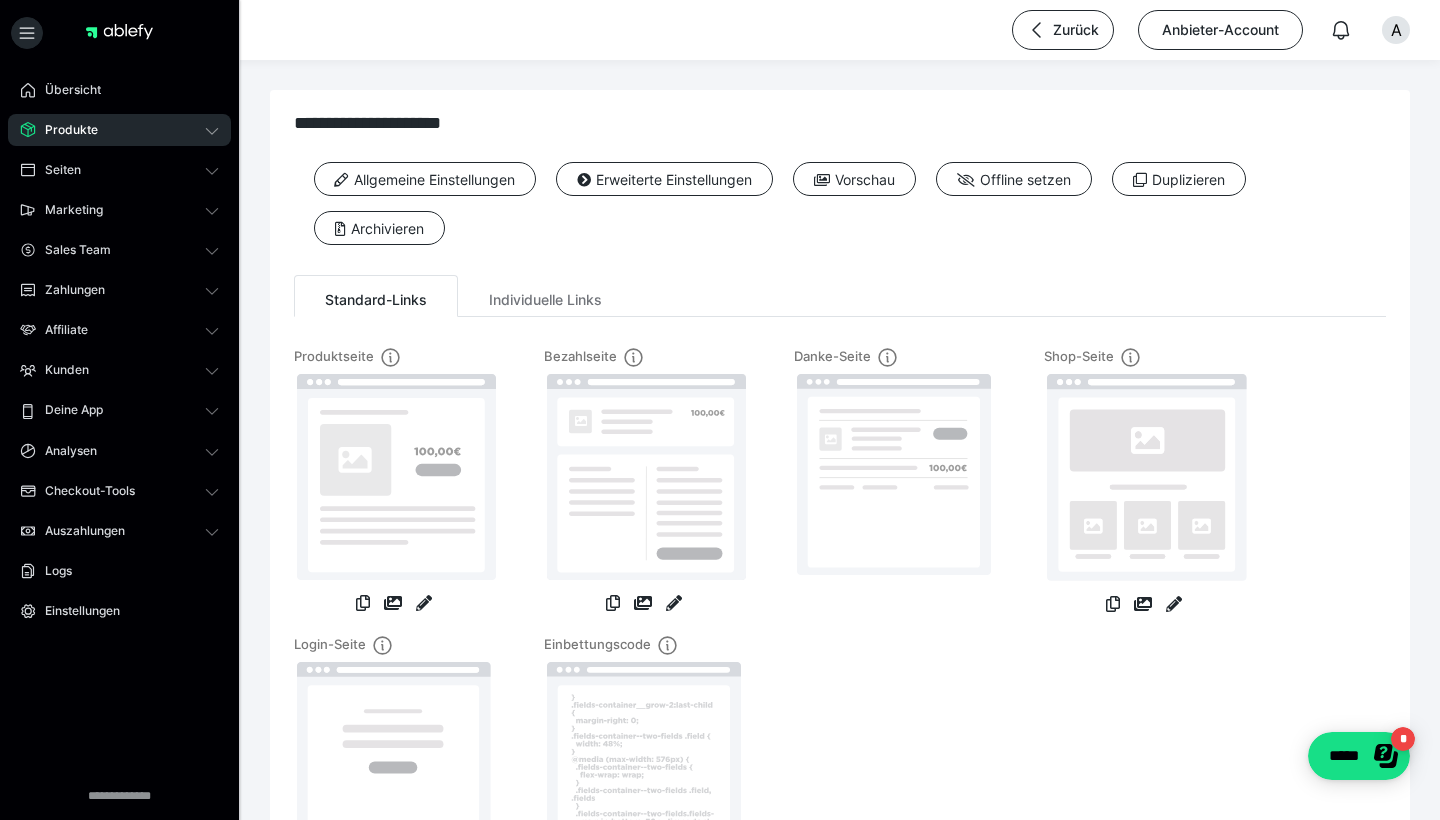 click 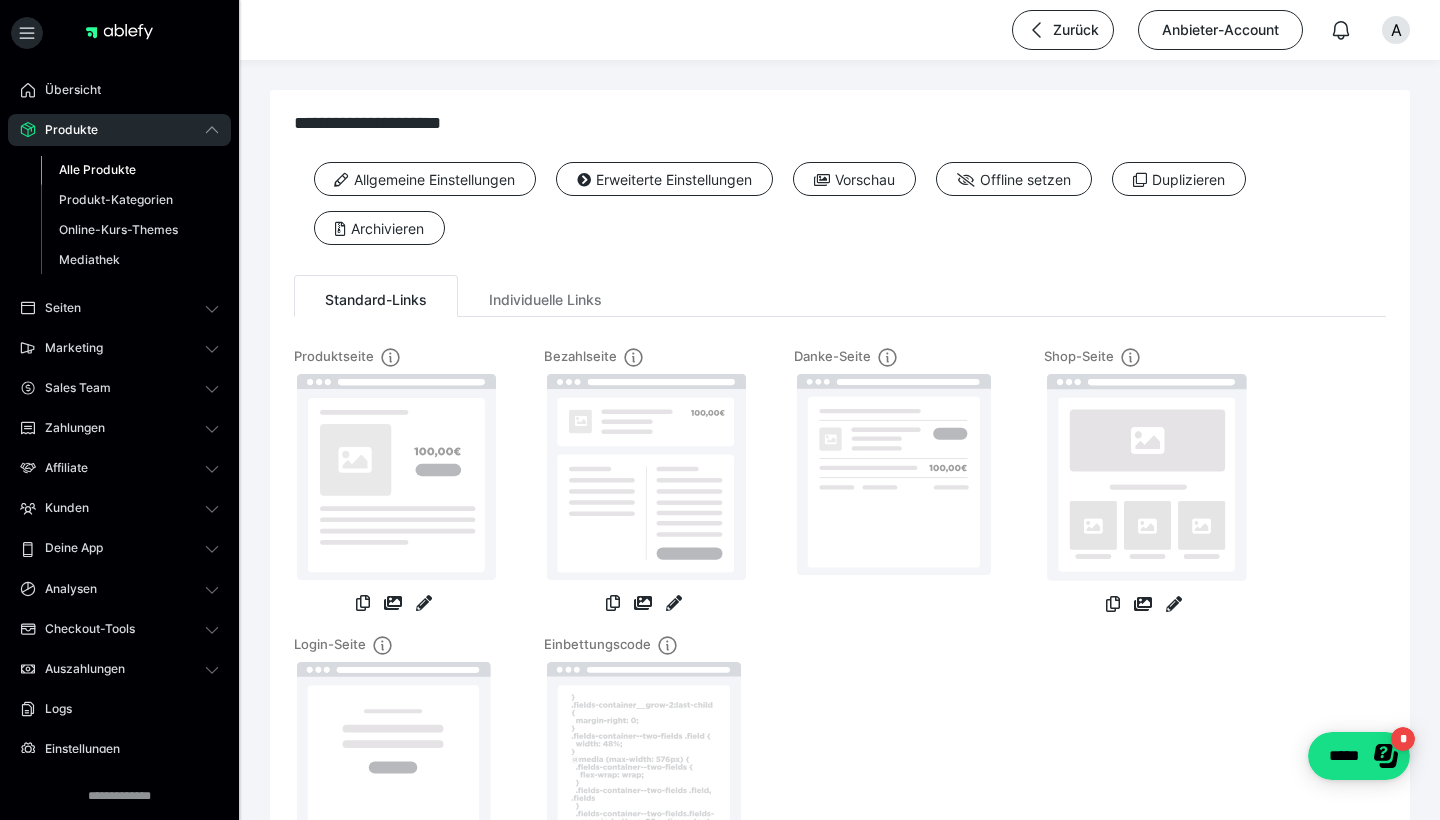 click on "Produkte Alle Produkte Produkt-Kategorien Online-Kurs-Themes Mediathek" at bounding box center (119, 199) 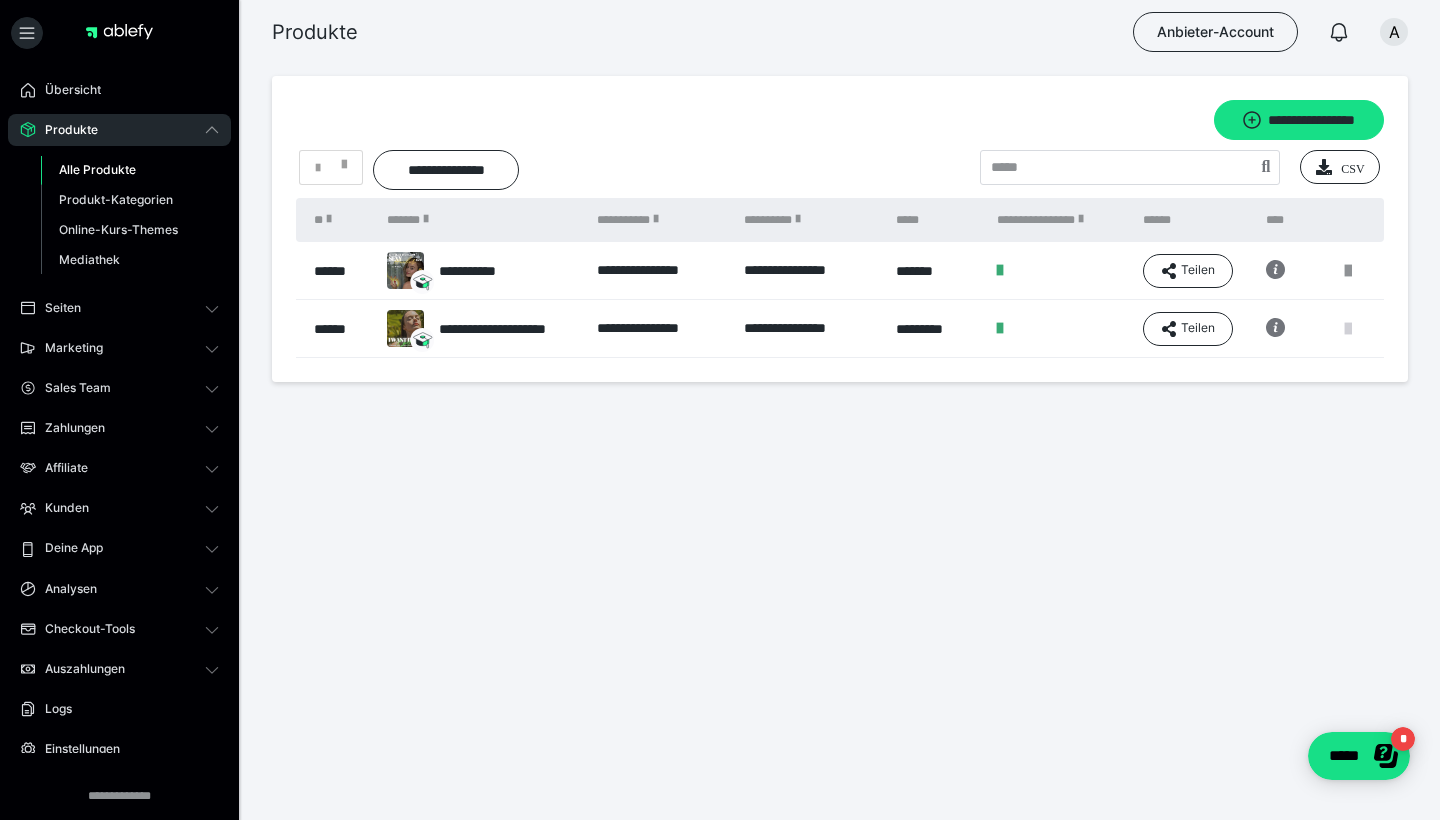 click at bounding box center [1348, 329] 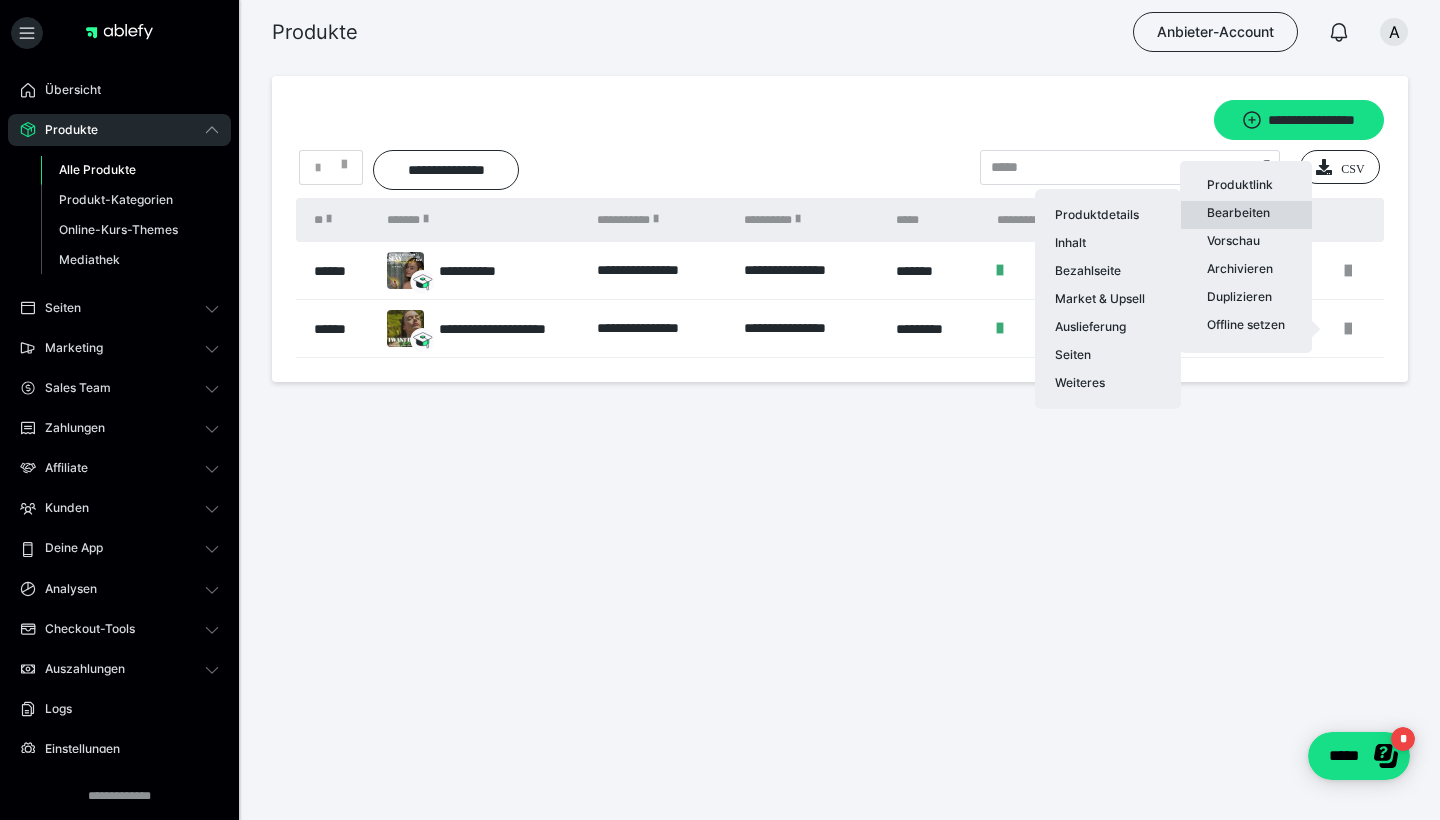 click on "Bearbeiten Produktdetails Inhalt Bezahlseite Market & Upsell Auslieferung Seiten Weiteres" at bounding box center (1246, 215) 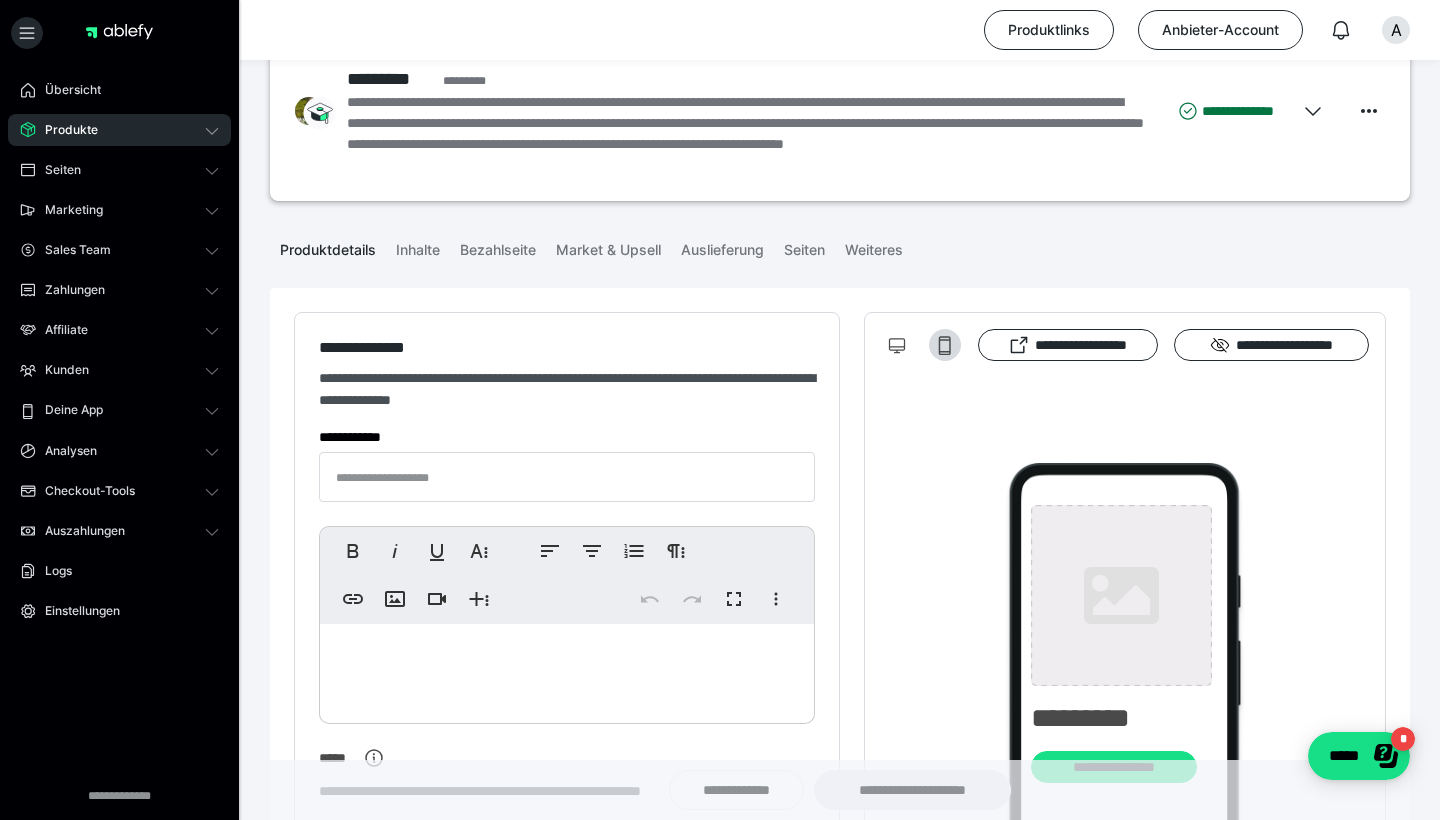 type on "**********" 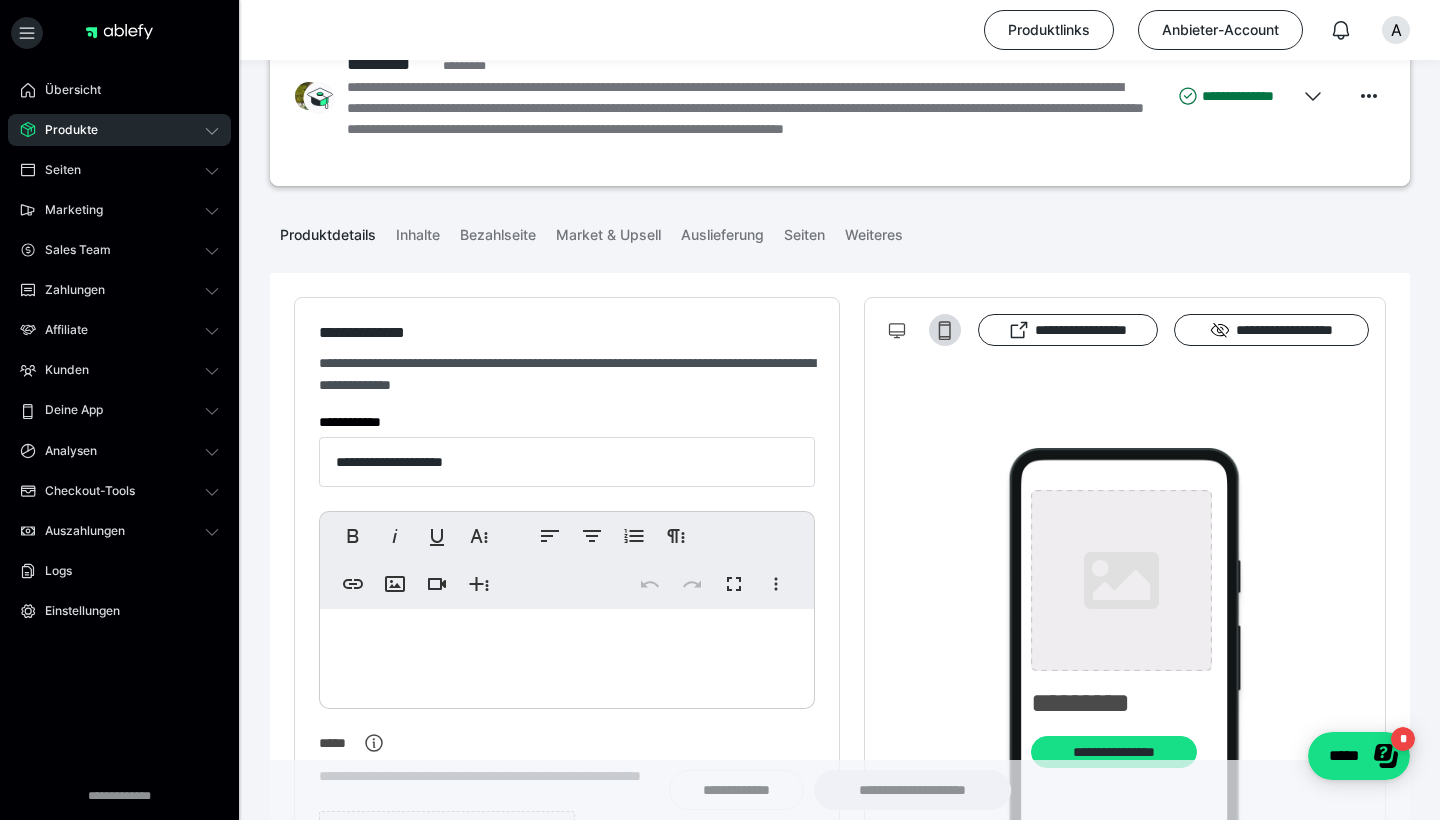 type on "**********" 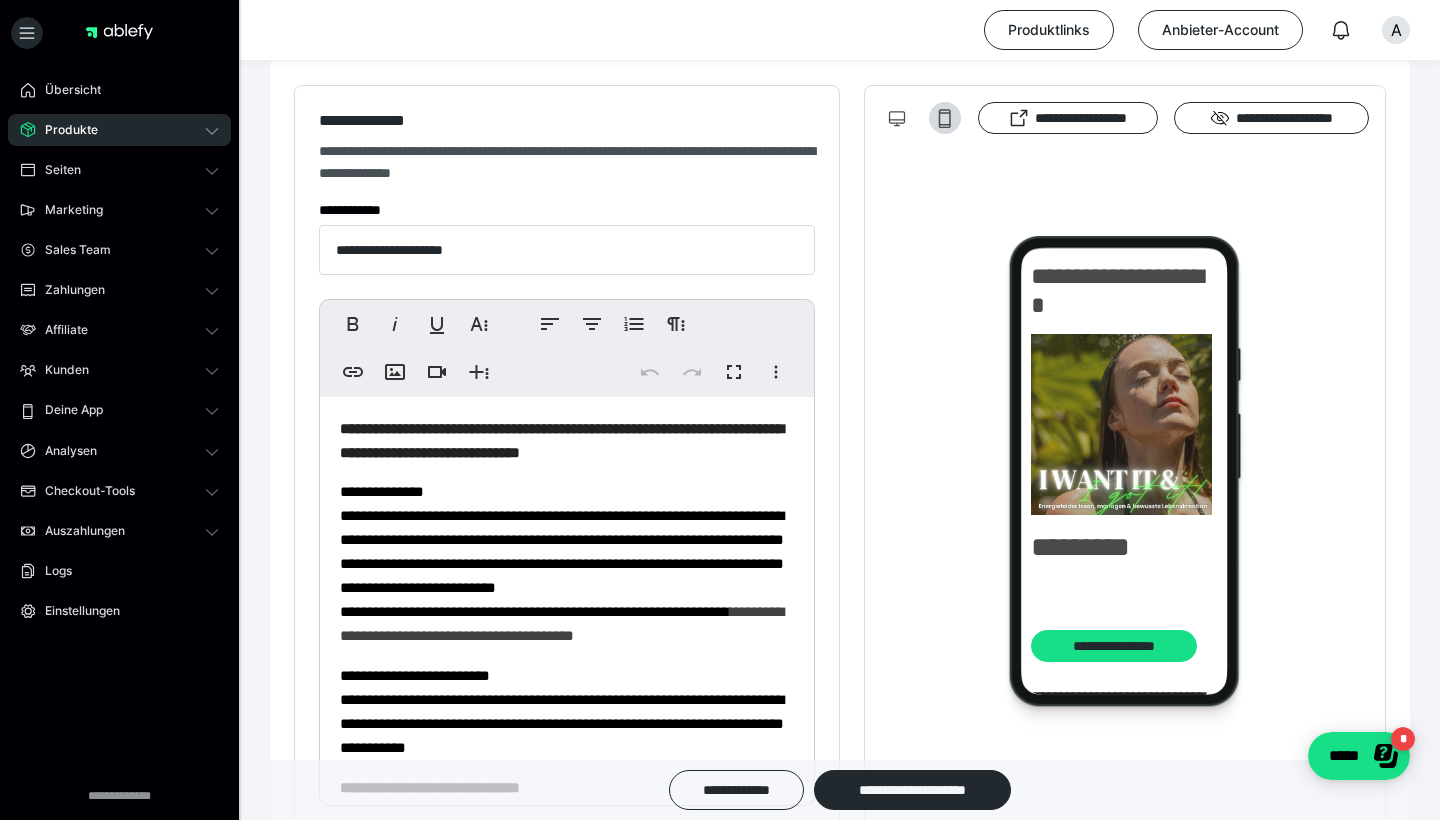 scroll, scrollTop: 205, scrollLeft: 0, axis: vertical 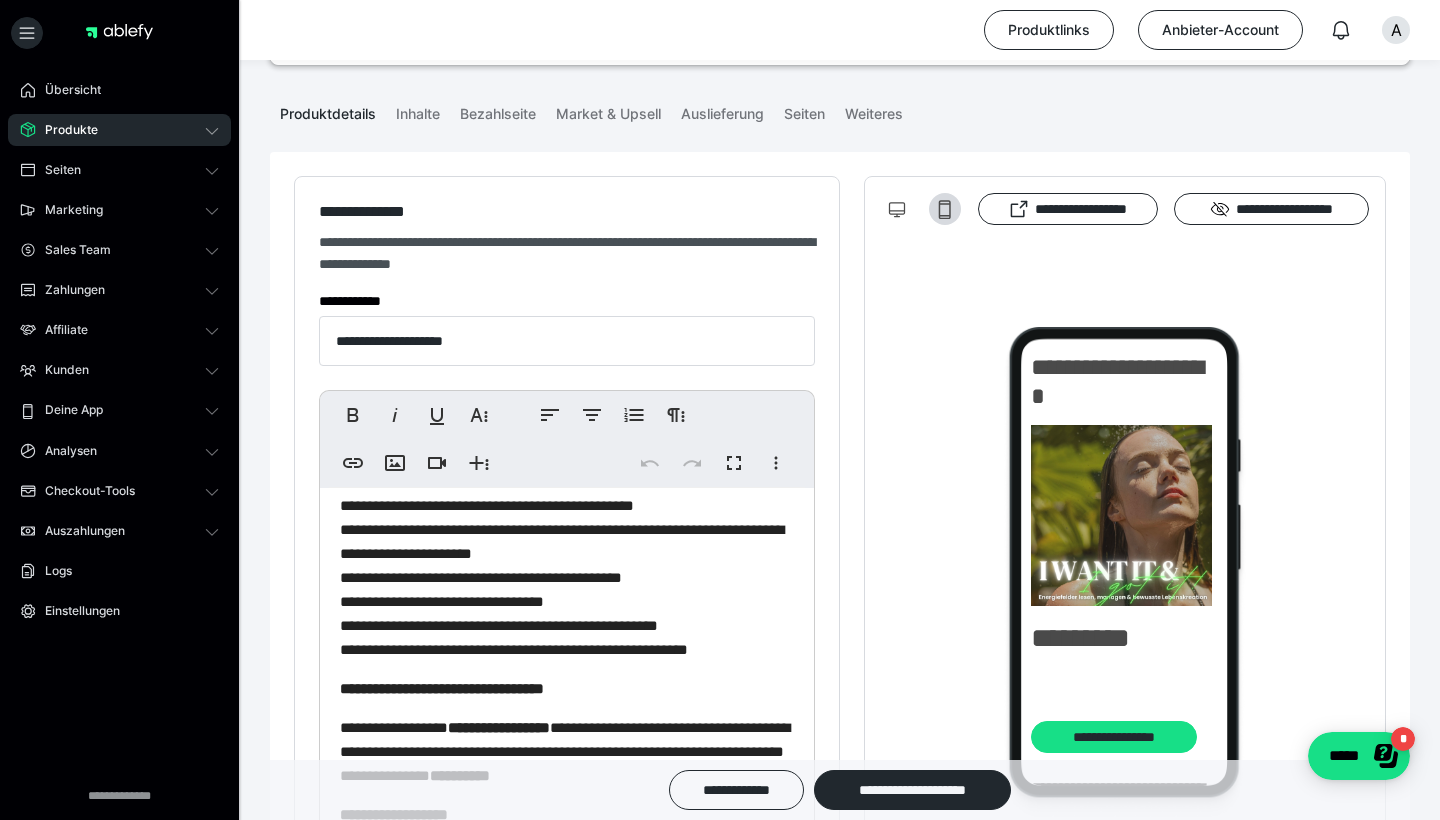 click on "**********" 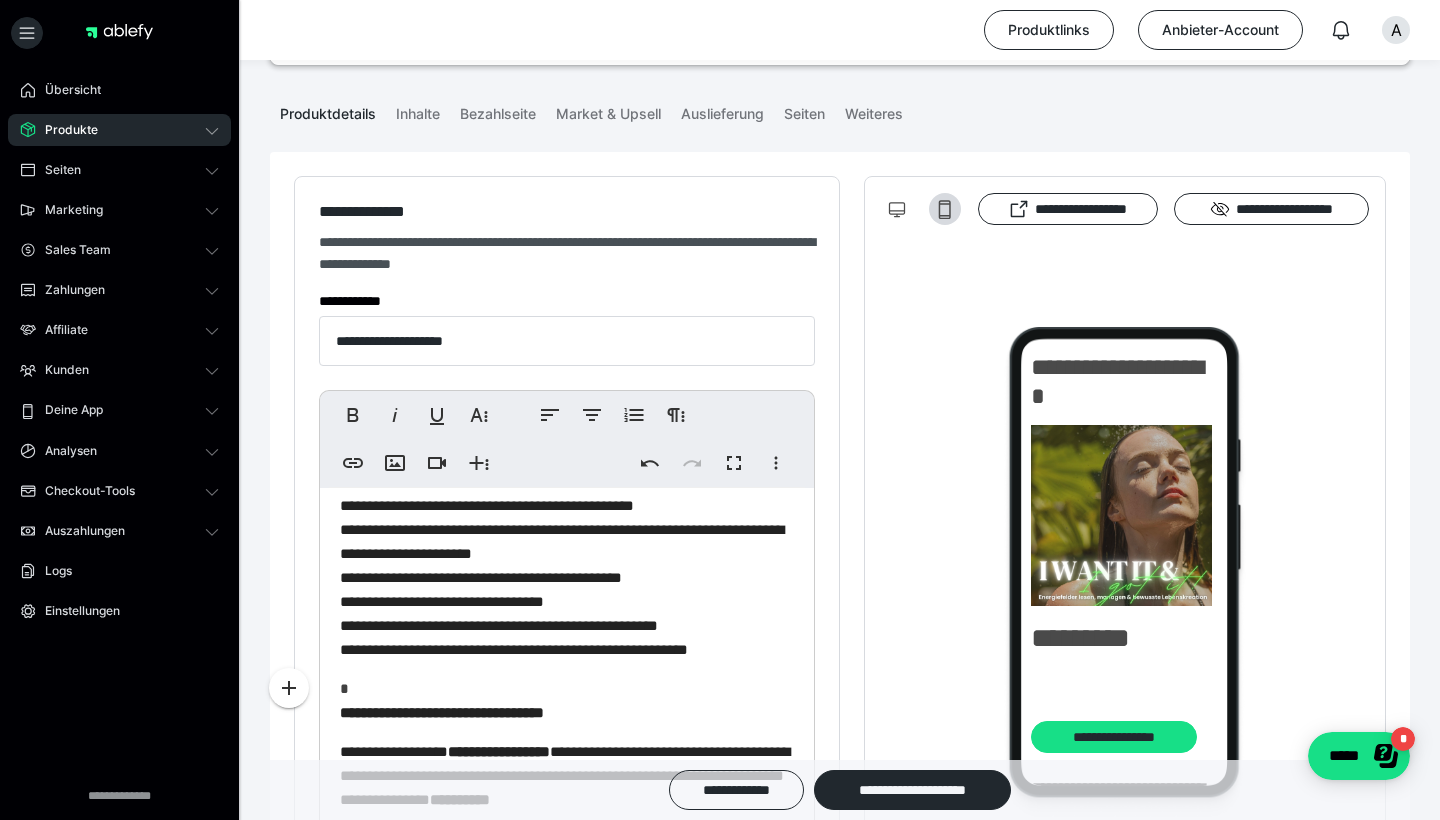 click on "**********" at bounding box center [567, 578] 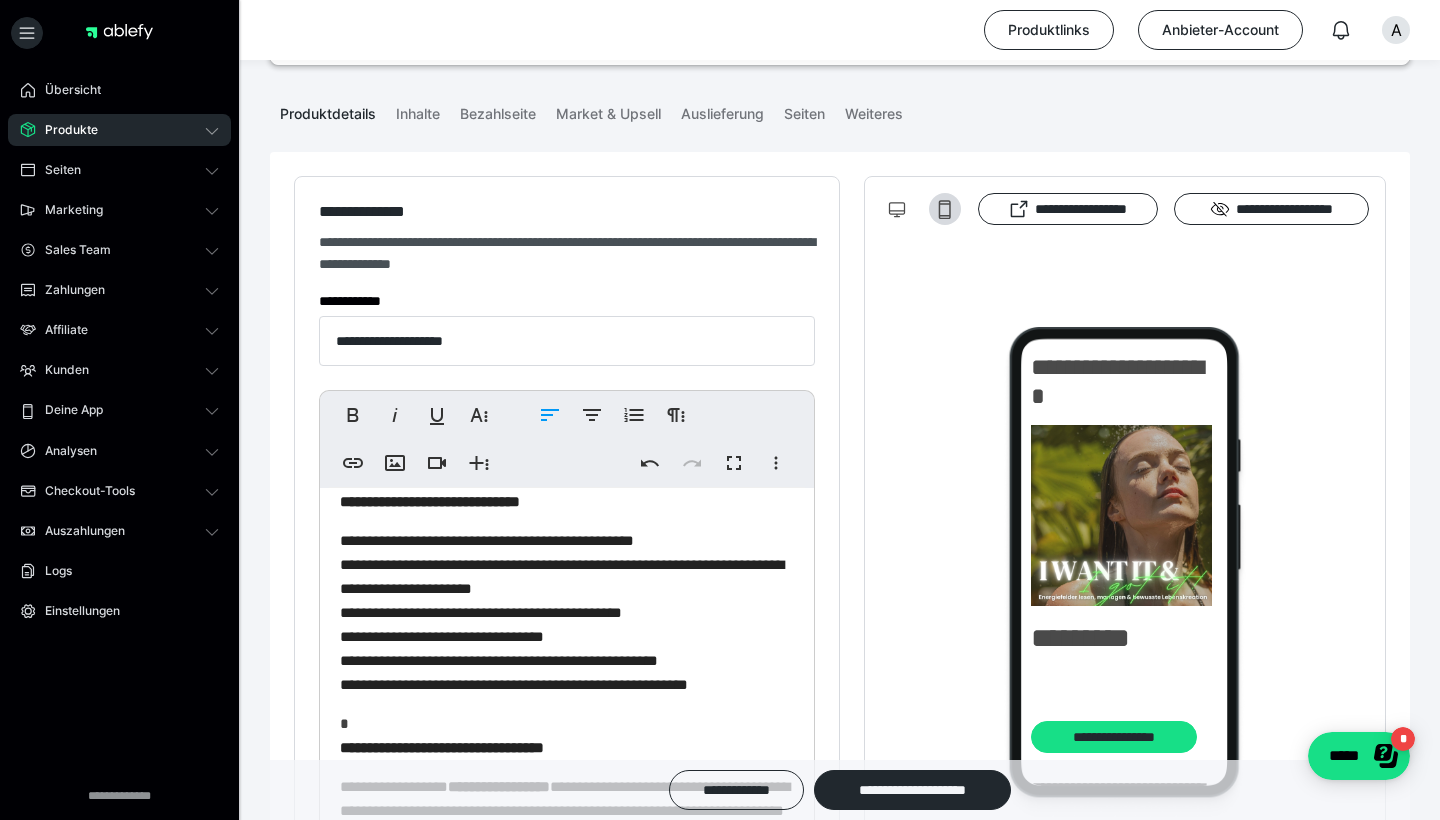 scroll, scrollTop: 369, scrollLeft: 0, axis: vertical 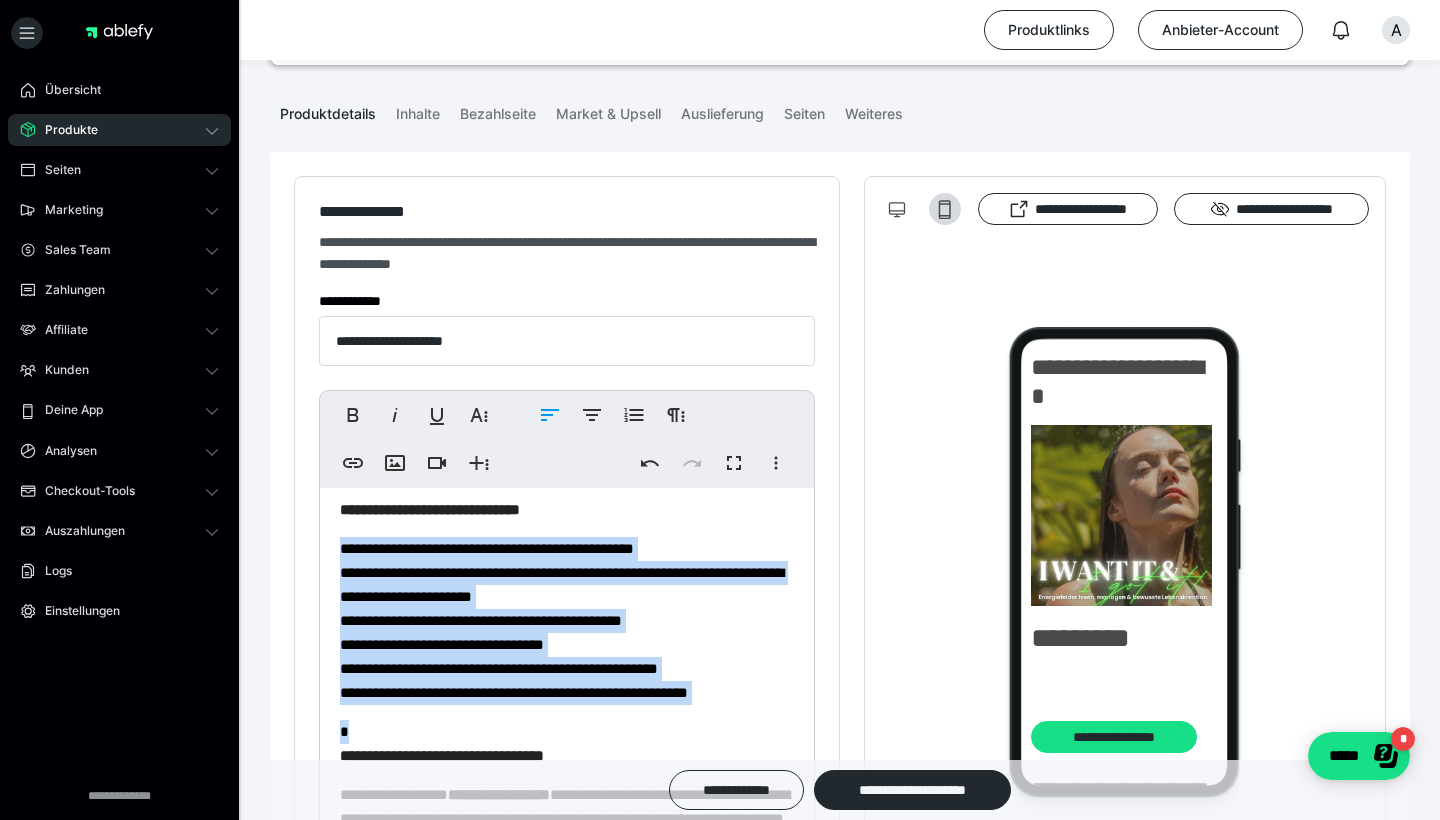 drag, startPoint x: 335, startPoint y: 540, endPoint x: 790, endPoint y: 734, distance: 494.63217 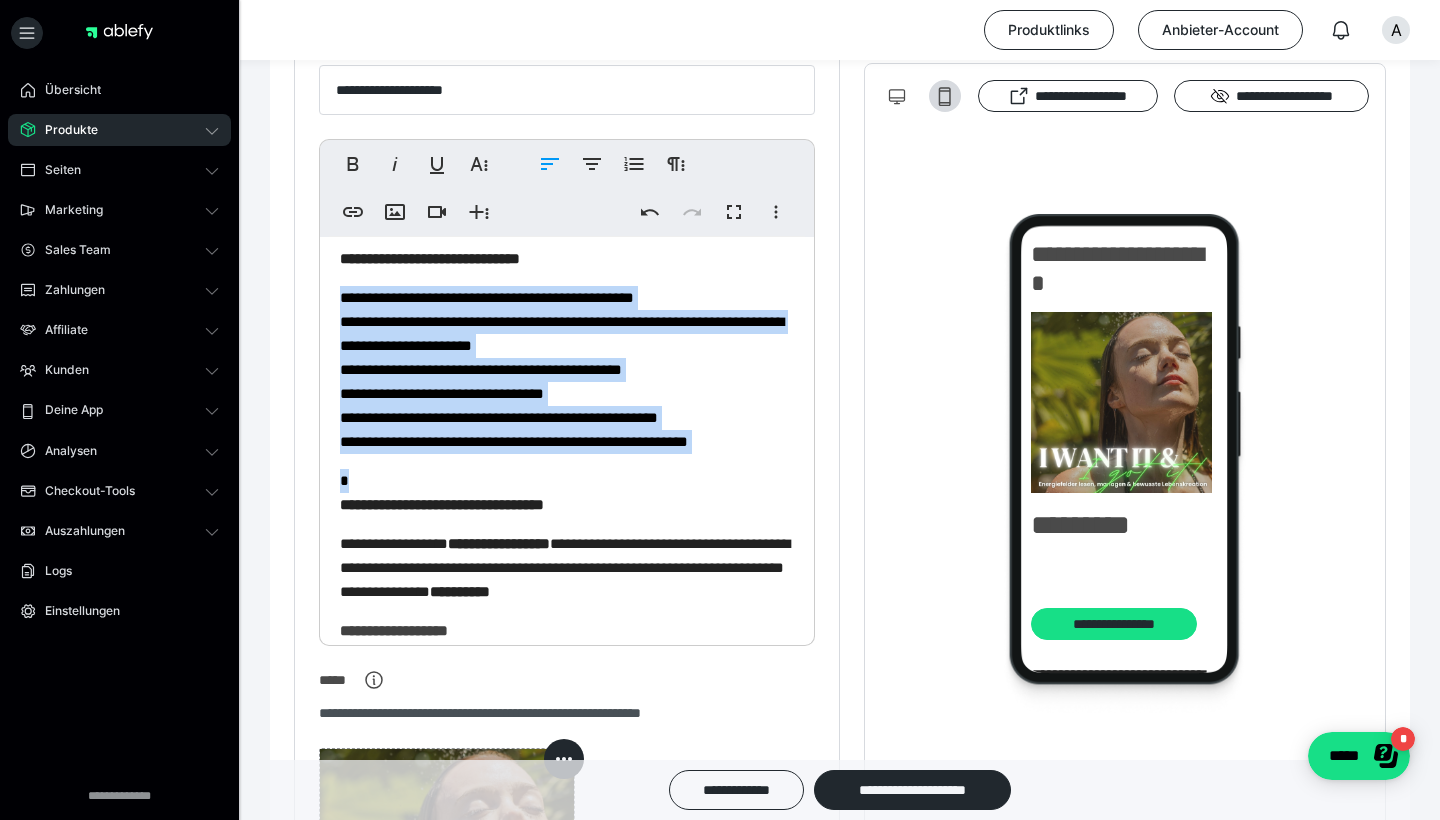 scroll, scrollTop: 459, scrollLeft: 0, axis: vertical 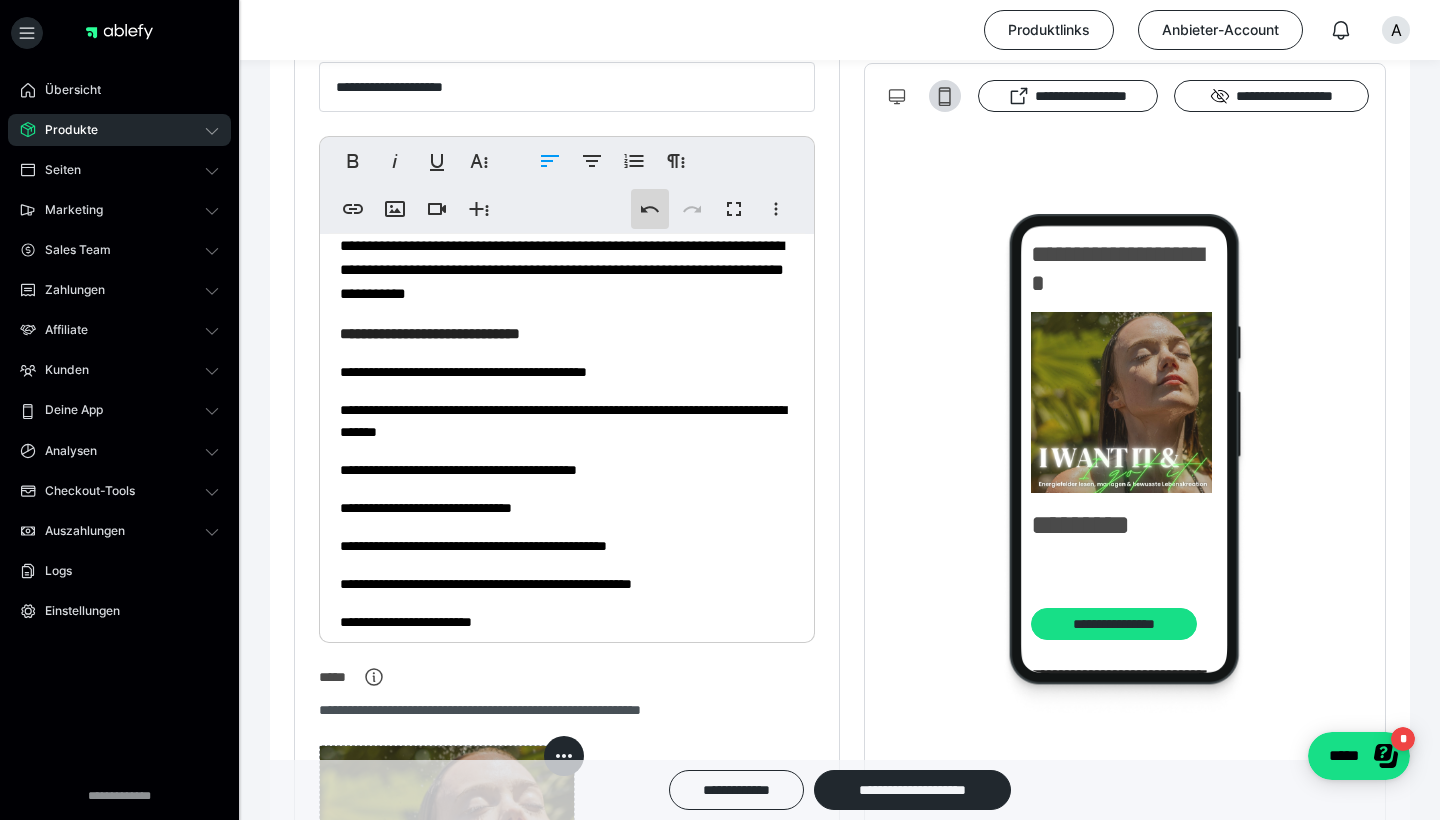 click 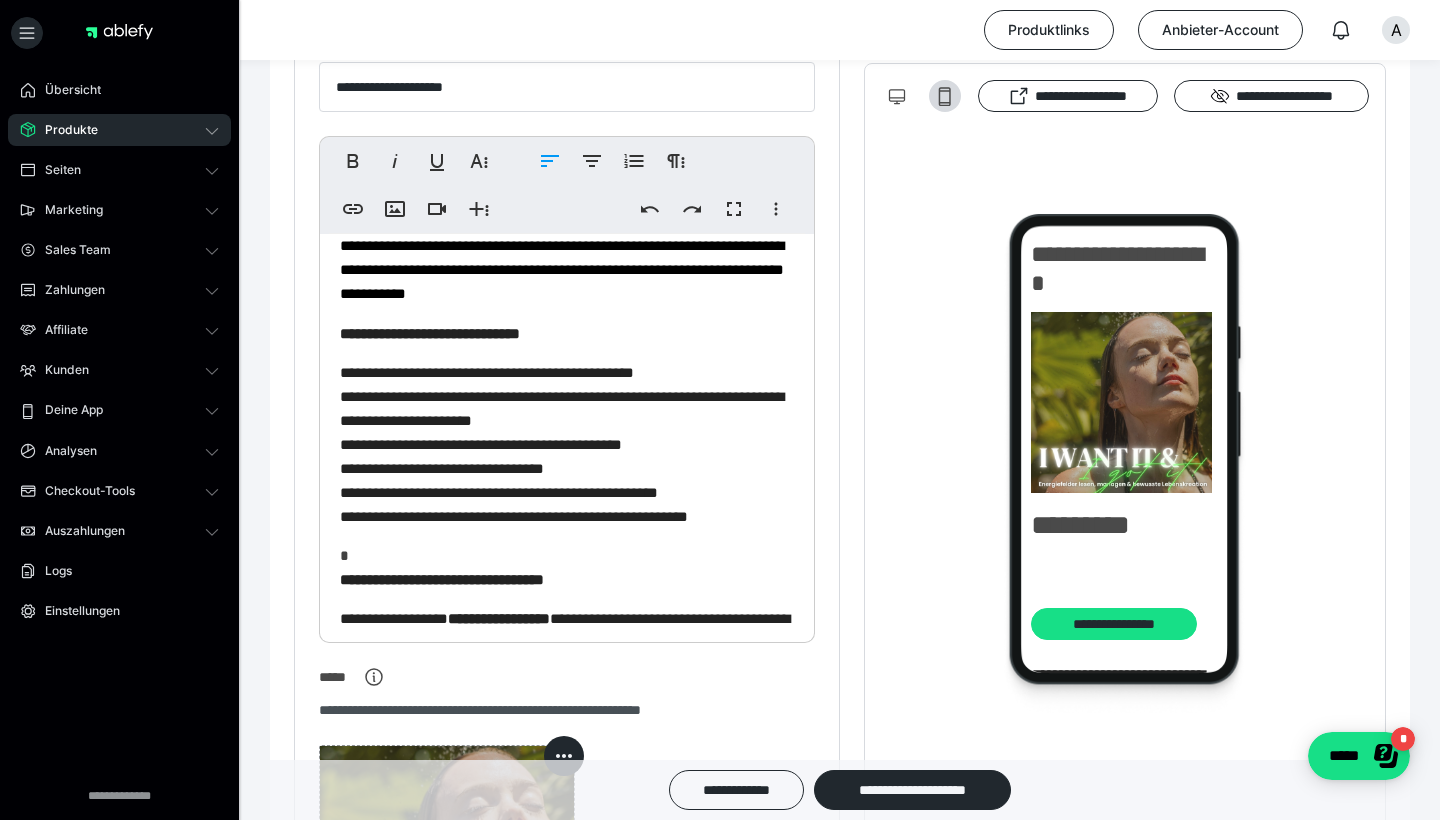 click on "**********" at bounding box center (567, 445) 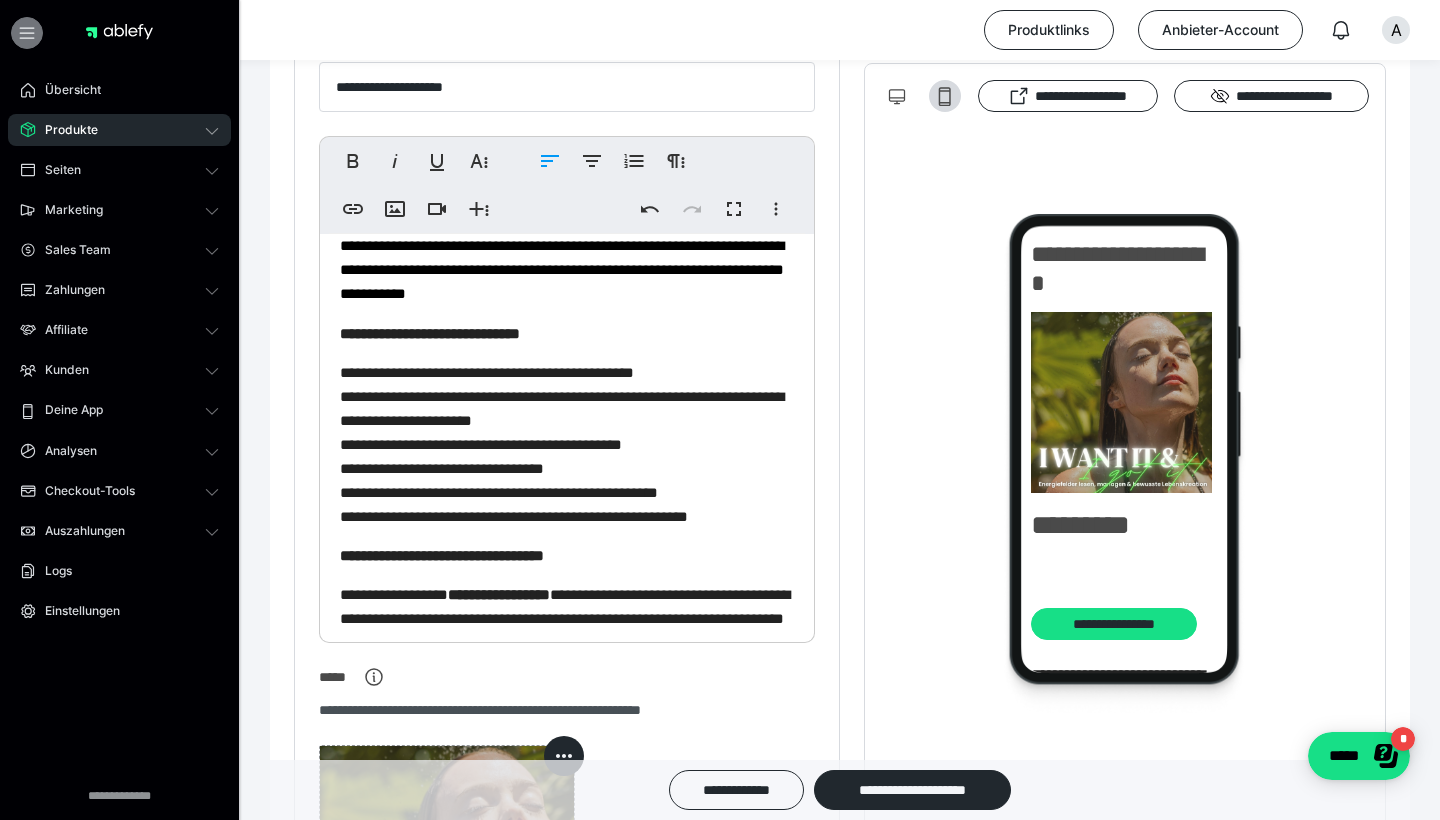 click 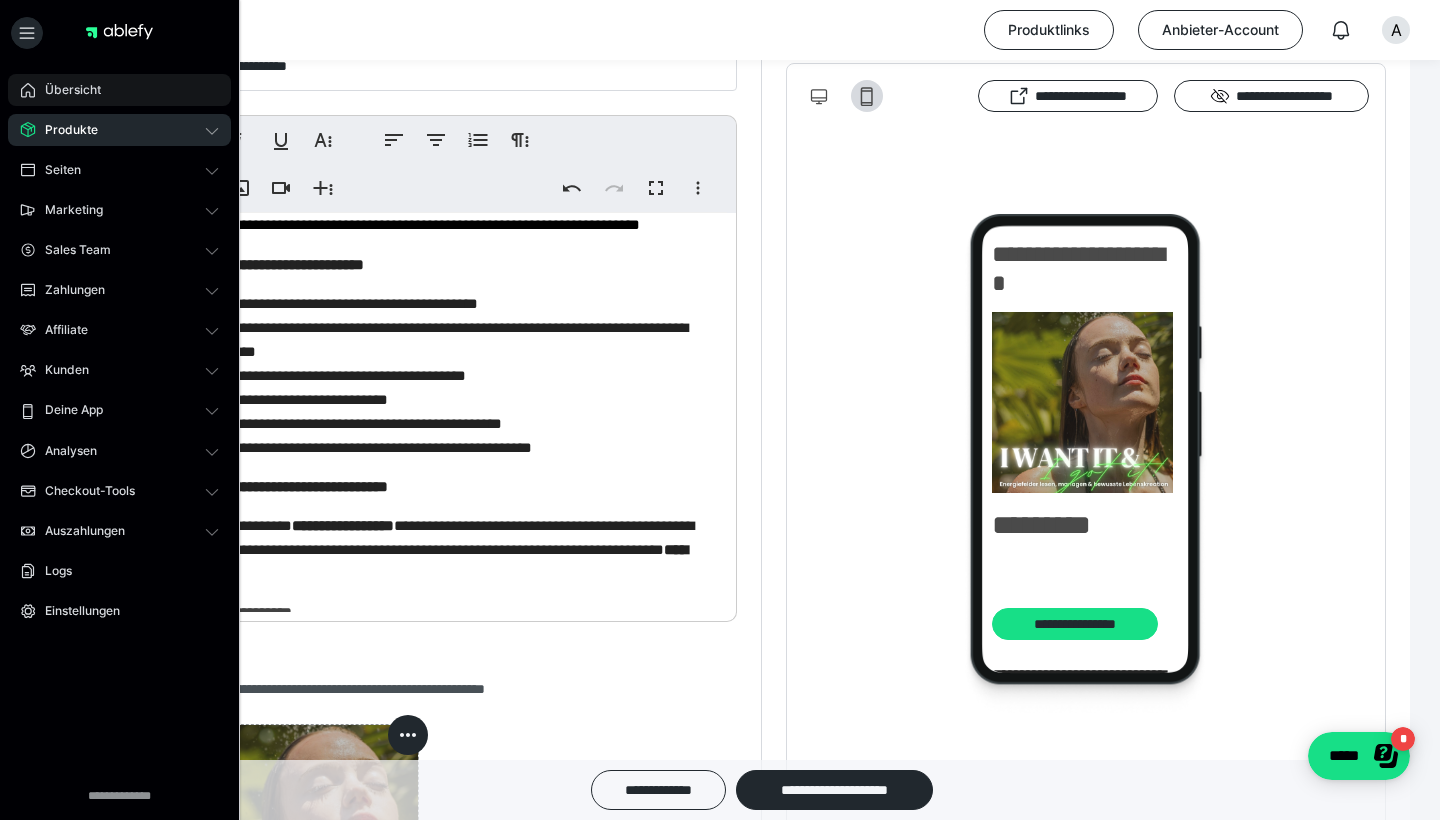 click on "Übersicht" at bounding box center [66, 90] 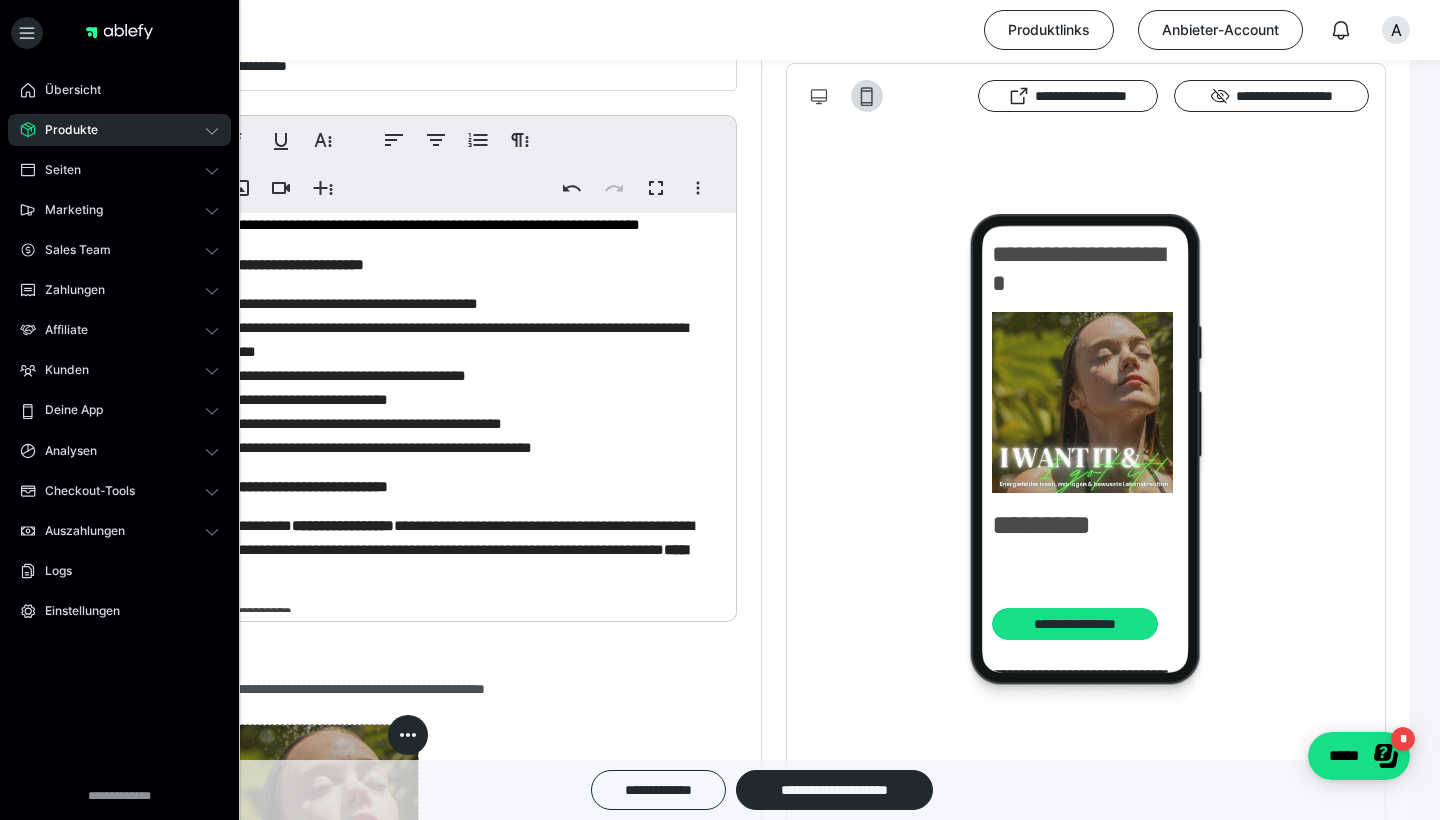 scroll, scrollTop: 0, scrollLeft: 0, axis: both 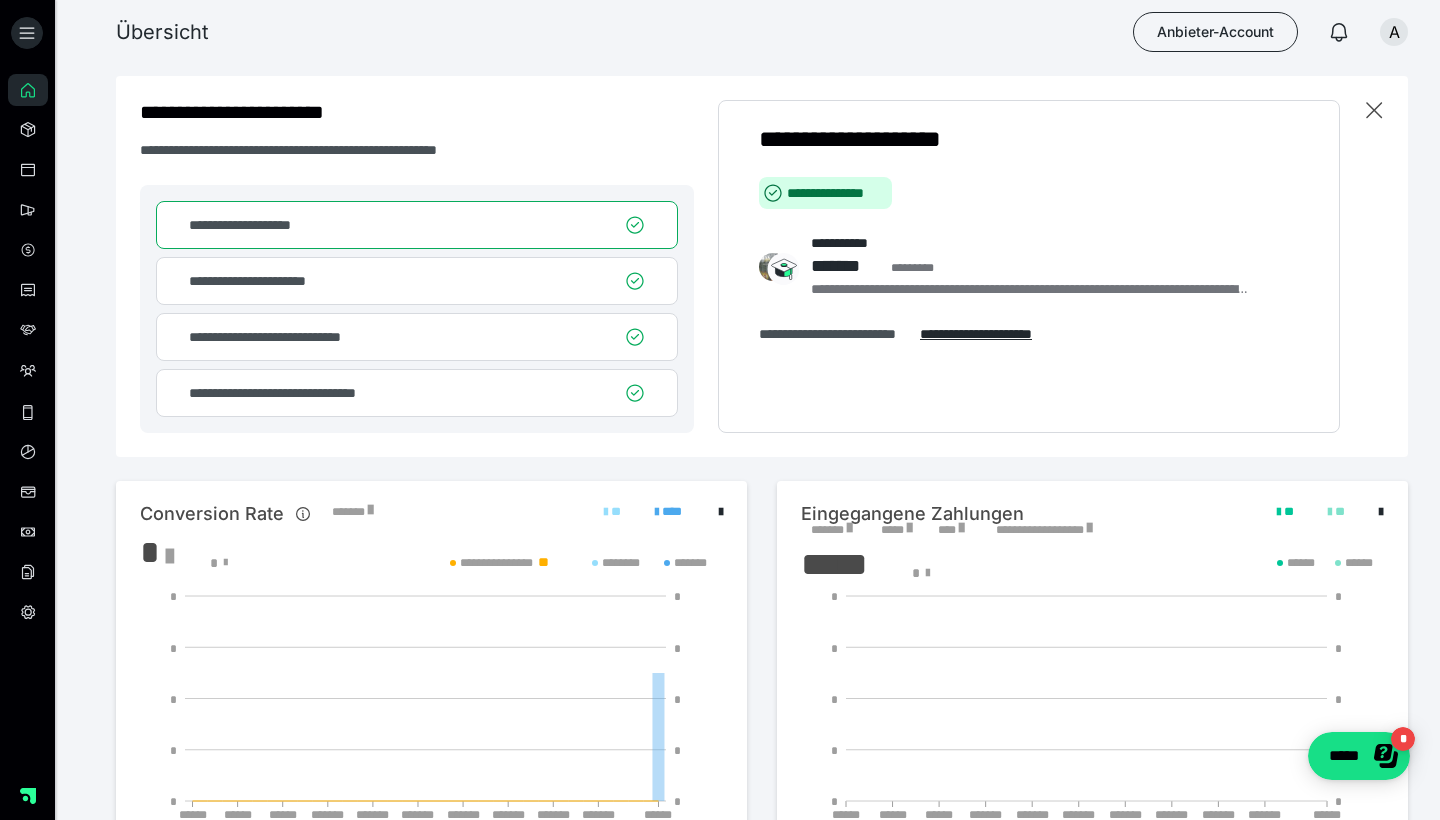drag, startPoint x: 1003, startPoint y: 1, endPoint x: 1072, endPoint y: 43, distance: 80.77747 